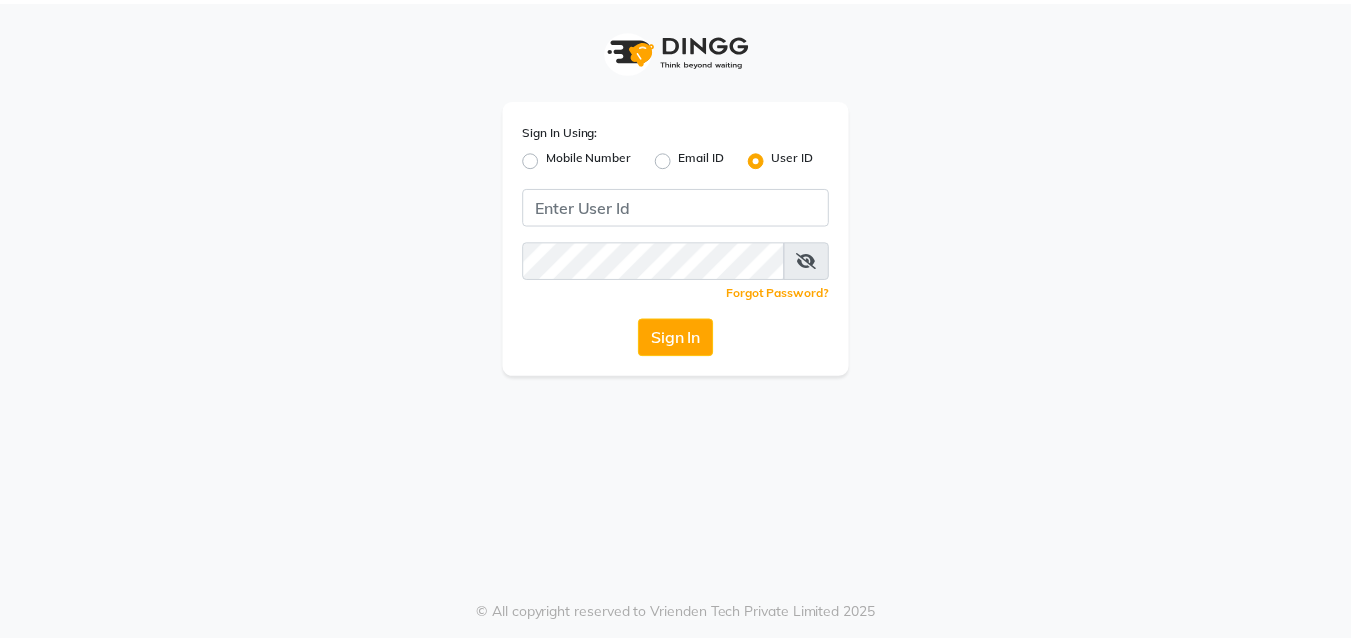 scroll, scrollTop: 0, scrollLeft: 0, axis: both 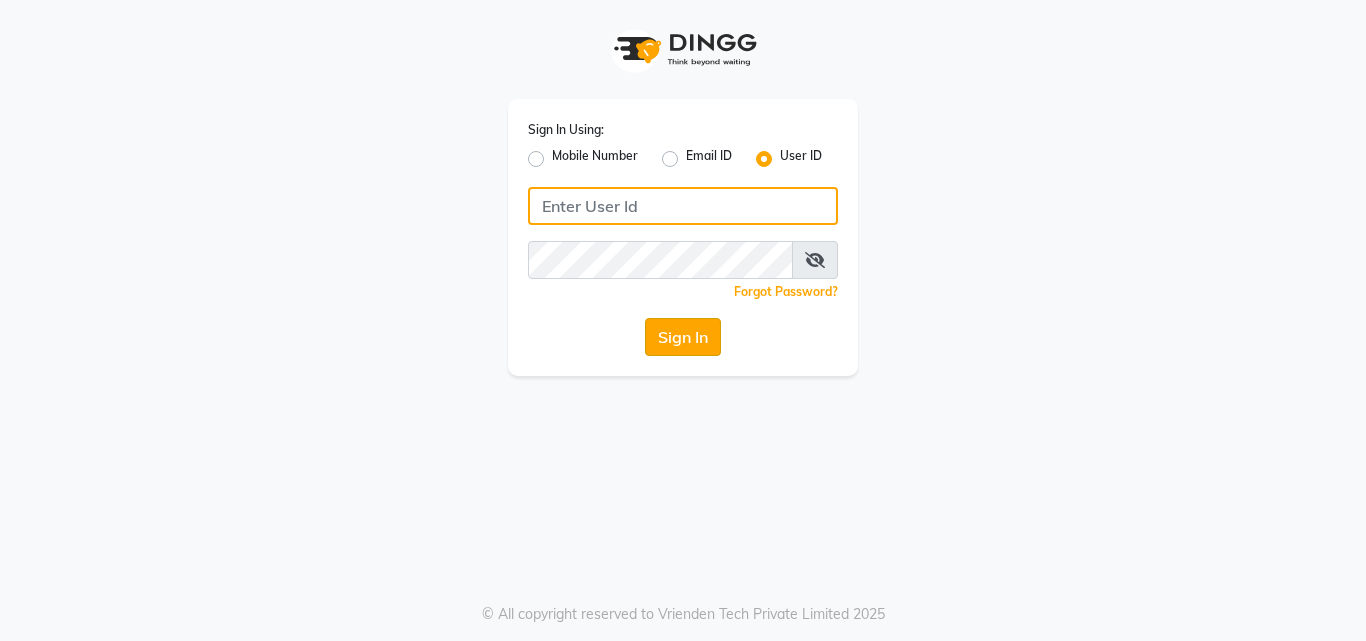 type on "[EMAIL]" 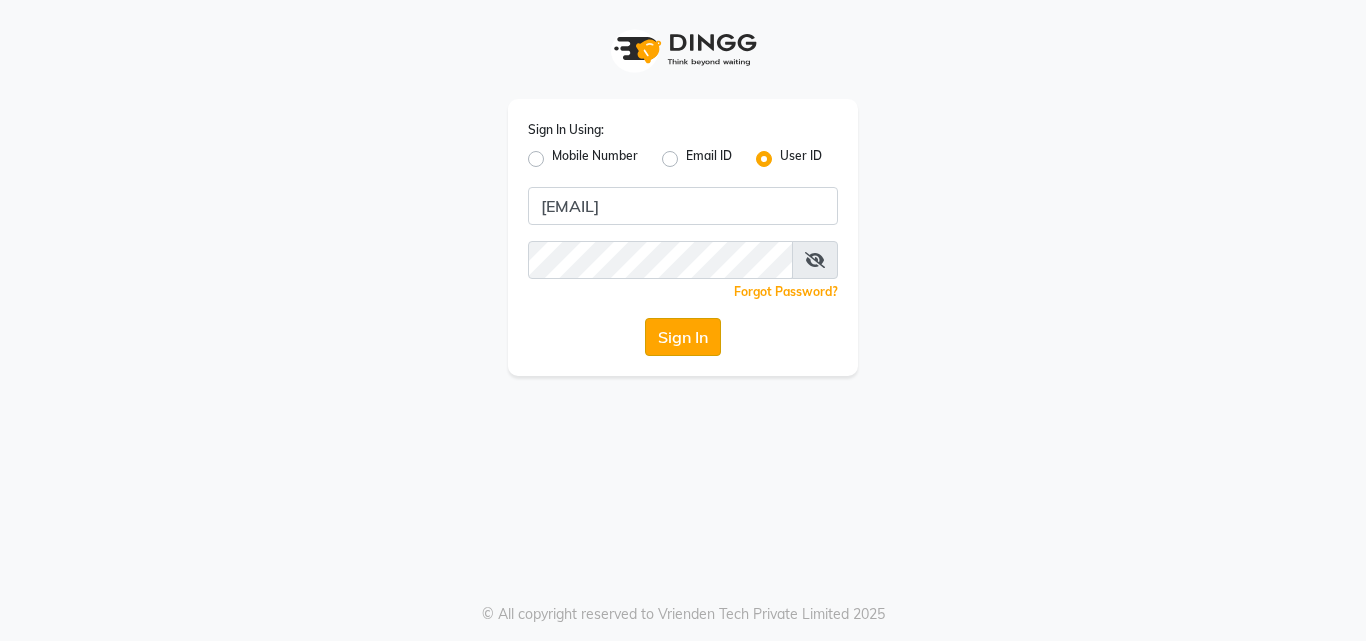 click on "Sign In" 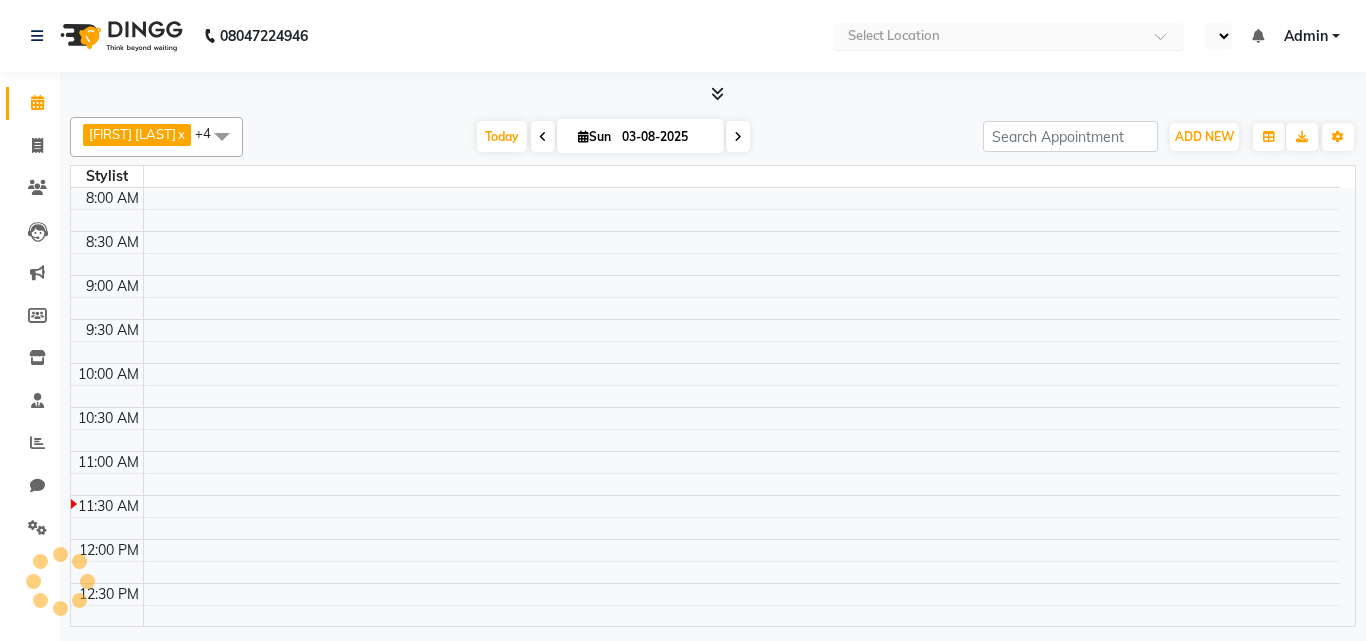 select on "en" 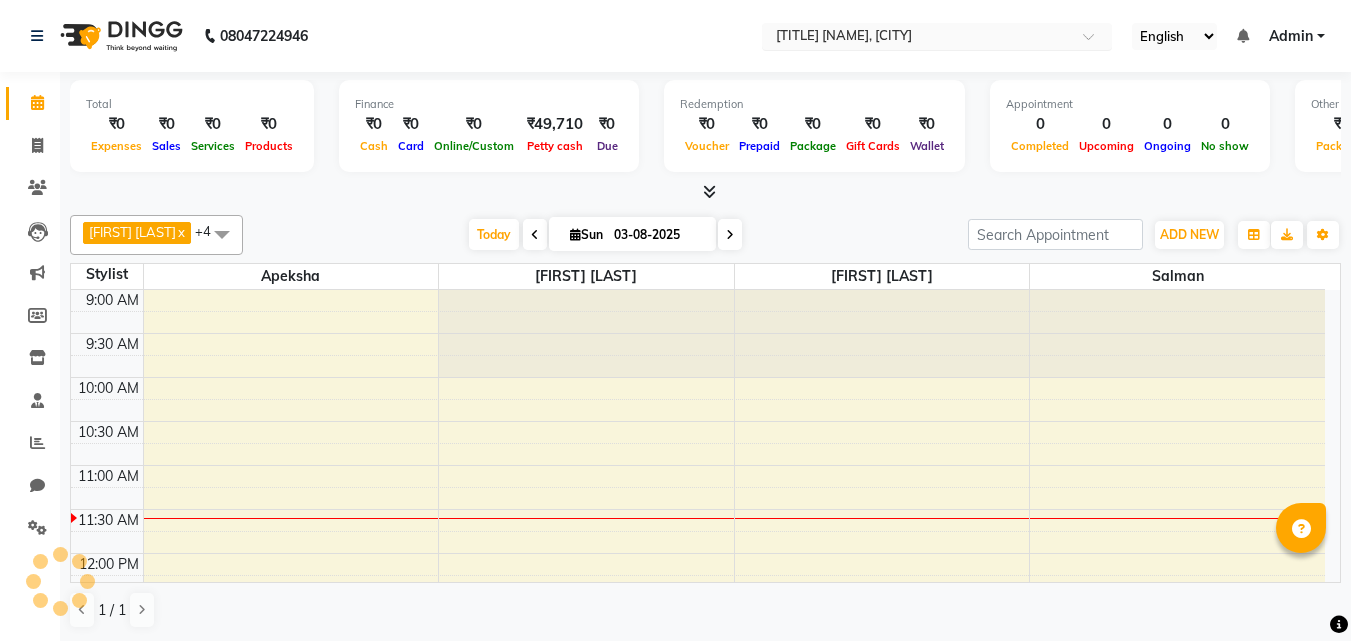 scroll, scrollTop: 177, scrollLeft: 0, axis: vertical 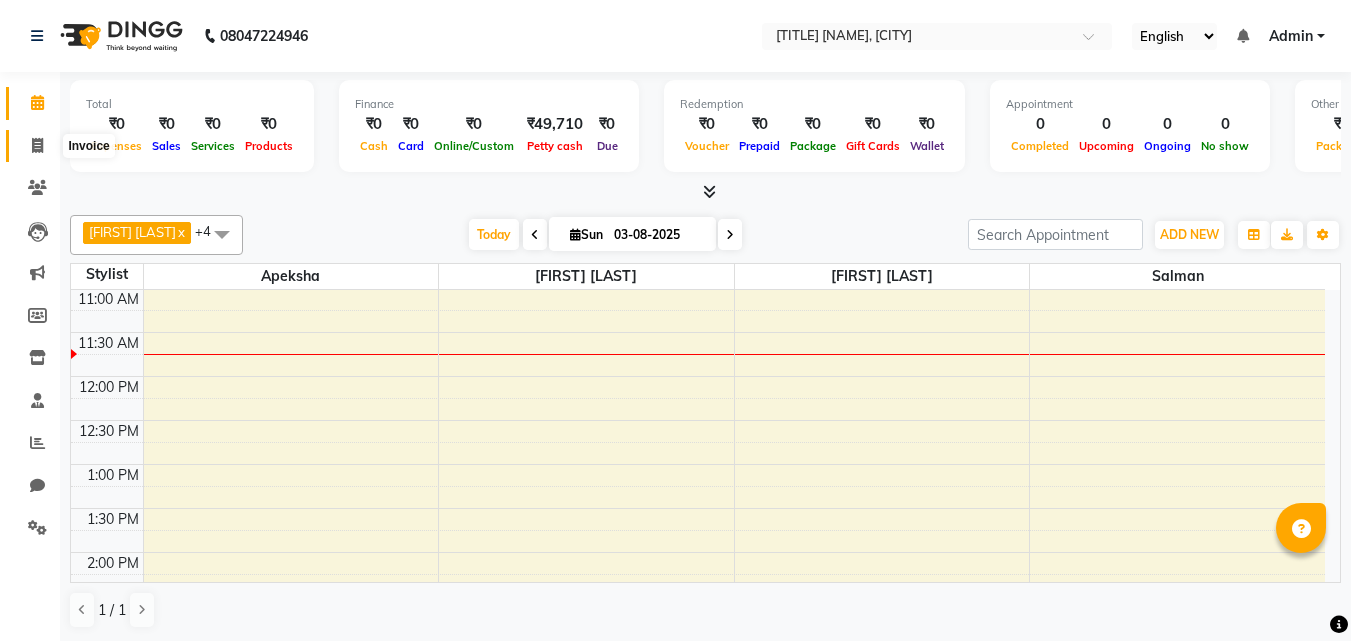 click 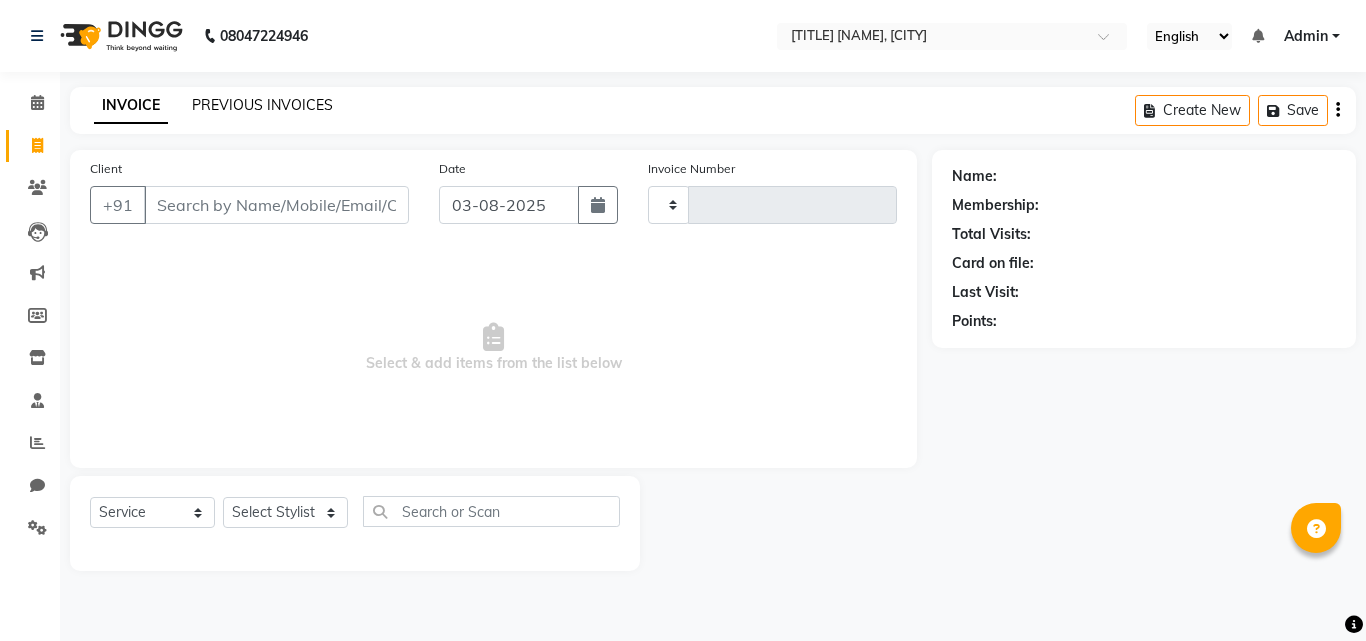 click on "PREVIOUS INVOICES" 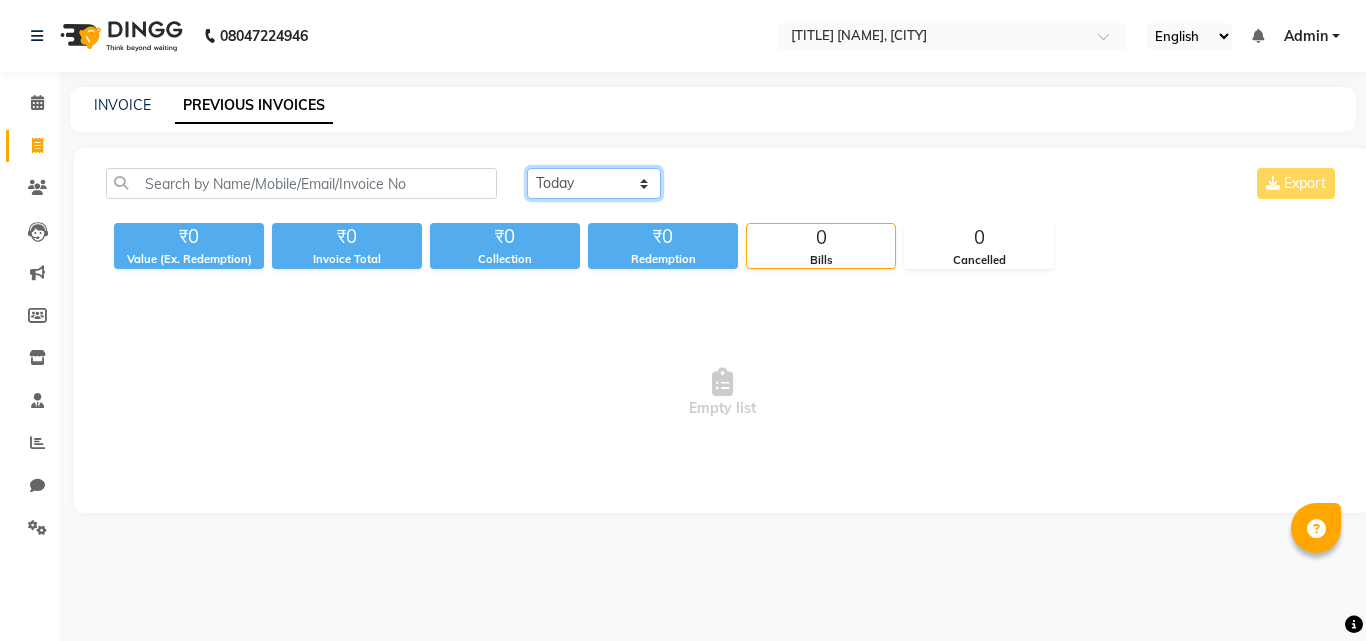 click on "Today Yesterday Custom Range" 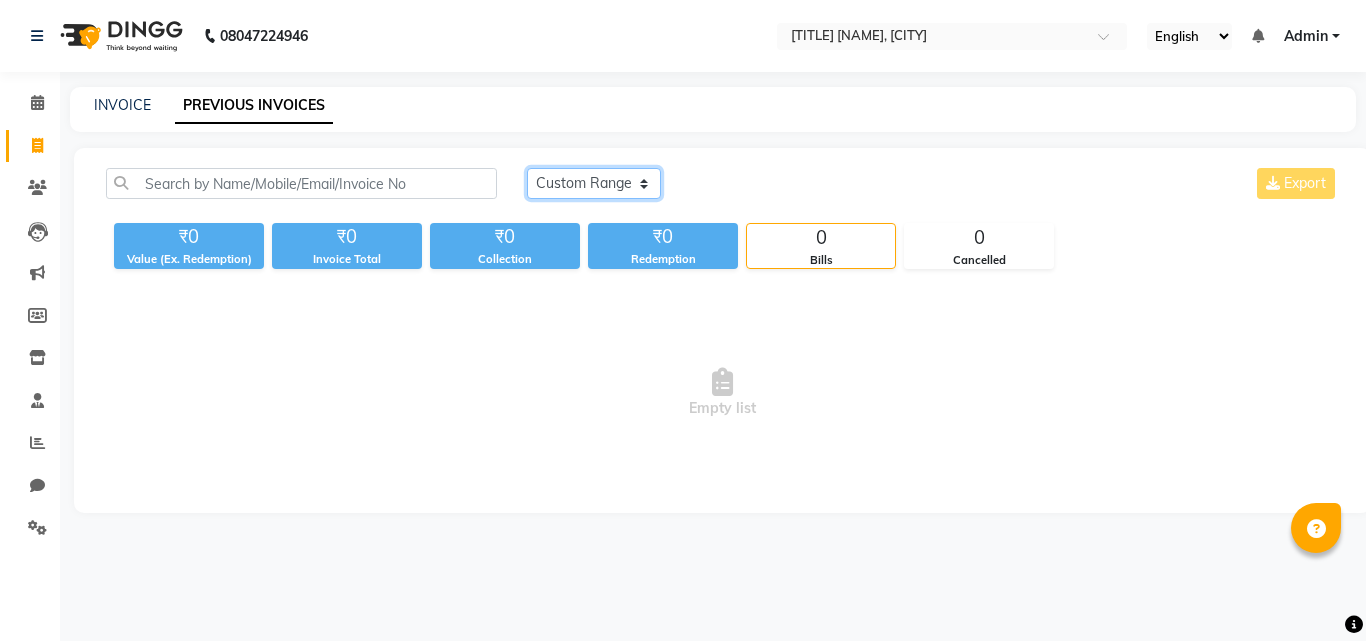 click on "Today Yesterday Custom Range" 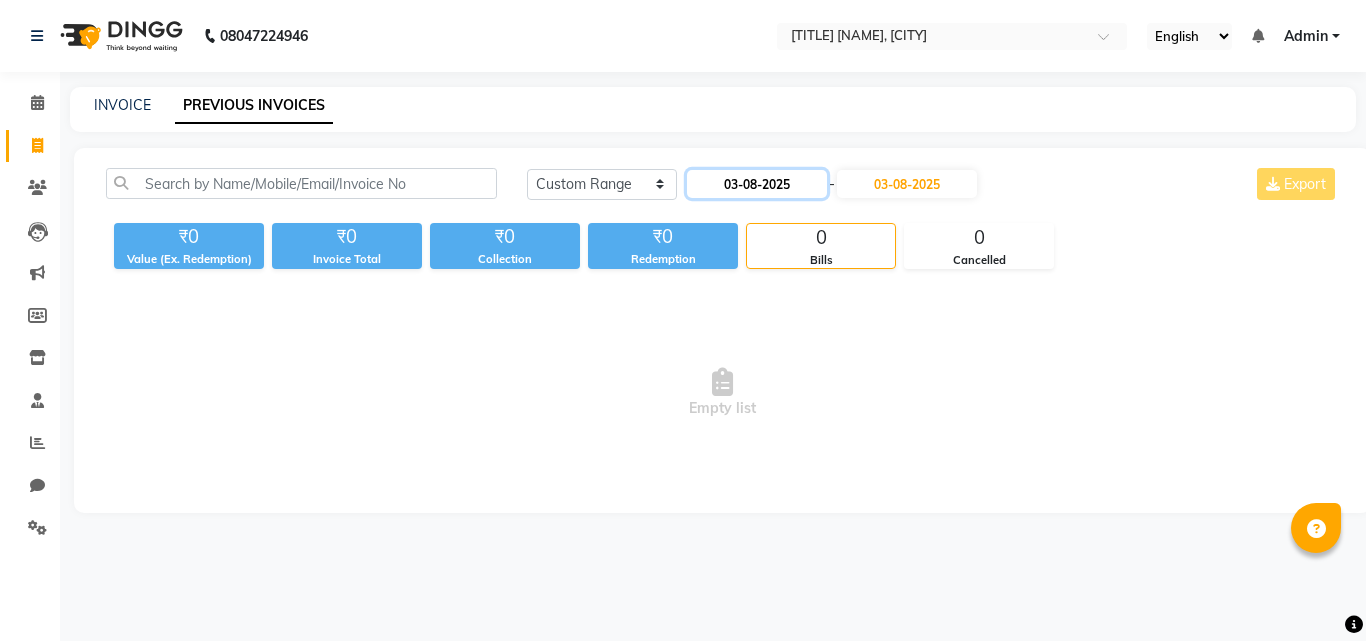 click on "03-08-2025" 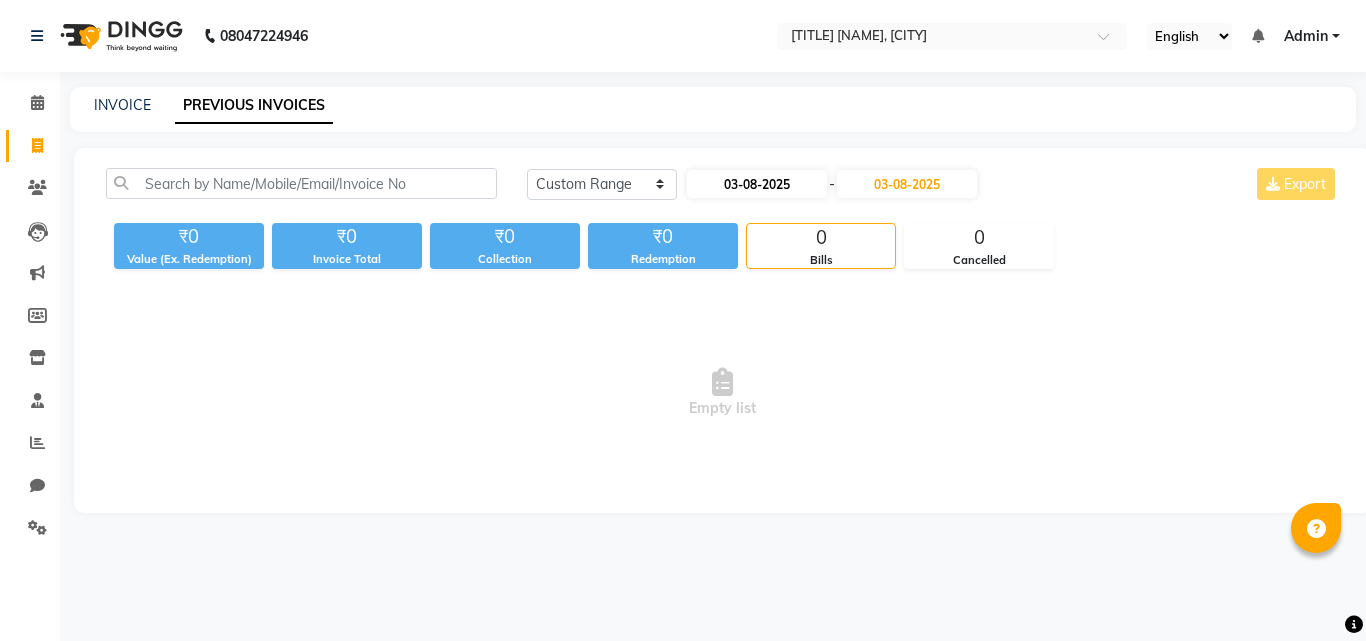 select on "8" 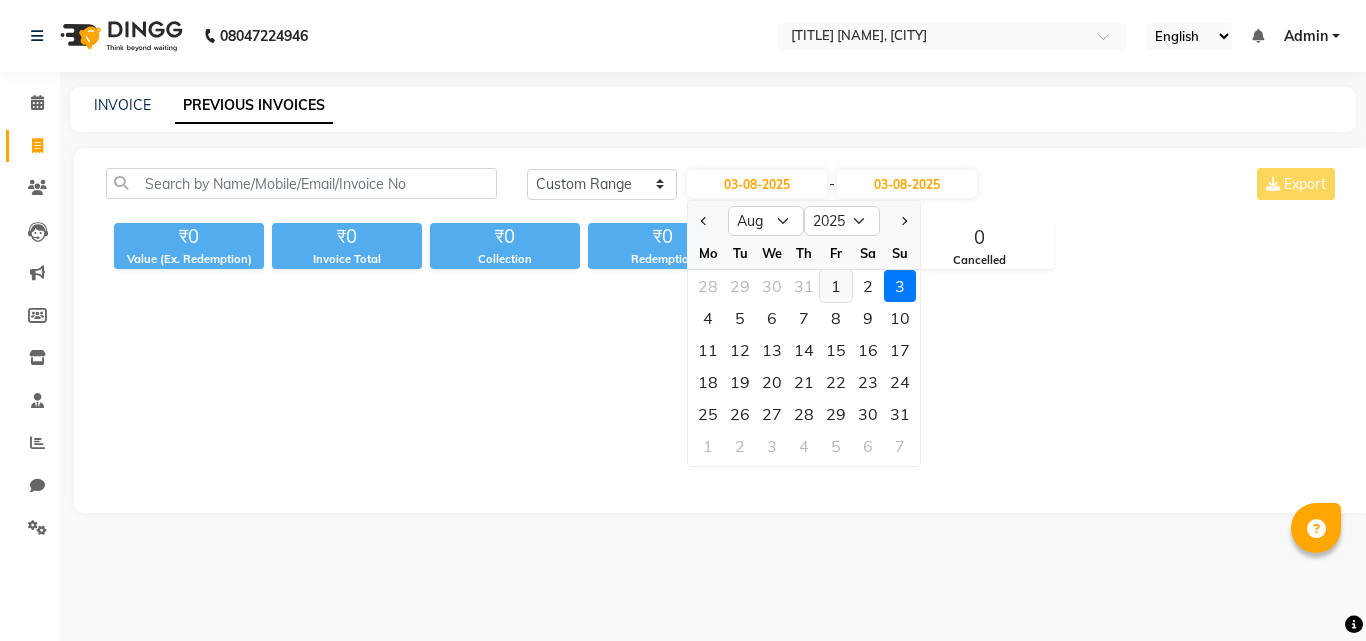 click on "1" 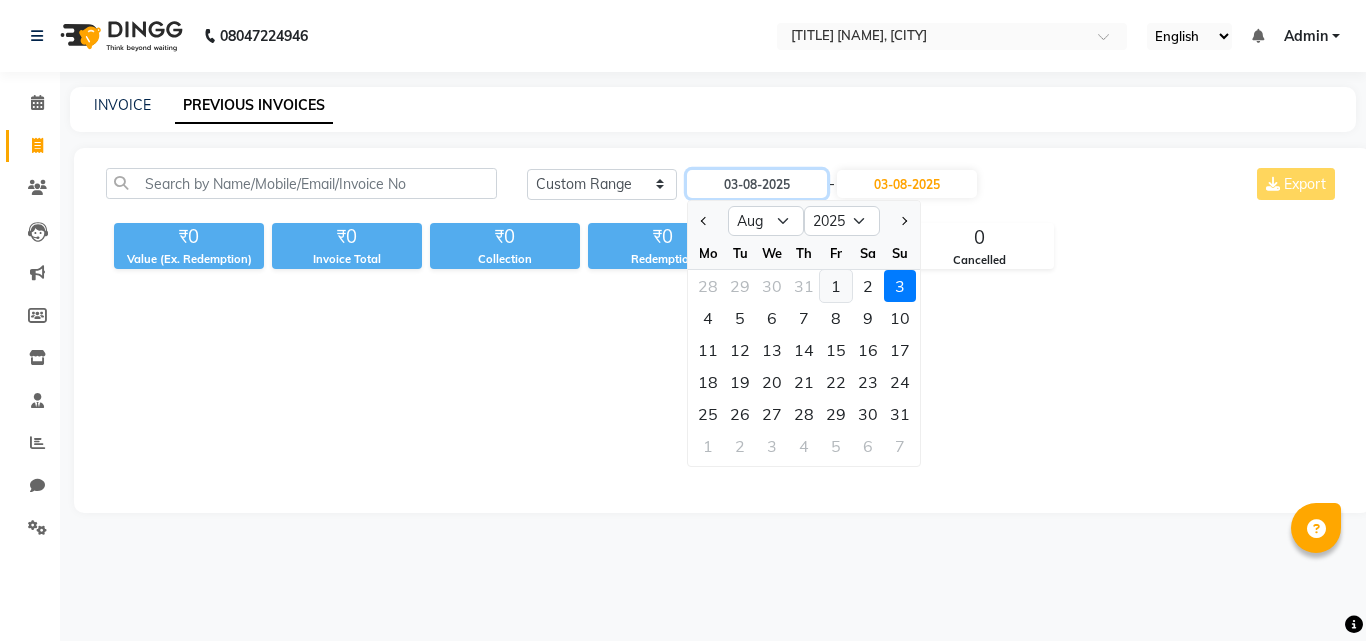 type on "01-08-2025" 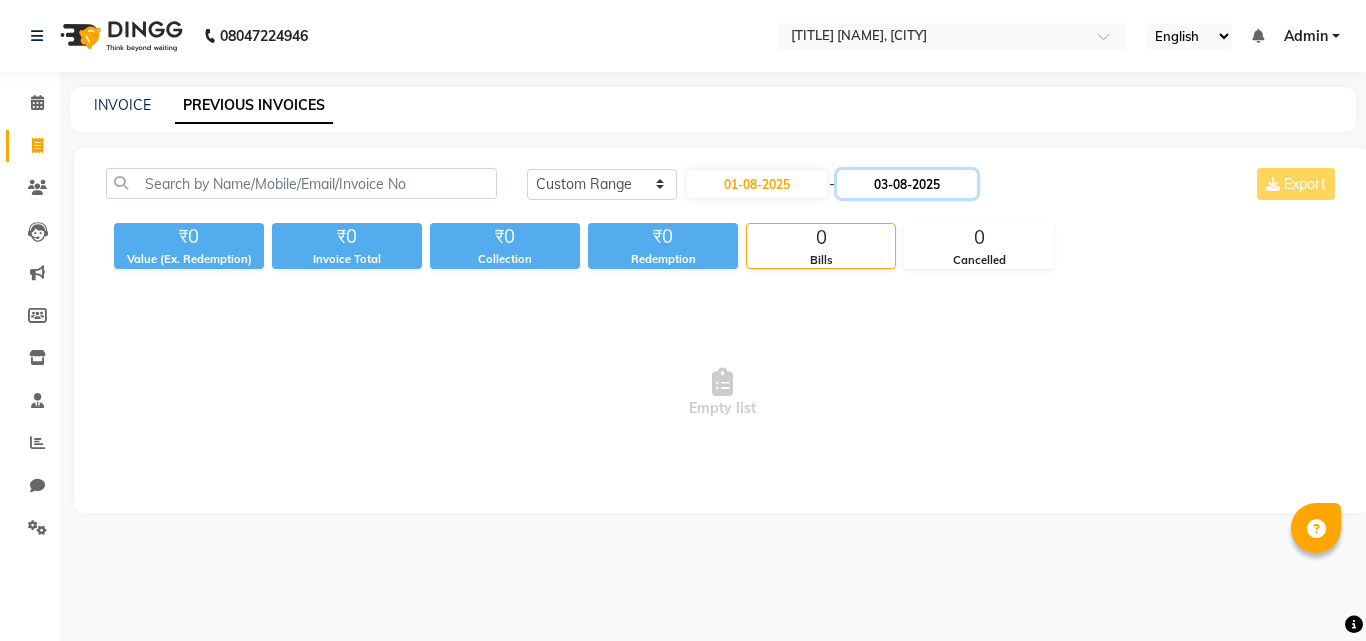 click on "03-08-2025" 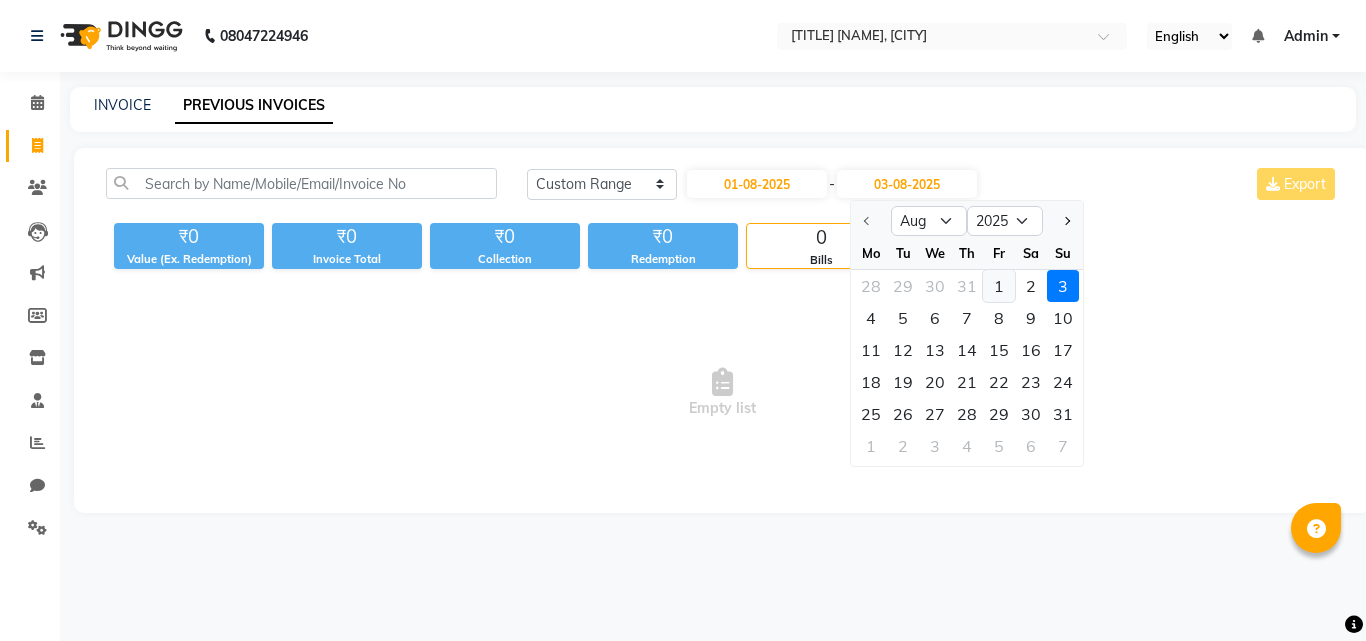 click on "1" 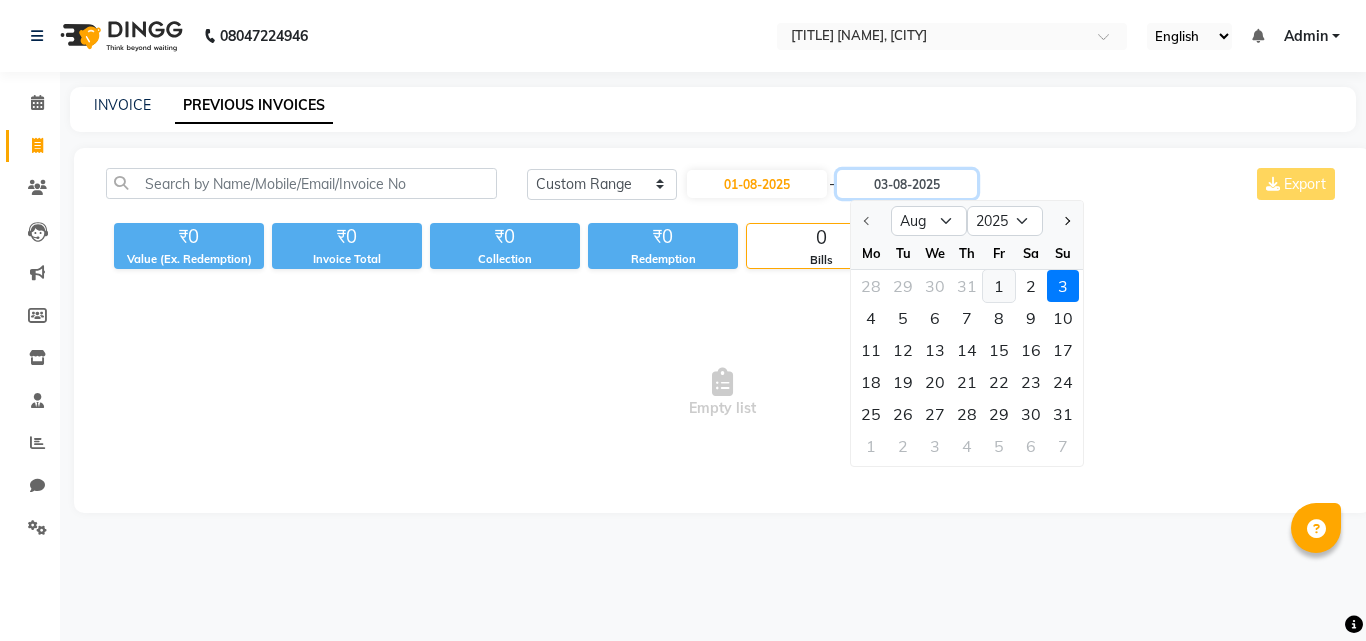 type on "01-08-2025" 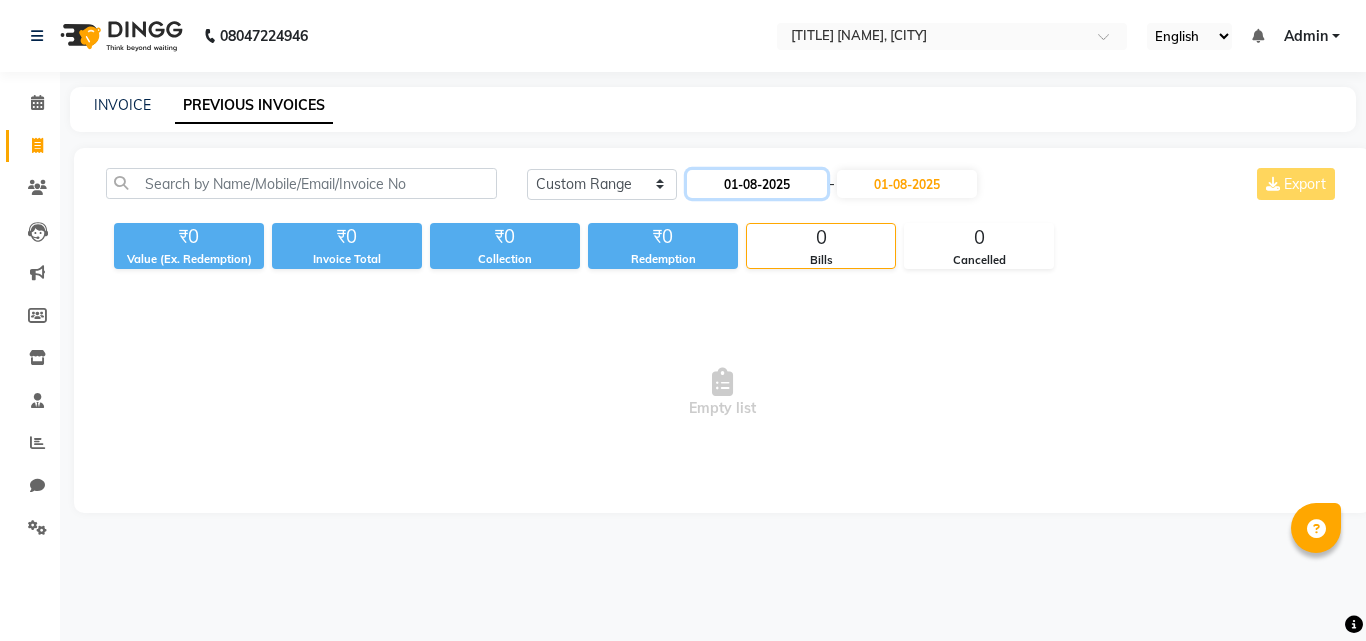 click on "01-08-2025" 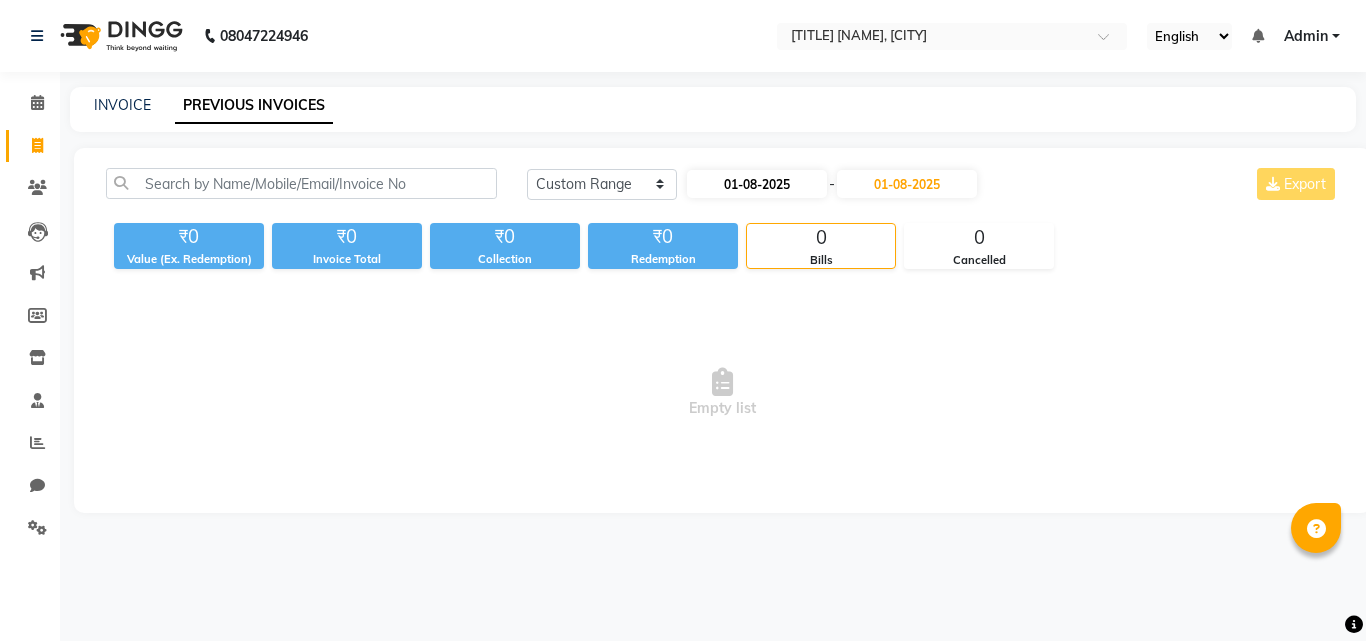 select on "8" 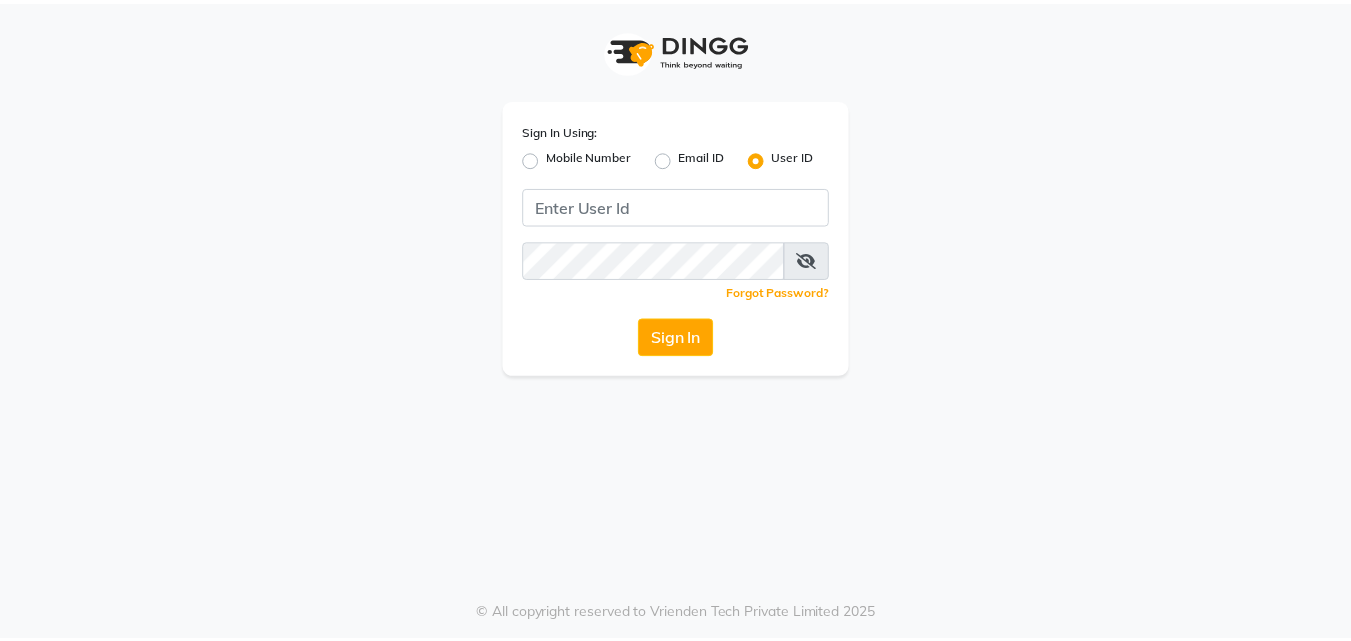 scroll, scrollTop: 0, scrollLeft: 0, axis: both 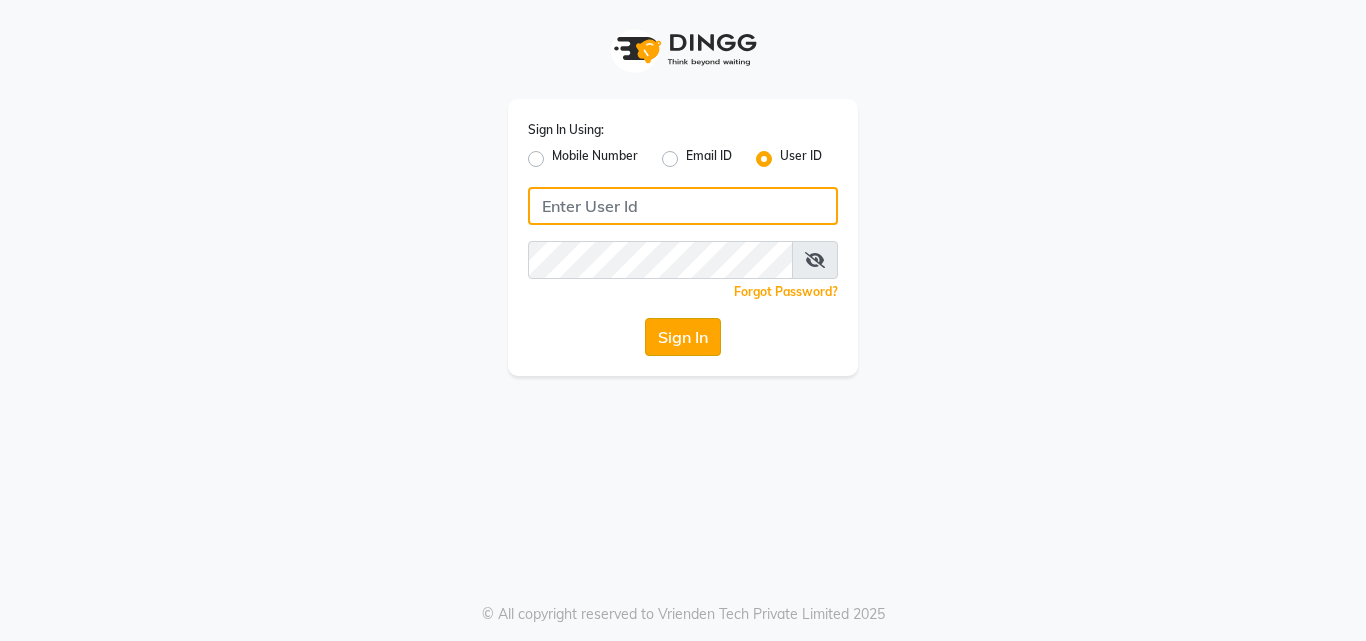 type on "[EMAIL]" 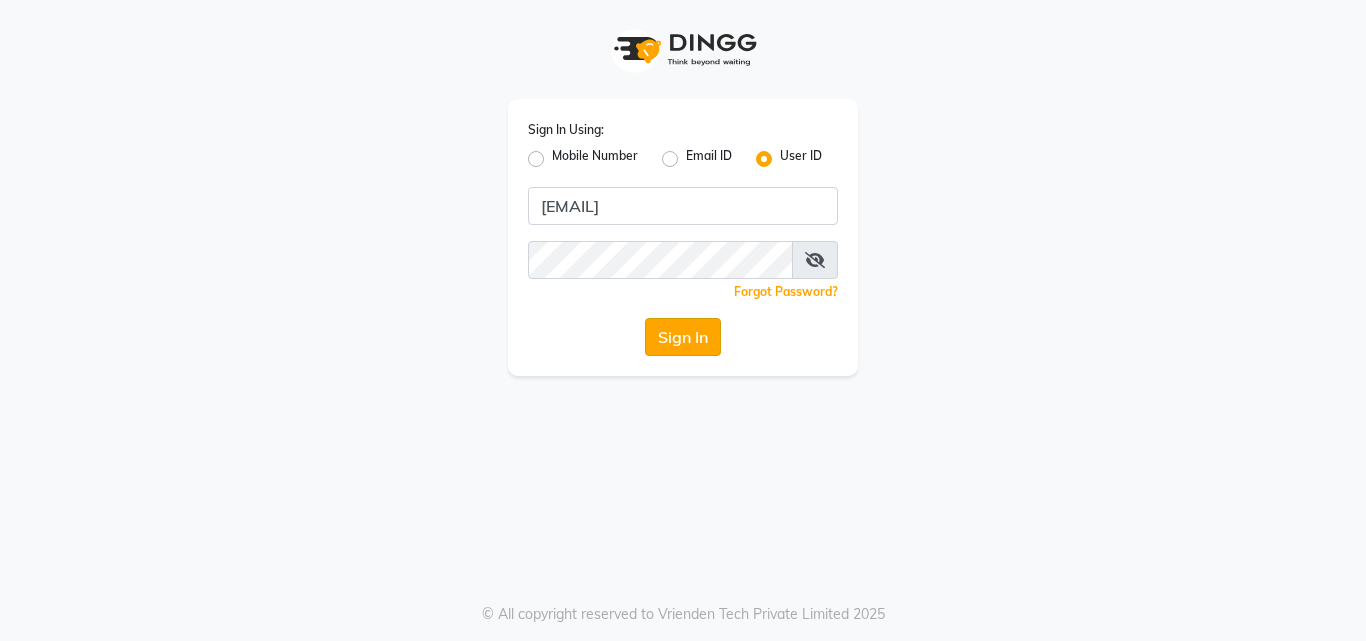 click on "Sign In" 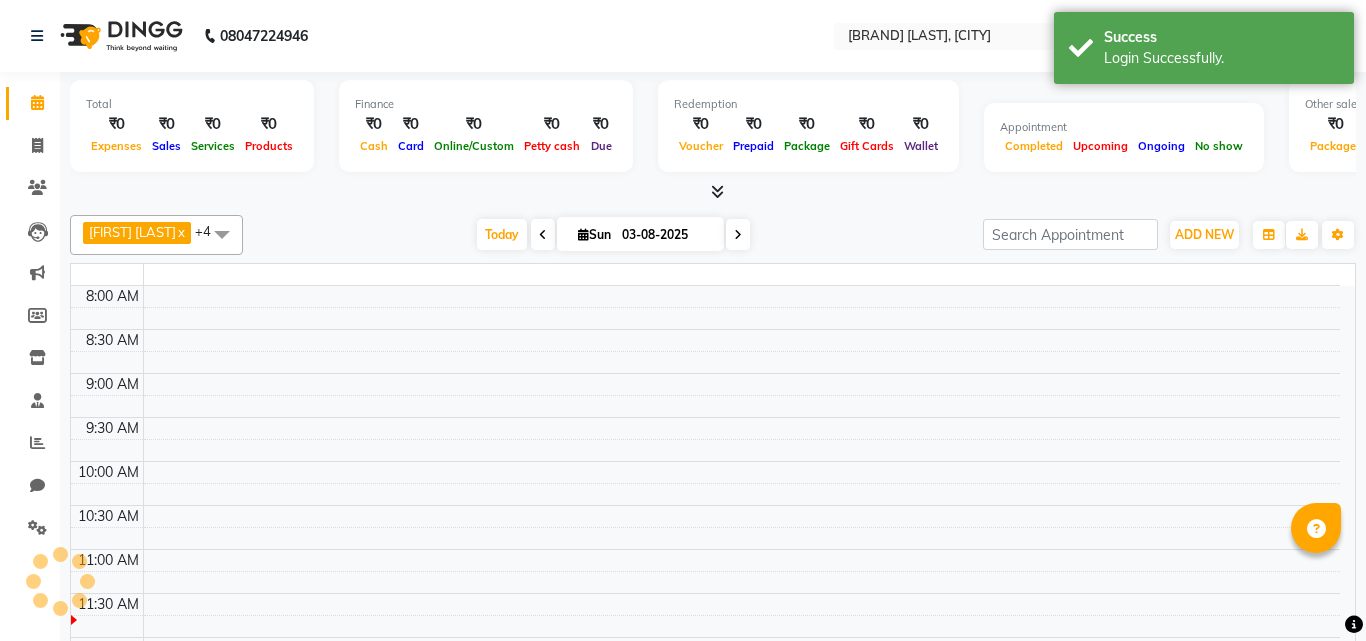 select on "en" 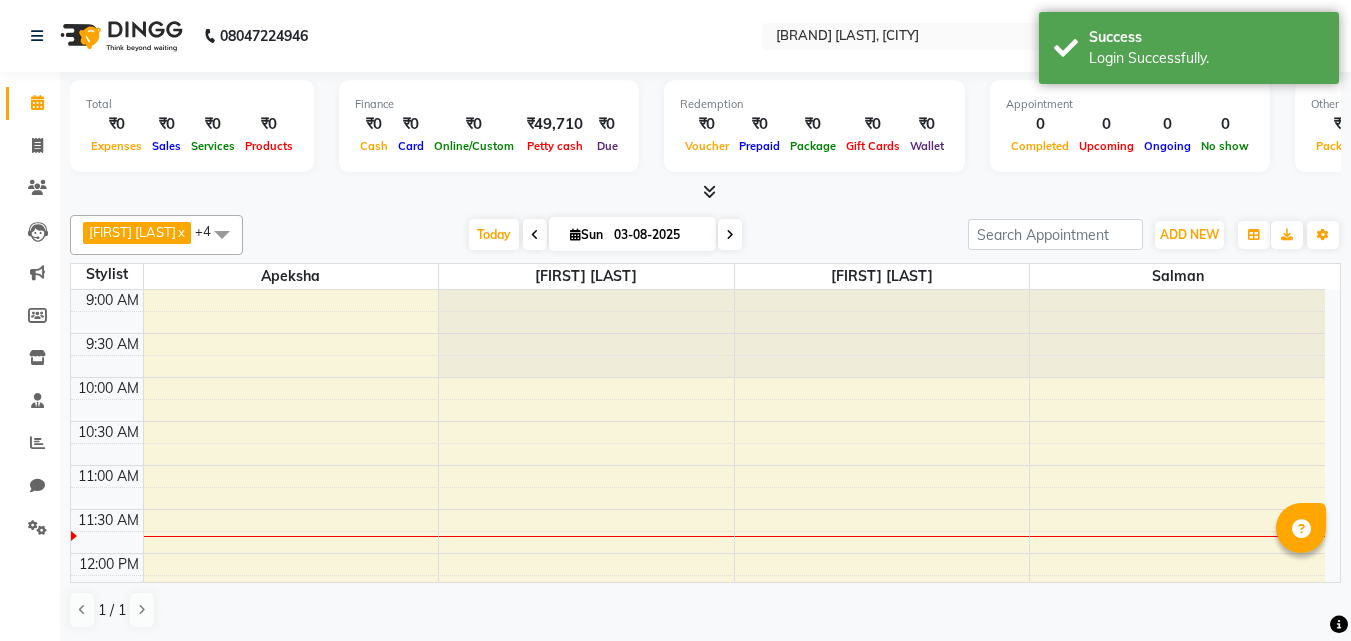 scroll, scrollTop: 0, scrollLeft: 0, axis: both 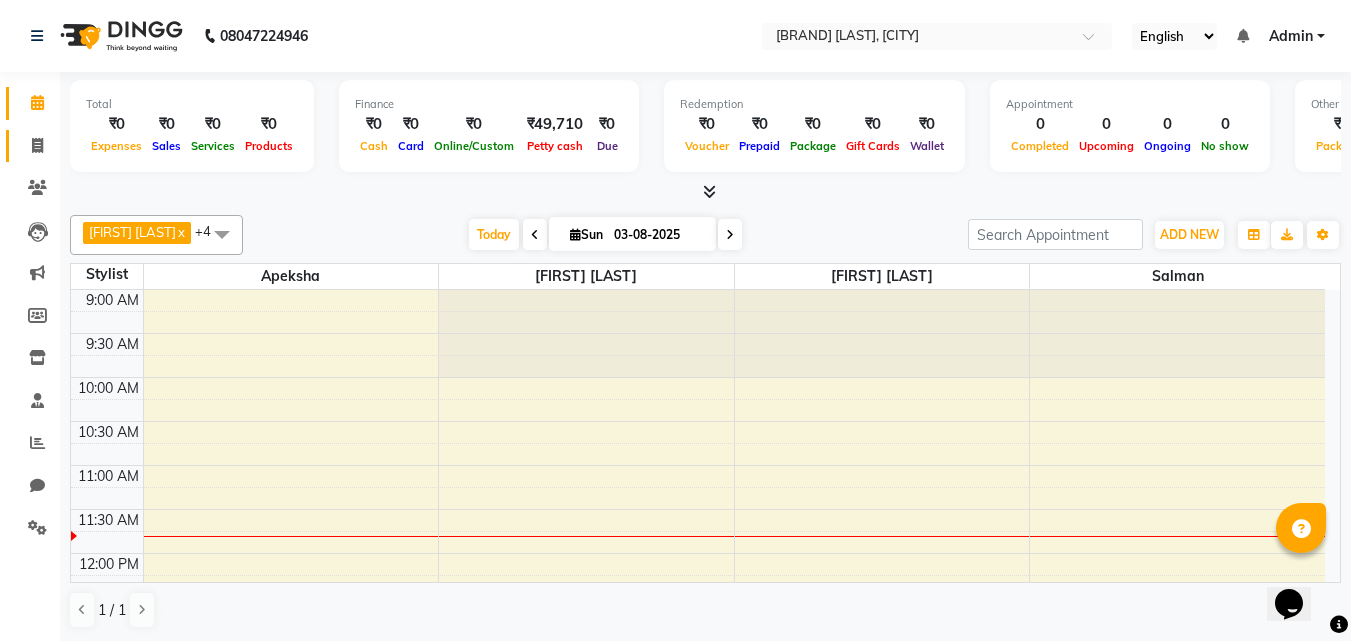 click 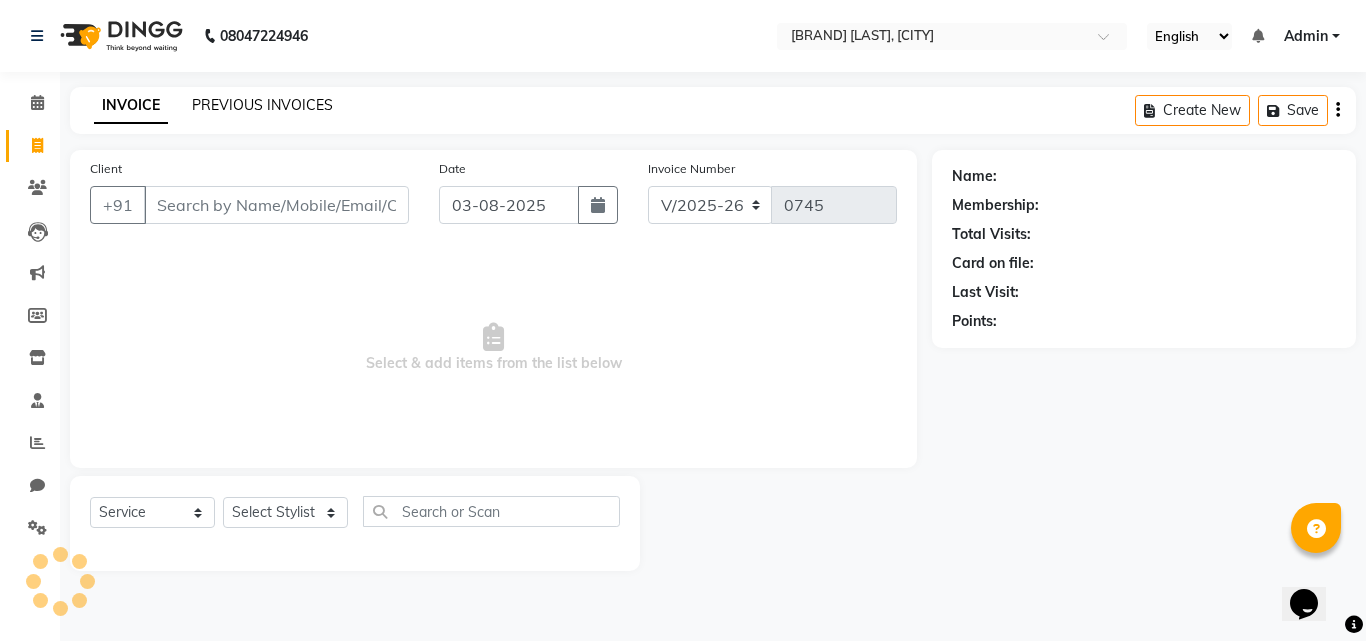 click on "PREVIOUS INVOICES" 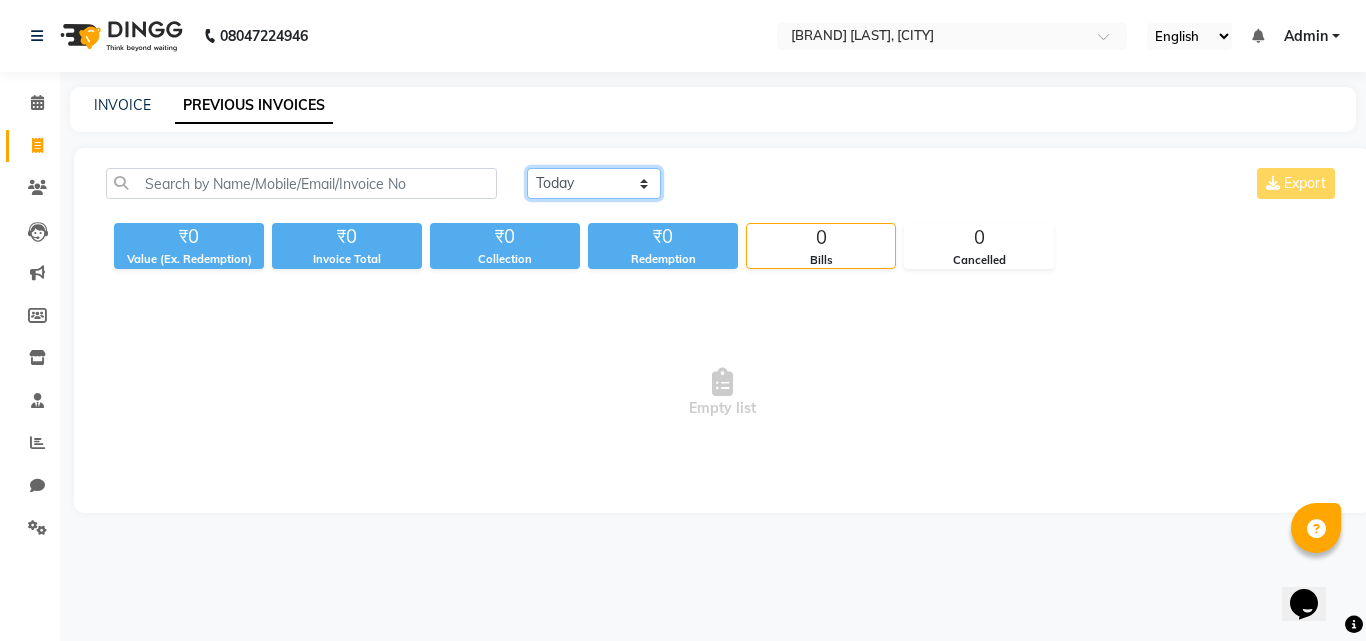 drag, startPoint x: 639, startPoint y: 177, endPoint x: 638, endPoint y: 193, distance: 16.03122 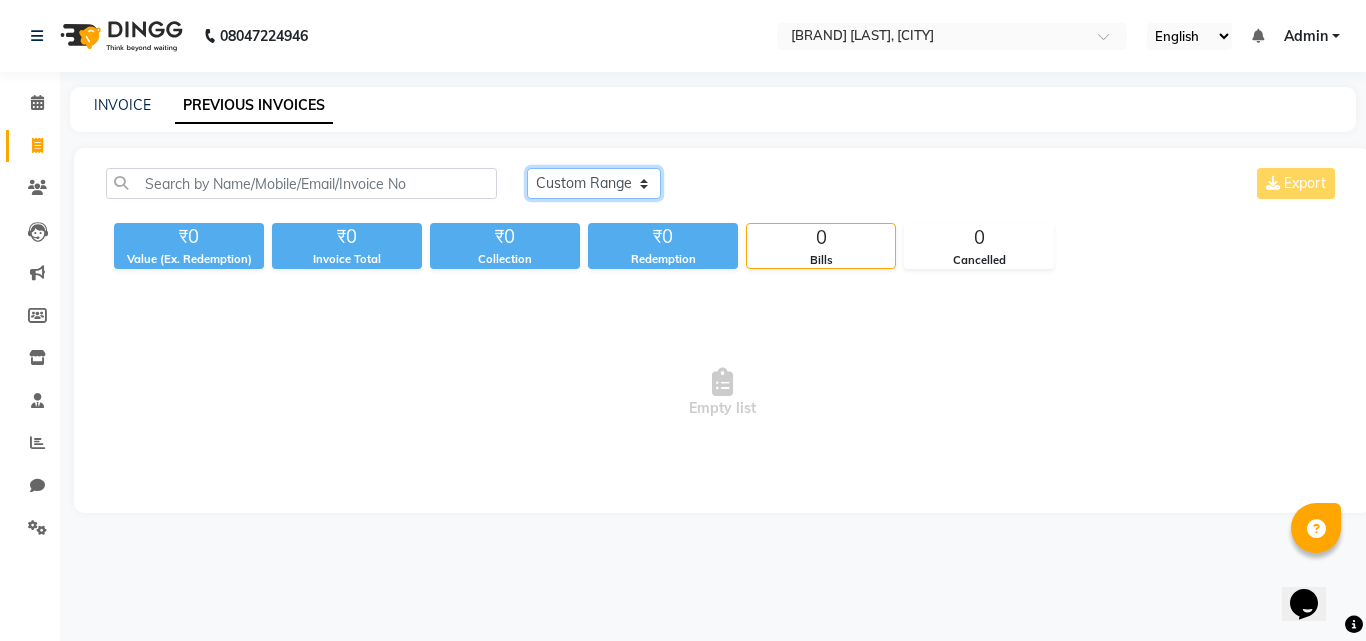 click on "Today Yesterday Custom Range" 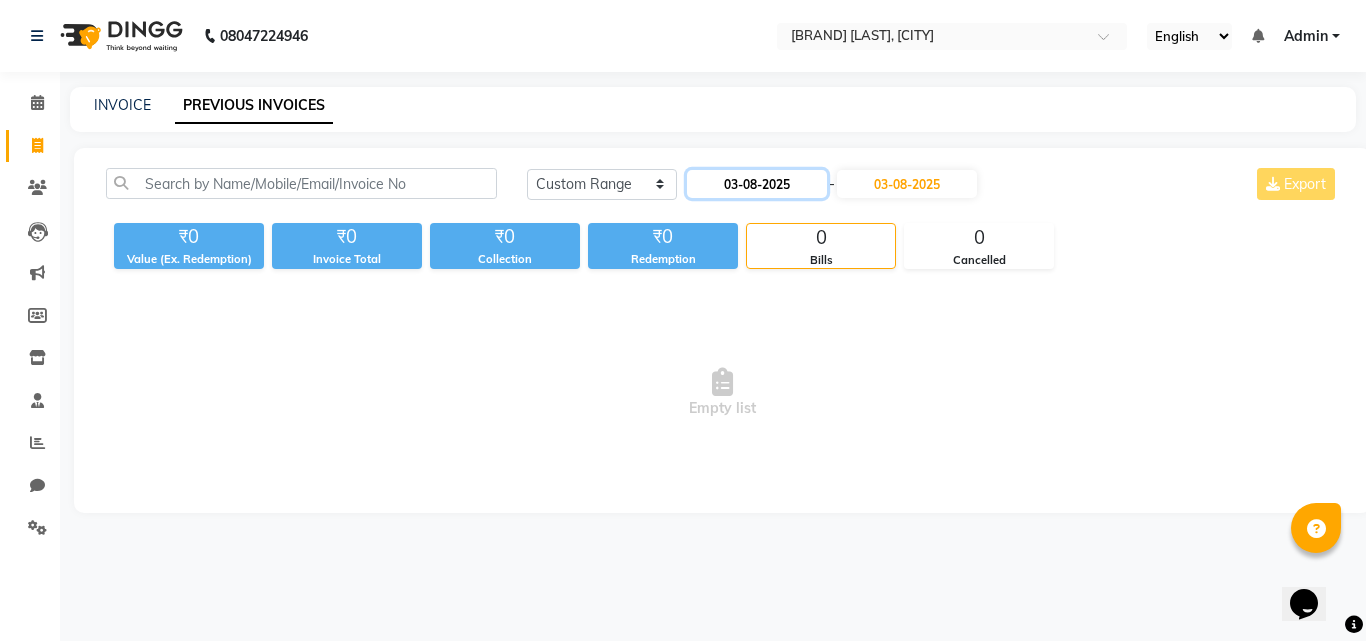 click on "03-08-2025" 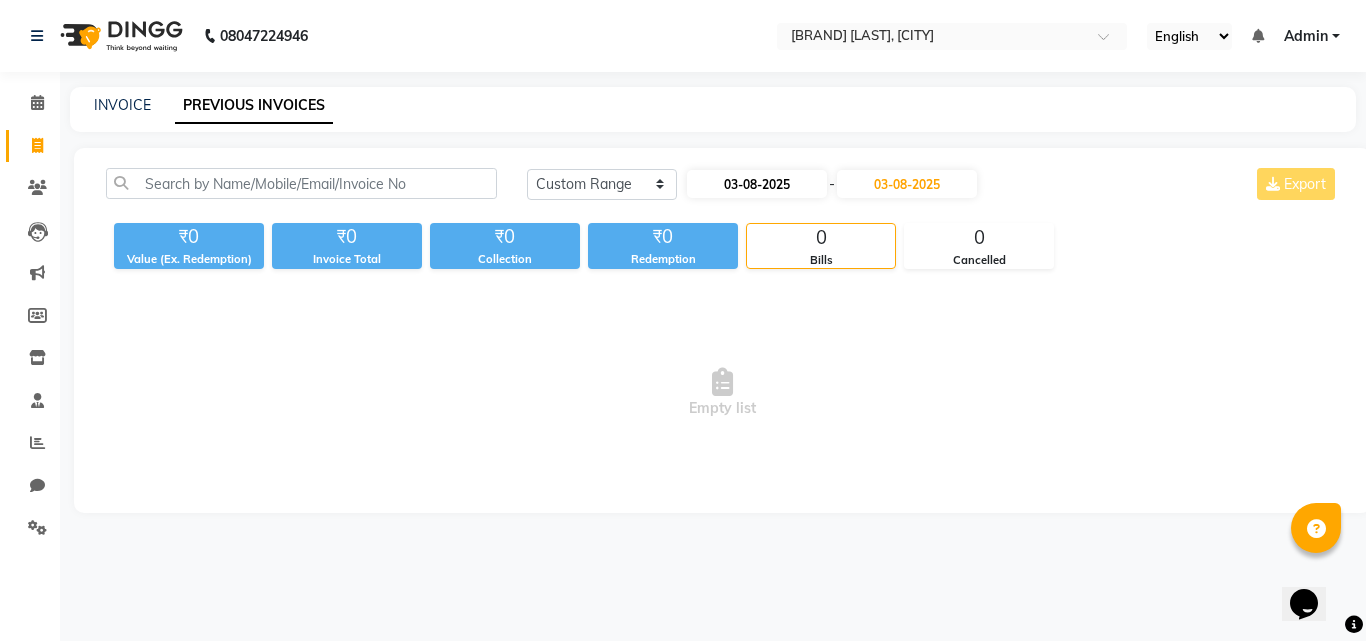 select on "8" 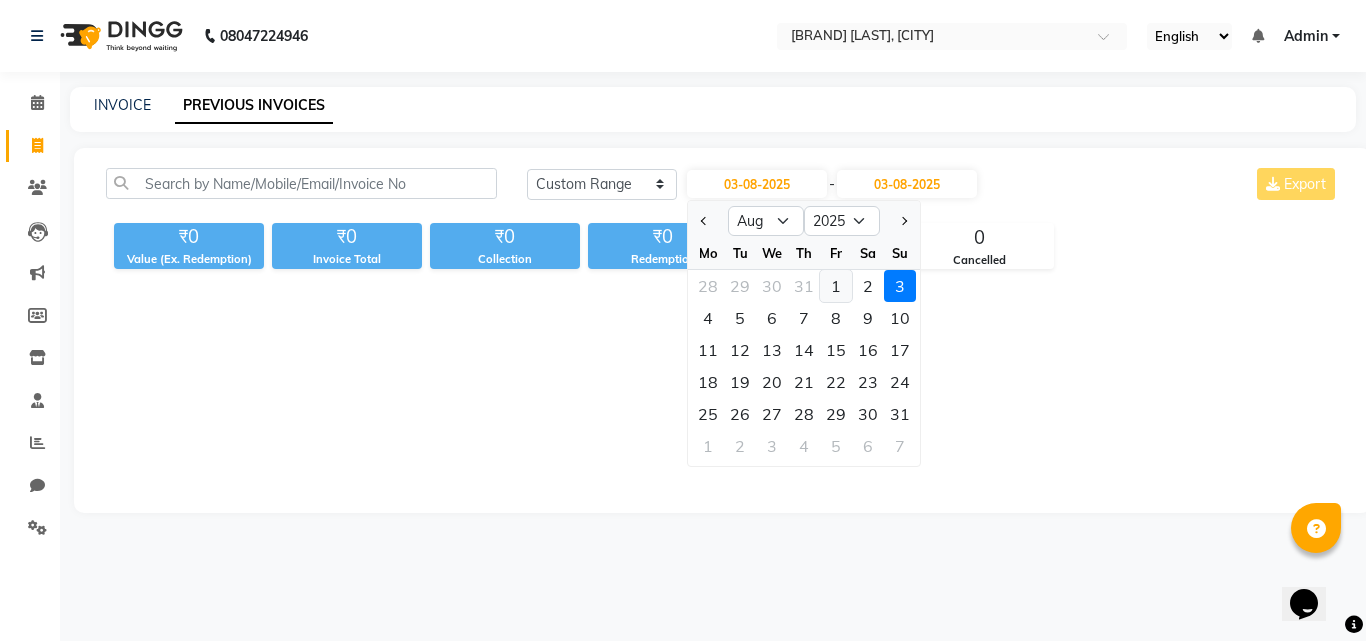 click on "1" 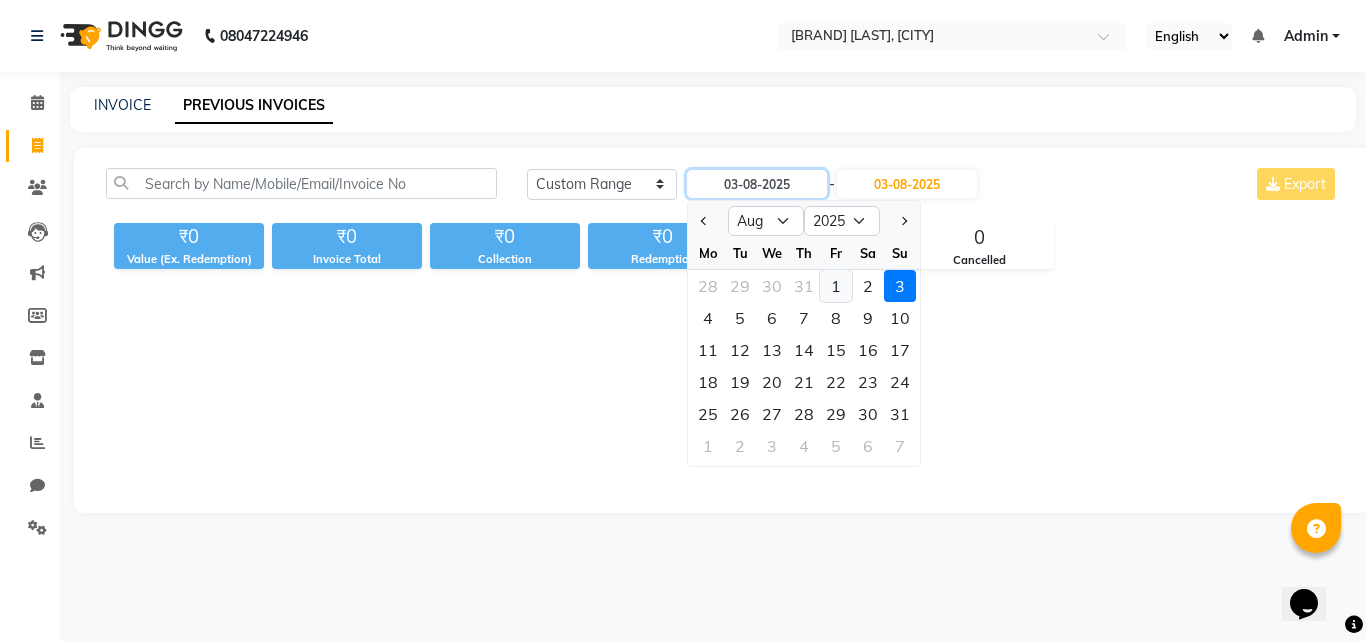 type on "01-08-2025" 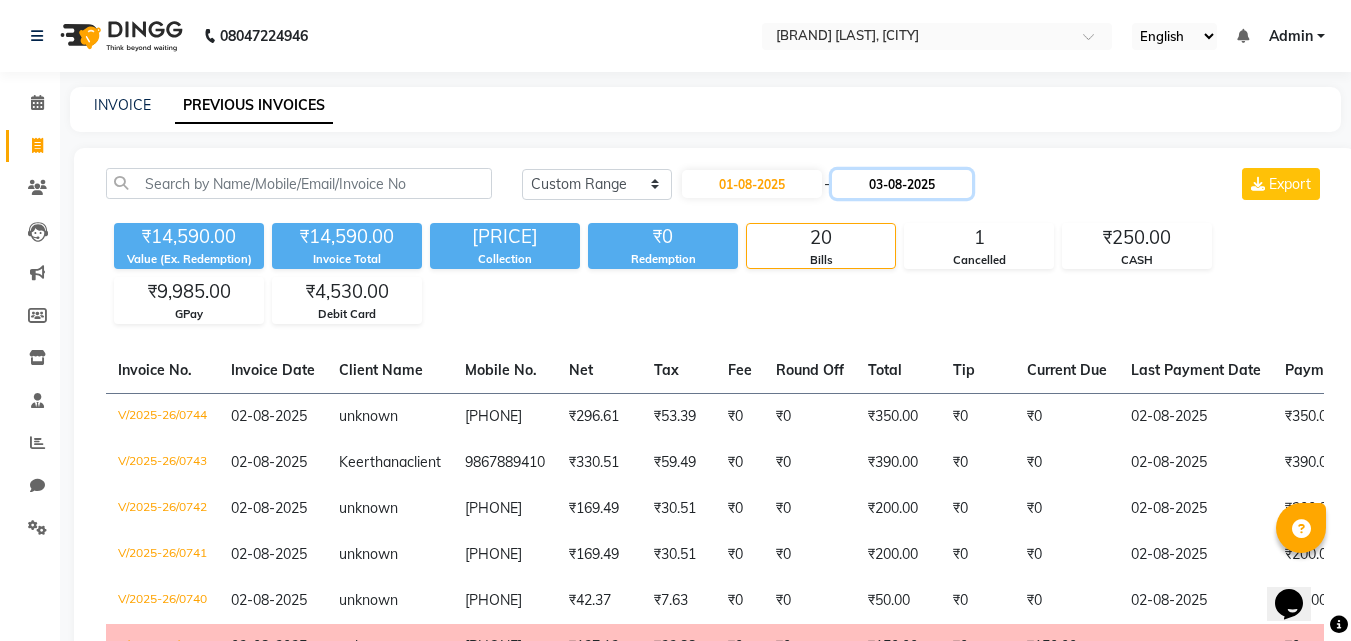 click on "03-08-2025" 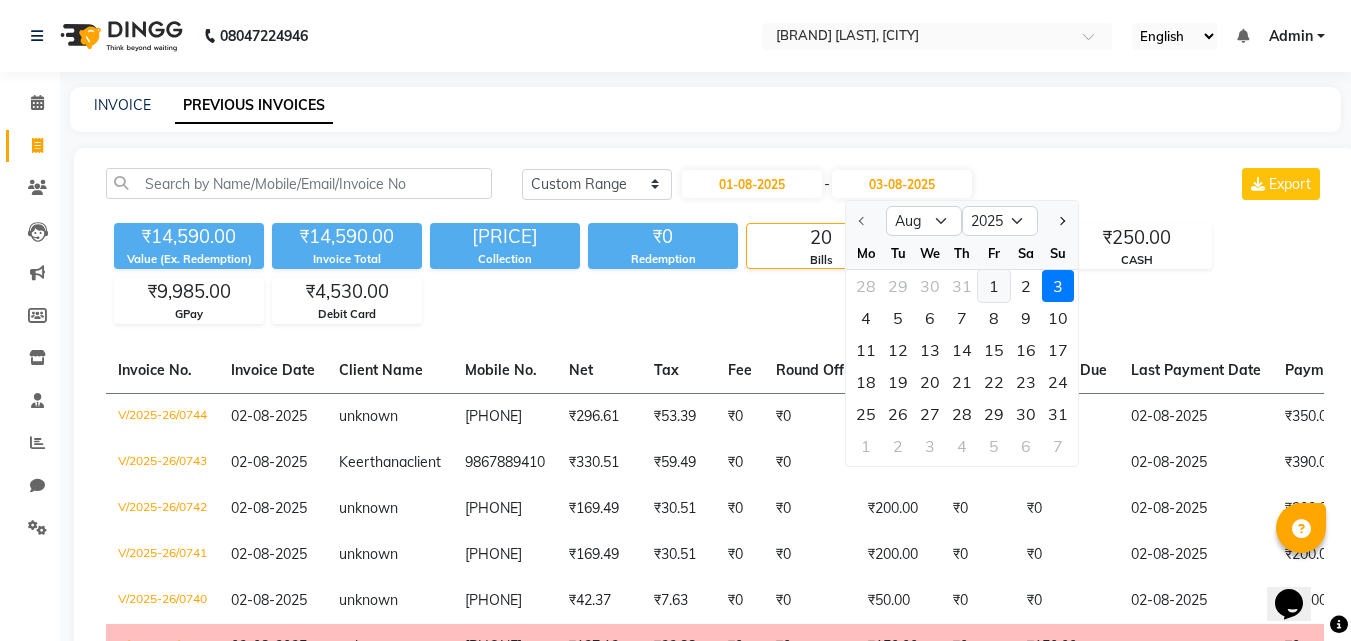 click on "1" 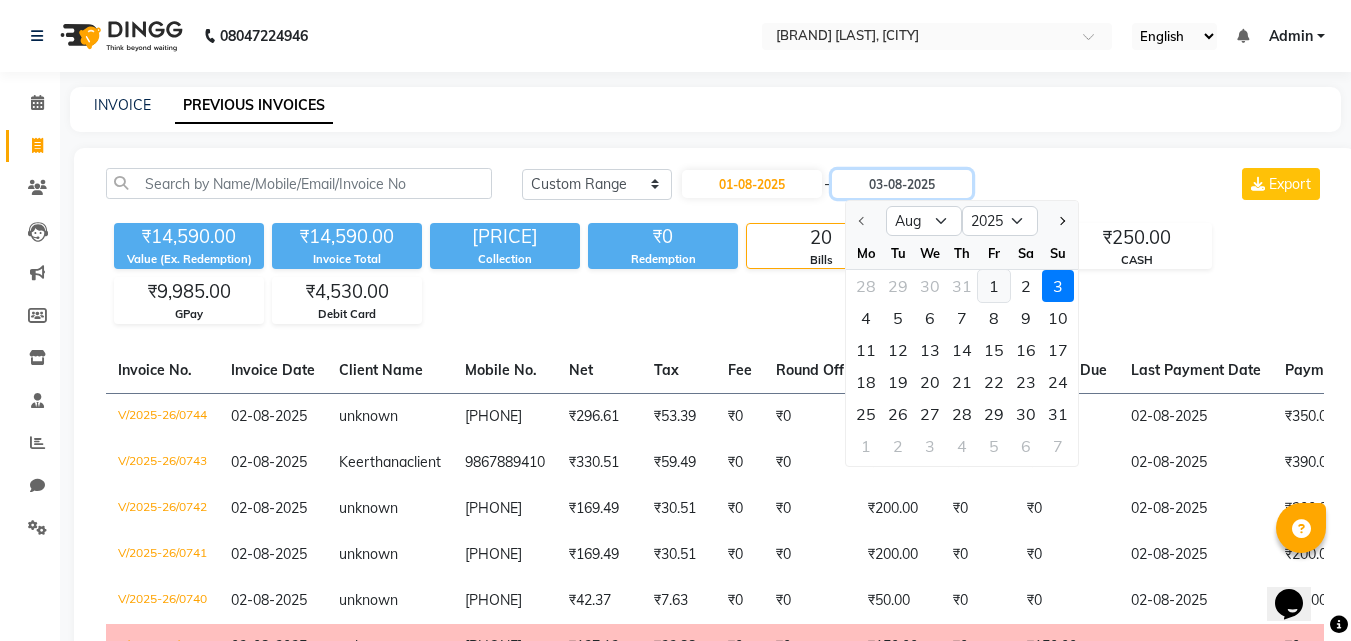 type on "01-08-2025" 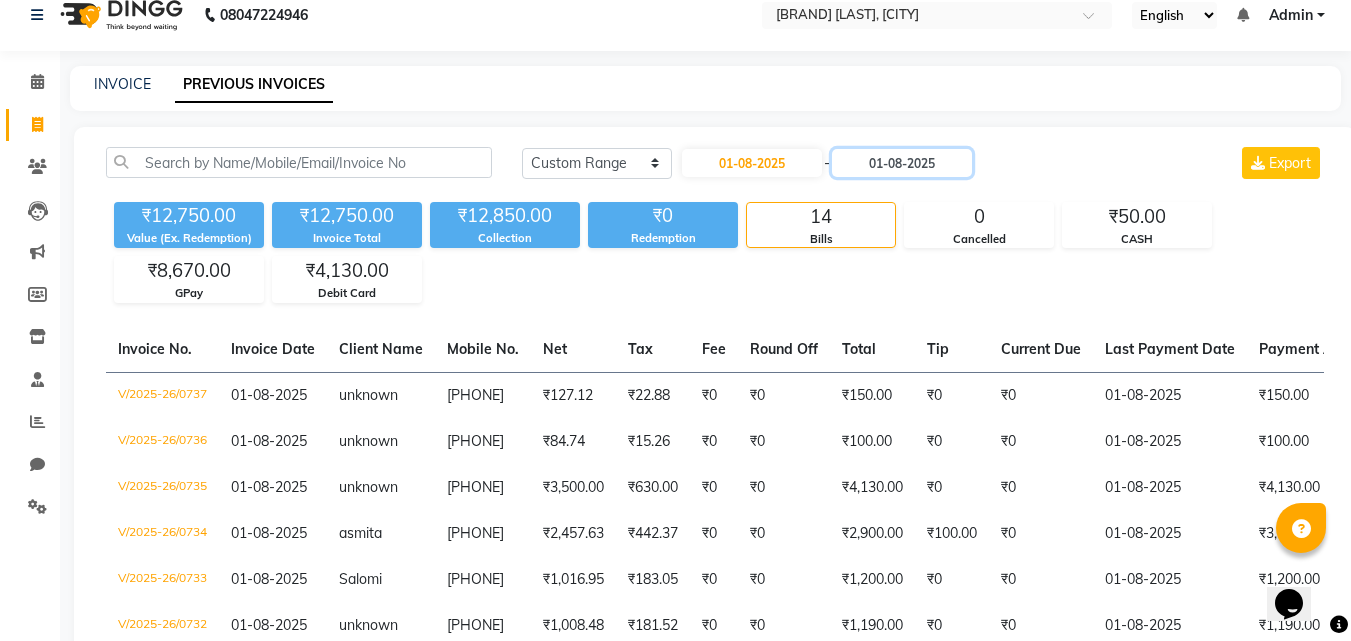 scroll, scrollTop: 0, scrollLeft: 0, axis: both 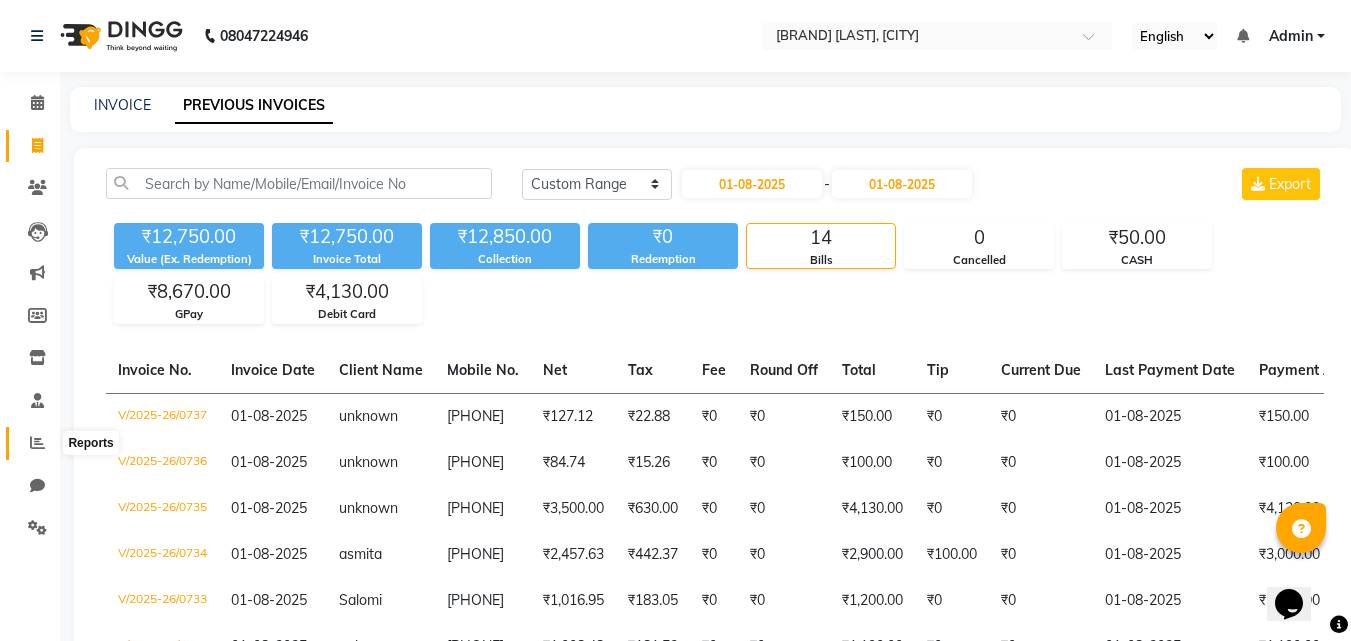 click 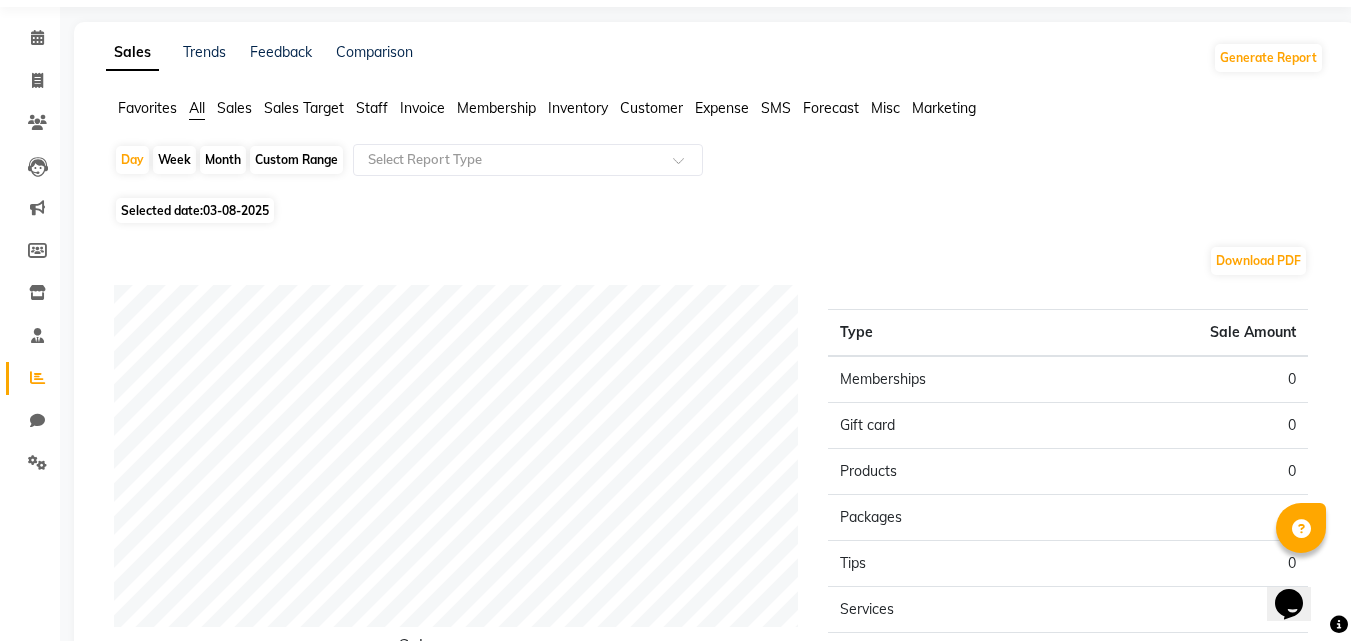 scroll, scrollTop: 100, scrollLeft: 0, axis: vertical 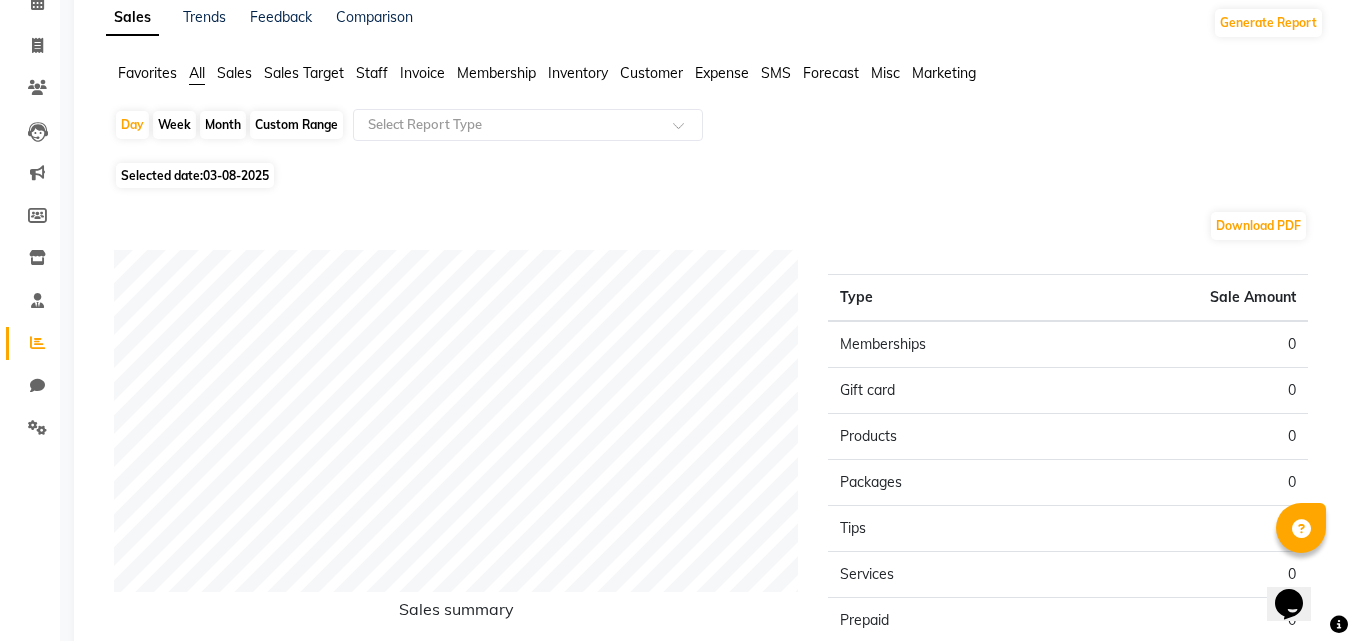 click on "03-08-2025" 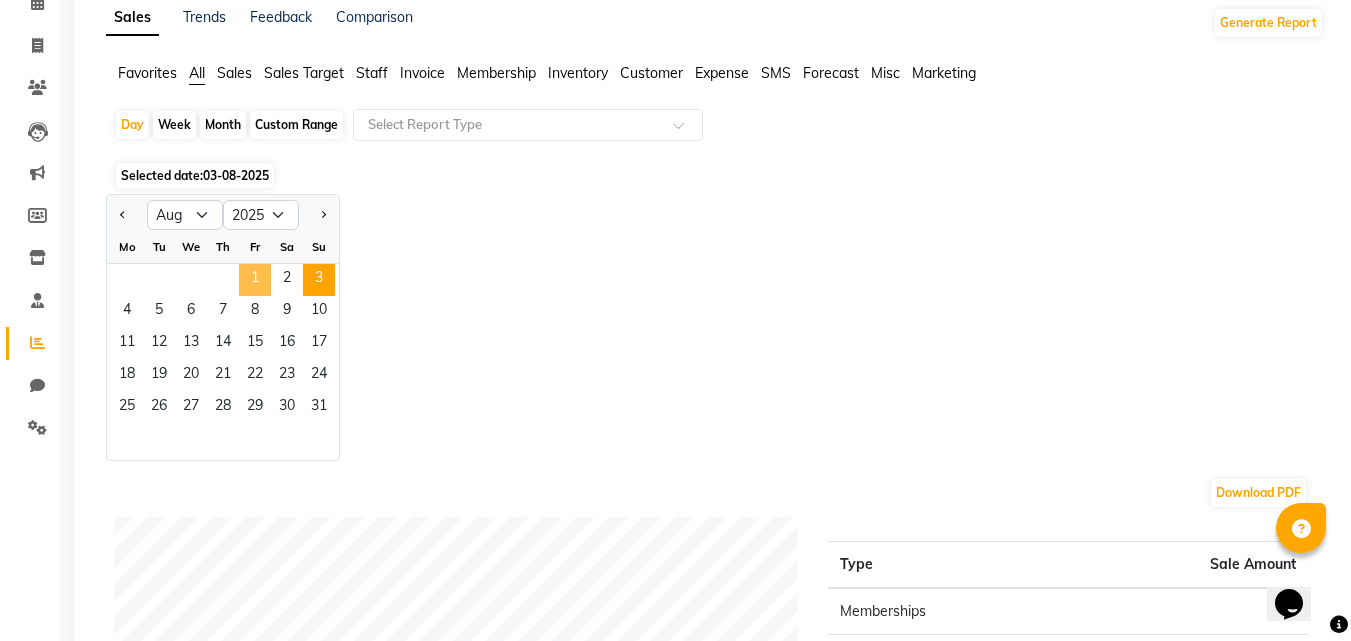 click on "1" 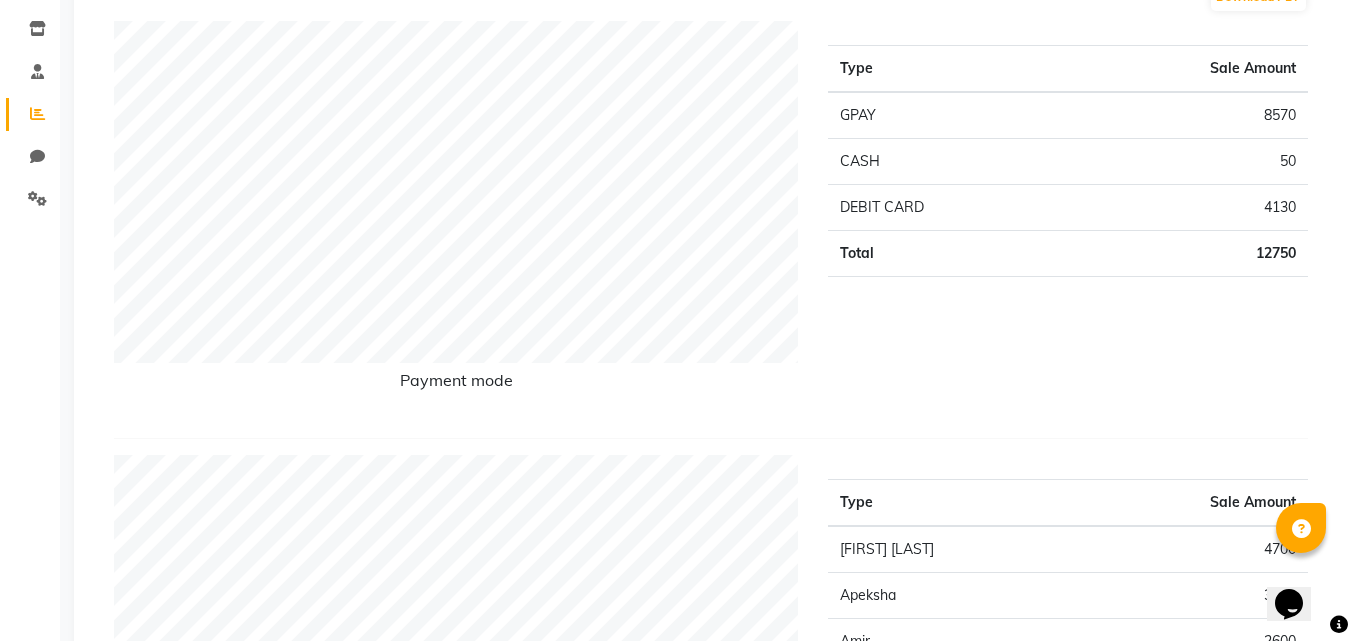scroll, scrollTop: 200, scrollLeft: 0, axis: vertical 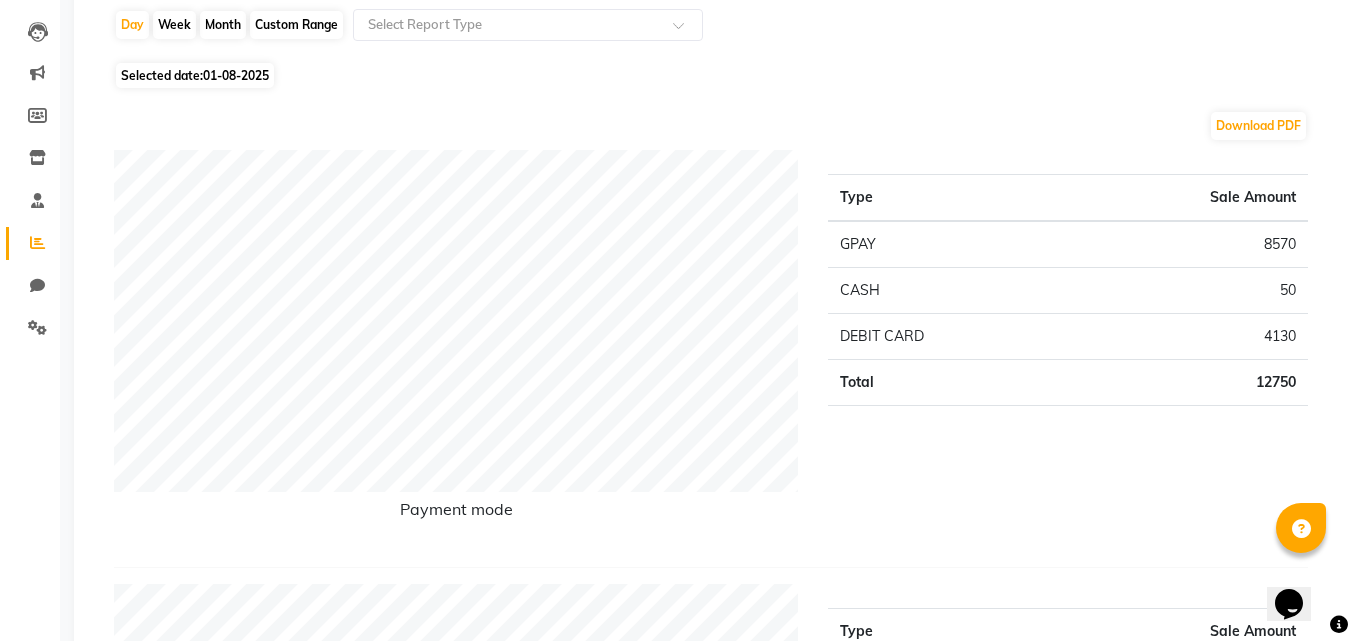 click on "Selected date:  01-08-2025" 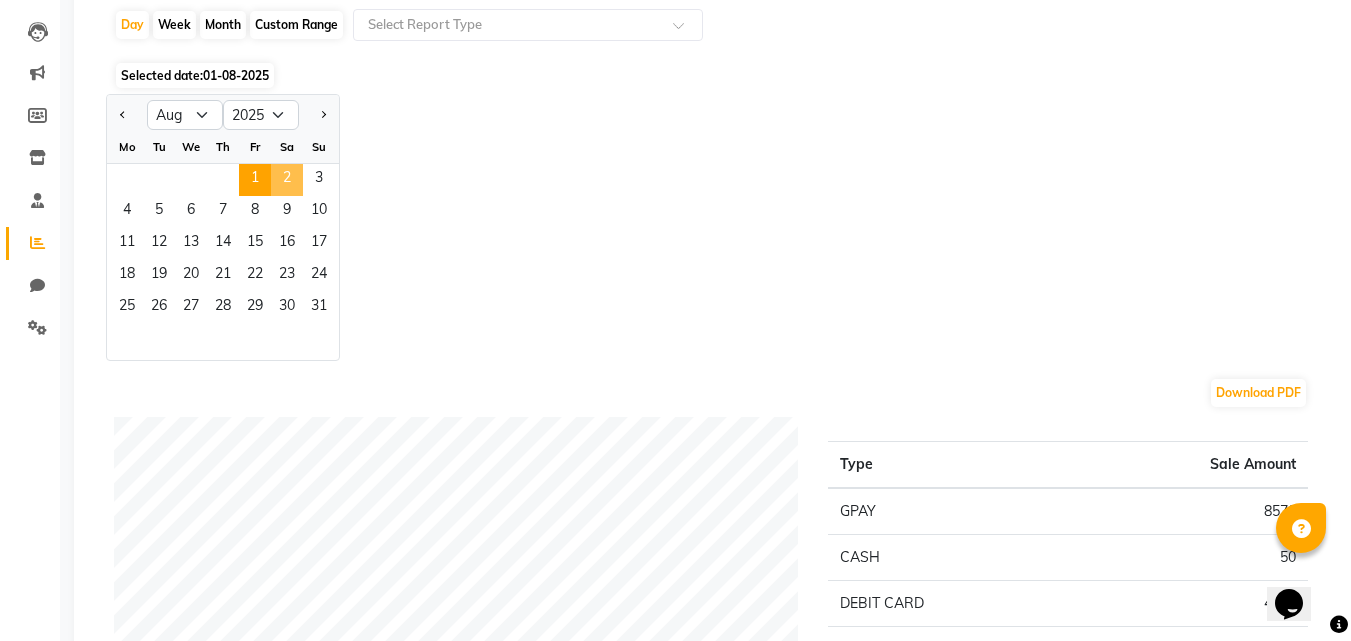 click on "2" 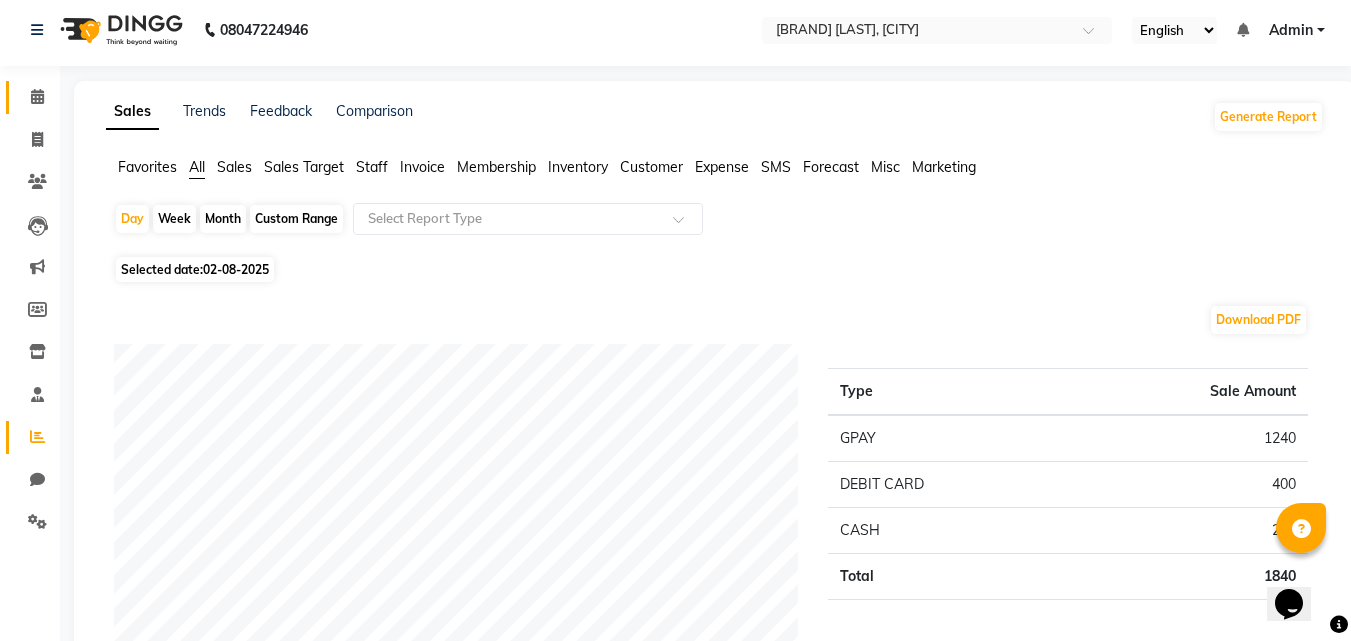 scroll, scrollTop: 0, scrollLeft: 0, axis: both 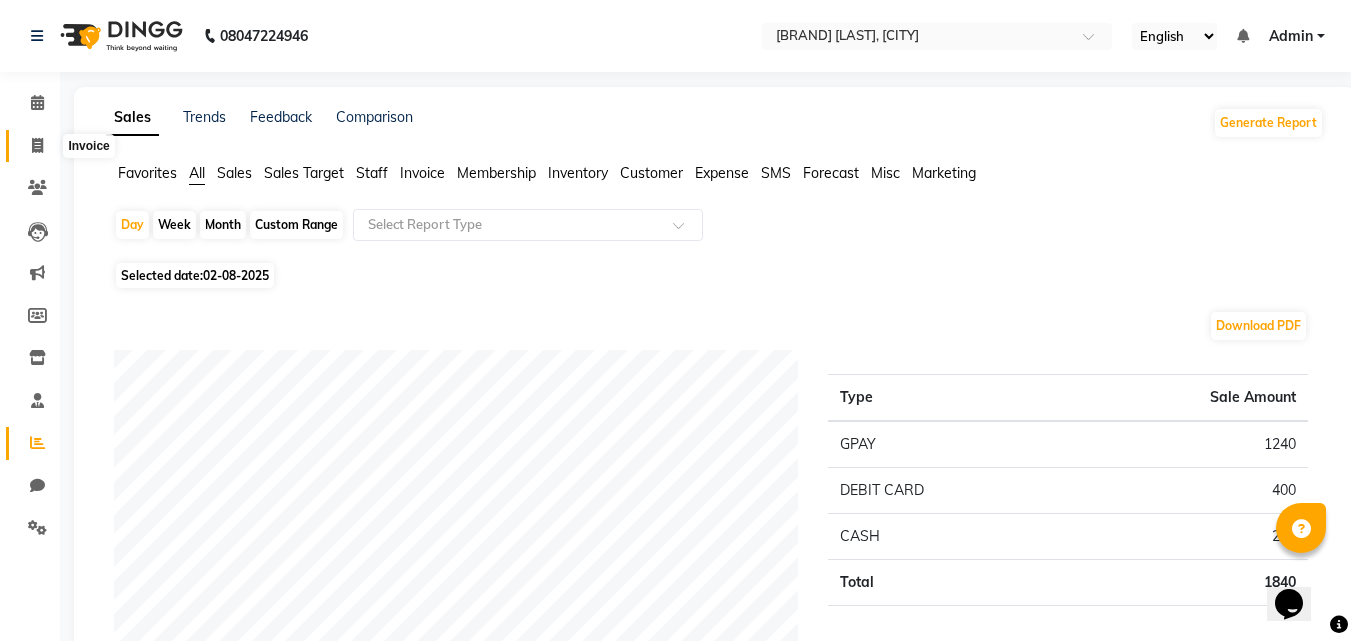 click 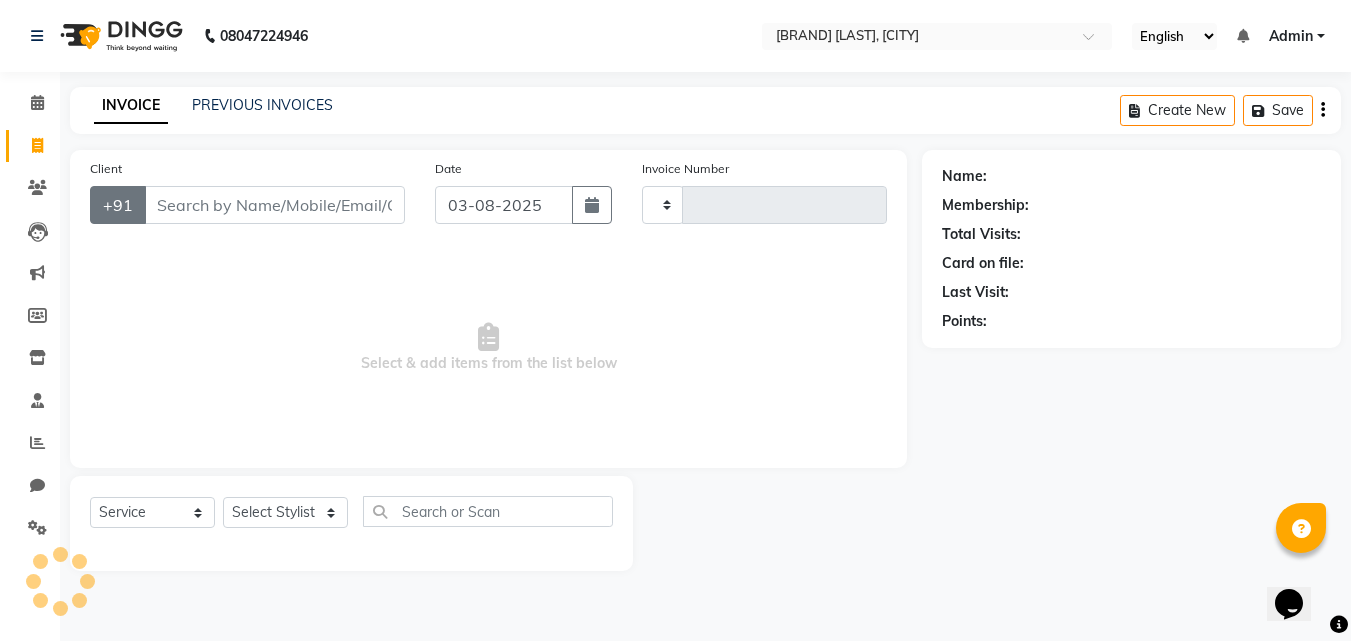 type on "0745" 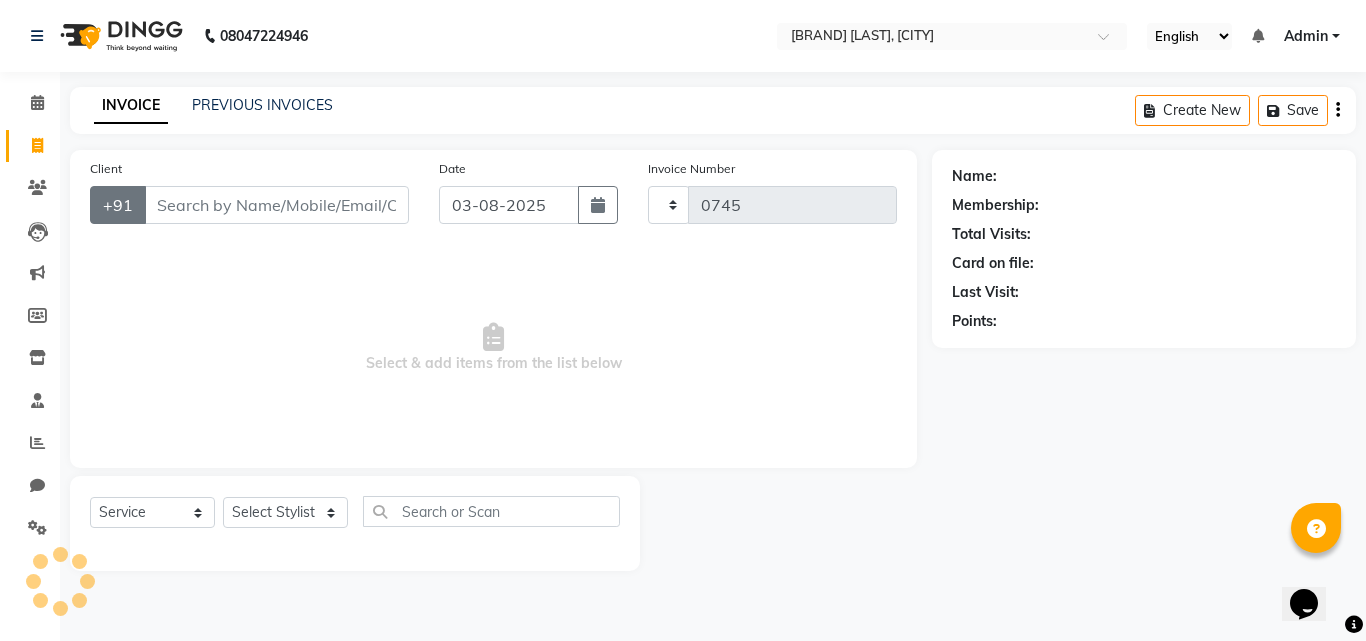 select on "7832" 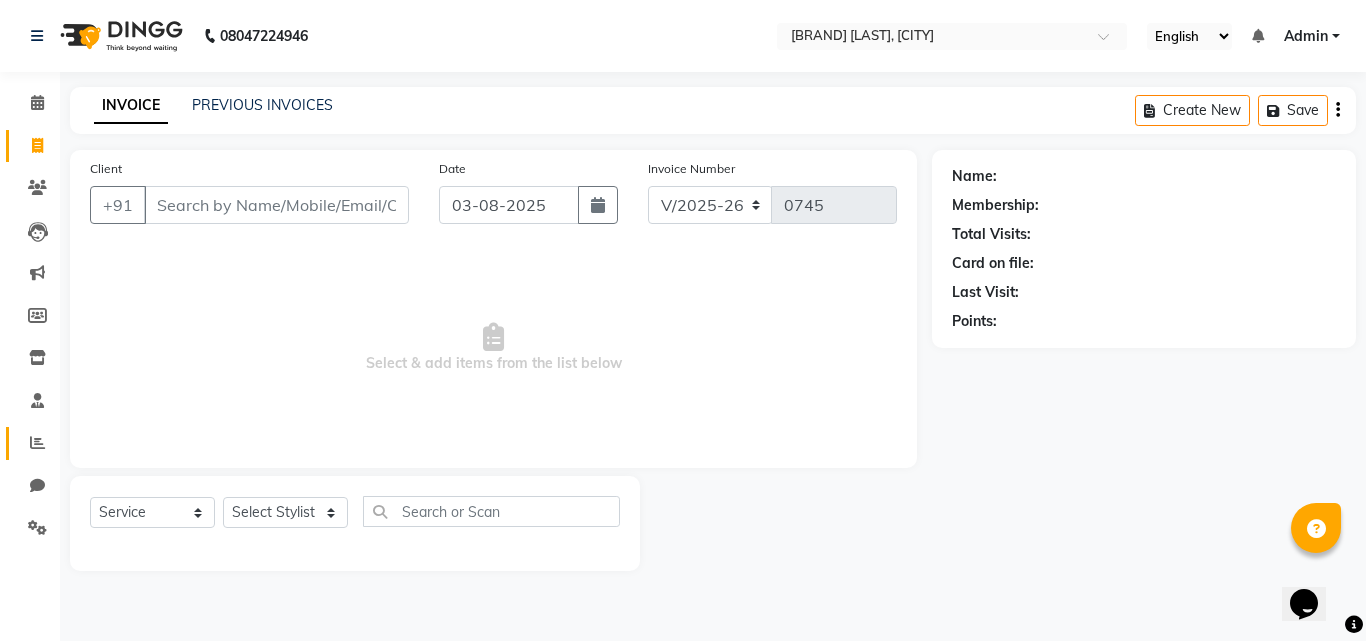 click on "Reports" 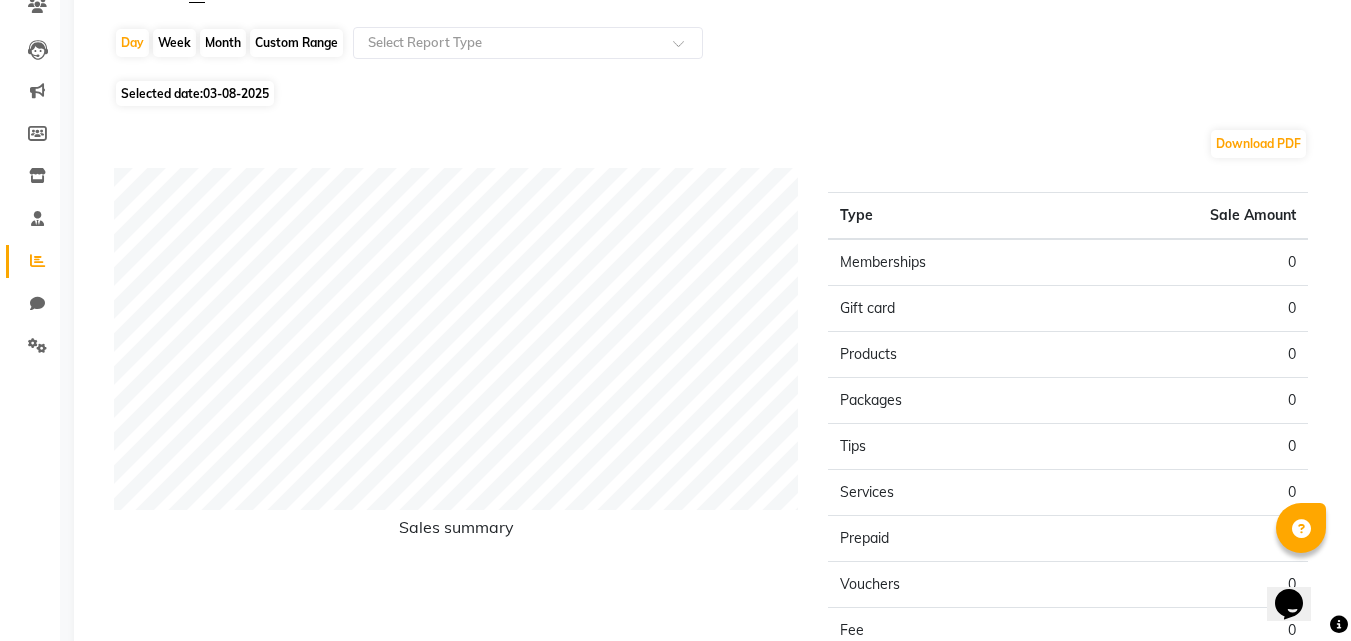 scroll, scrollTop: 0, scrollLeft: 0, axis: both 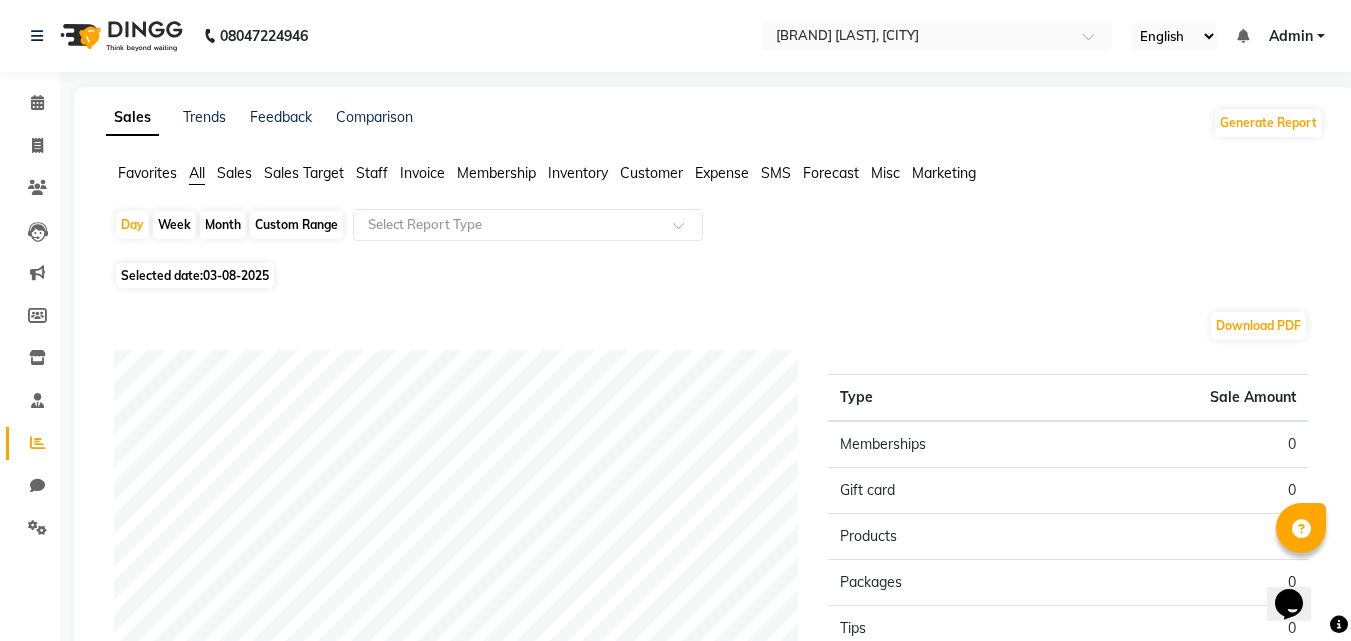 click on "03-08-2025" 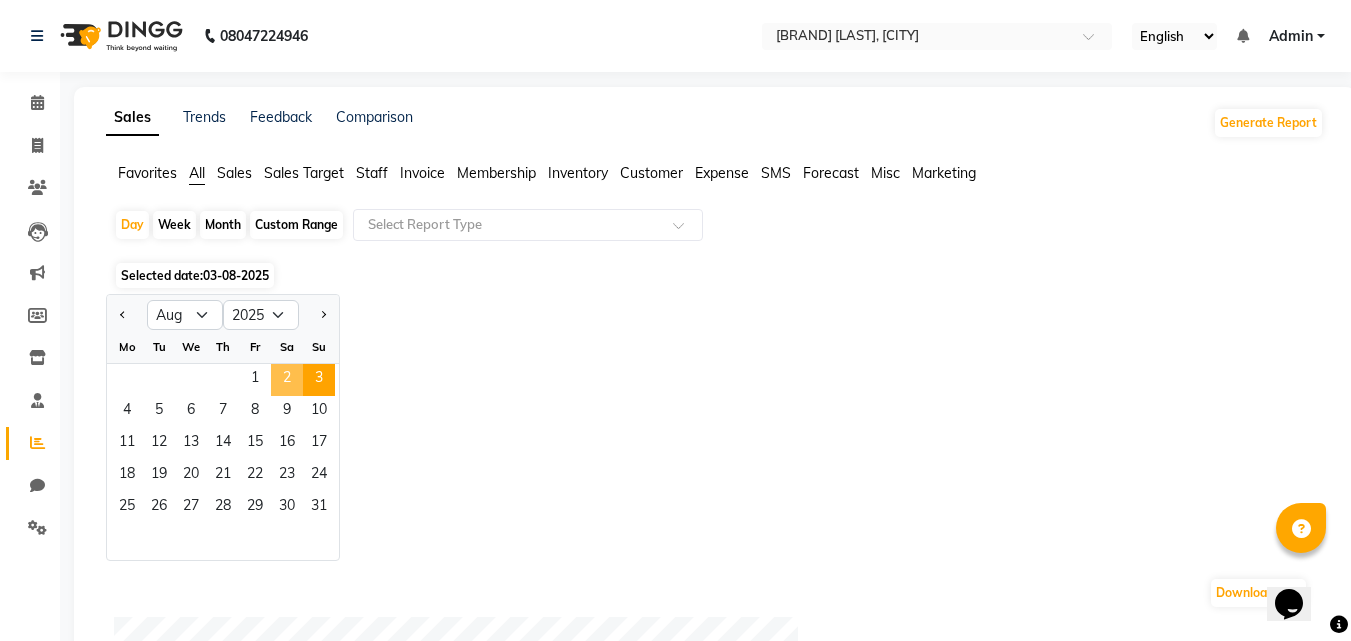 click on "2" 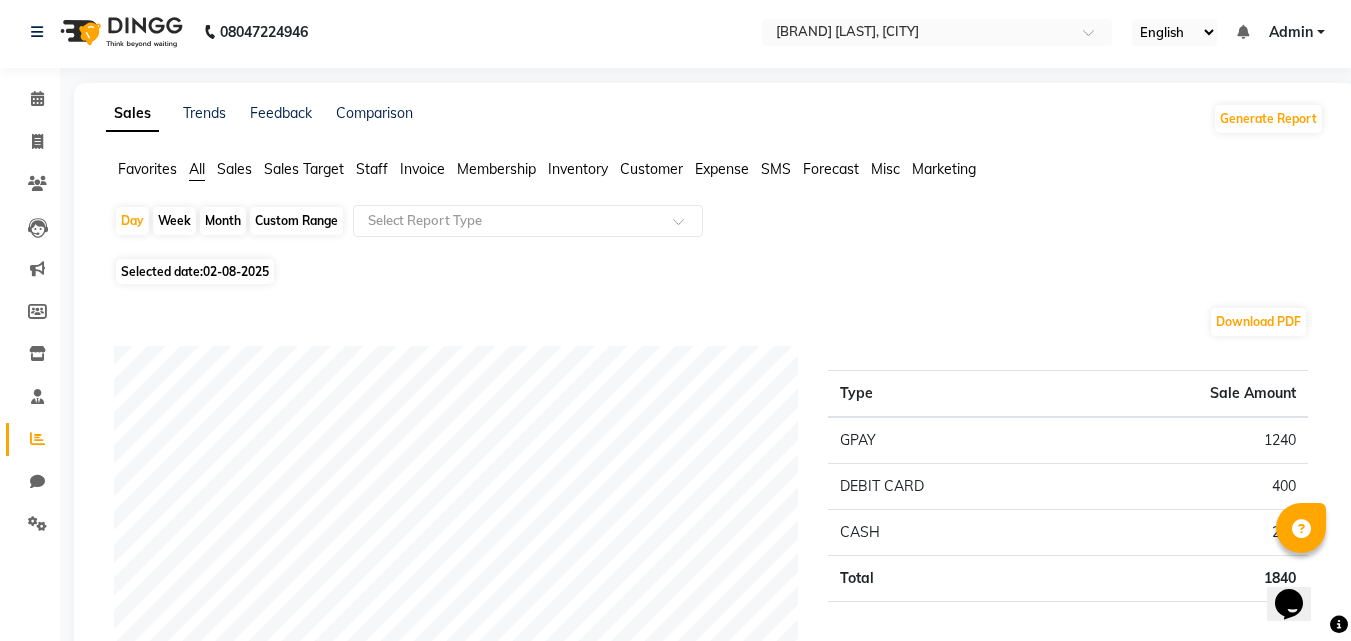 scroll, scrollTop: 0, scrollLeft: 0, axis: both 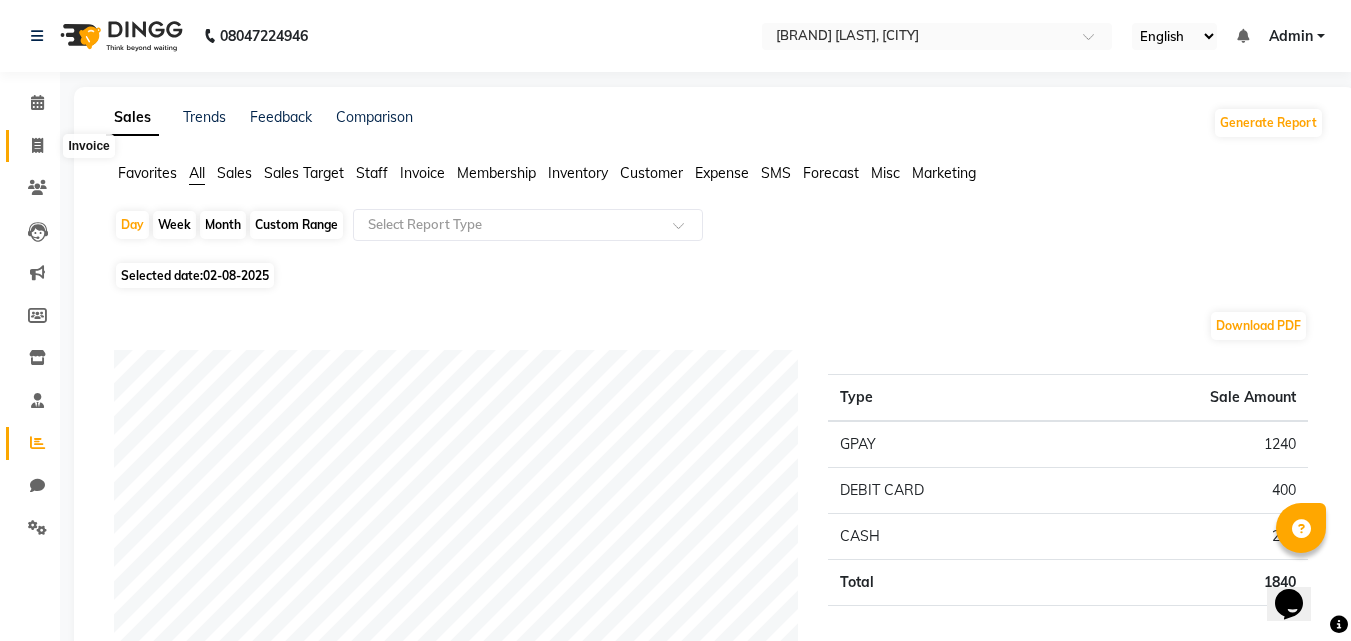 click 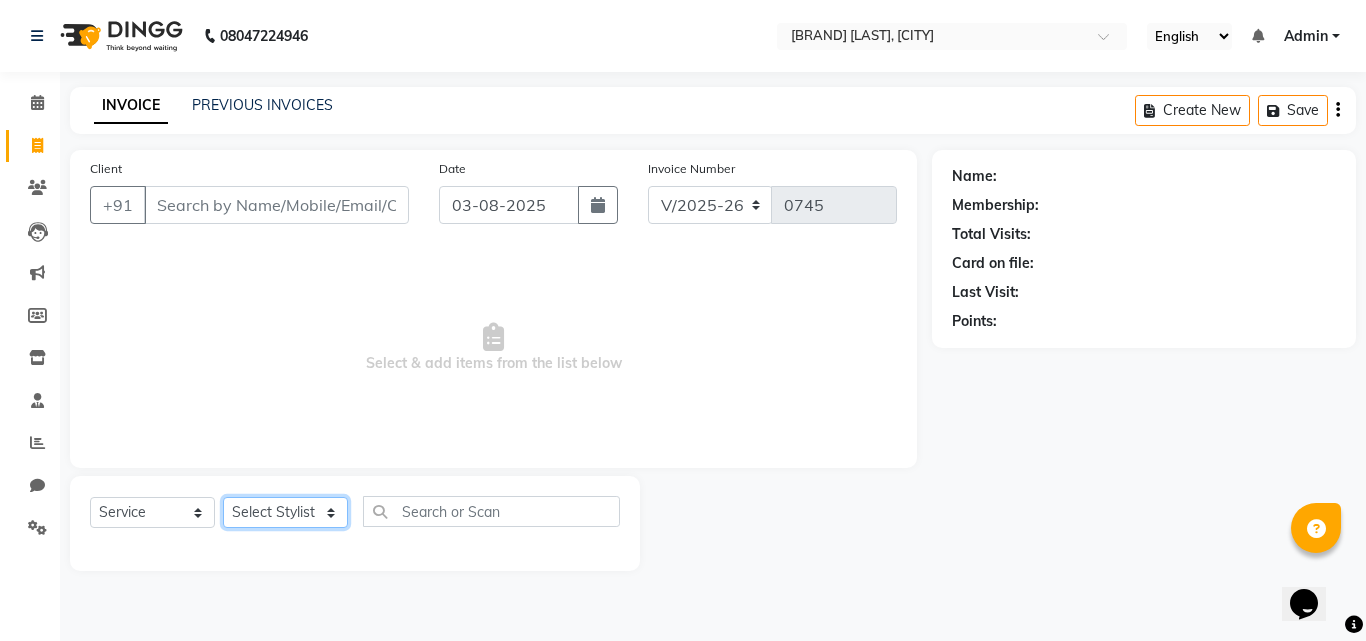 click on "Select Stylist Amir Apeksha Haider Salmani HASIM Salman Sheetal Panchal" 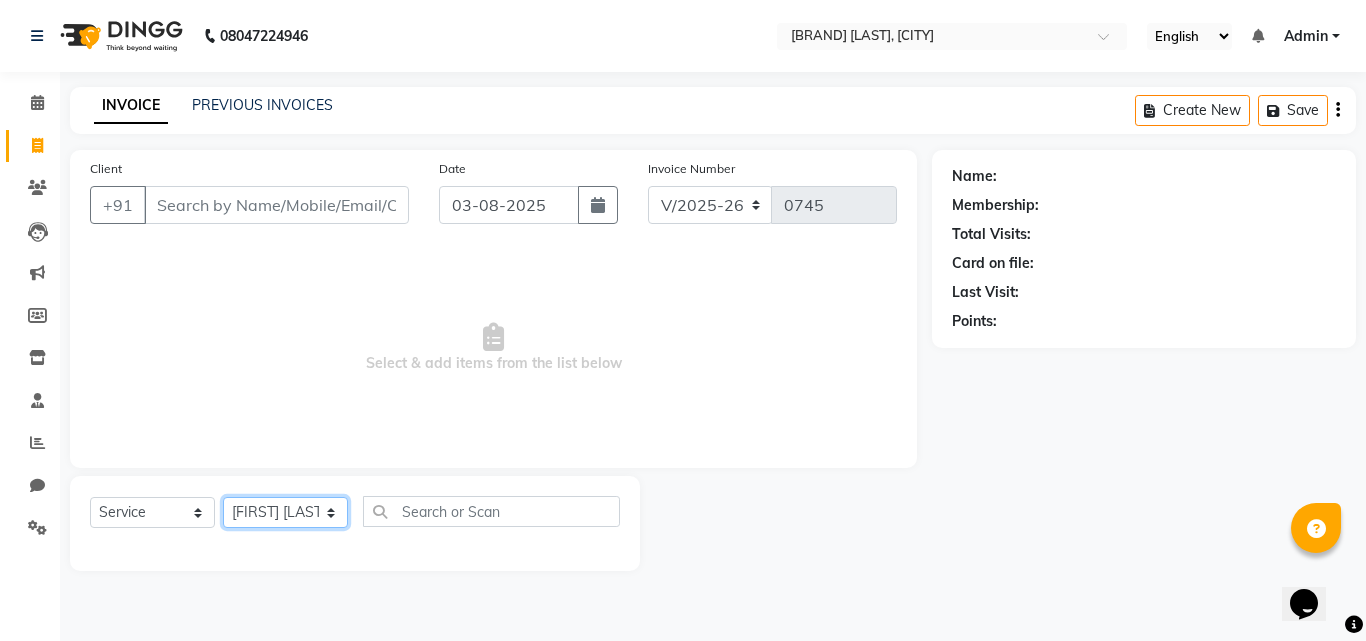 click on "Select Stylist Amir Apeksha Haider Salmani HASIM Salman Sheetal Panchal" 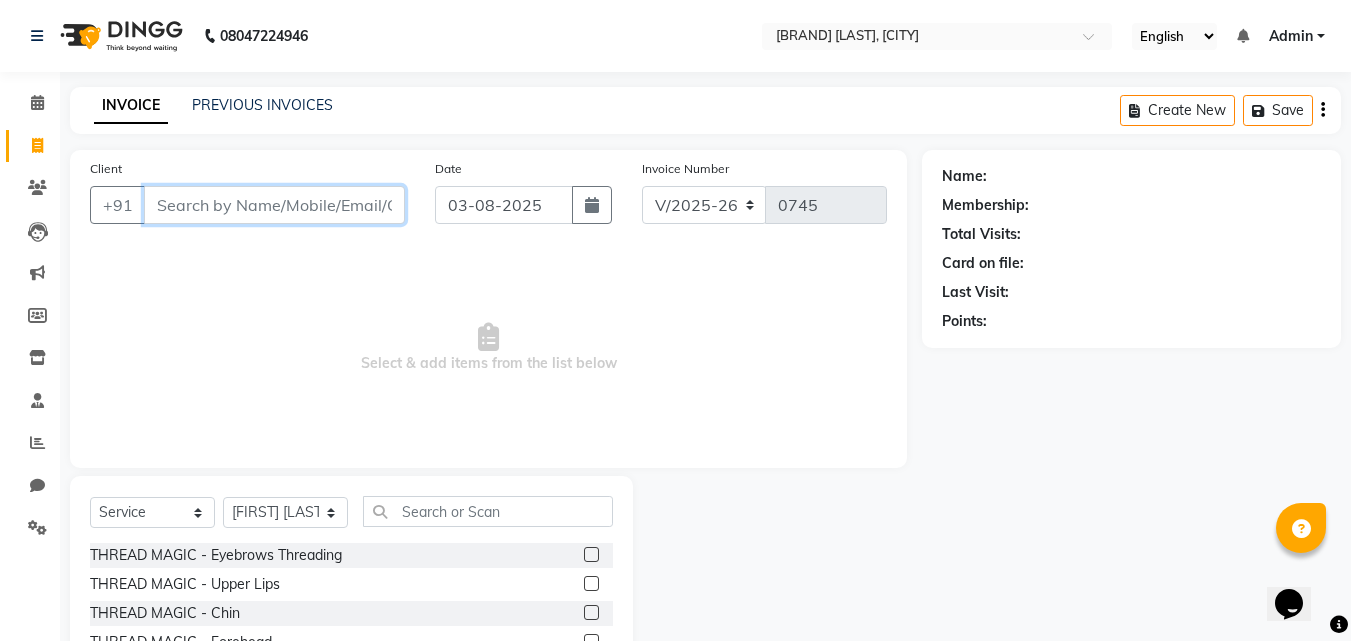 click on "Client" at bounding box center [274, 205] 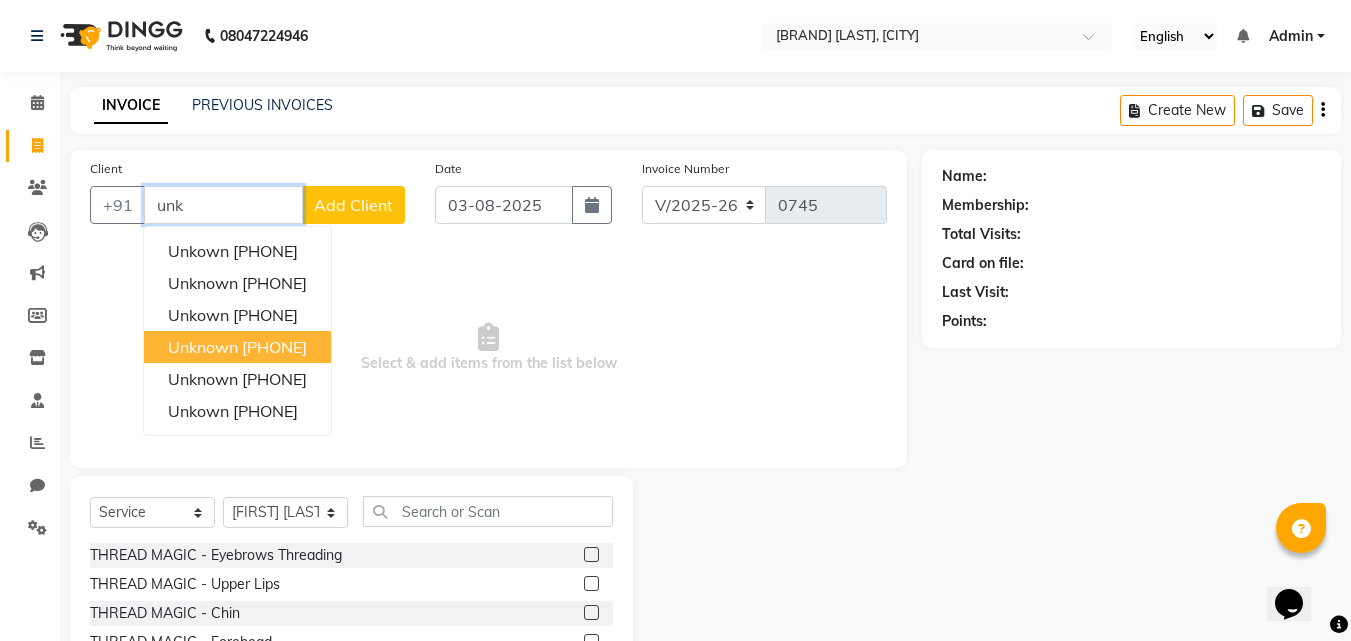 click on "1347200000000" at bounding box center (274, 347) 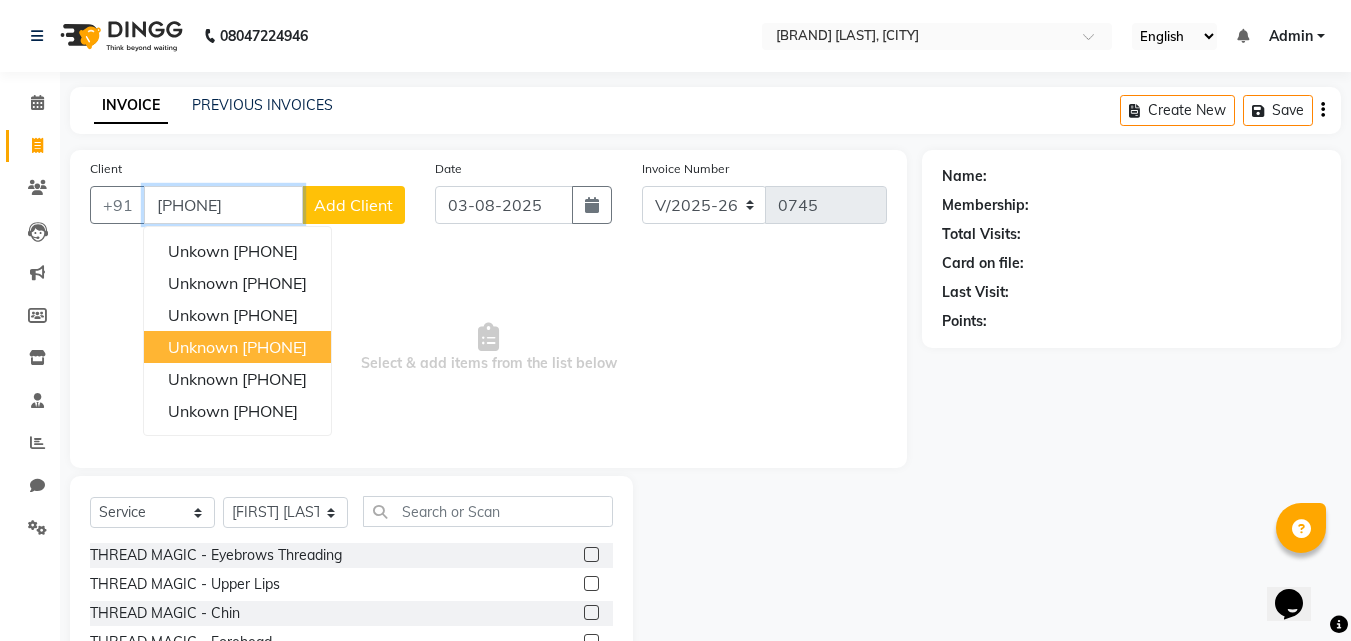 type on "1347200000000" 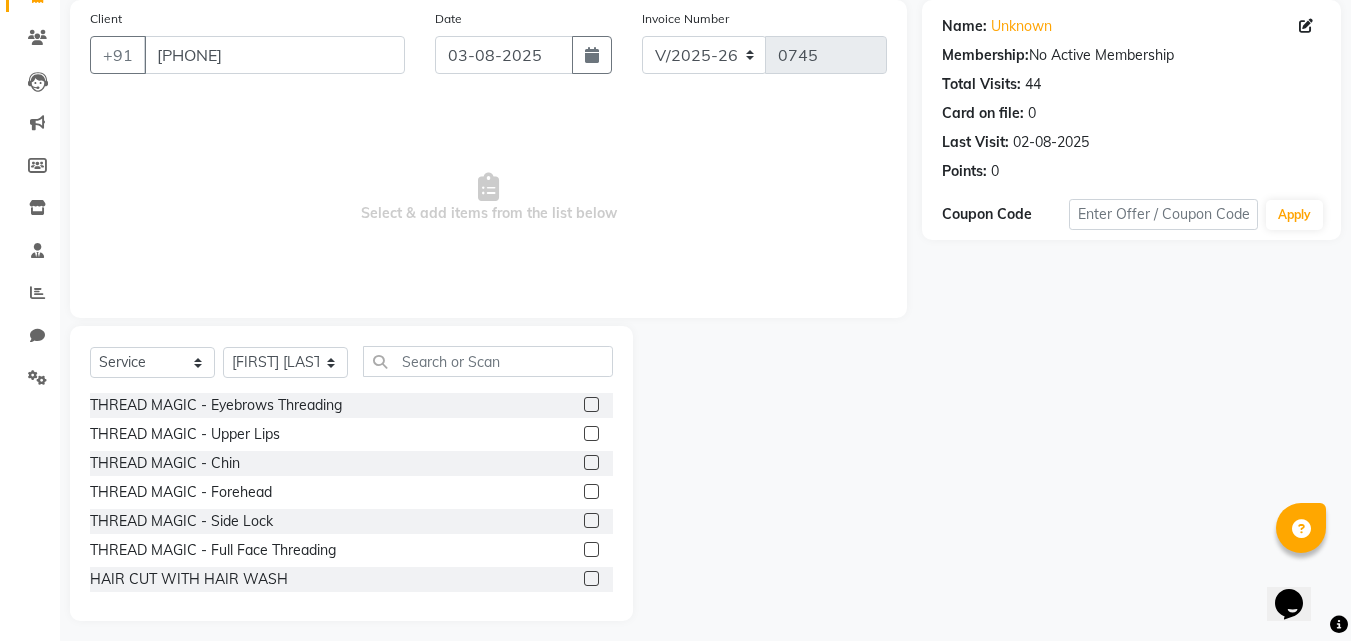 scroll, scrollTop: 160, scrollLeft: 0, axis: vertical 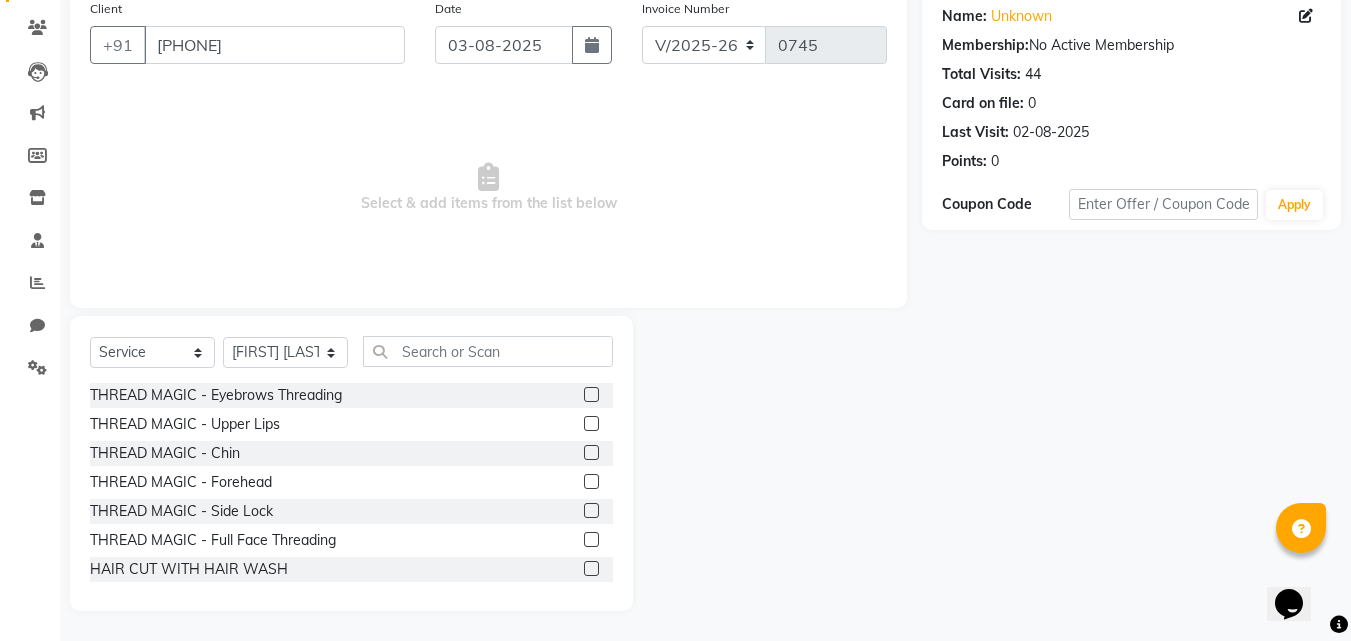 click 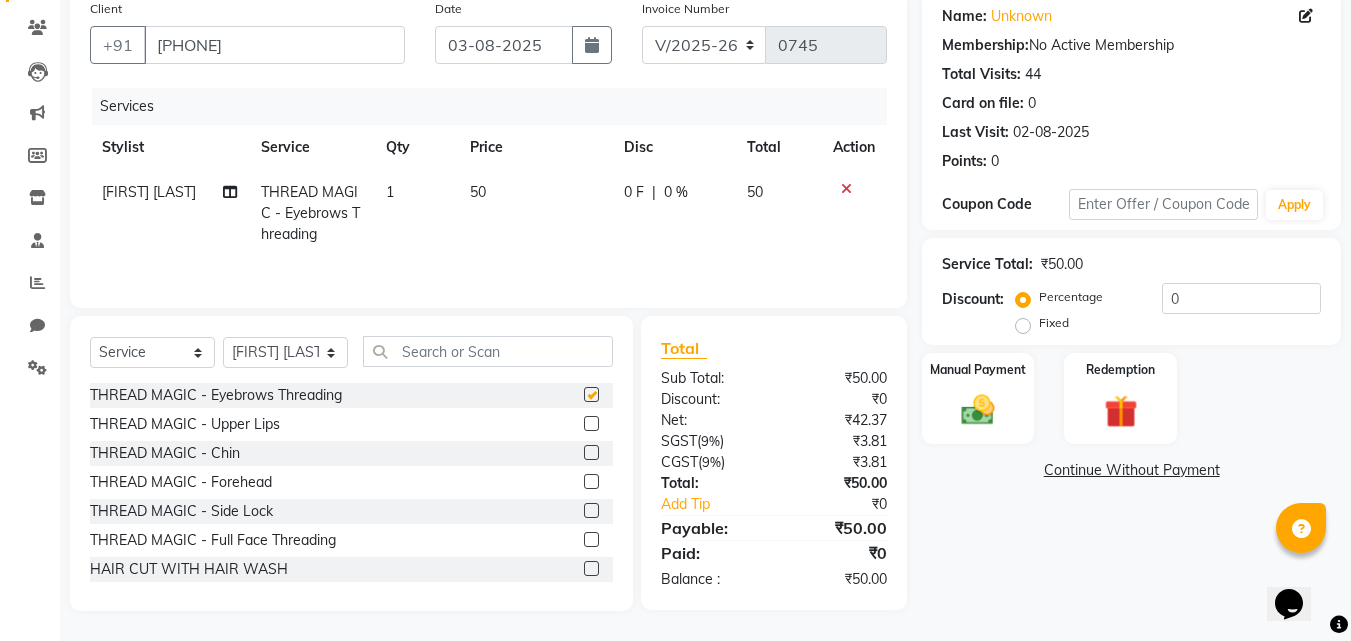 checkbox on "false" 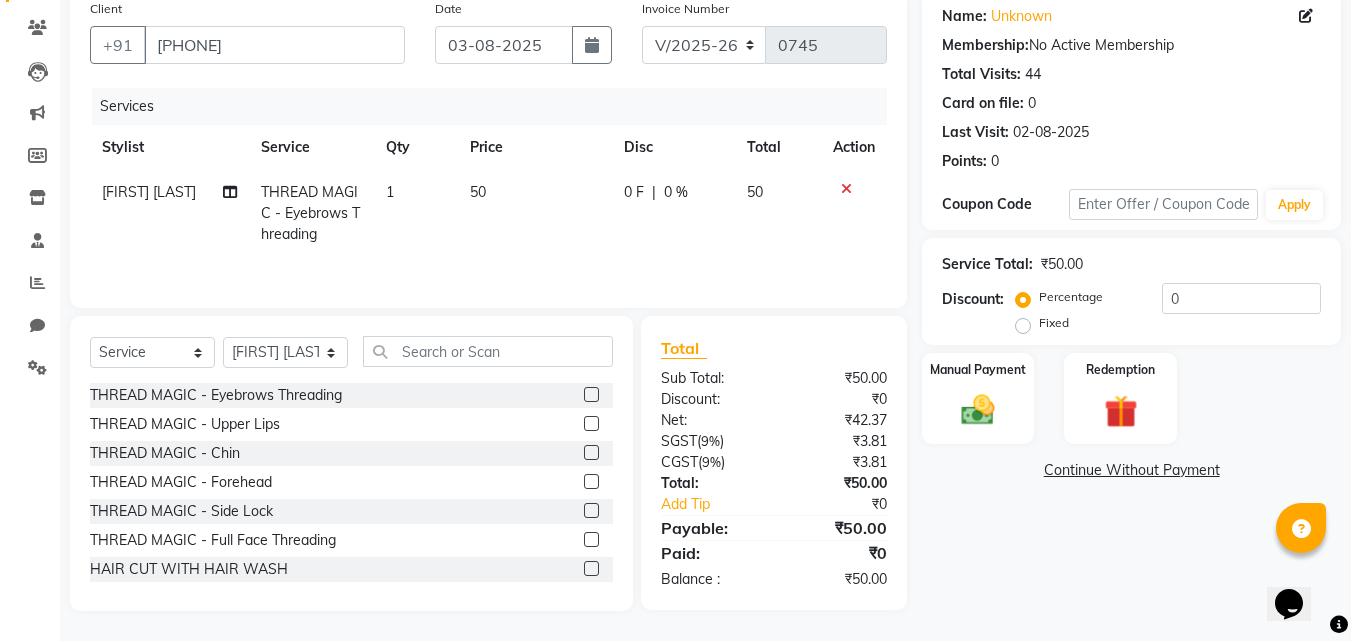 click 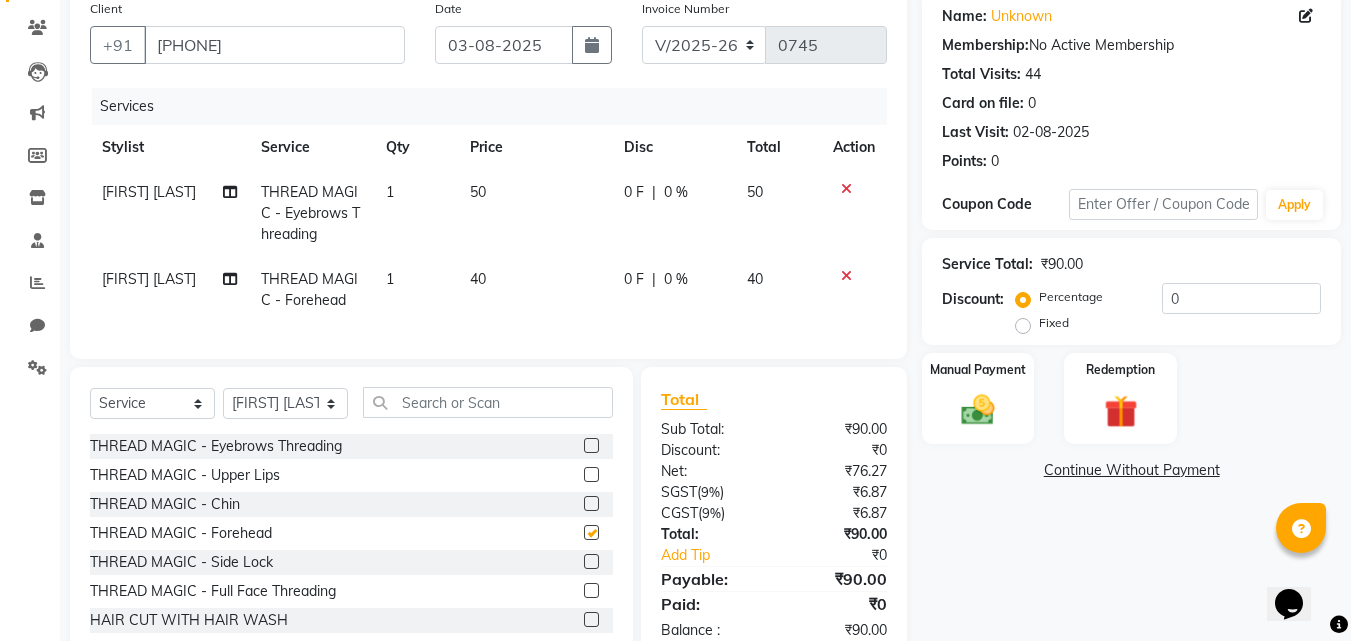checkbox on "false" 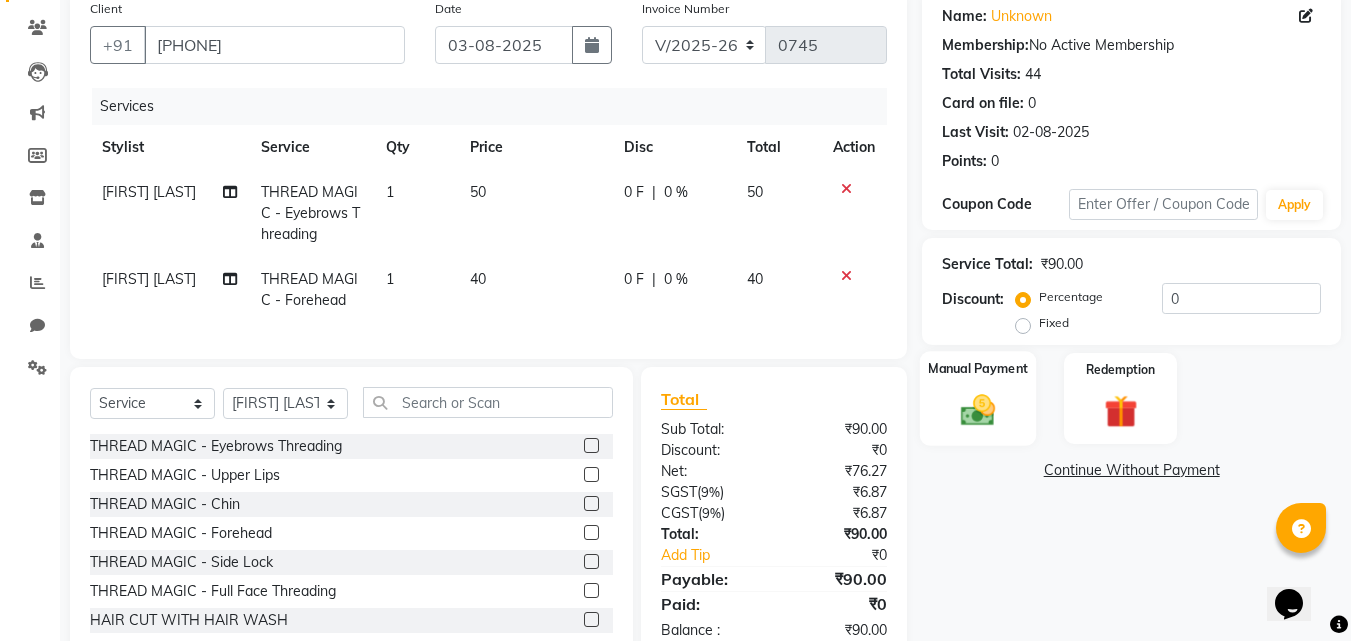 click 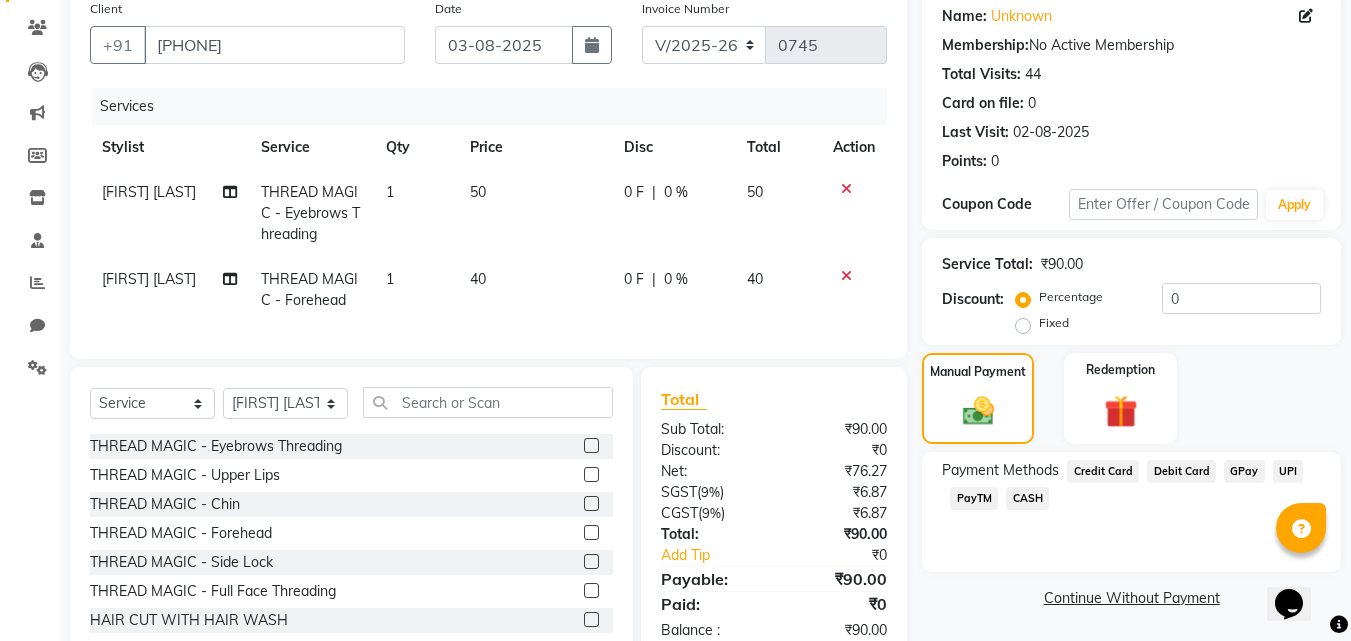 click on "GPay" 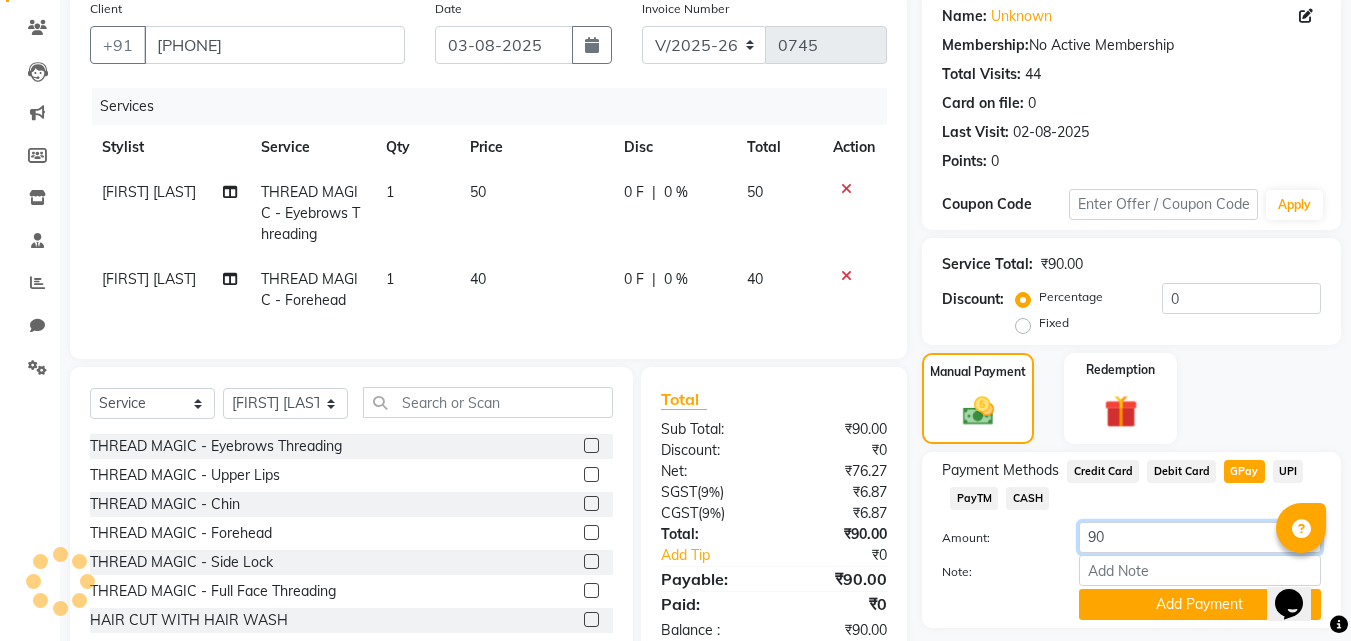 click on "90" 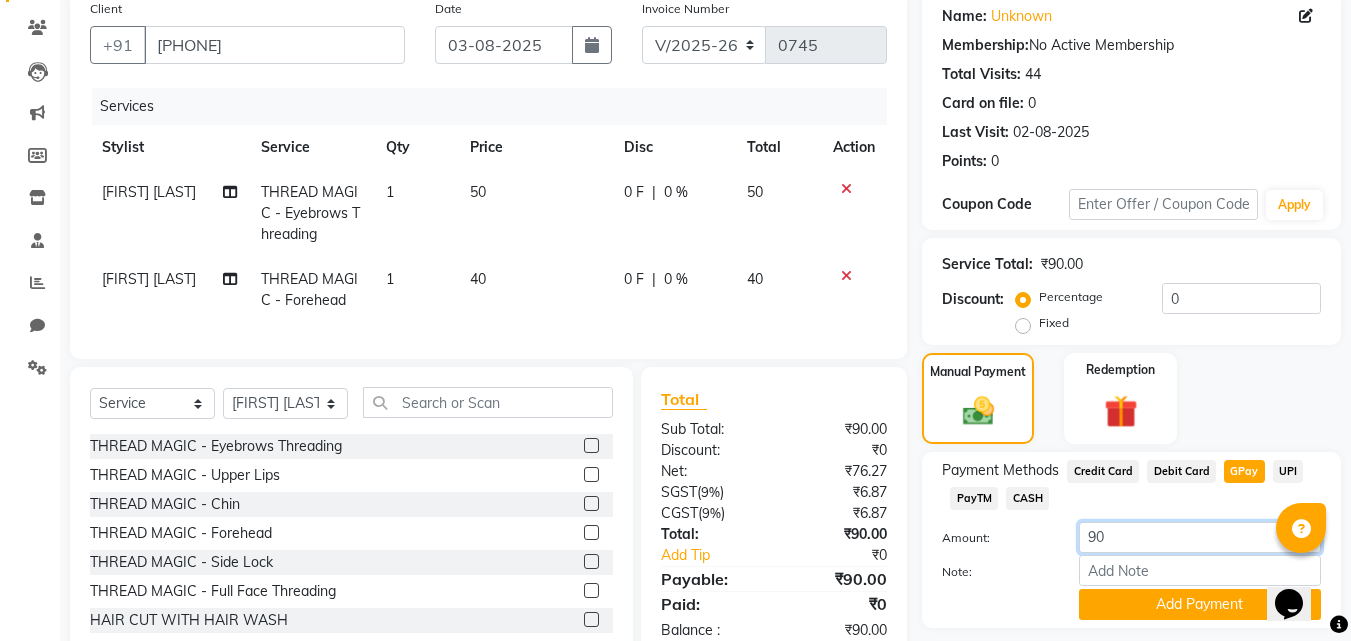 type on "9" 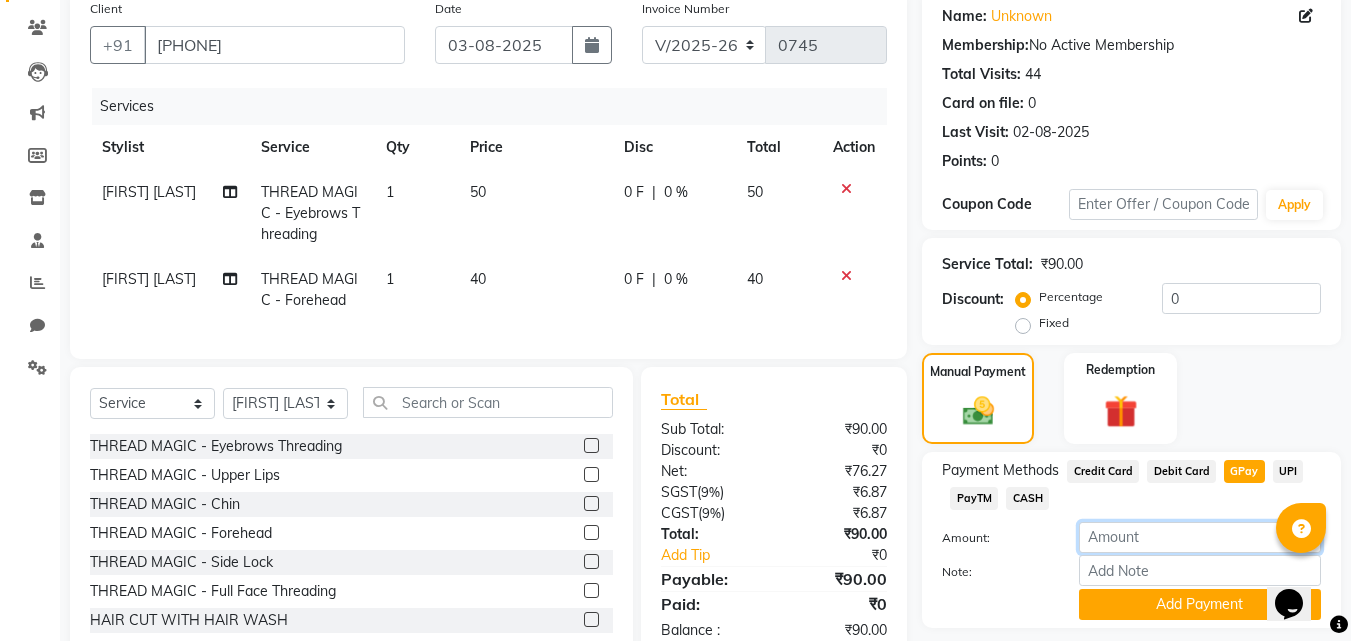 type on "4" 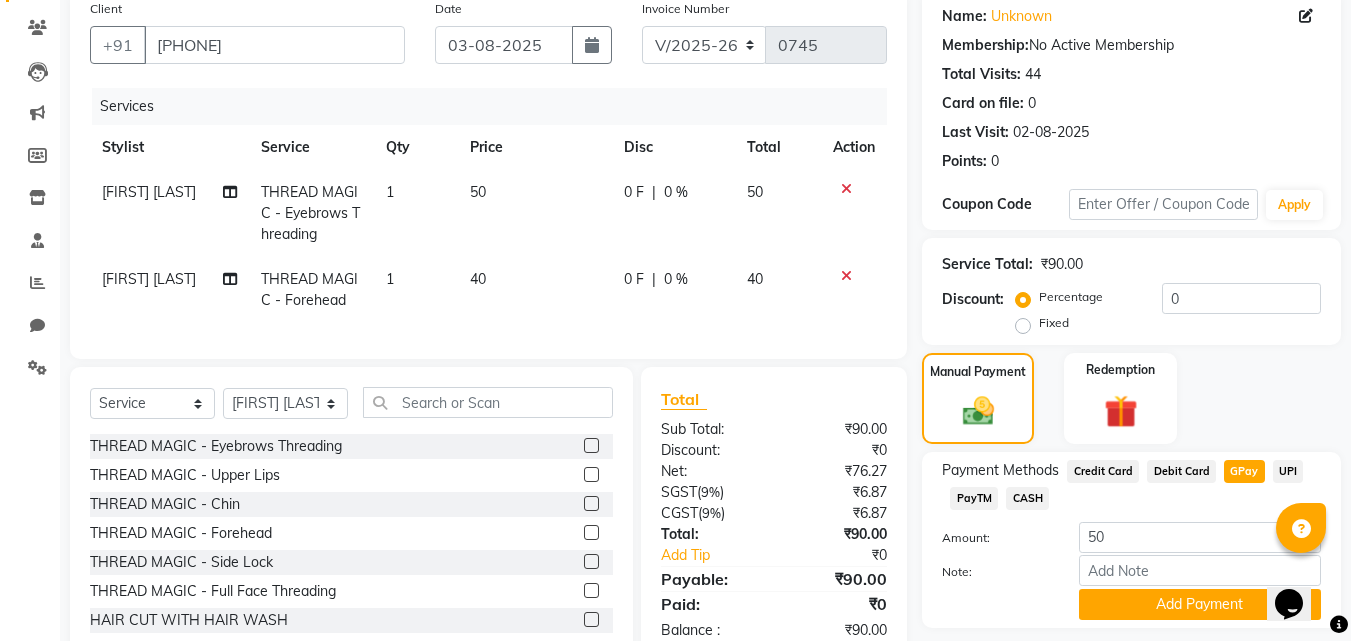 click on "CASH" 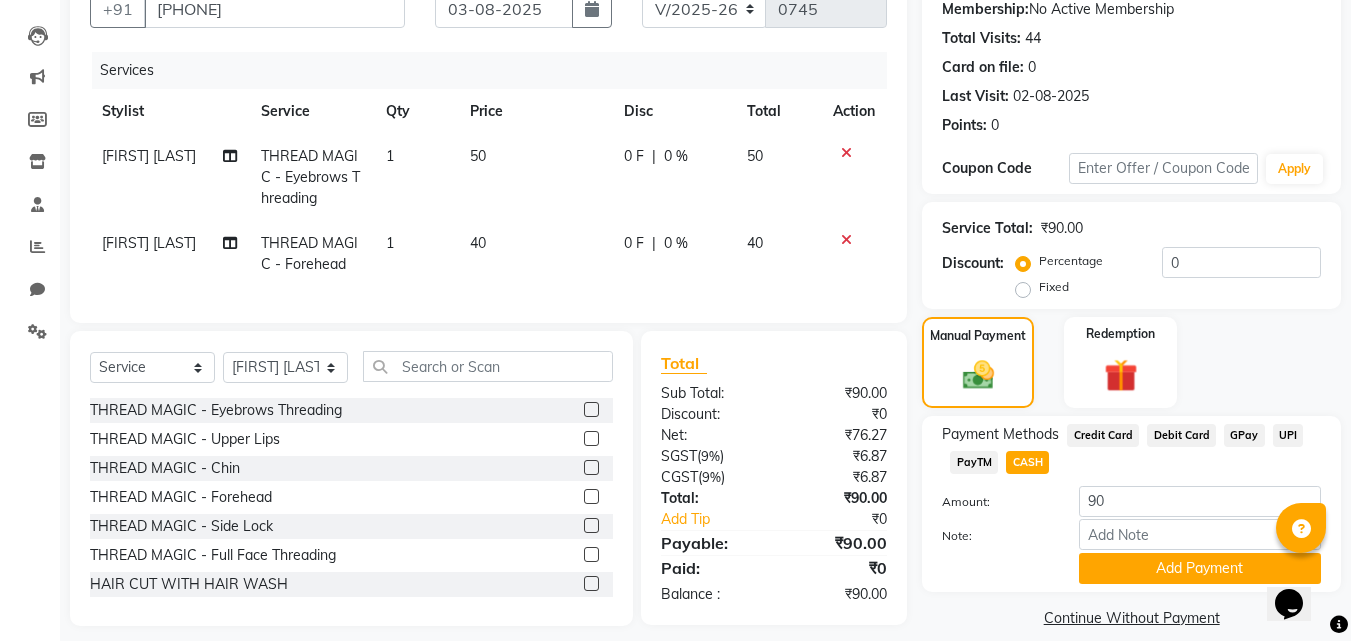 scroll, scrollTop: 226, scrollLeft: 0, axis: vertical 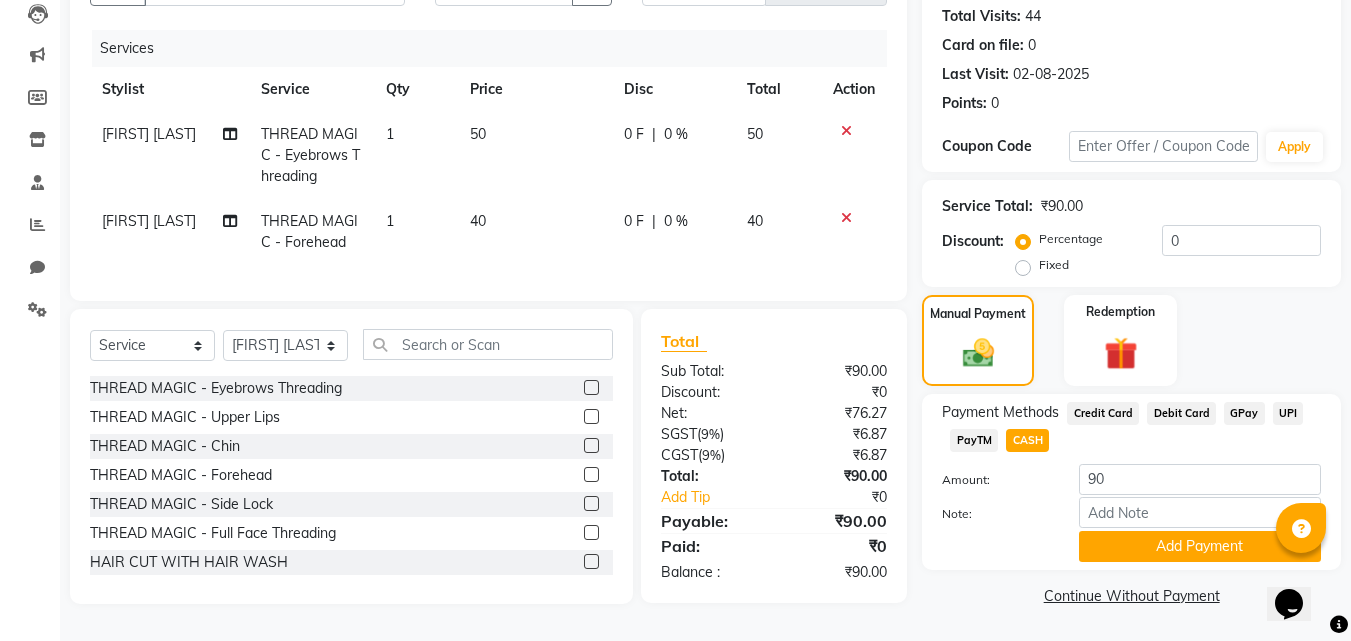 click on "GPay" 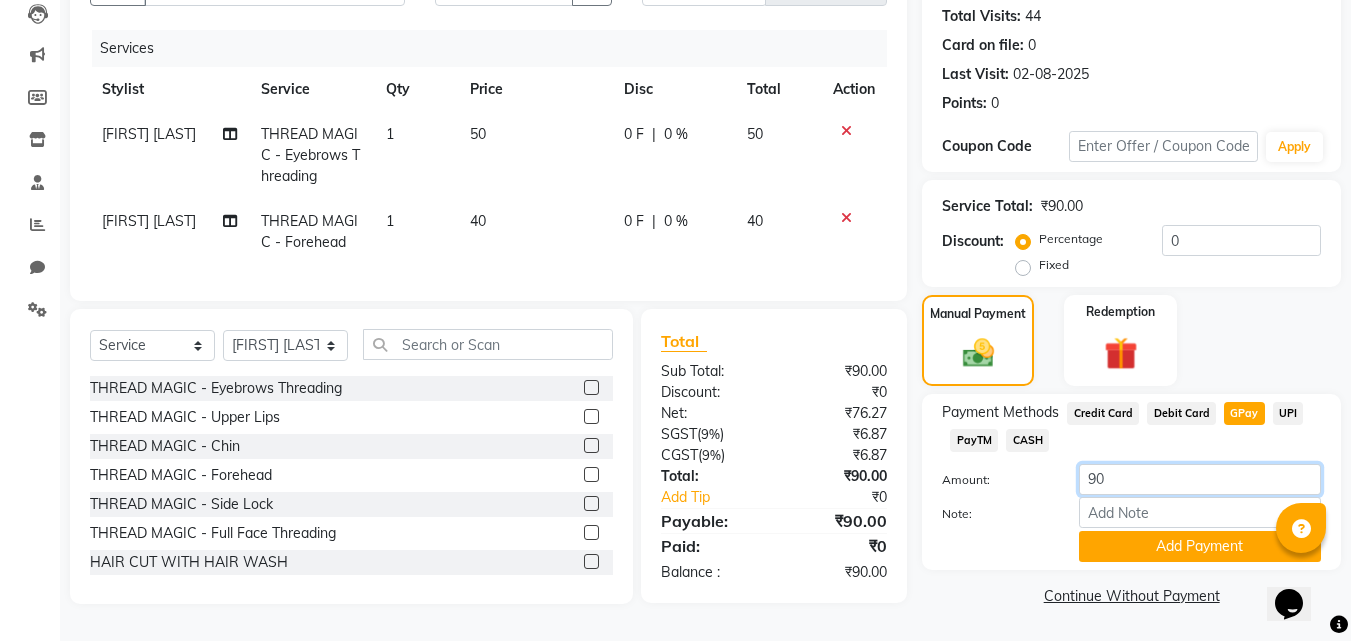 click on "90" 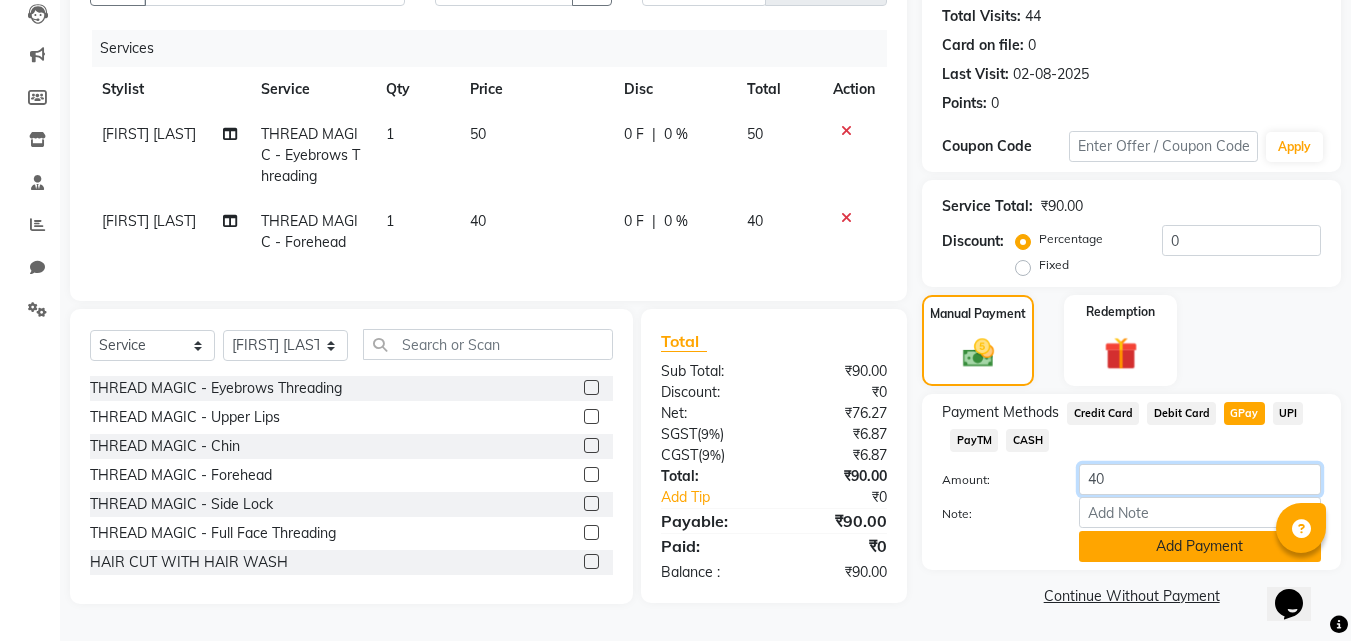 type on "40" 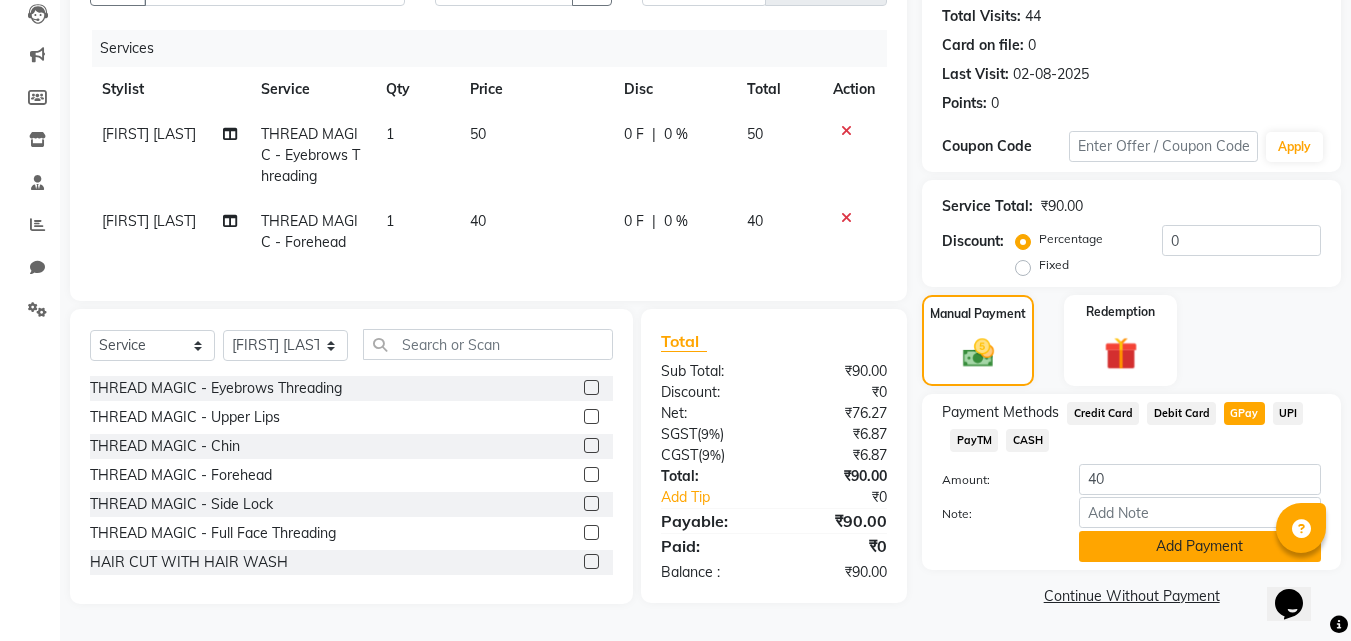 click on "Add Payment" 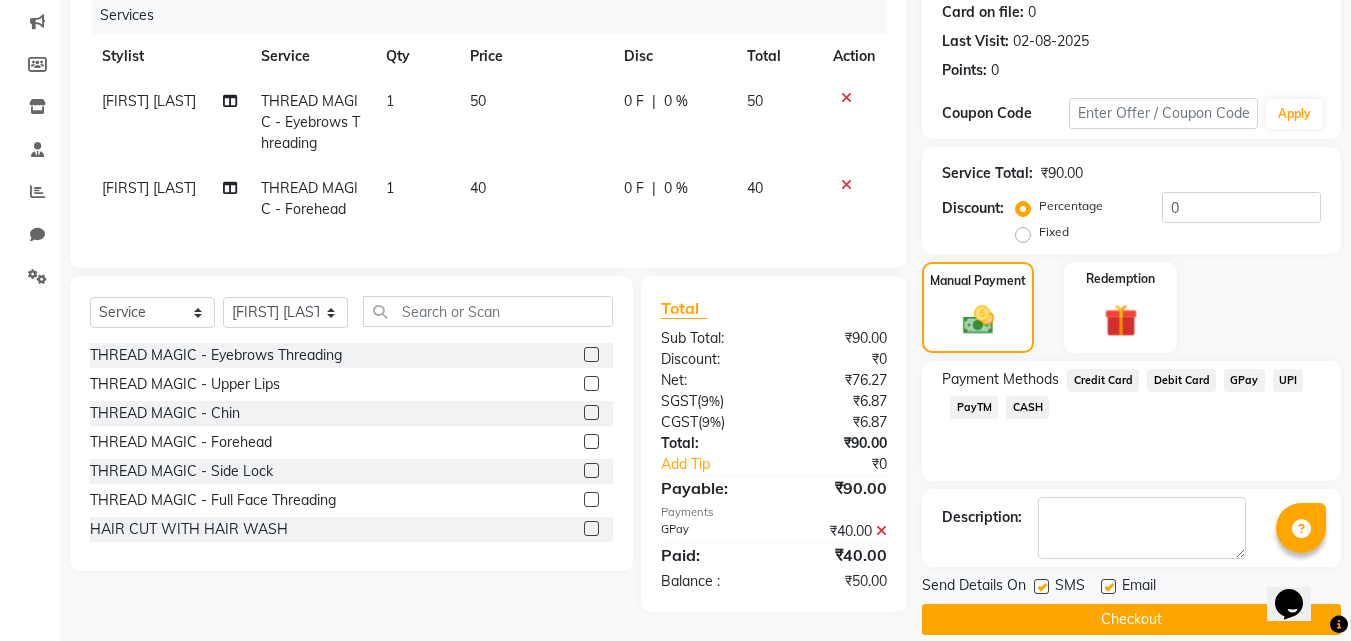 scroll, scrollTop: 275, scrollLeft: 0, axis: vertical 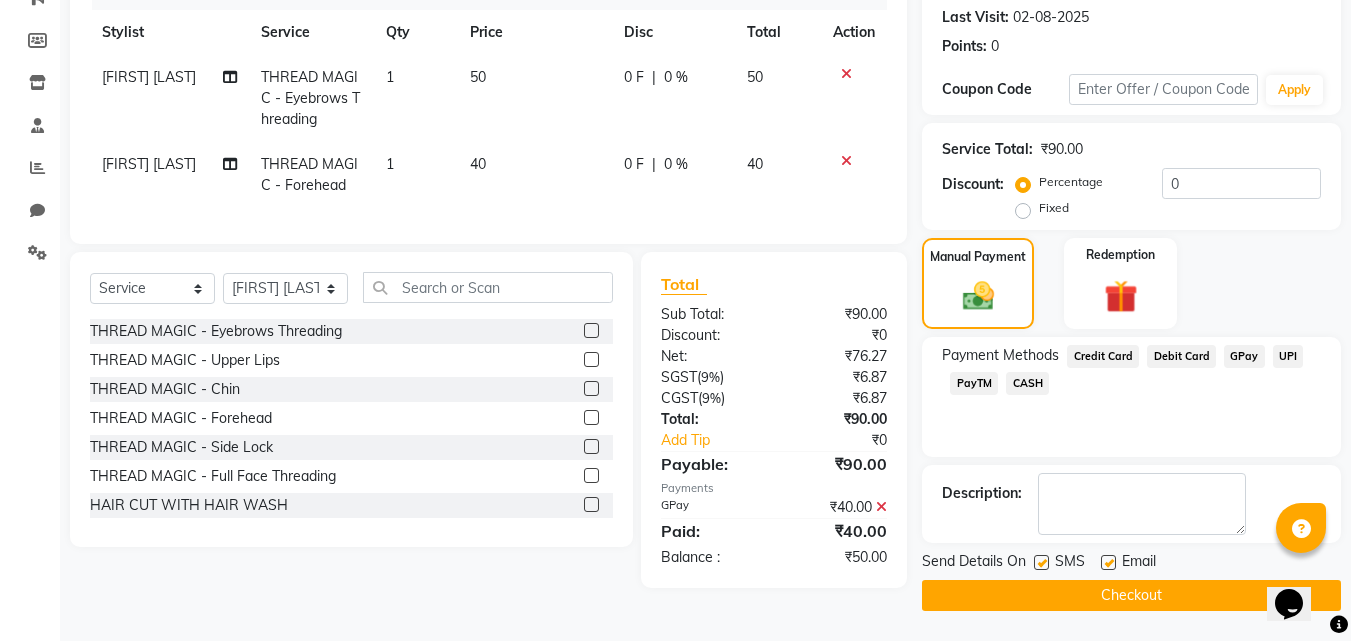 click on "CASH" 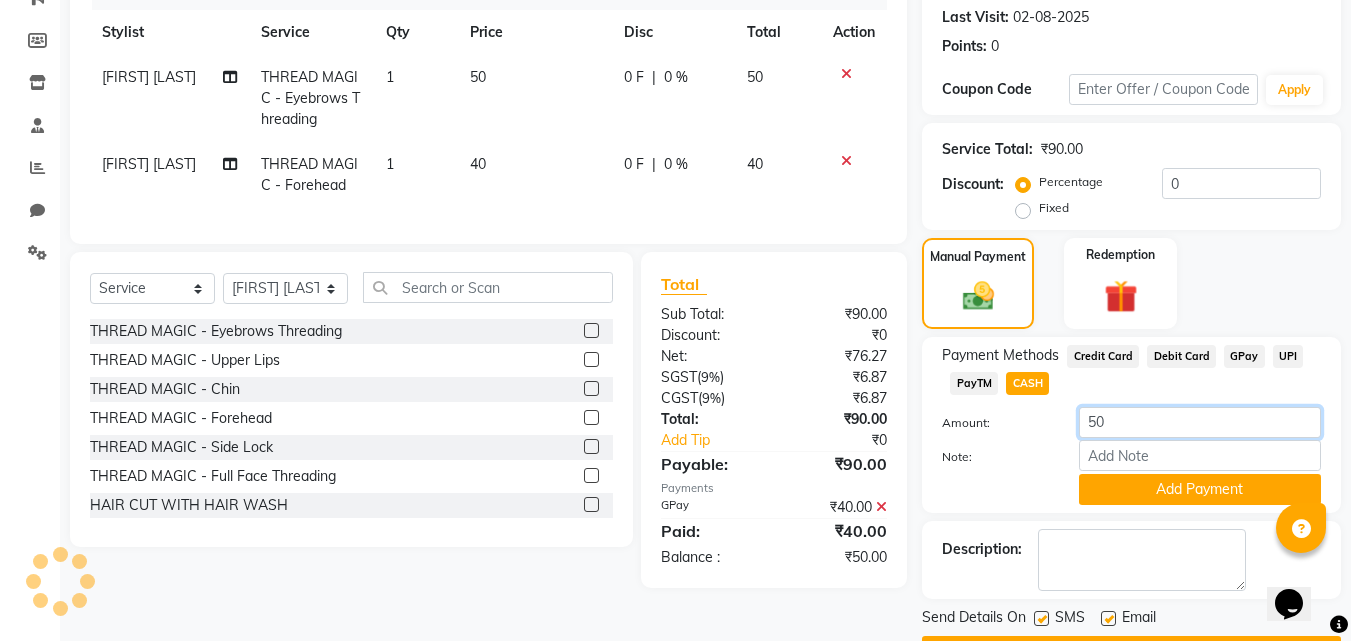 click on "50" 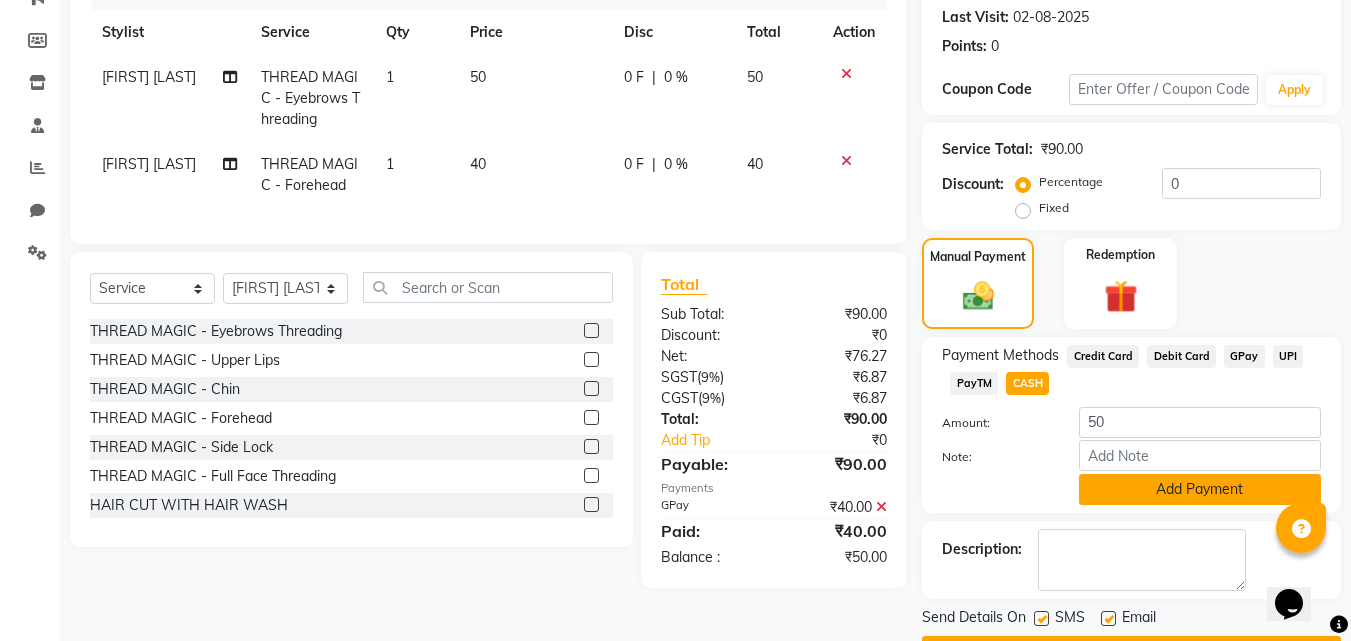 click on "Add Payment" 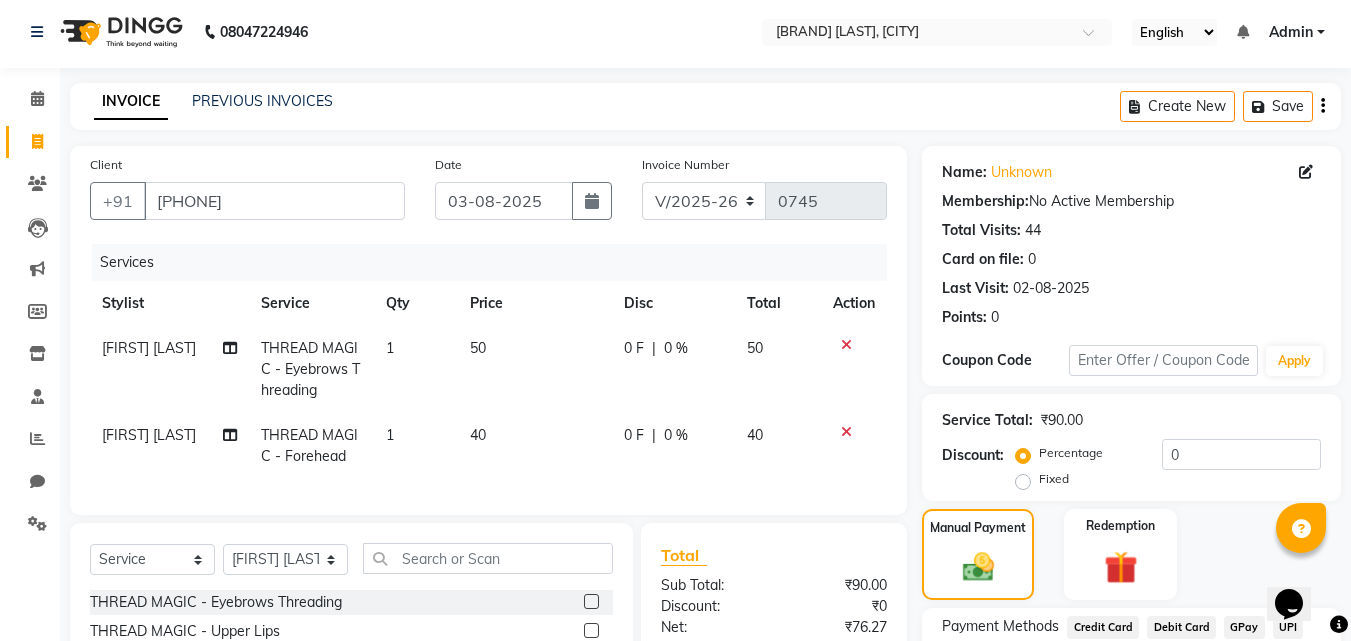 scroll, scrollTop: 0, scrollLeft: 0, axis: both 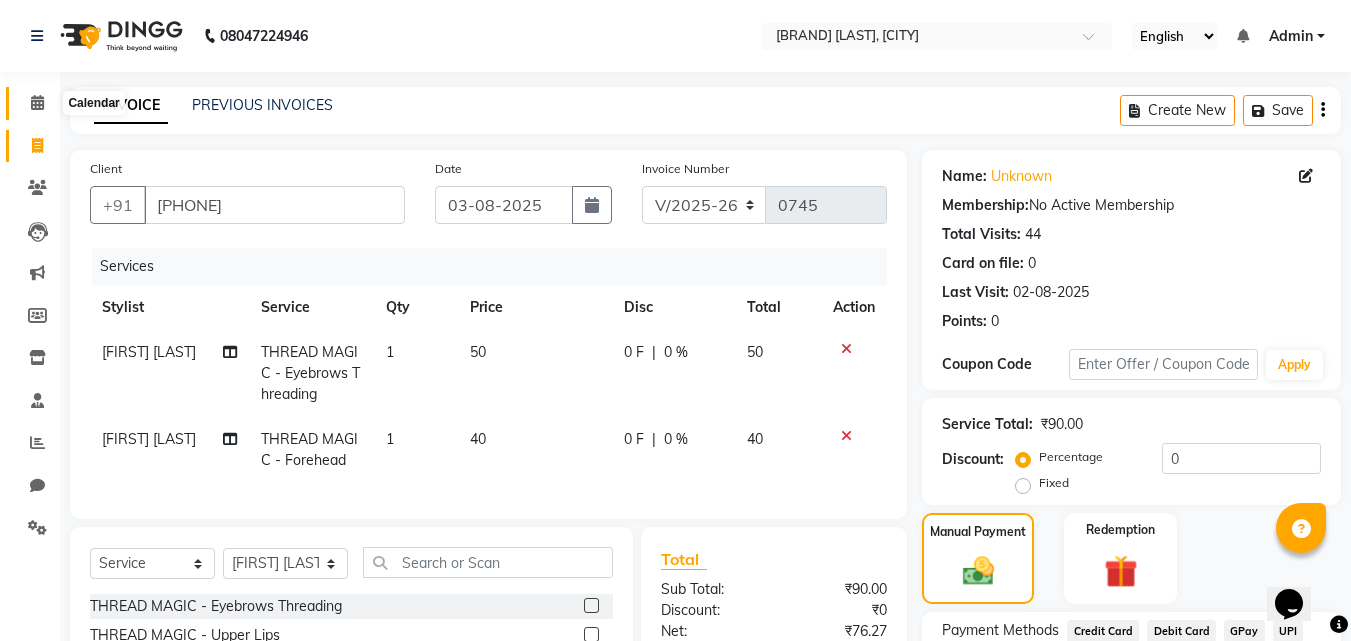 click 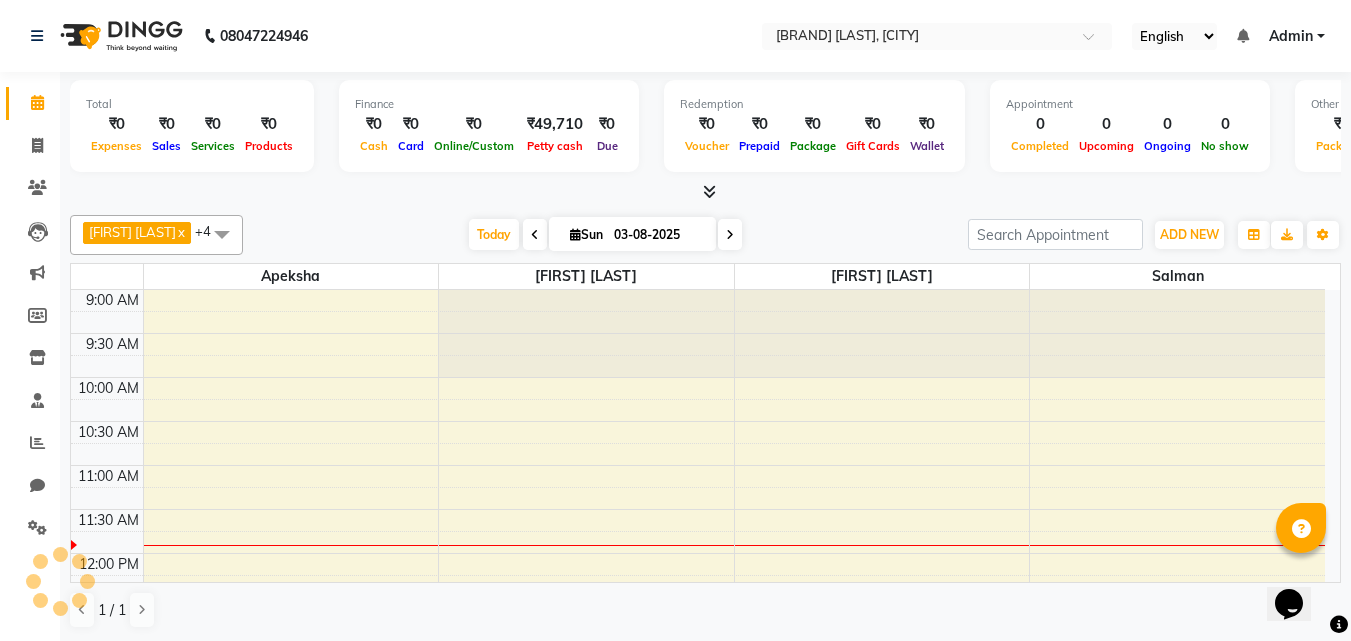 scroll, scrollTop: 177, scrollLeft: 0, axis: vertical 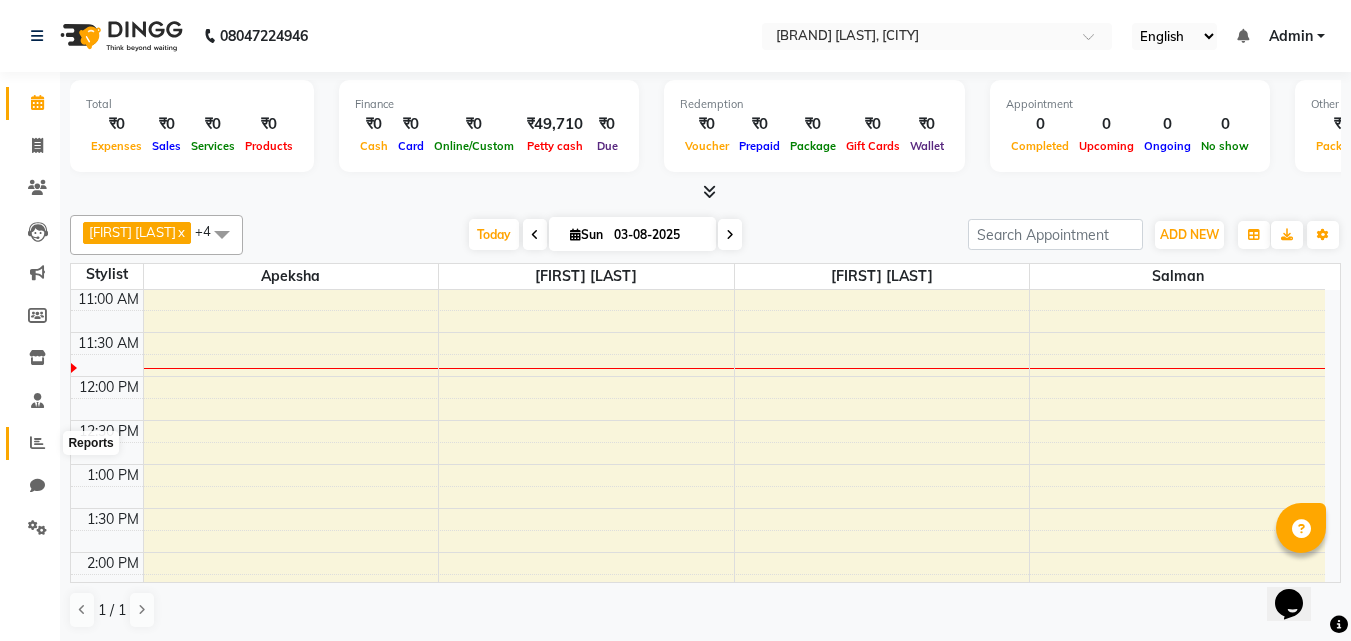 click 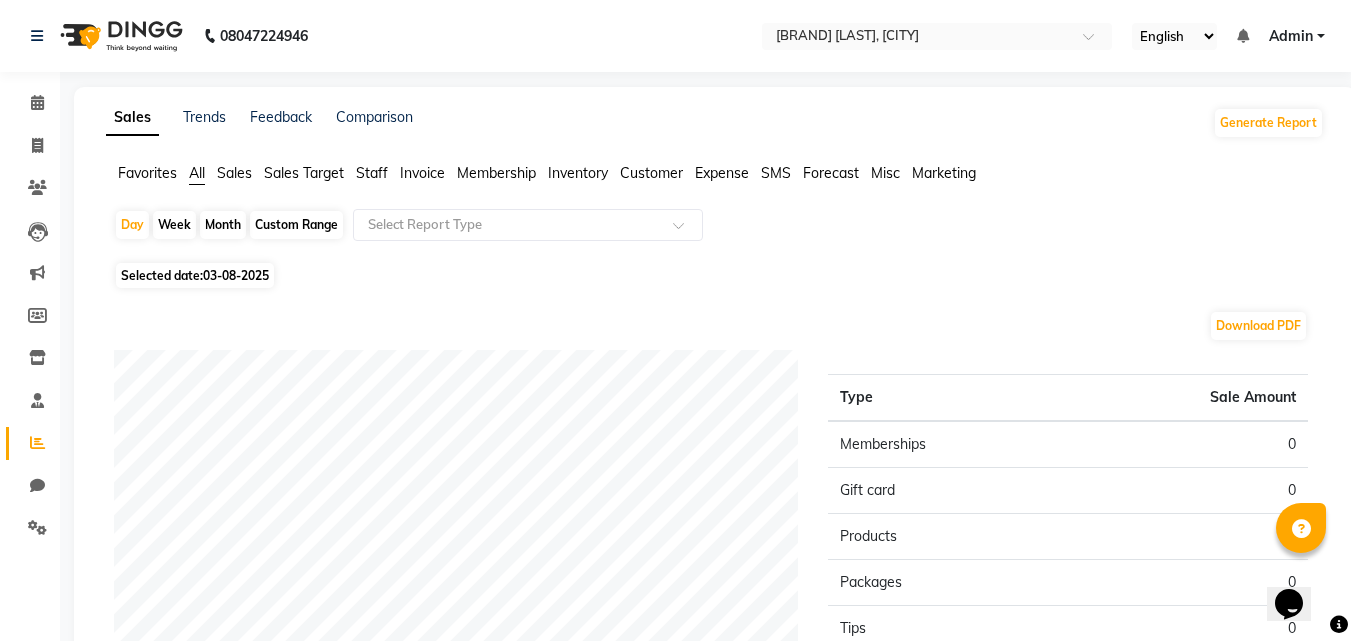 click on "03-08-2025" 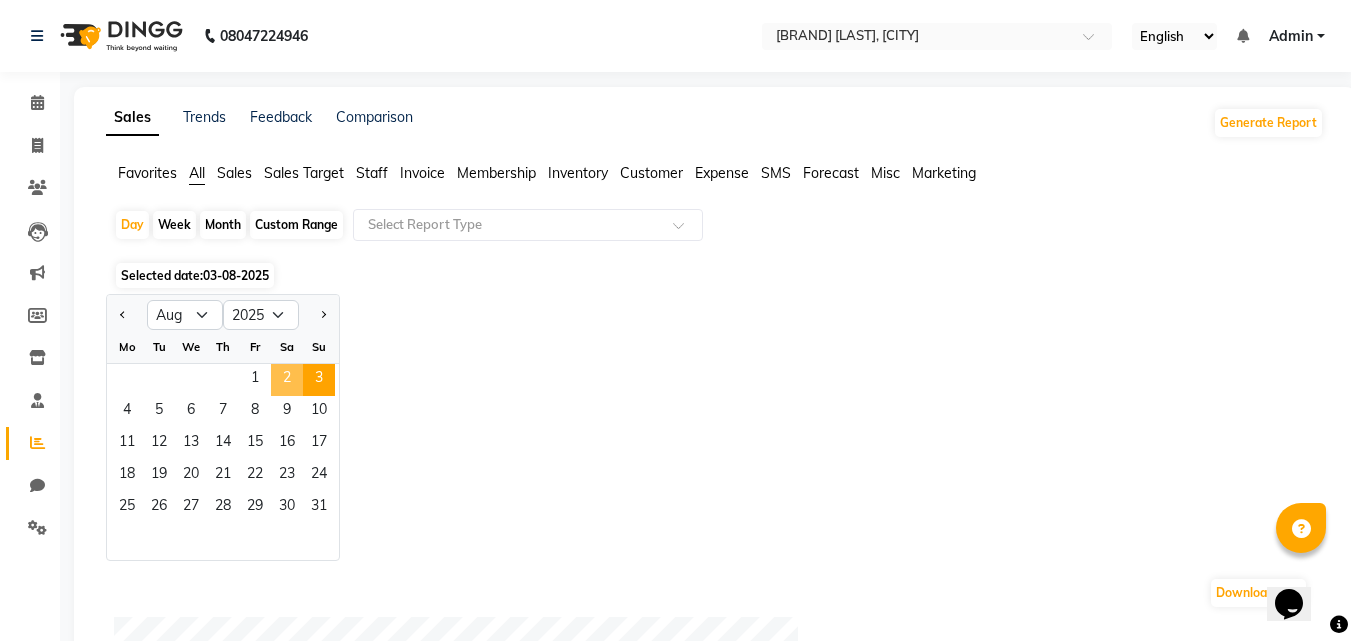 click on "2" 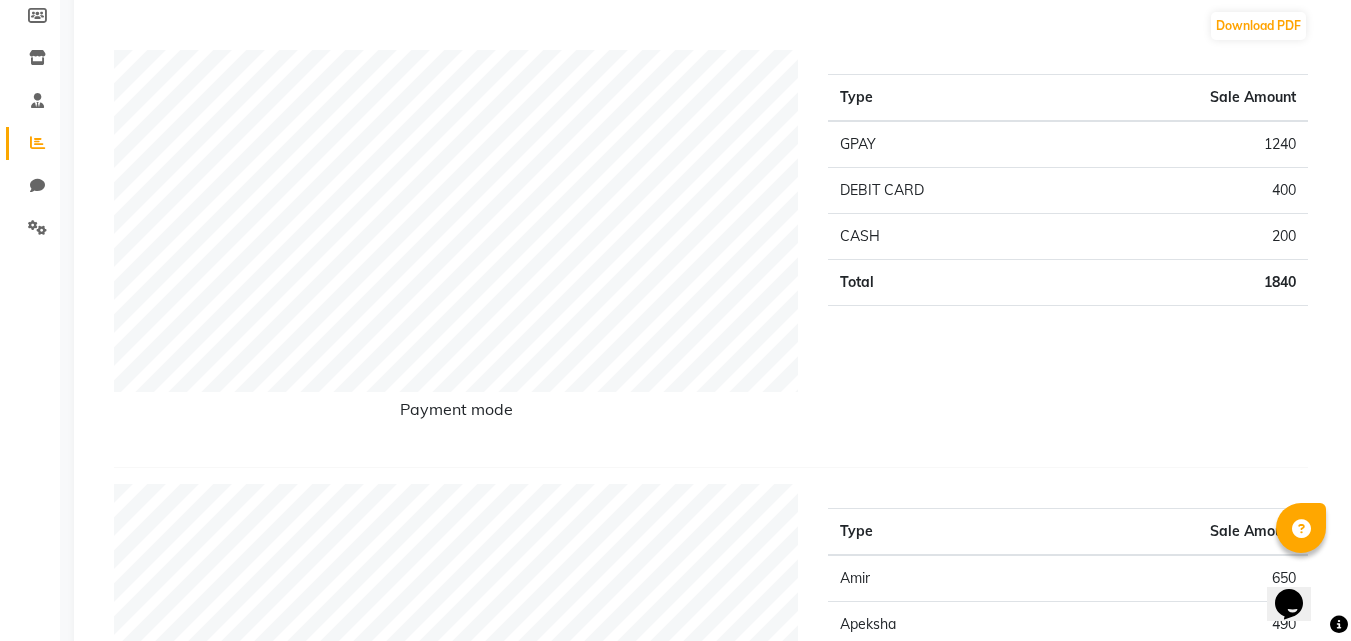 scroll, scrollTop: 0, scrollLeft: 0, axis: both 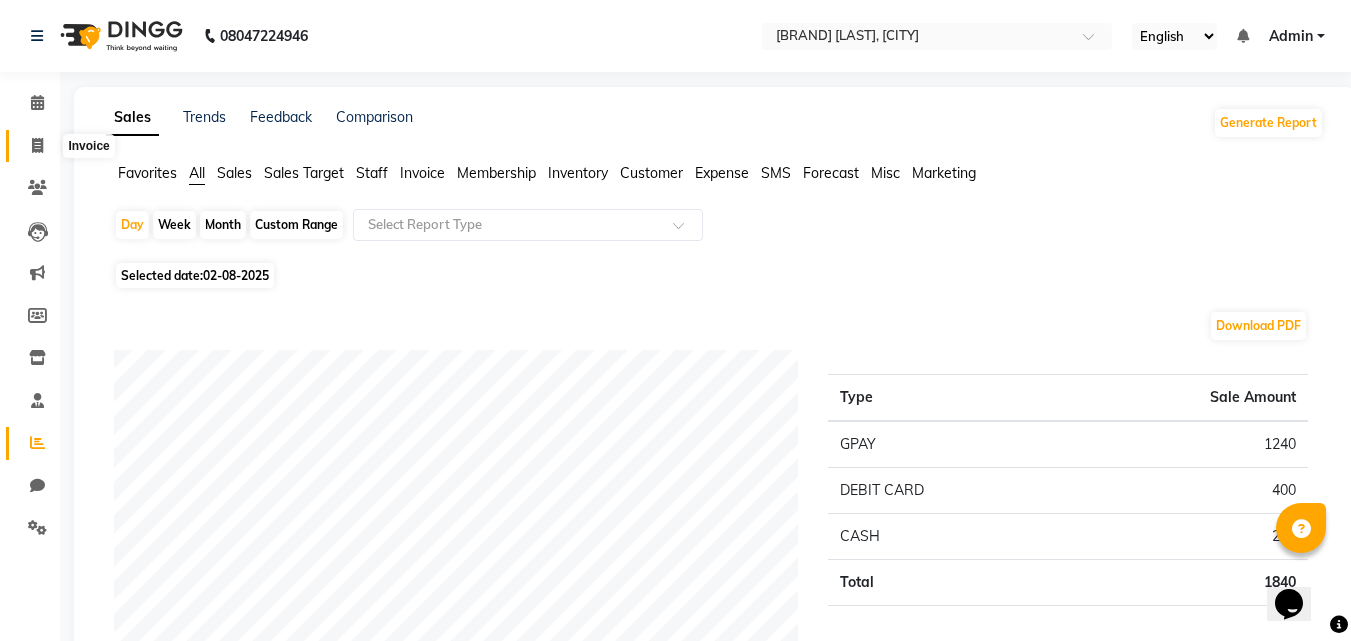 click 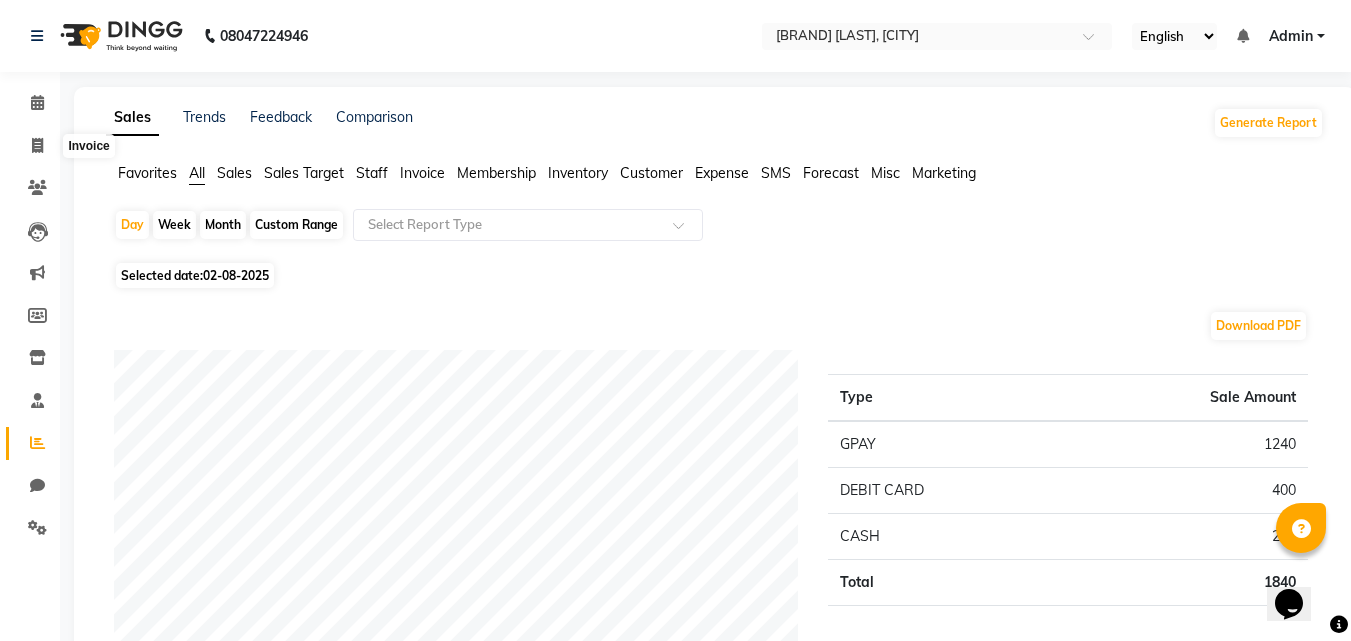 select on "service" 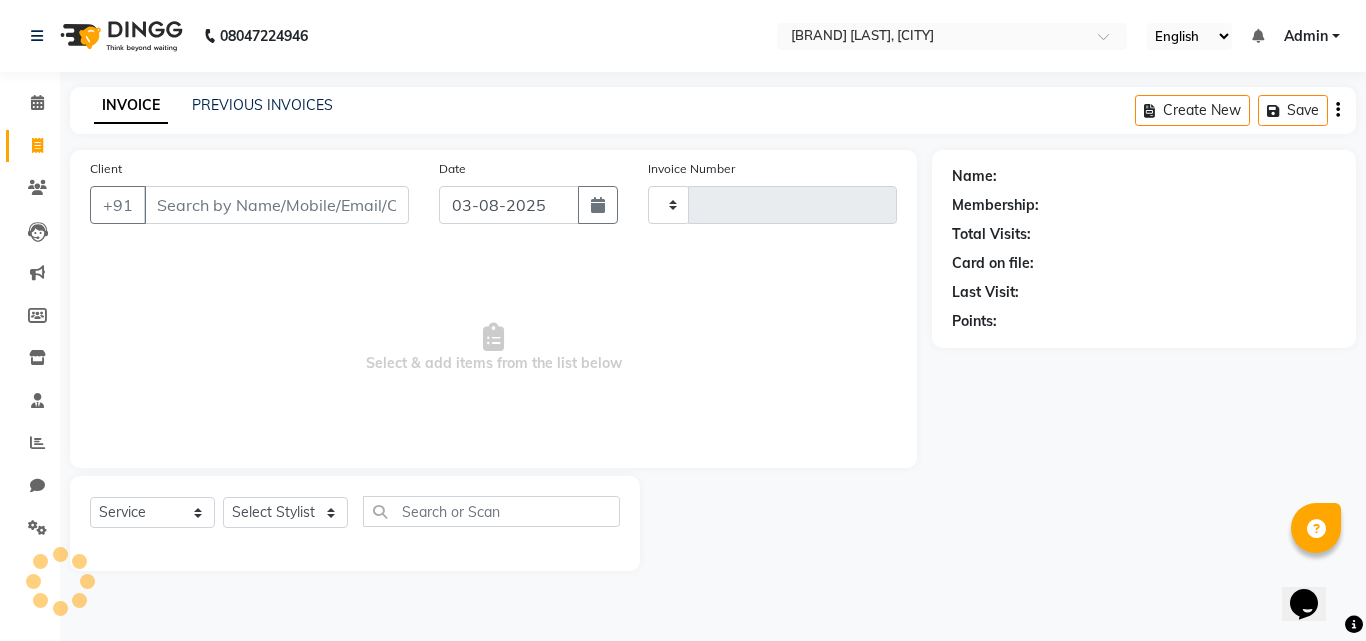 type on "0745" 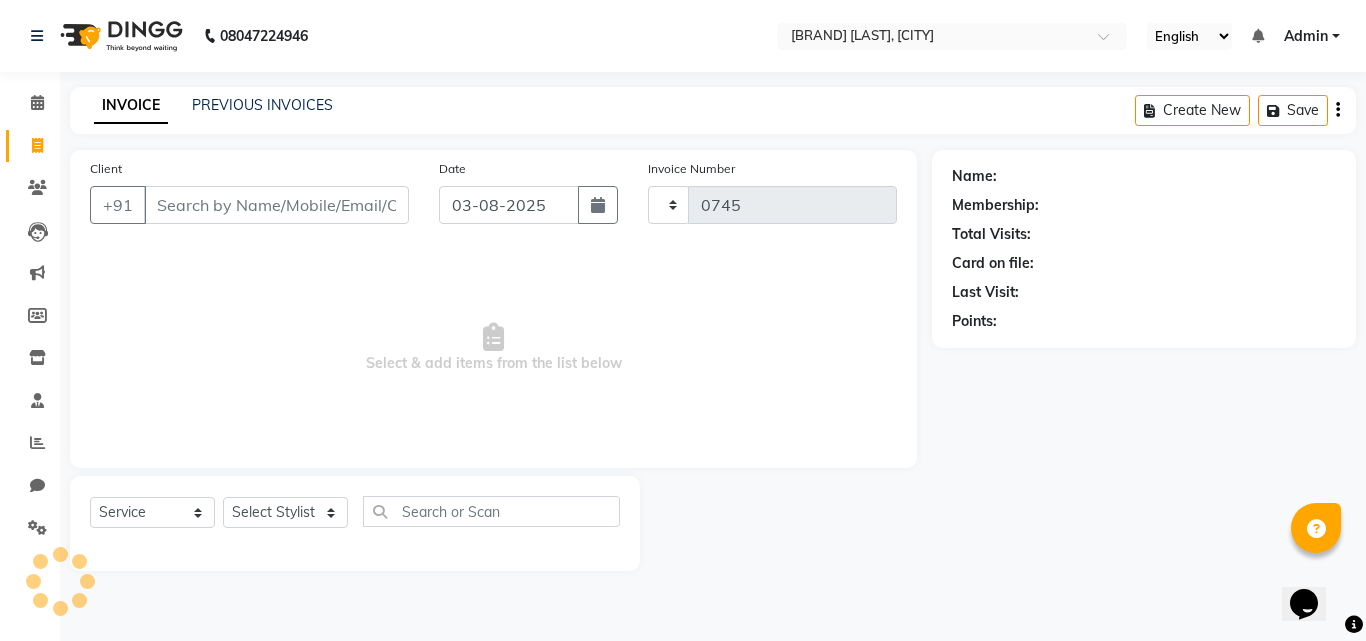 select on "7832" 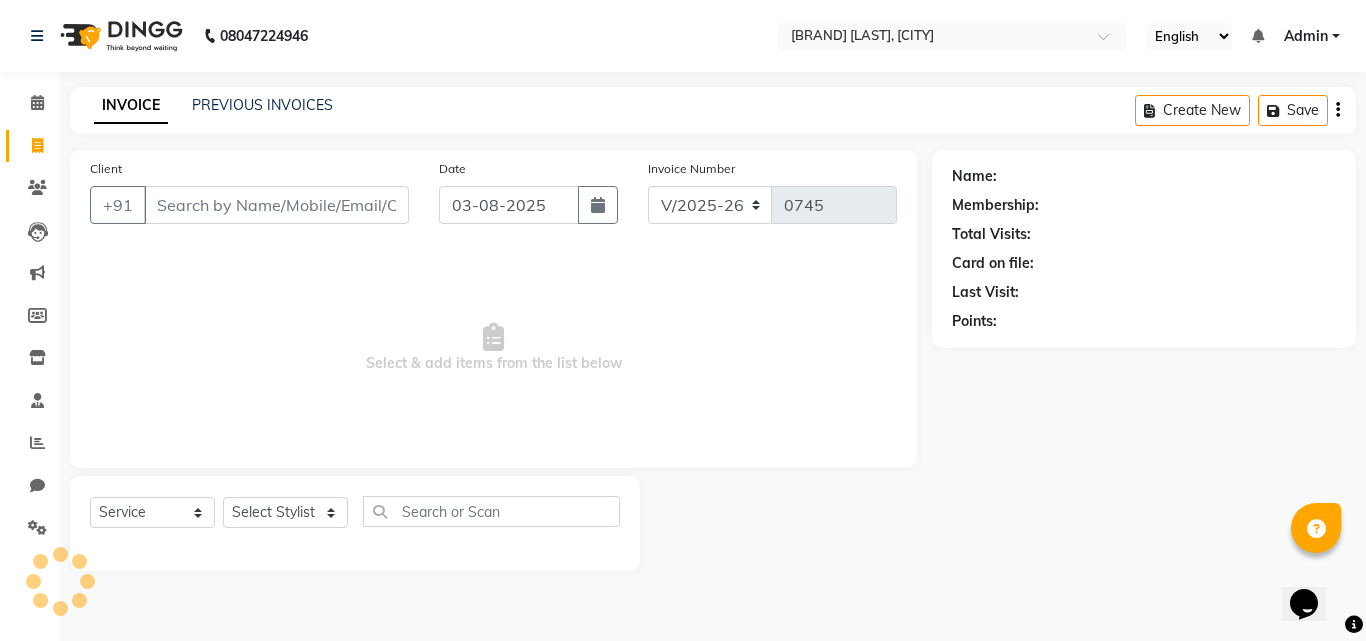 click on "Client" at bounding box center (276, 205) 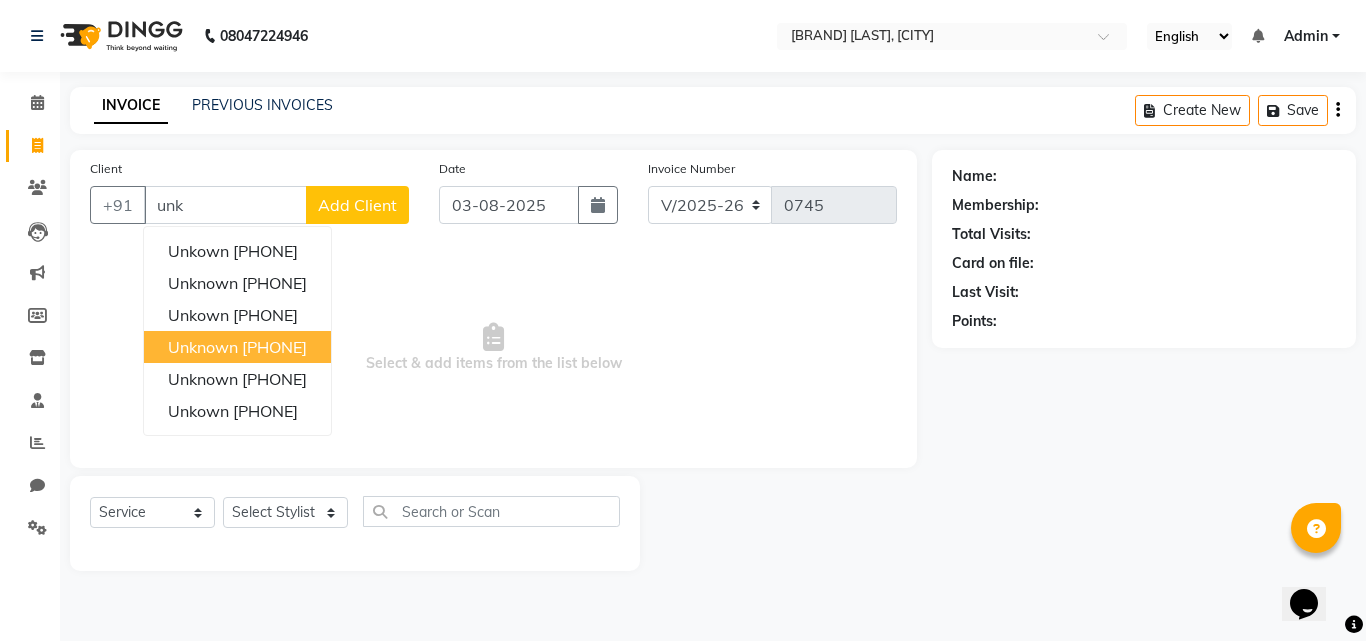 click on "unknown  1347200000000" at bounding box center [237, 347] 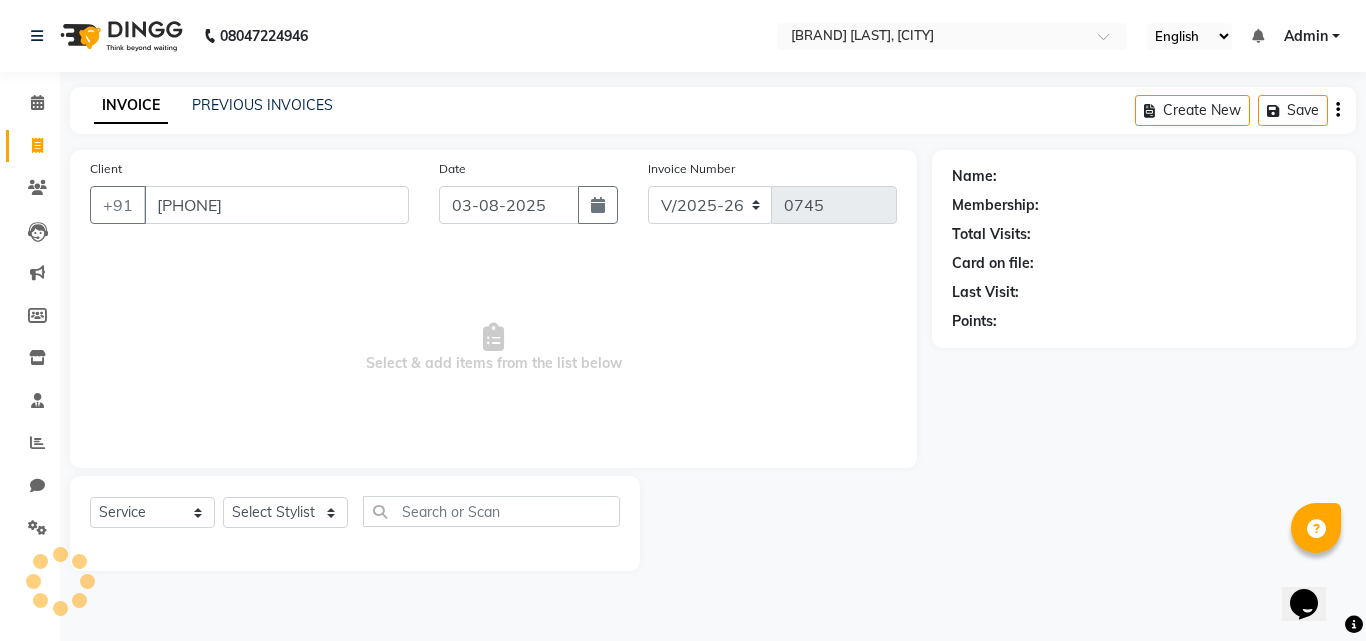 type on "1347200000000" 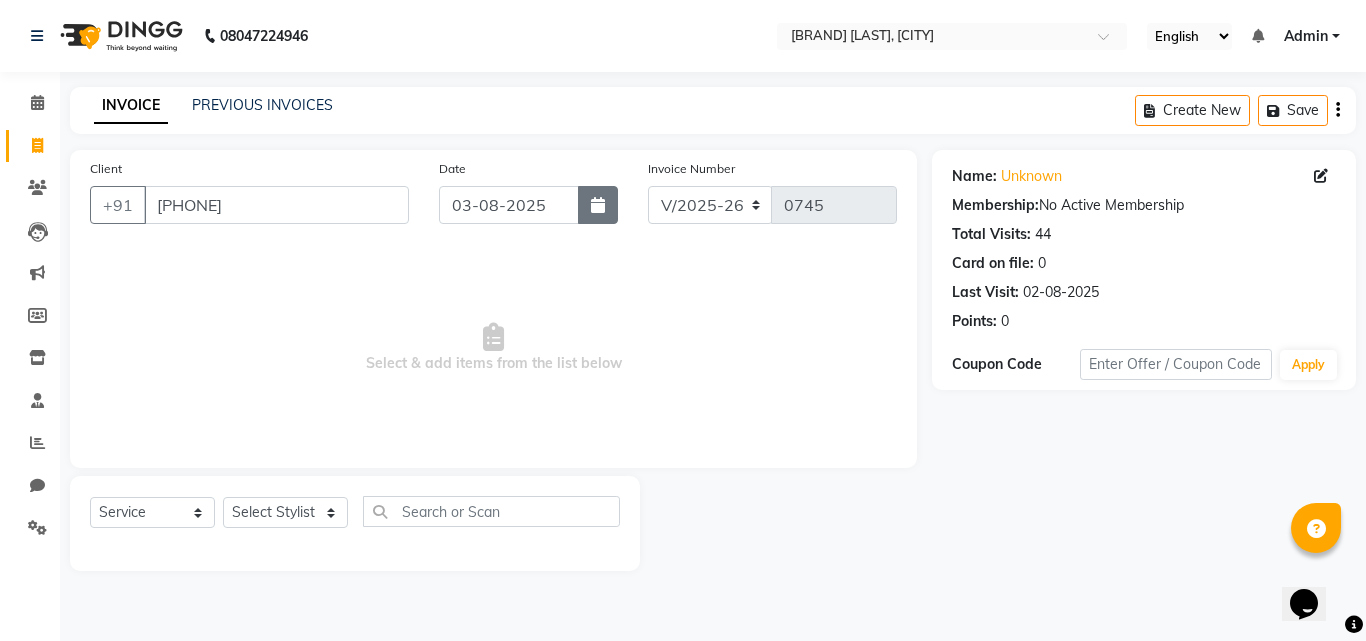 click 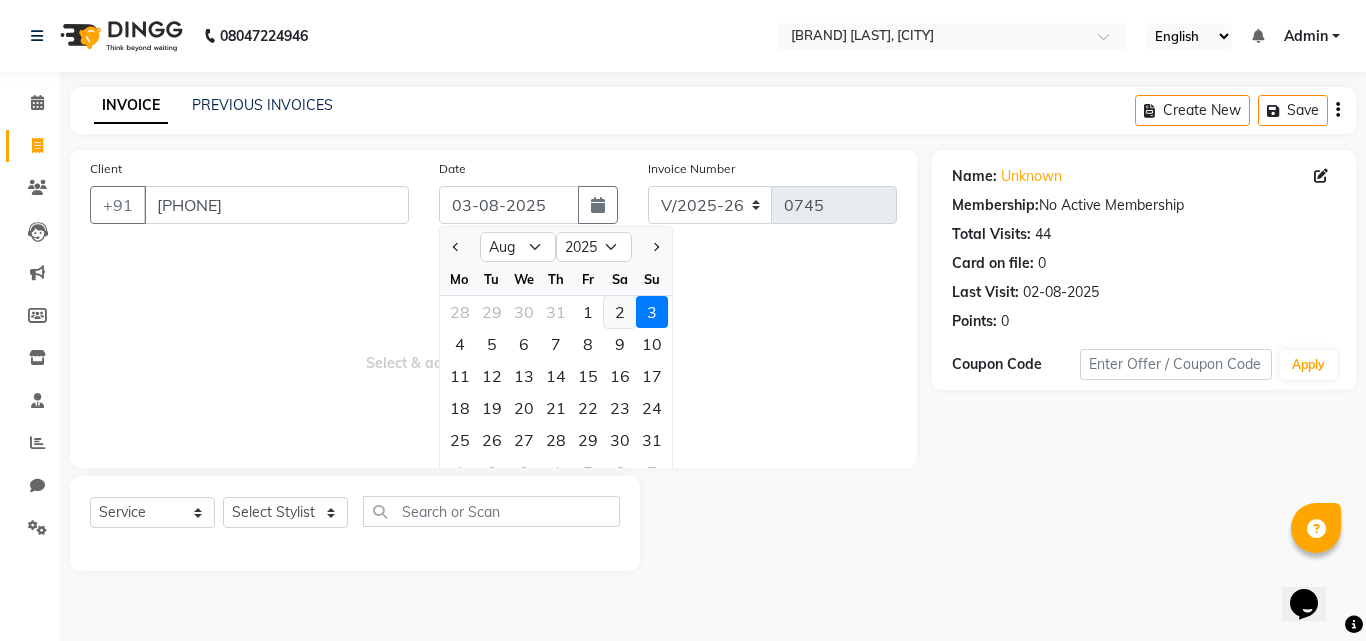click on "2" 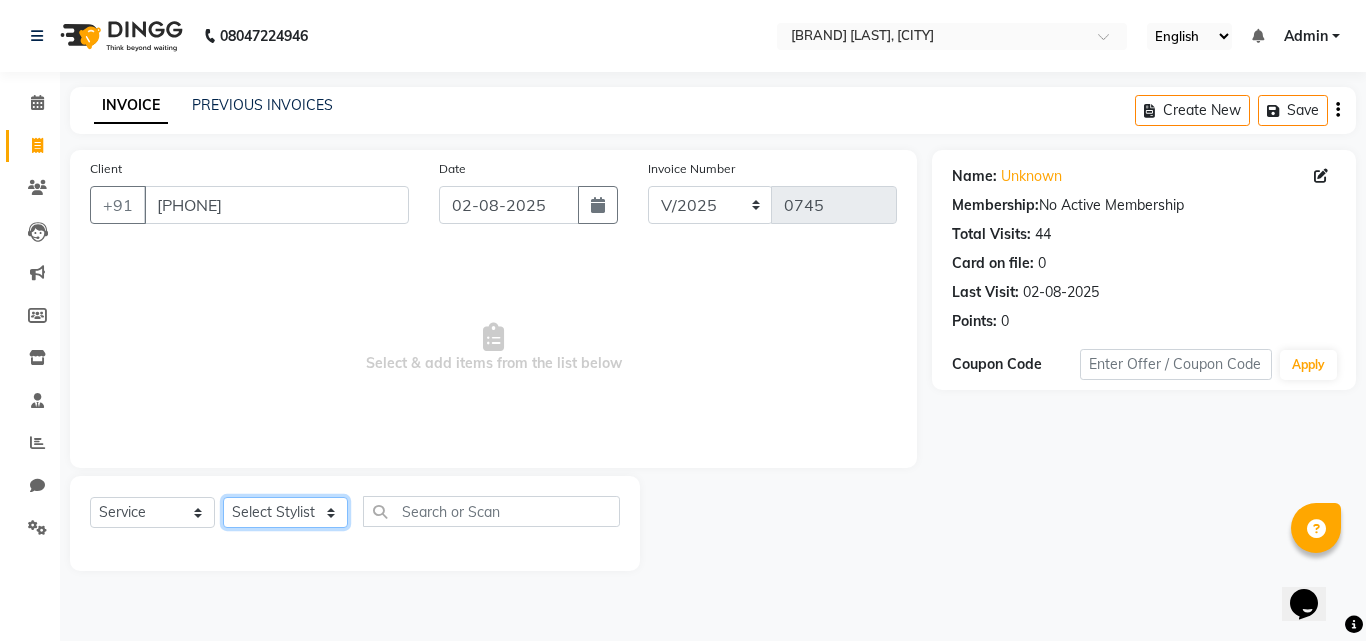 click on "Select Stylist Amir Apeksha Haider Salmani HASIM Salman Sheetal Panchal" 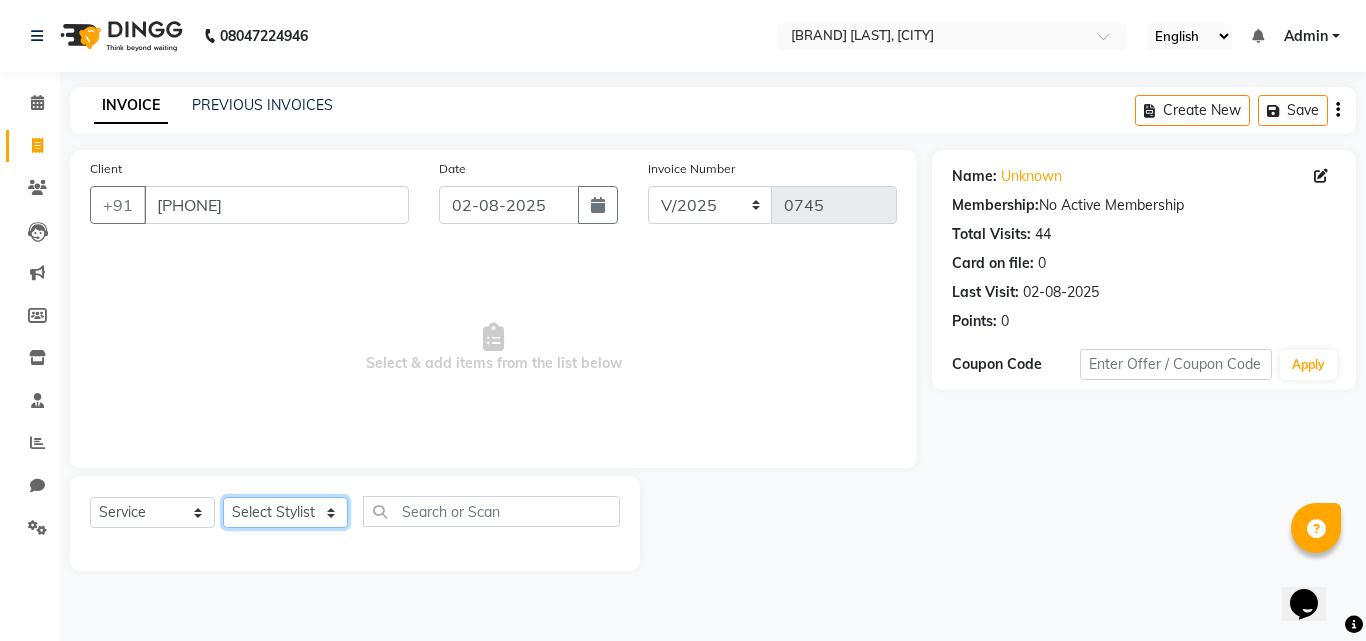 select on "77236" 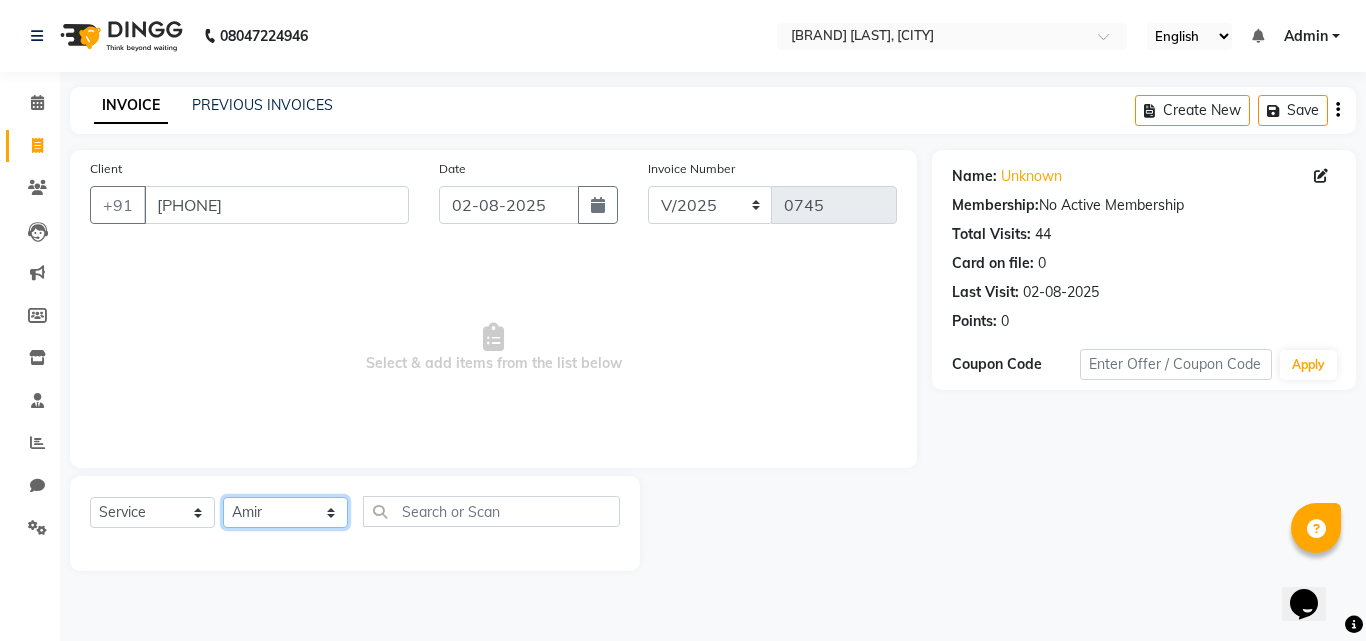 click on "Select Stylist Amir Apeksha Haider Salmani HASIM Salman Sheetal Panchal" 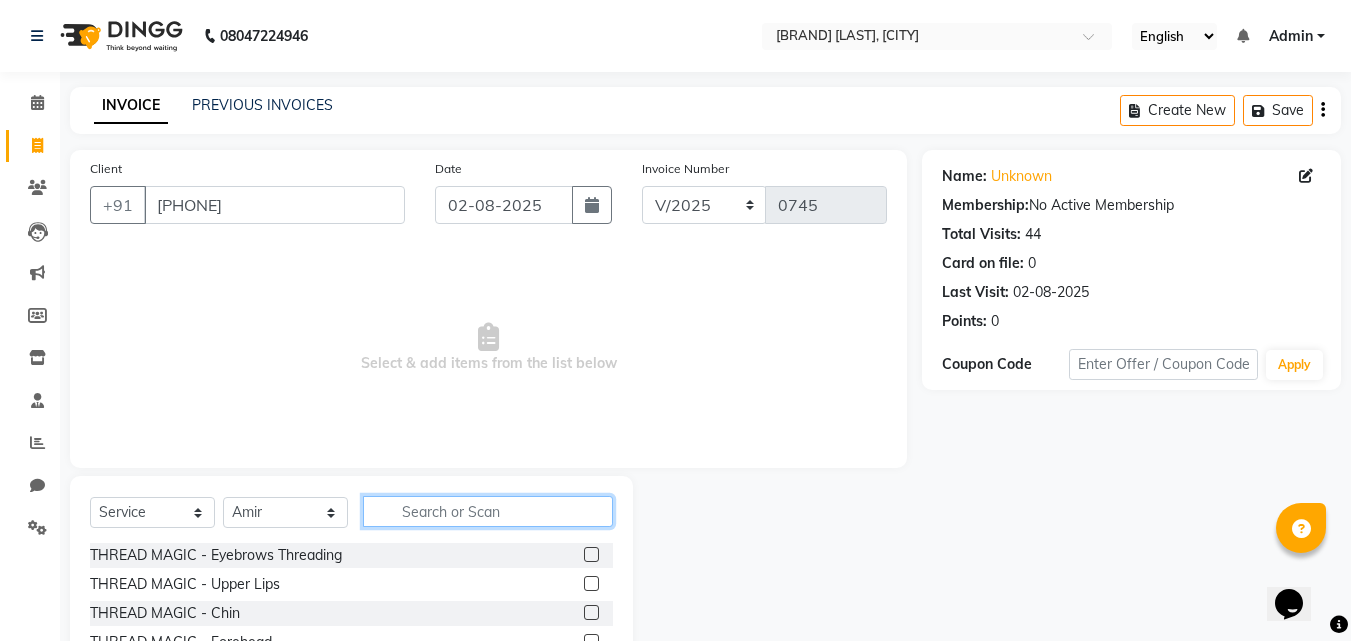 click 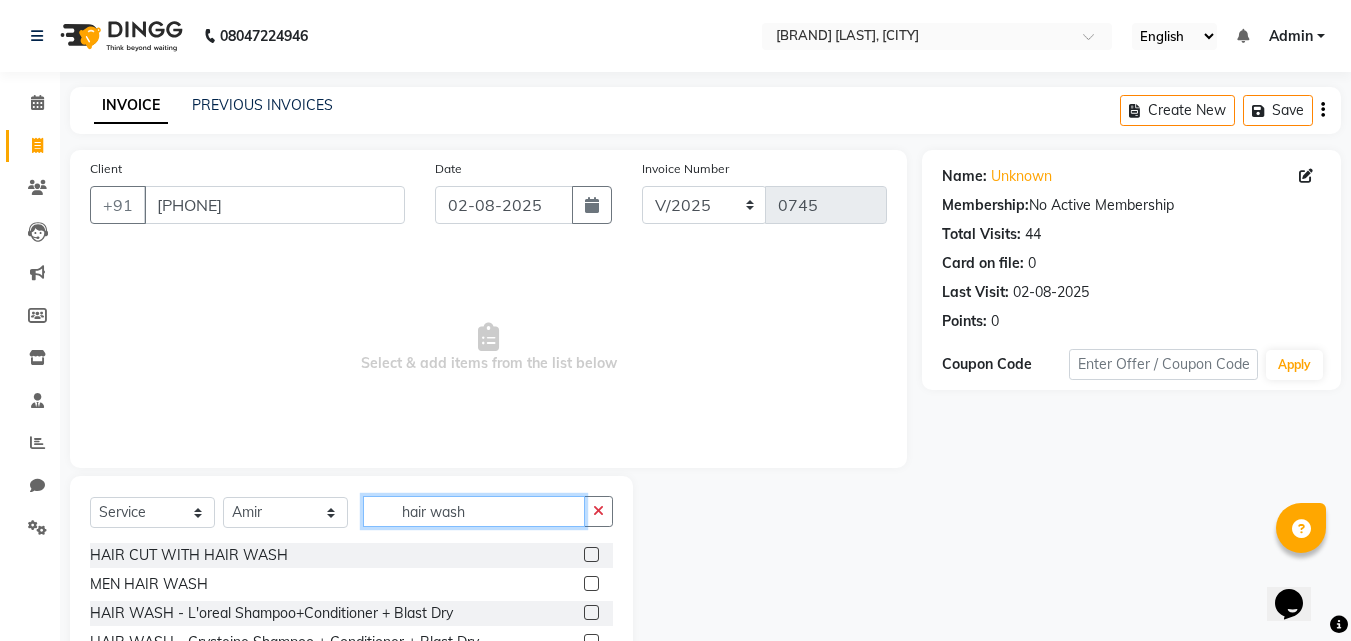 type on "hair wash" 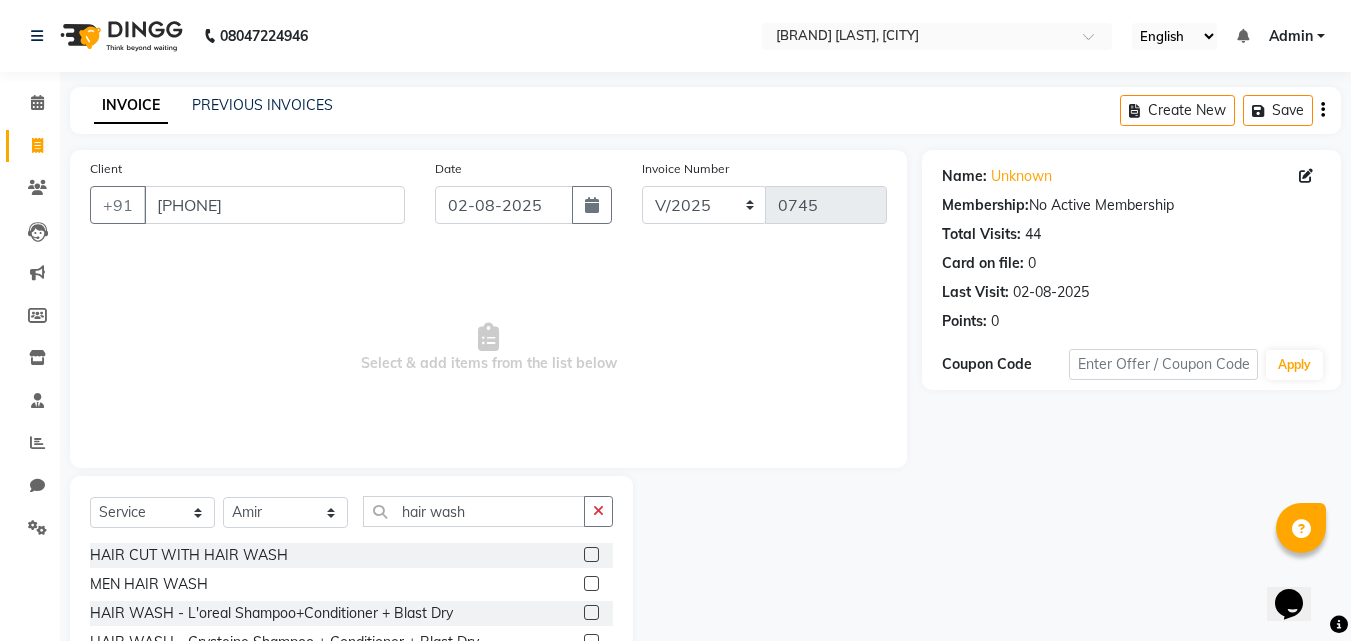 click 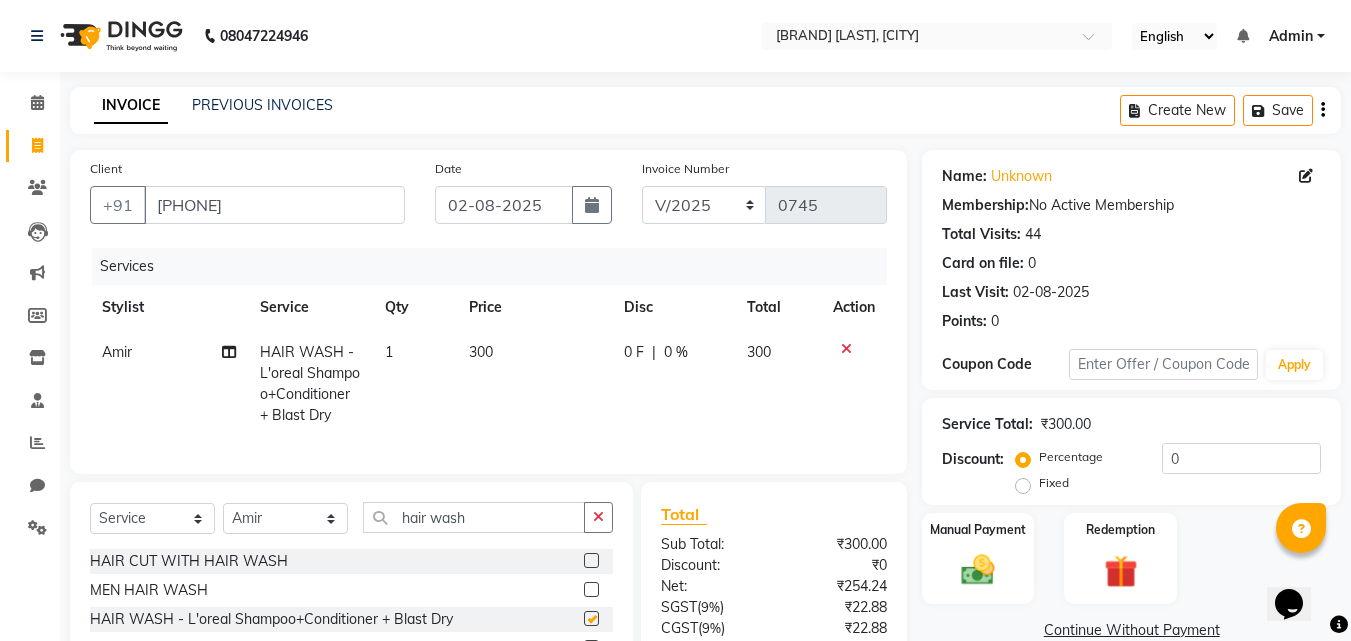 checkbox on "false" 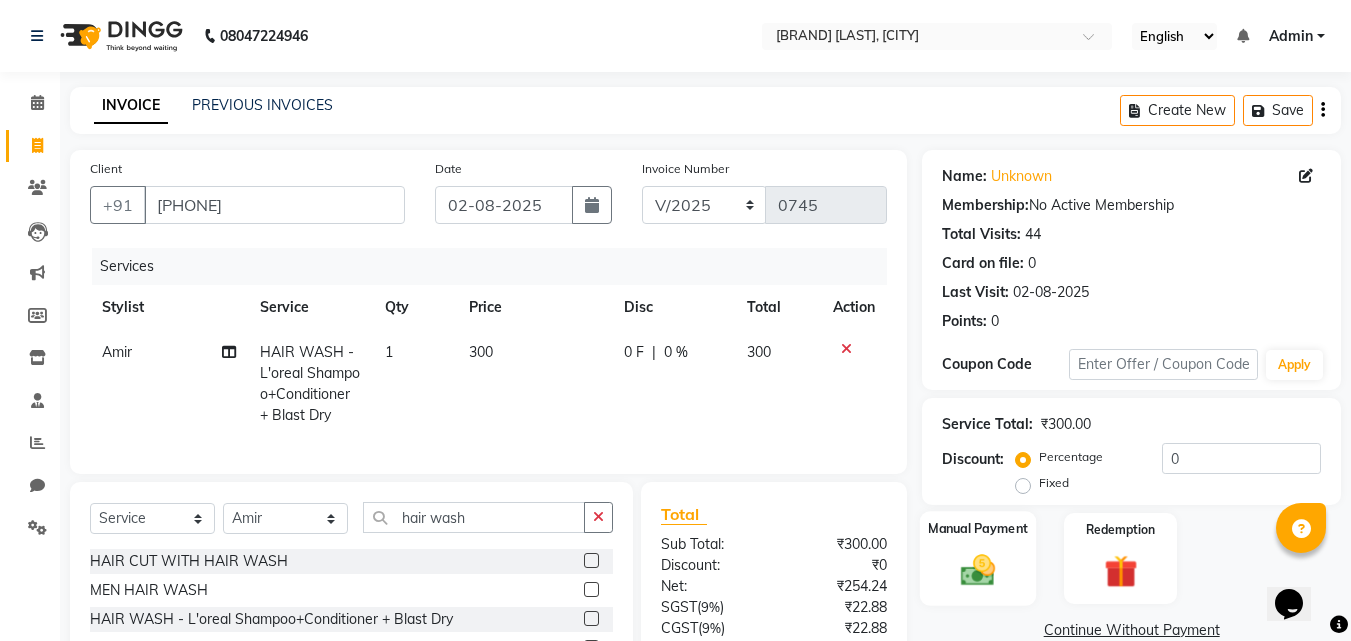 click on "Manual Payment" 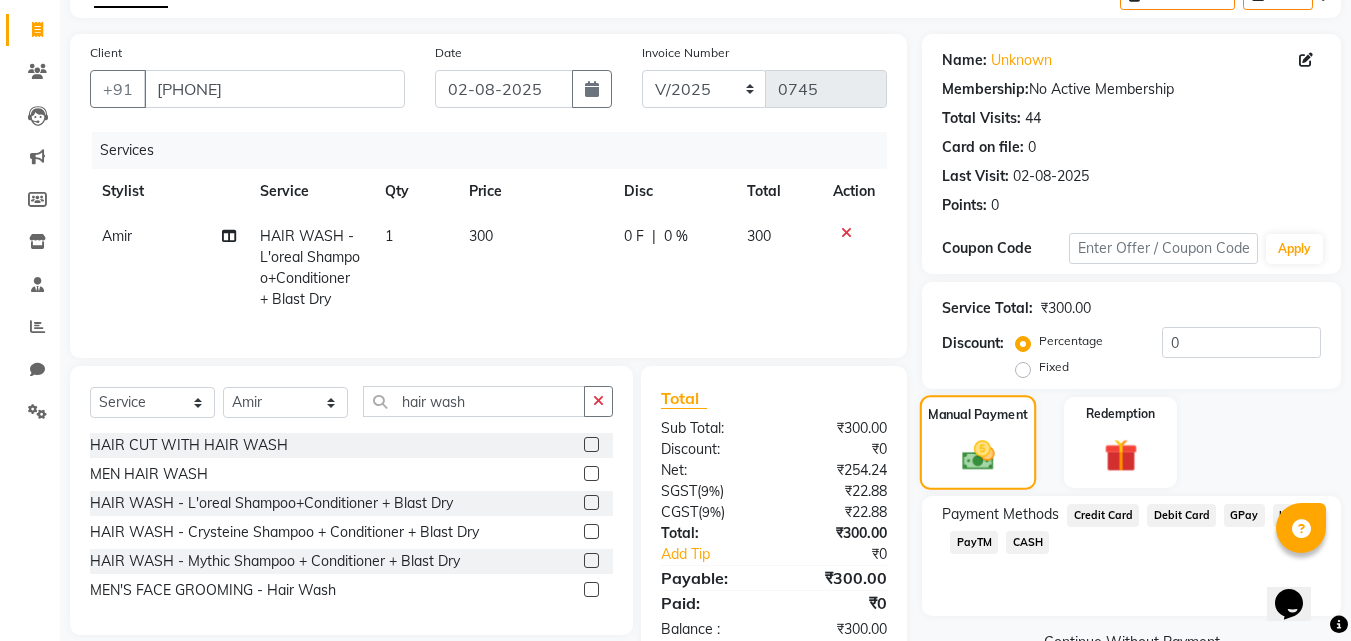 scroll, scrollTop: 180, scrollLeft: 0, axis: vertical 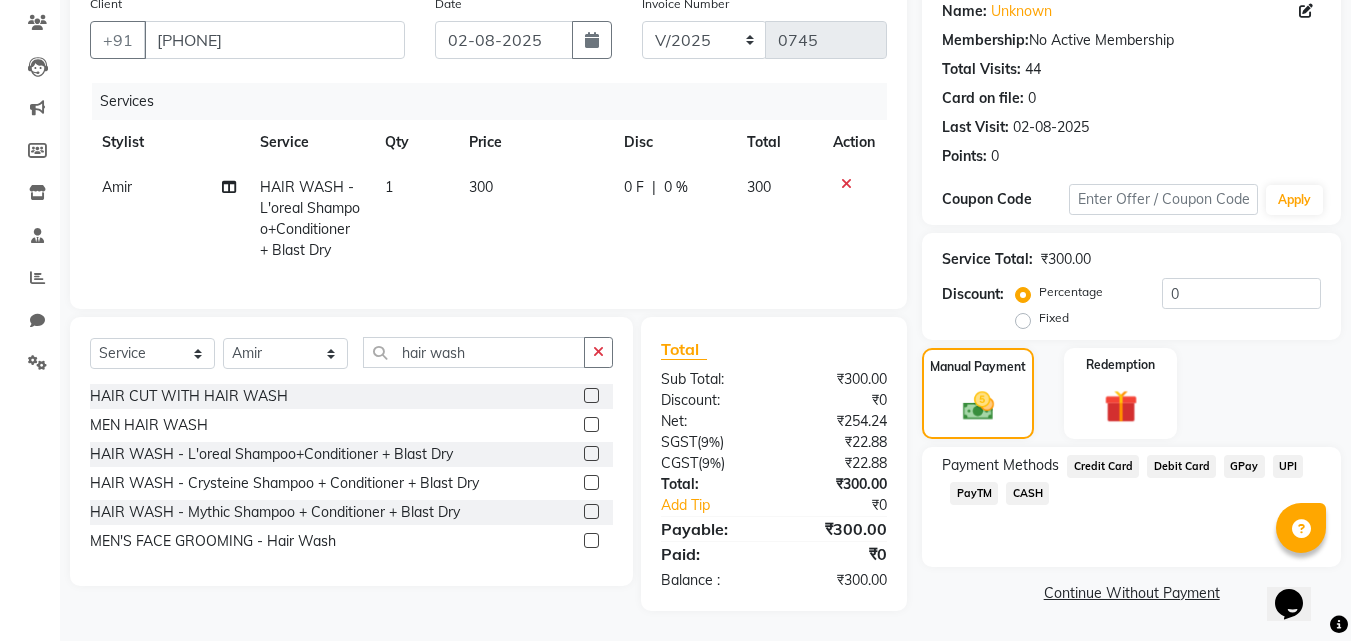 click on "GPay" 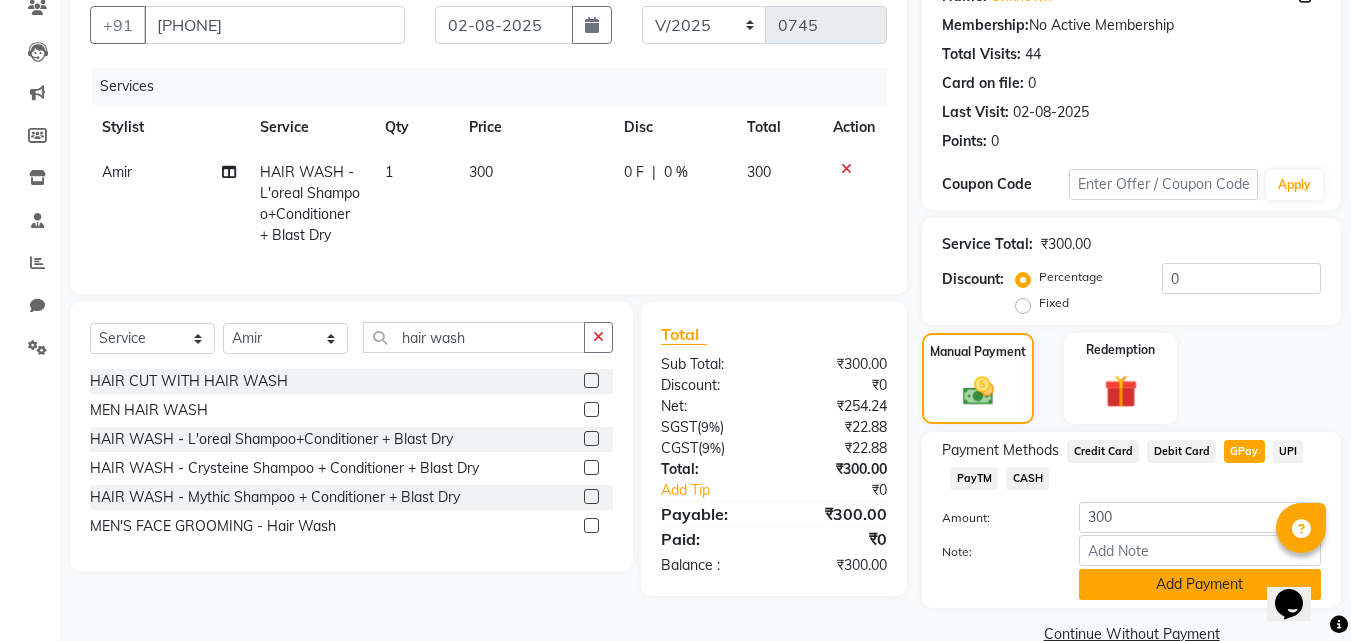 click on "Add Payment" 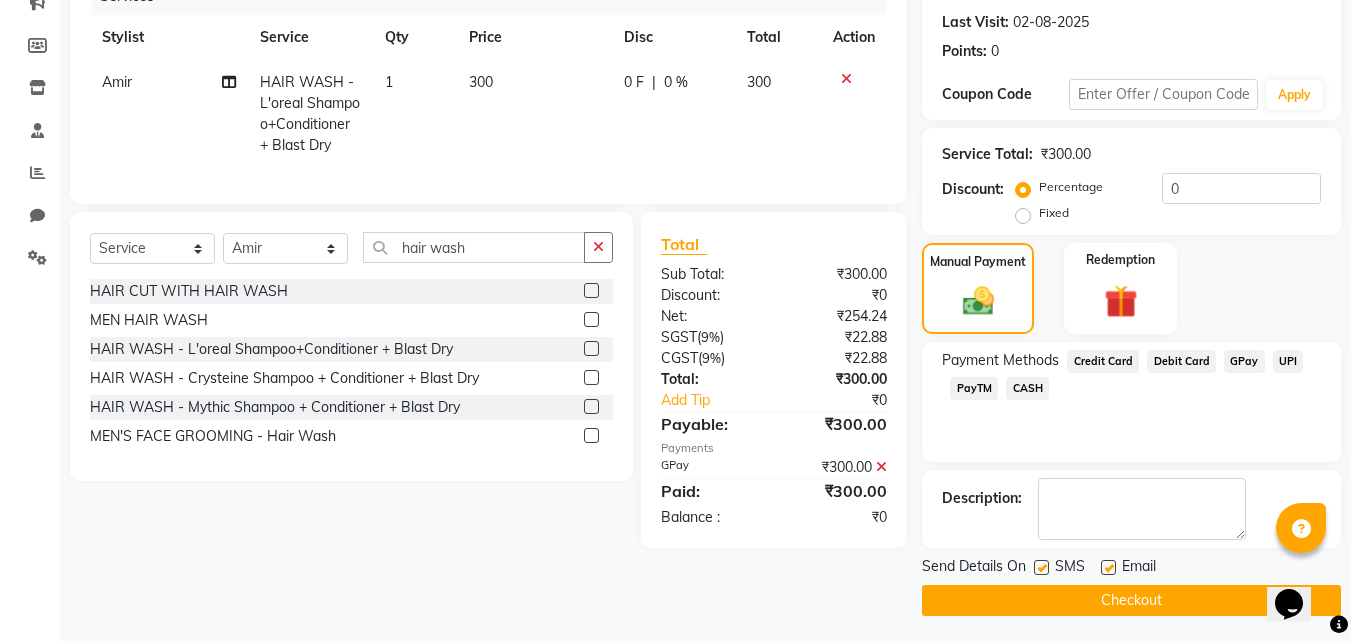 scroll, scrollTop: 275, scrollLeft: 0, axis: vertical 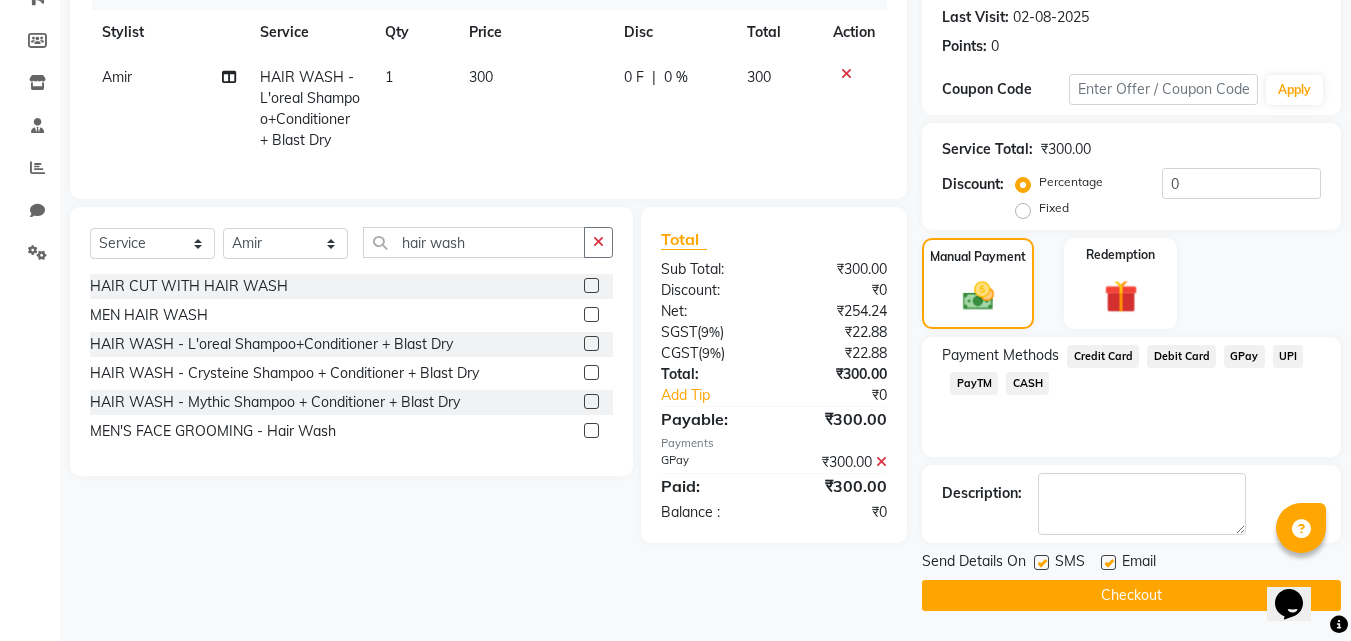 click on "Checkout" 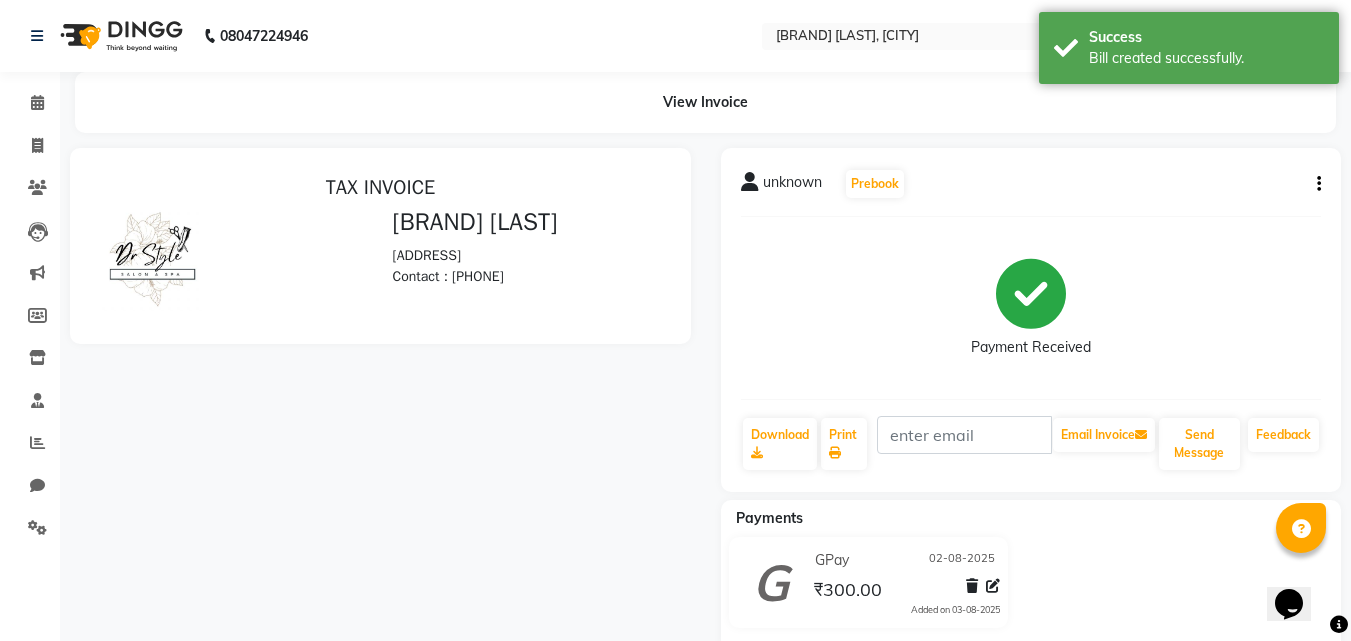 scroll, scrollTop: 0, scrollLeft: 0, axis: both 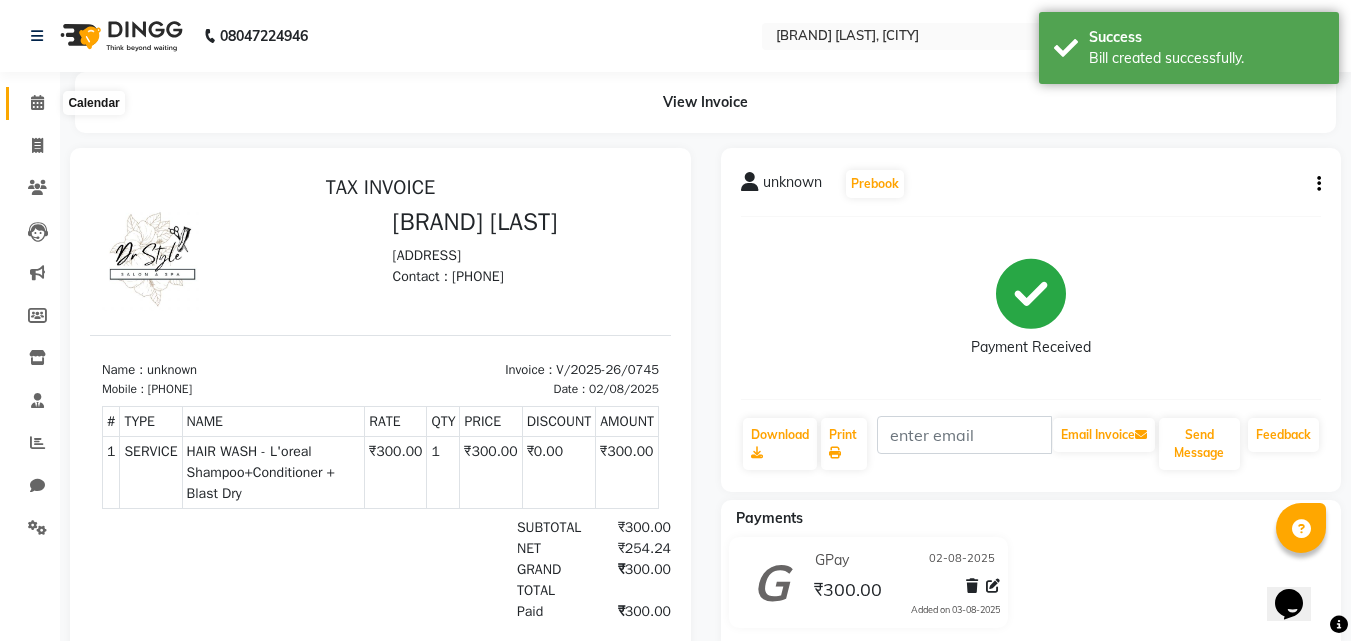 click 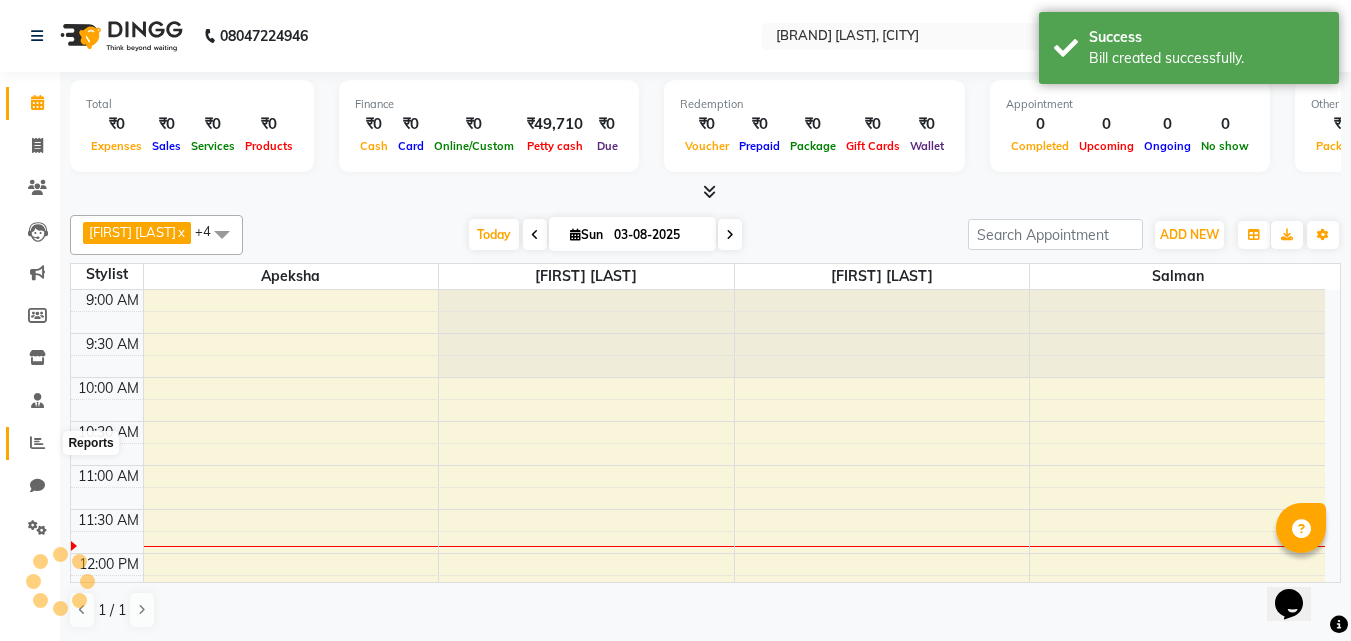 click 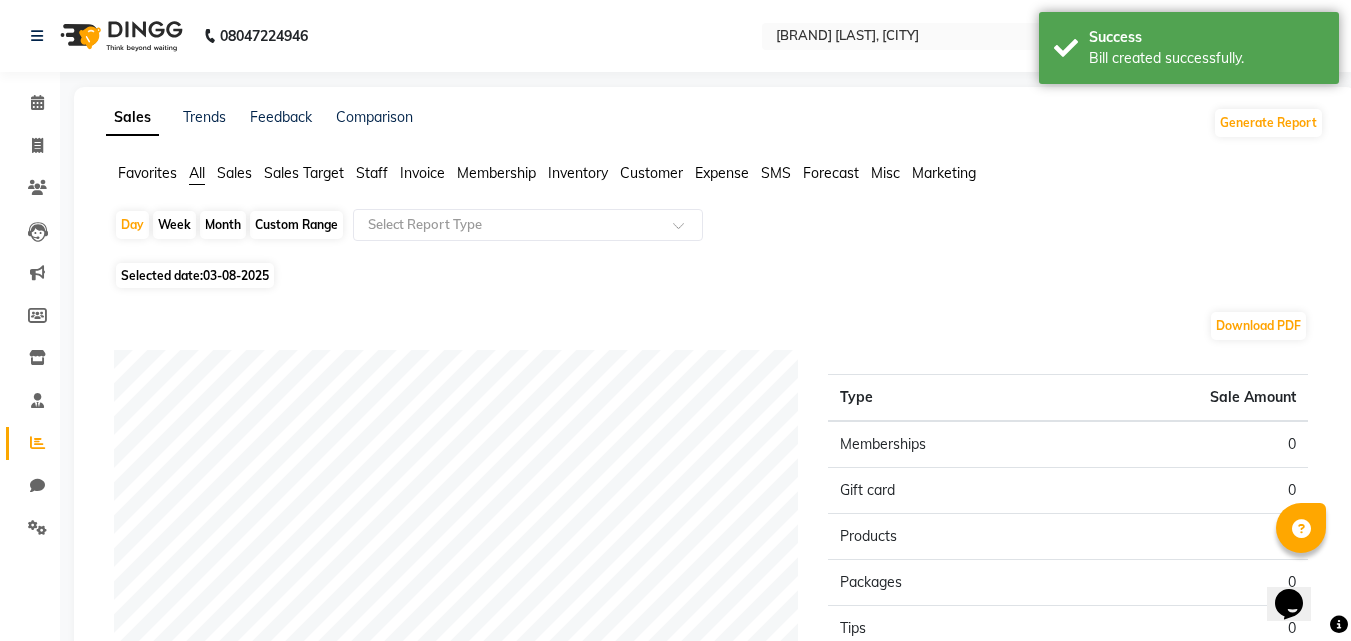 click on "03-08-2025" 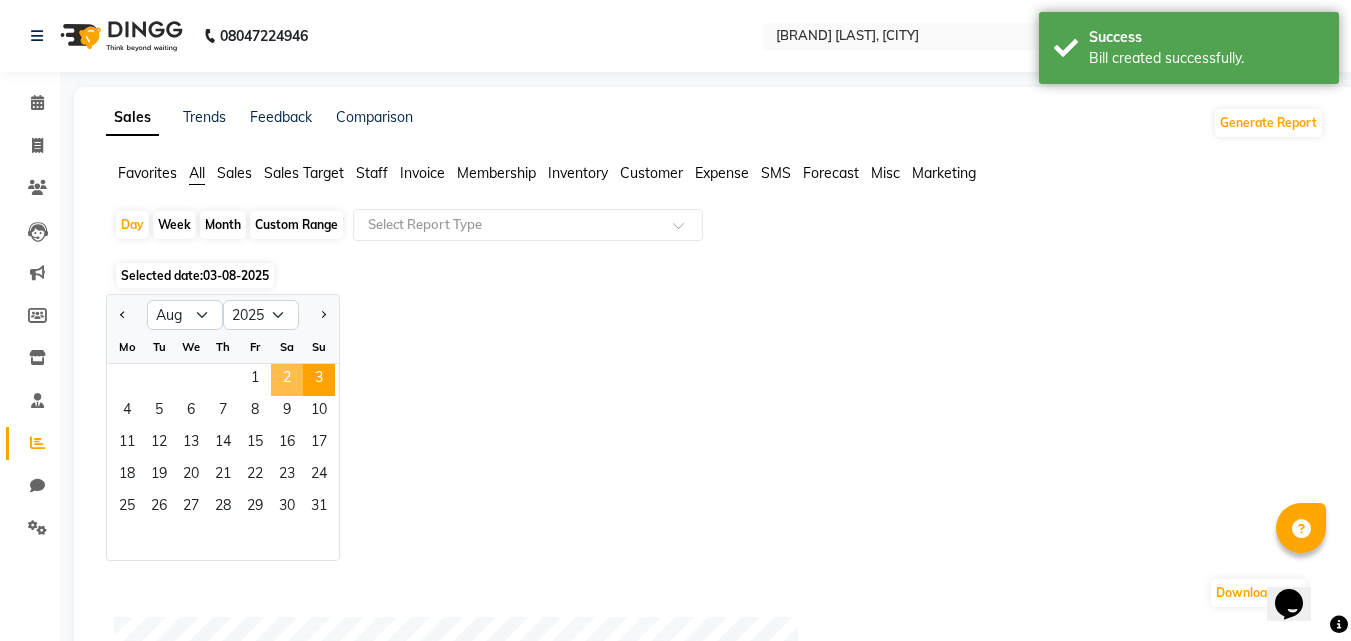 click on "2" 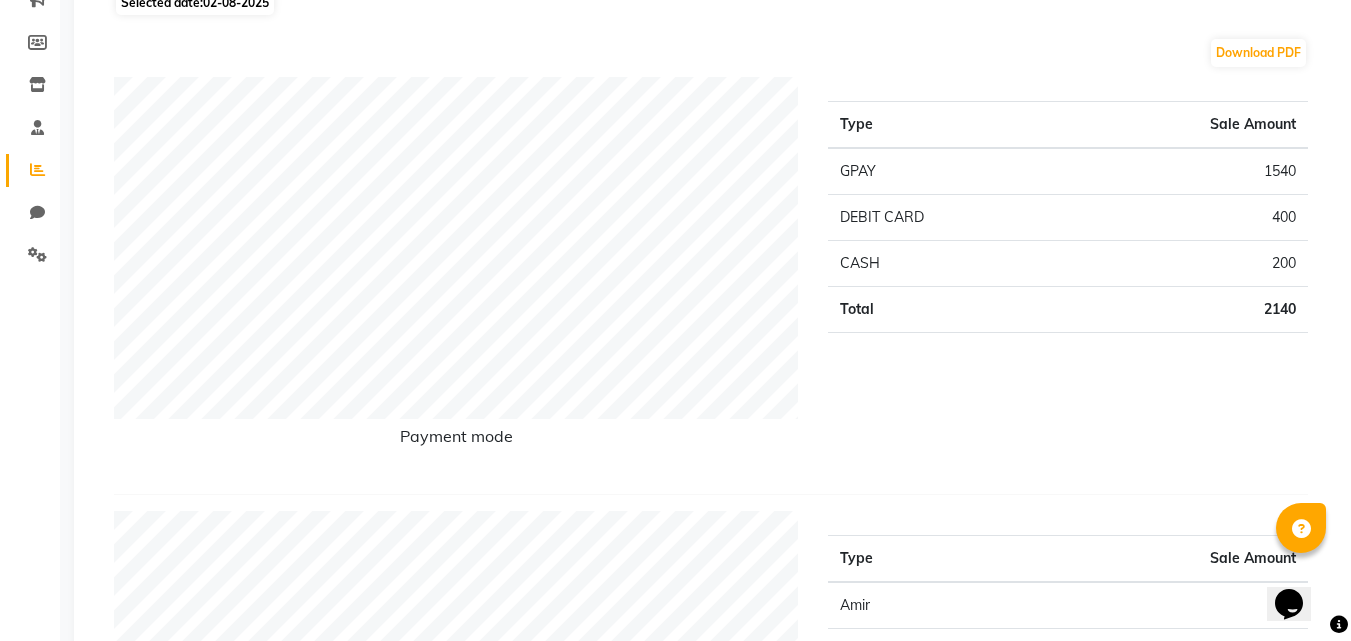 scroll, scrollTop: 0, scrollLeft: 0, axis: both 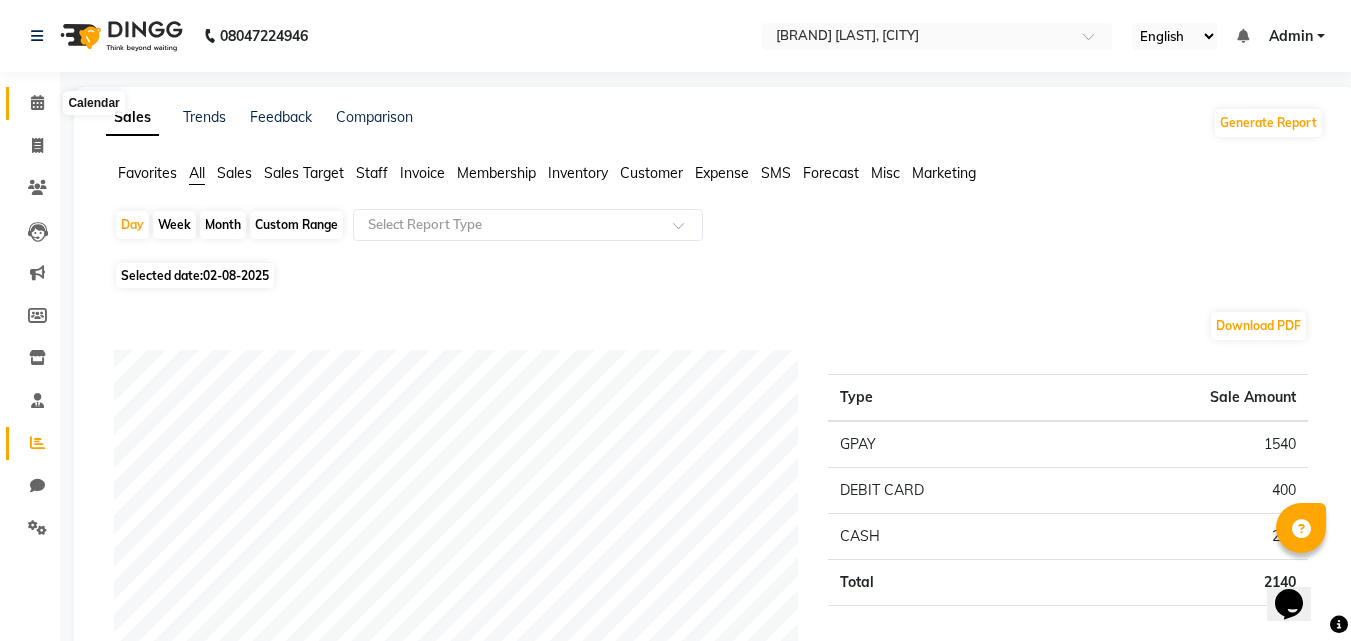 click 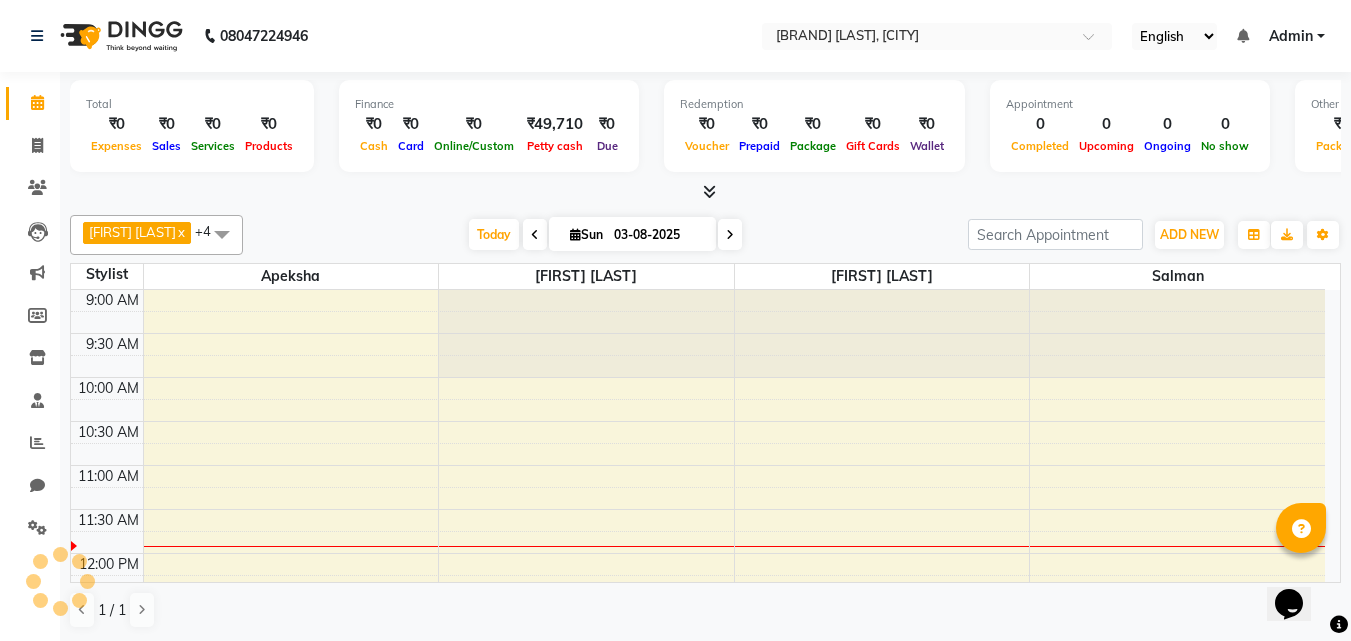 scroll, scrollTop: 177, scrollLeft: 0, axis: vertical 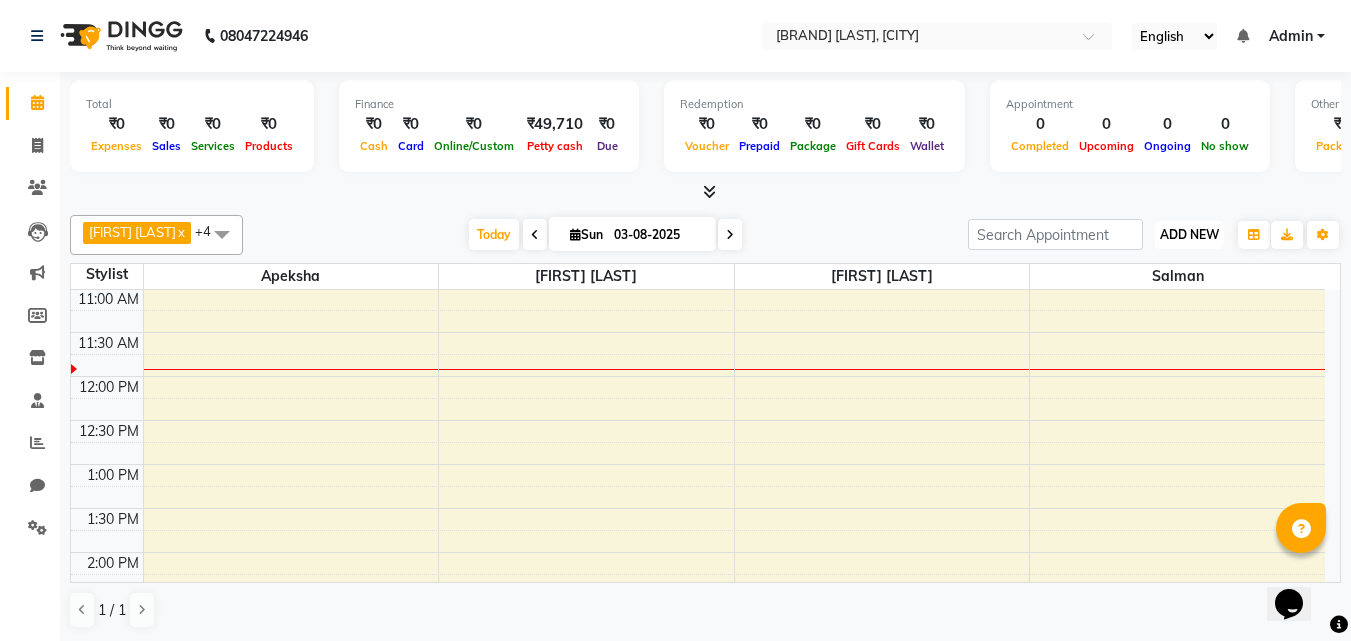 click on "ADD NEW" at bounding box center [1189, 234] 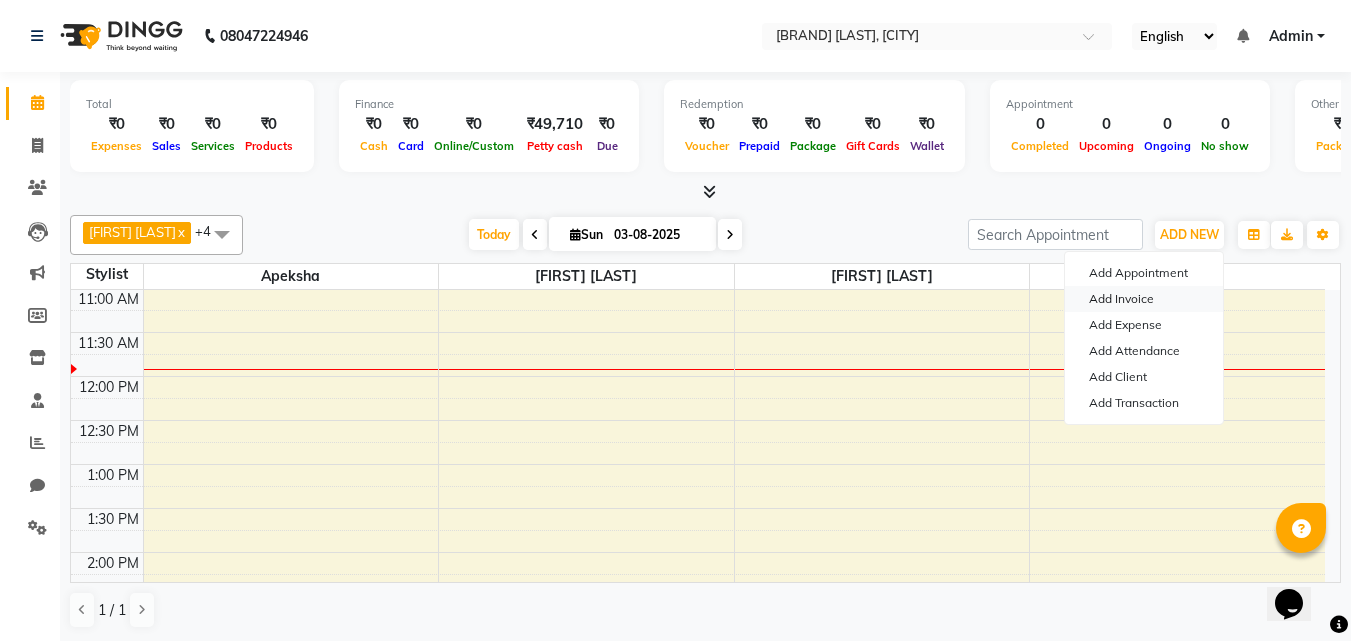 click on "Add Invoice" at bounding box center (1144, 299) 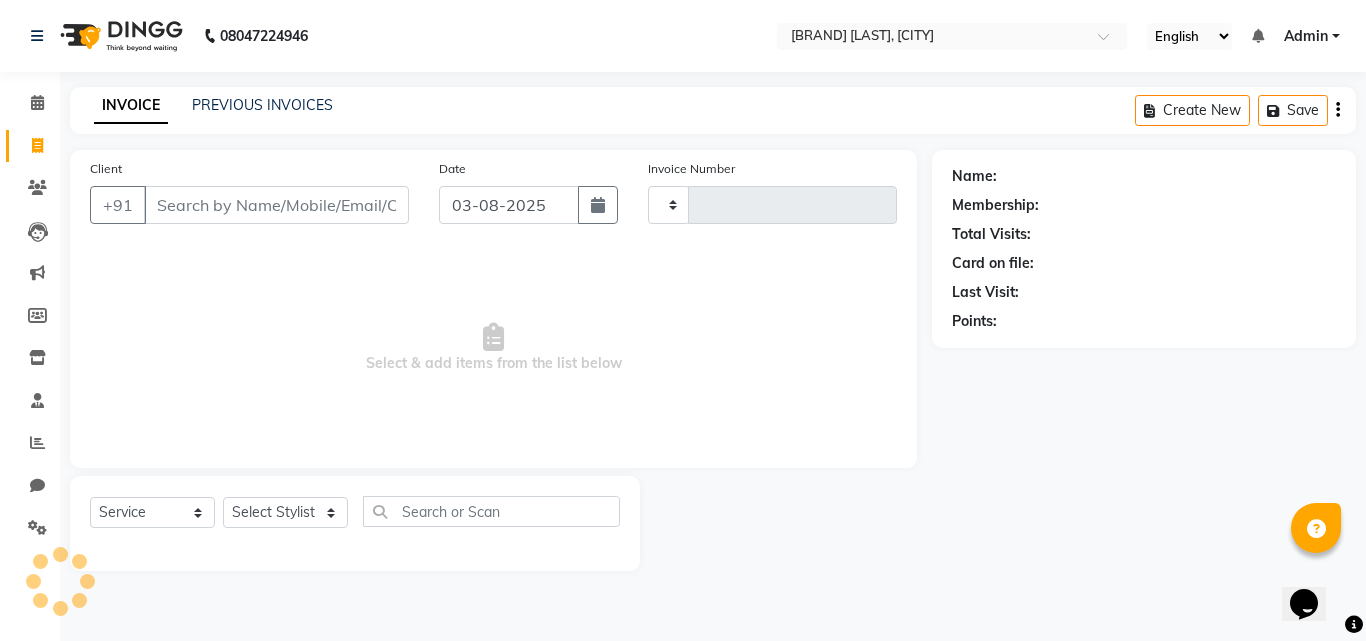 type on "0746" 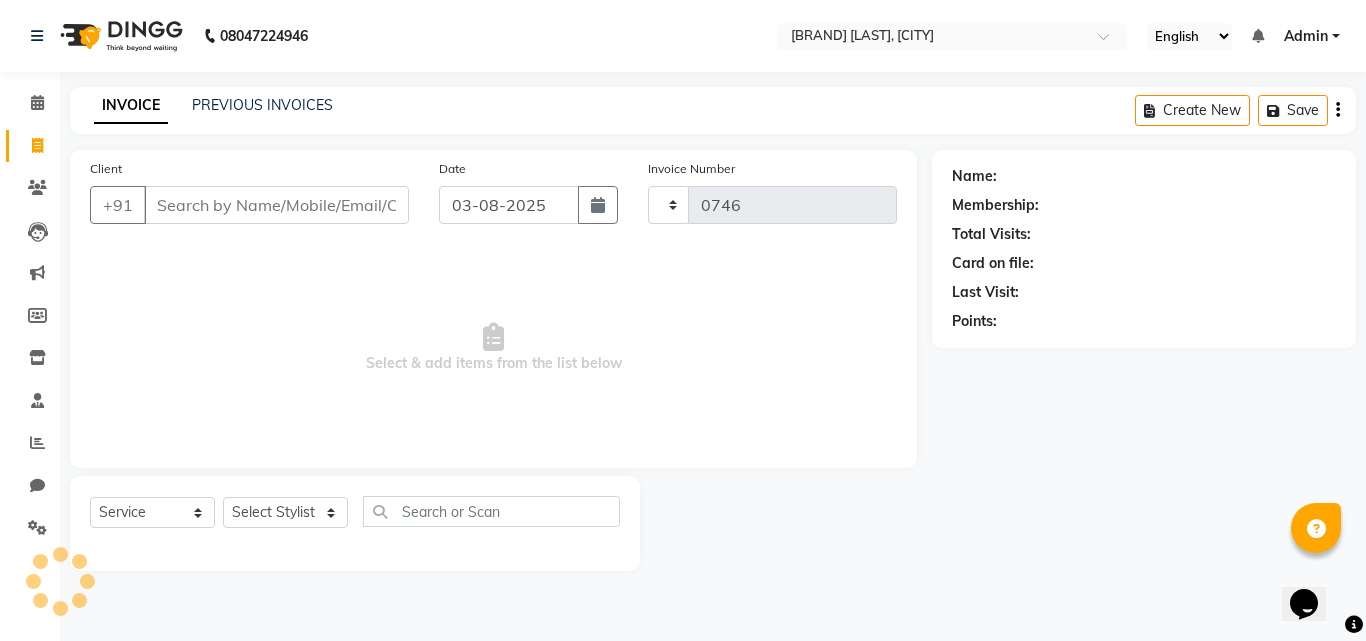 select on "7832" 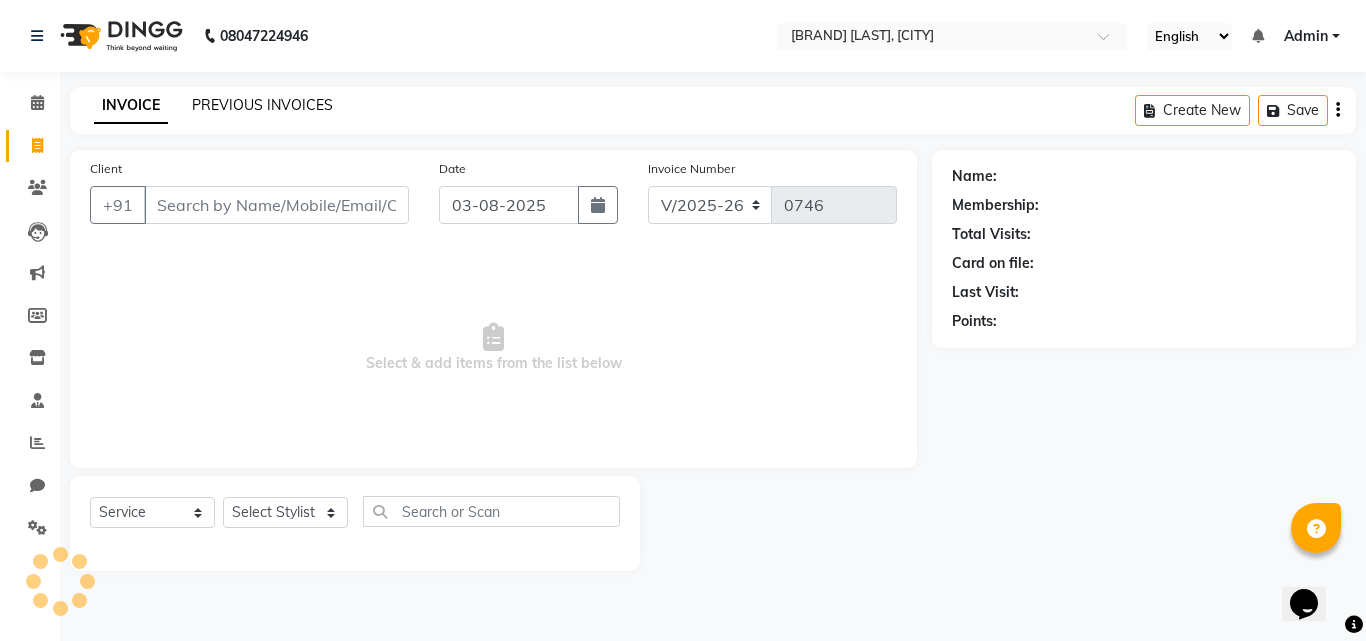click on "PREVIOUS INVOICES" 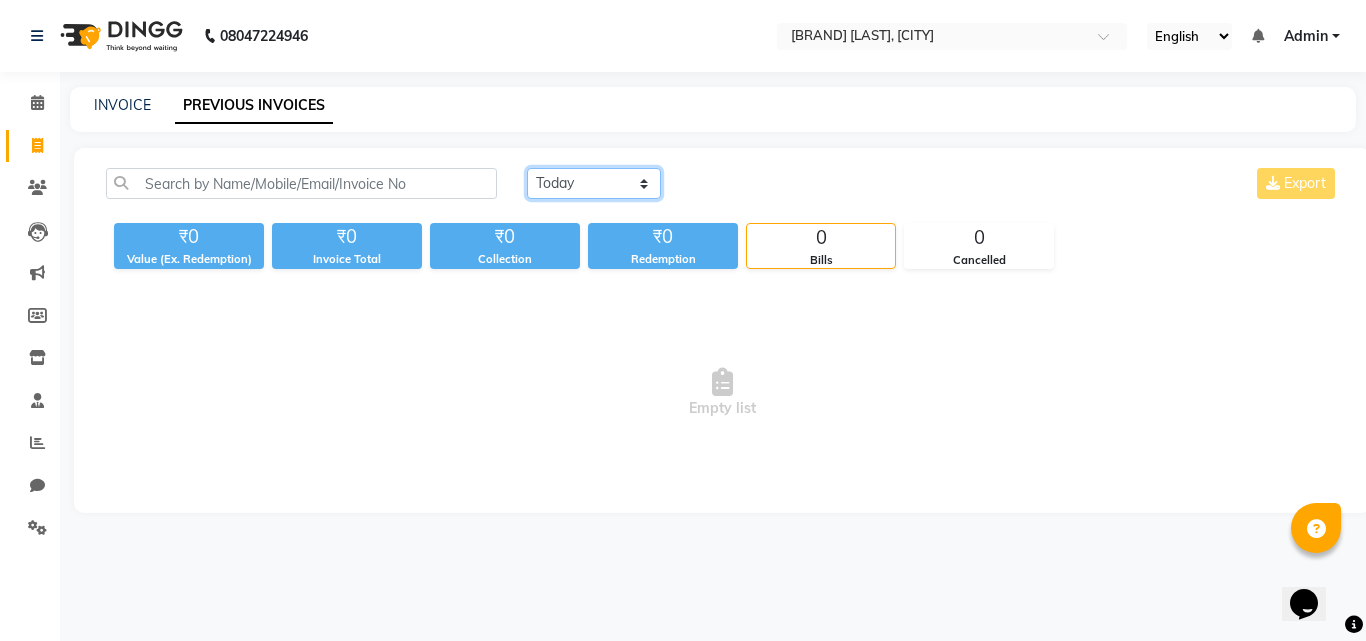 click on "Today Yesterday Custom Range" 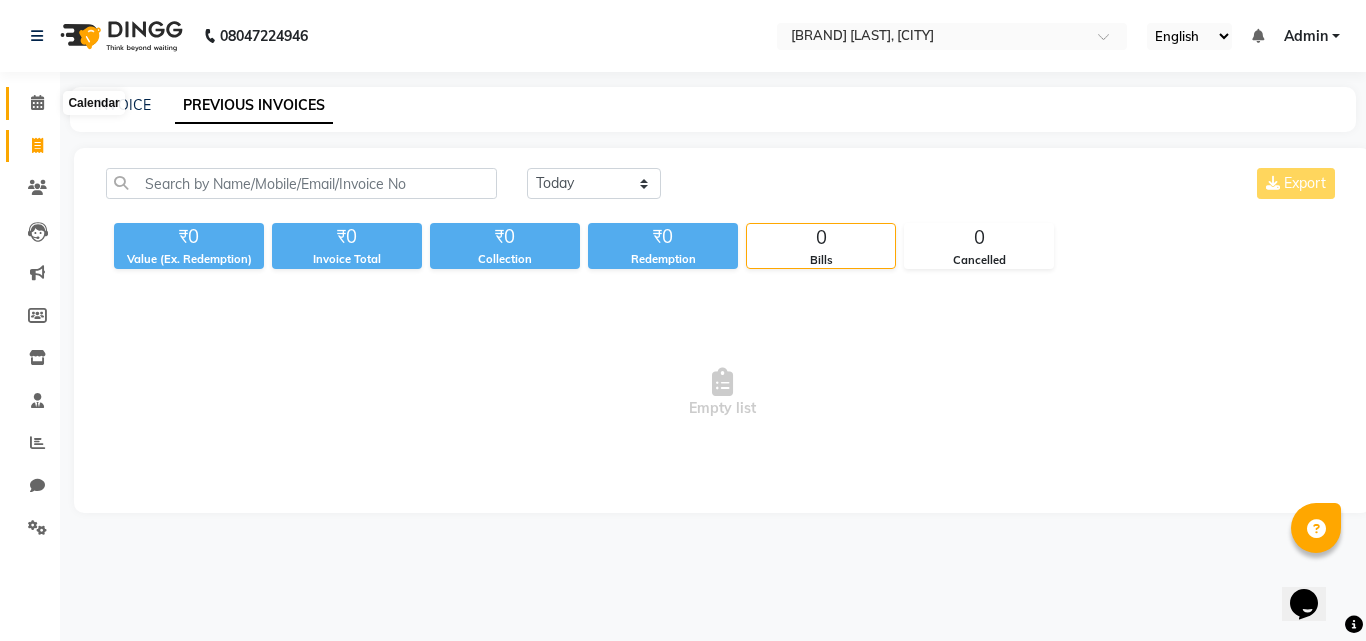 click 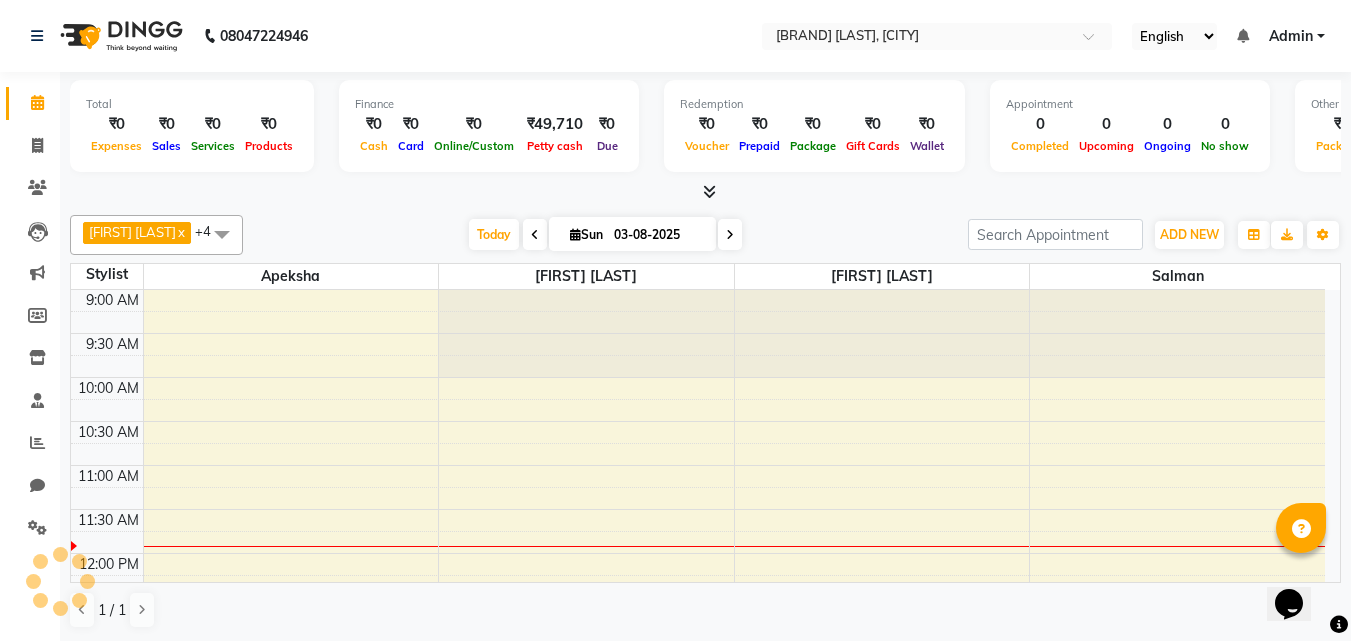 scroll, scrollTop: 177, scrollLeft: 0, axis: vertical 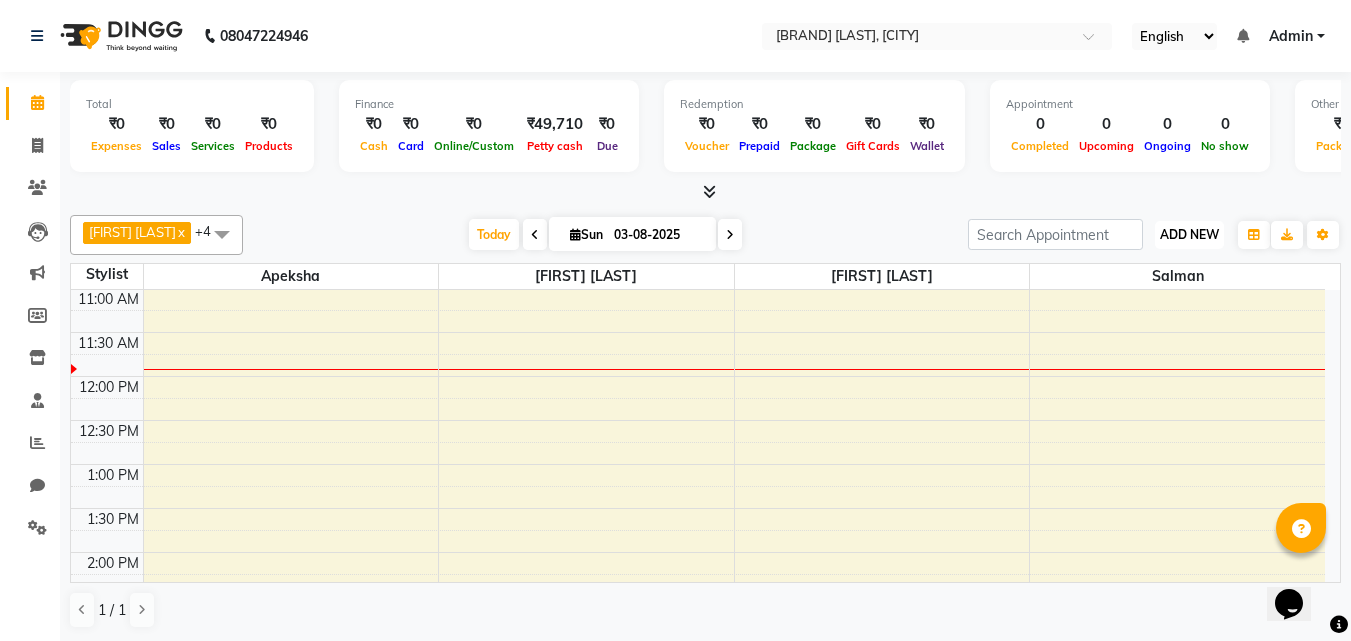 click on "ADD NEW" at bounding box center (1189, 234) 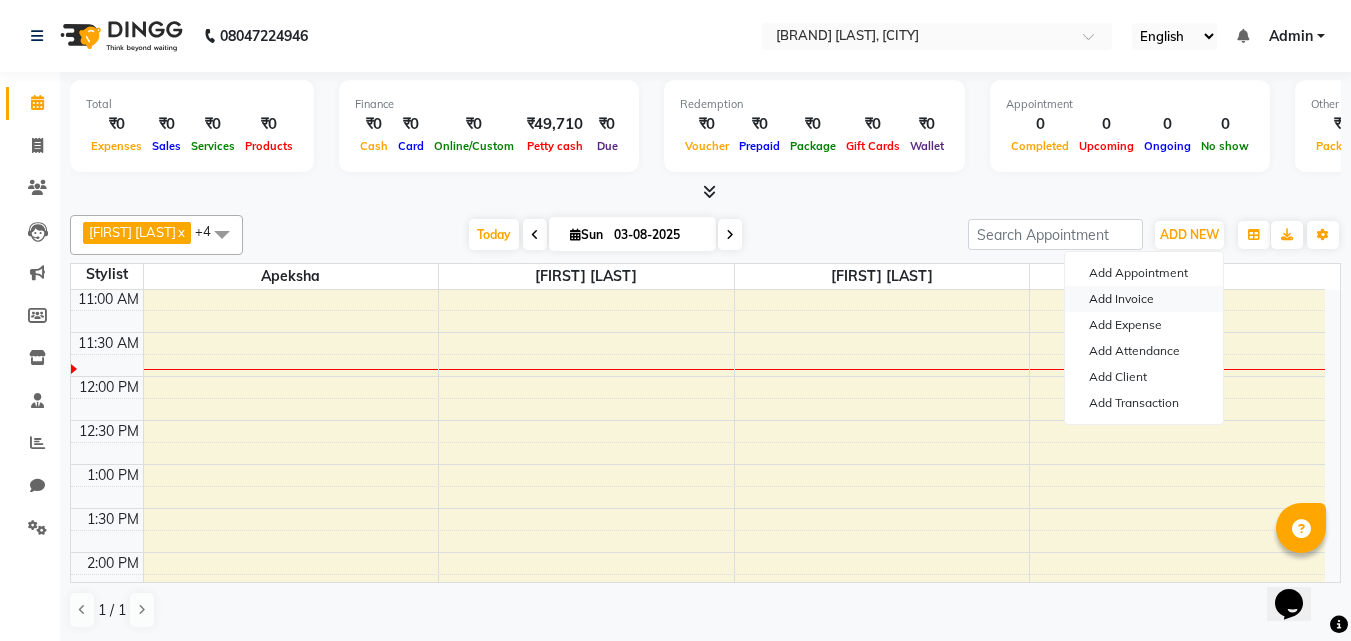 click on "Add Invoice" at bounding box center [1144, 299] 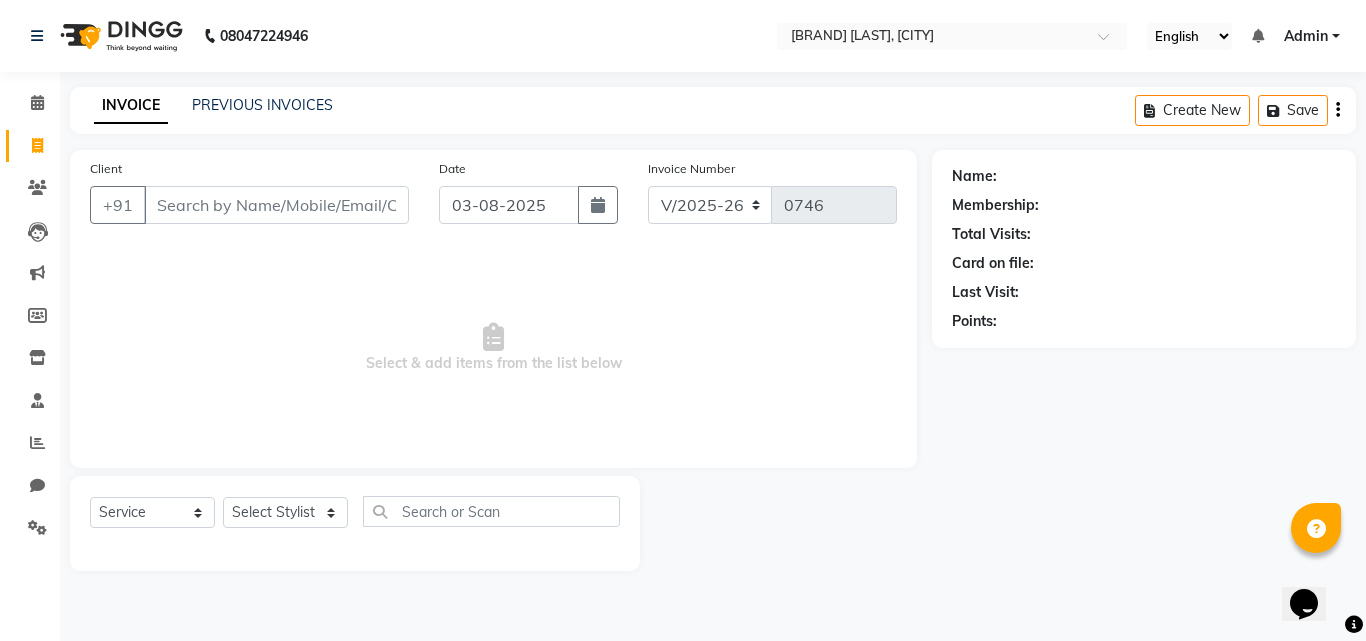 click on "Client" at bounding box center (276, 205) 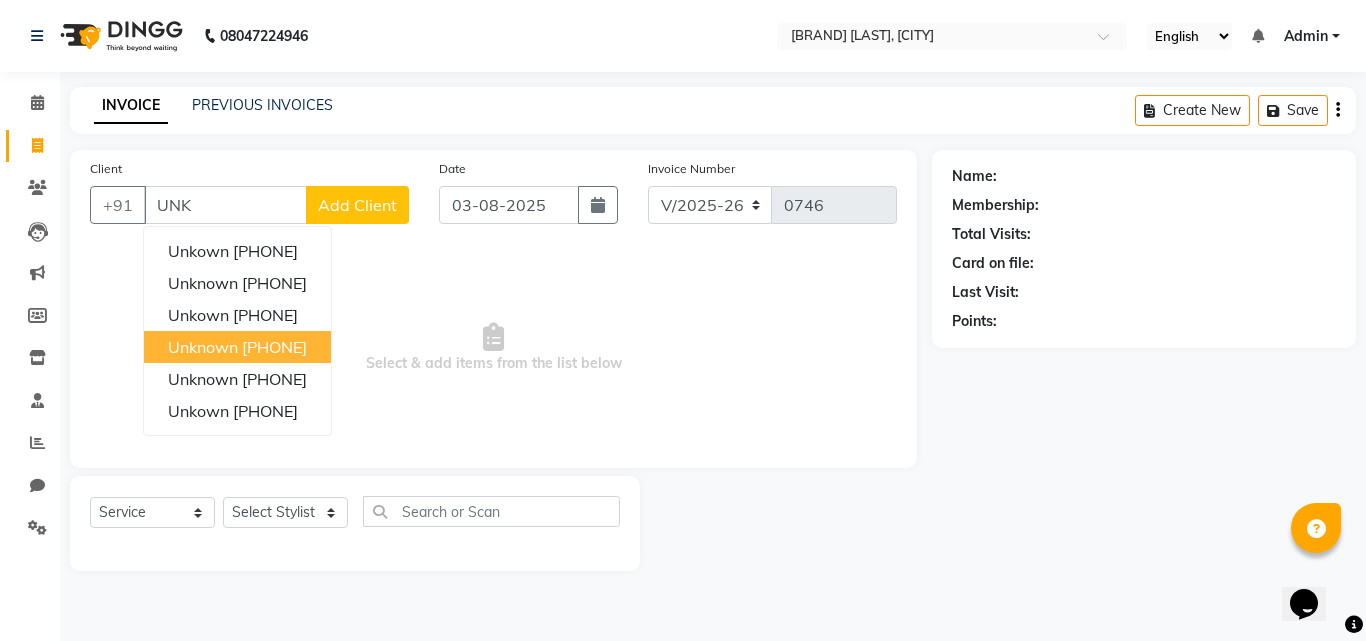 click on "1347200000000" at bounding box center [274, 347] 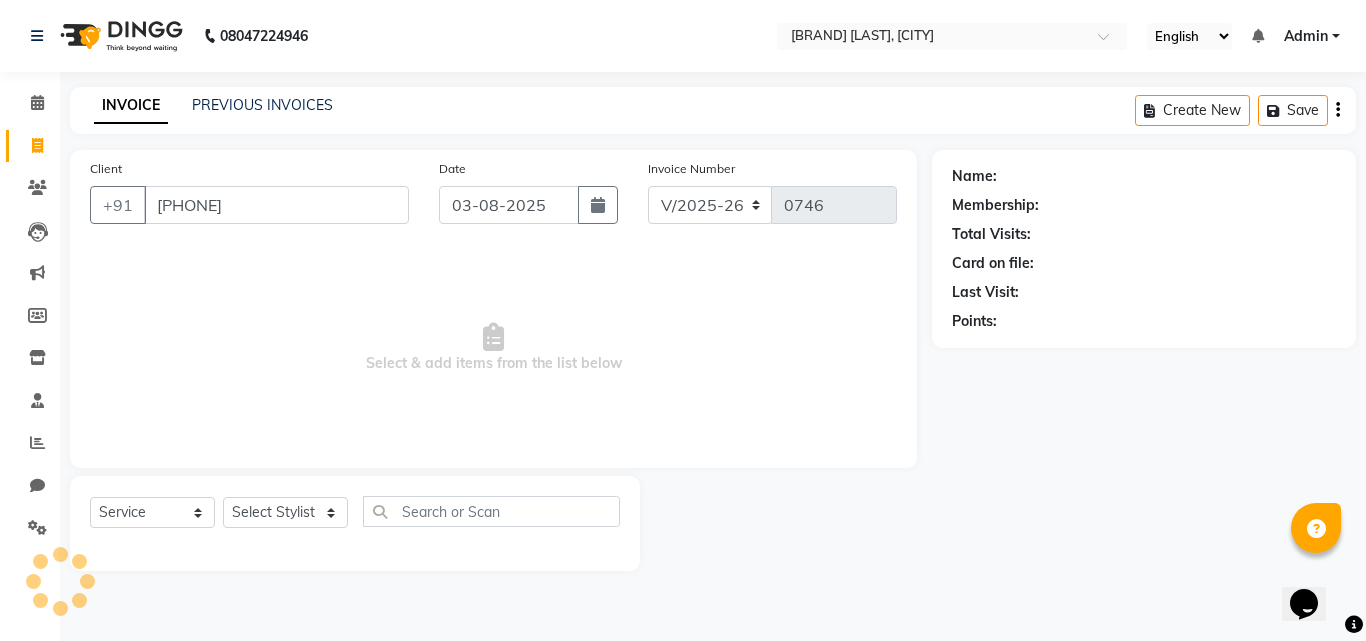 type on "1347200000000" 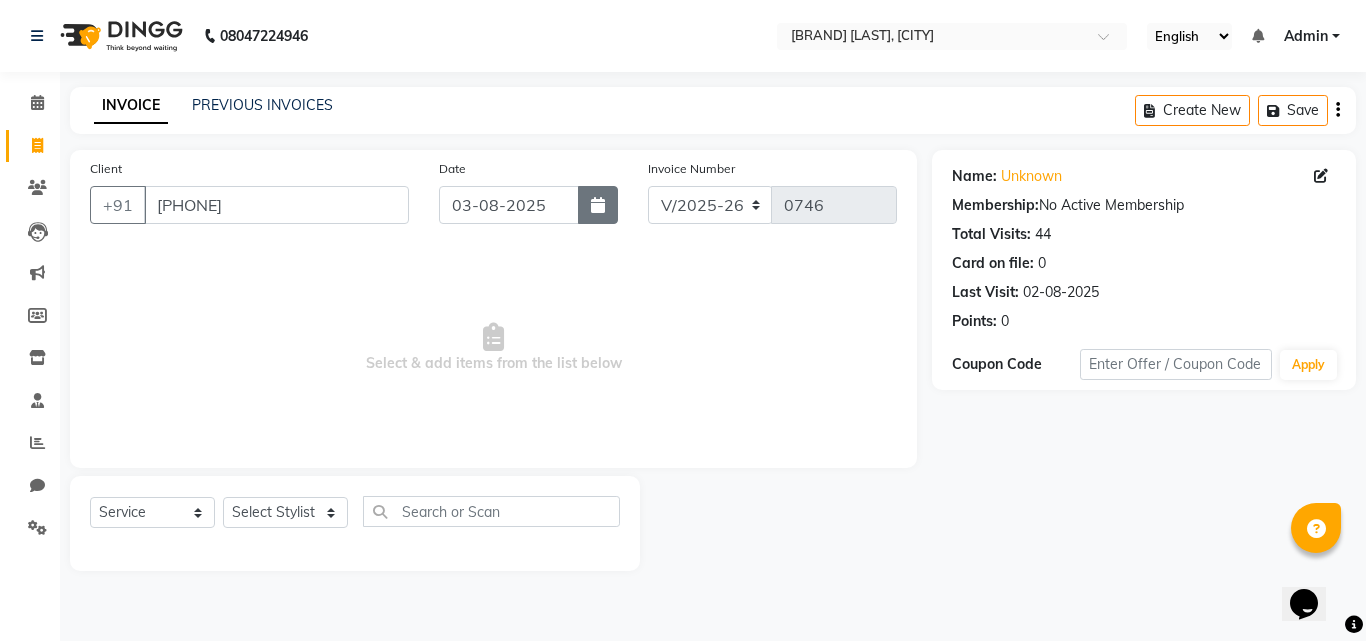 click 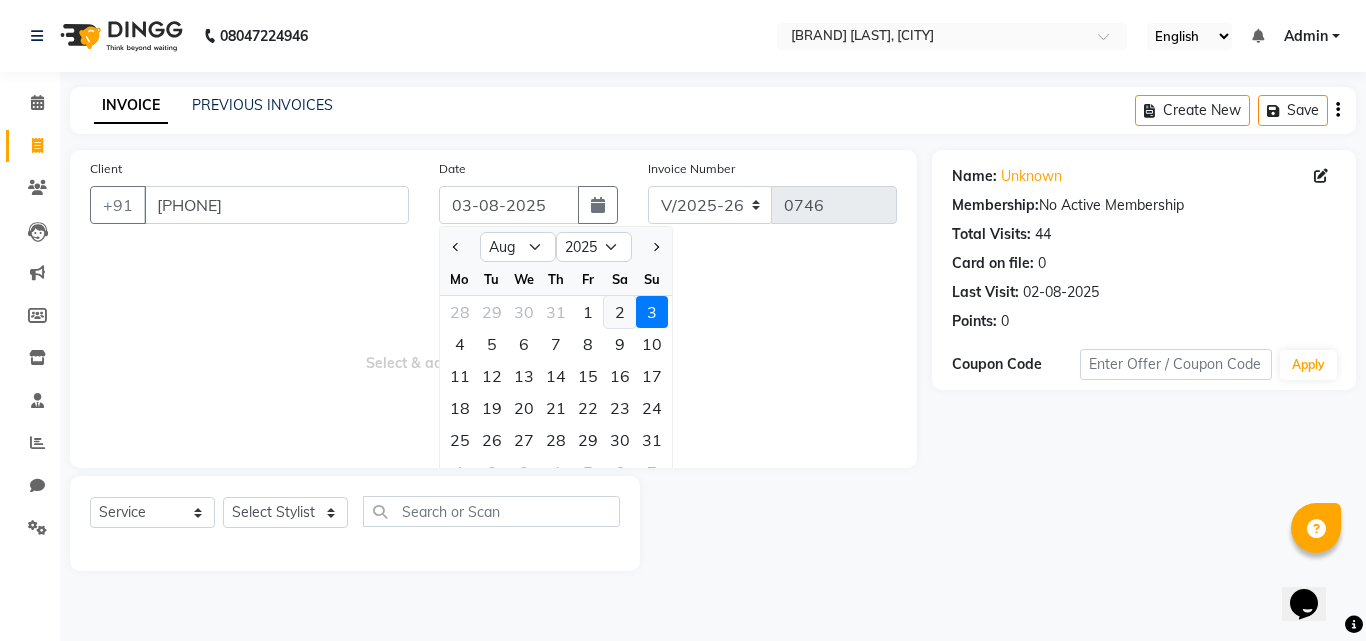 click on "2" 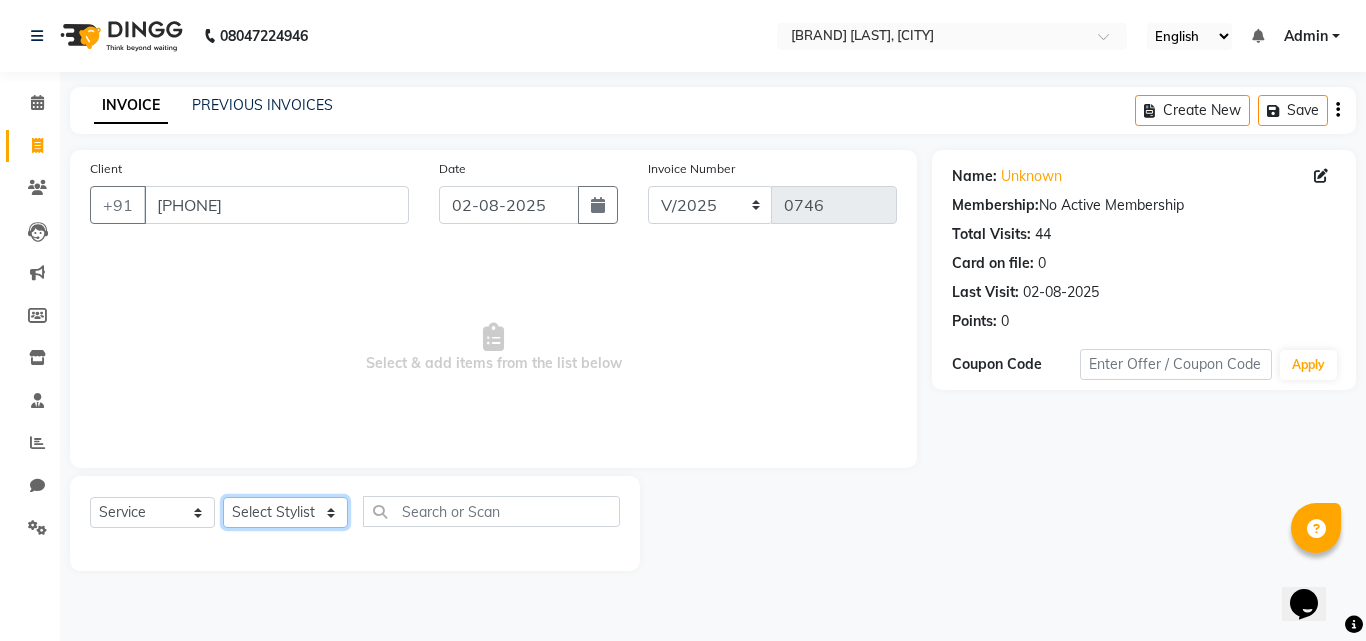 click on "Select Stylist Amir Apeksha Haider Salmani HASIM Salman Sheetal Panchal" 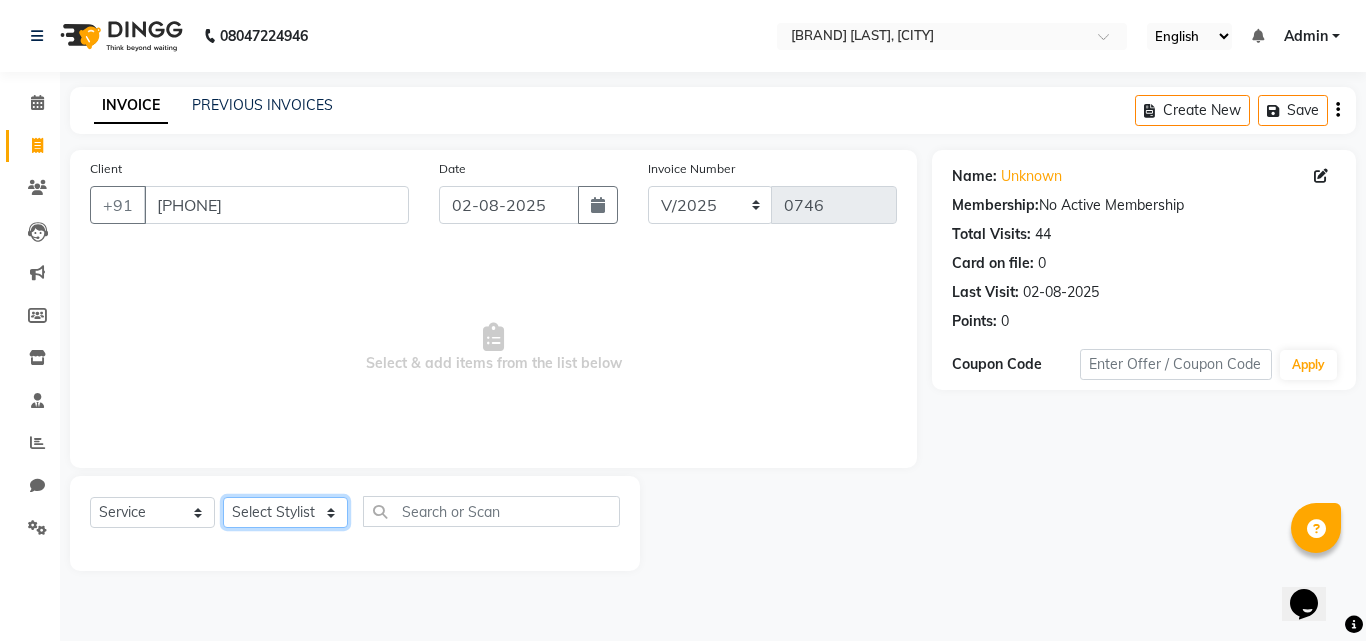 select on "69916" 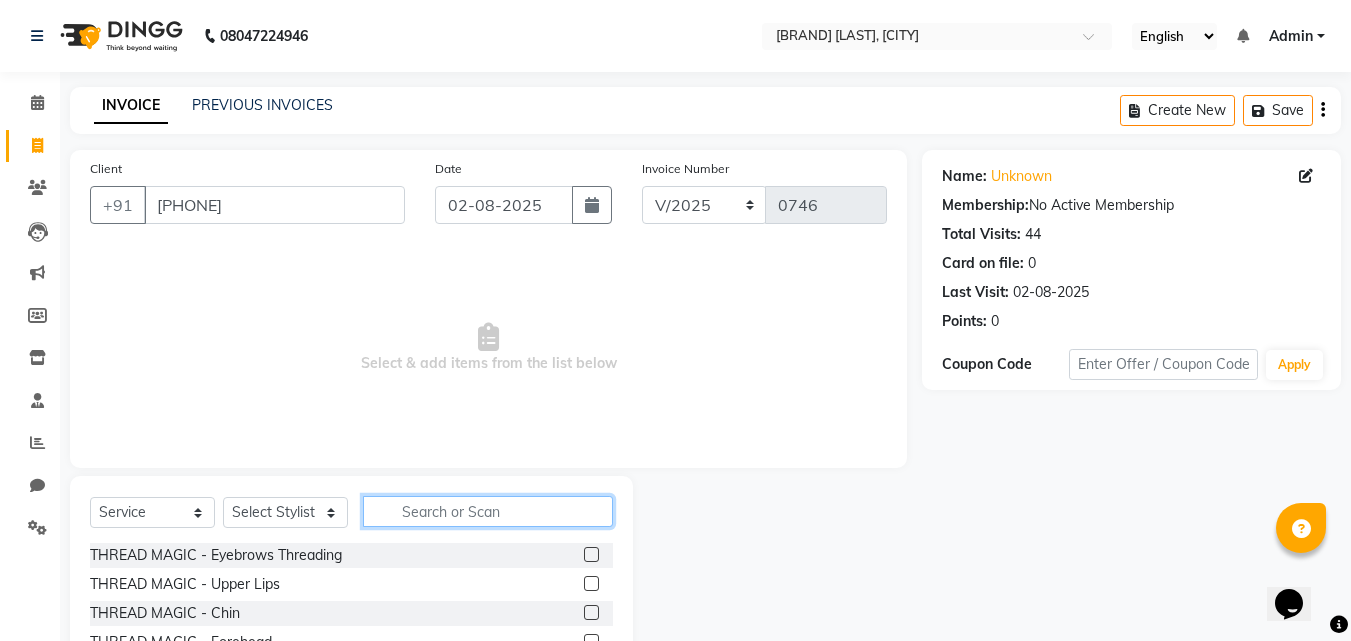 click 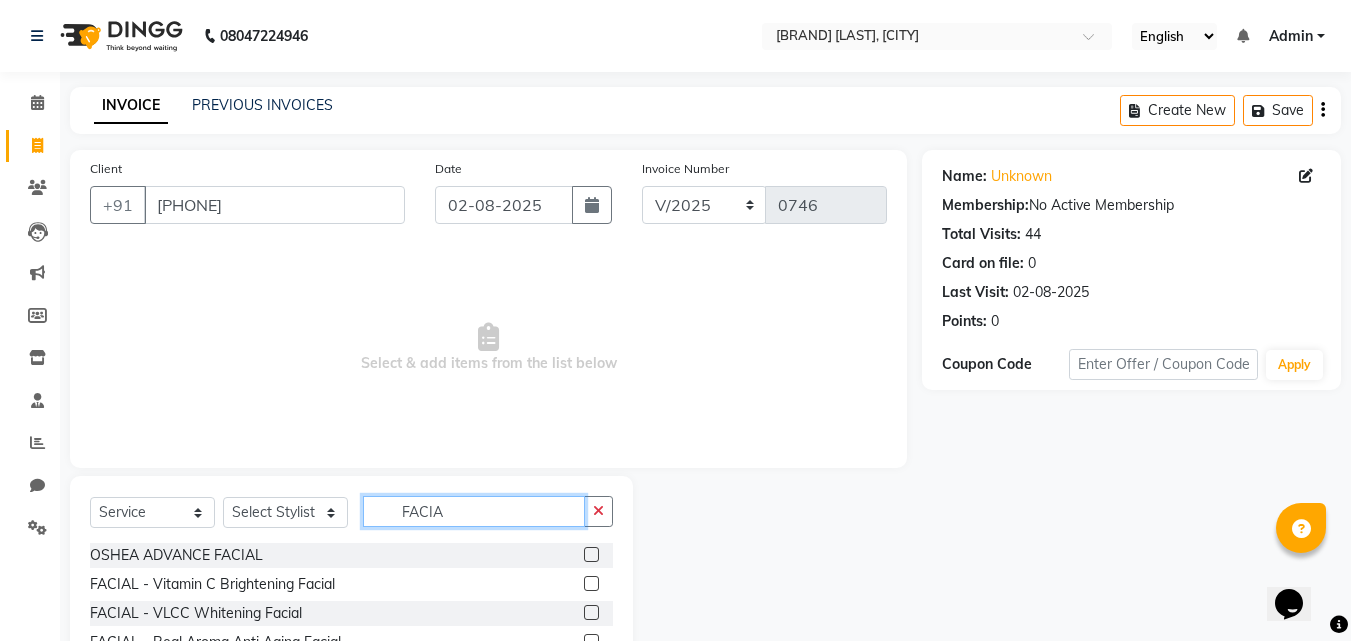 scroll, scrollTop: 200, scrollLeft: 0, axis: vertical 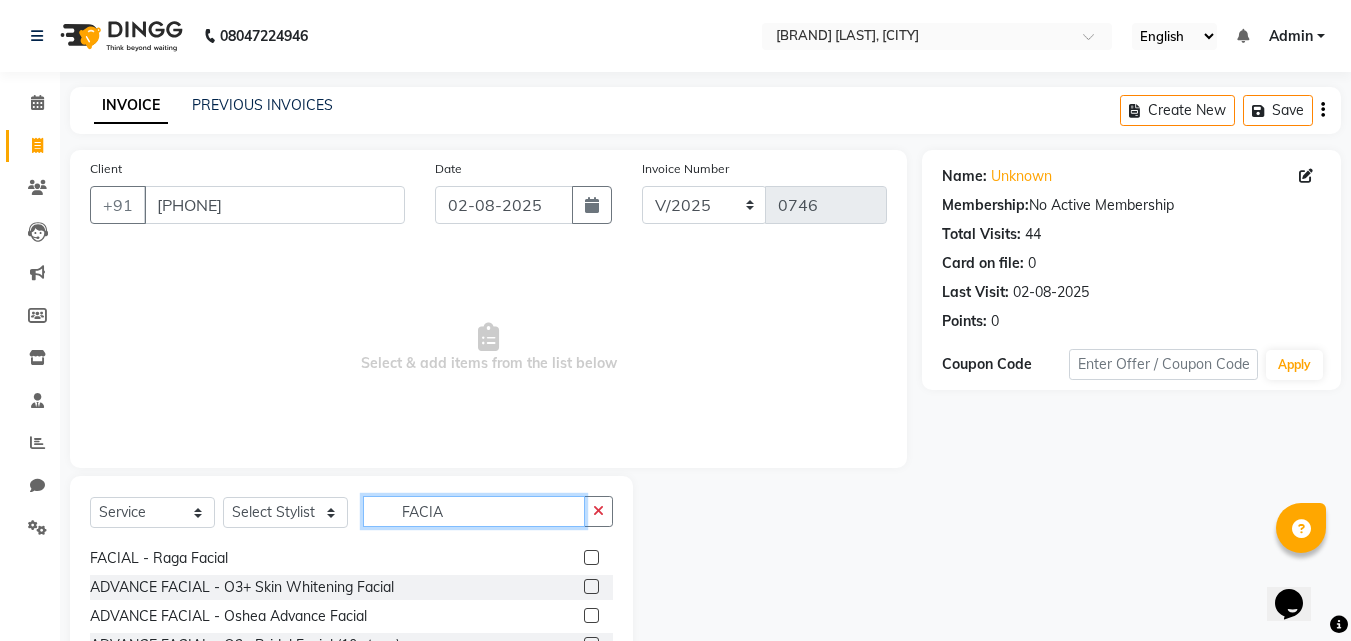 type on "FACIA" 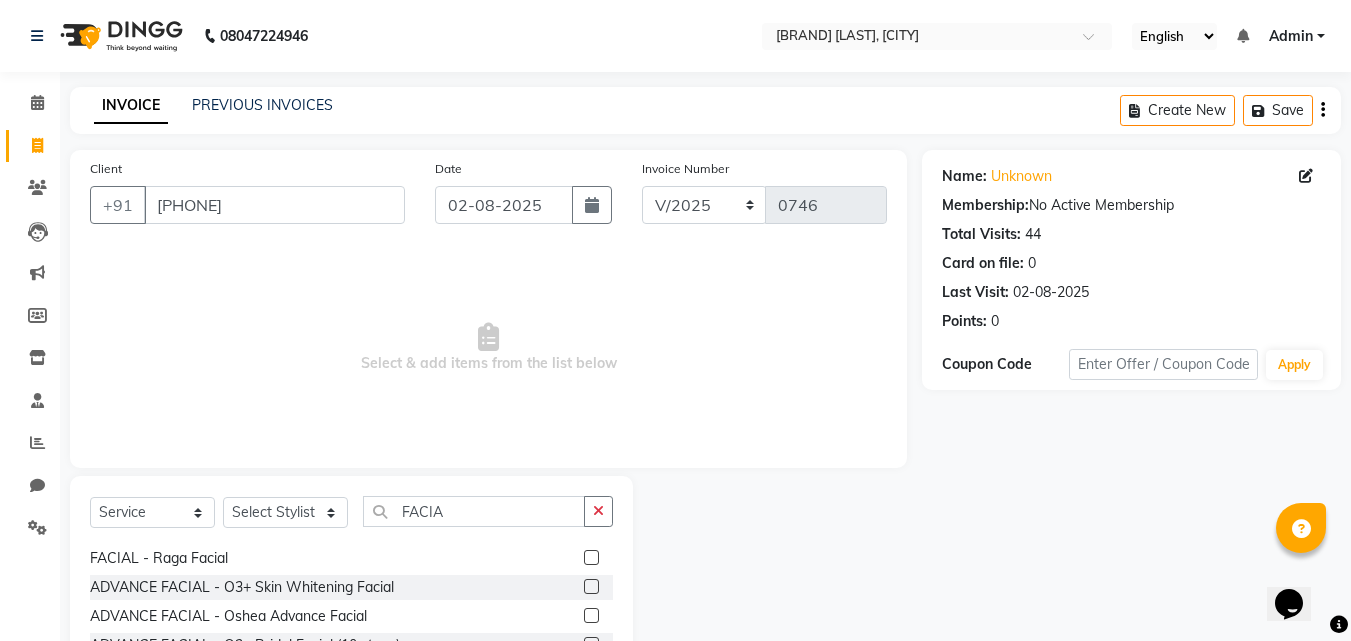 click 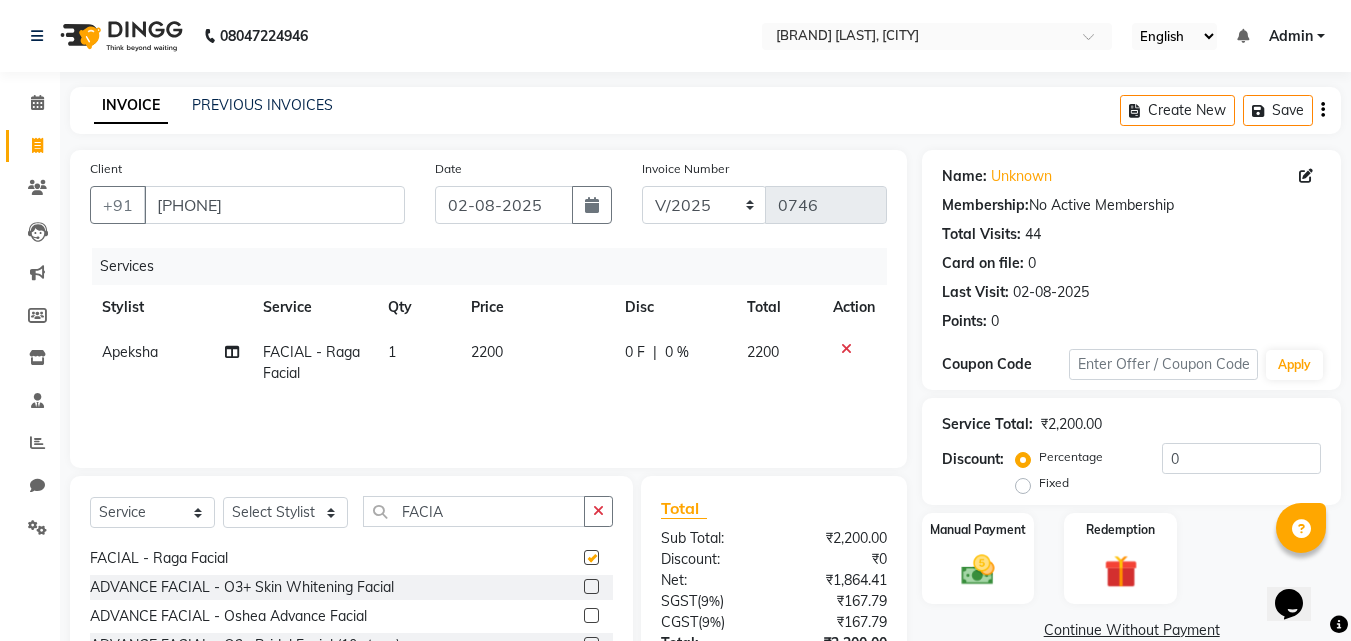 checkbox on "false" 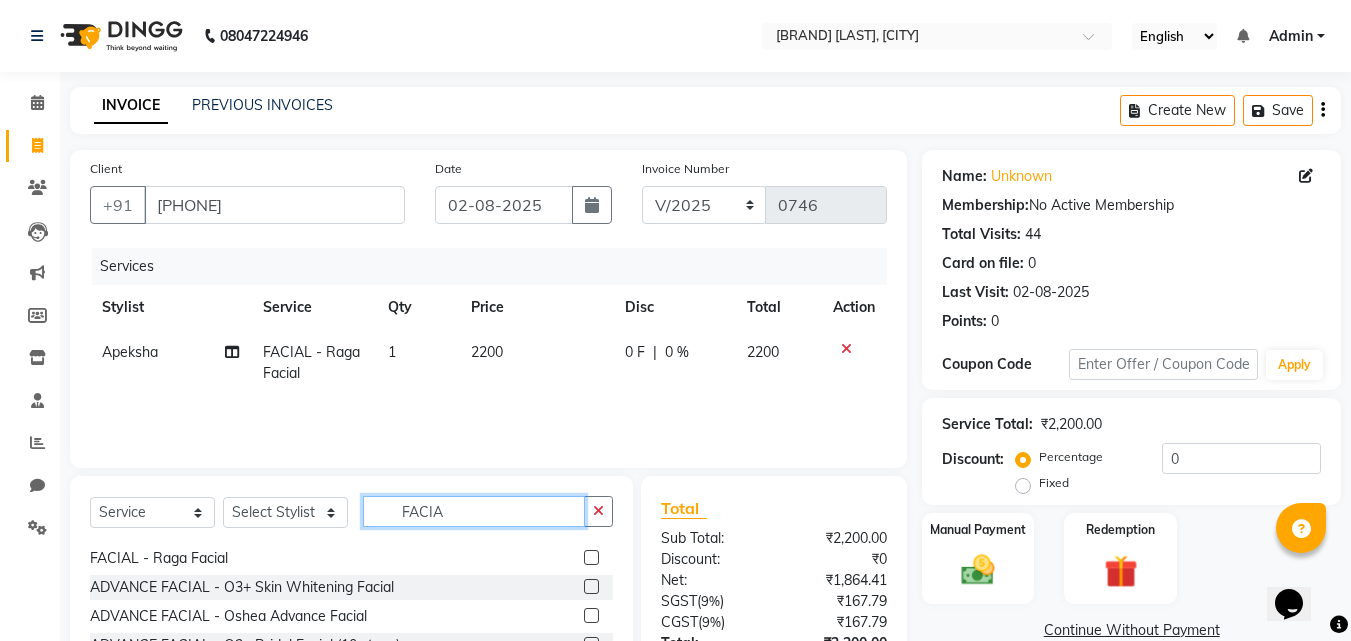 click on "FACIA" 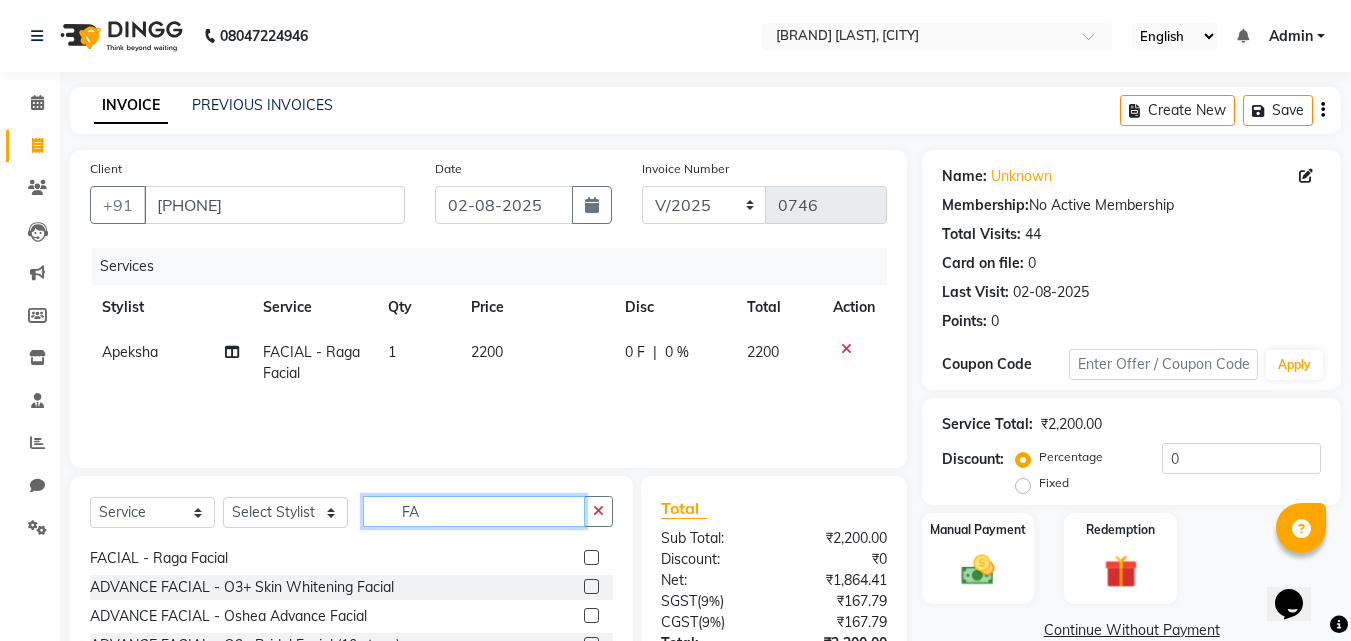 type on "F" 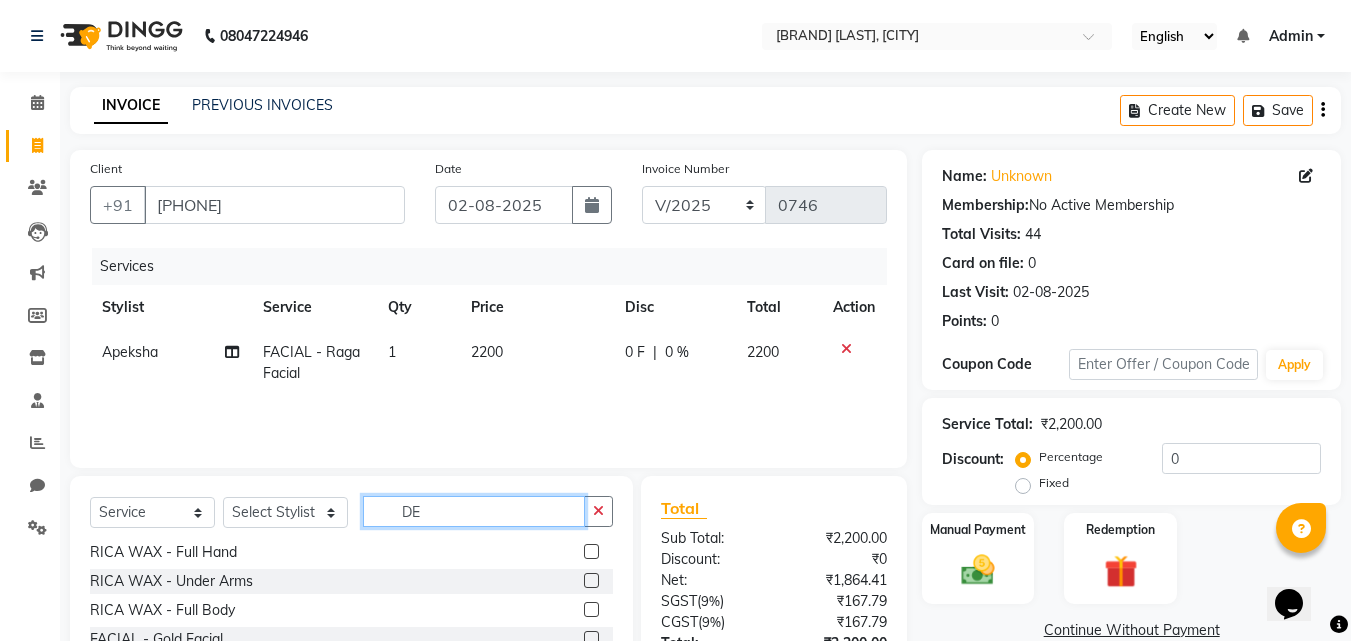 scroll, scrollTop: 119, scrollLeft: 0, axis: vertical 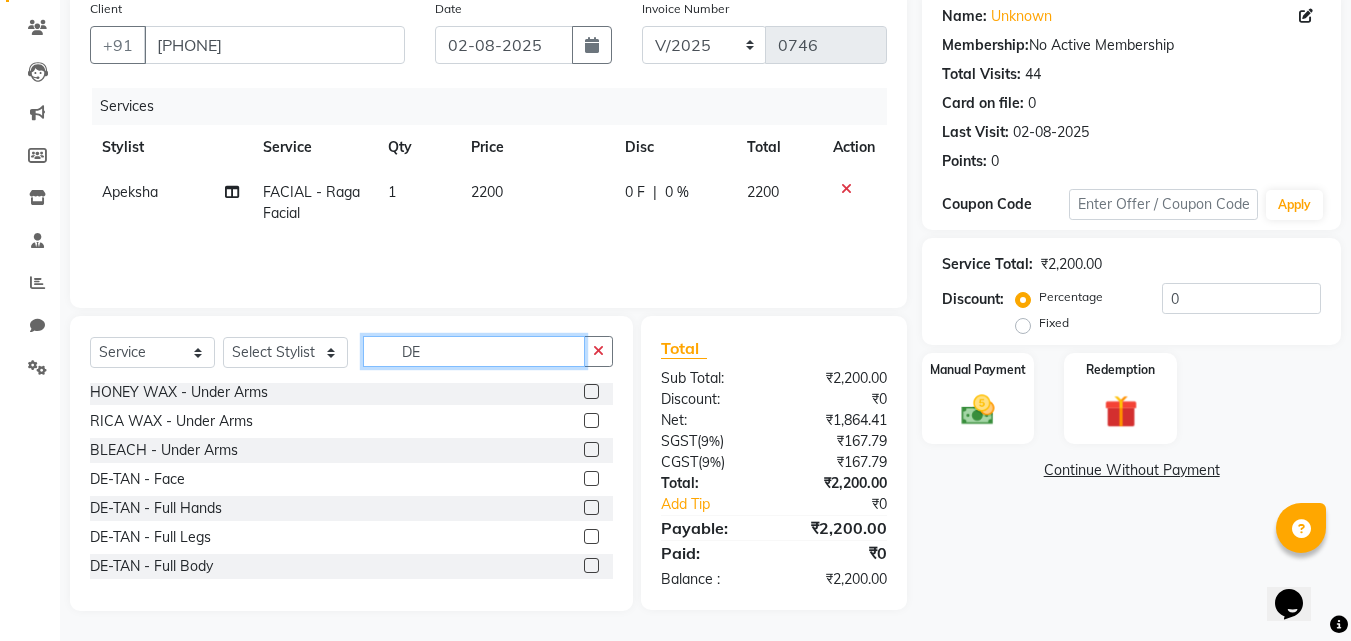 type on "DE" 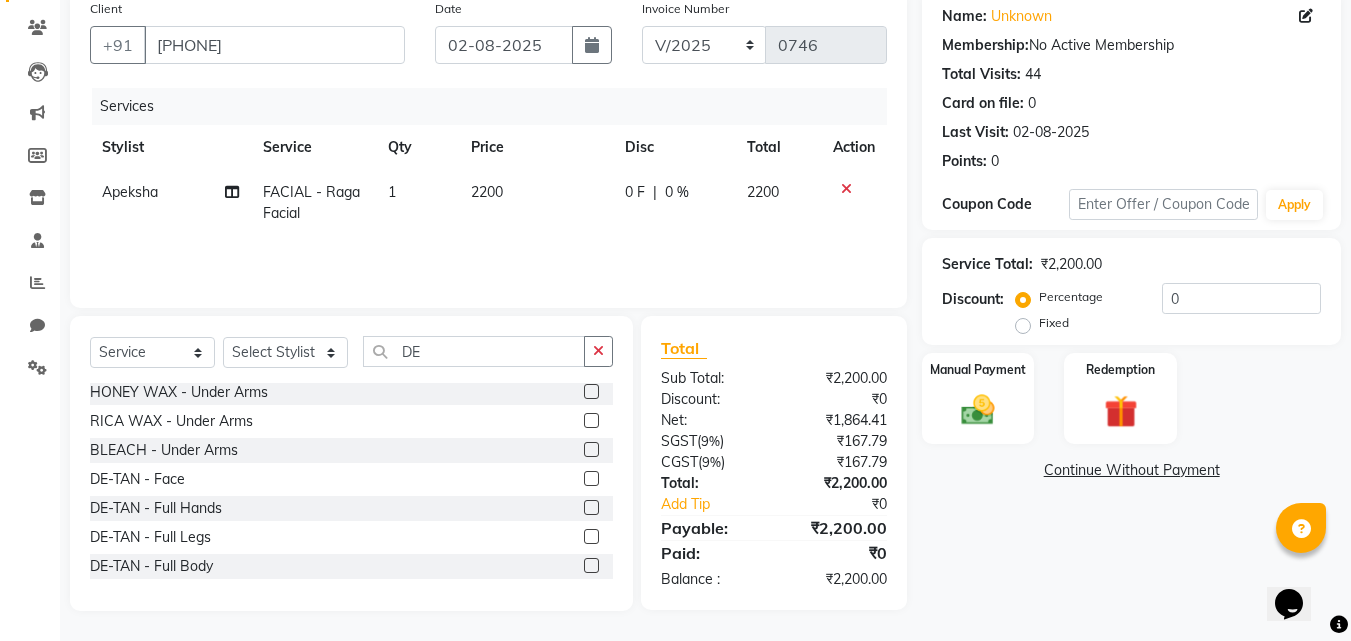 click 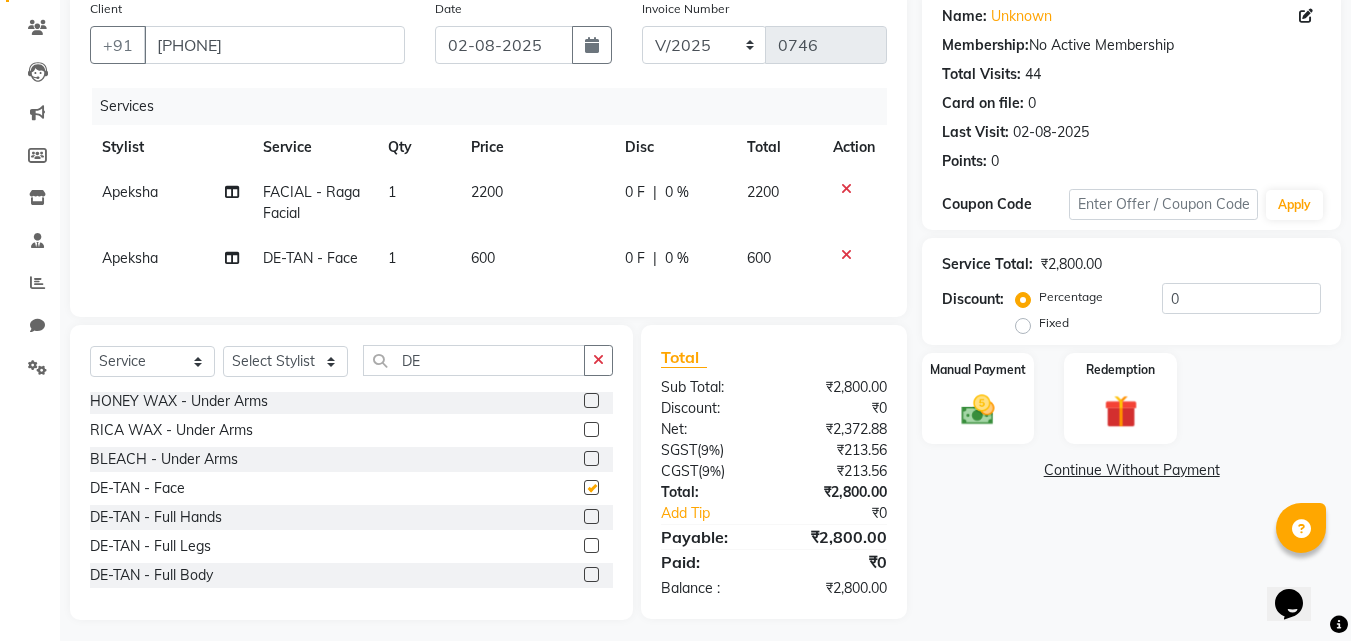 checkbox on "false" 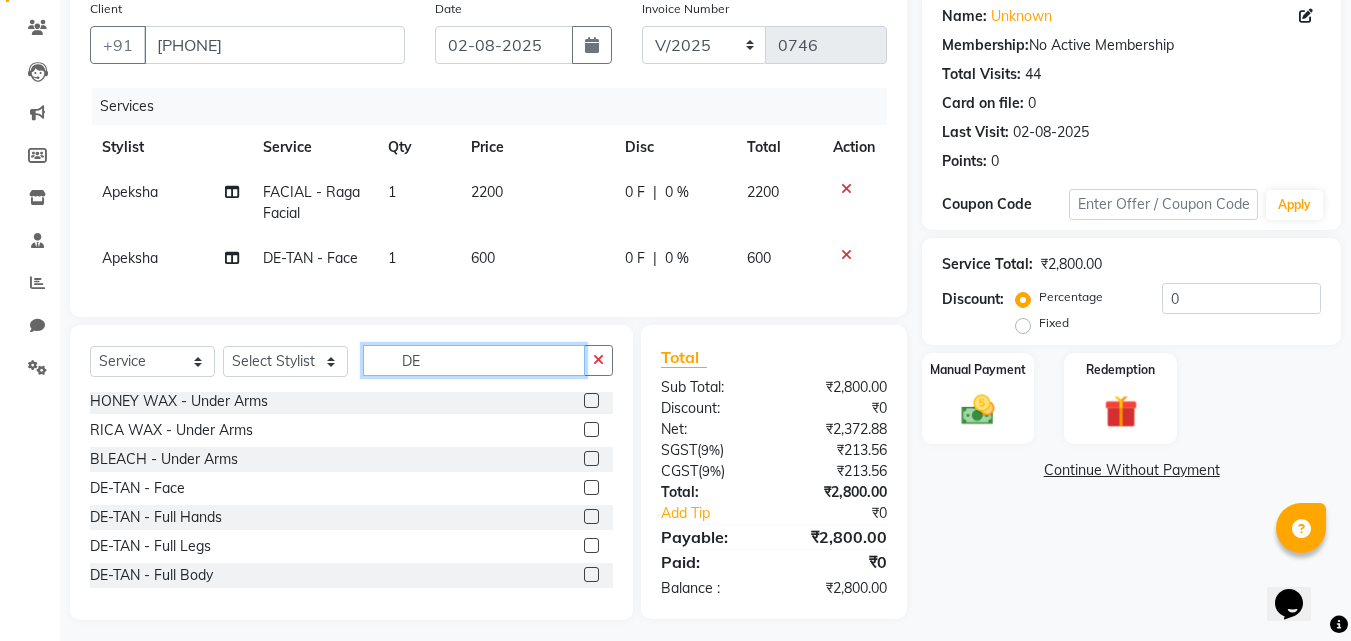 click on "DE" 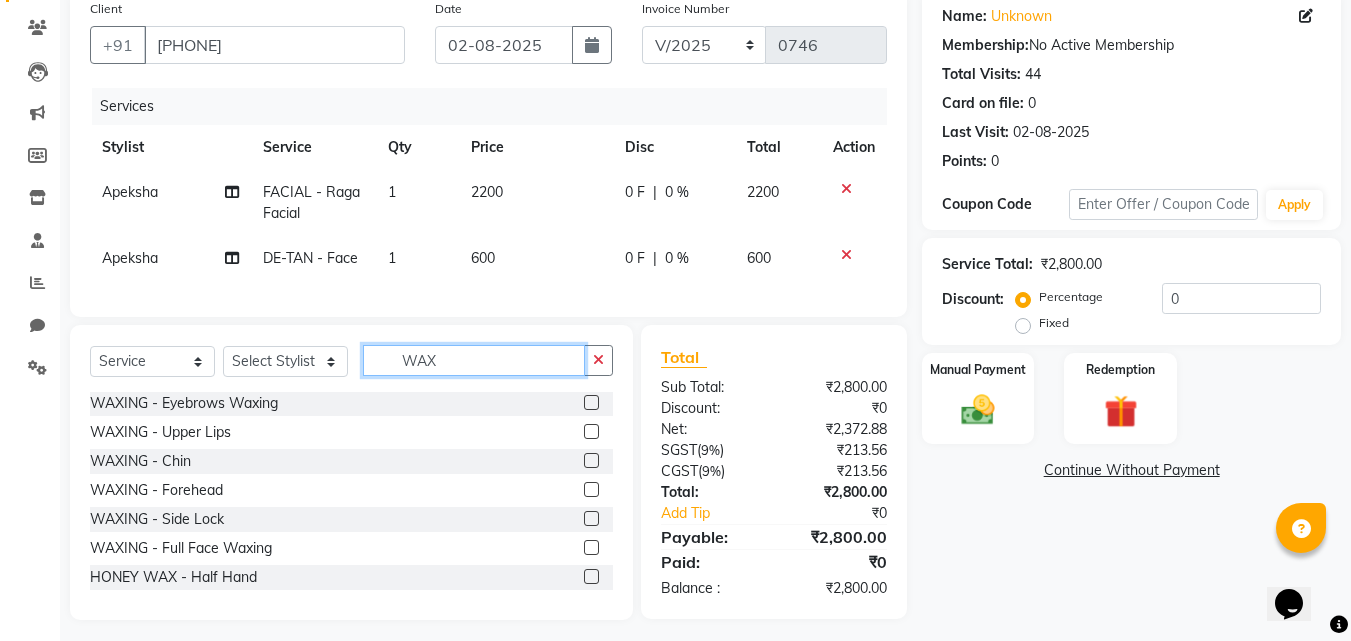 scroll, scrollTop: 0, scrollLeft: 0, axis: both 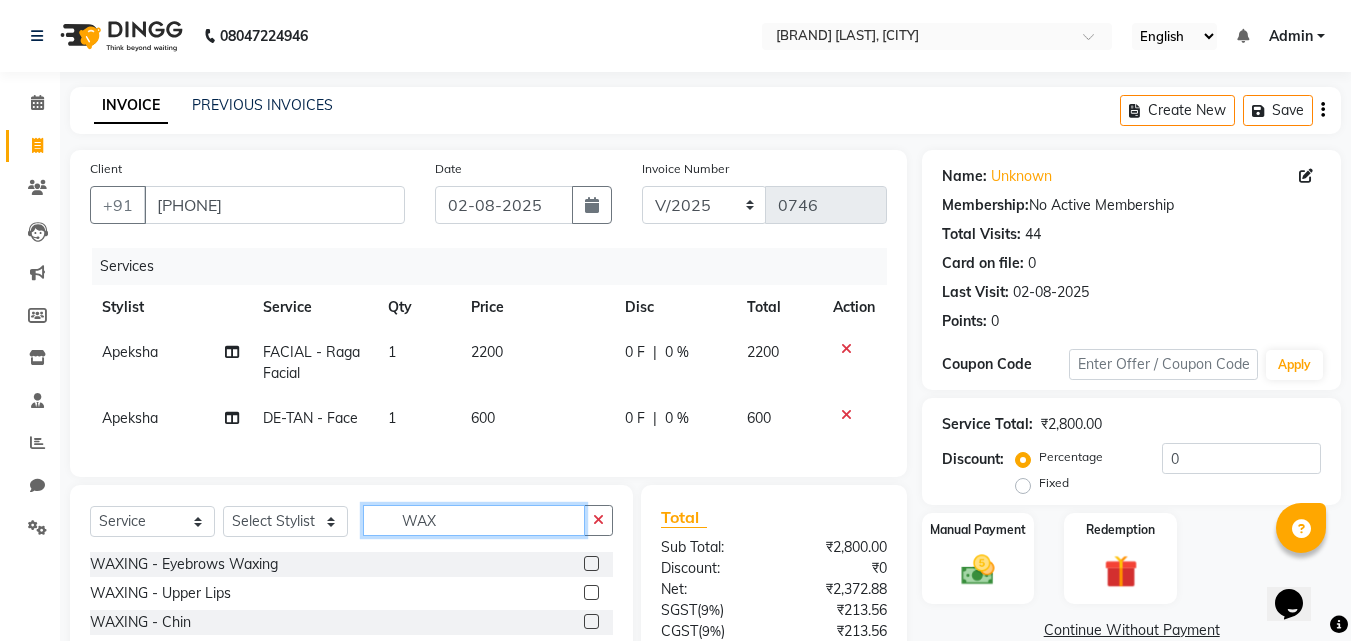 type on "WAX" 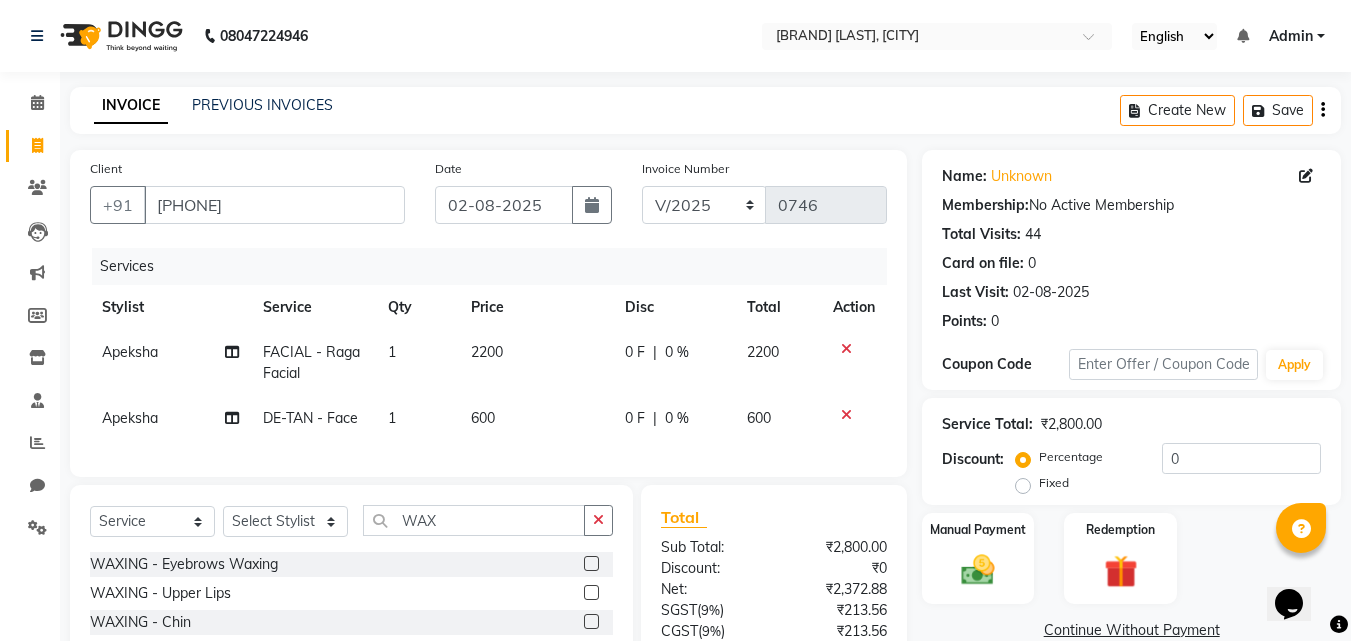click 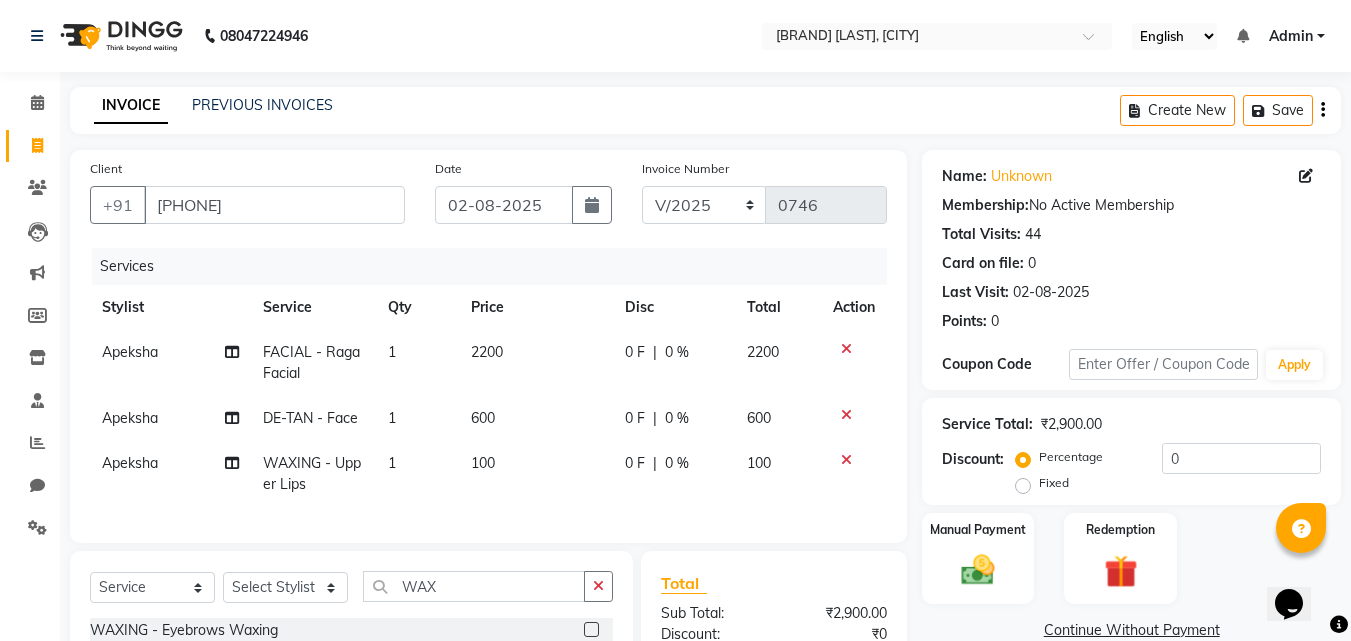 checkbox on "false" 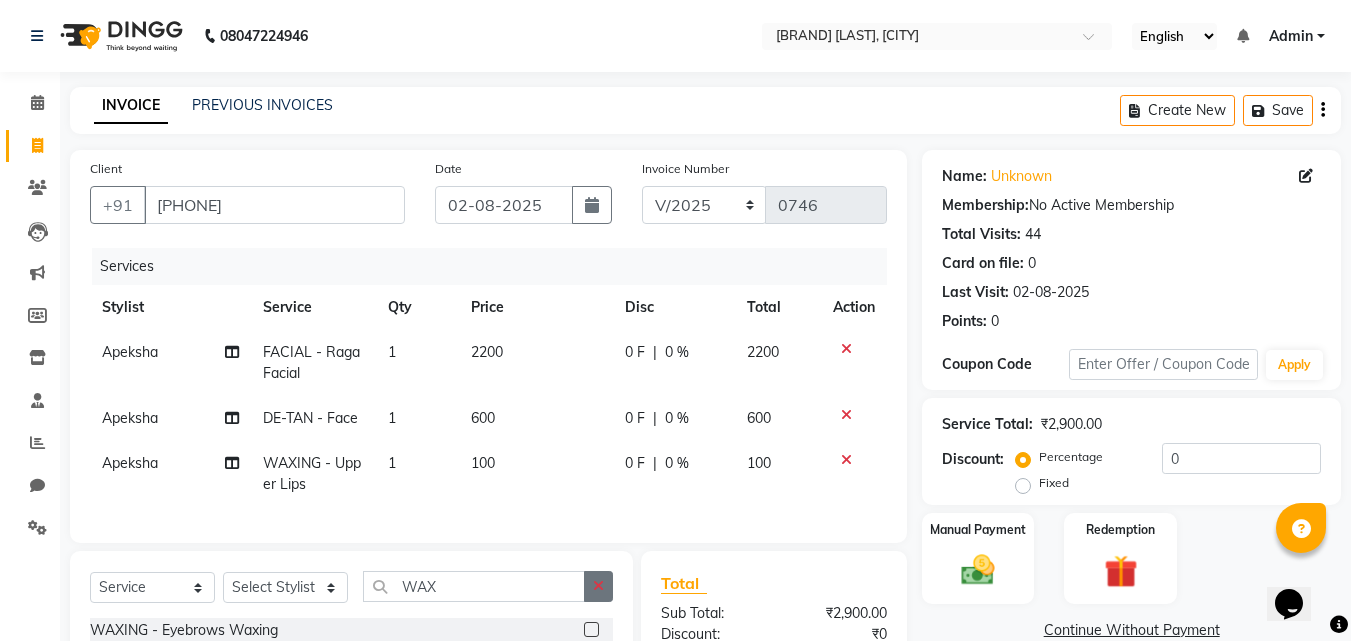 click 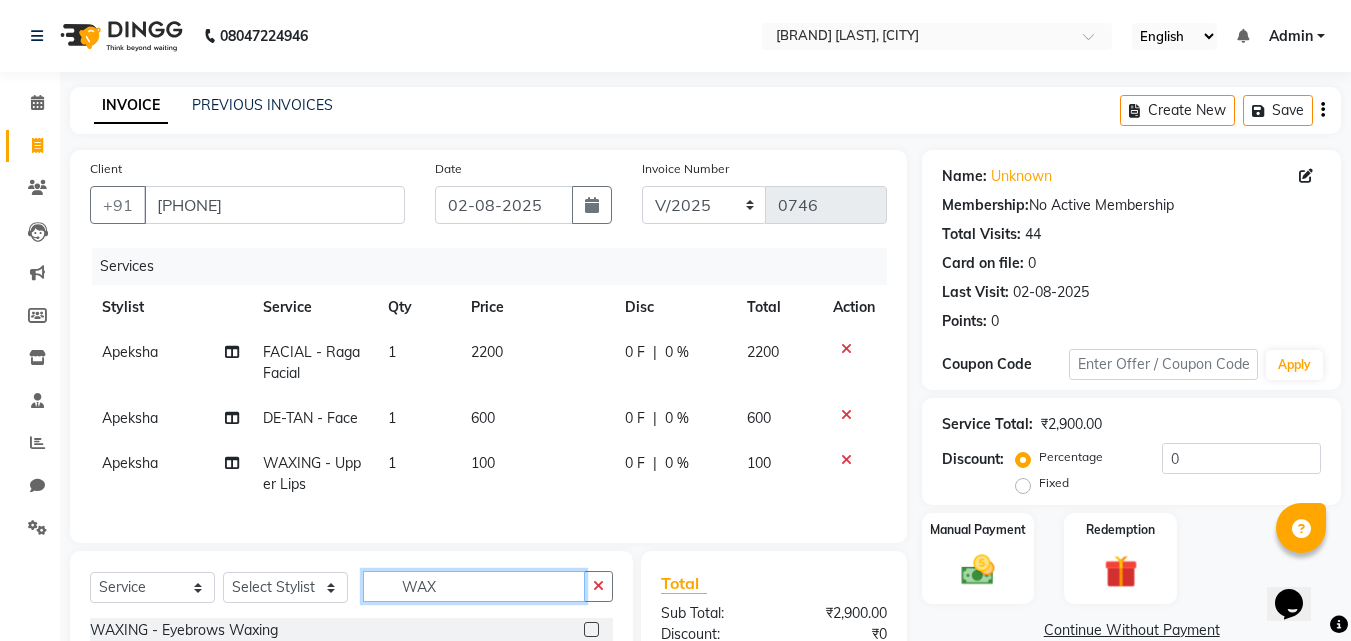 type 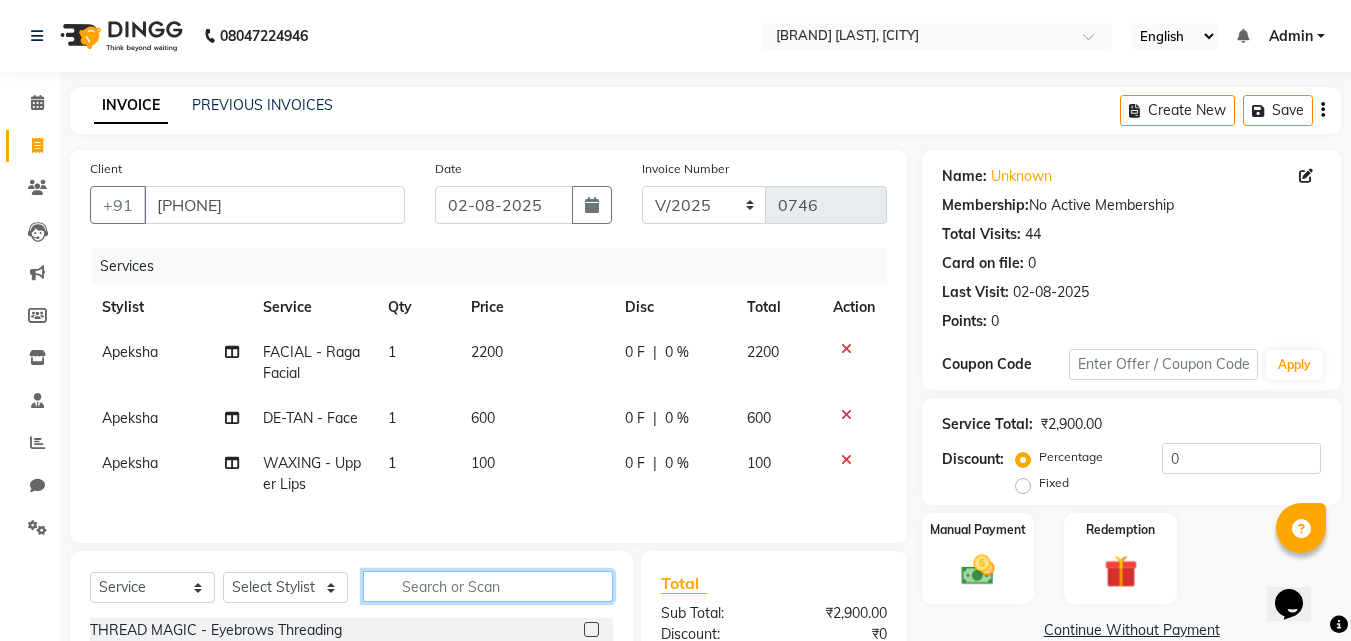 scroll, scrollTop: 250, scrollLeft: 0, axis: vertical 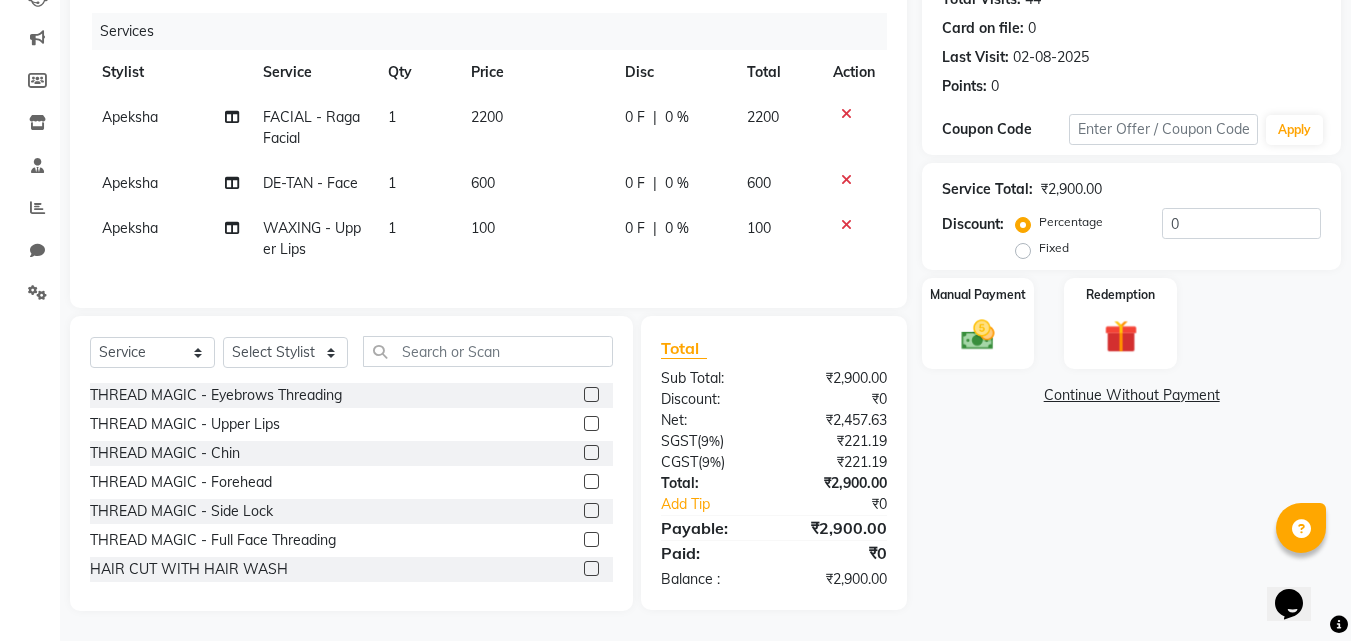 click 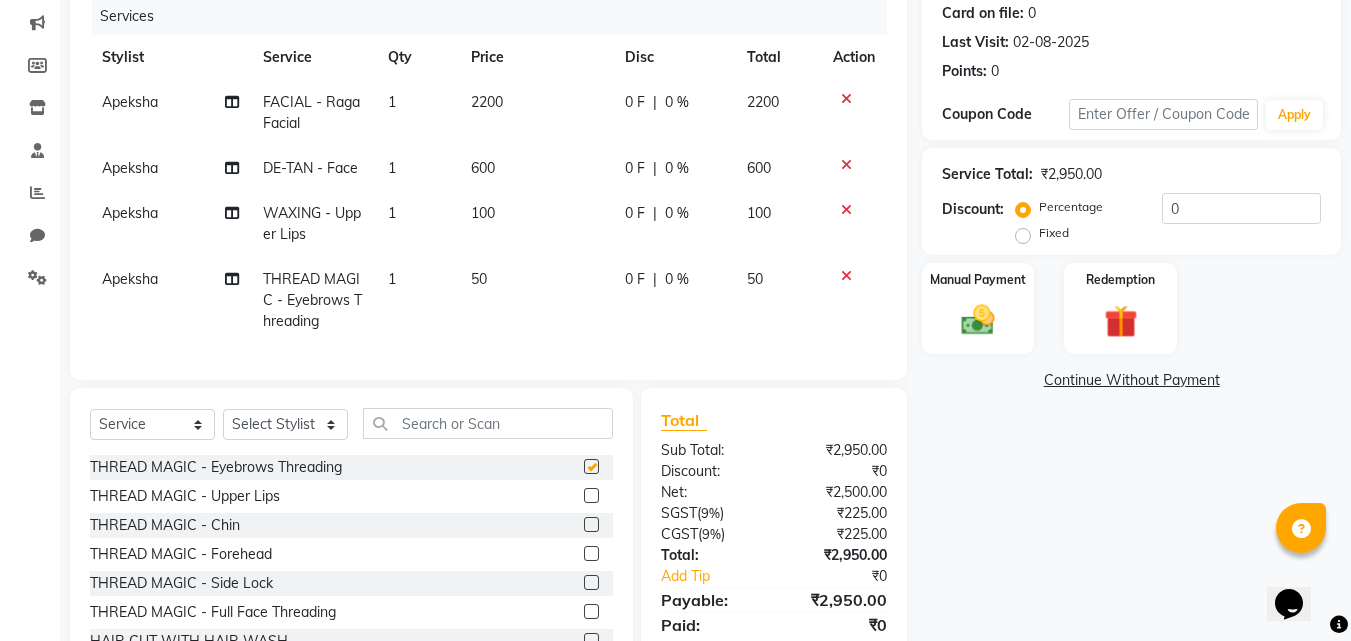 checkbox on "false" 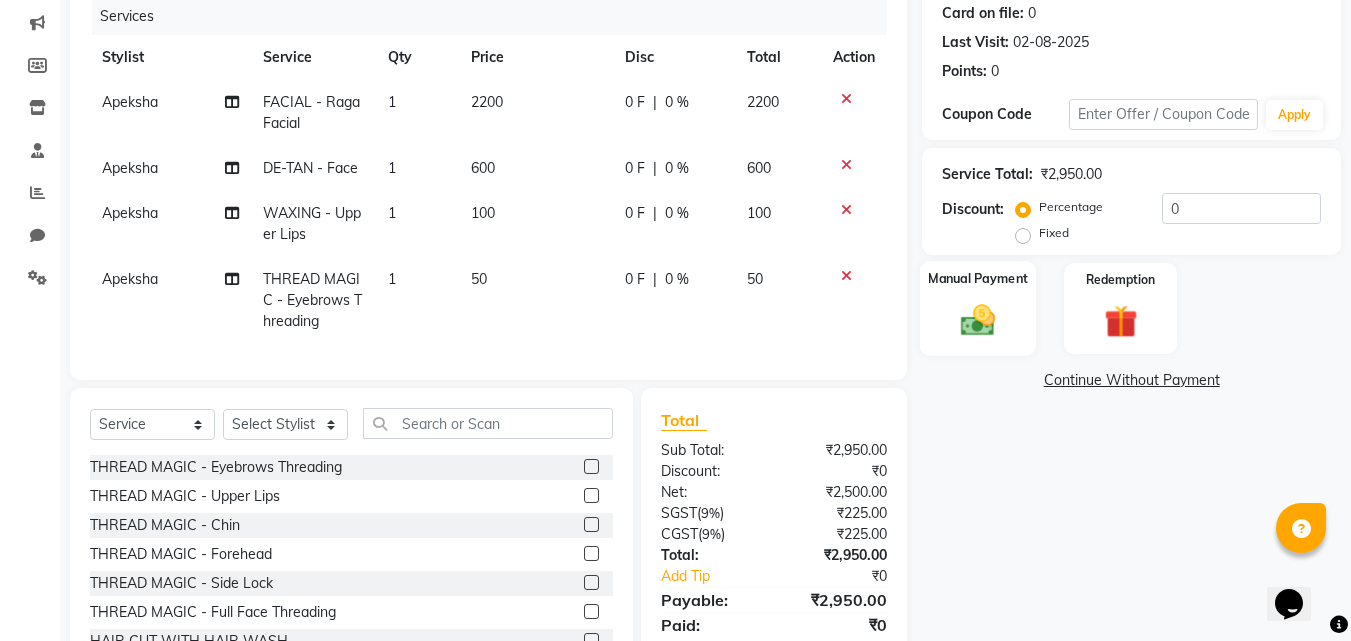 click on "Manual Payment" 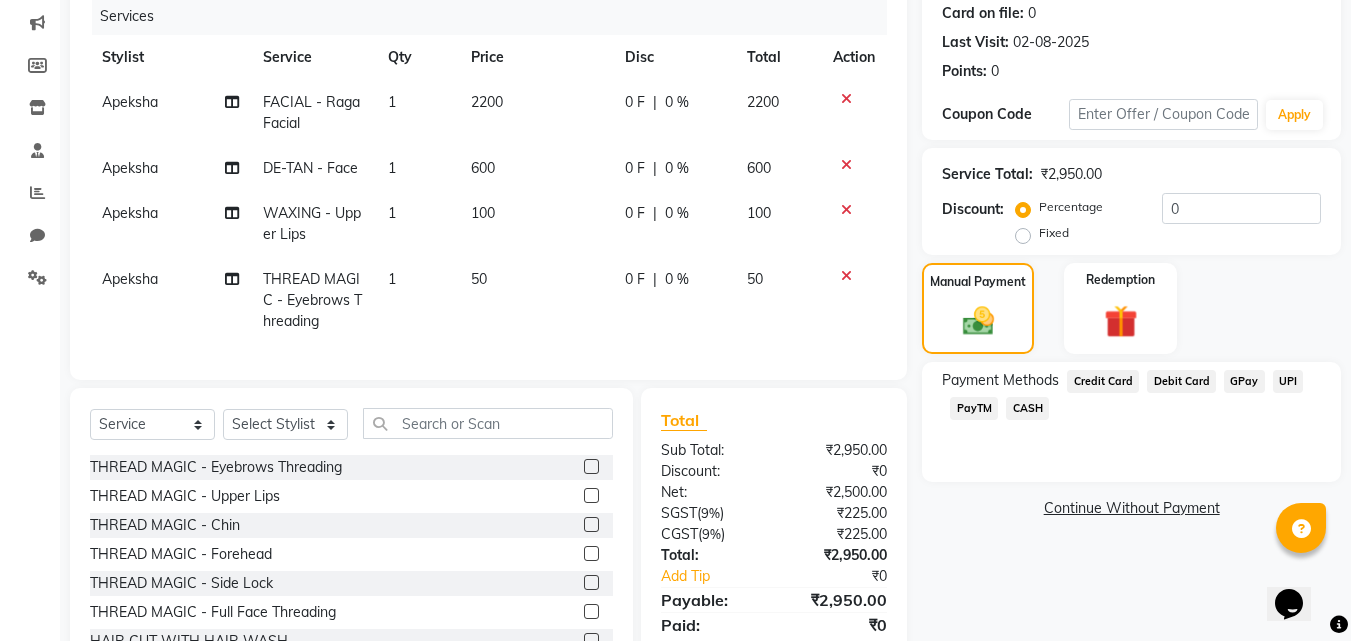 click on "GPay" 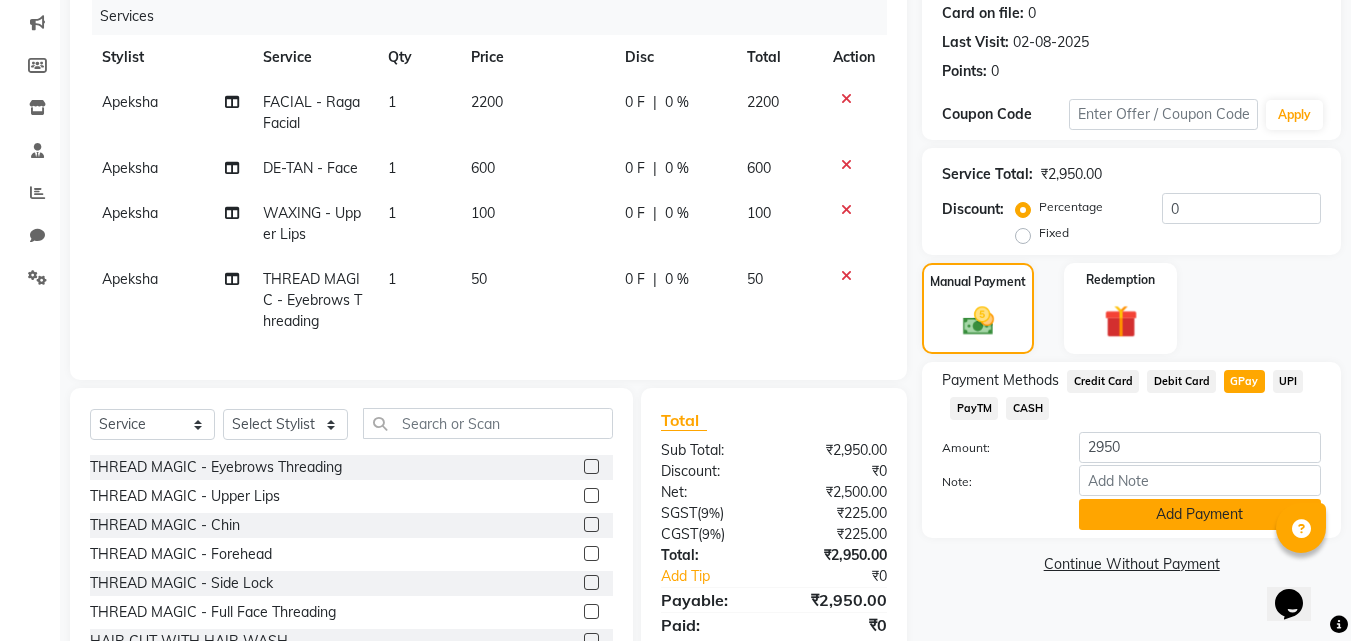 click on "Add Payment" 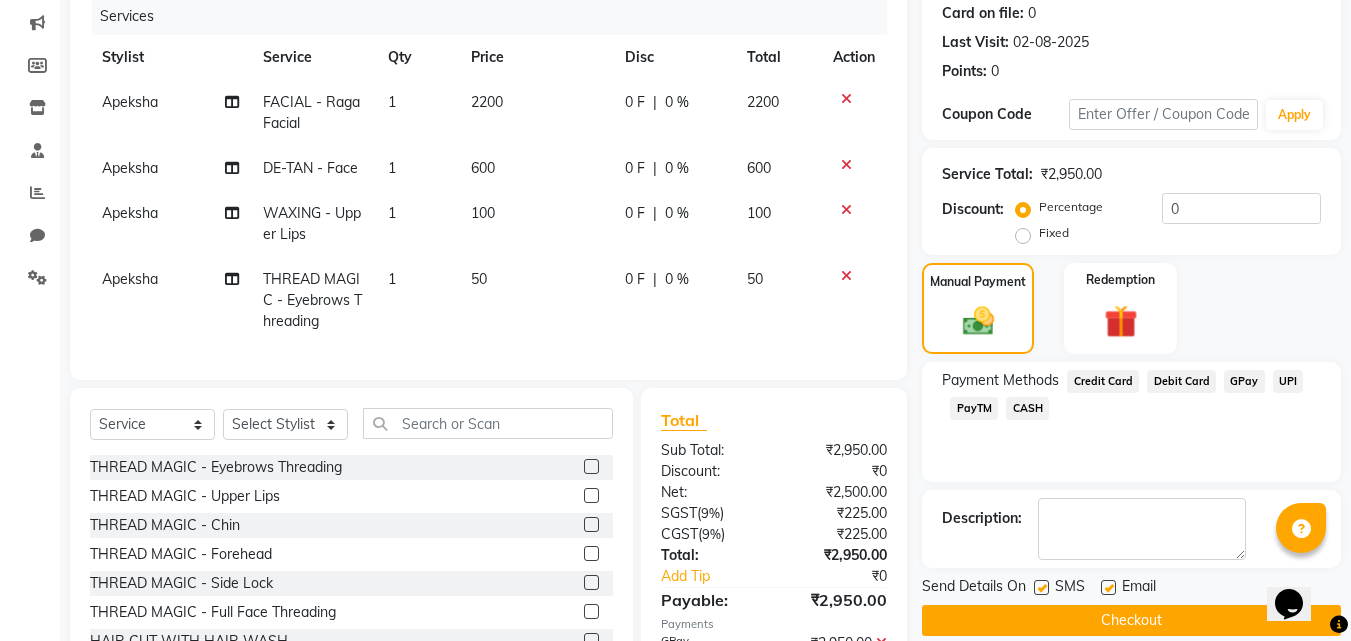 click on "Checkout" 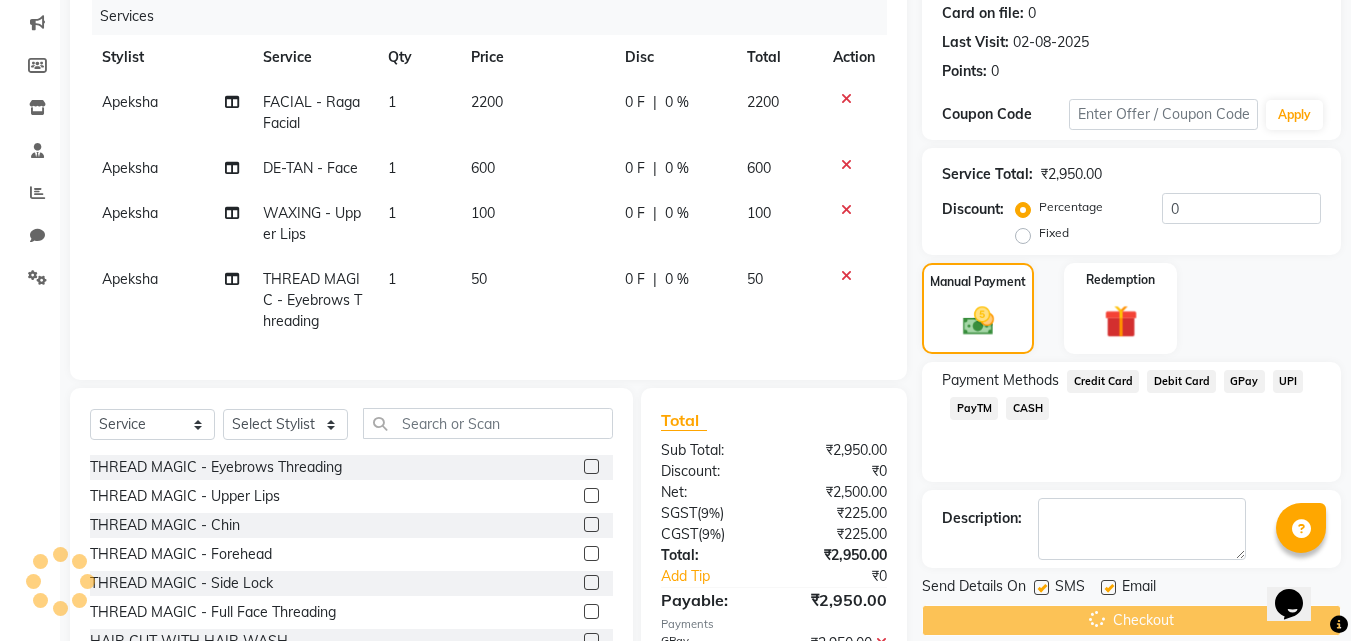 scroll, scrollTop: 378, scrollLeft: 0, axis: vertical 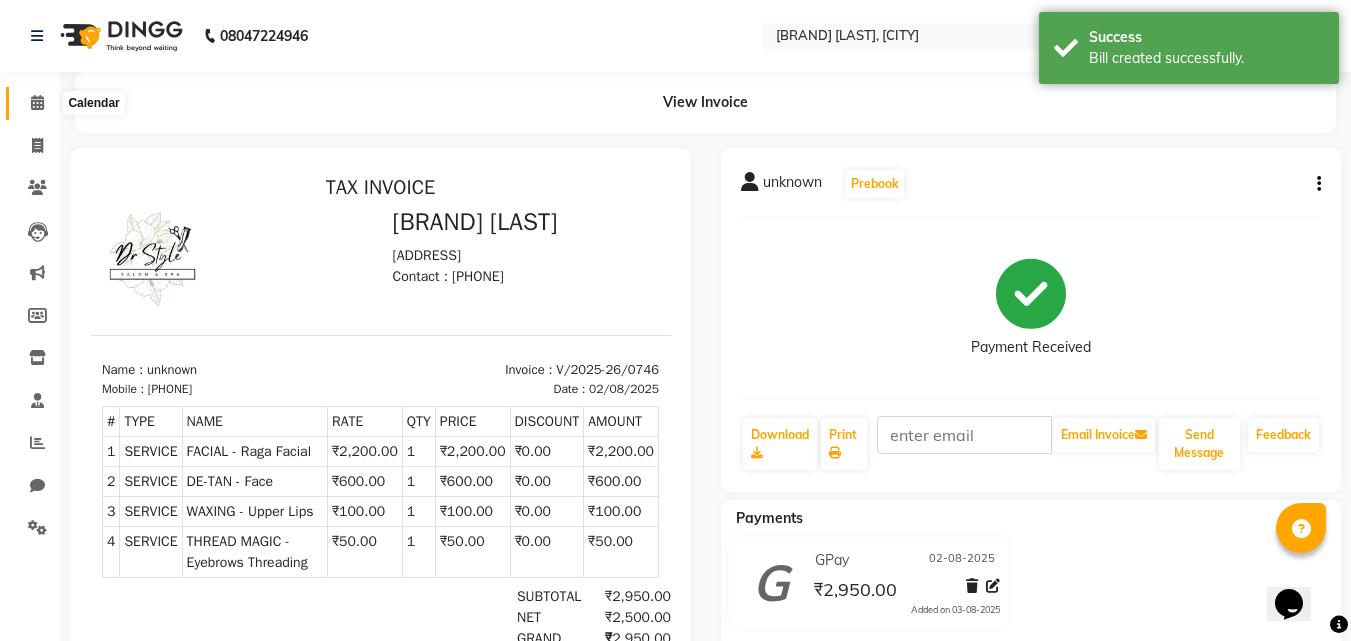 click 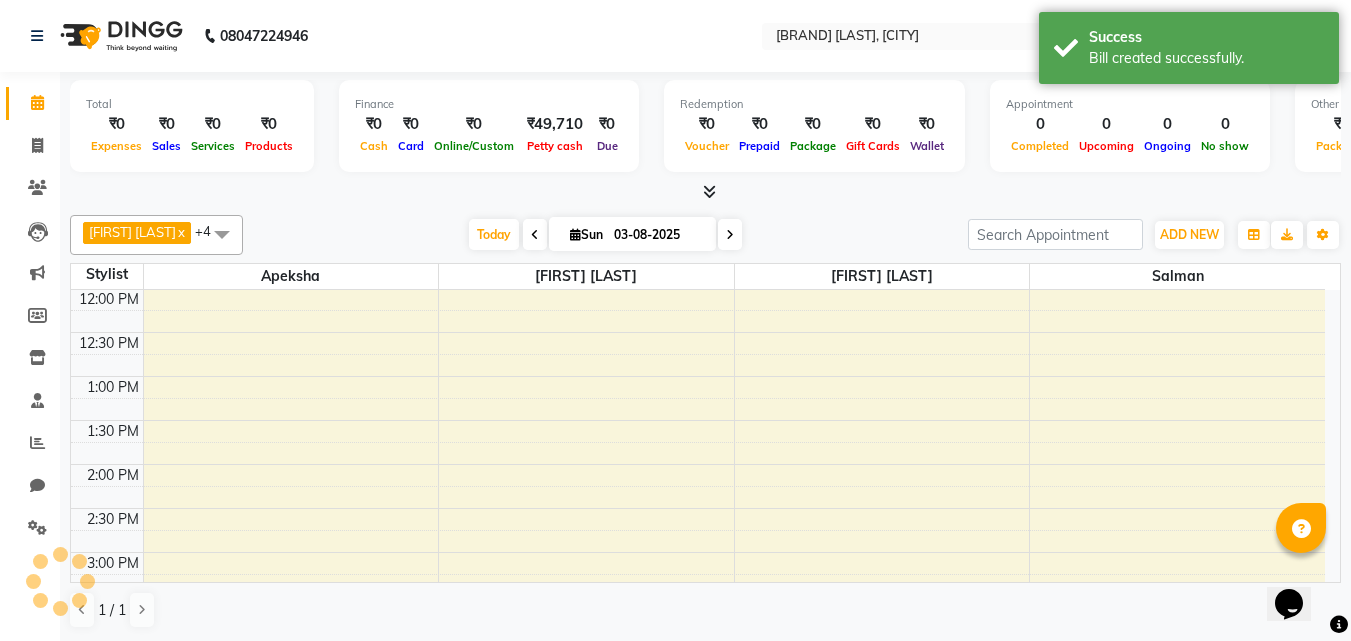 scroll, scrollTop: 0, scrollLeft: 0, axis: both 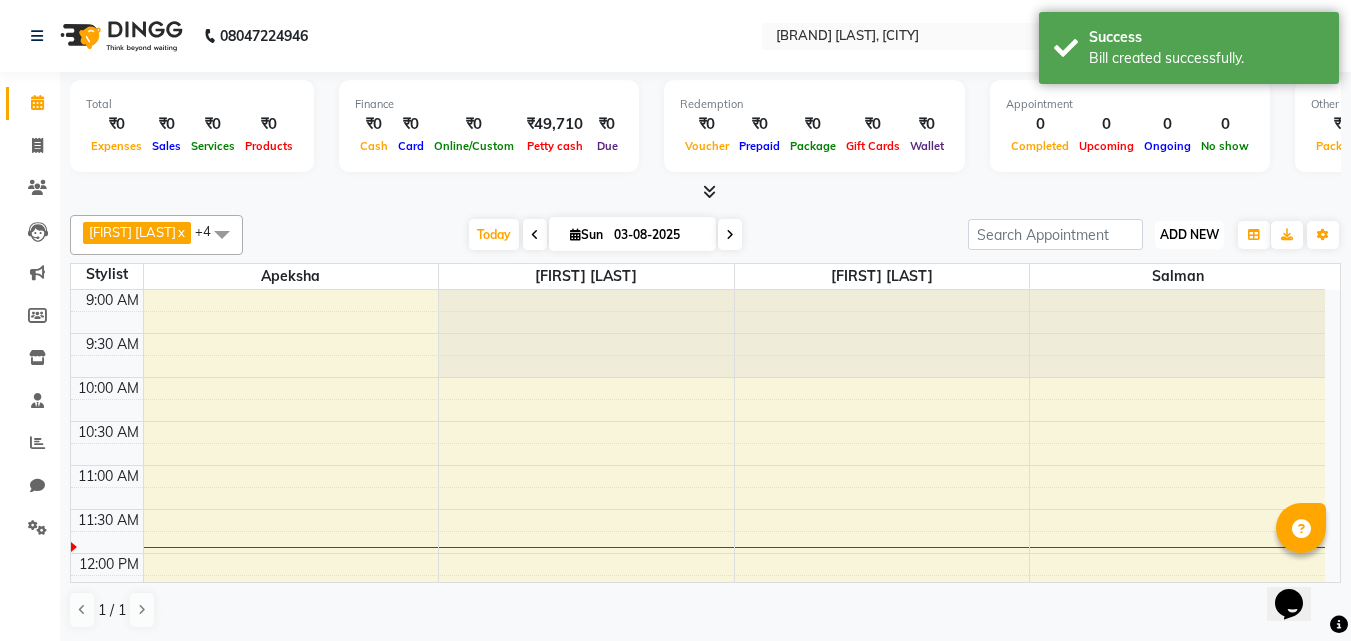 click on "ADD NEW" at bounding box center [1189, 234] 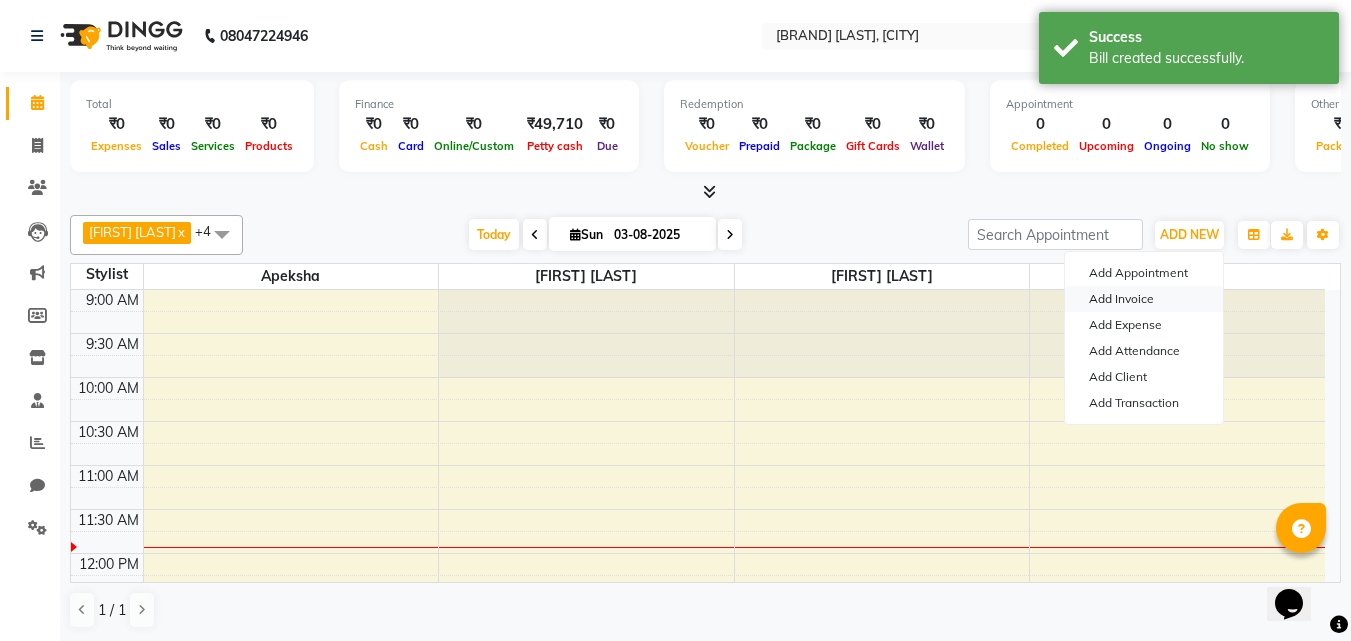 click on "Add Invoice" at bounding box center [1144, 299] 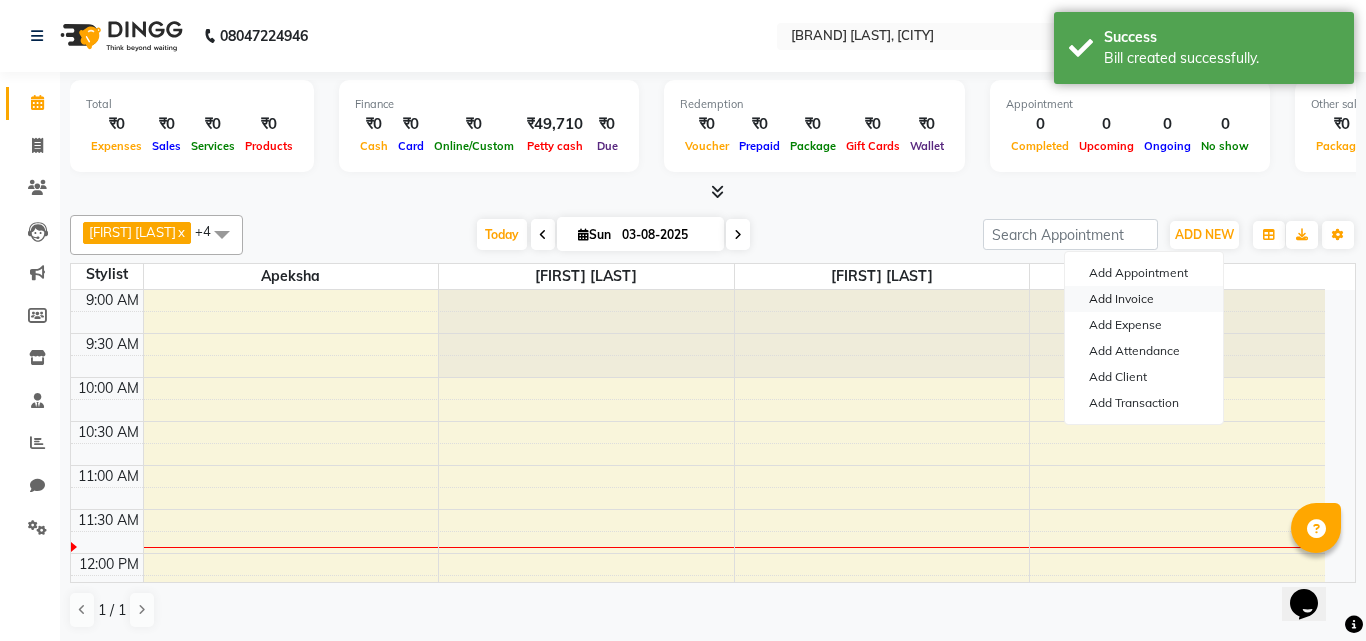 select on "7832" 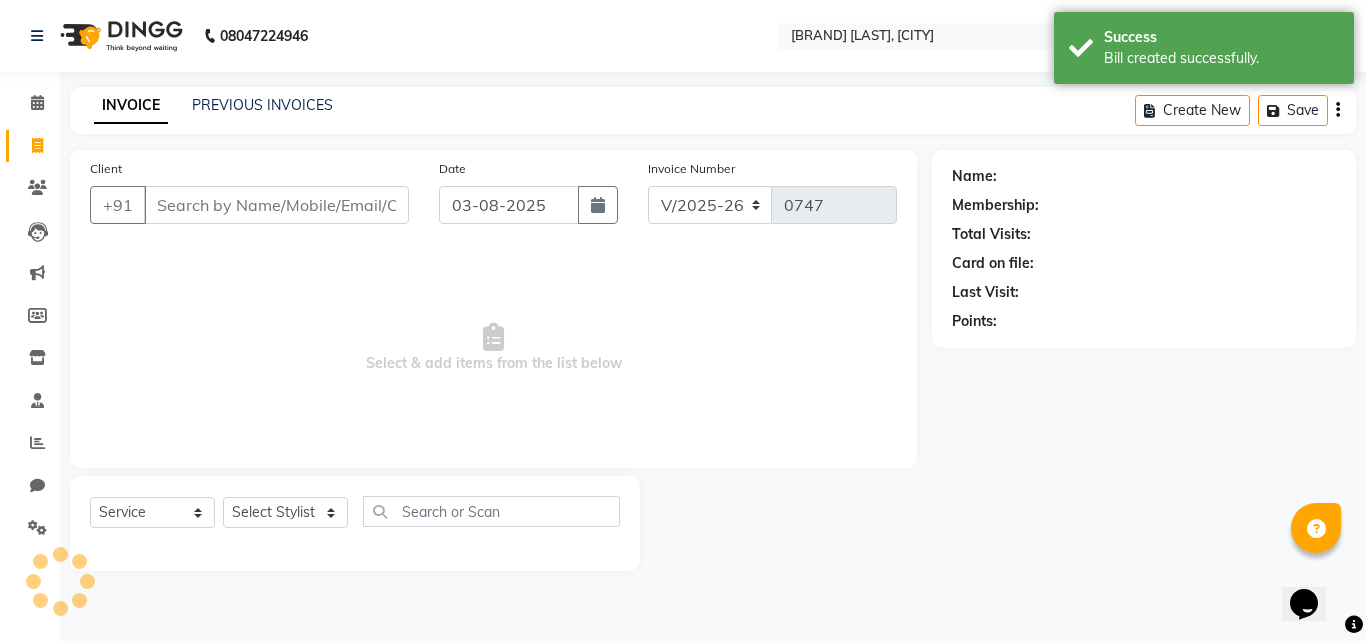 click on "Client" at bounding box center (276, 205) 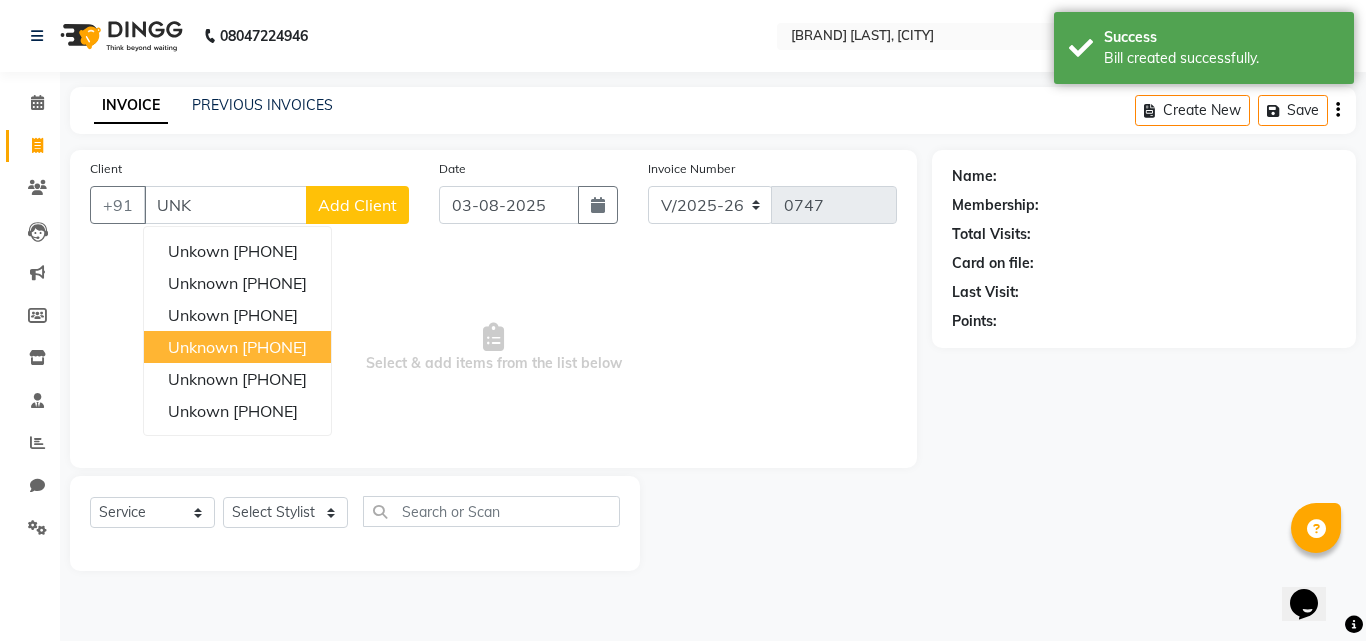 click on "1347200000000" at bounding box center [274, 347] 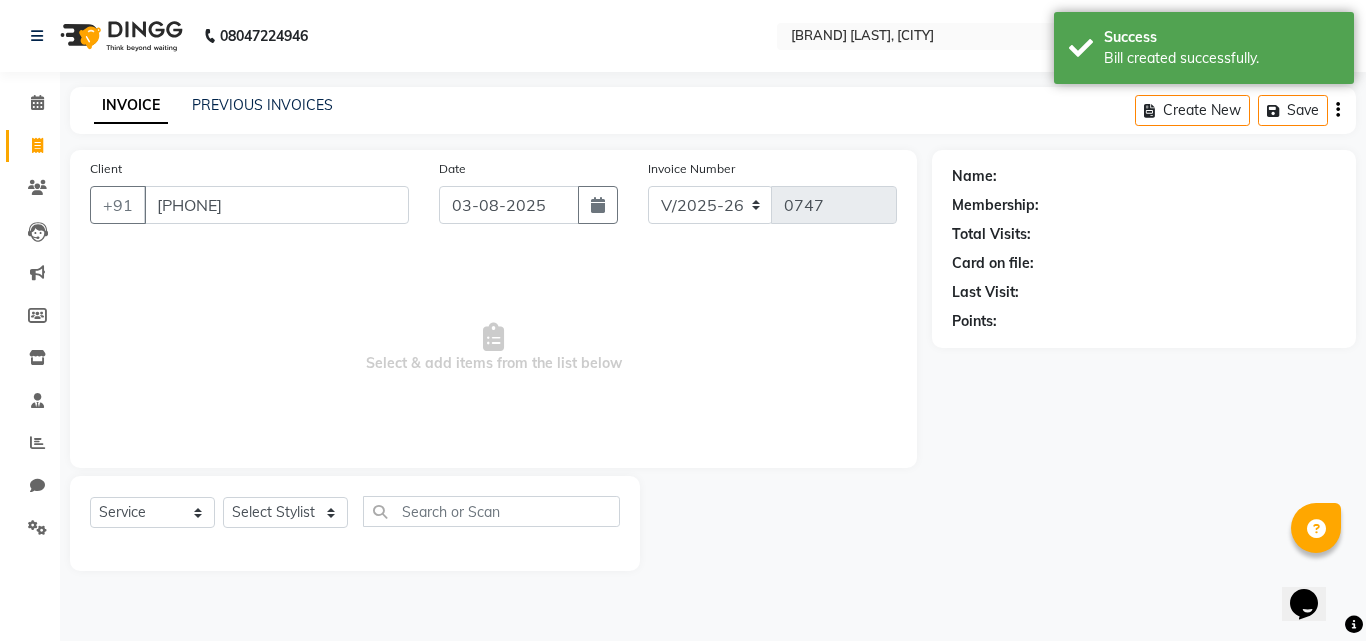 type on "1347200000000" 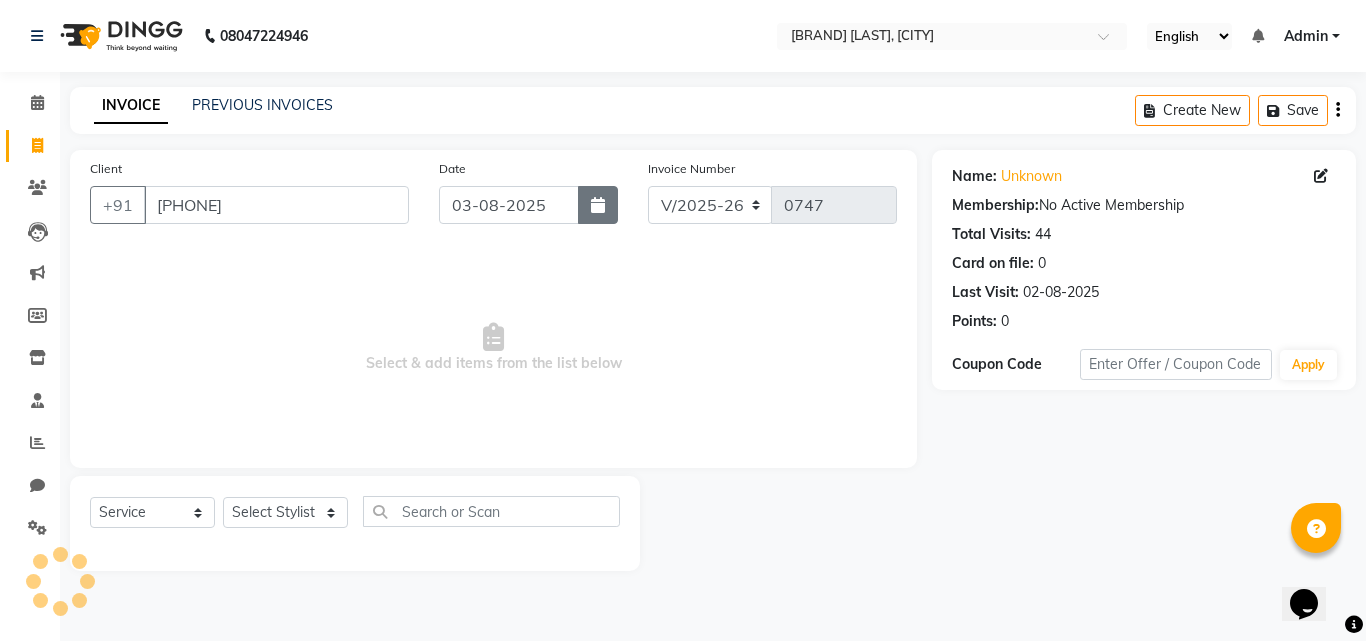 click 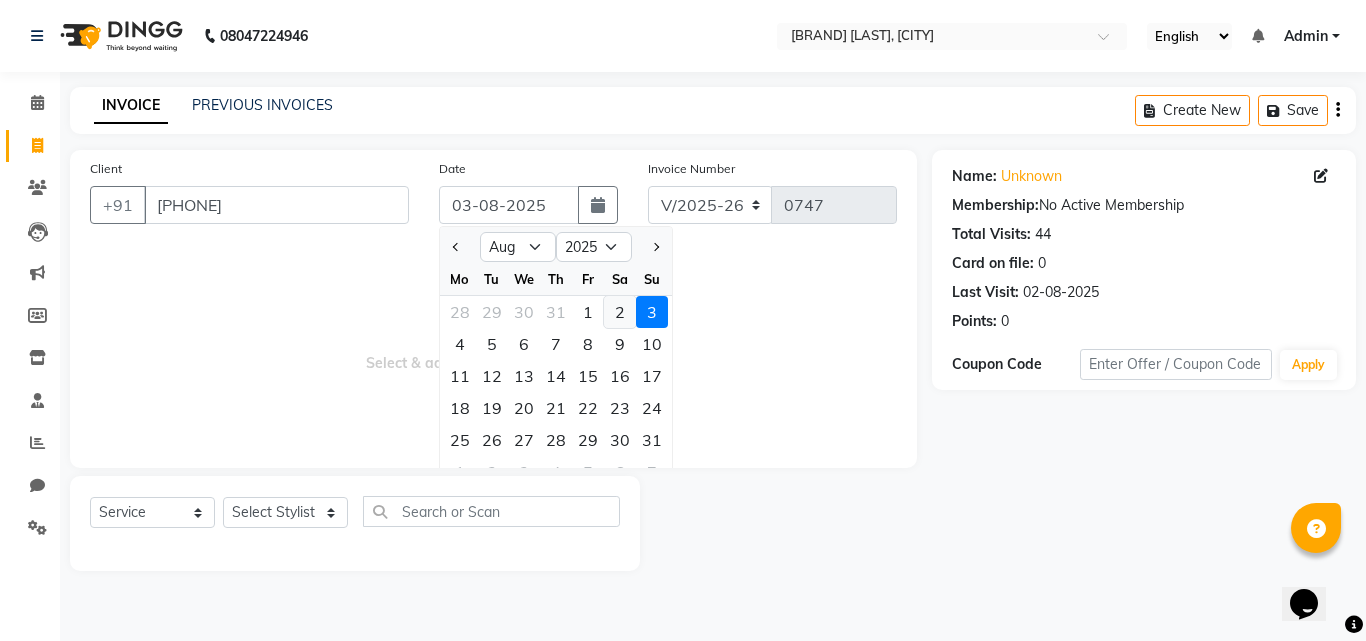click on "2" 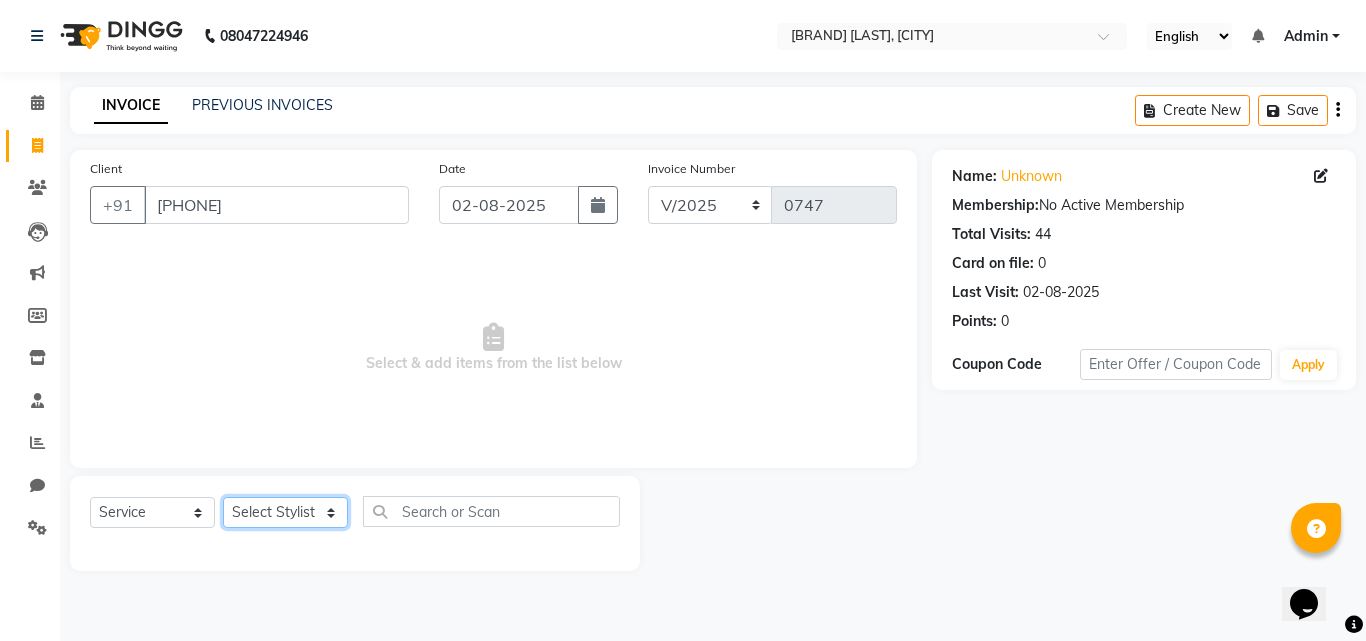 click on "Select Stylist Amir Apeksha Haider Salmani HASIM Salman Sheetal Panchal" 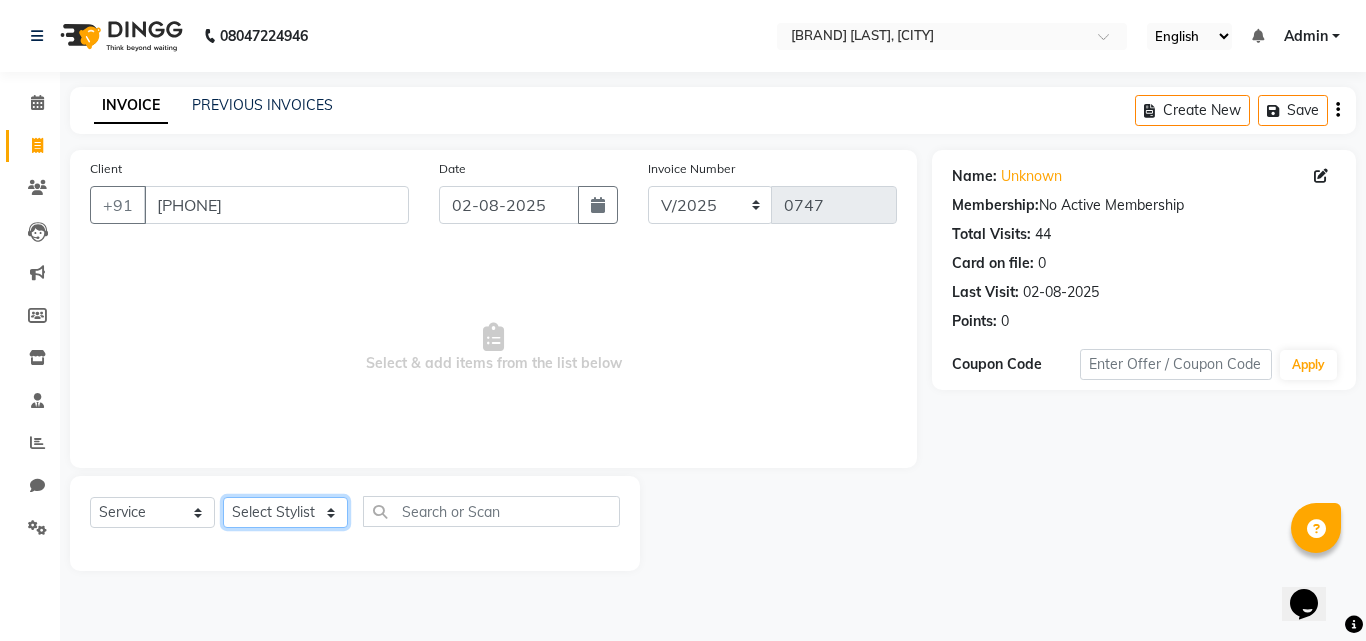 click on "Select Stylist Amir Apeksha Haider Salmani HASIM Salman Sheetal Panchal" 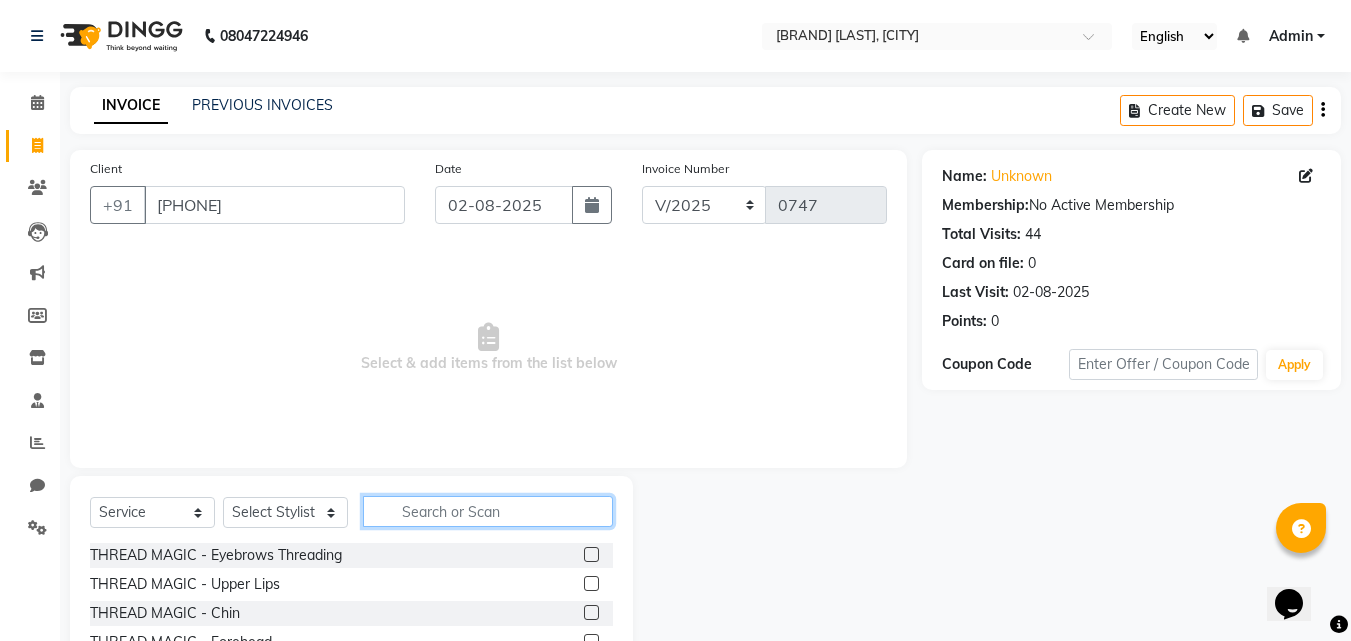 click 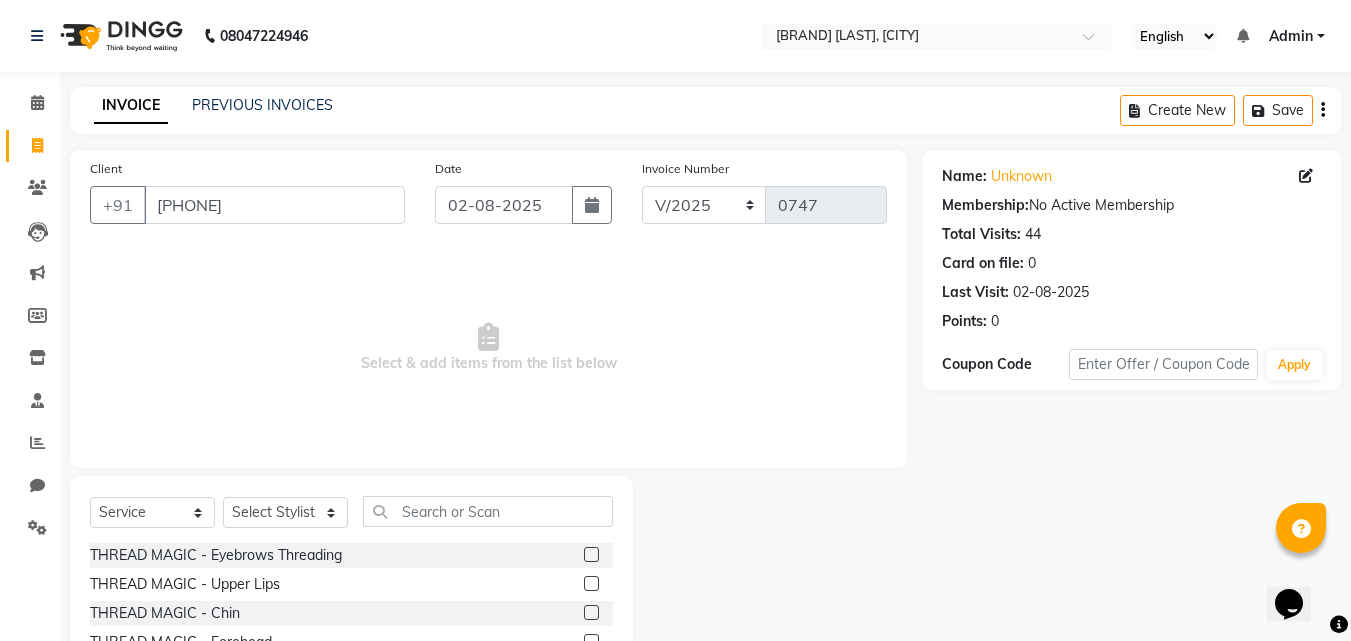 click 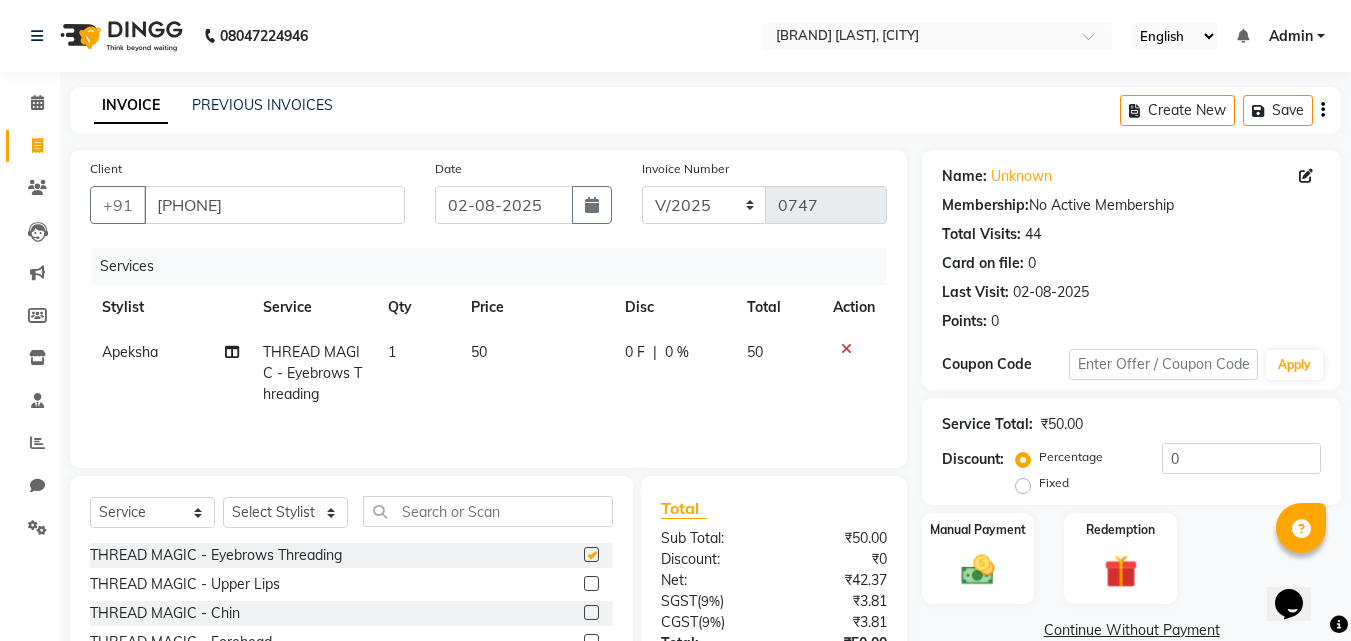 checkbox on "false" 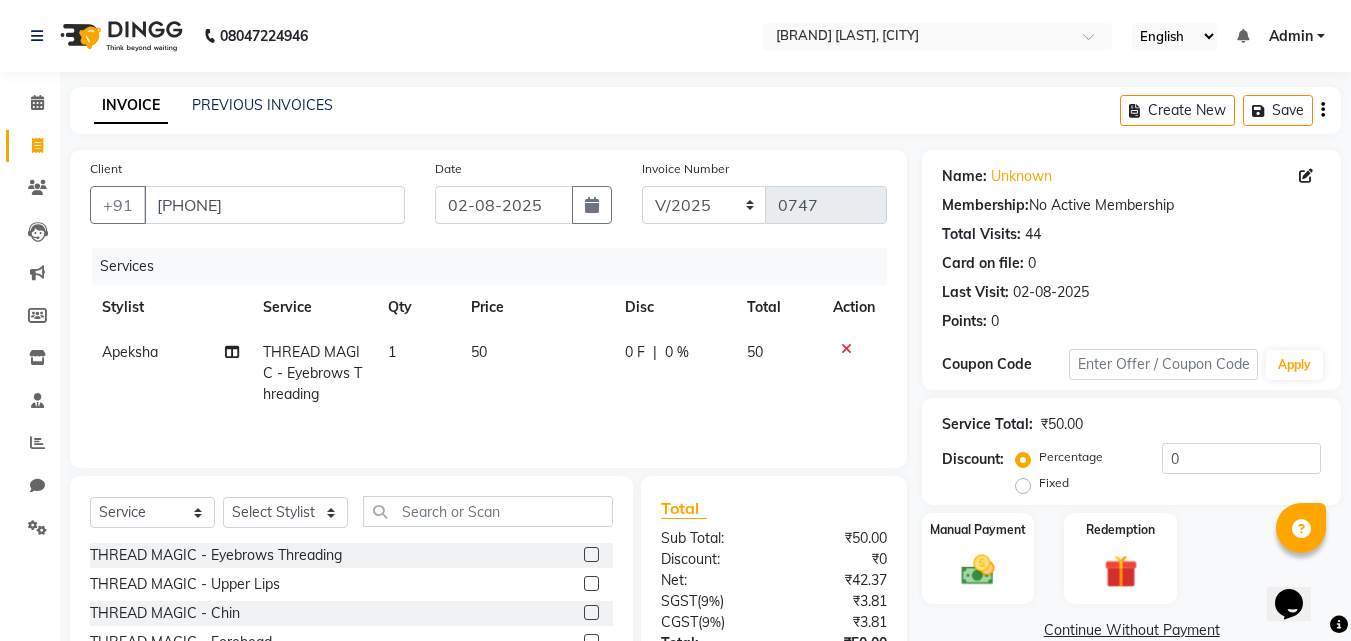 click 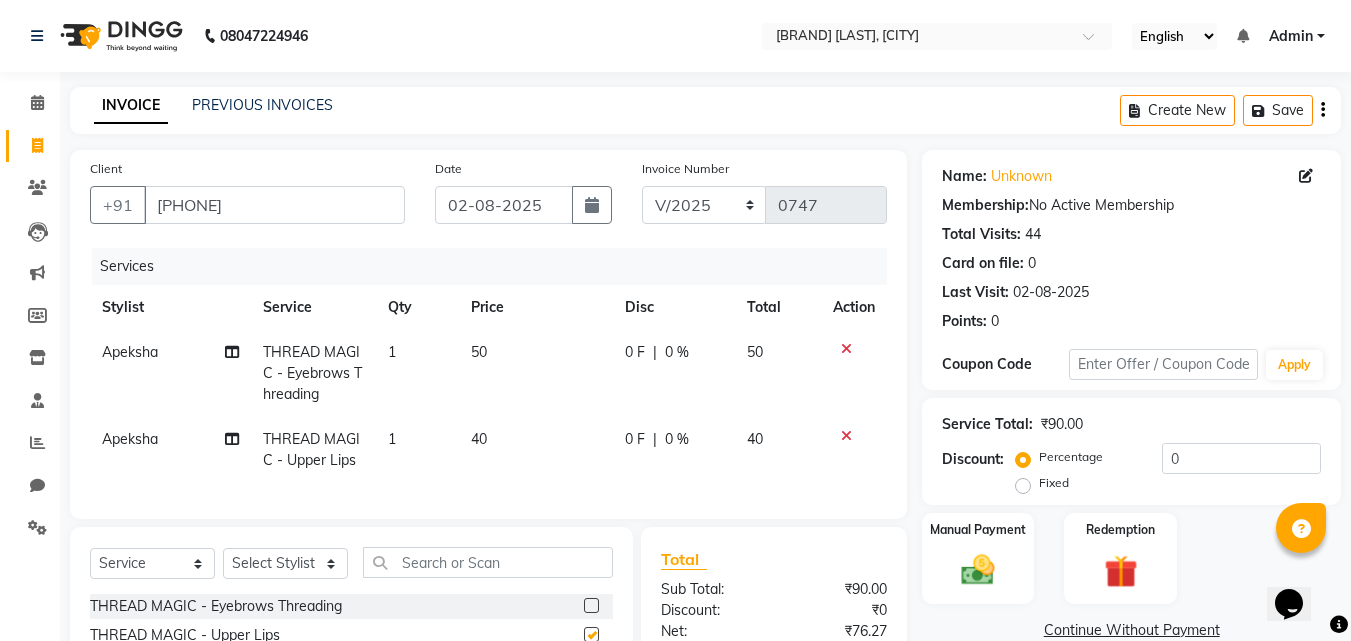 checkbox on "false" 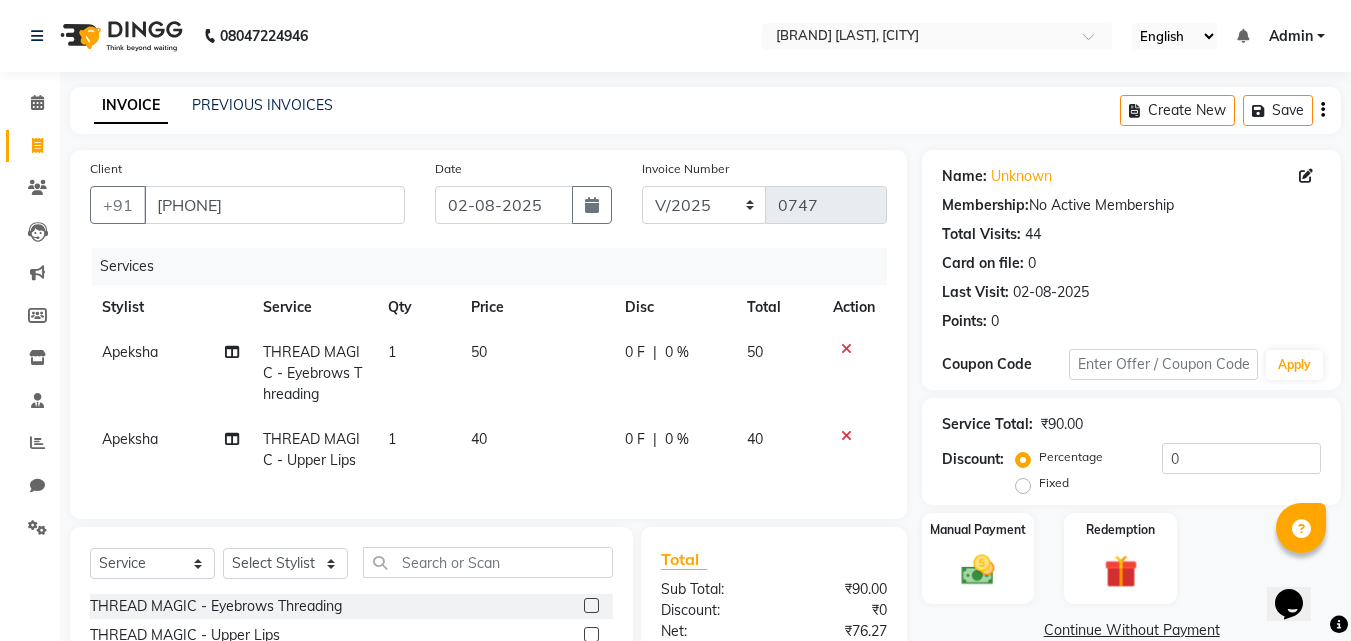 scroll, scrollTop: 100, scrollLeft: 0, axis: vertical 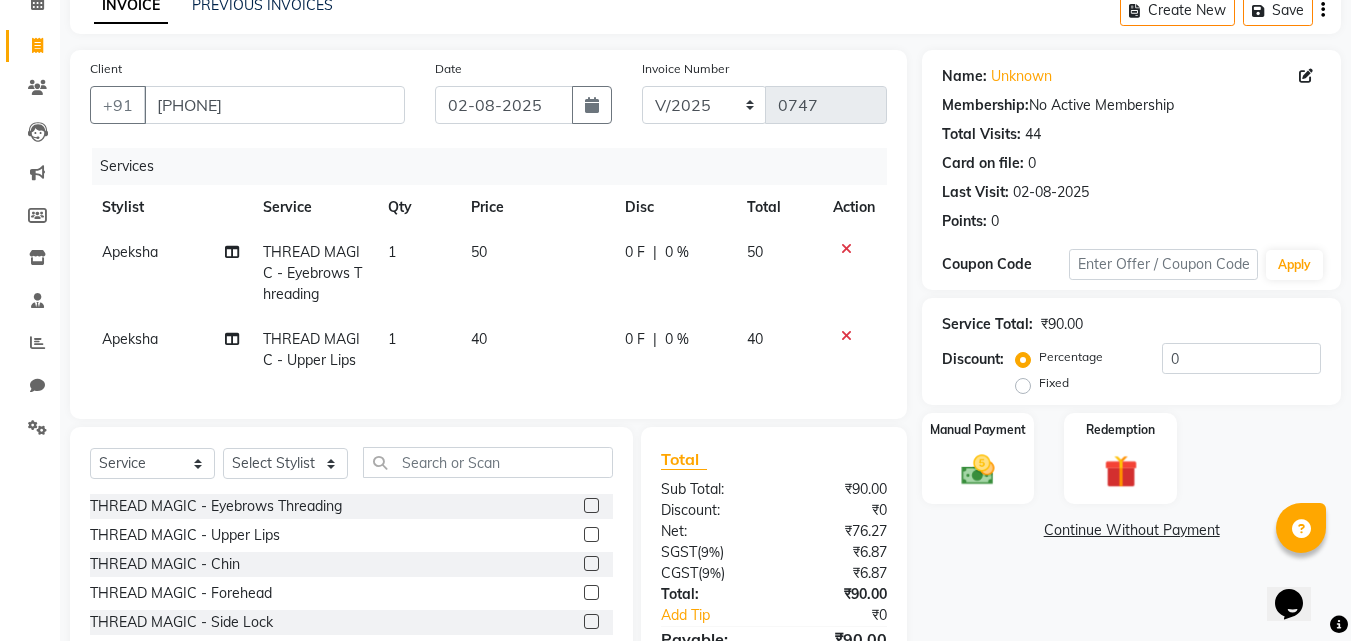click 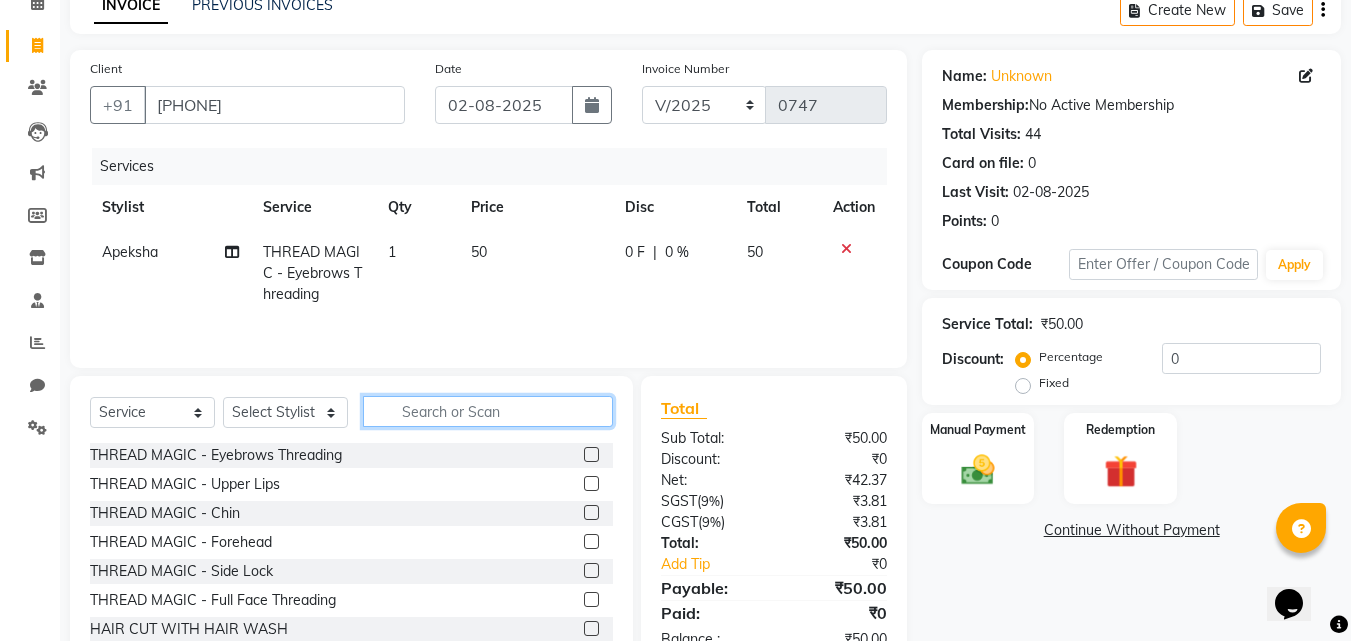 click 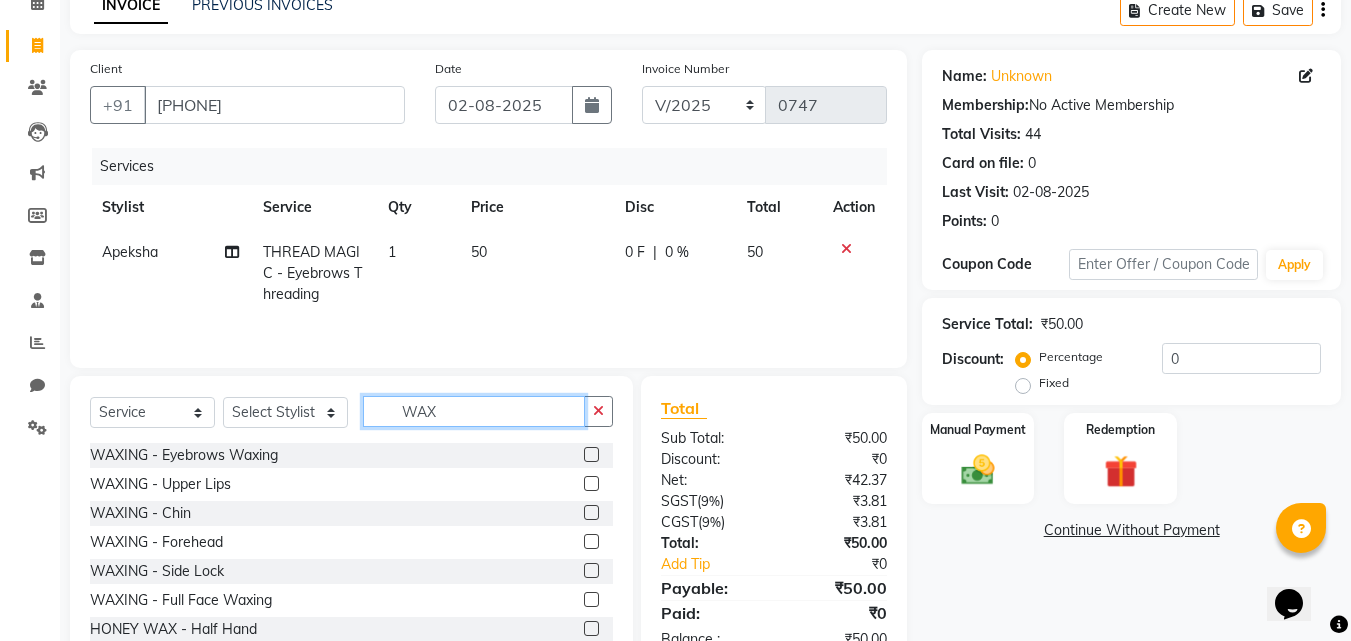 type on "WAX" 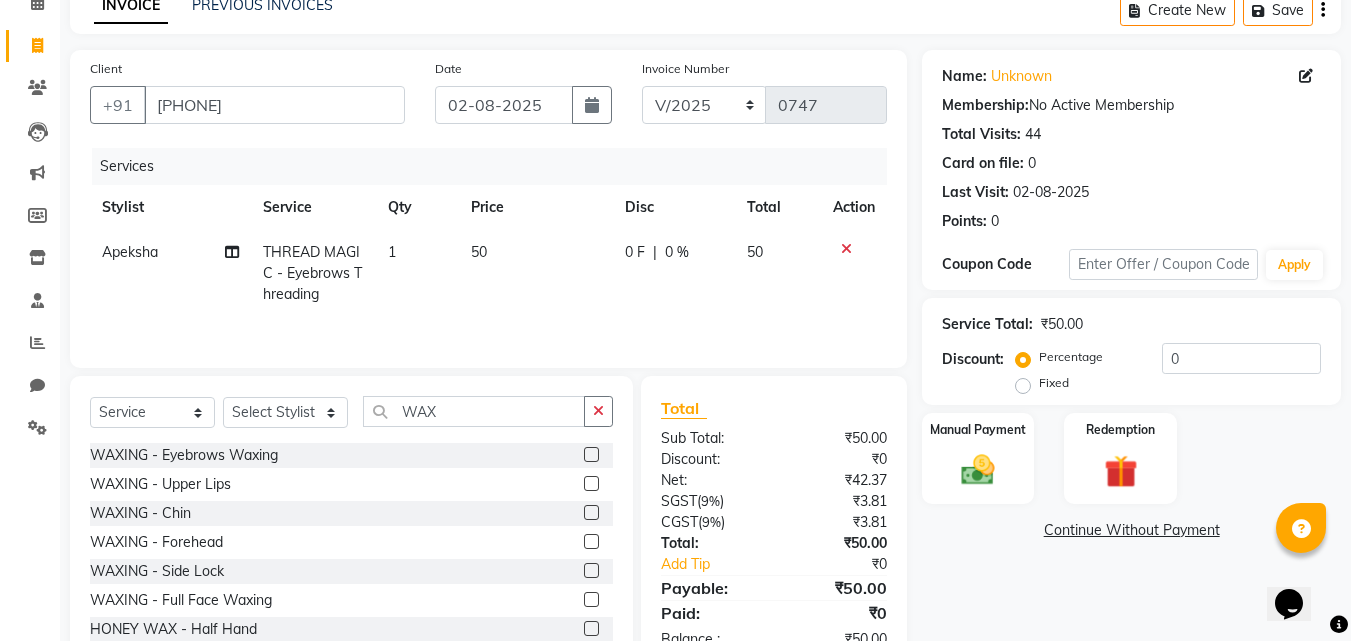 click 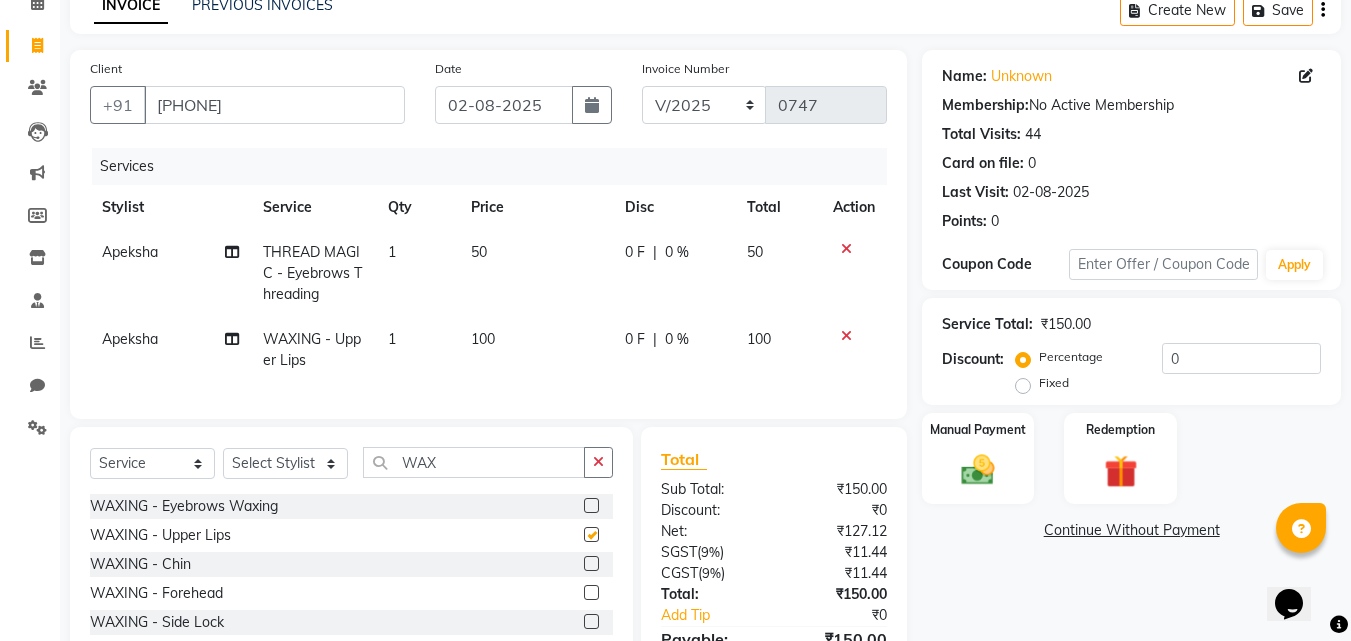 checkbox on "false" 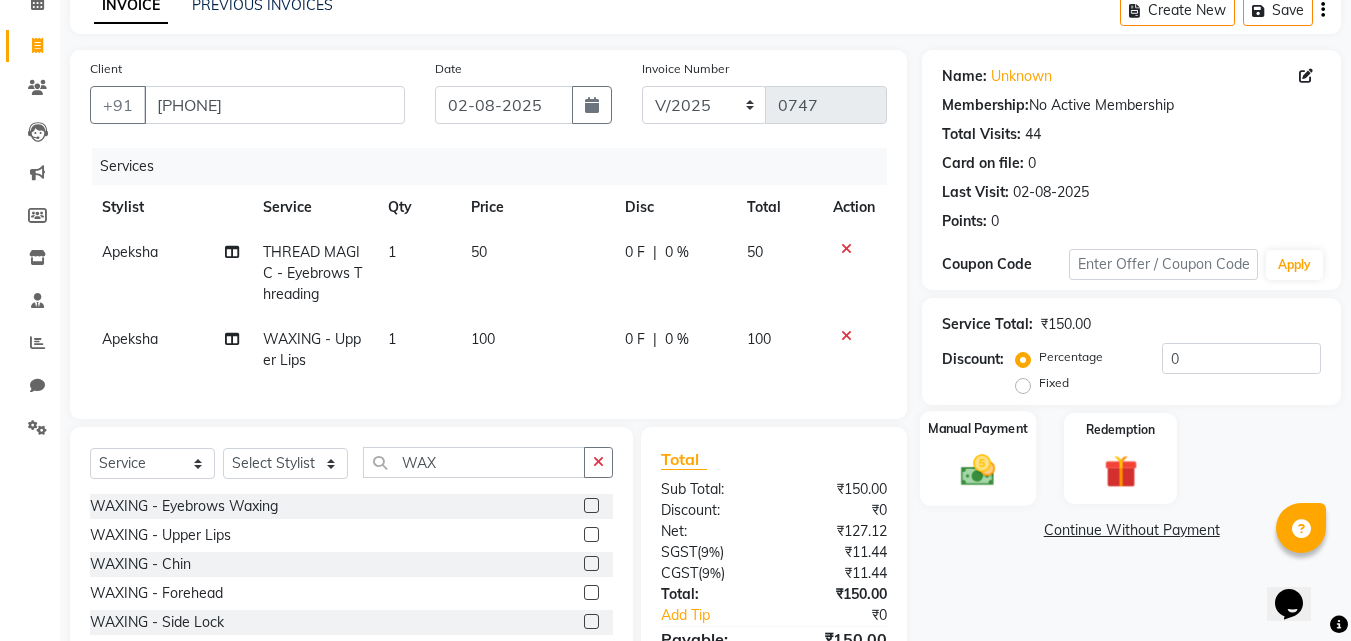 click 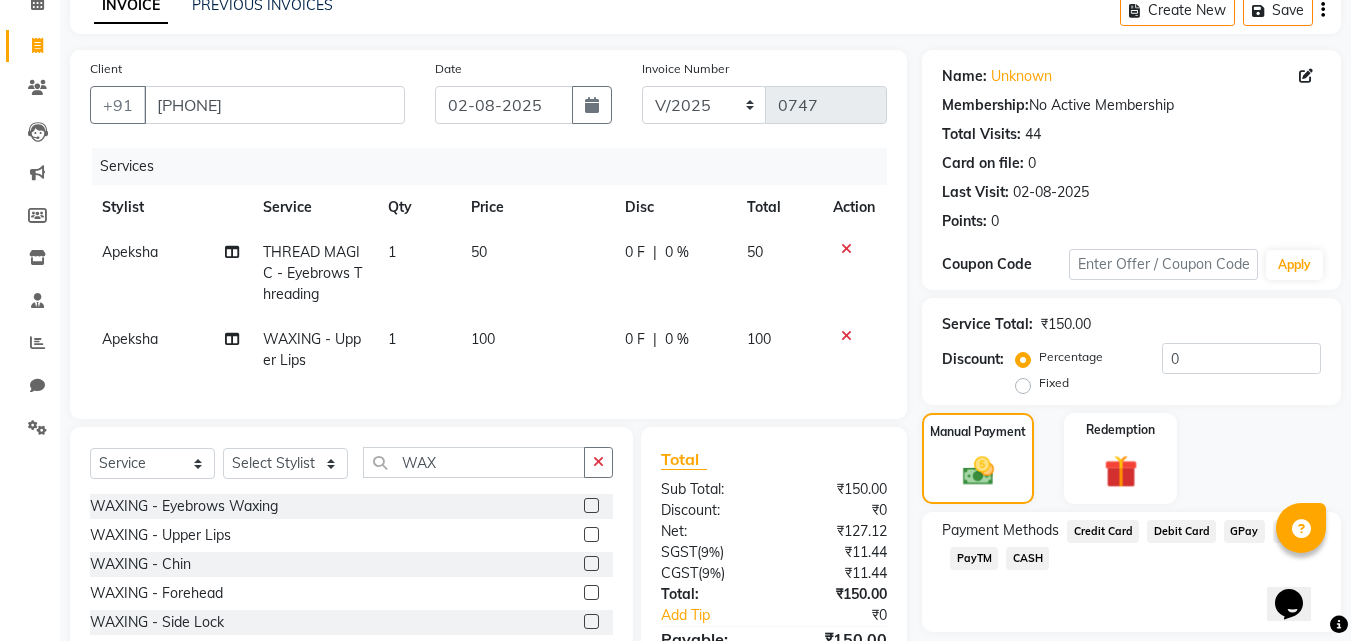 click on "GPay" 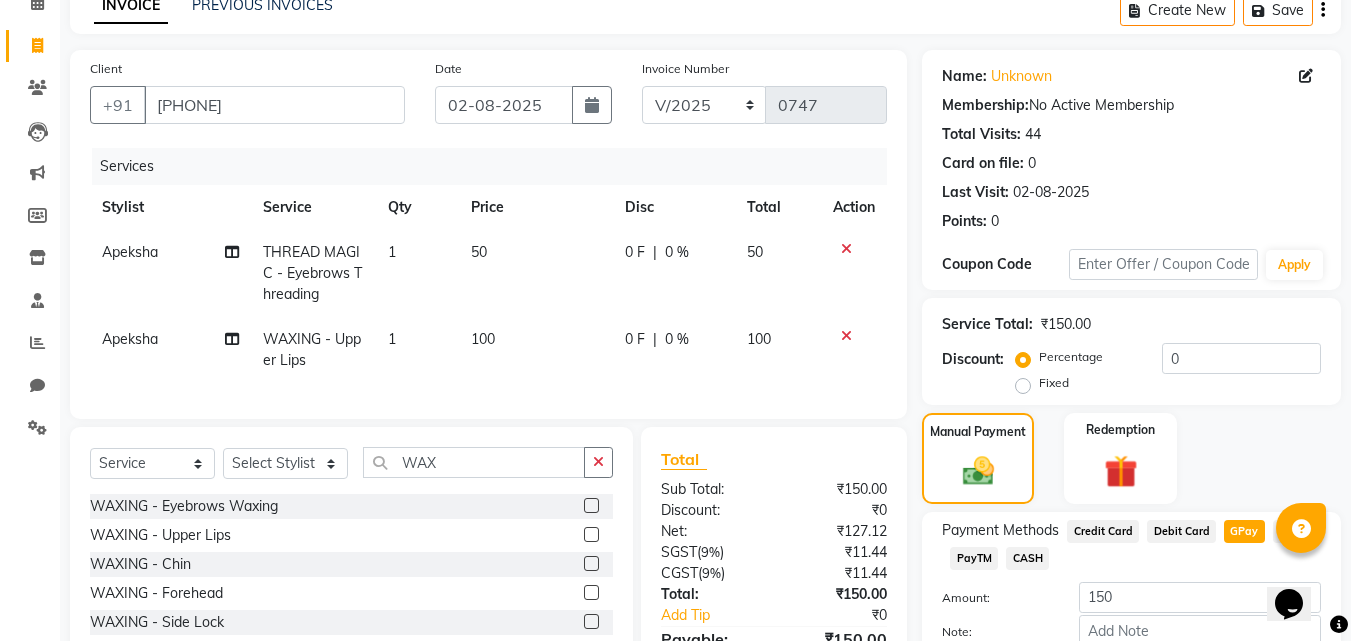 scroll, scrollTop: 226, scrollLeft: 0, axis: vertical 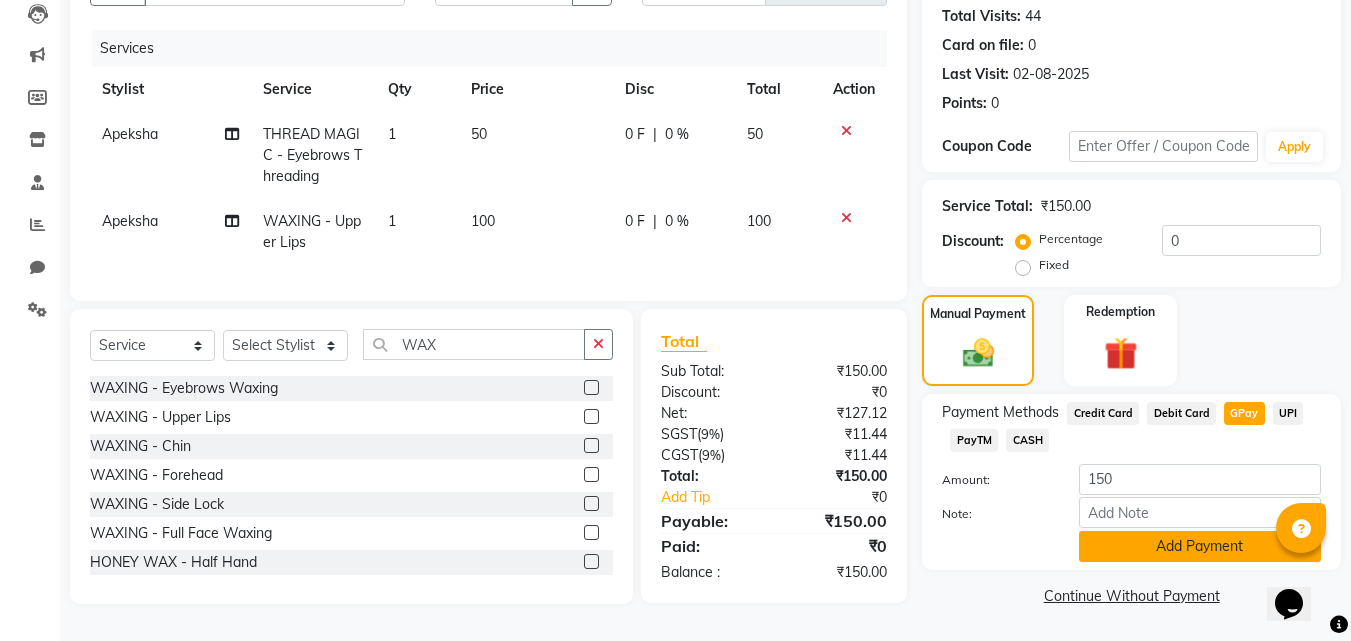 click on "Add Payment" 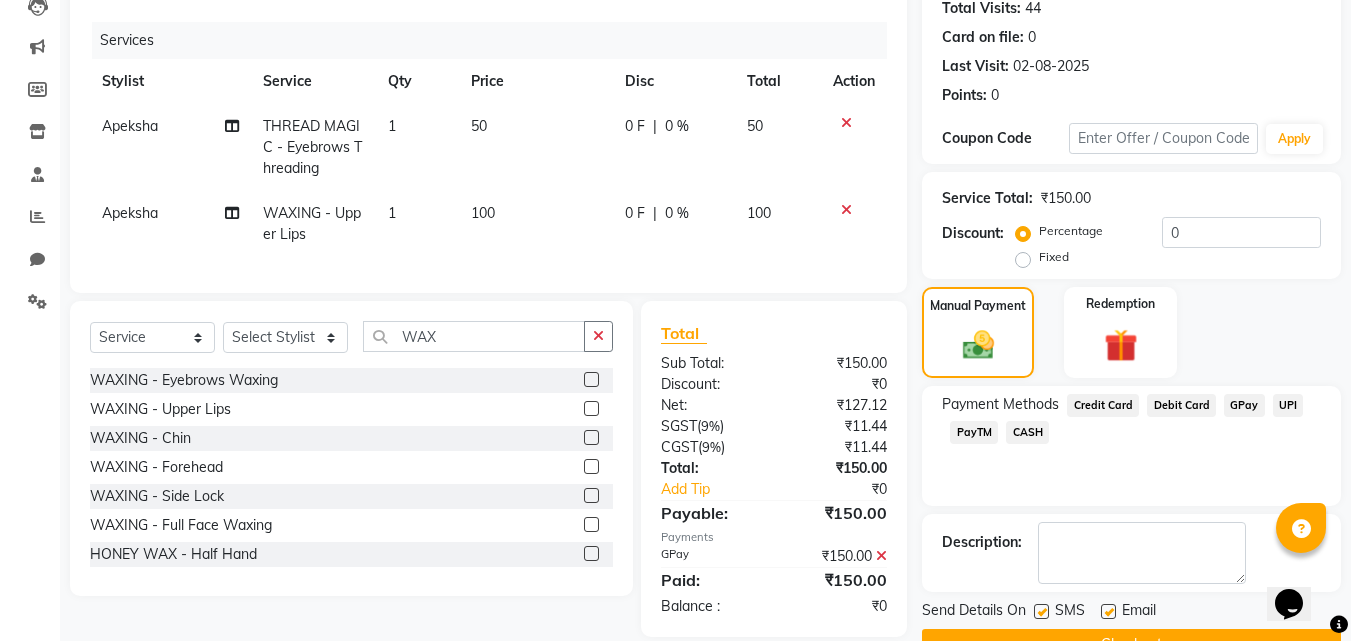 scroll, scrollTop: 275, scrollLeft: 0, axis: vertical 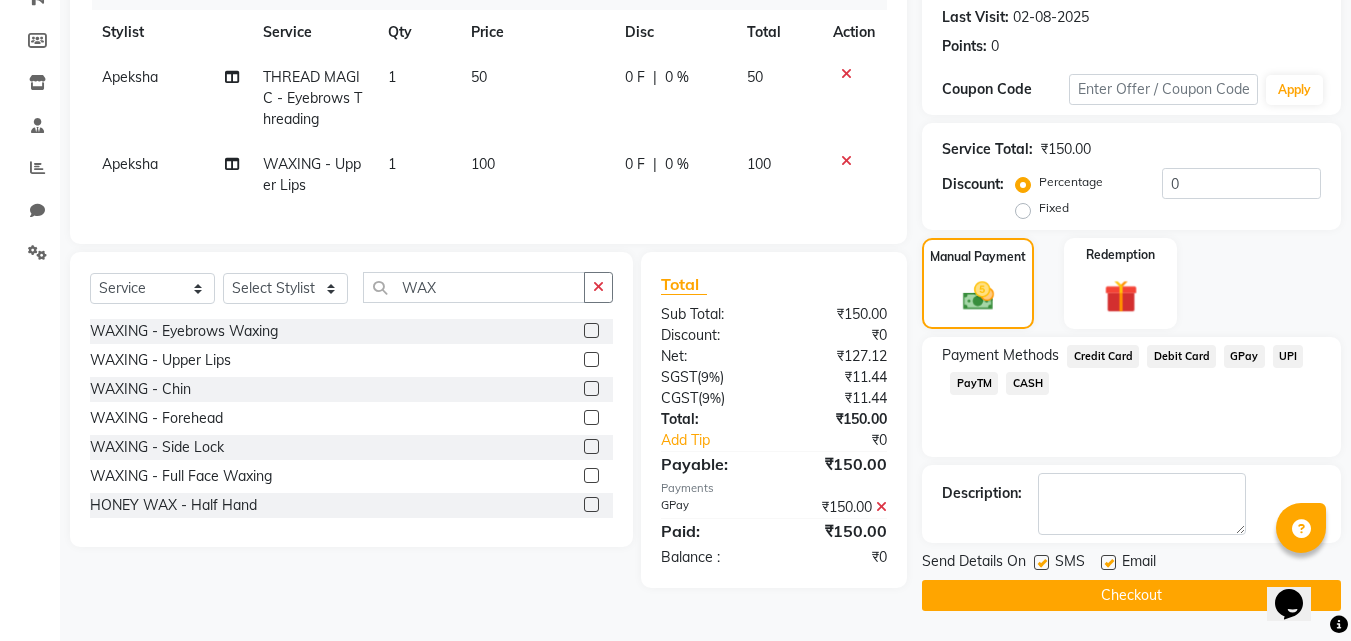 click on "Checkout" 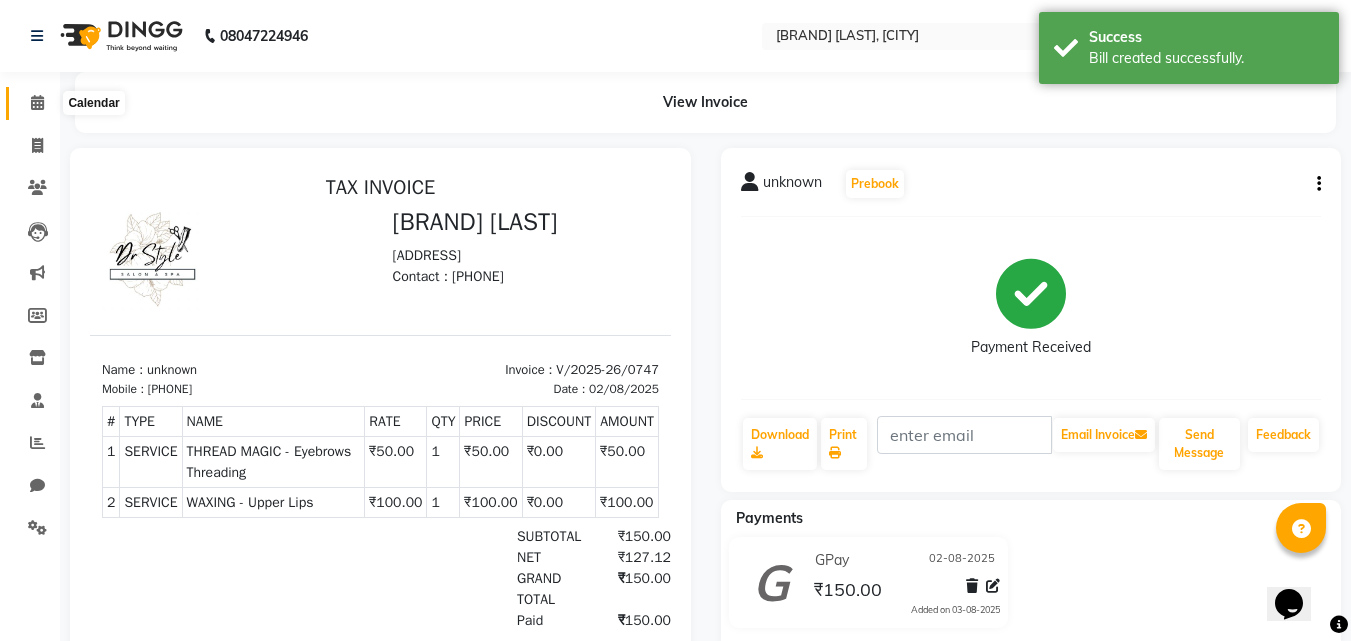 scroll, scrollTop: 0, scrollLeft: 0, axis: both 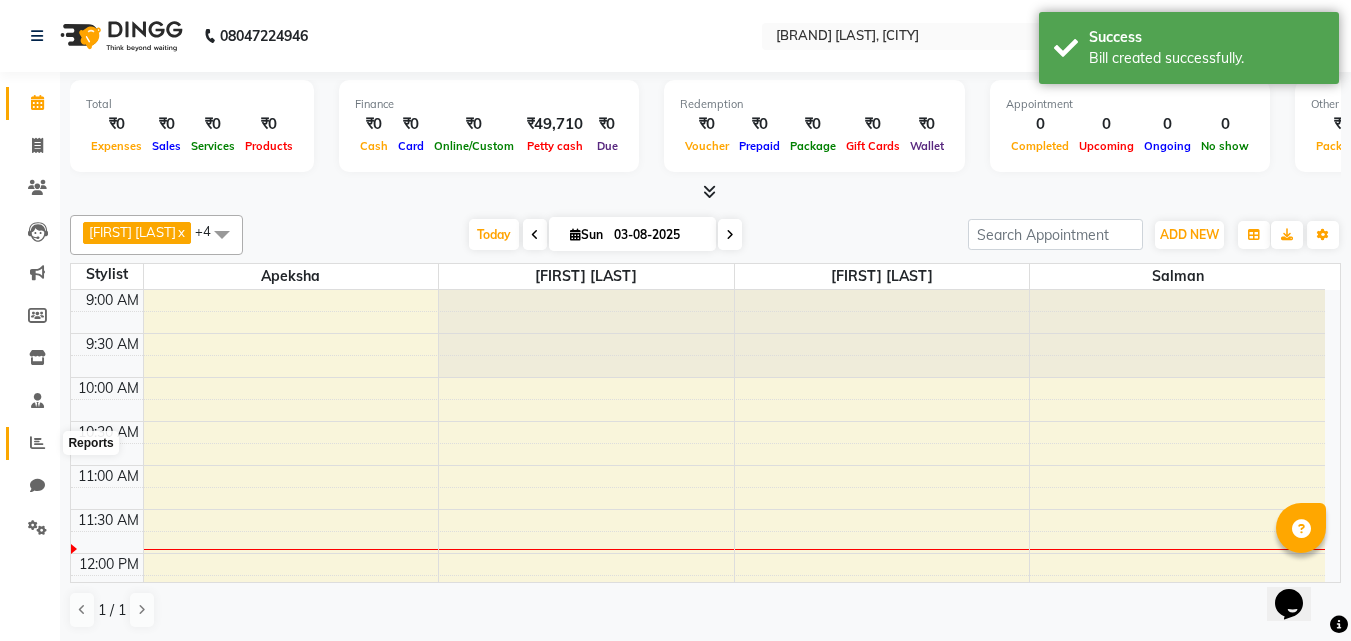 click 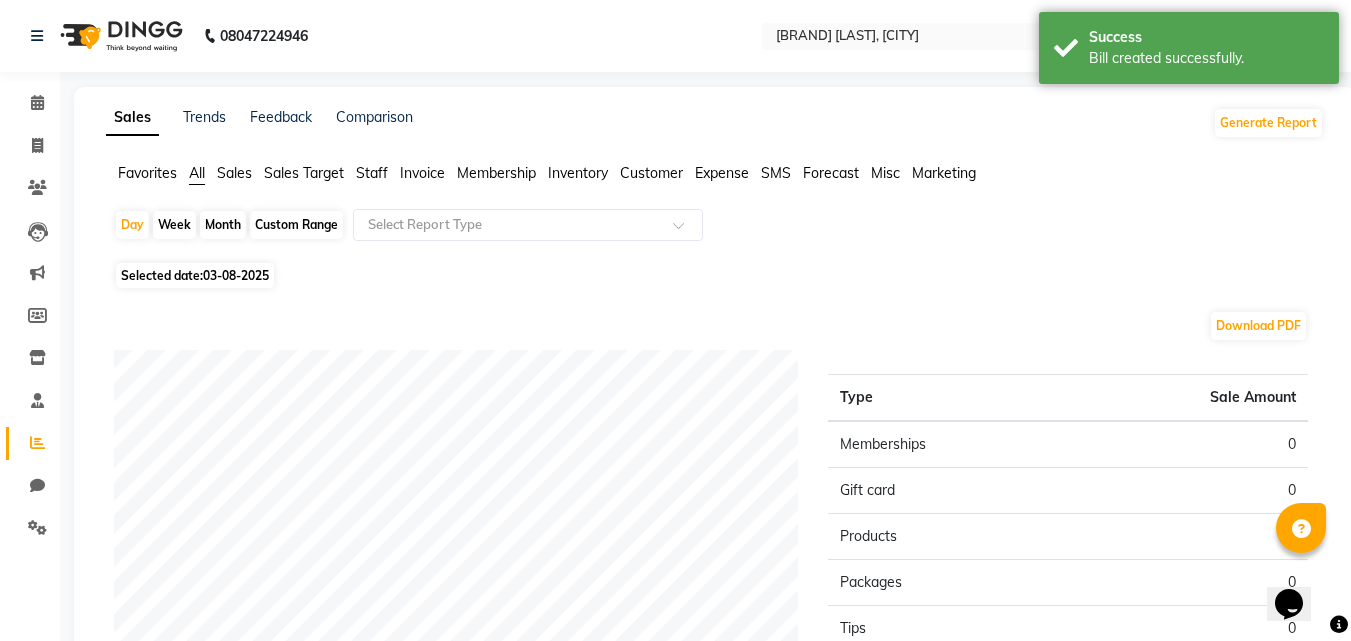 click on "03-08-2025" 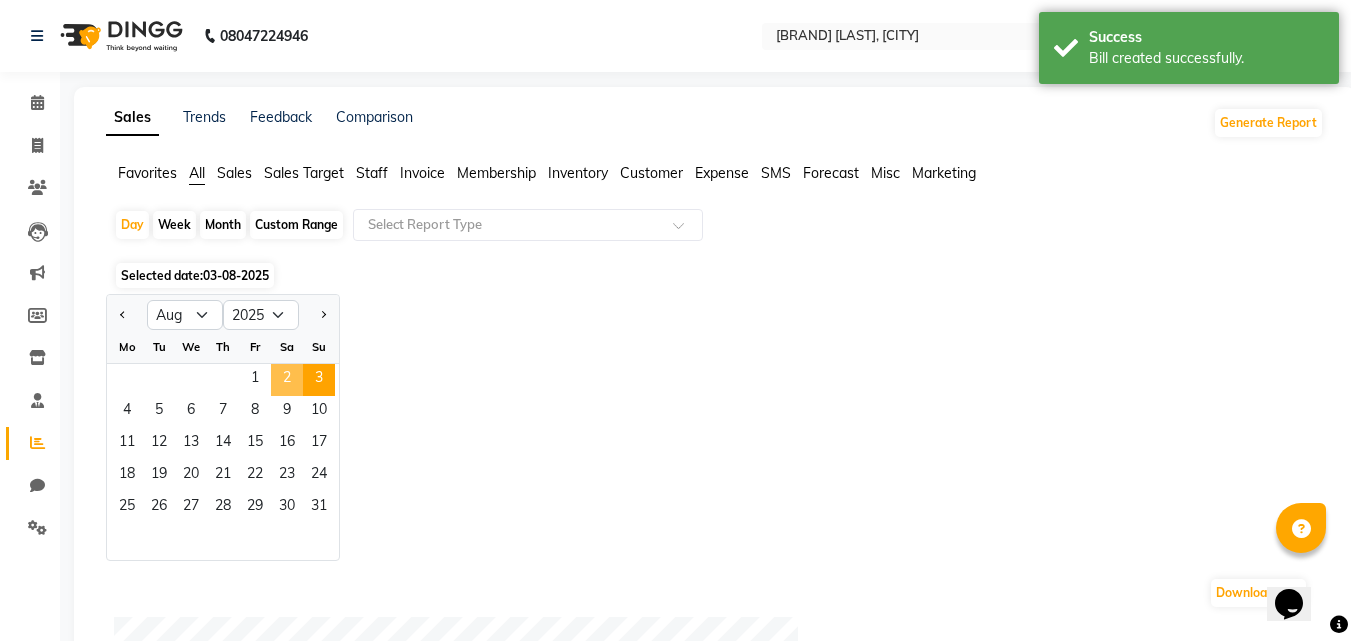 click on "2" 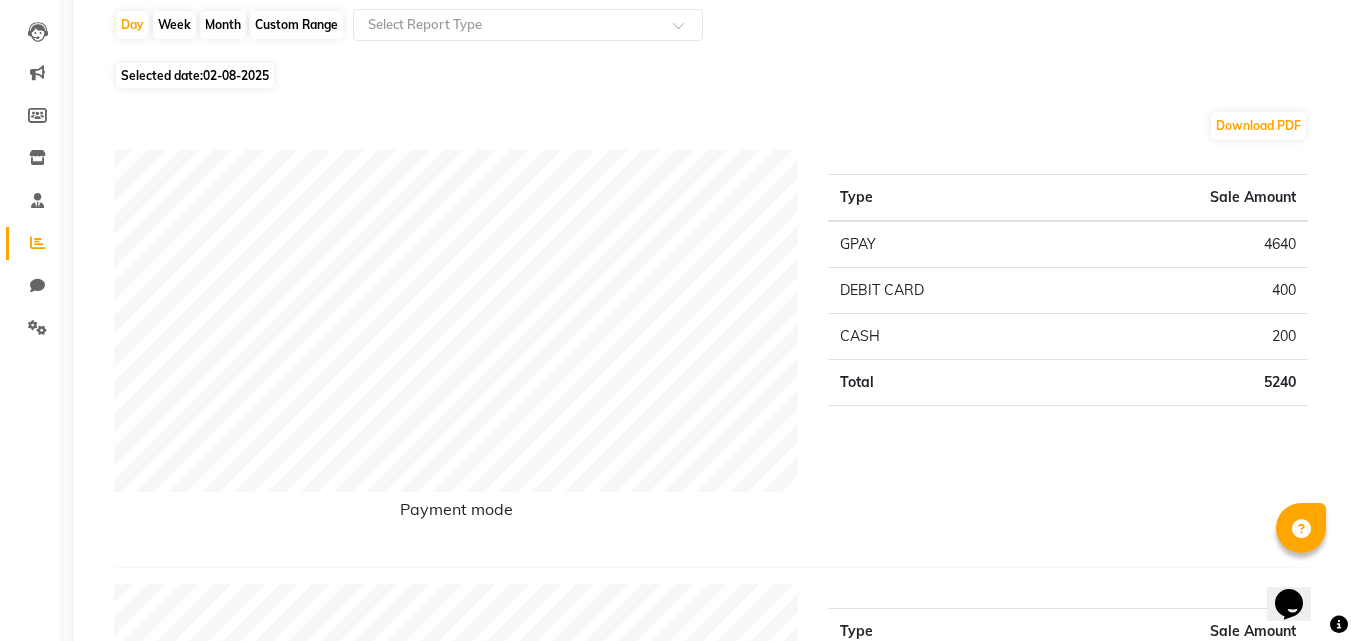 scroll, scrollTop: 0, scrollLeft: 0, axis: both 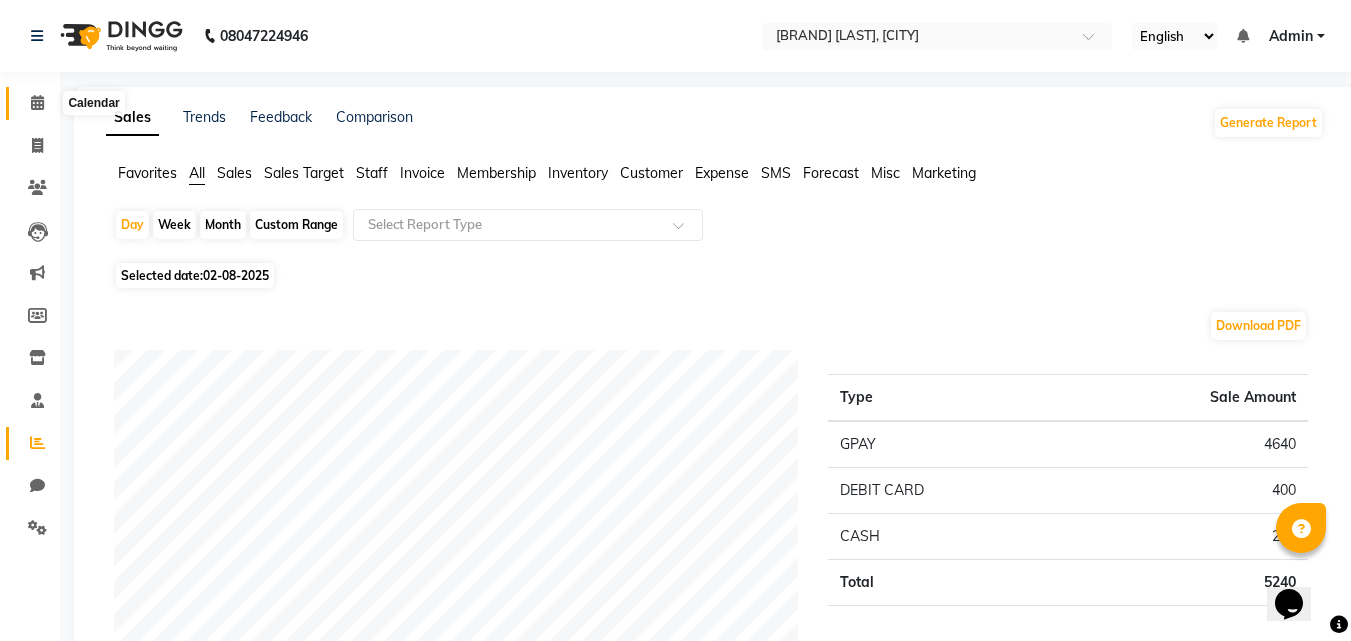 click 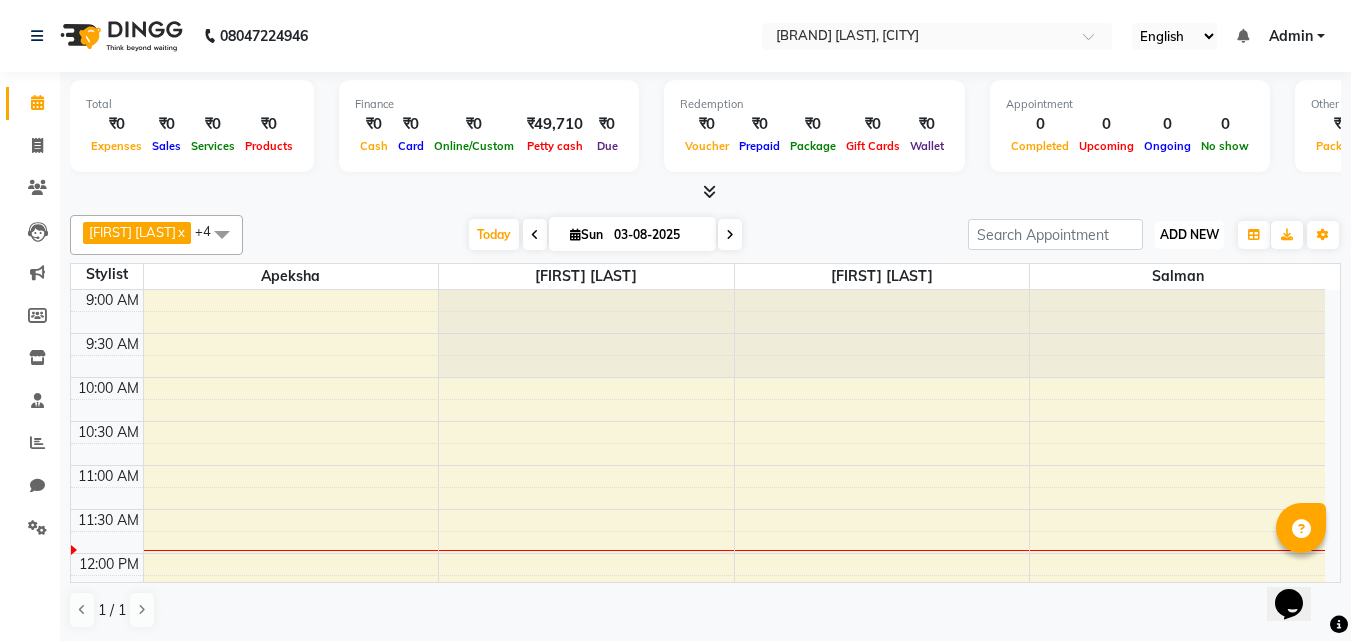 click on "ADD NEW" at bounding box center (1189, 234) 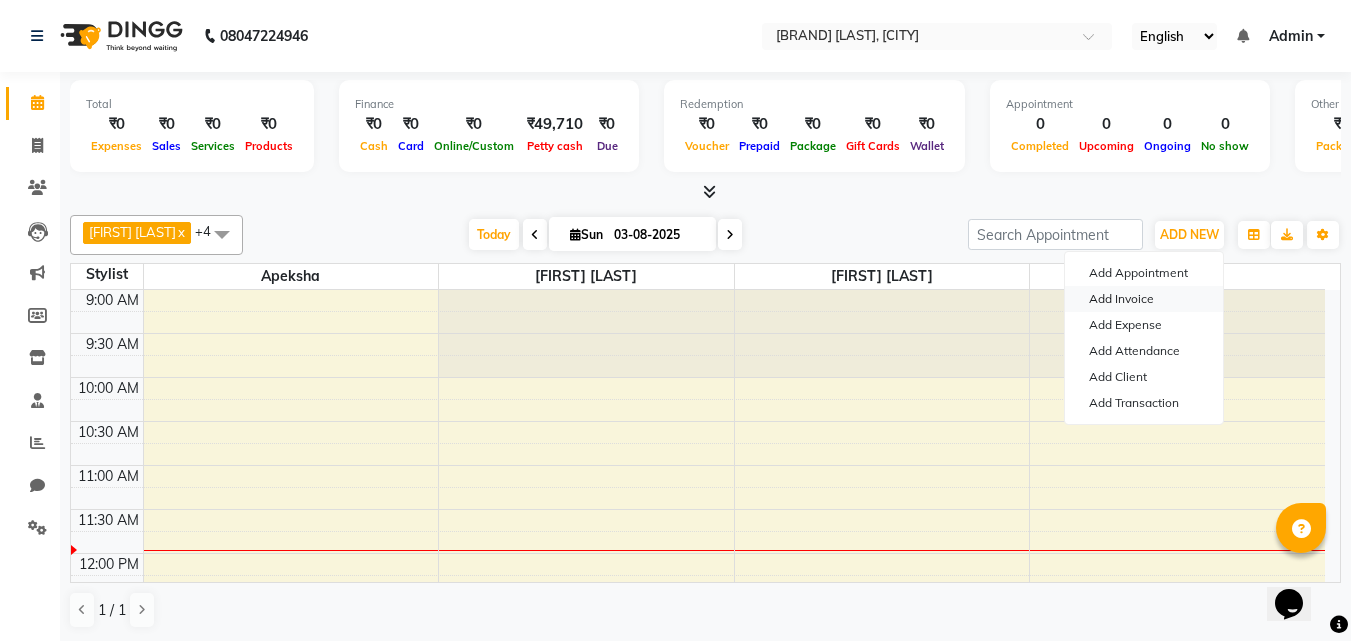 click on "Add Invoice" at bounding box center [1144, 299] 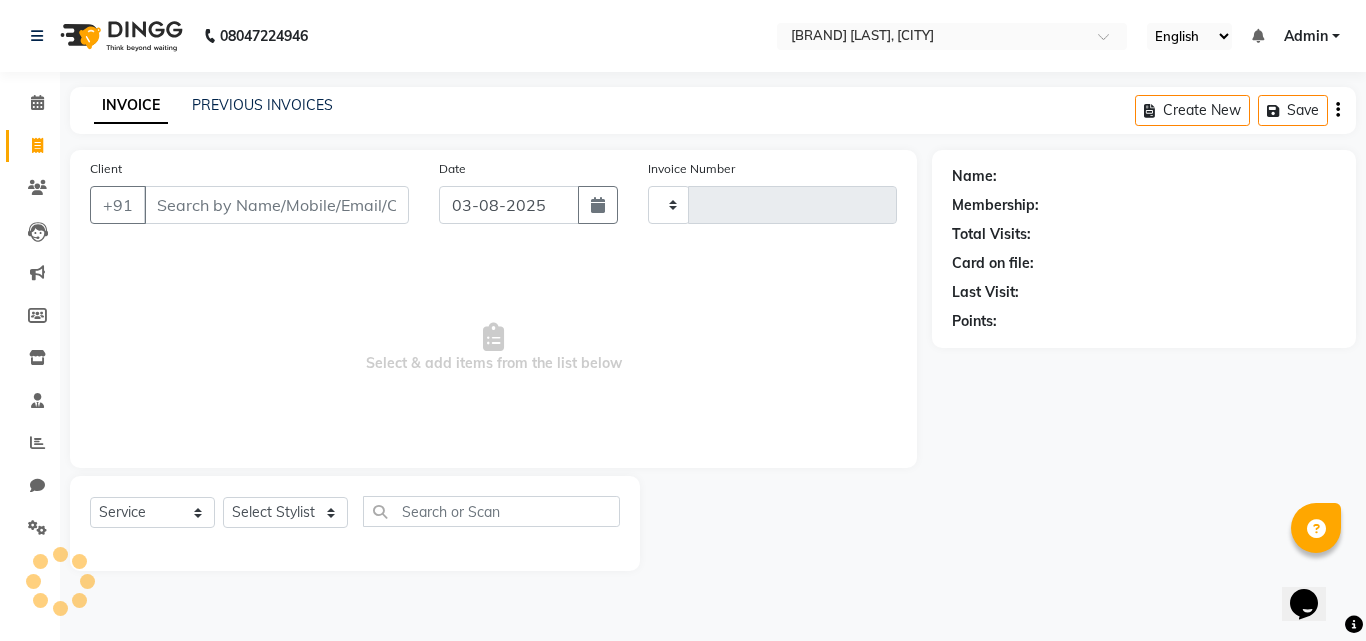 type on "0748" 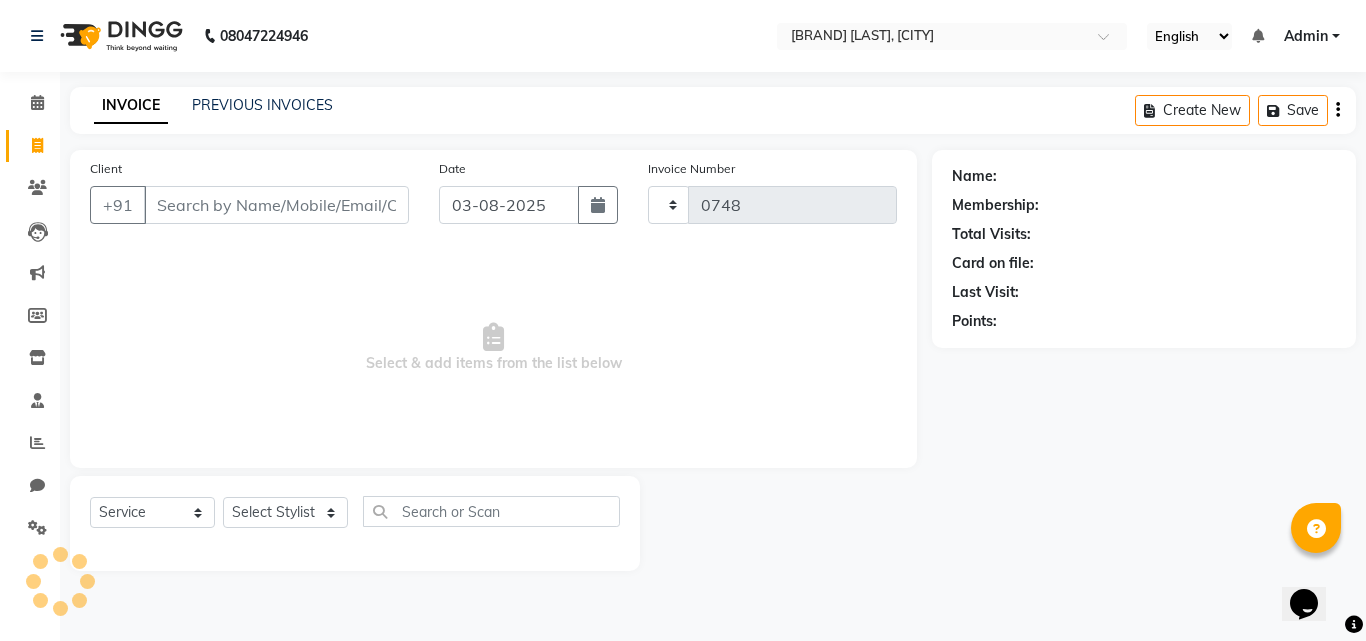 select on "7832" 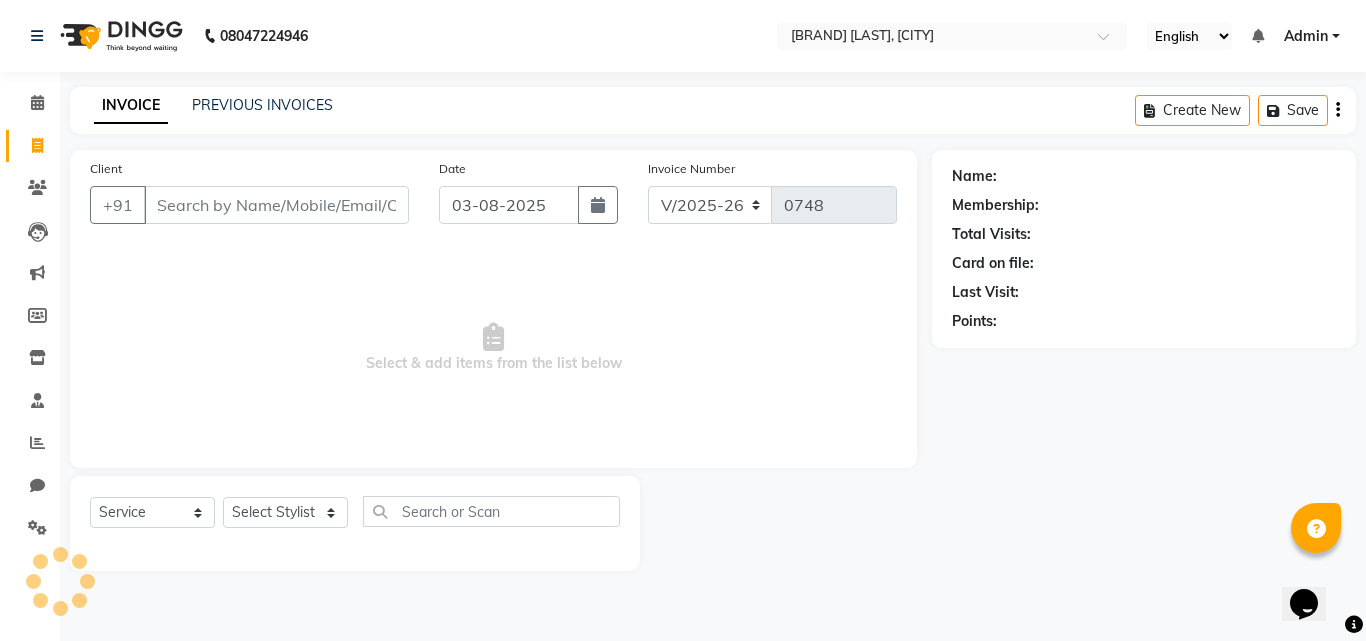 click on "Client" at bounding box center (276, 205) 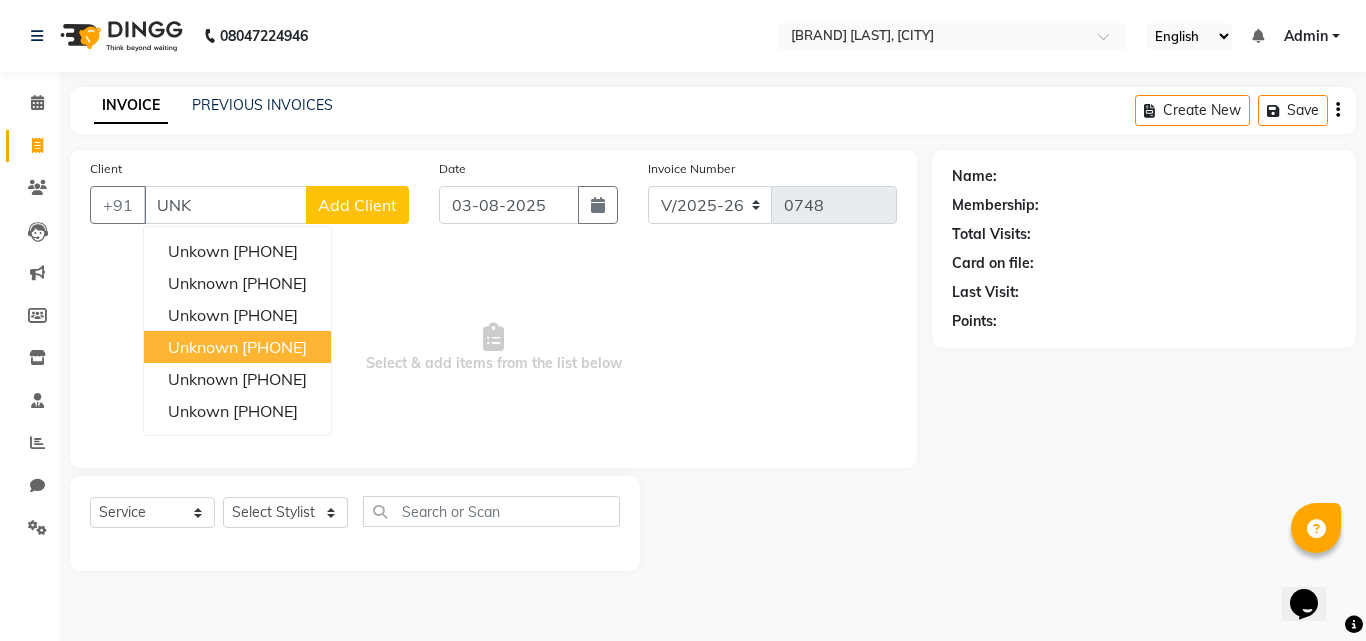 click on "1347200000000" at bounding box center (274, 347) 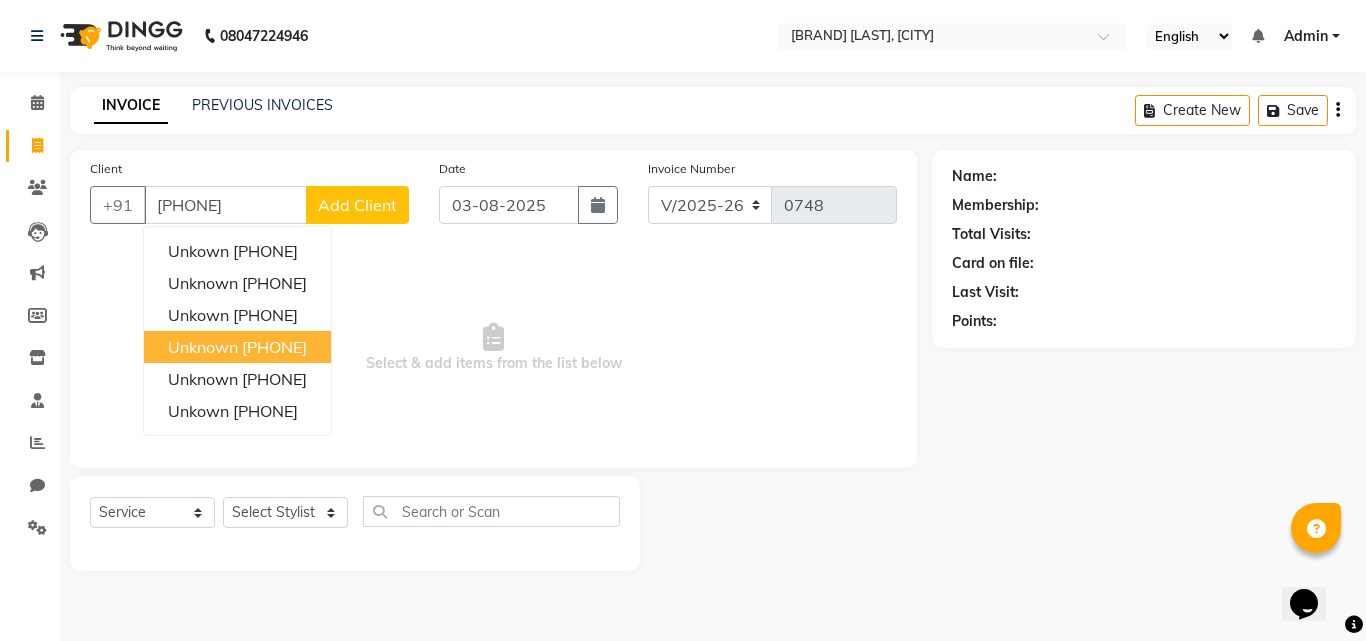 type on "1347200000000" 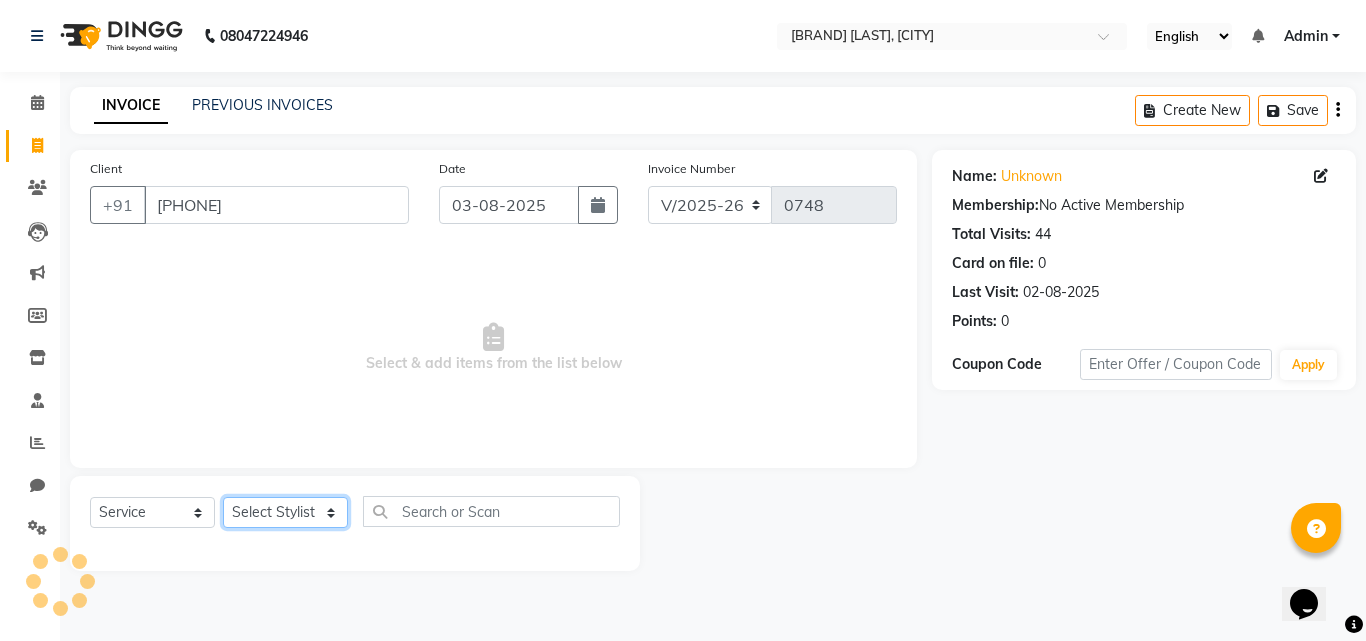 click on "Select Stylist Amir Apeksha Haider Salmani HASIM Salman Sheetal Panchal" 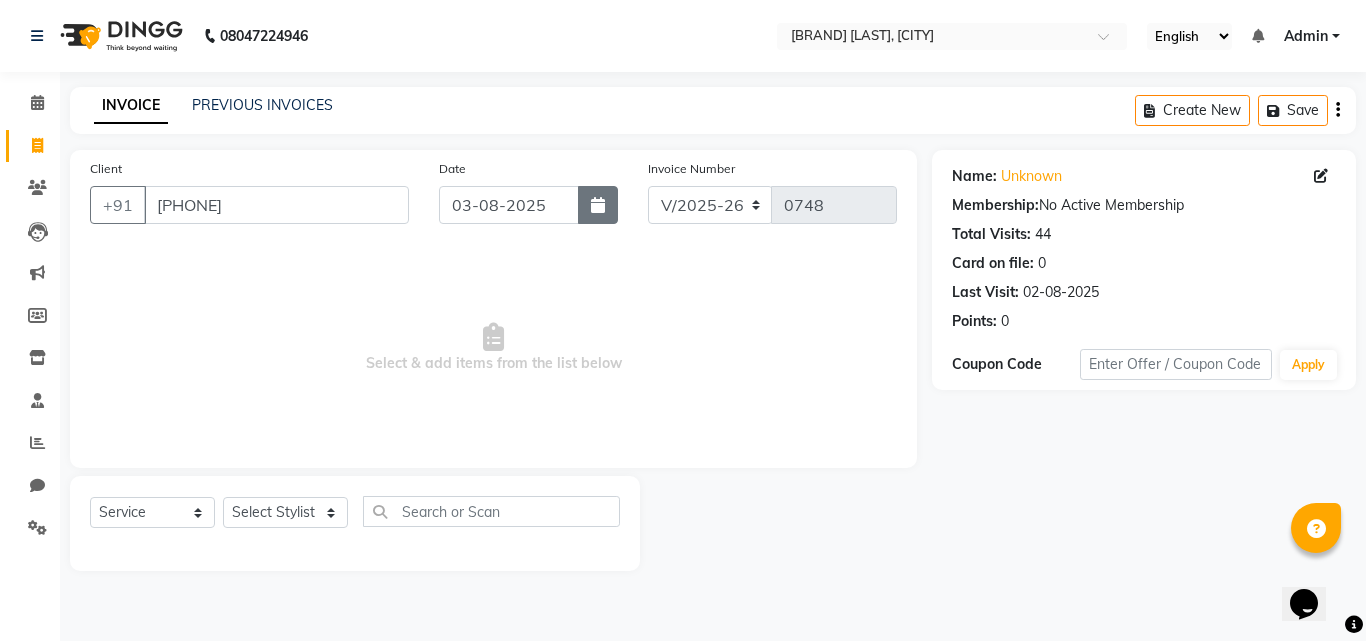 click 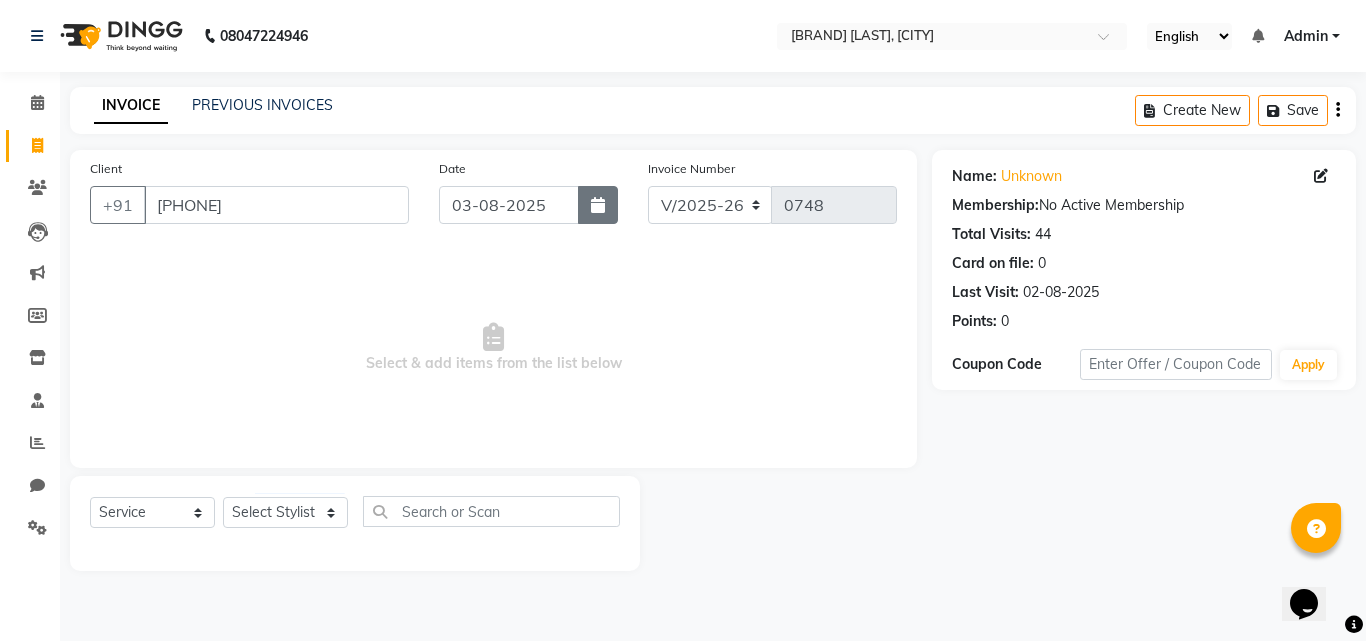 select on "8" 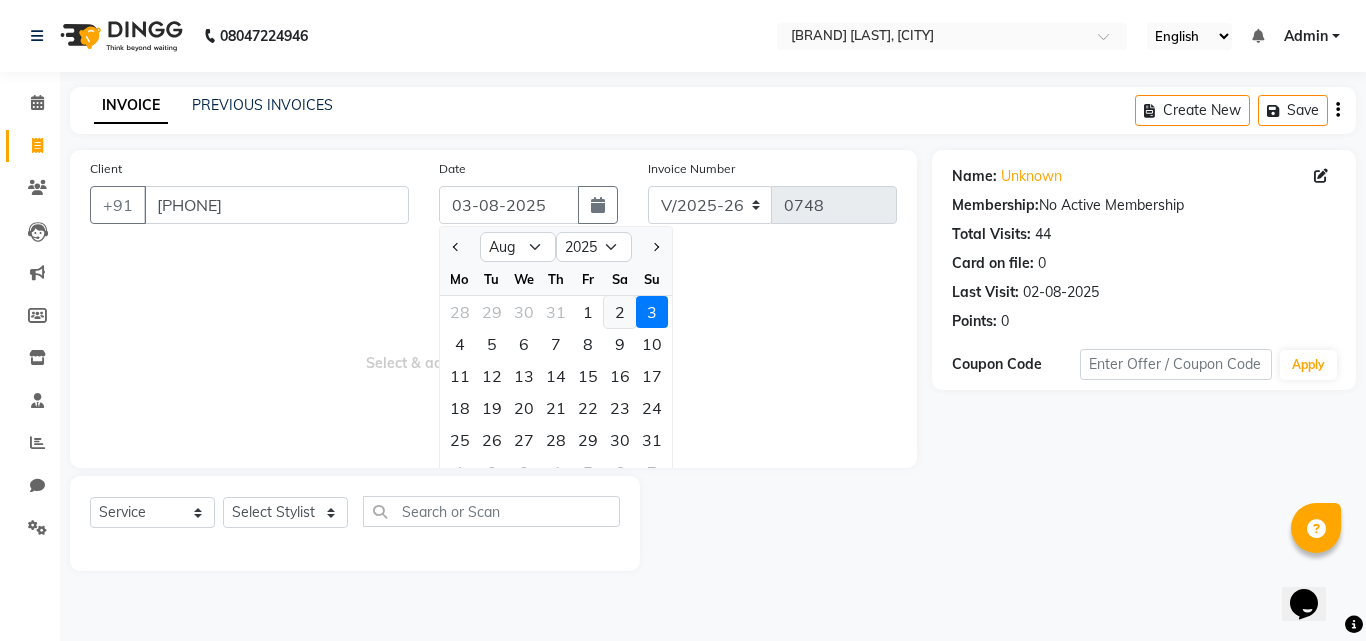 click on "2" 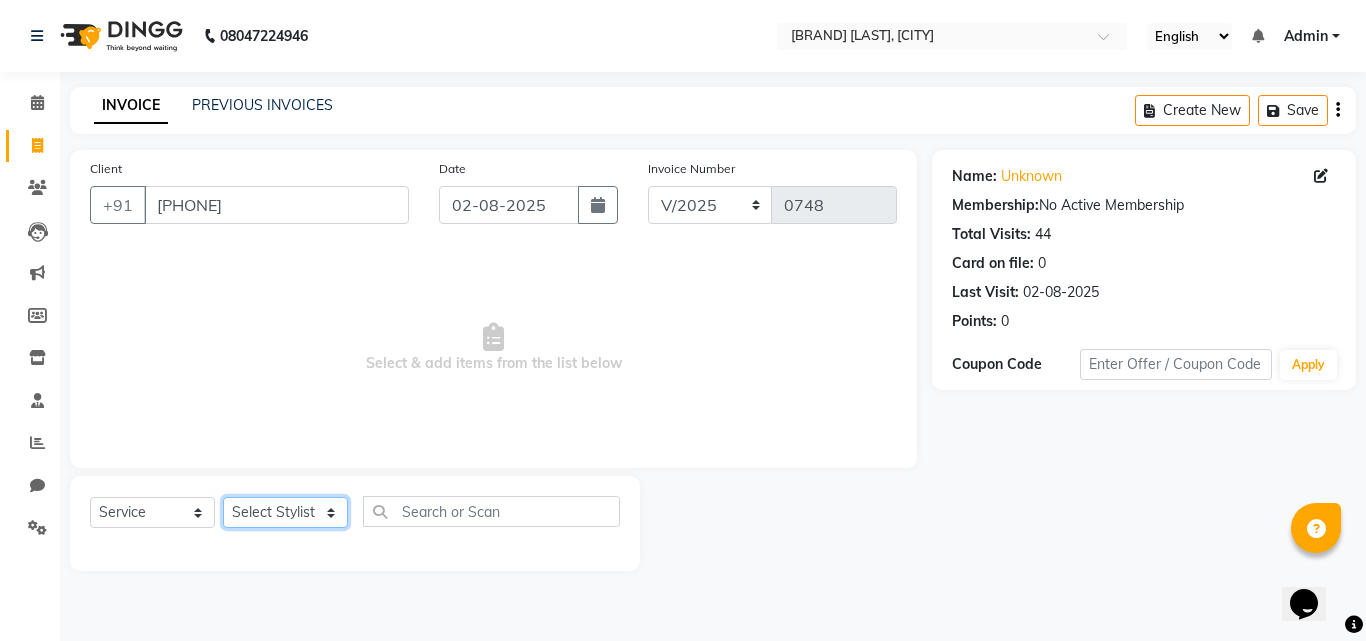 click on "Select Stylist Amir Apeksha Haider Salmani HASIM Salman Sheetal Panchal" 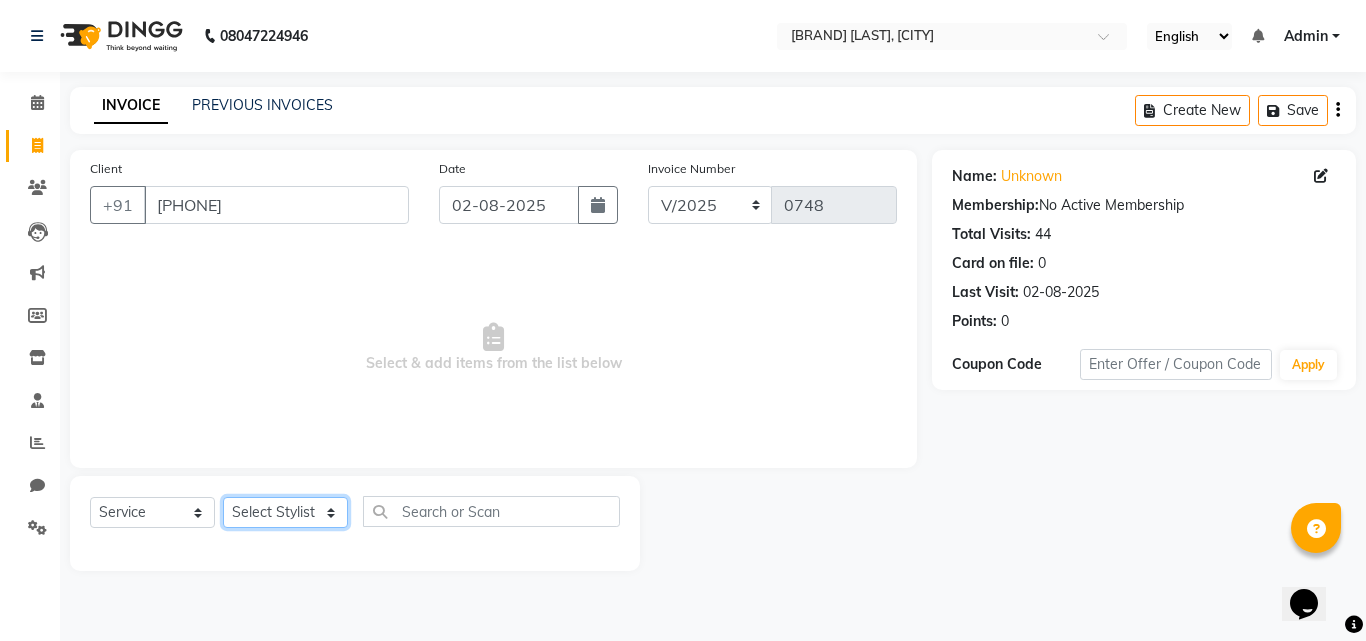 select on "80995" 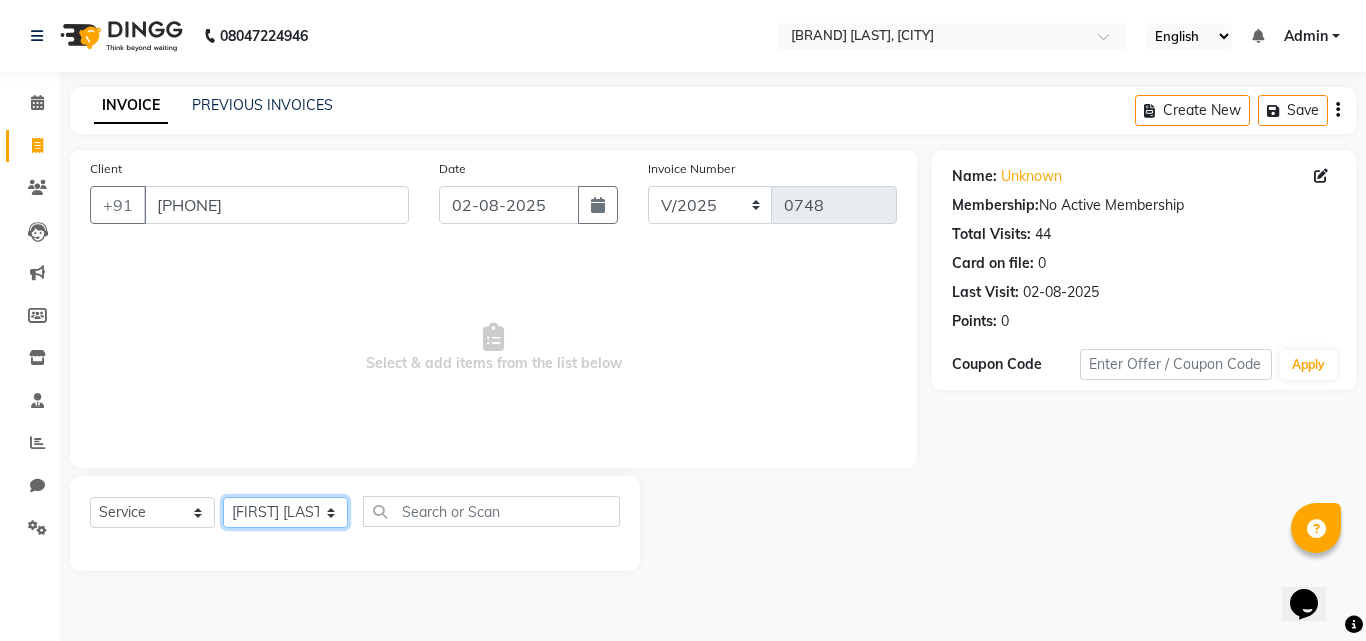 click on "Select Stylist Amir Apeksha Haider Salmani HASIM Salman Sheetal Panchal" 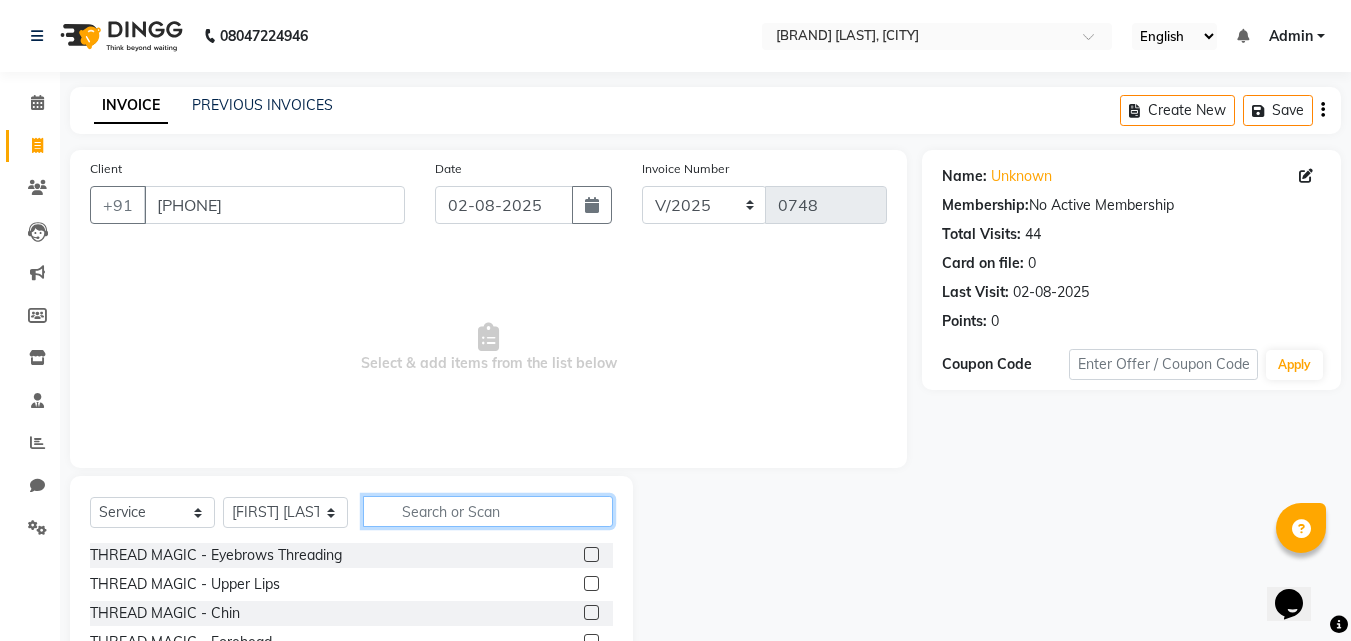 click 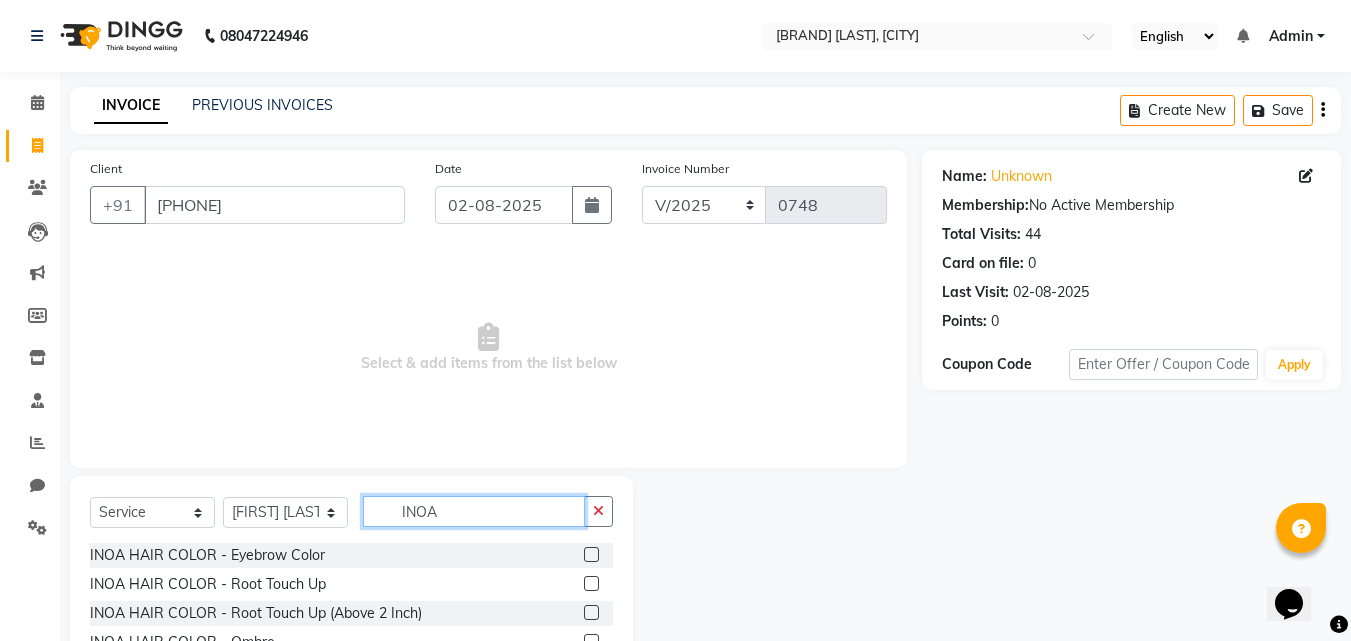 scroll, scrollTop: 100, scrollLeft: 0, axis: vertical 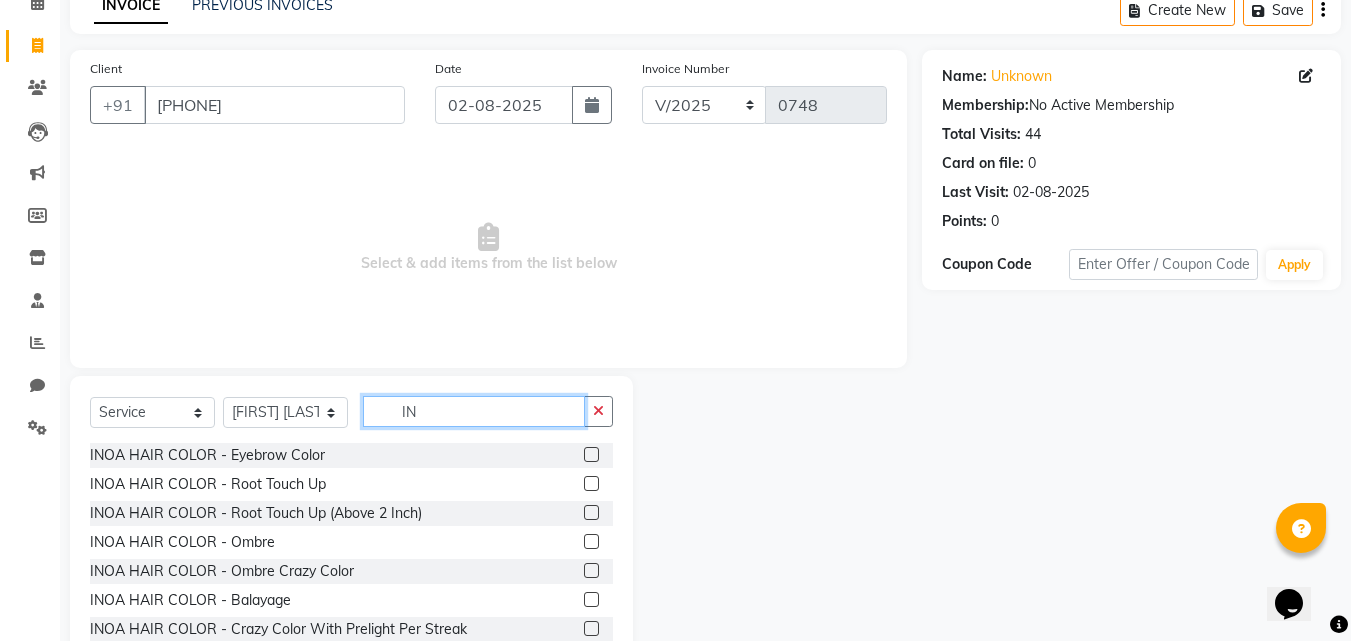 type on "I" 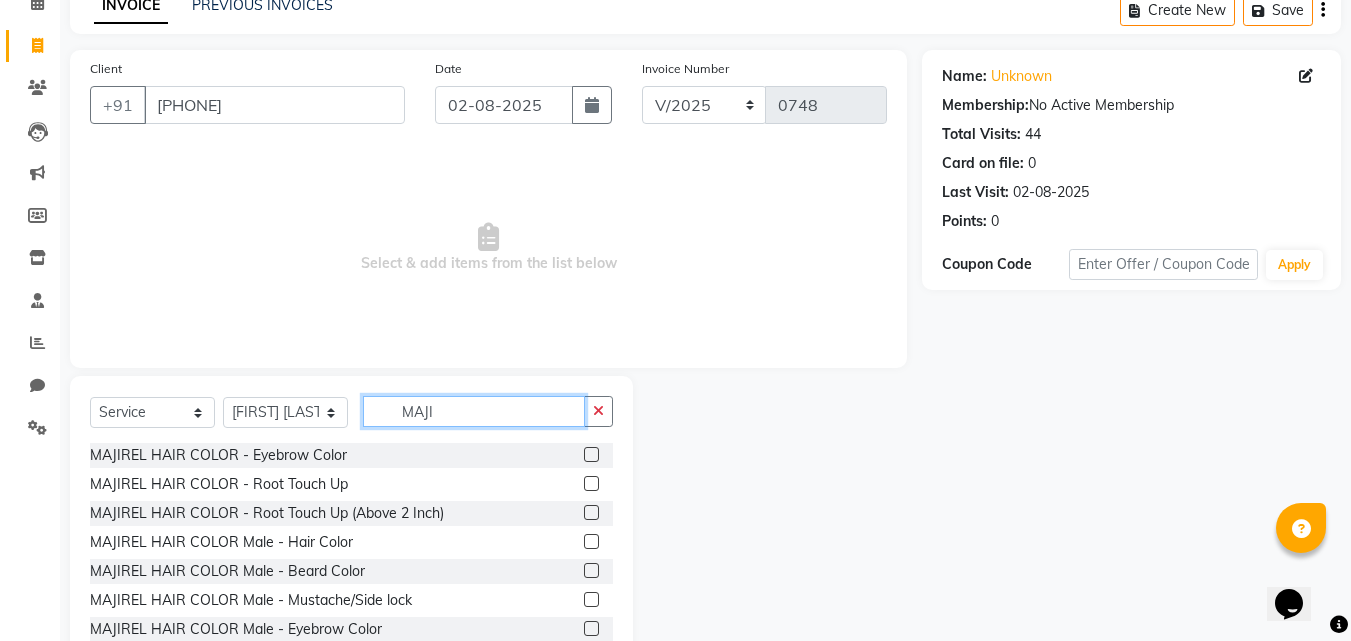 type on "MAJI" 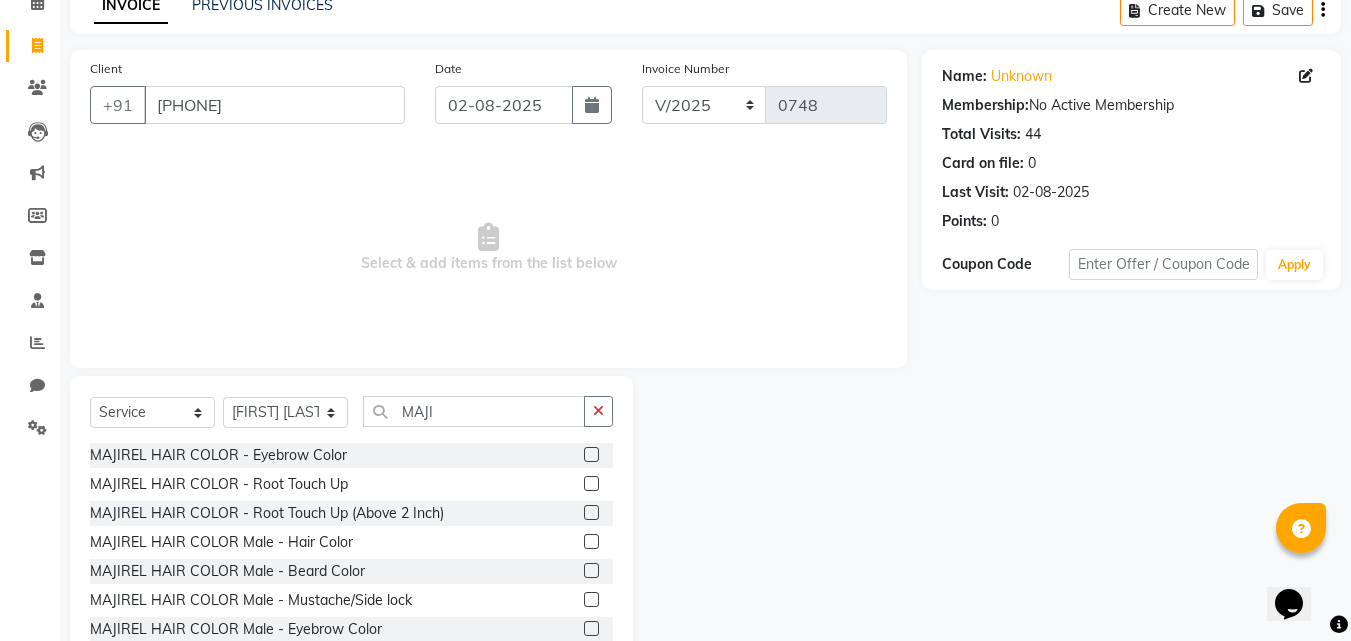 click 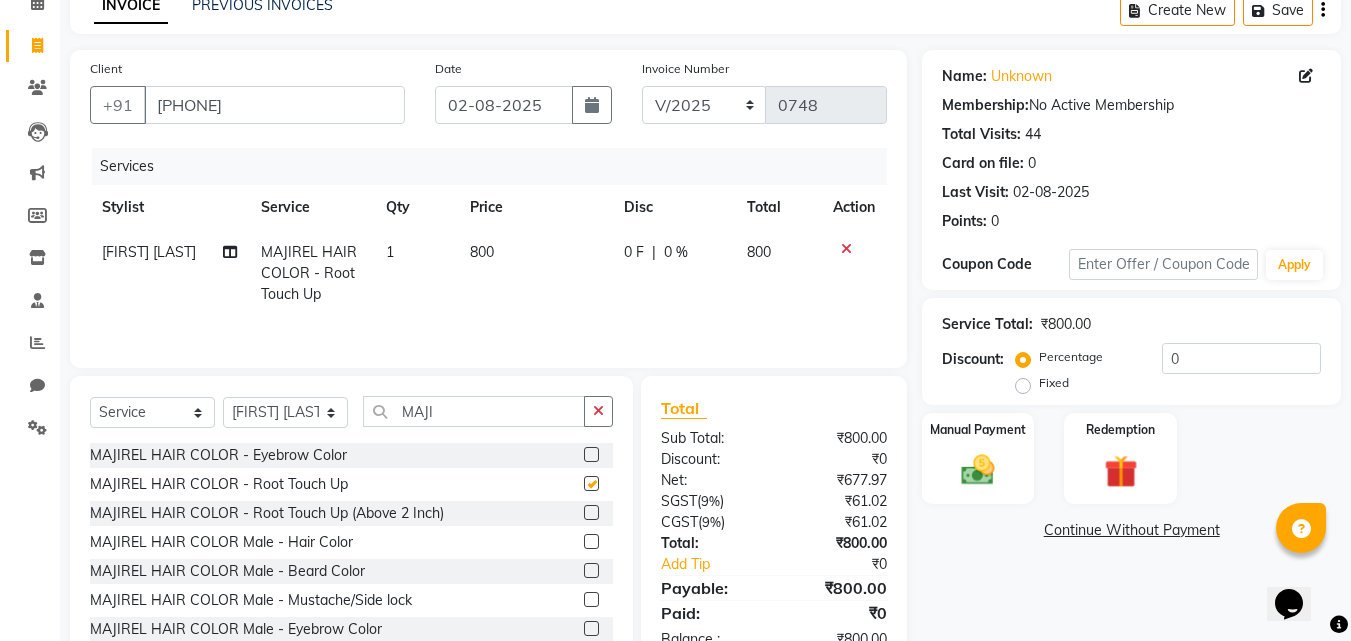 checkbox on "false" 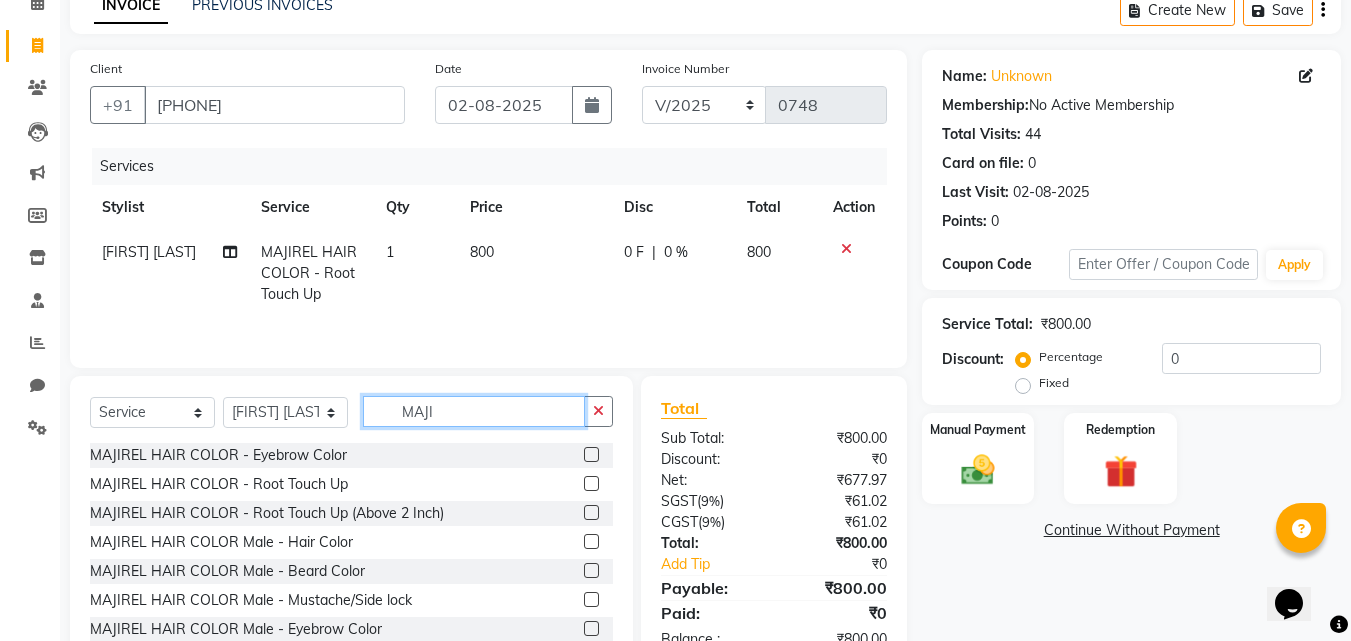 click on "MAJI" 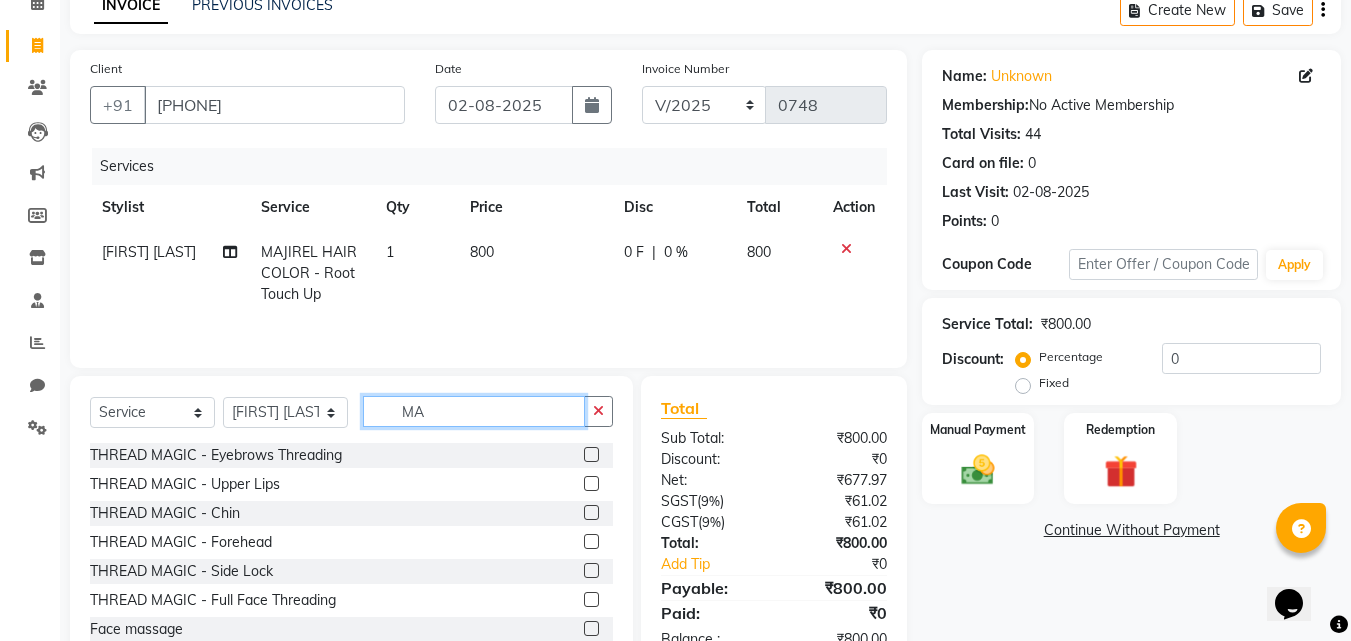 type on "M" 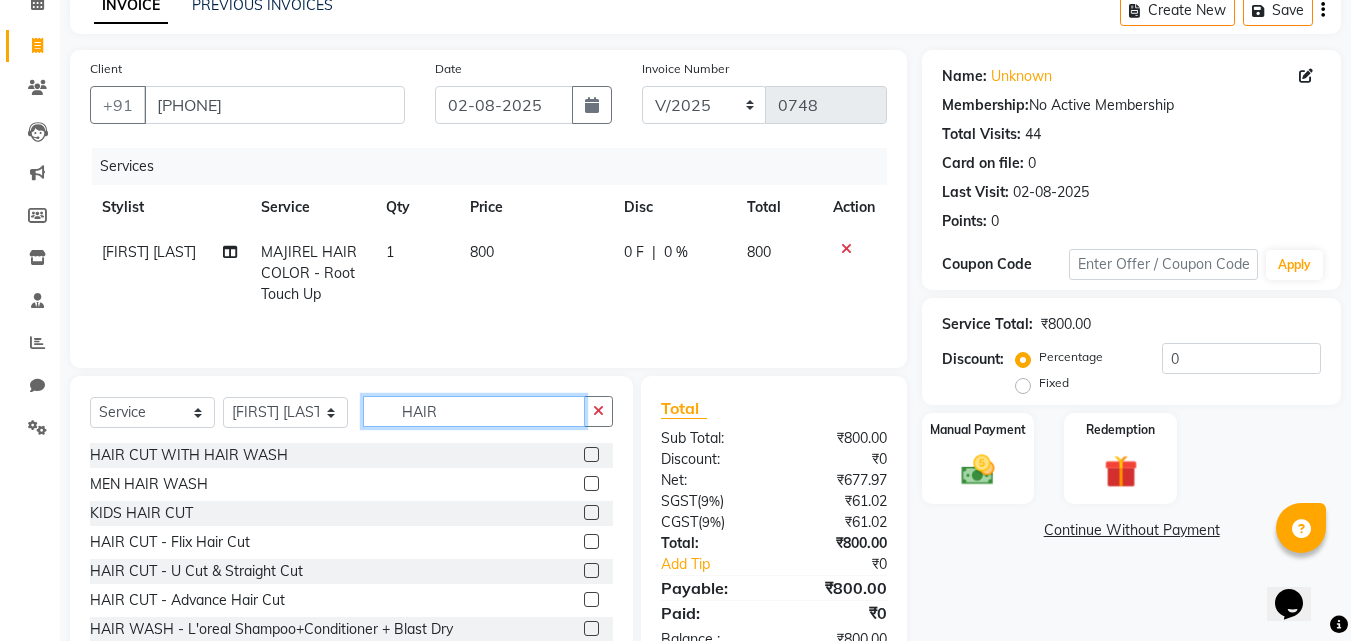 type on "HAIR" 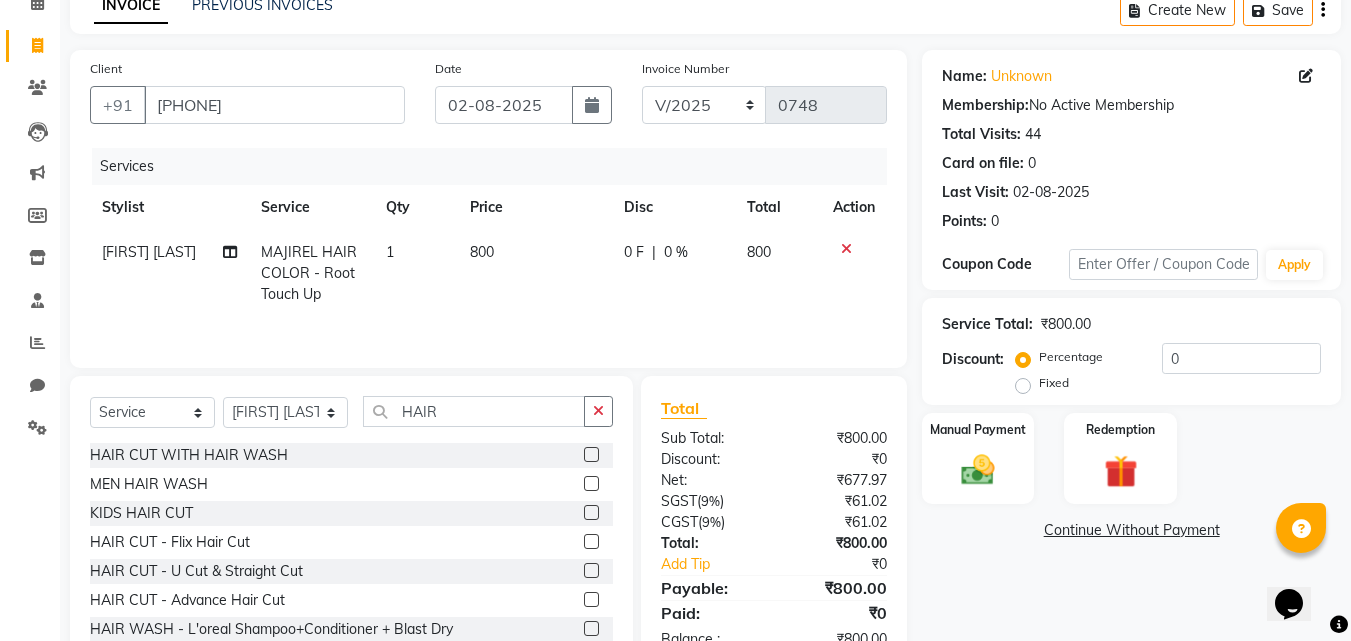 click 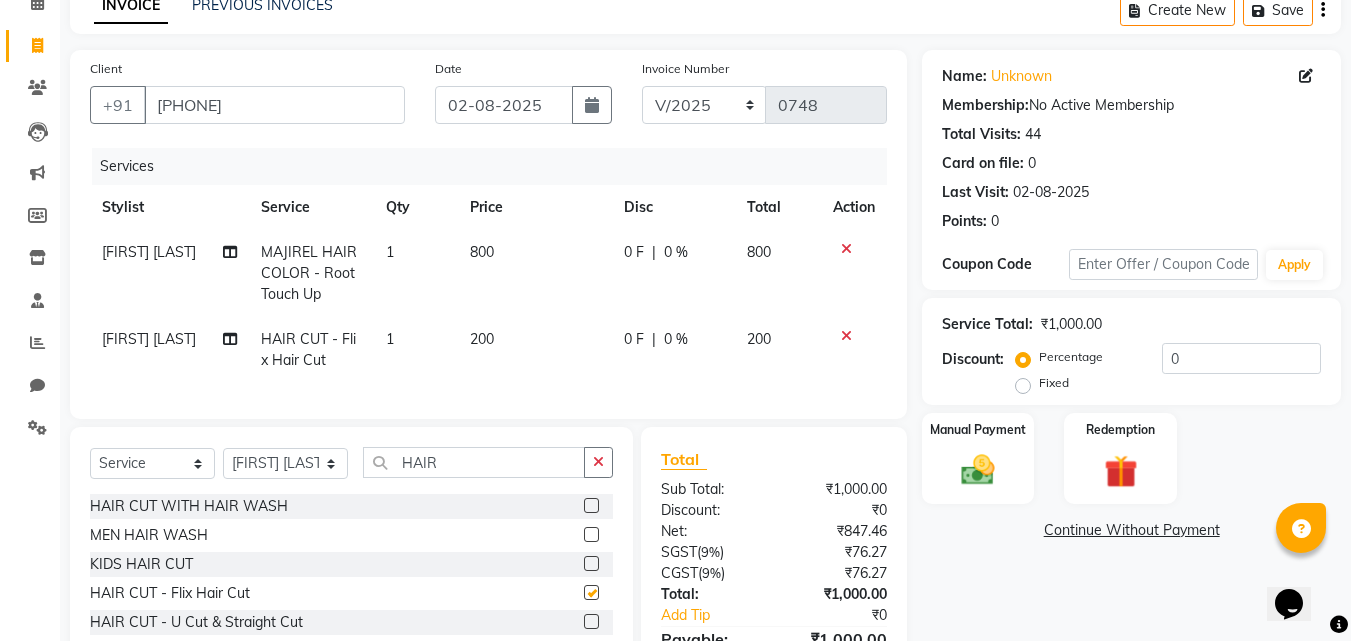 checkbox on "false" 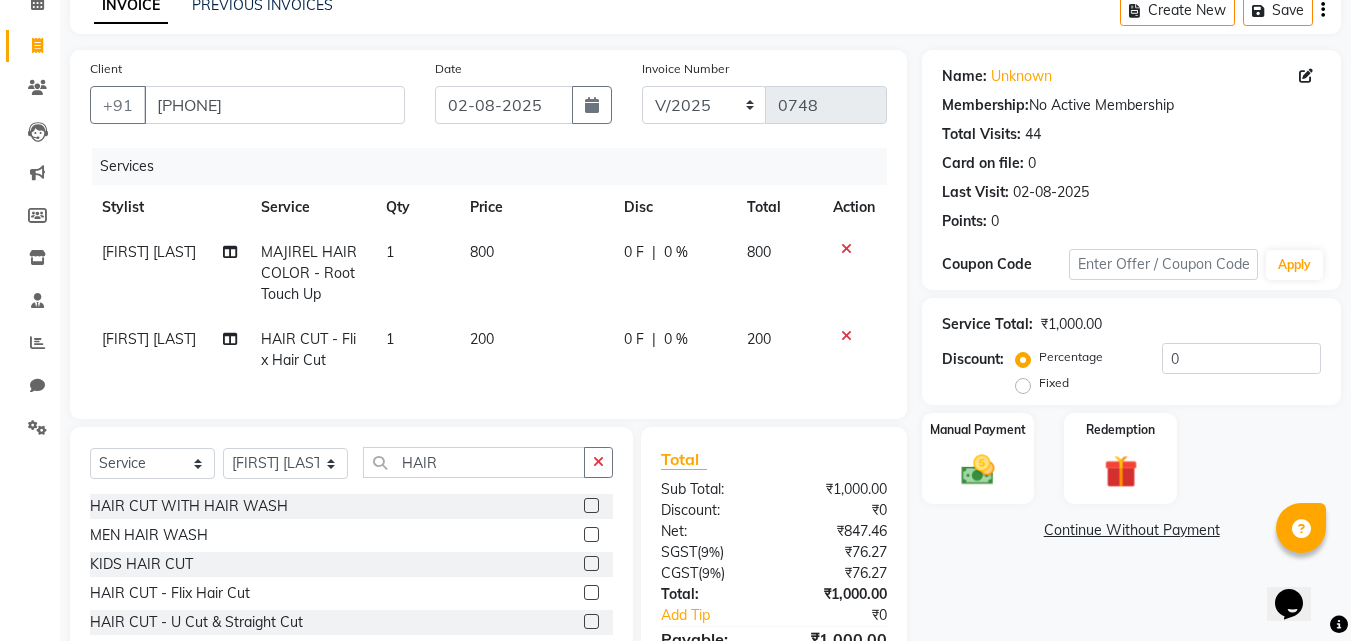 click 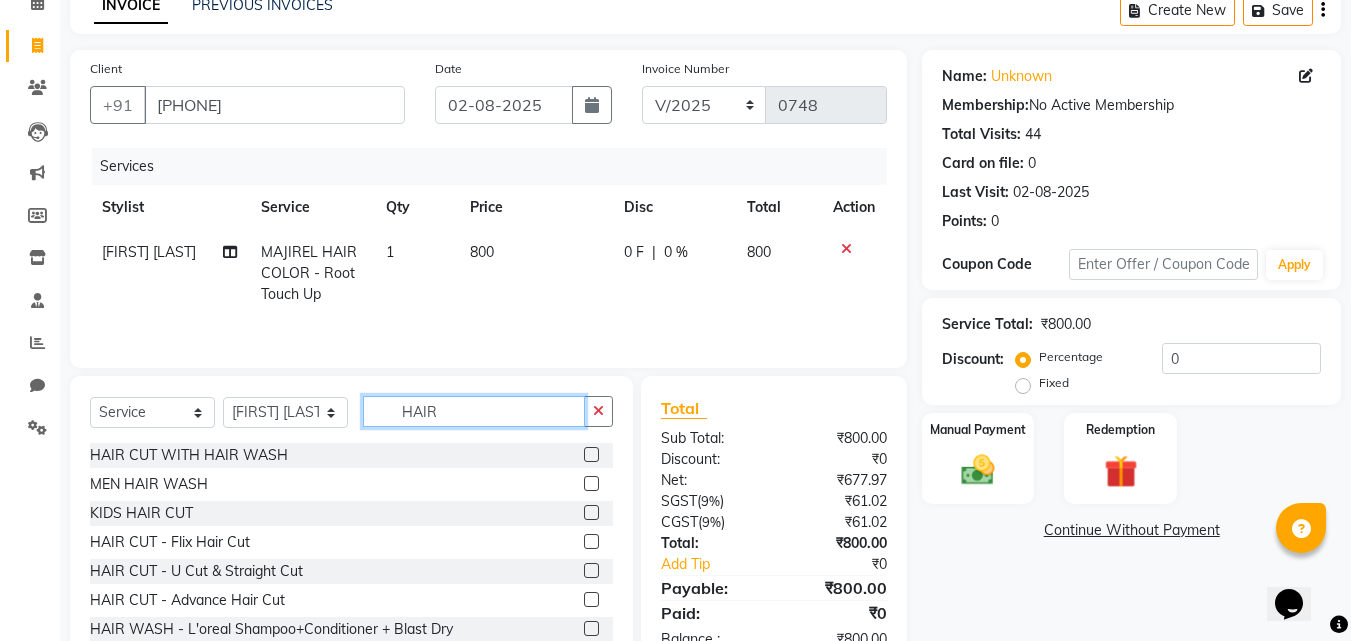 click on "HAIR" 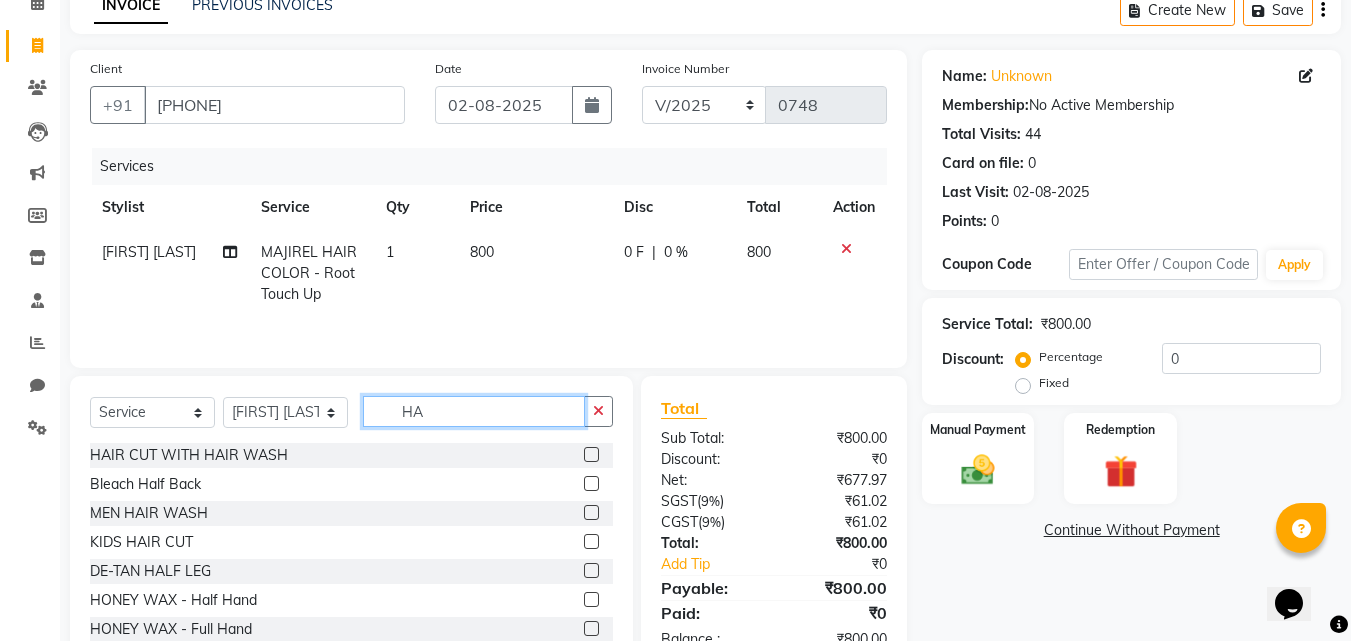 type on "H" 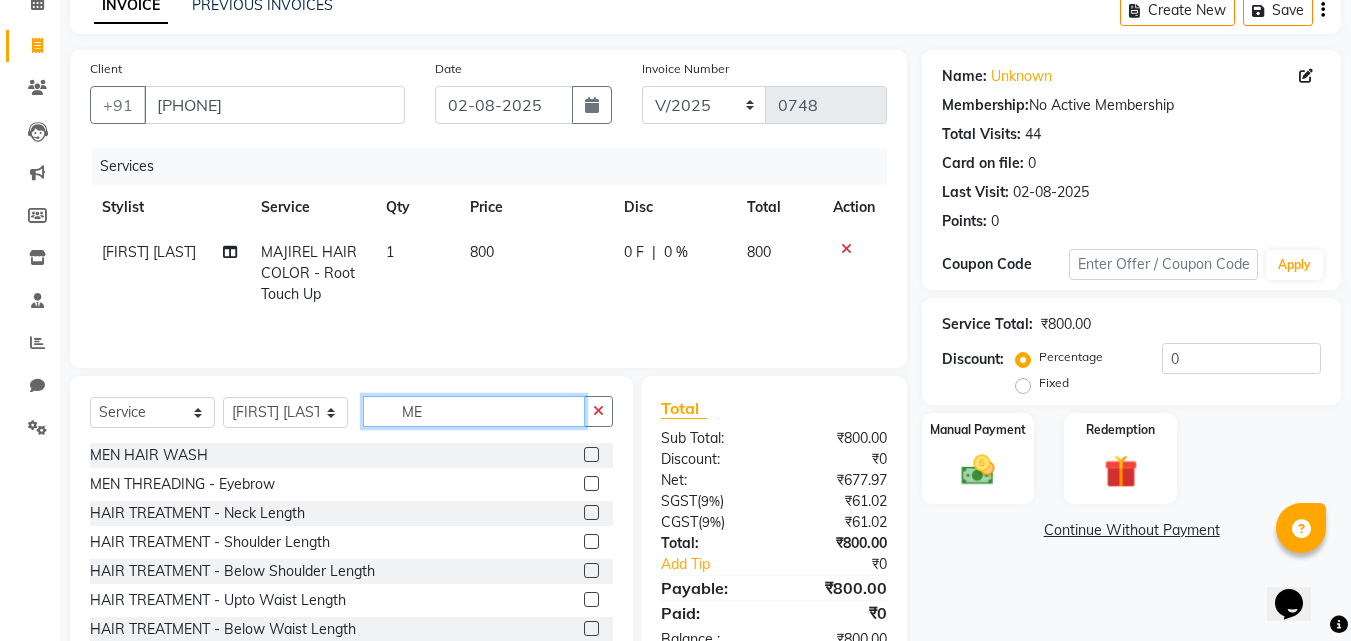 type on "M" 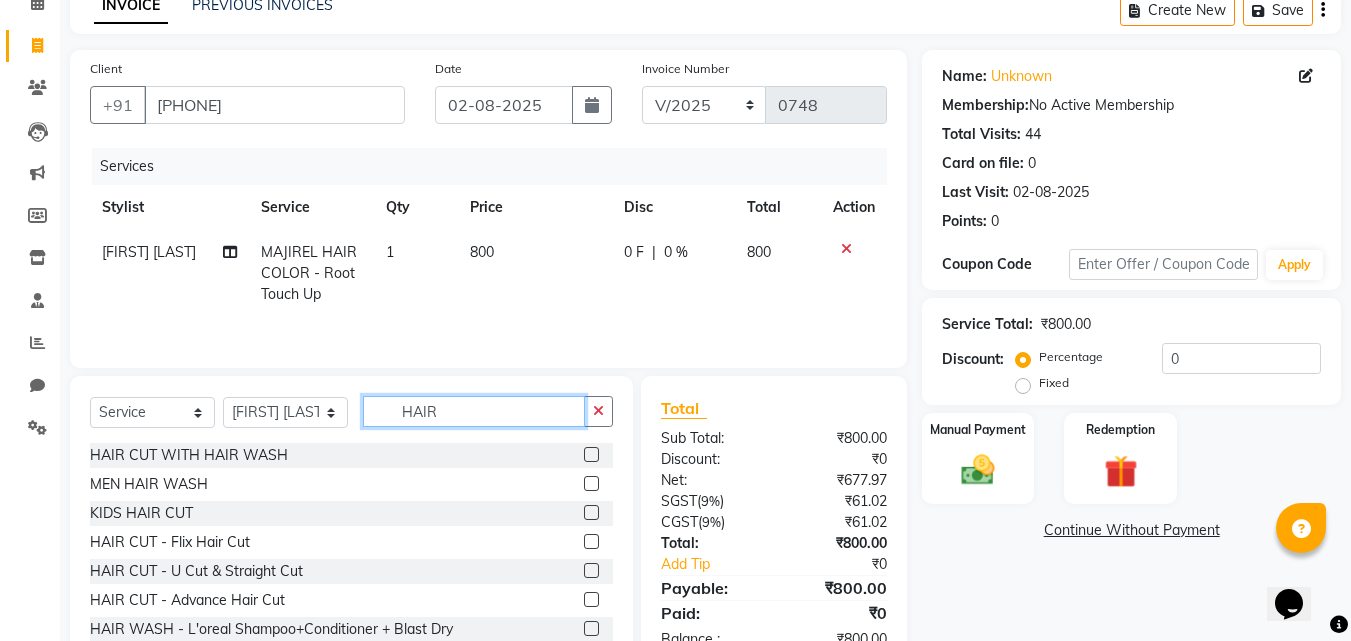type on "HAIR" 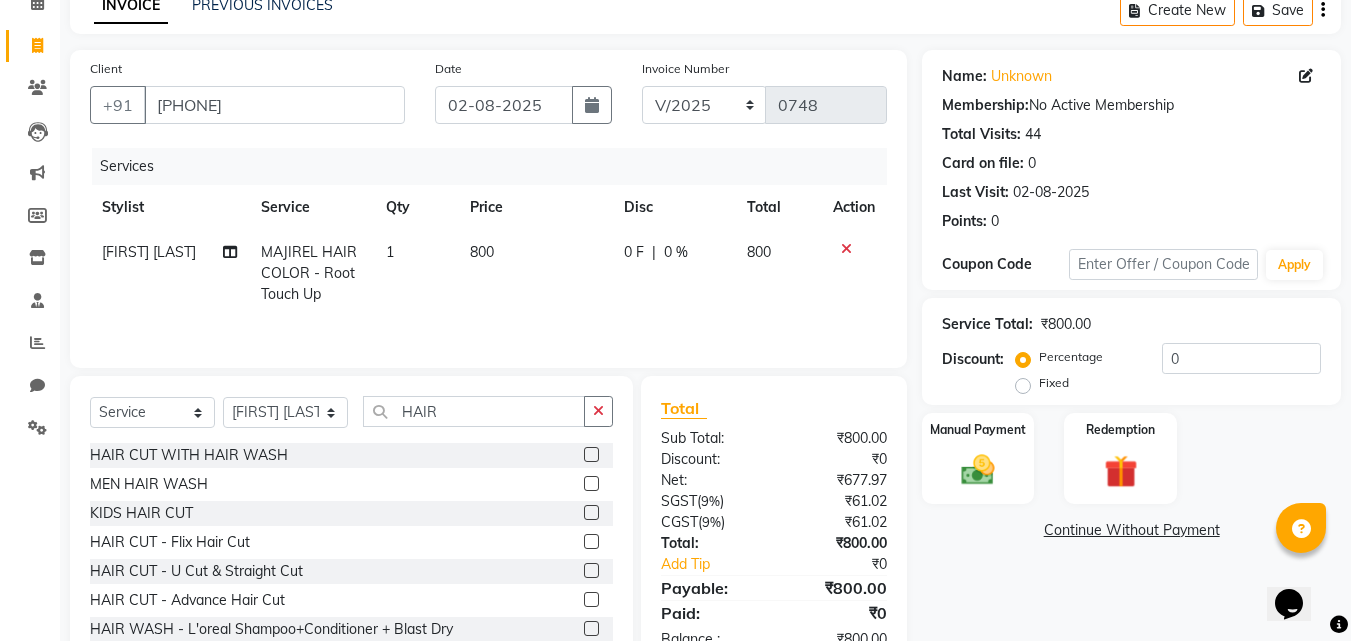 click 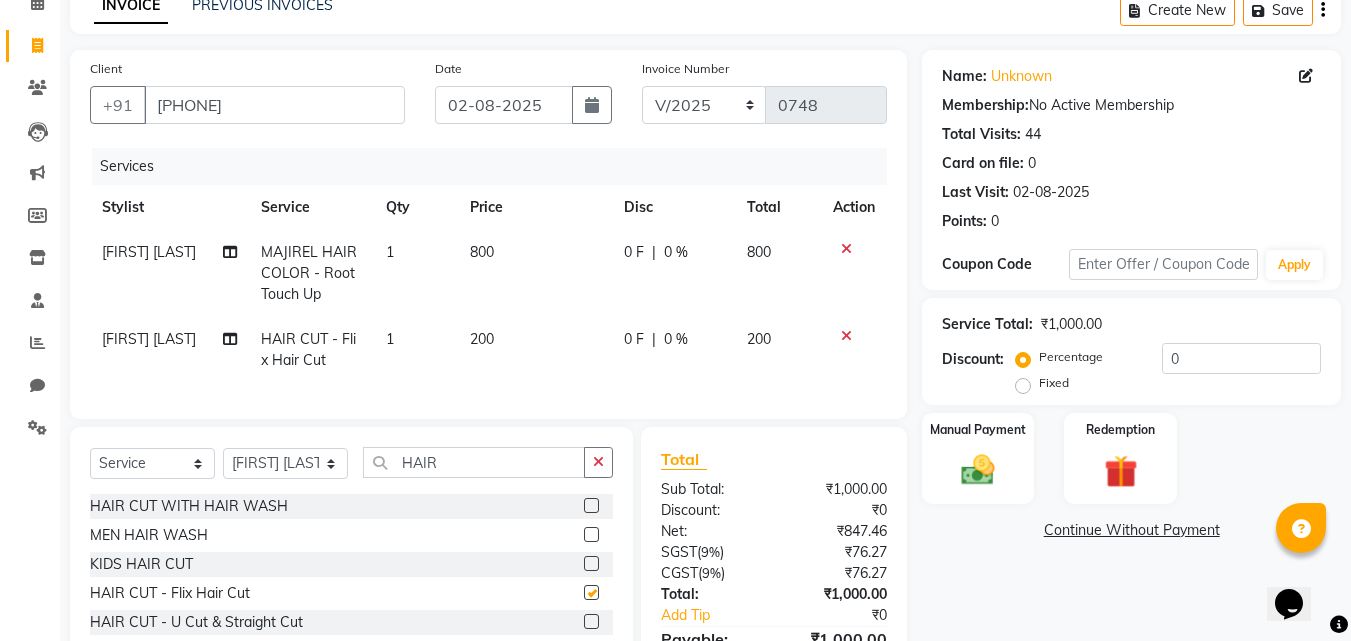 checkbox on "false" 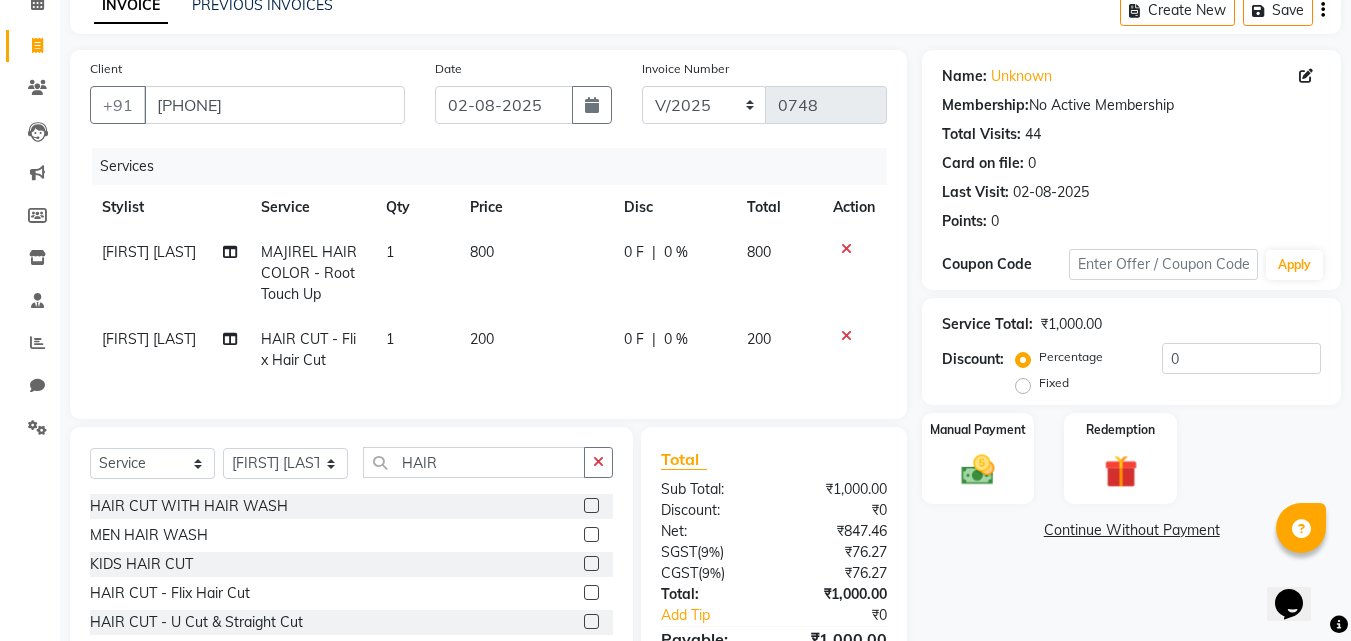 scroll, scrollTop: 226, scrollLeft: 0, axis: vertical 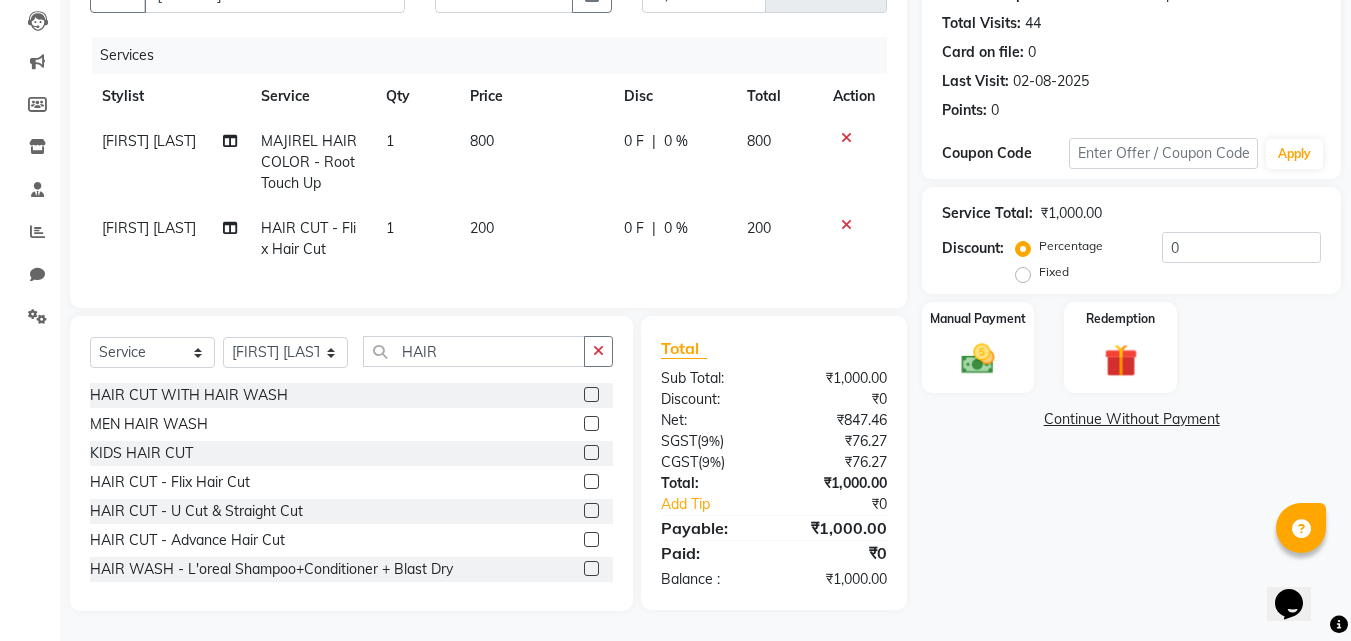 click 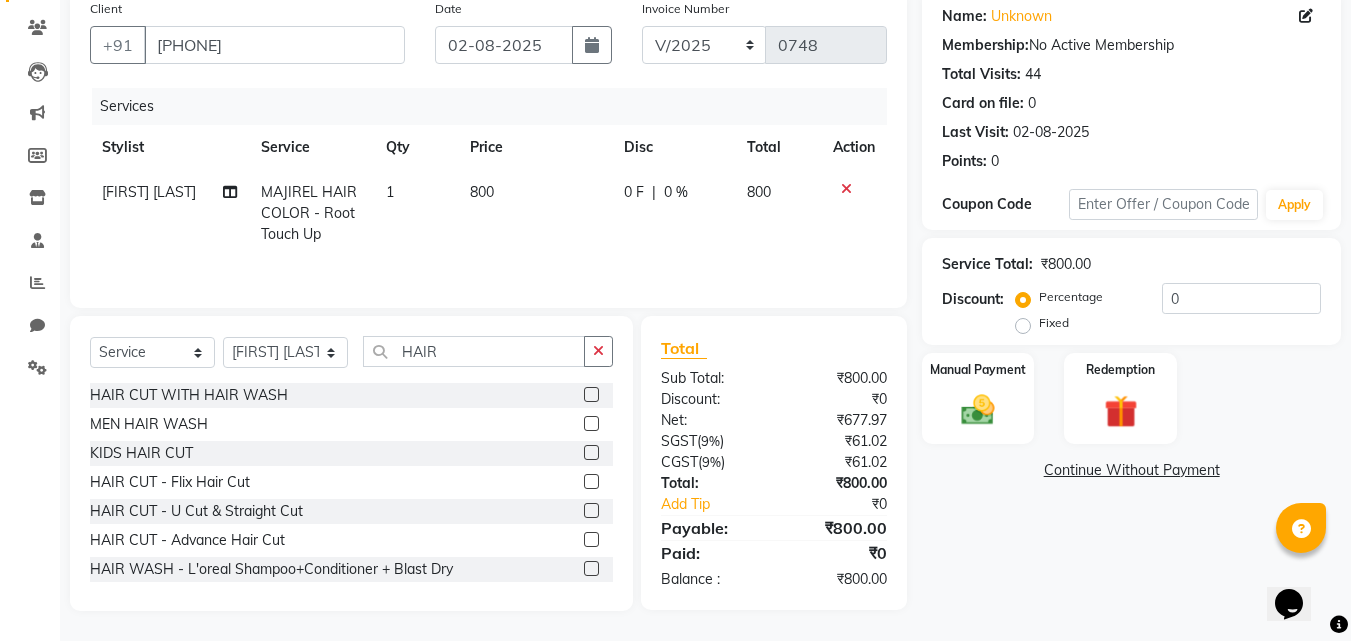 click 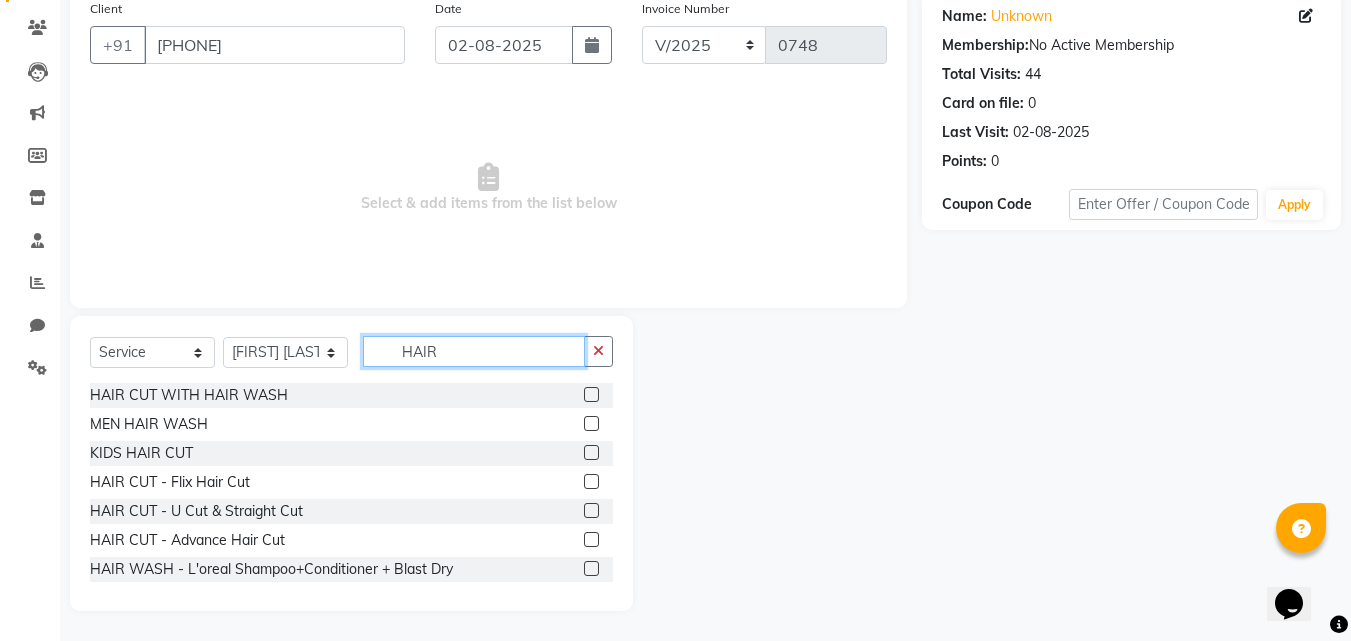 click on "HAIR" 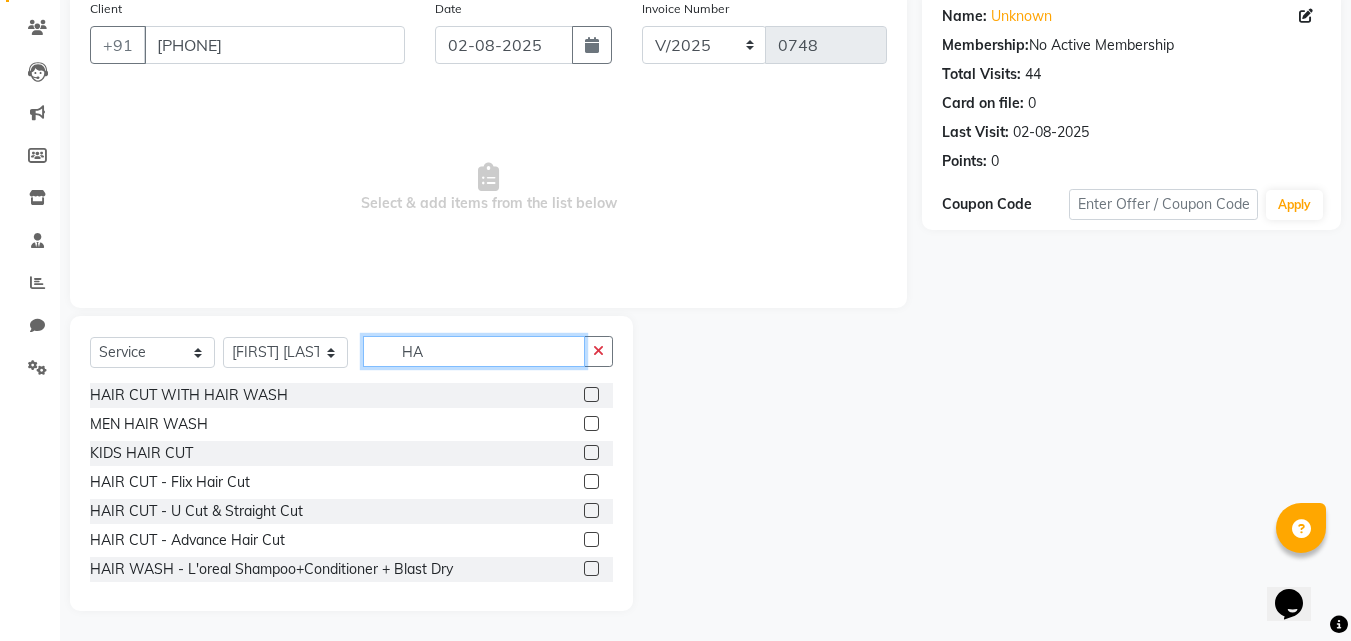 type on "H" 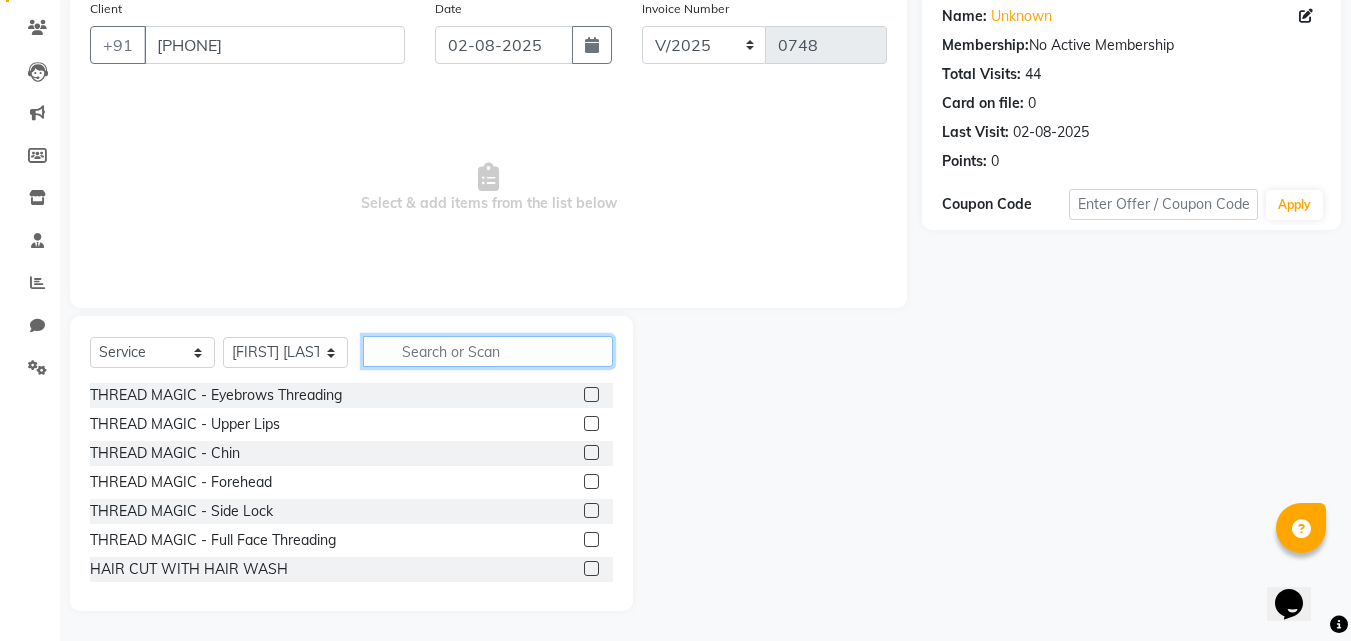type on "I" 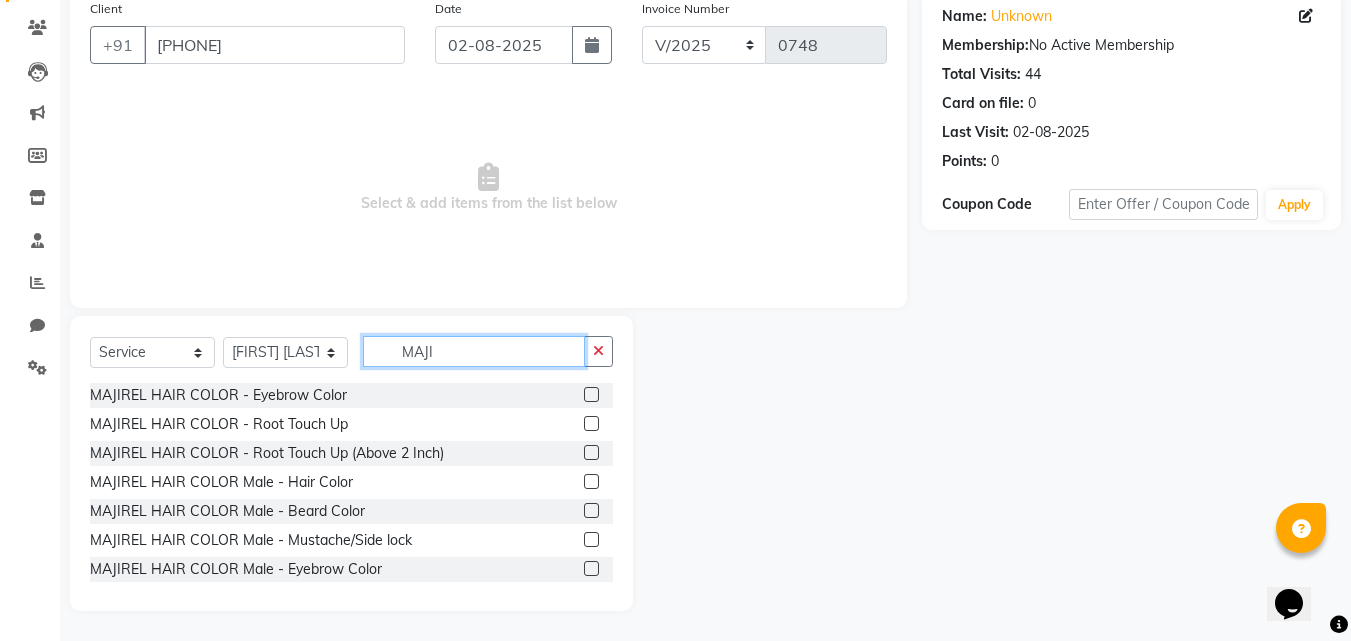 type on "MAJI" 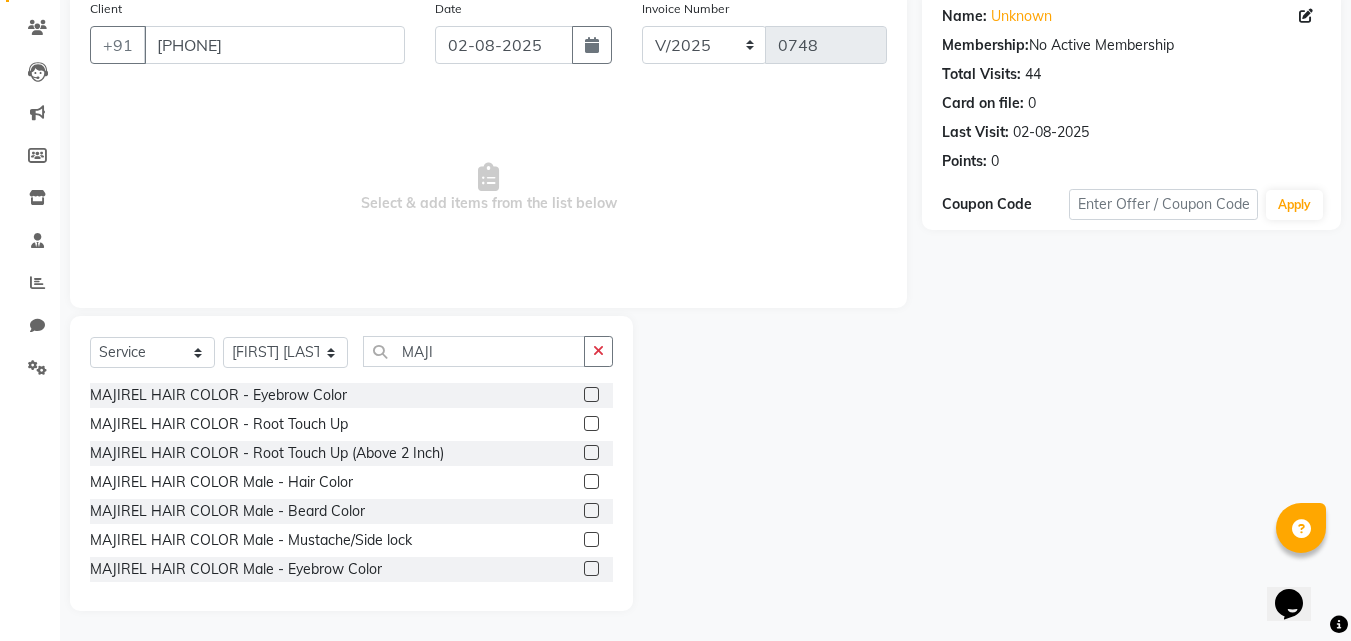 click 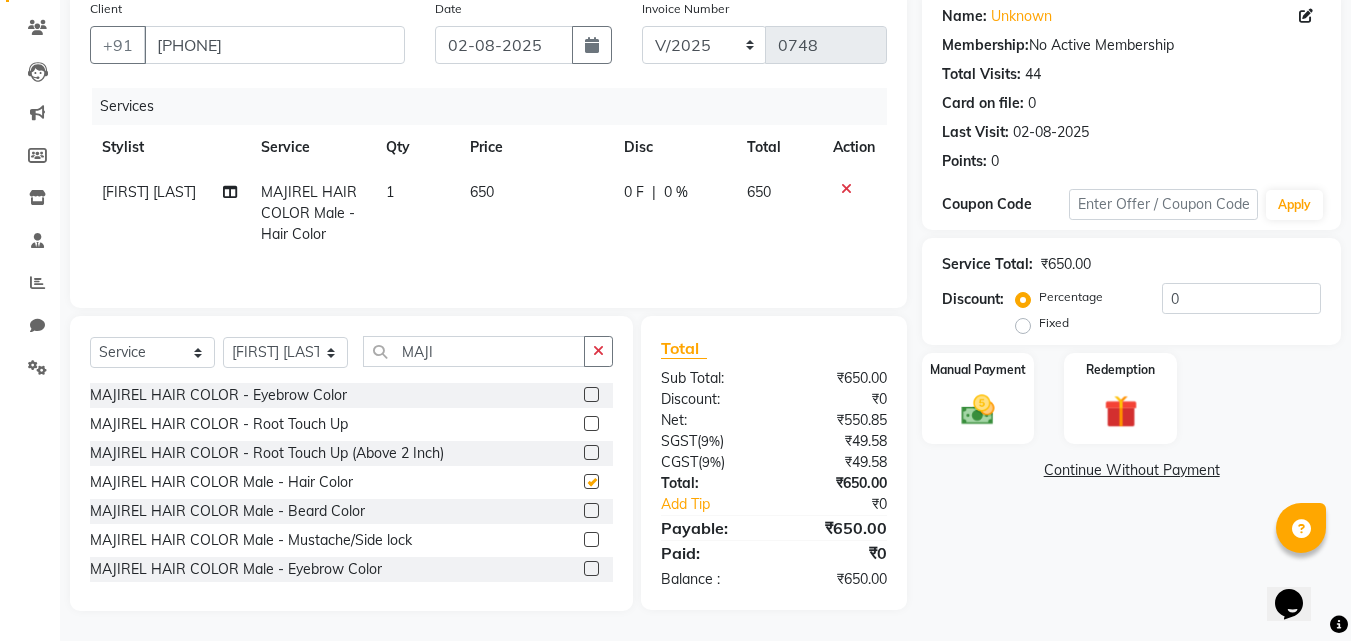 checkbox on "false" 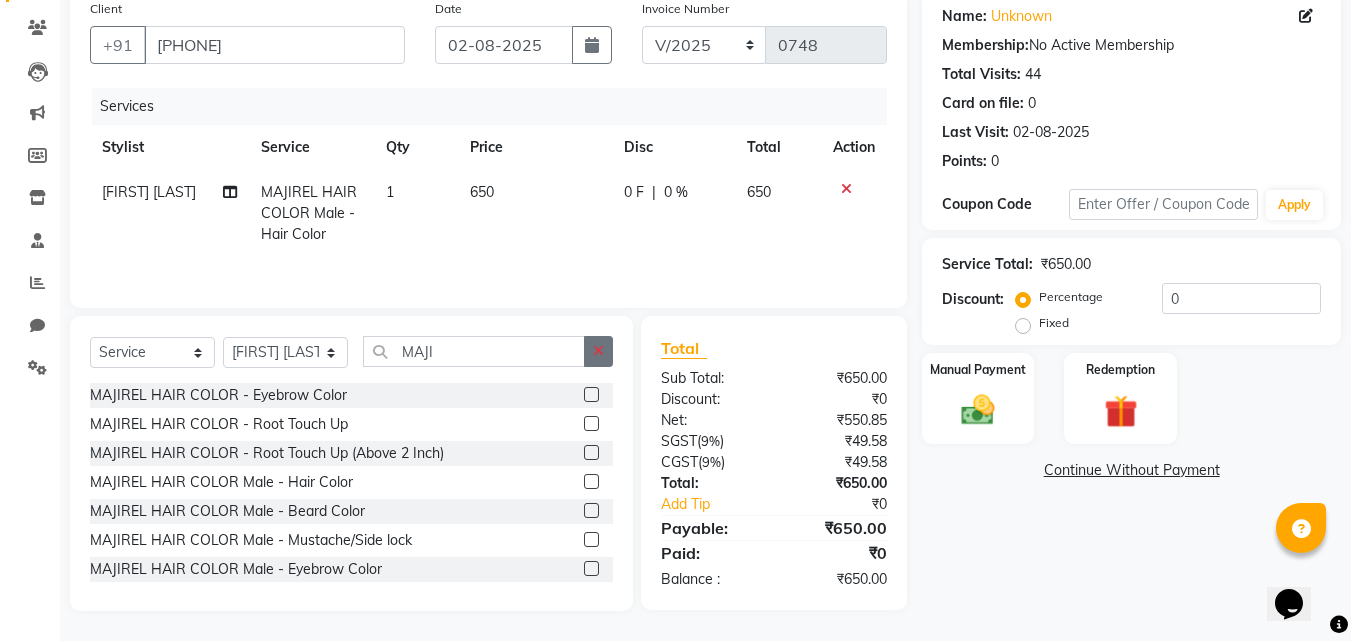 click 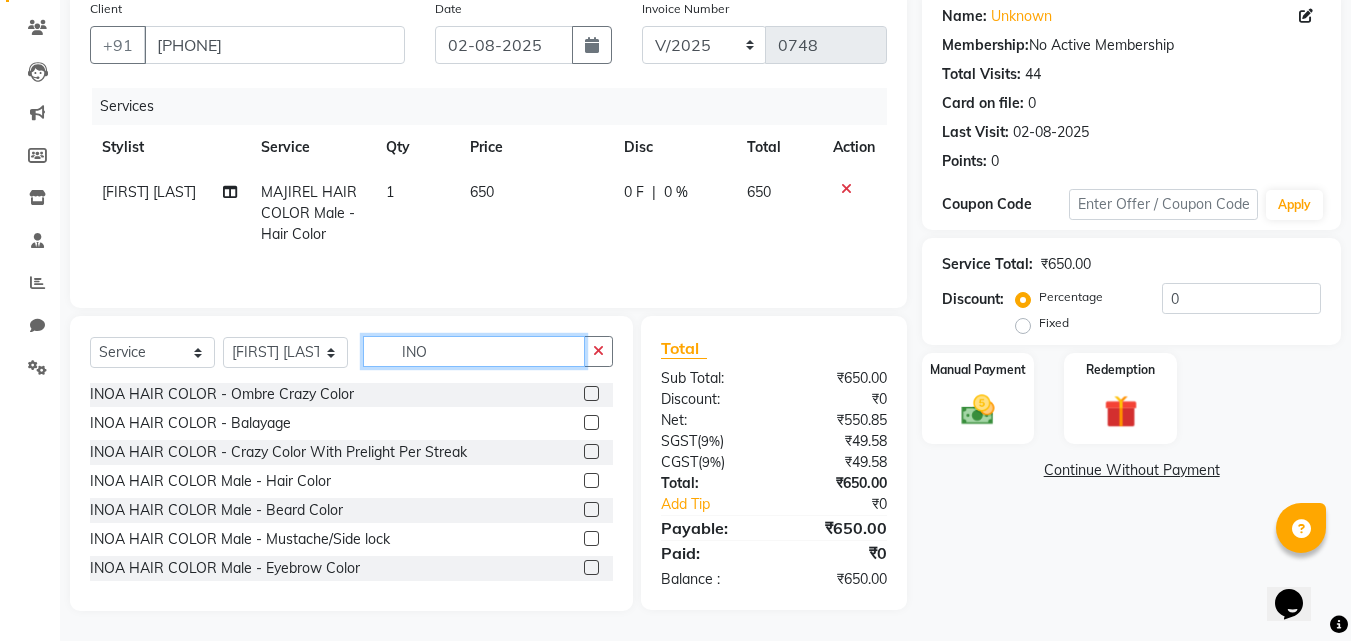 scroll, scrollTop: 119, scrollLeft: 0, axis: vertical 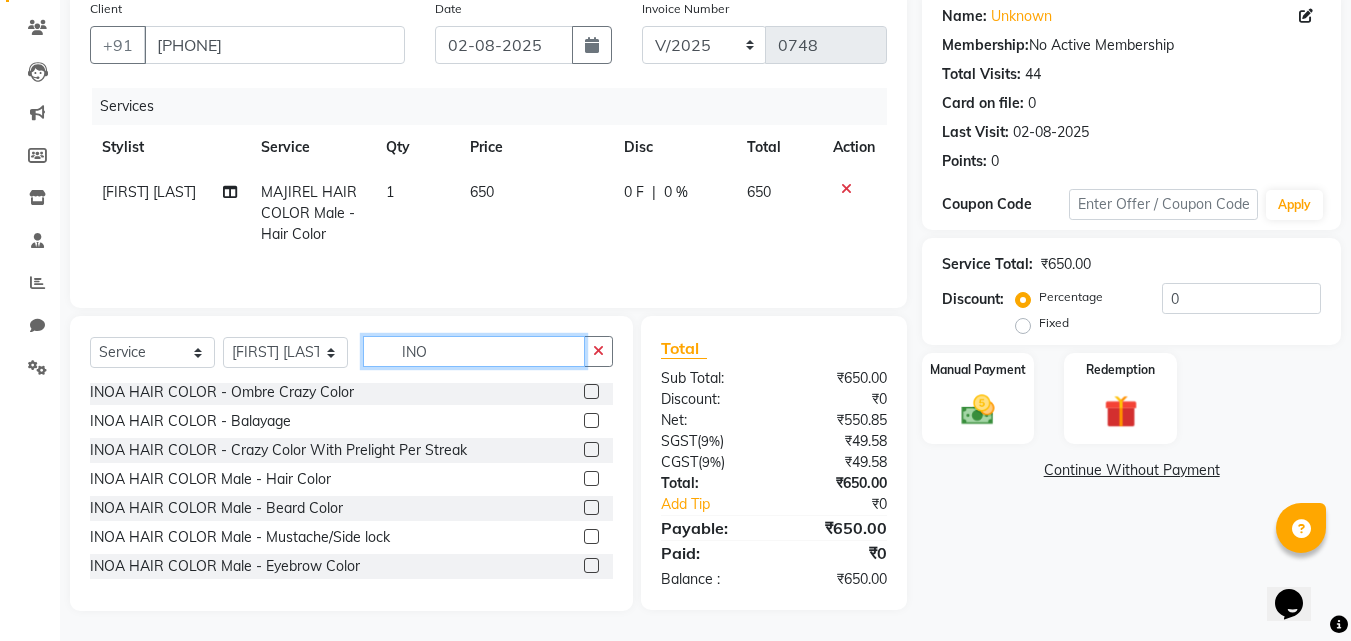 type on "INO" 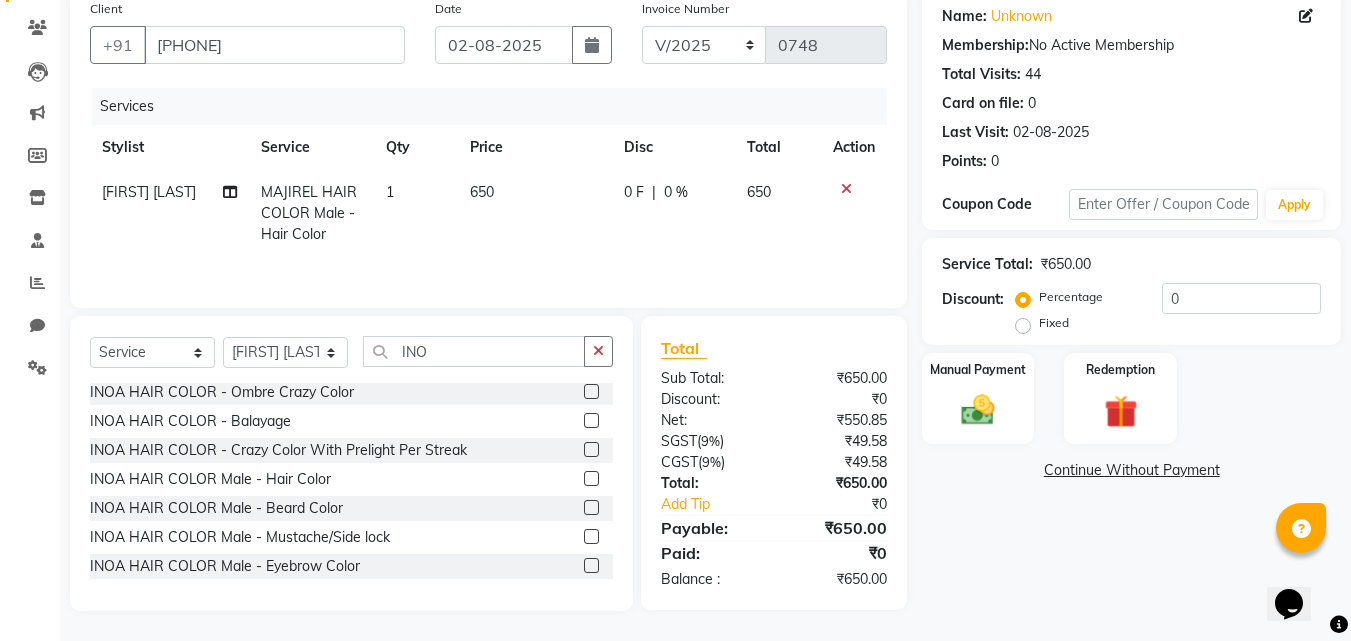 click 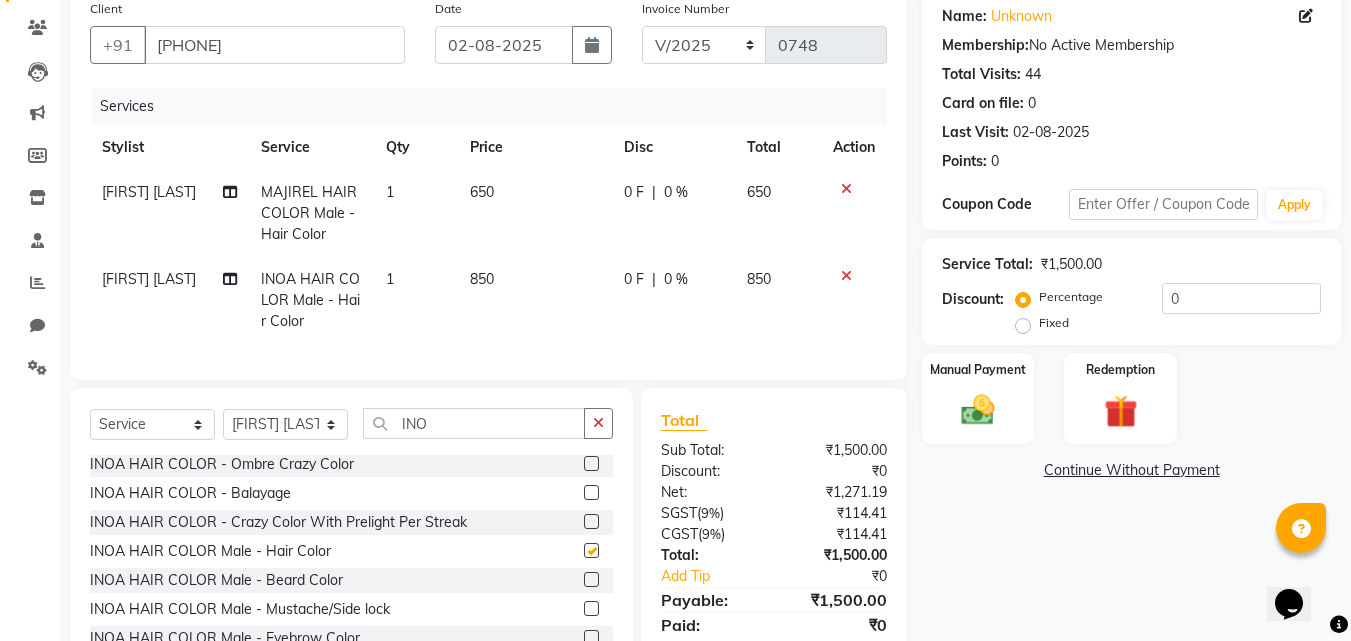checkbox on "false" 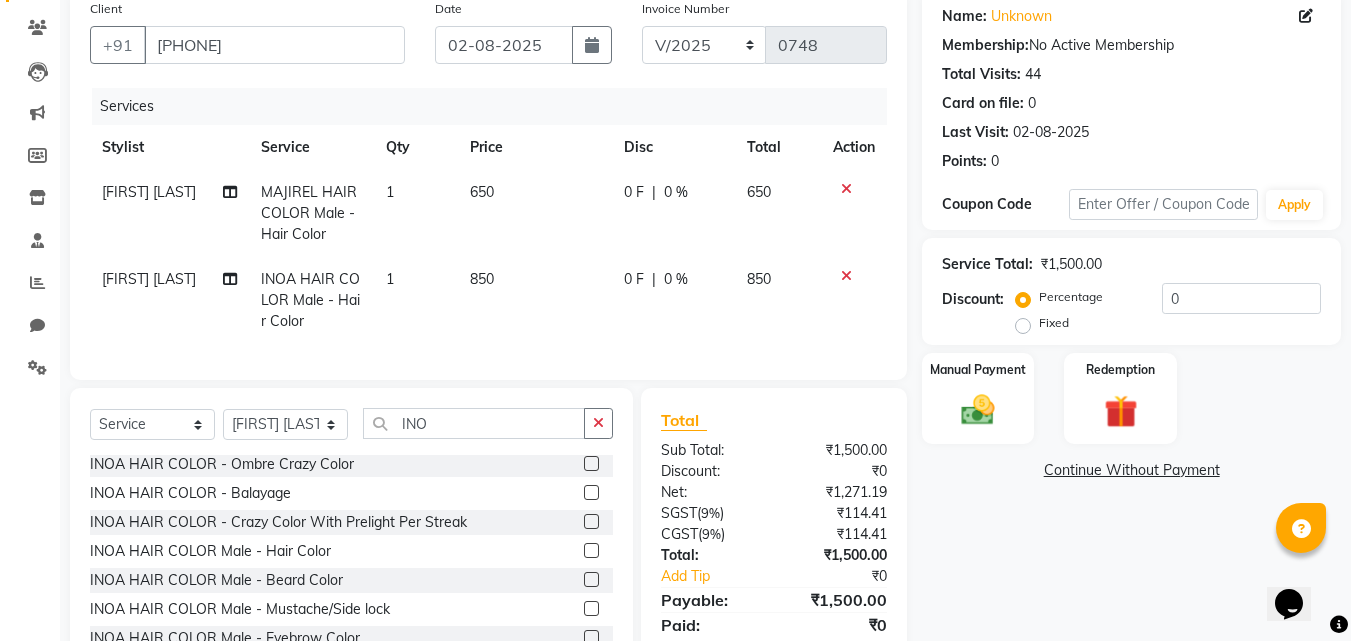 click 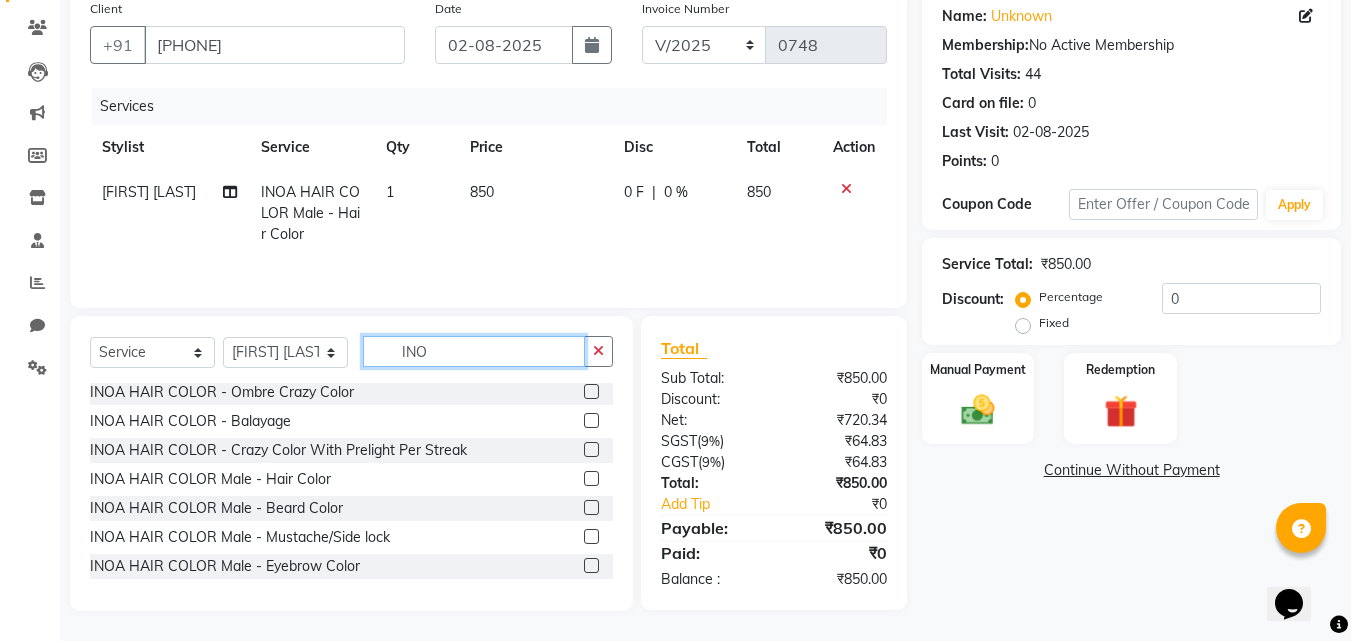 click on "INO" 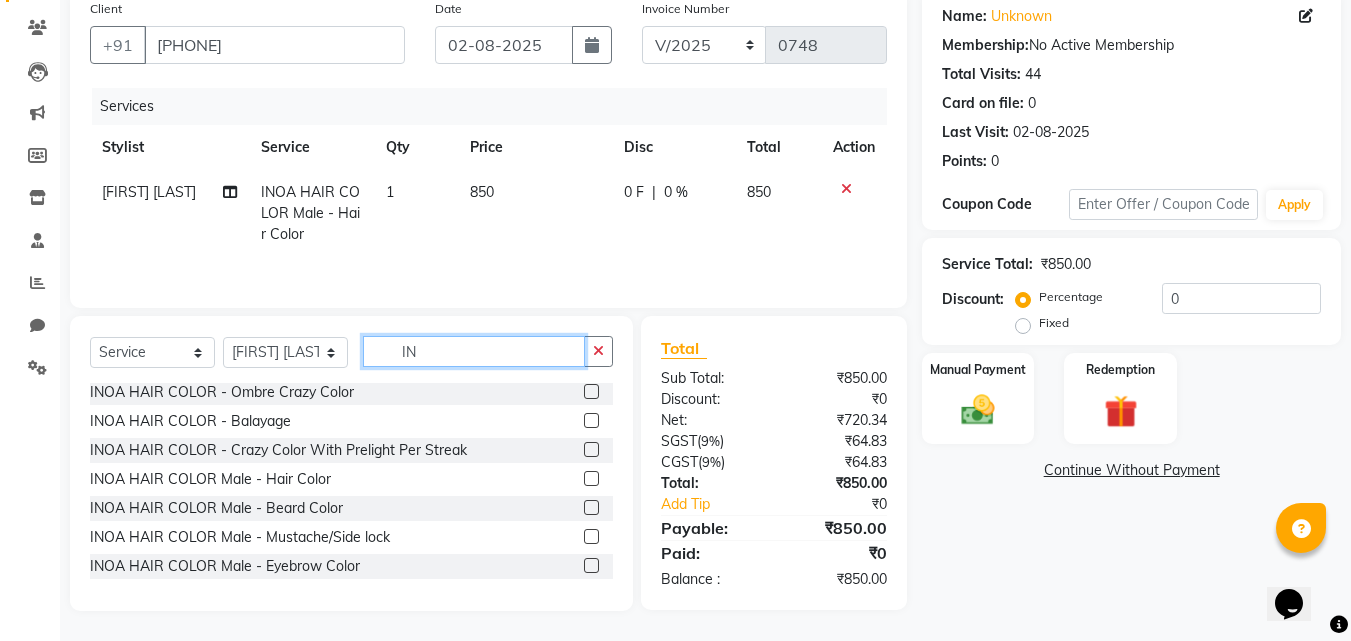 type on "I" 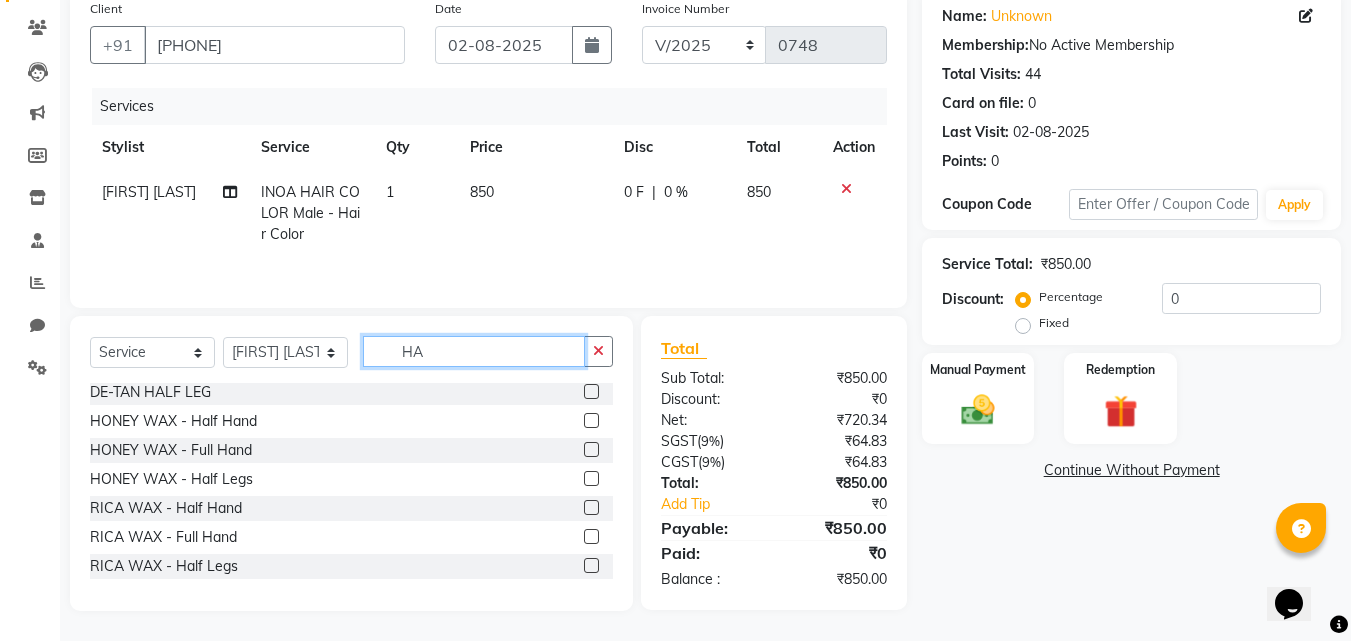 scroll, scrollTop: 0, scrollLeft: 0, axis: both 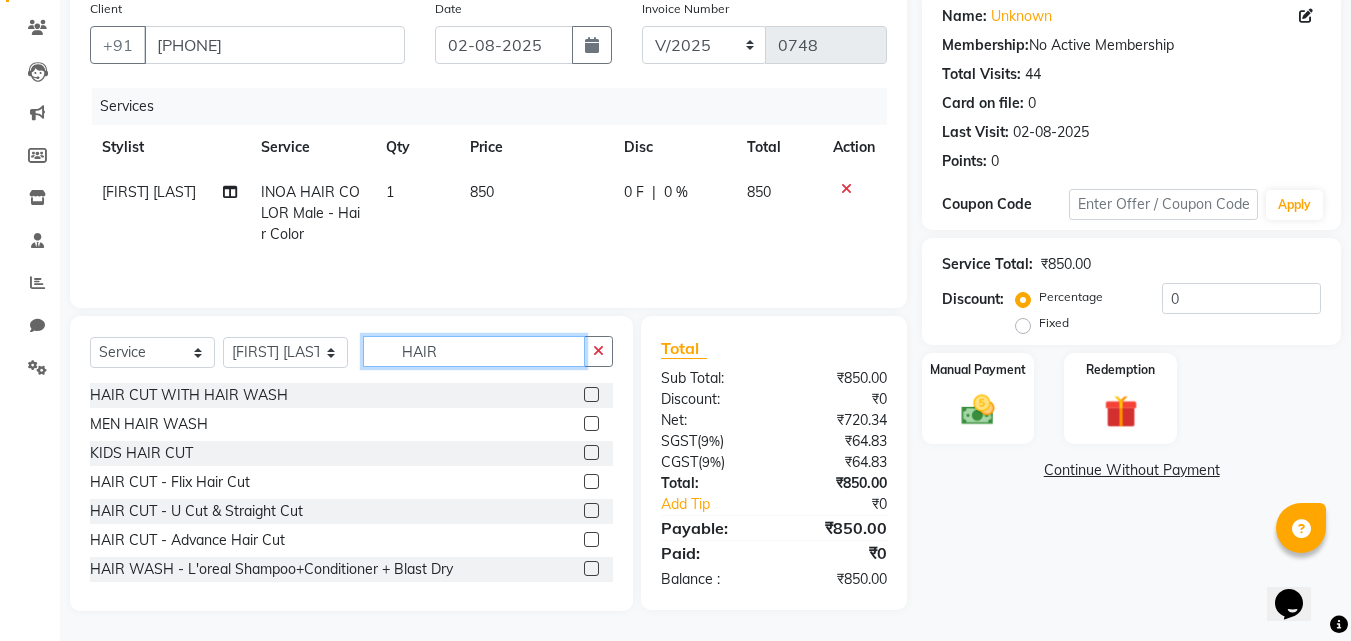 type on "HAIR" 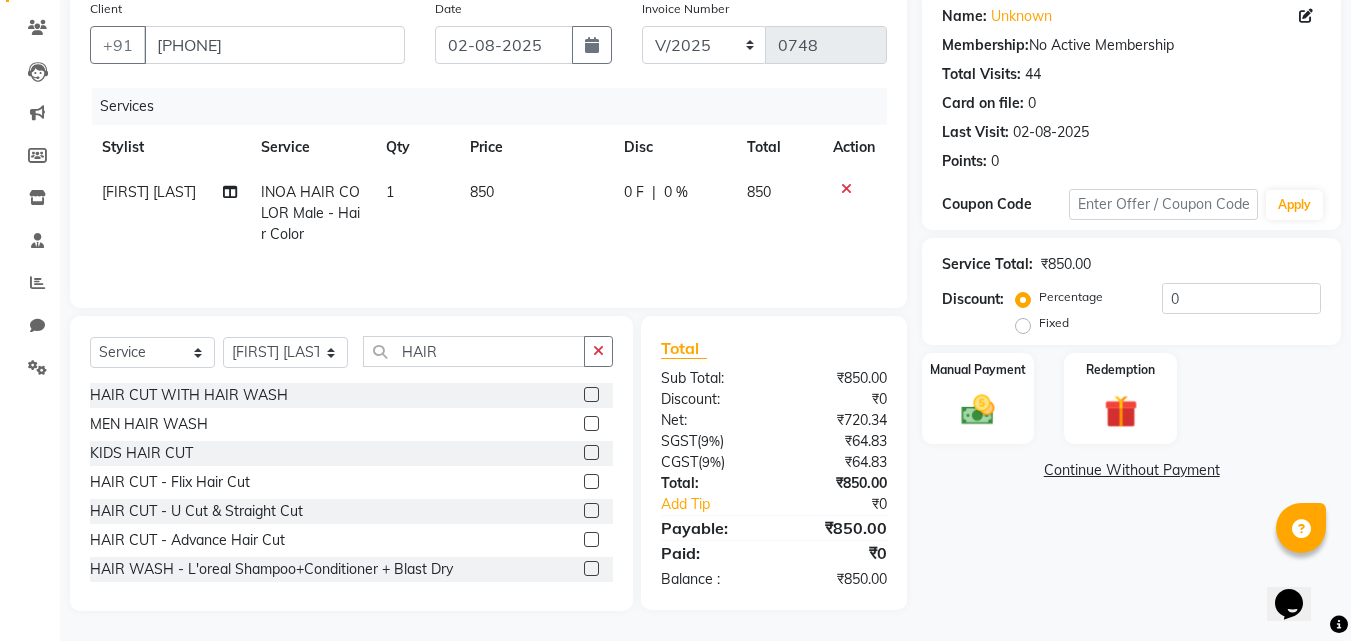 click 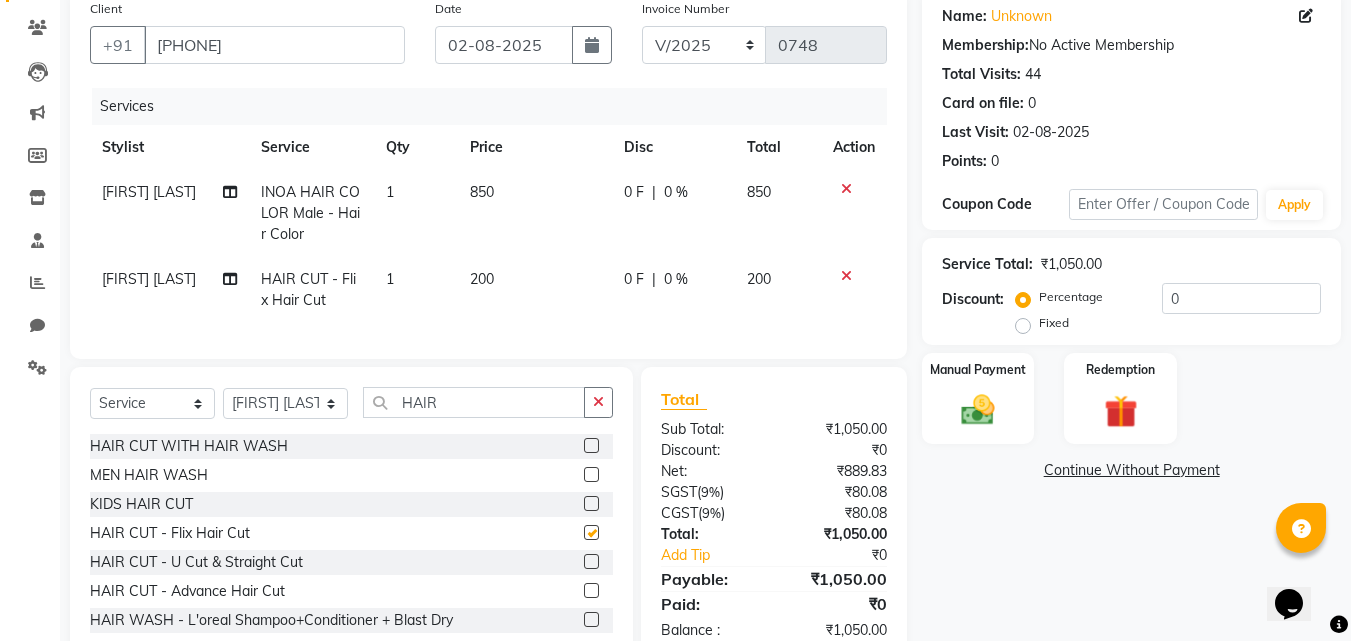 checkbox on "false" 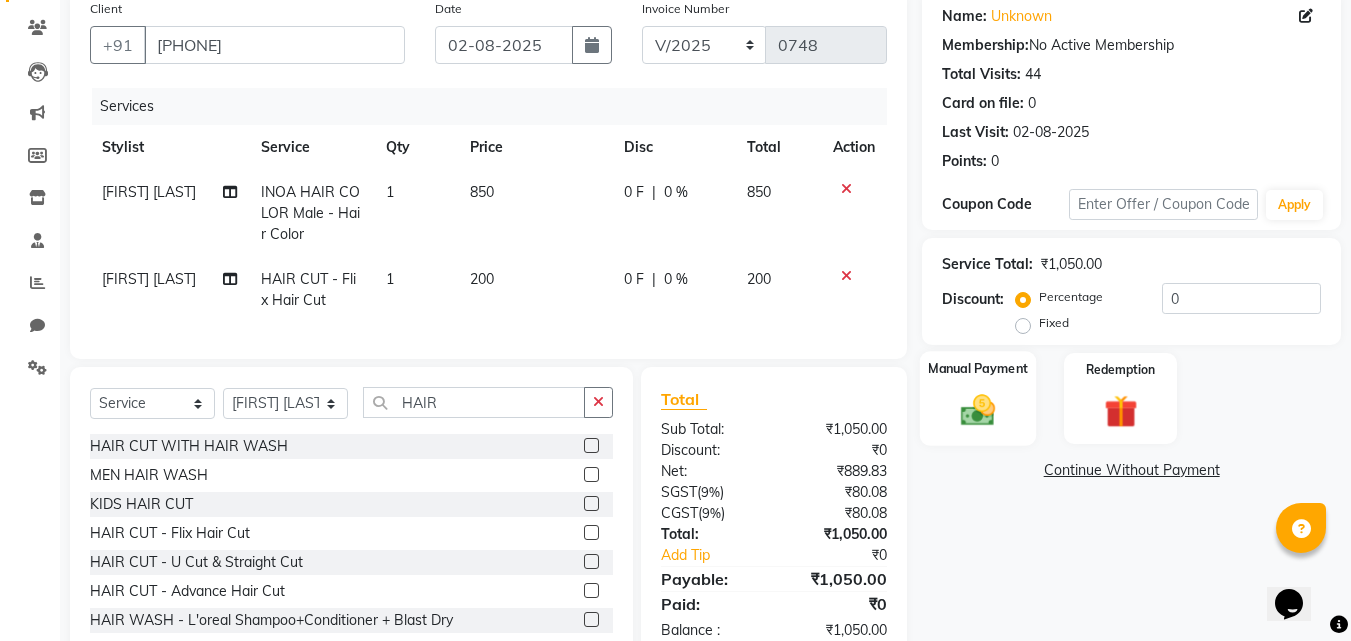 click 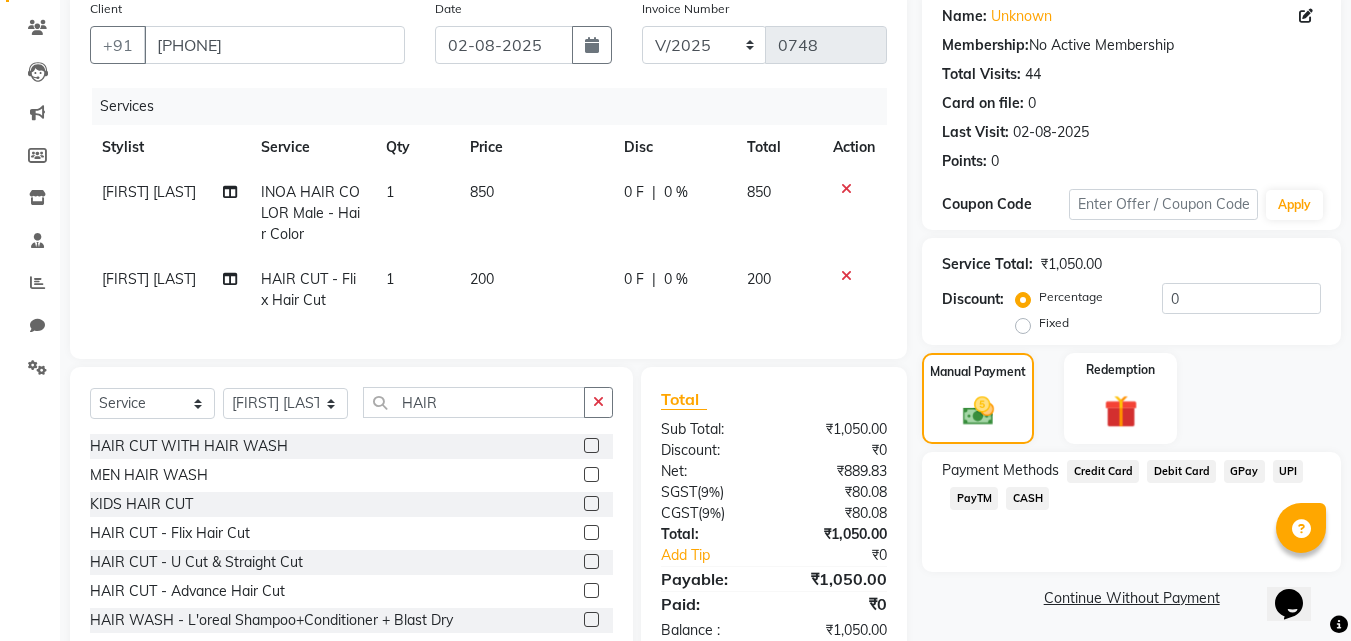 click on "Debit Card" 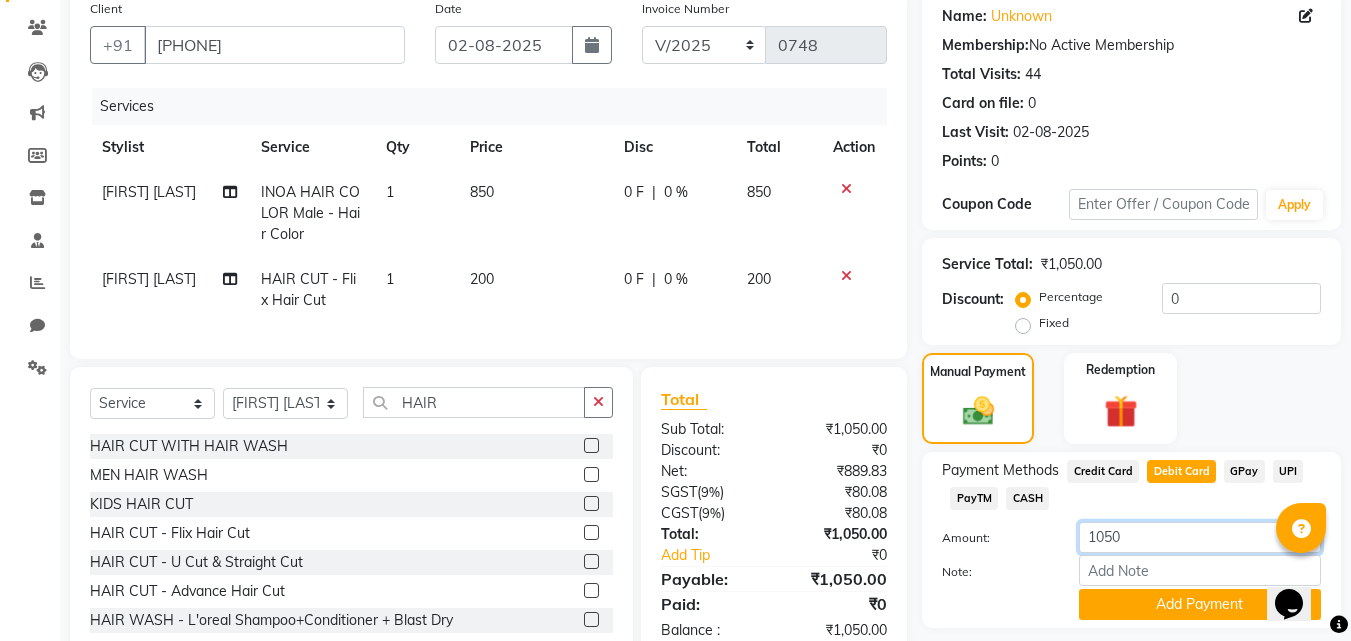 click on "1050" 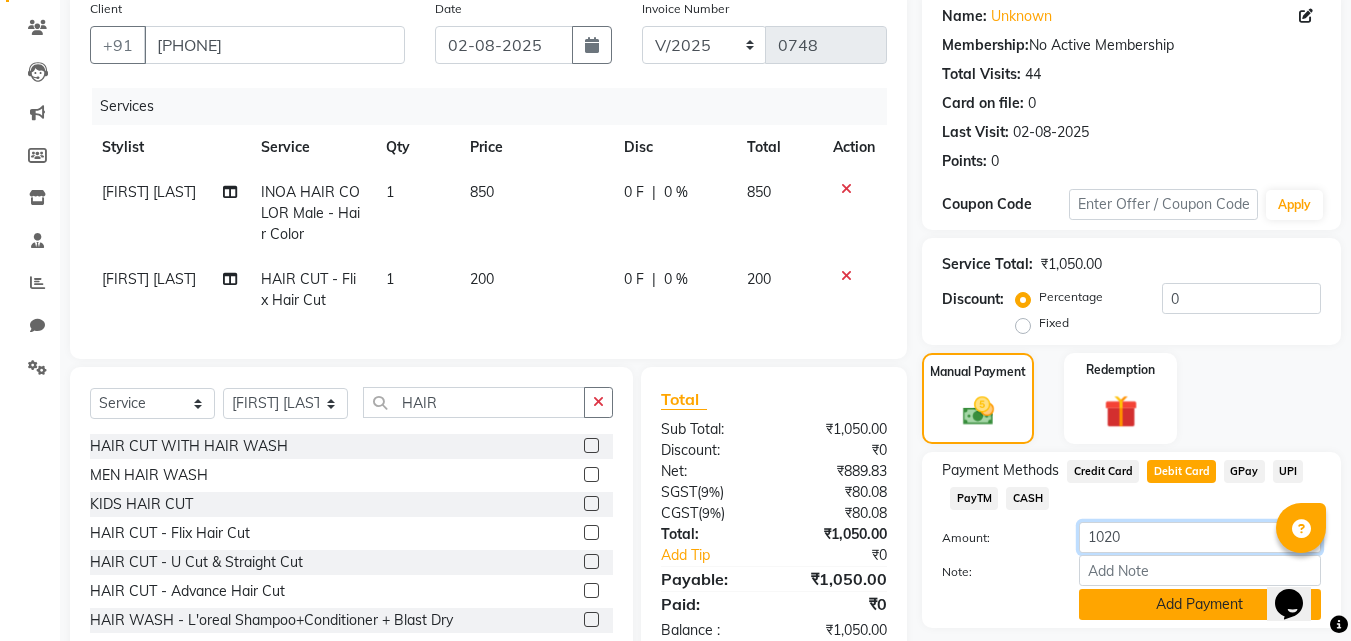 type on "1020" 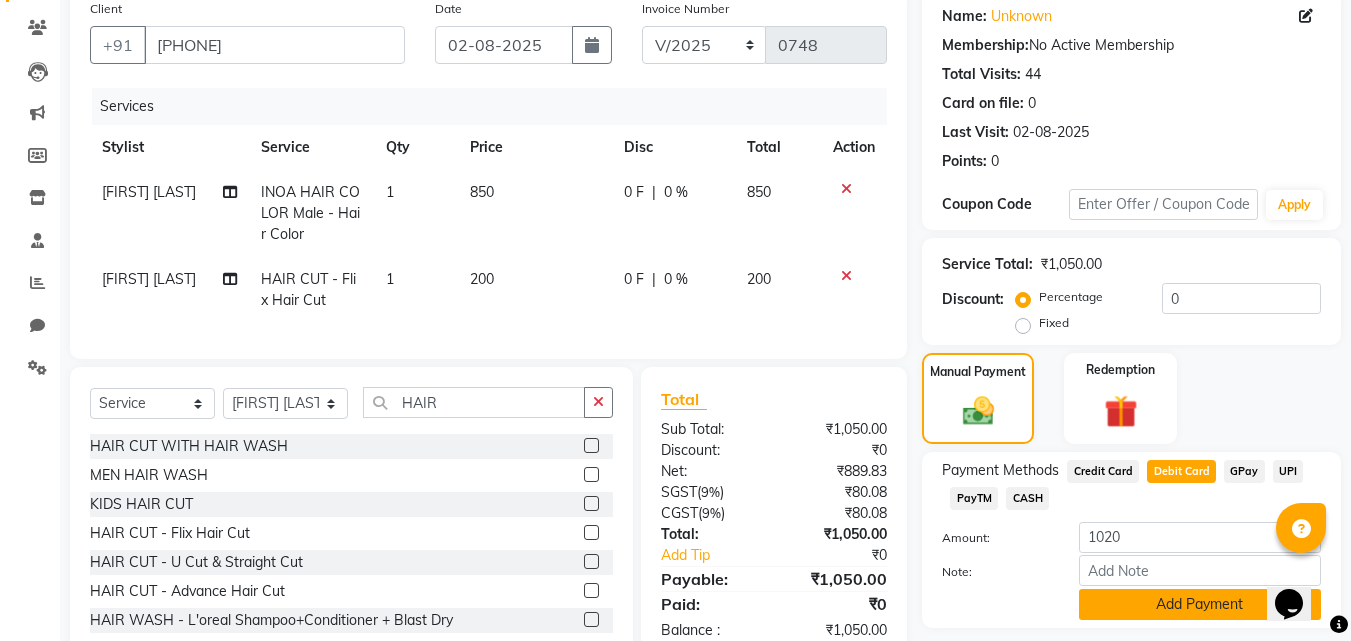 click on "Add Payment" 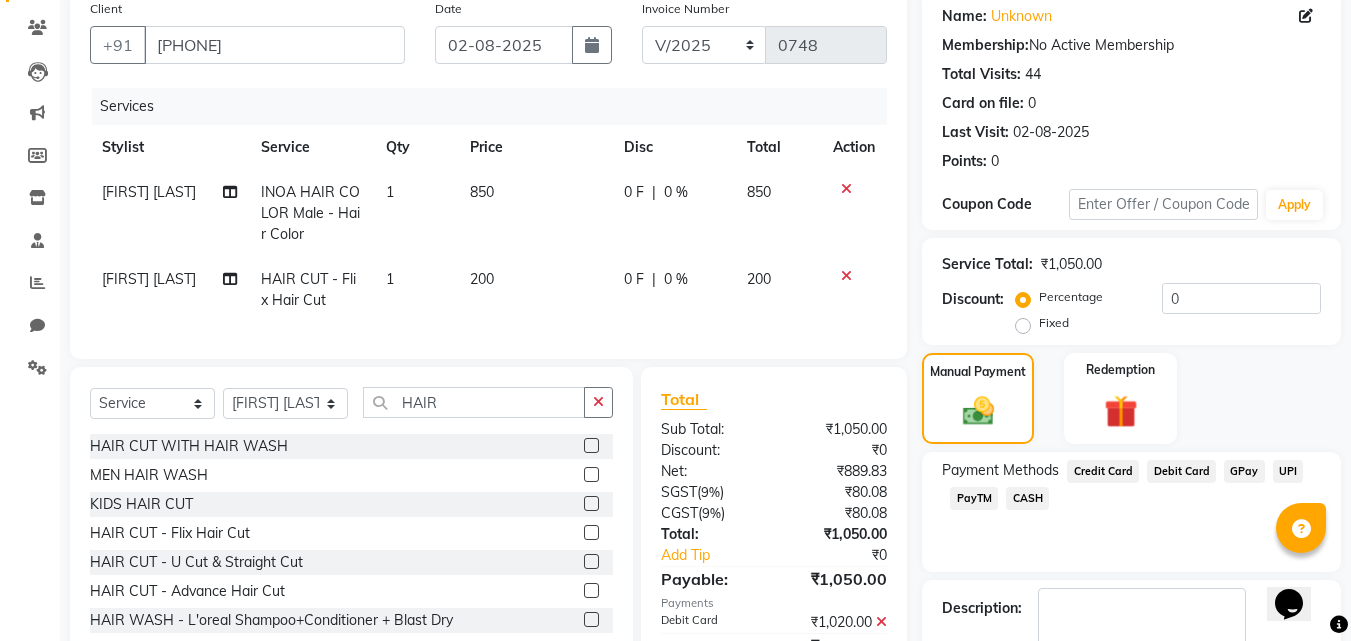 click on "CASH" 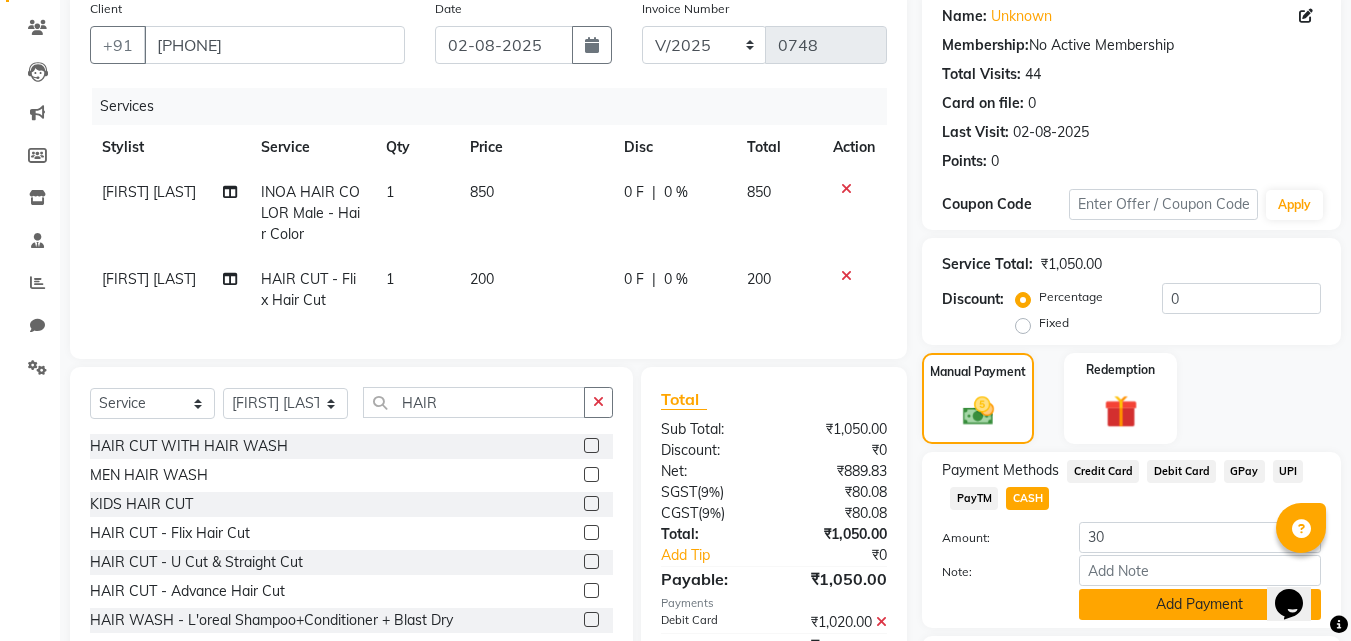 click on "Add Payment" 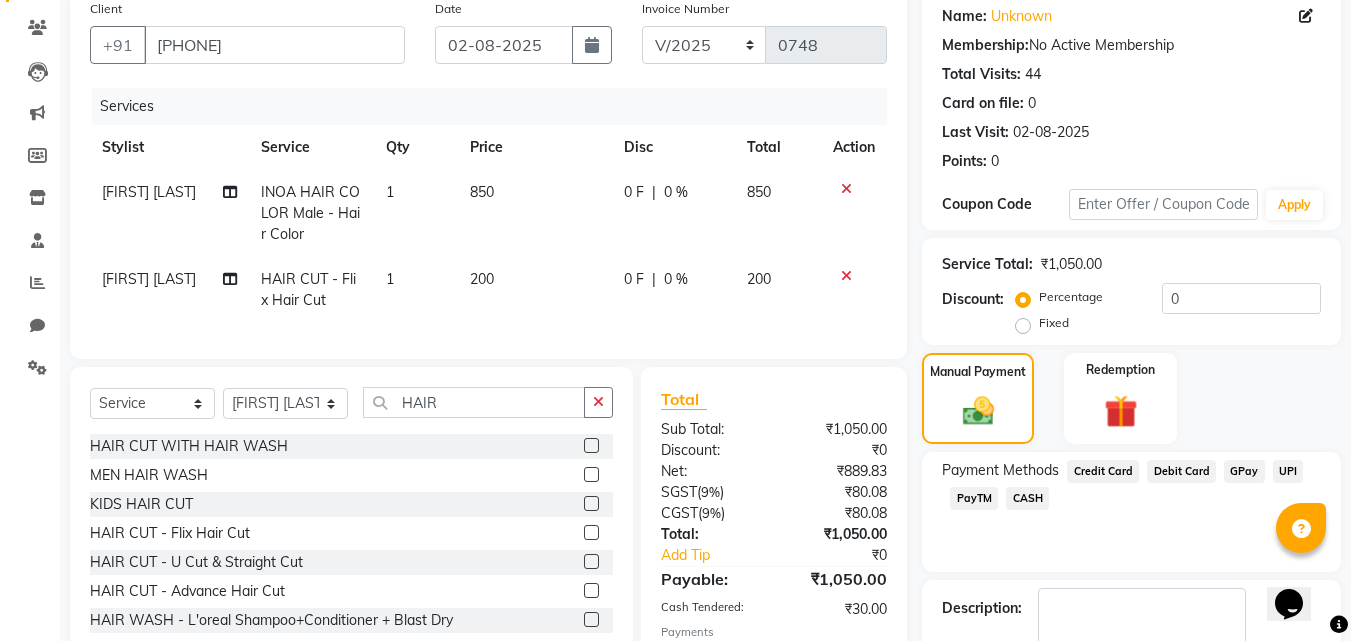 scroll, scrollTop: 317, scrollLeft: 0, axis: vertical 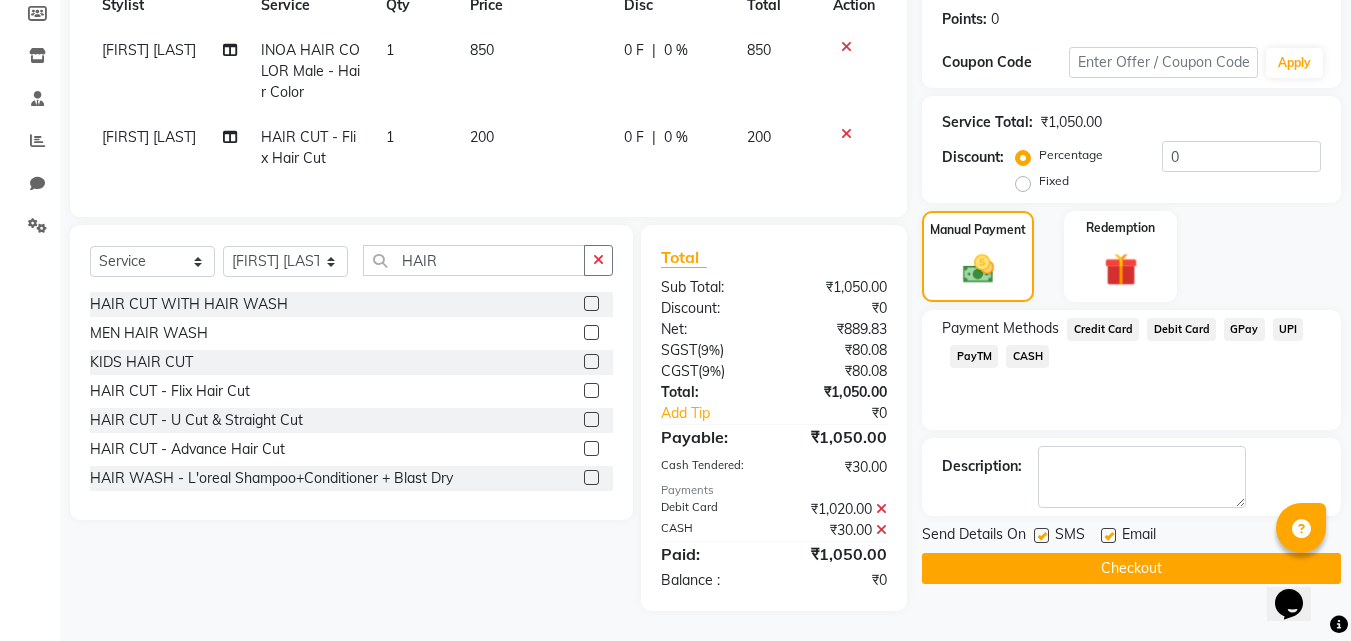 click on "Checkout" 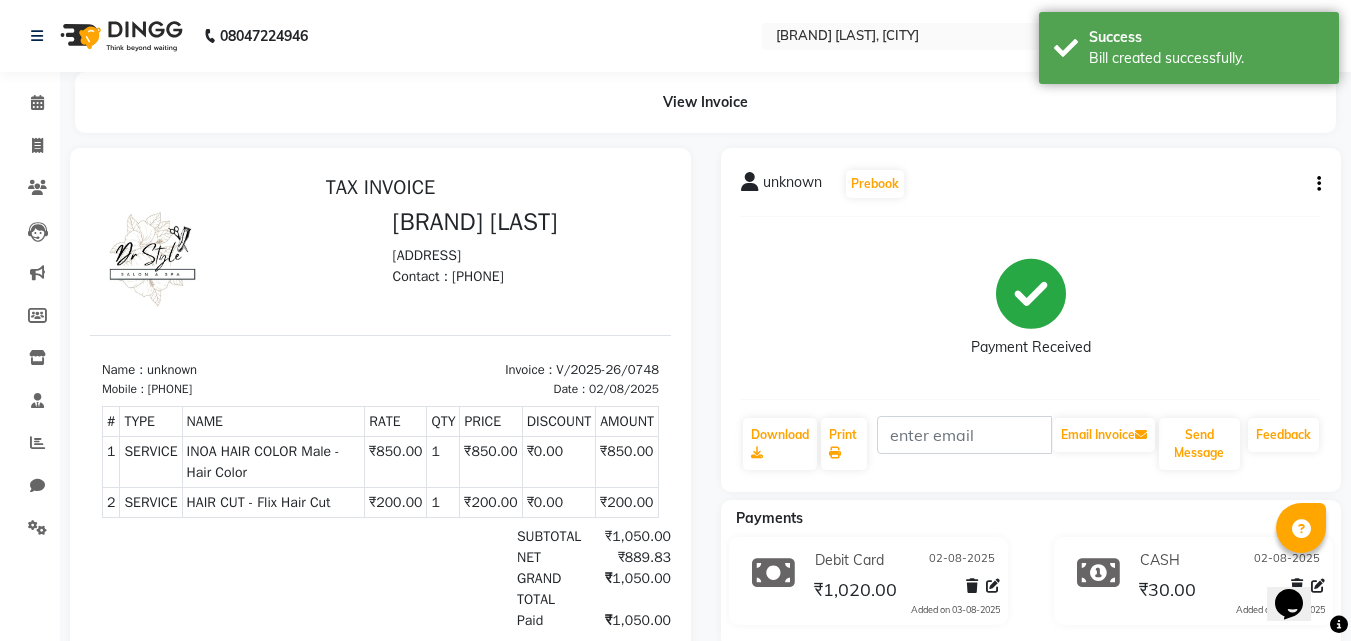 scroll, scrollTop: 0, scrollLeft: 0, axis: both 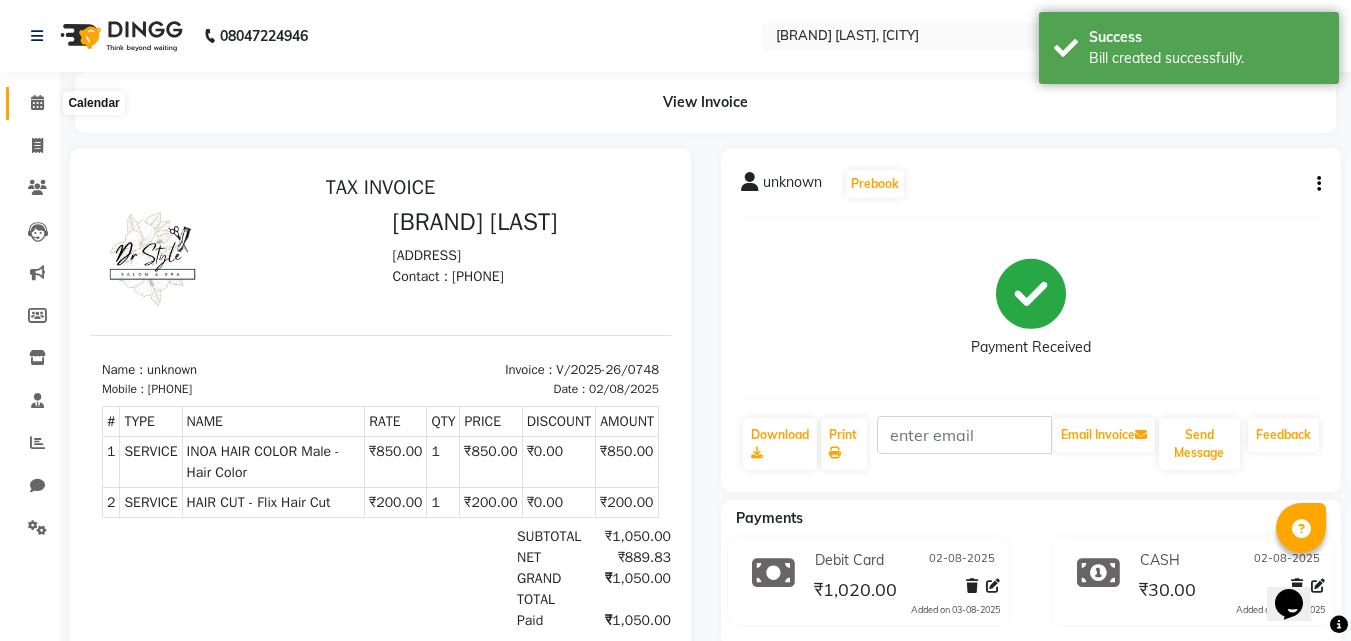 click 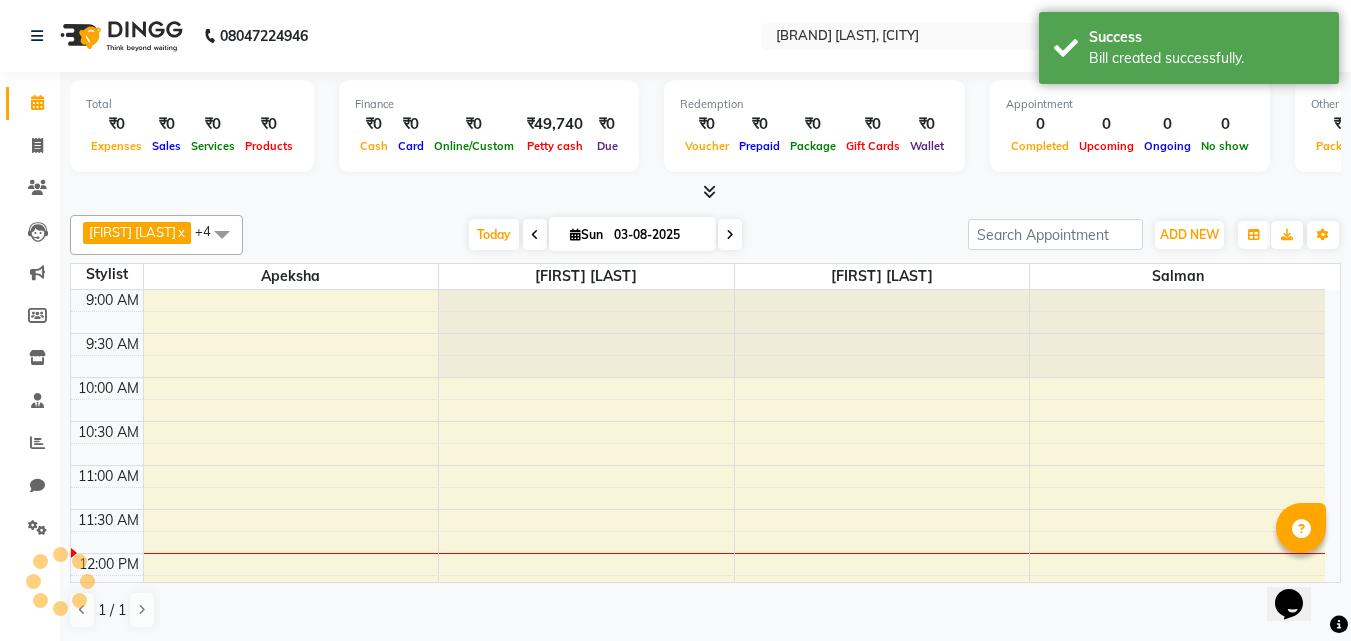 scroll, scrollTop: 265, scrollLeft: 0, axis: vertical 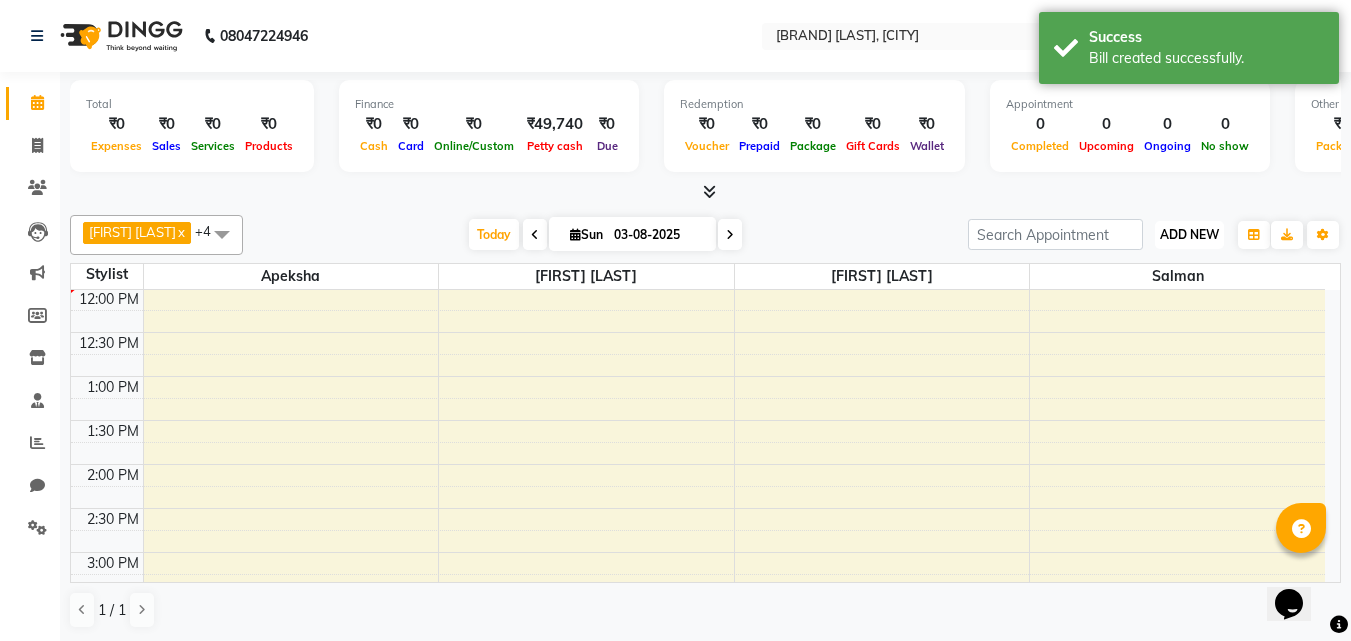 click on "ADD NEW" at bounding box center [1189, 234] 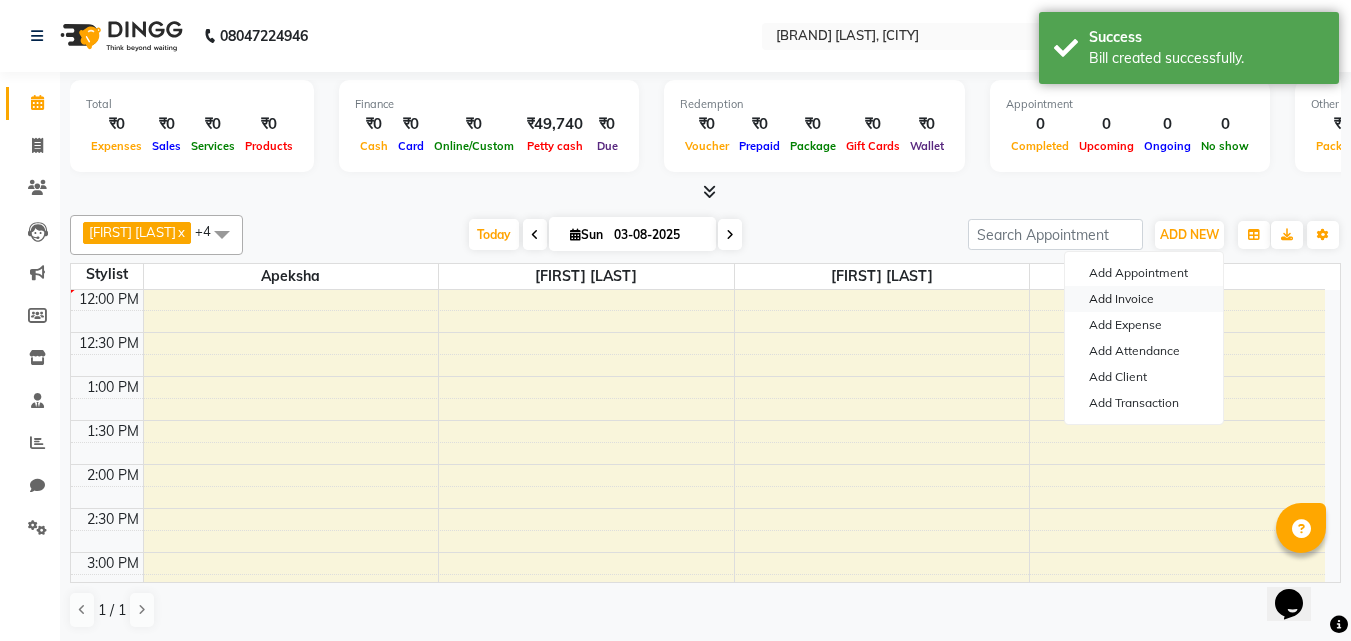 click on "Add Invoice" at bounding box center [1144, 299] 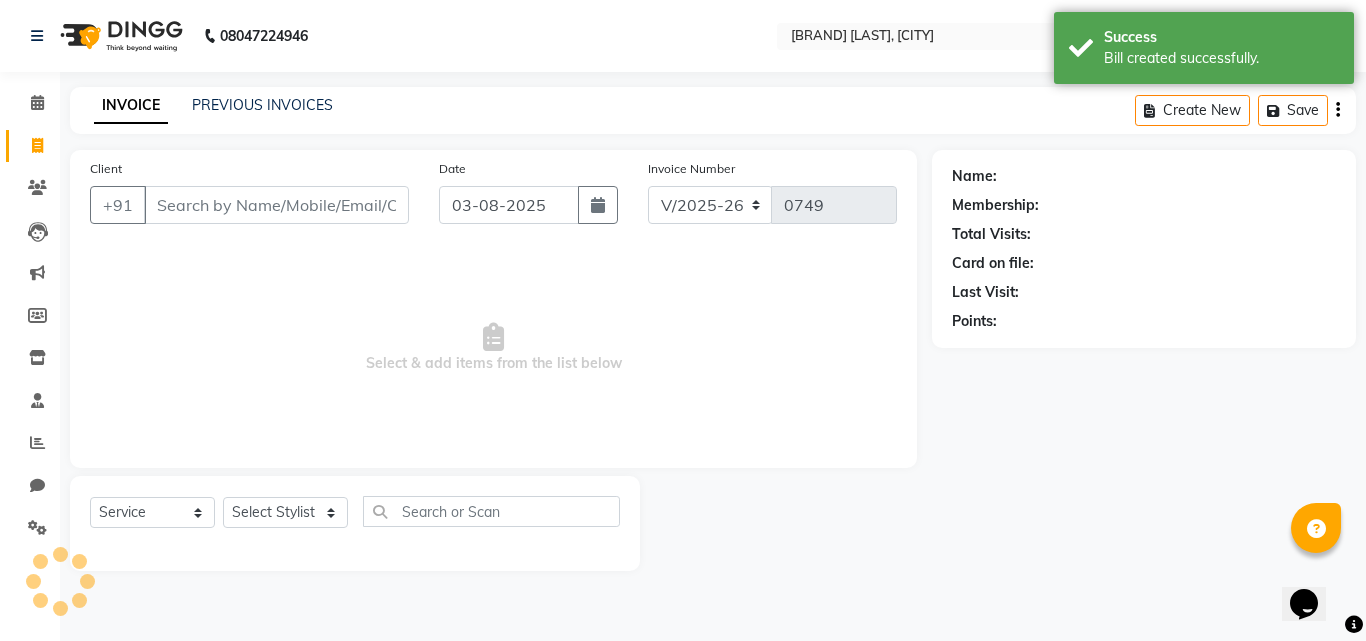 click on "Client" at bounding box center (276, 205) 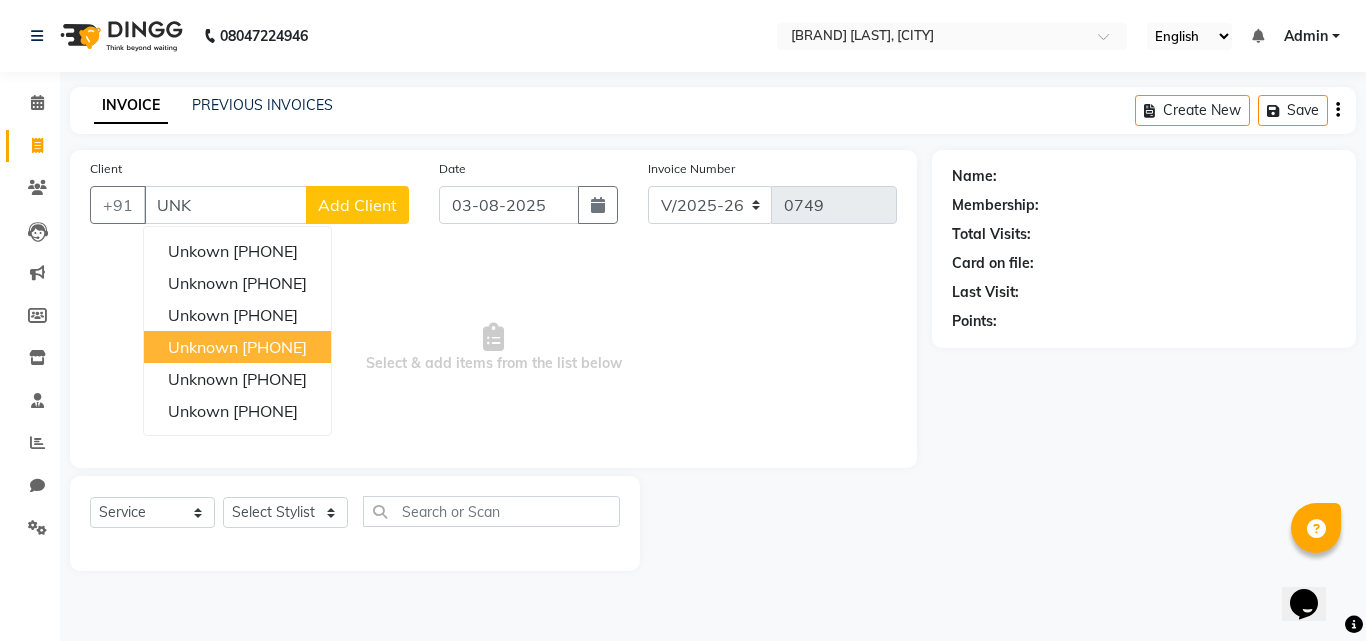 click on "unknown  1347200000000" at bounding box center [237, 347] 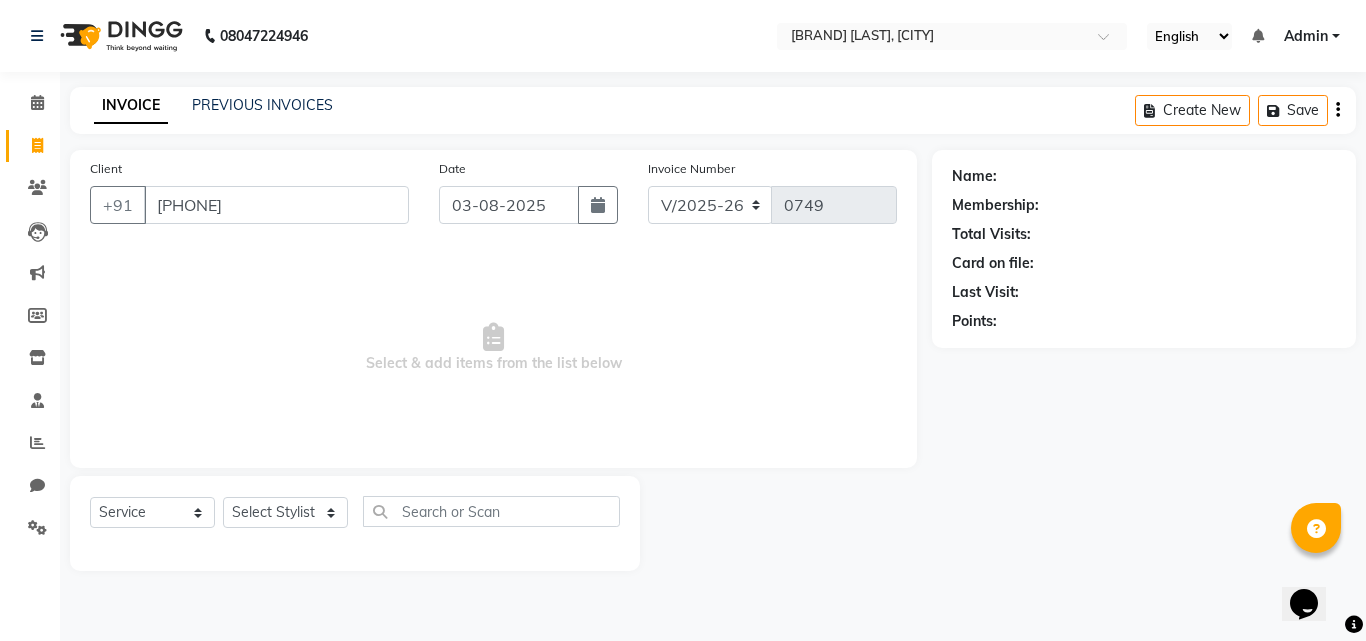 type on "1347200000000" 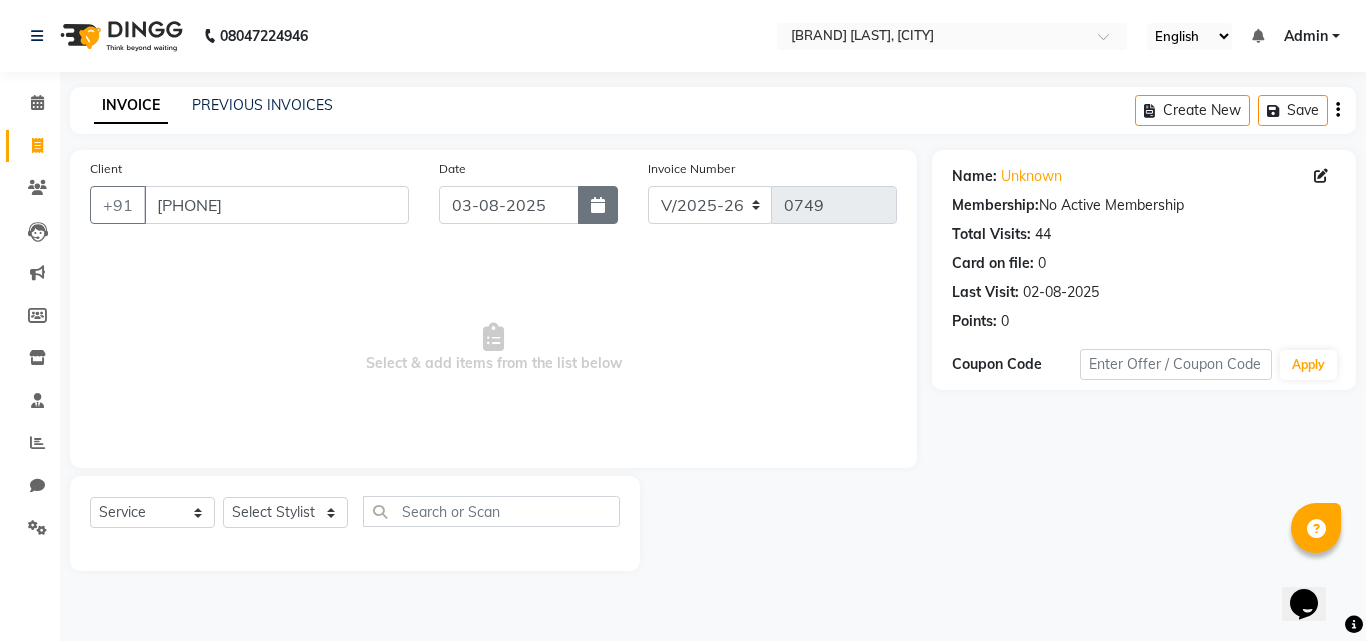 click 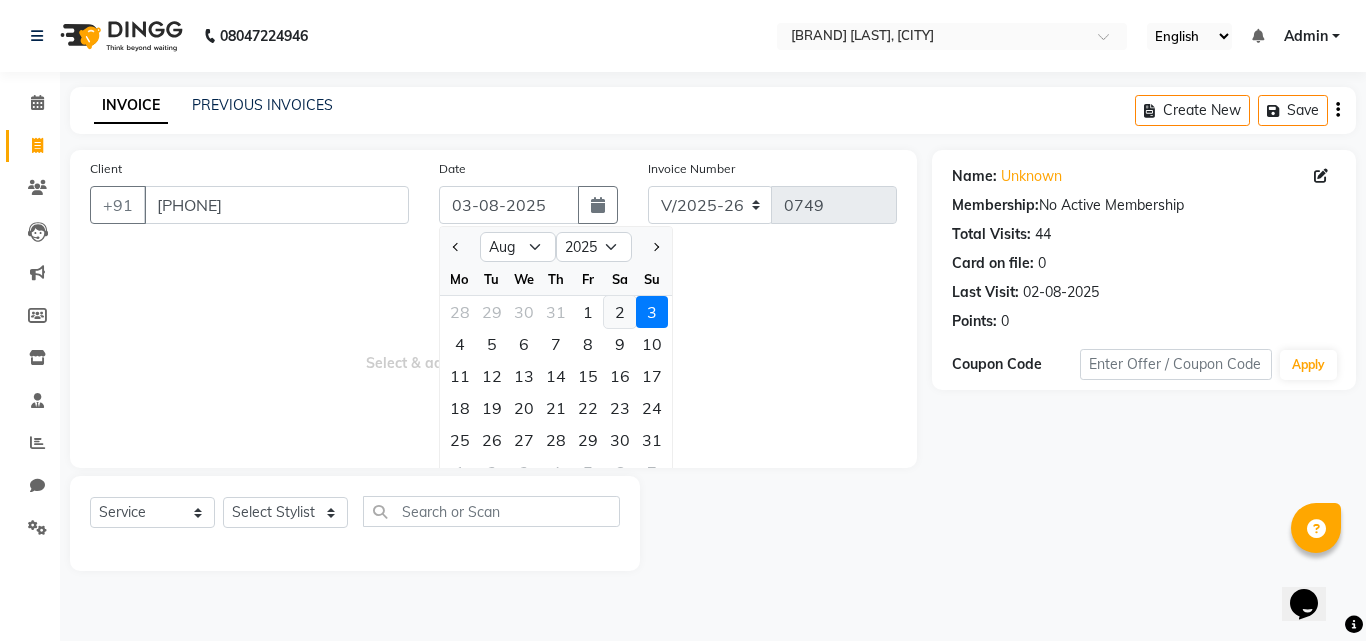 click on "2" 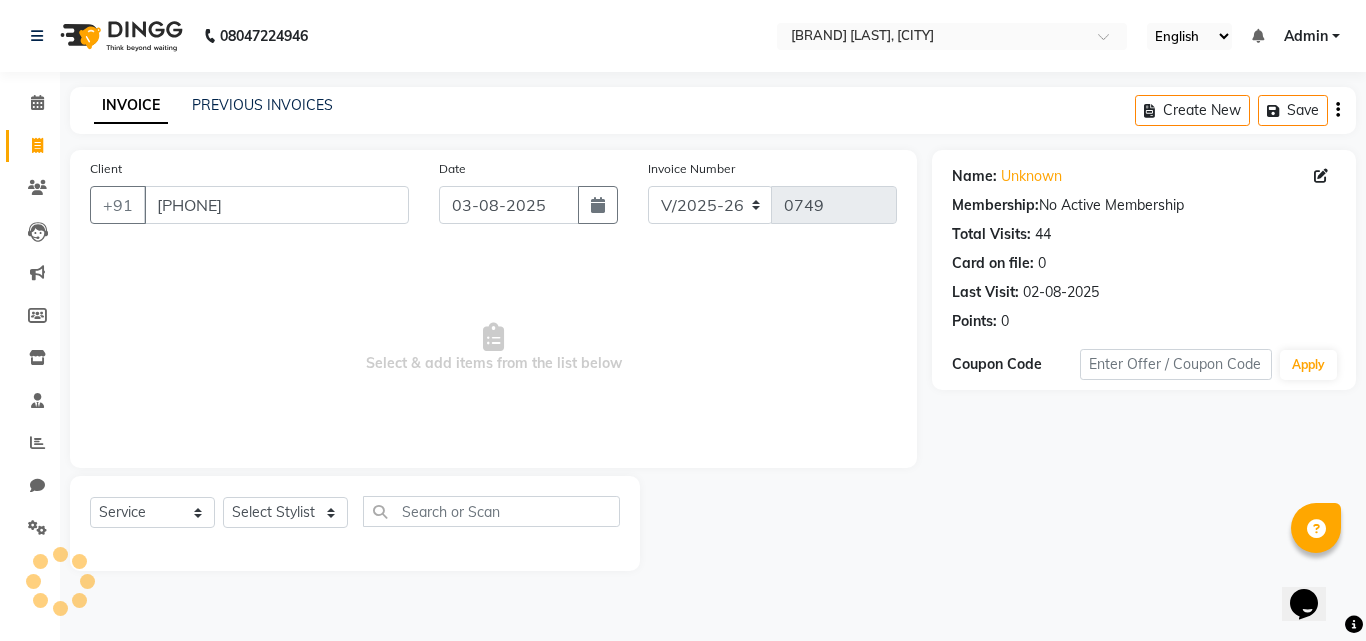 type on "02-08-2025" 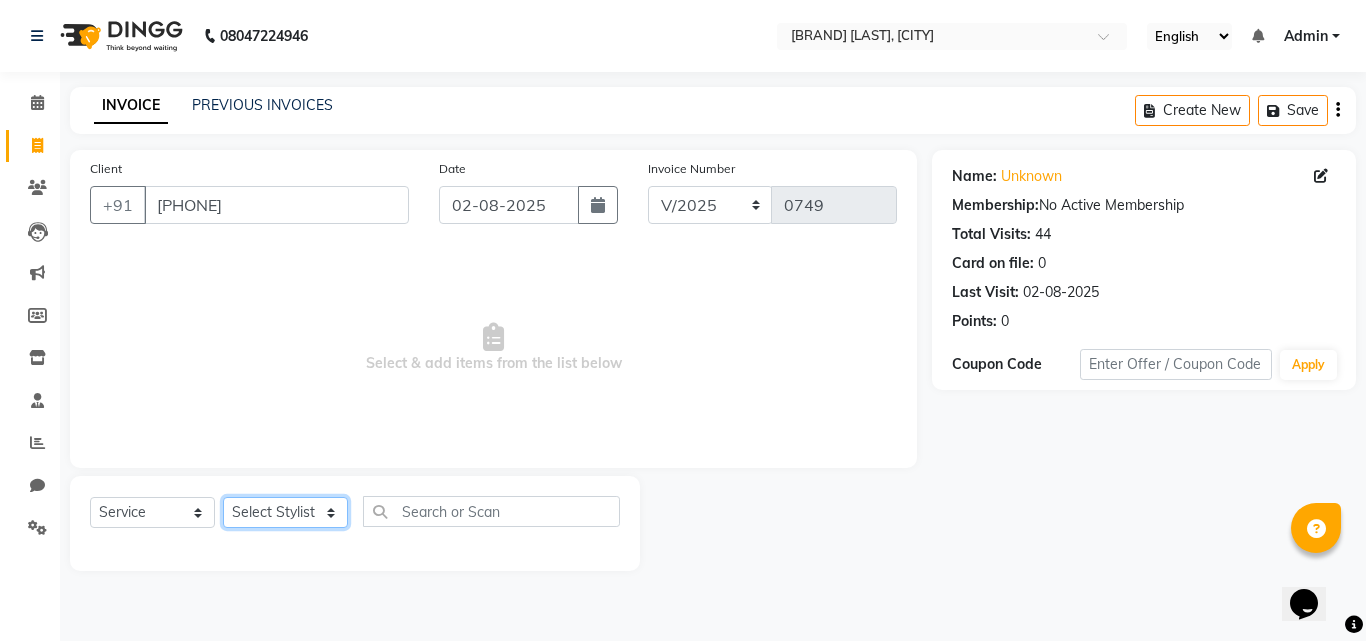 click on "Select Stylist Amir Apeksha Haider Salmani HASIM Salman Sheetal Panchal" 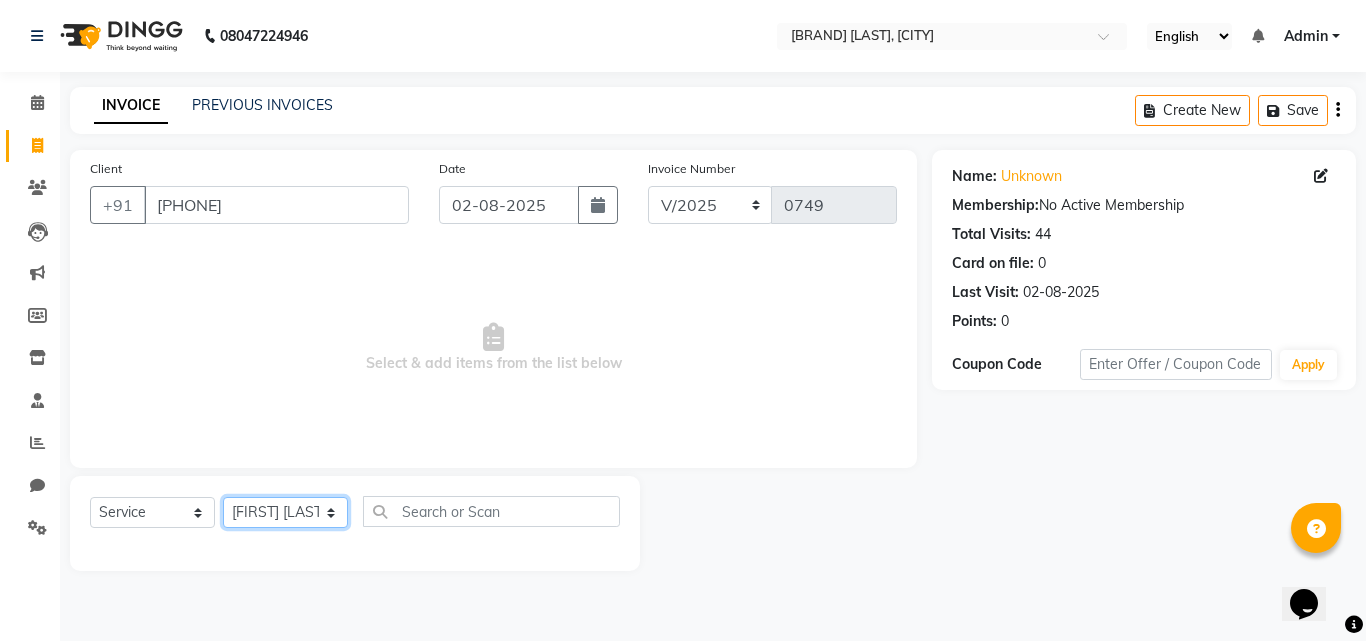 click on "Select Stylist Amir Apeksha Haider Salmani HASIM Salman Sheetal Panchal" 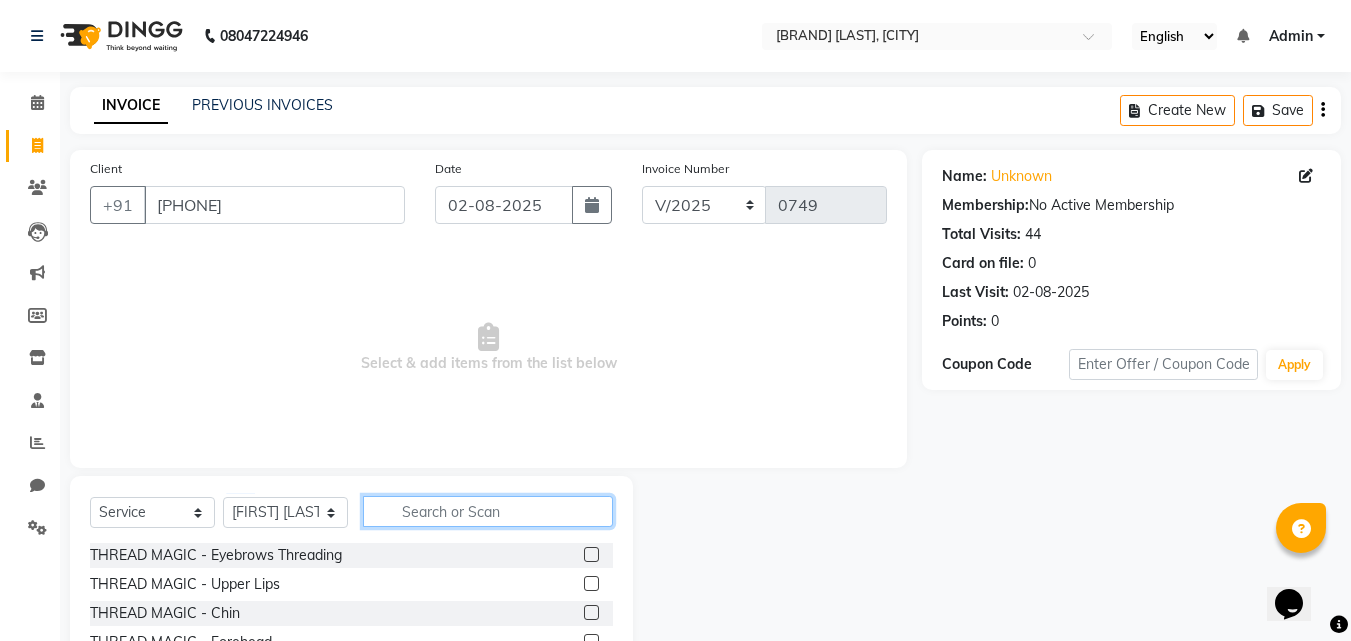 click 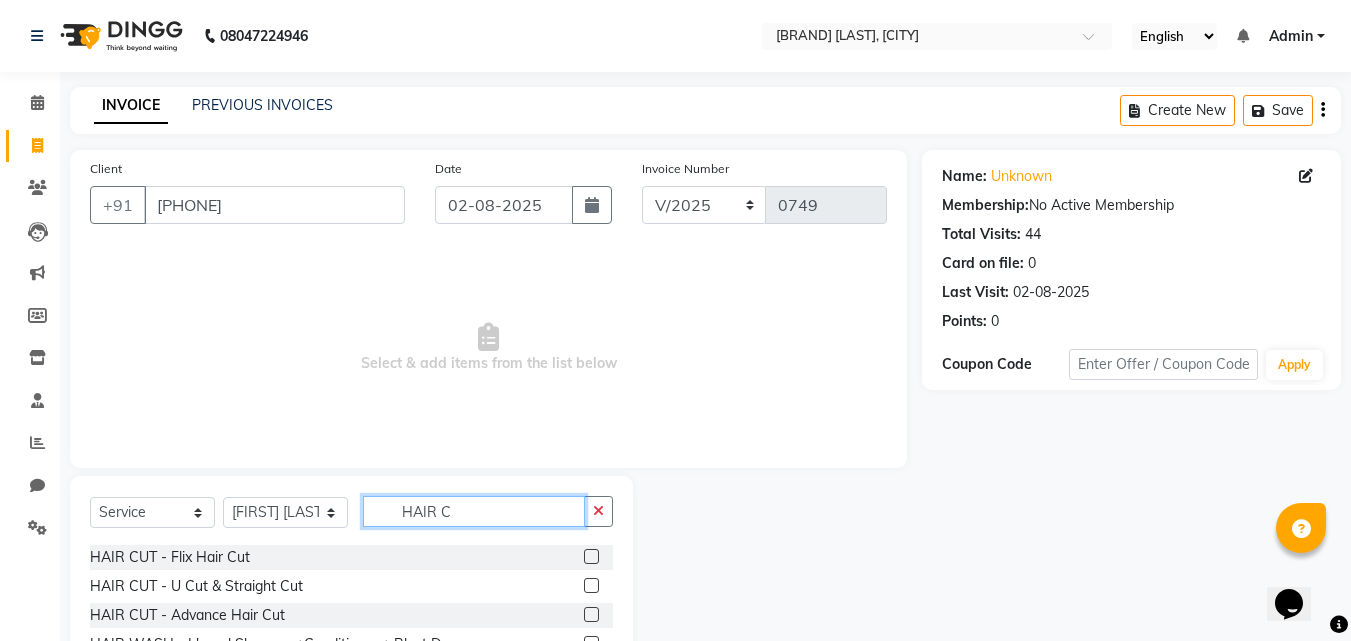 scroll, scrollTop: 100, scrollLeft: 0, axis: vertical 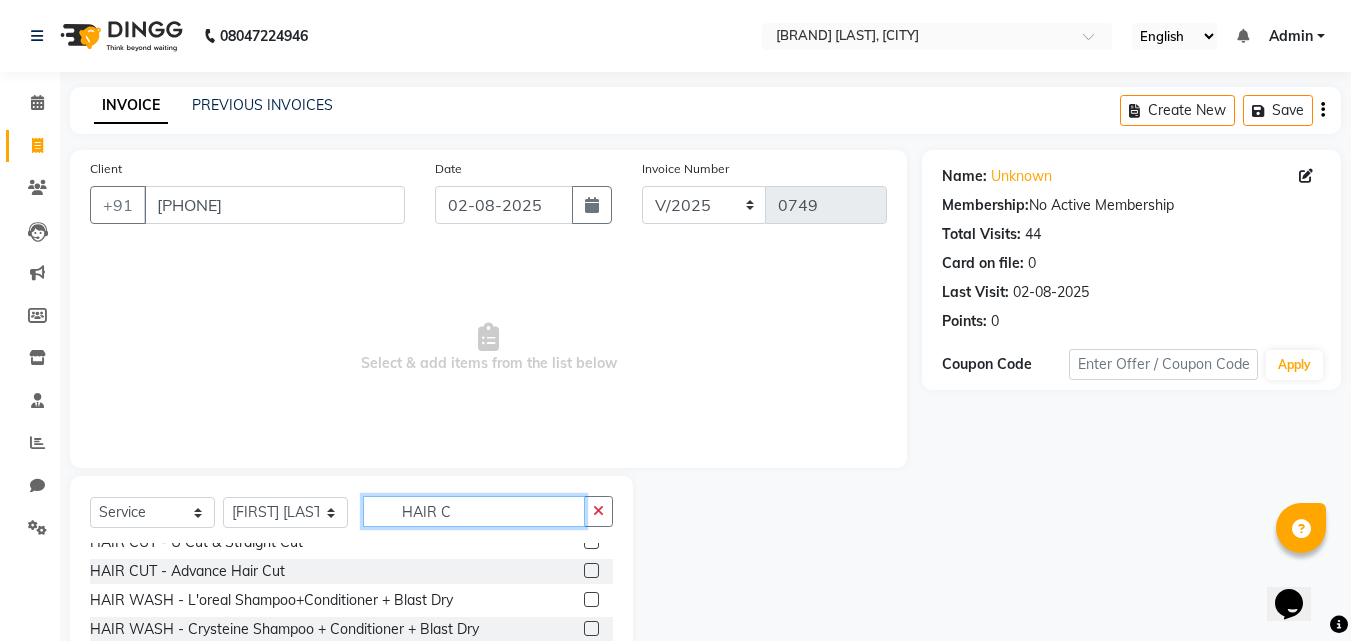 type on "HAIR C" 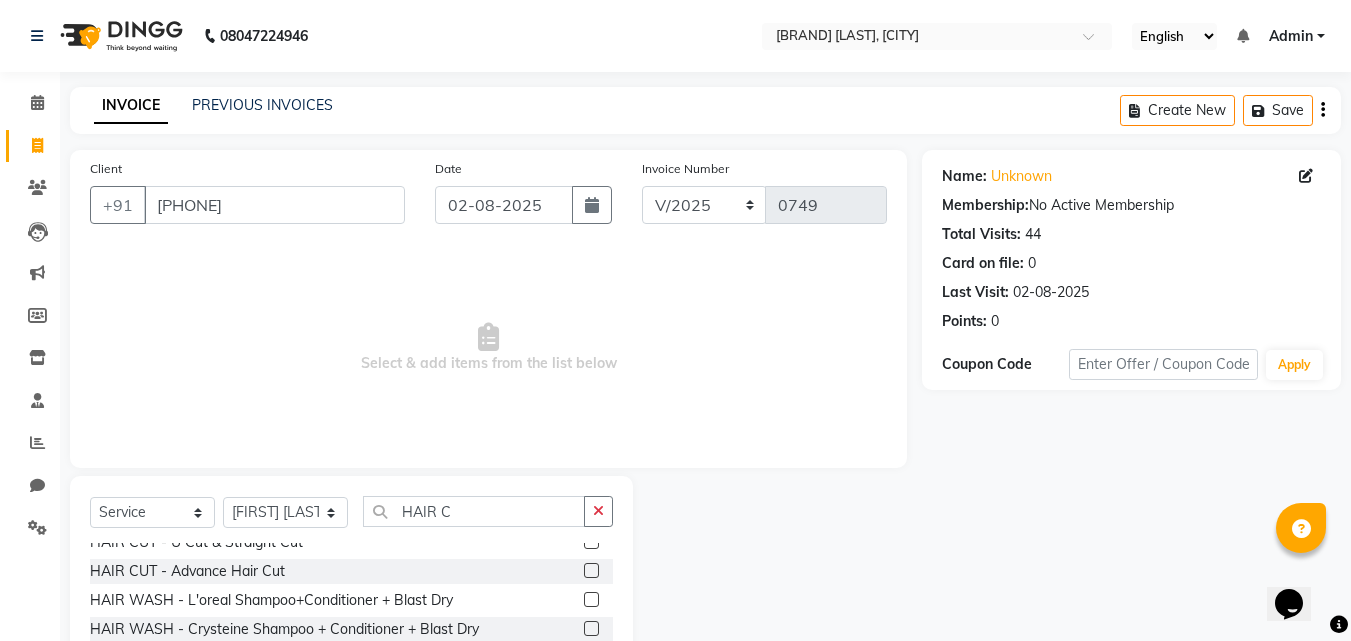 click 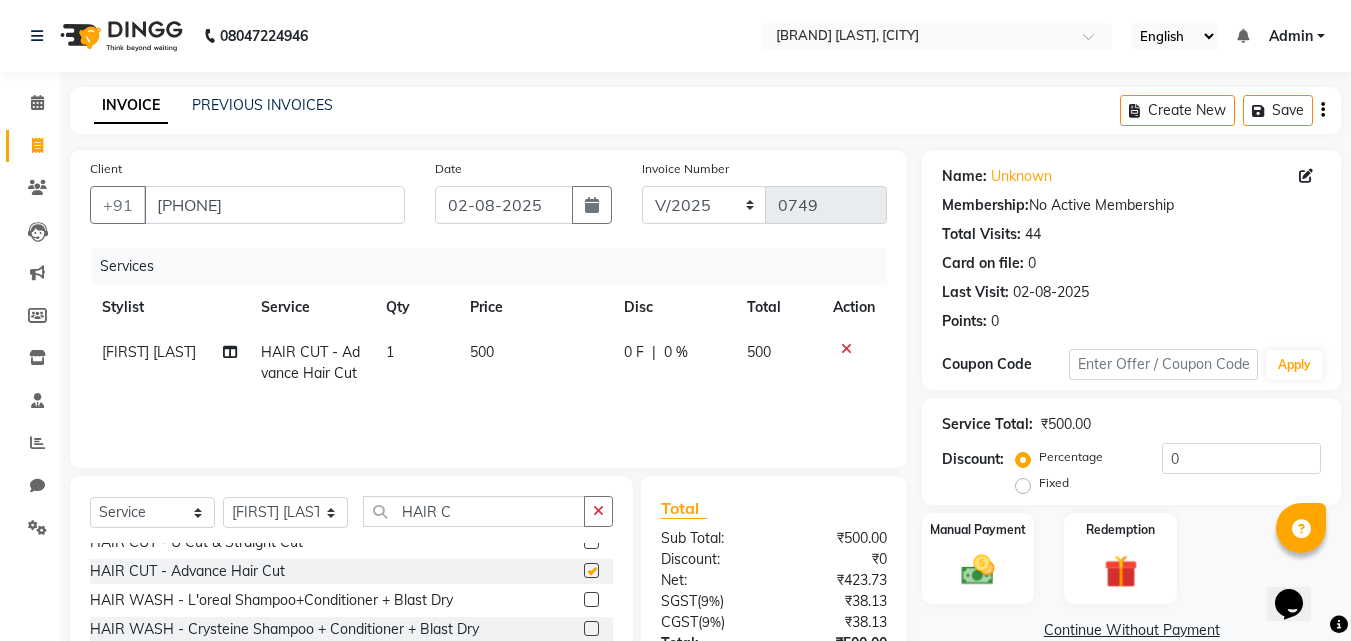 checkbox on "false" 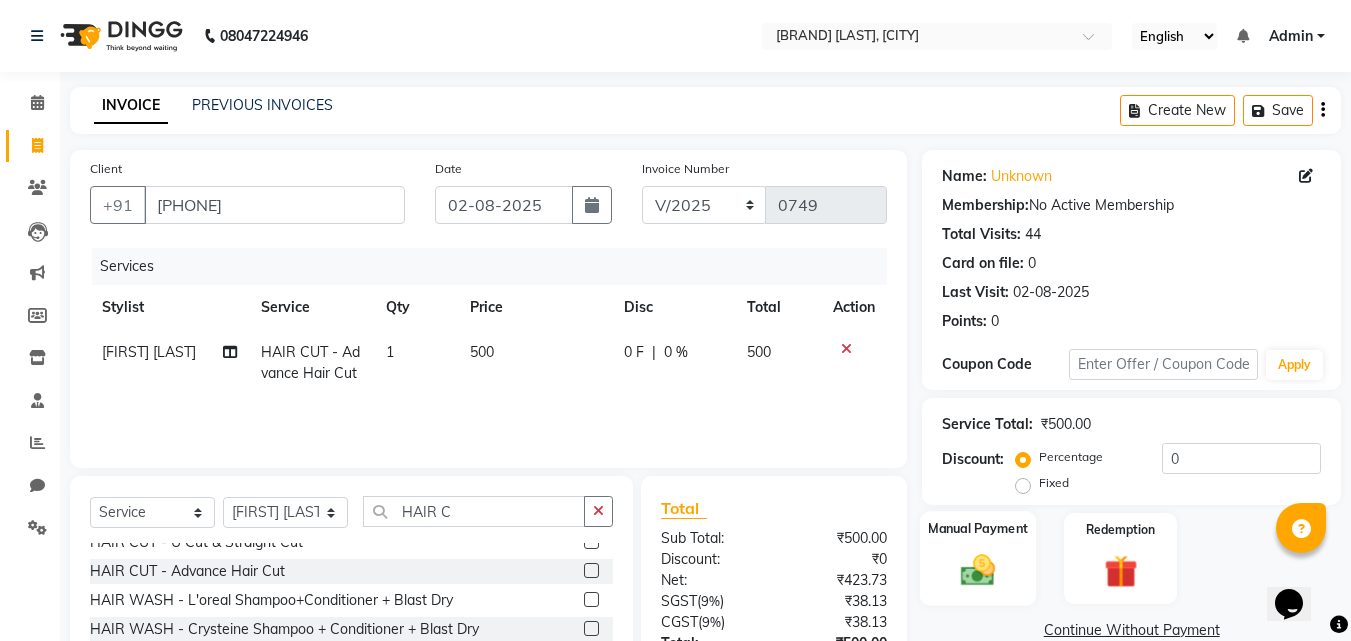 click 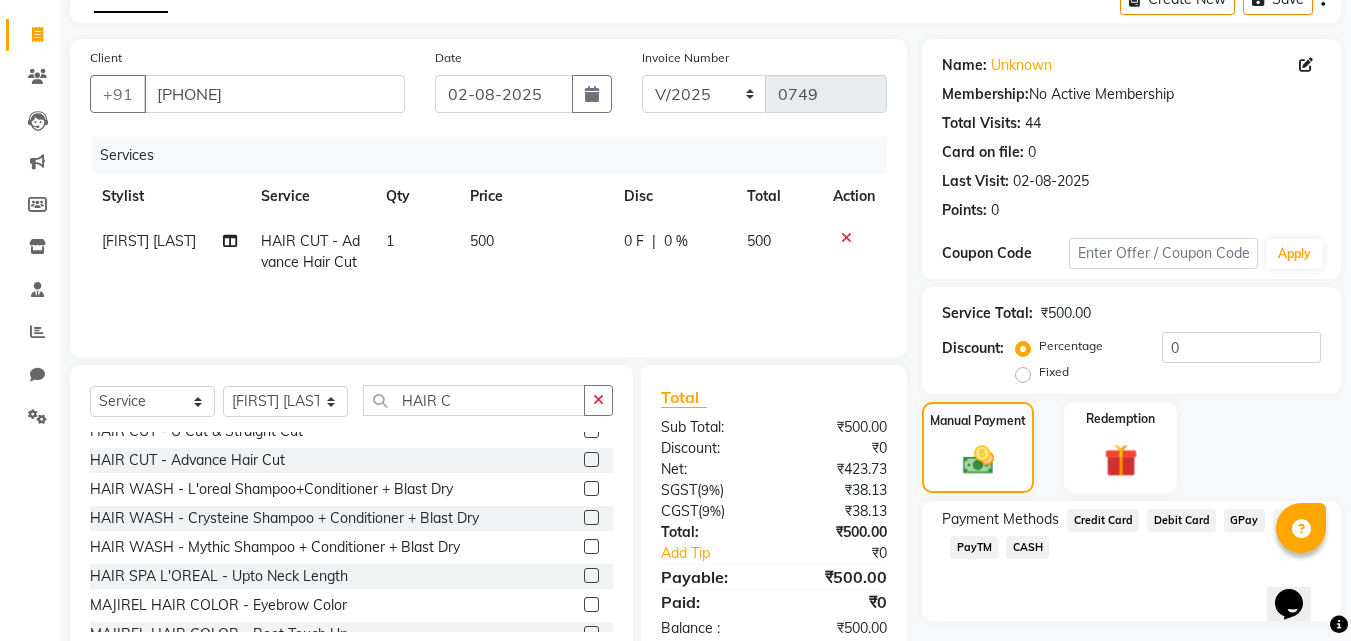 scroll, scrollTop: 162, scrollLeft: 0, axis: vertical 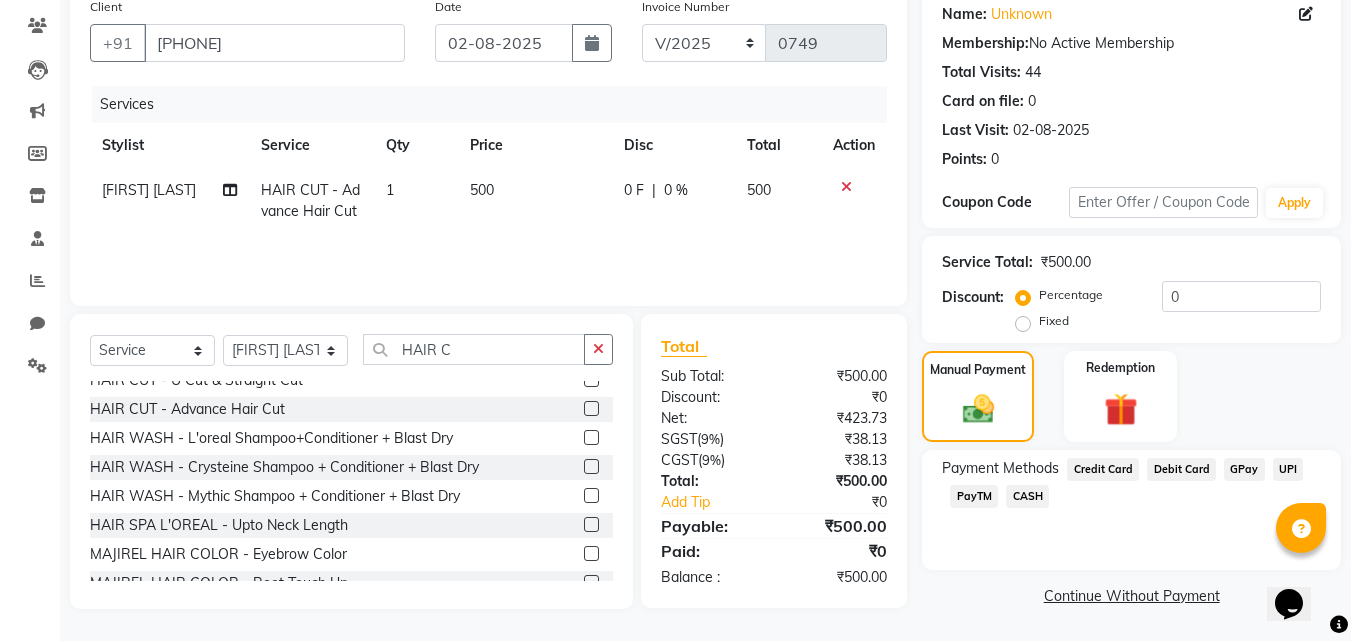 click on "GPay" 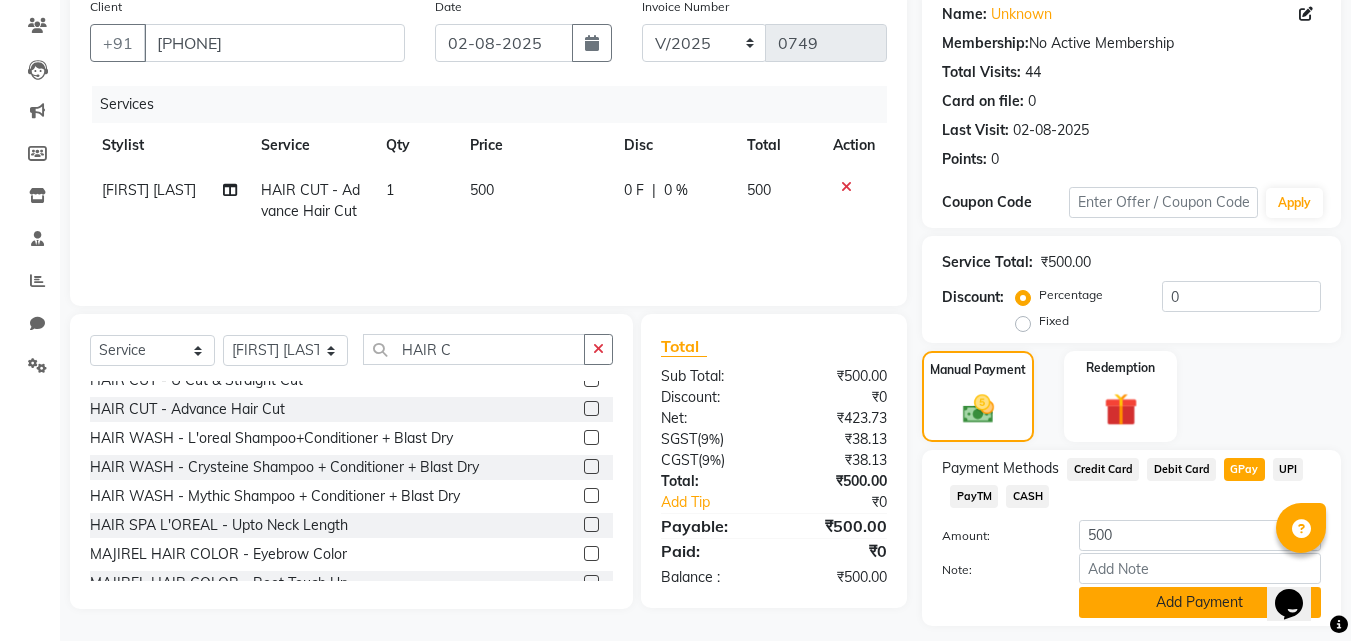 click on "Add Payment" 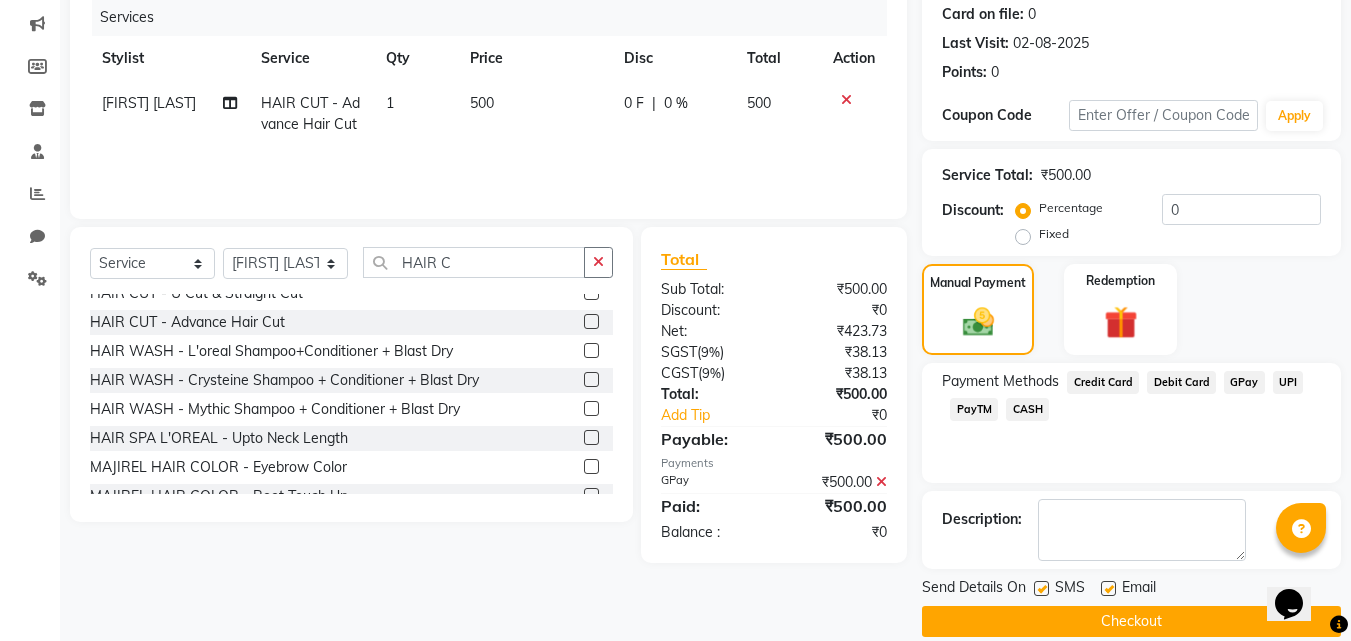scroll, scrollTop: 275, scrollLeft: 0, axis: vertical 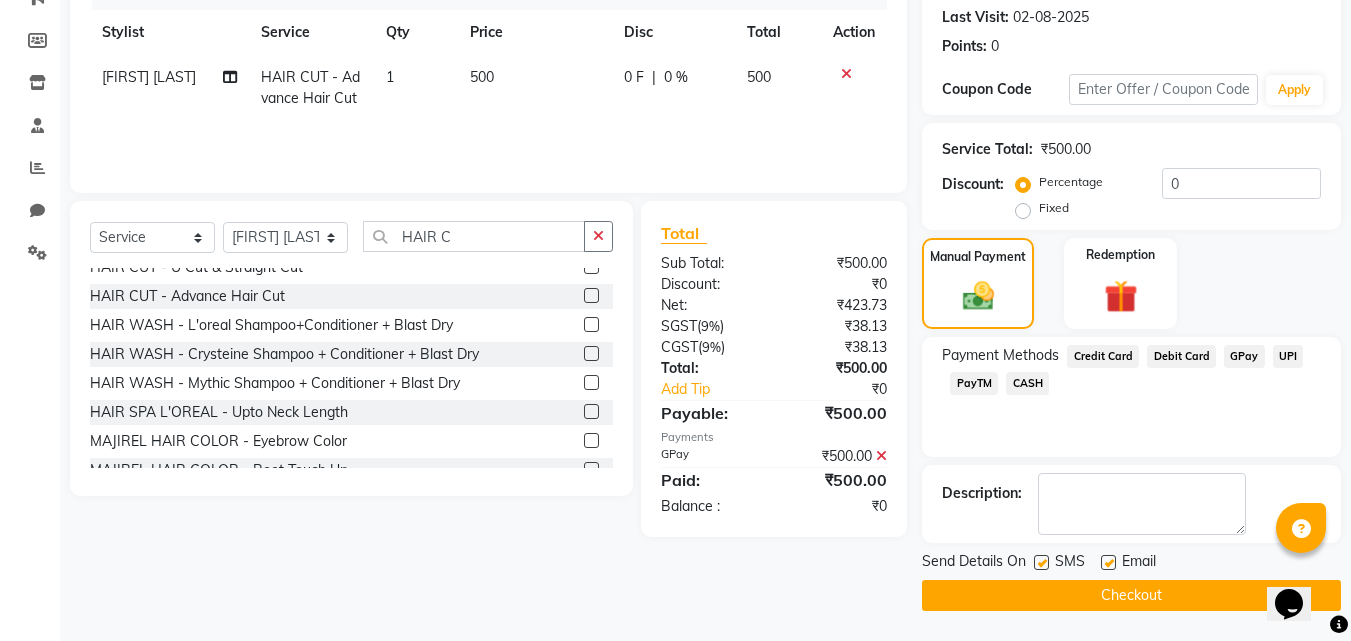 click on "Checkout" 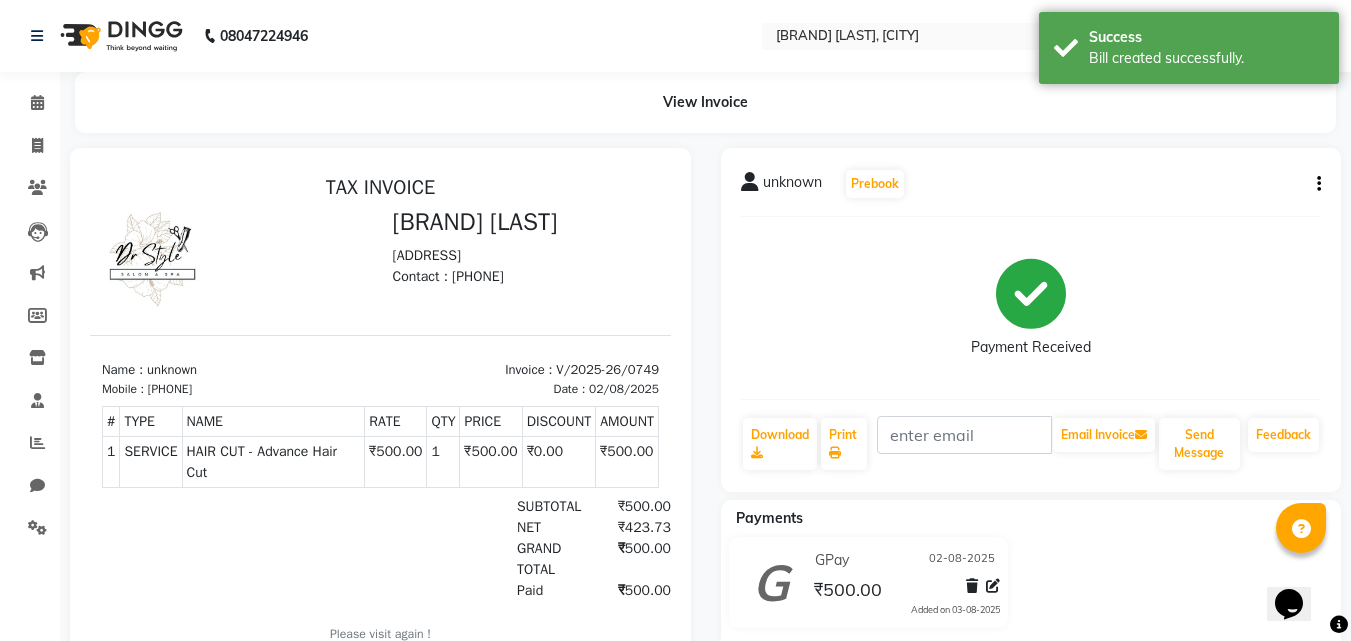 scroll, scrollTop: 0, scrollLeft: 0, axis: both 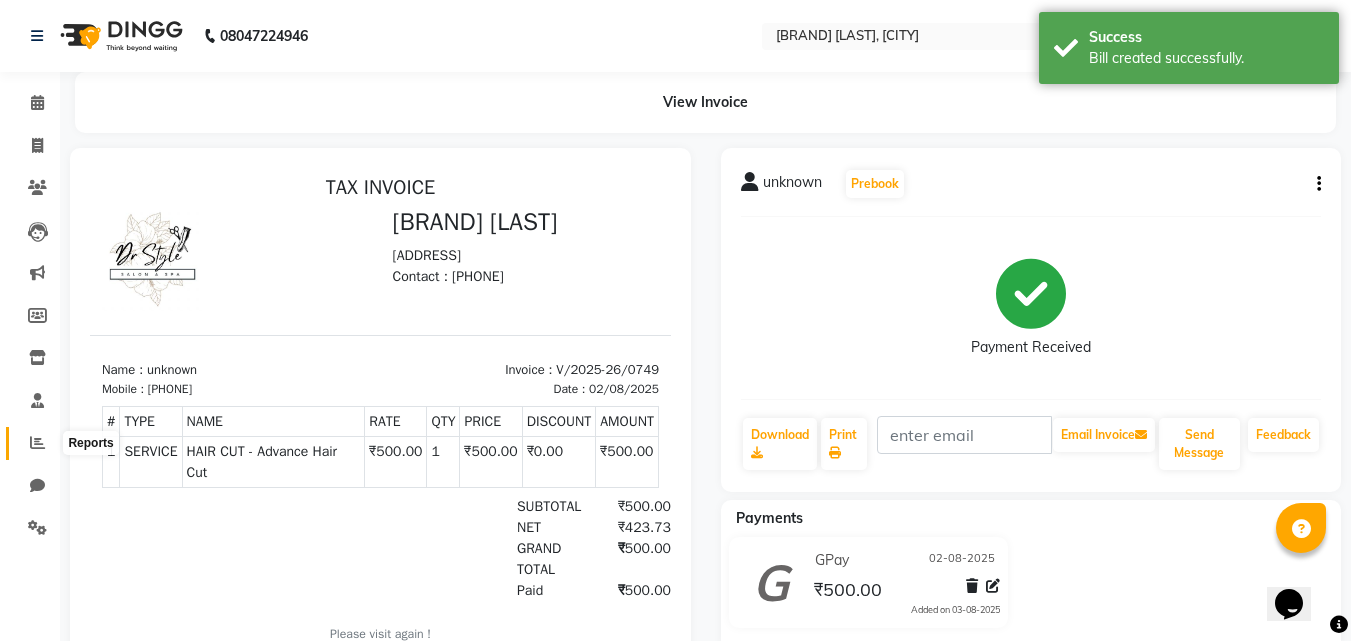 click 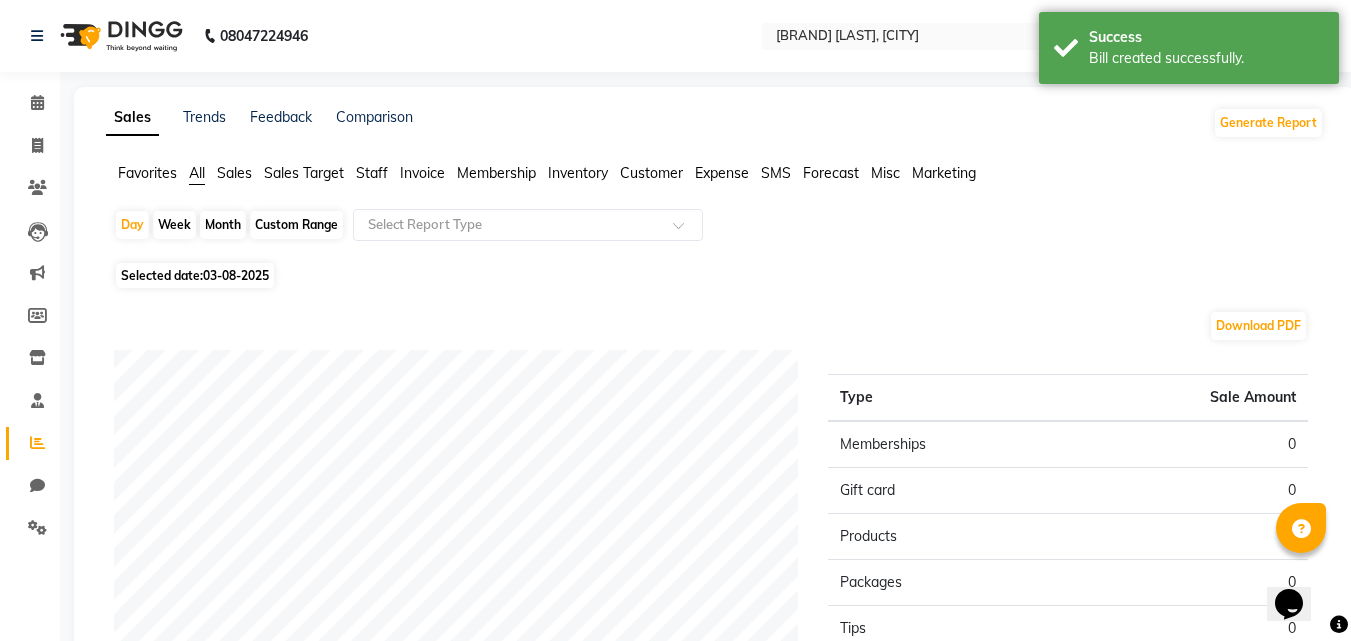 click on "03-08-2025" 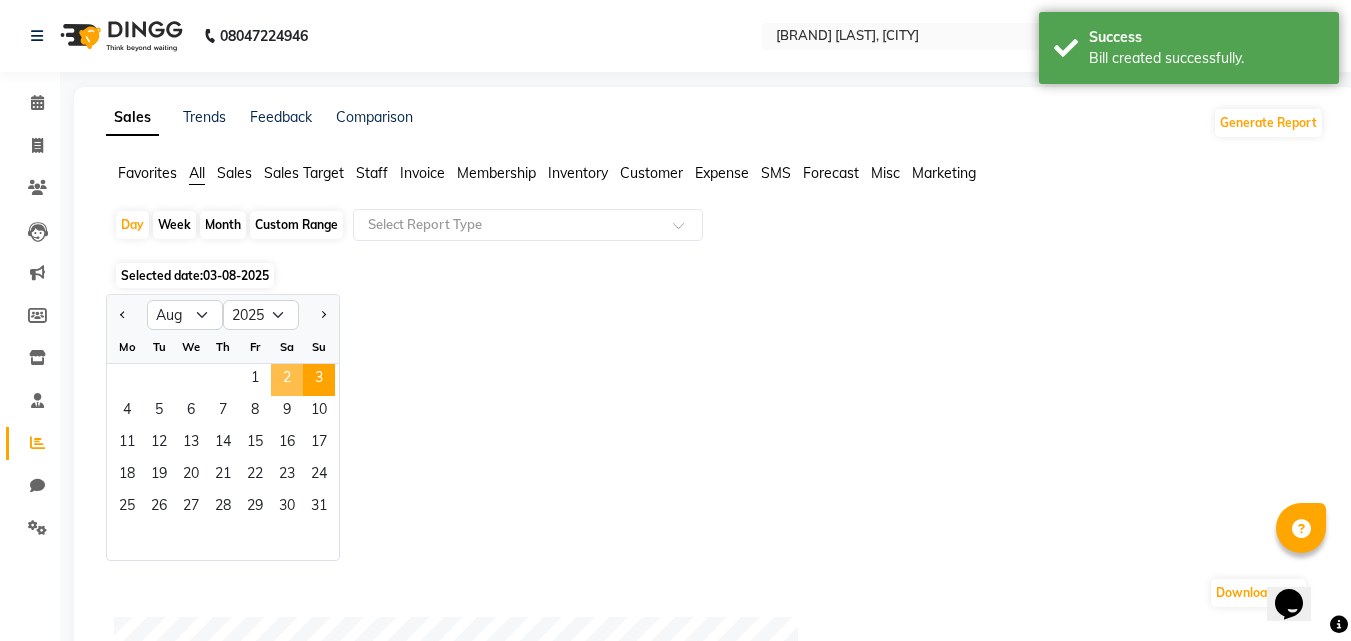 click on "2" 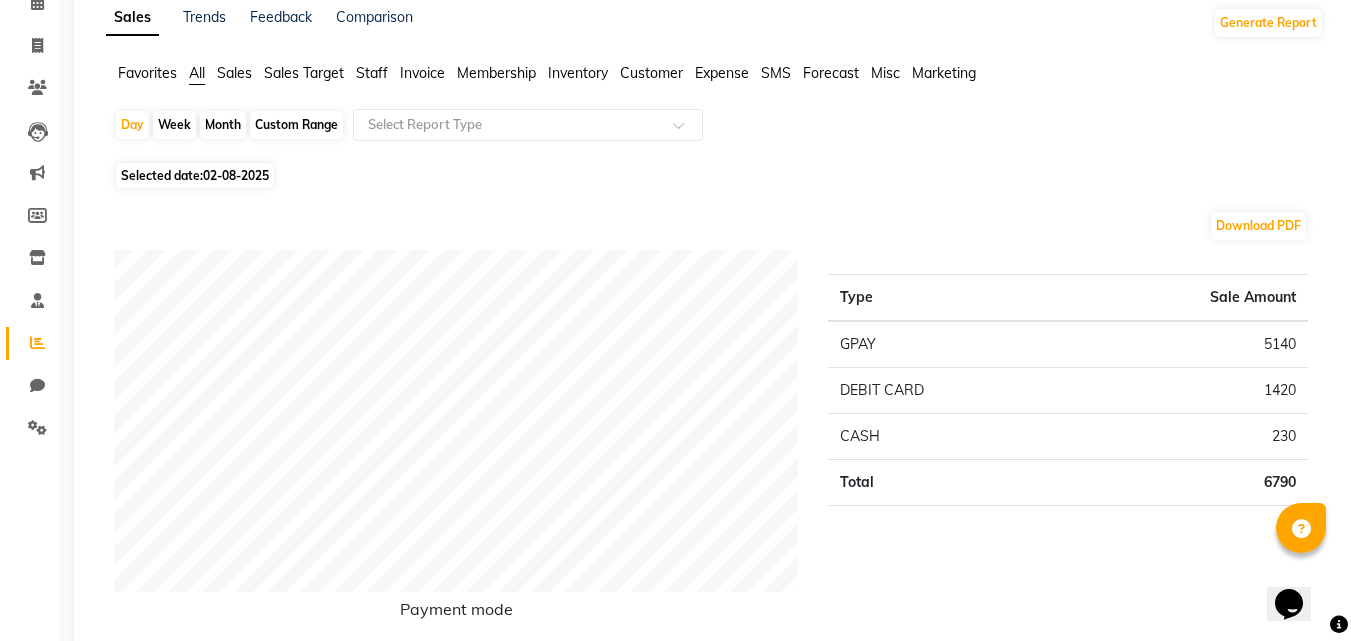 scroll, scrollTop: 0, scrollLeft: 0, axis: both 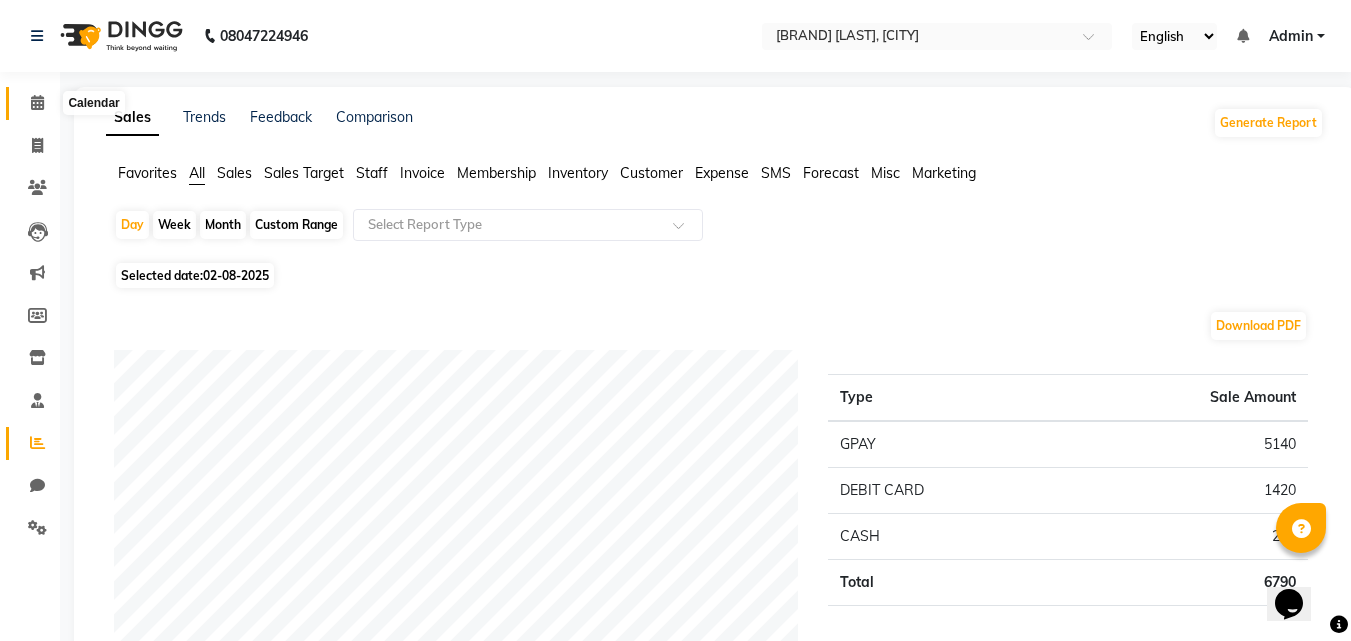 click 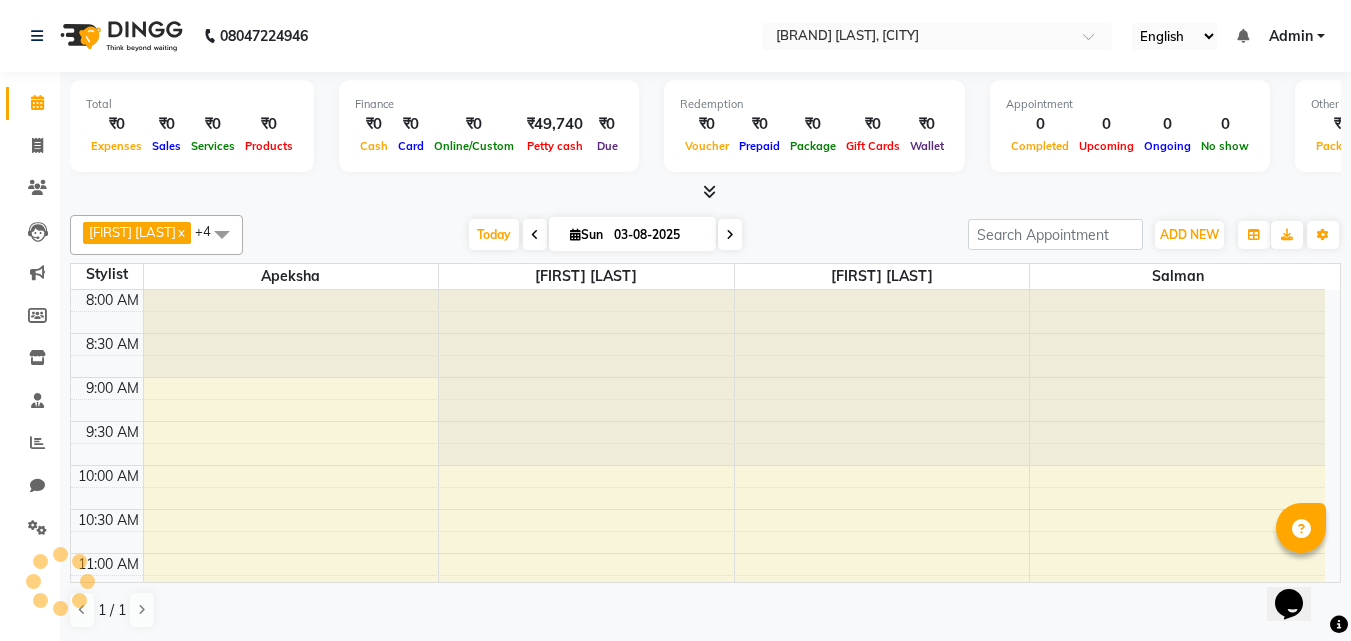 scroll, scrollTop: 0, scrollLeft: 0, axis: both 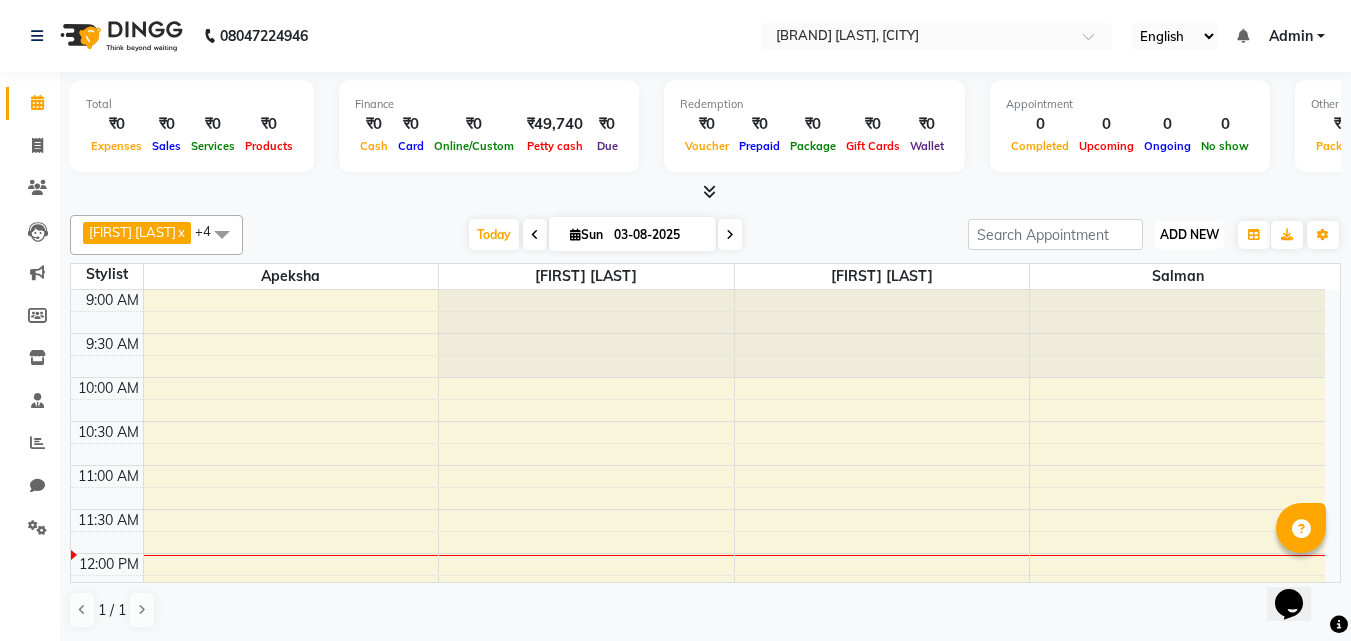 click on "ADD NEW" at bounding box center [1189, 234] 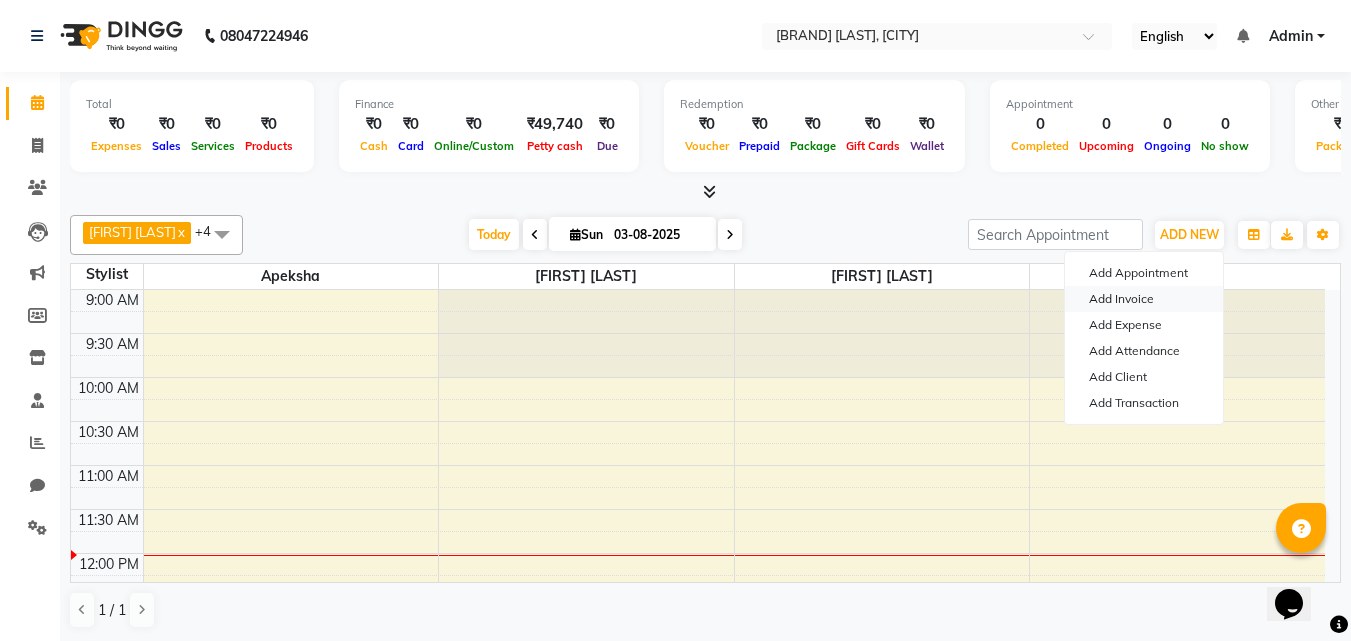click on "Add Invoice" at bounding box center (1144, 299) 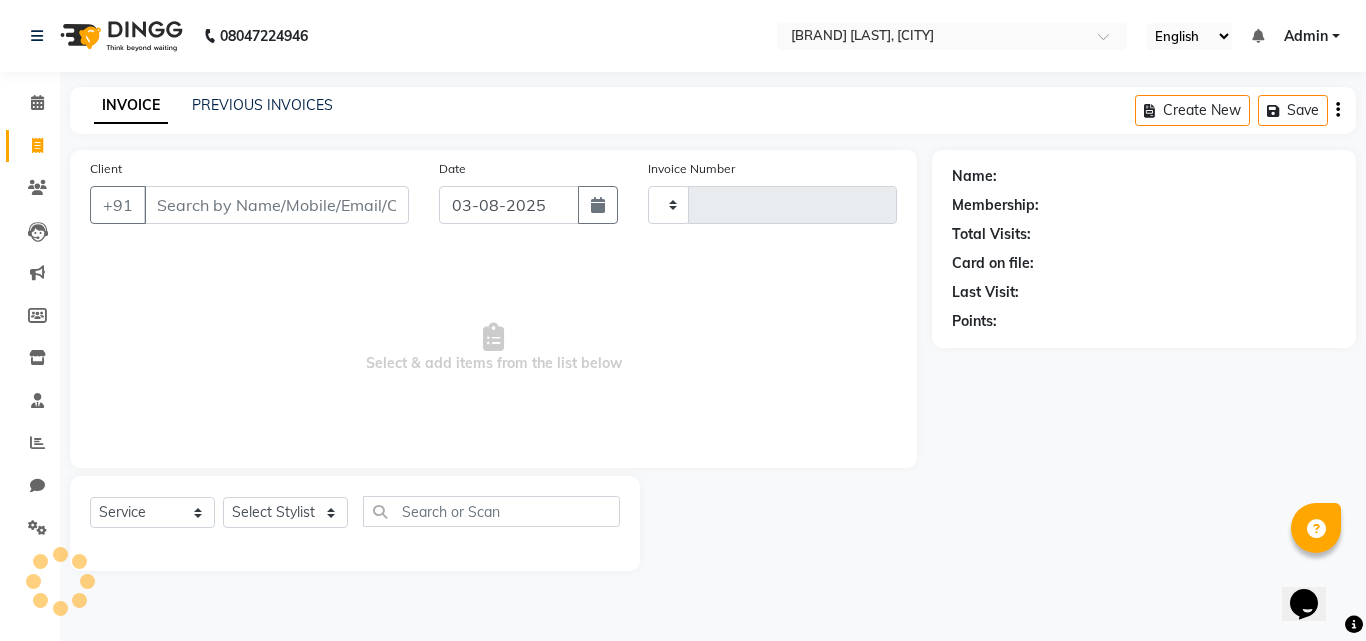 type on "0750" 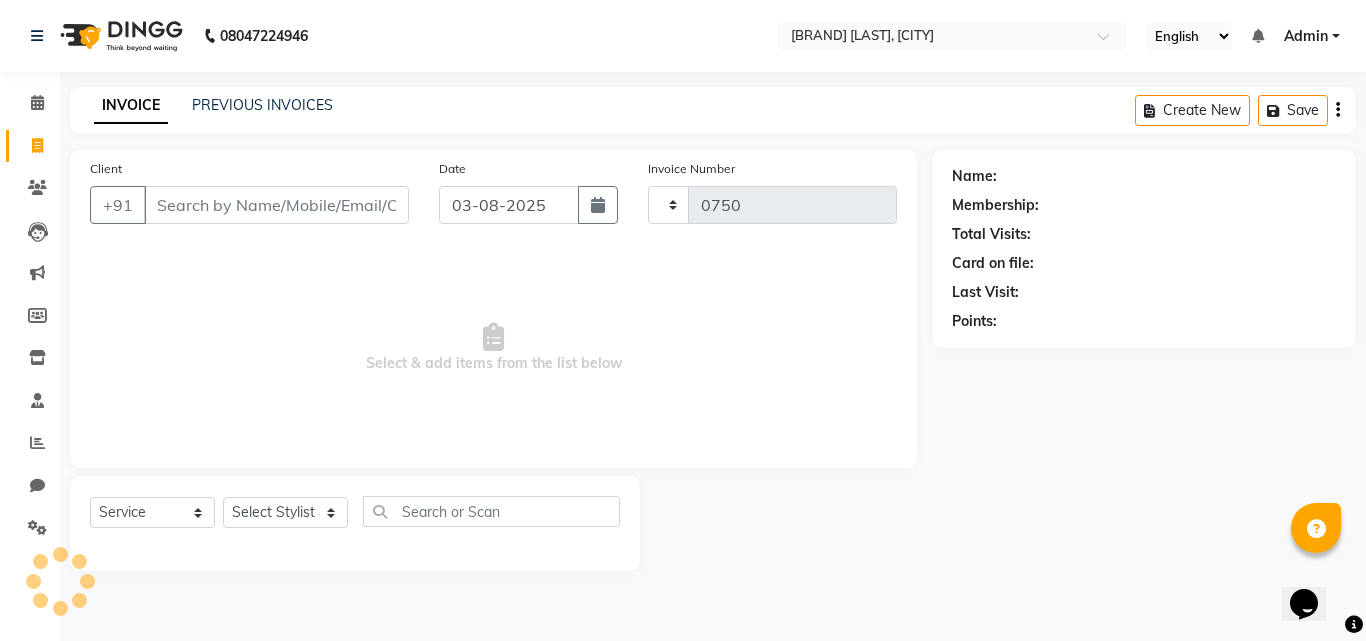 select on "7832" 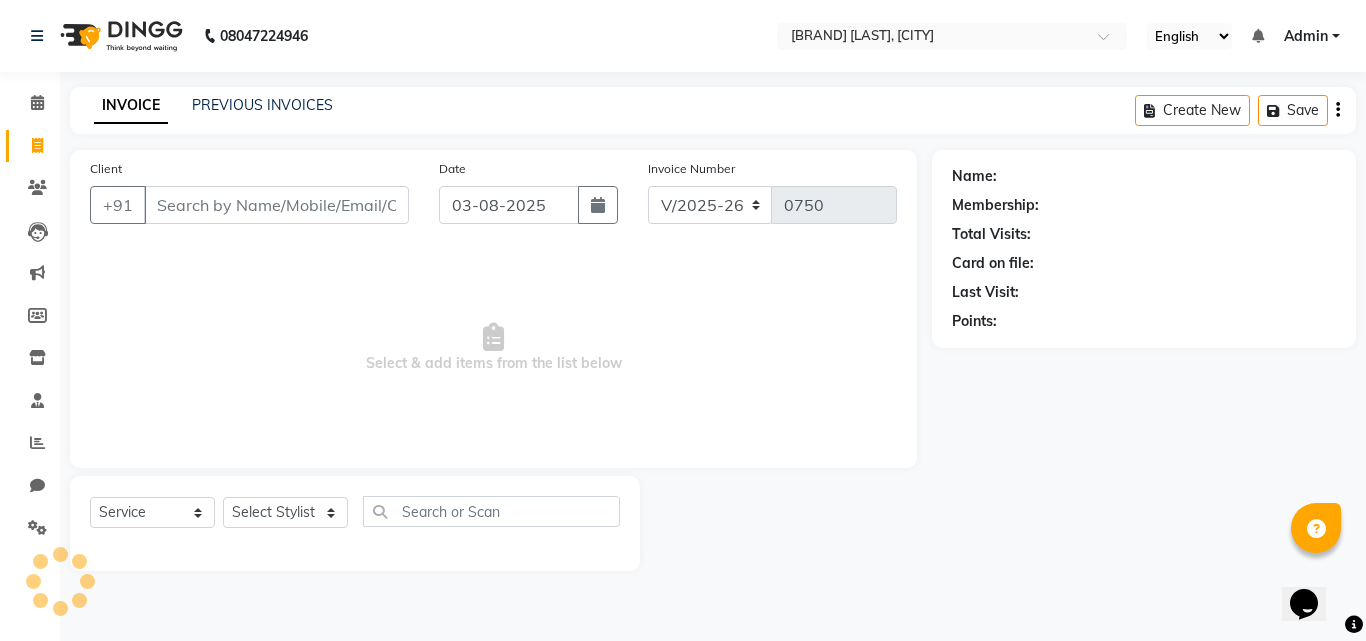click on "Client" at bounding box center (276, 205) 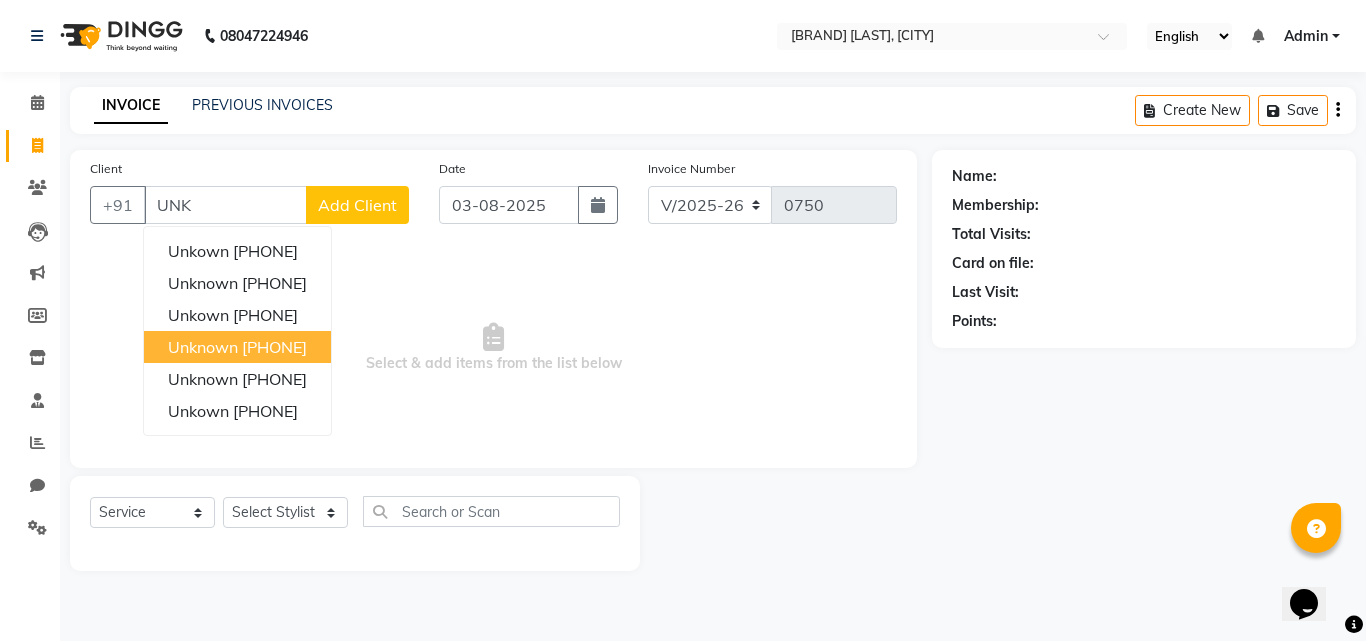 click on "1347200000000" at bounding box center [274, 347] 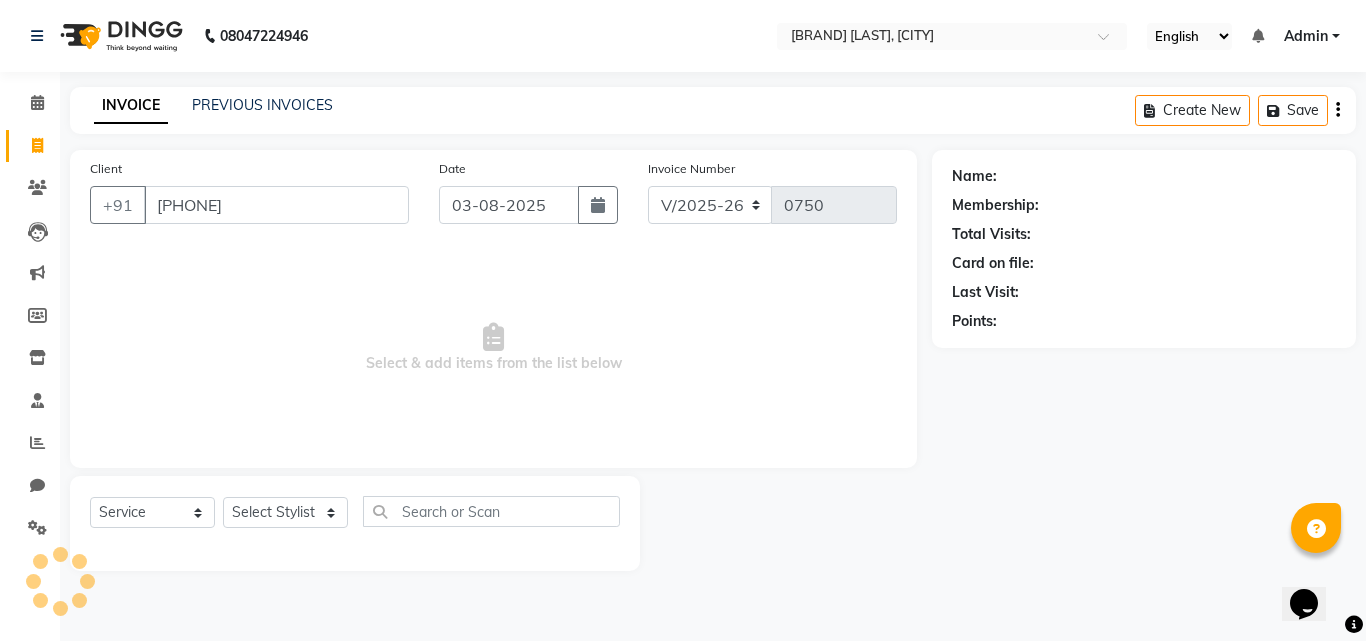 type on "1347200000000" 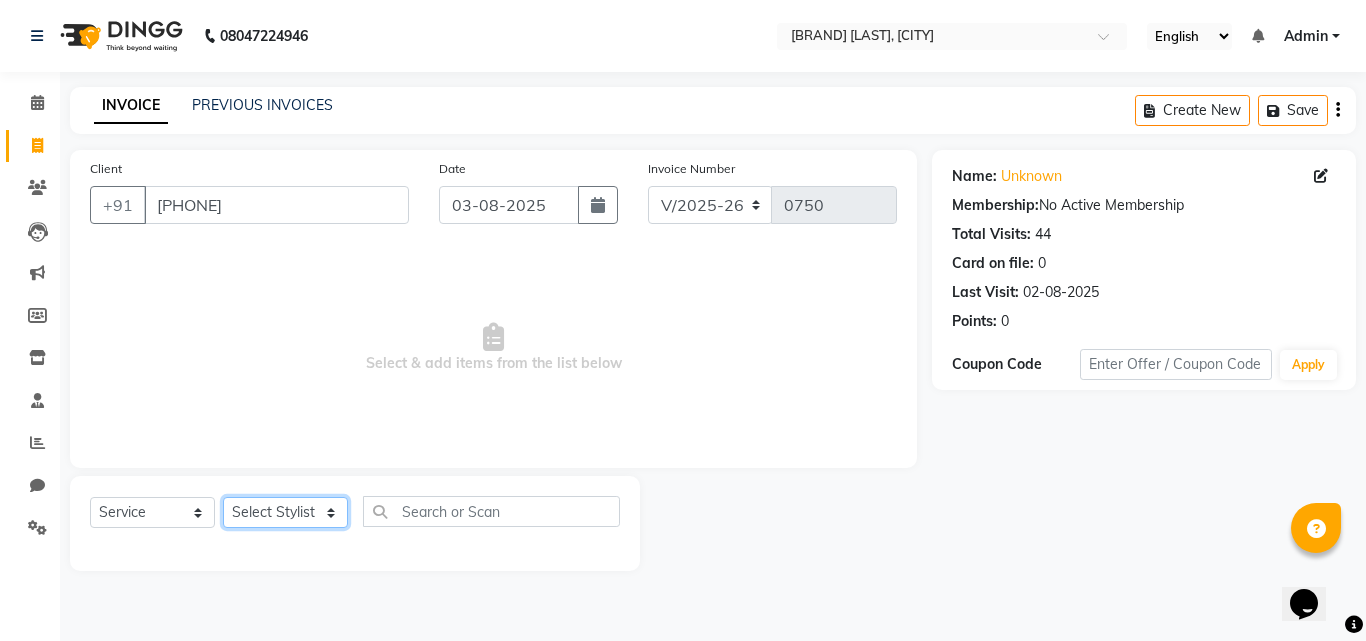 click on "Select Stylist Amir Apeksha Haider Salmani HASIM Salman Sheetal Panchal" 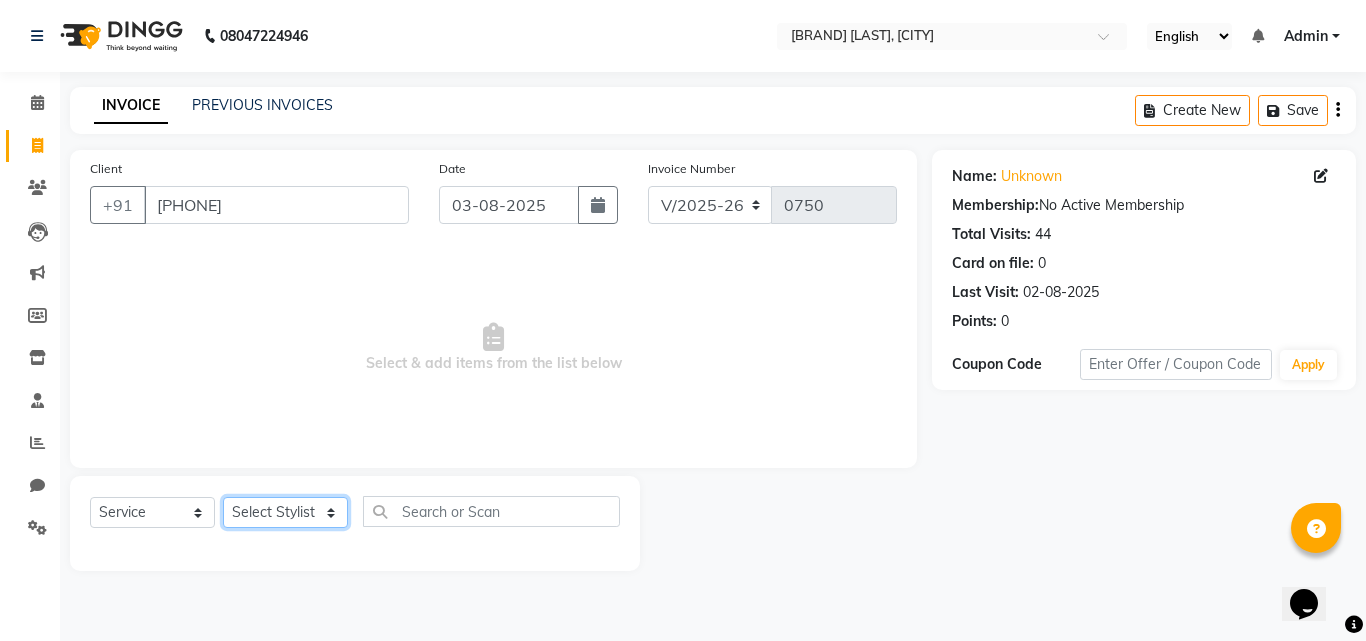 select on "87895" 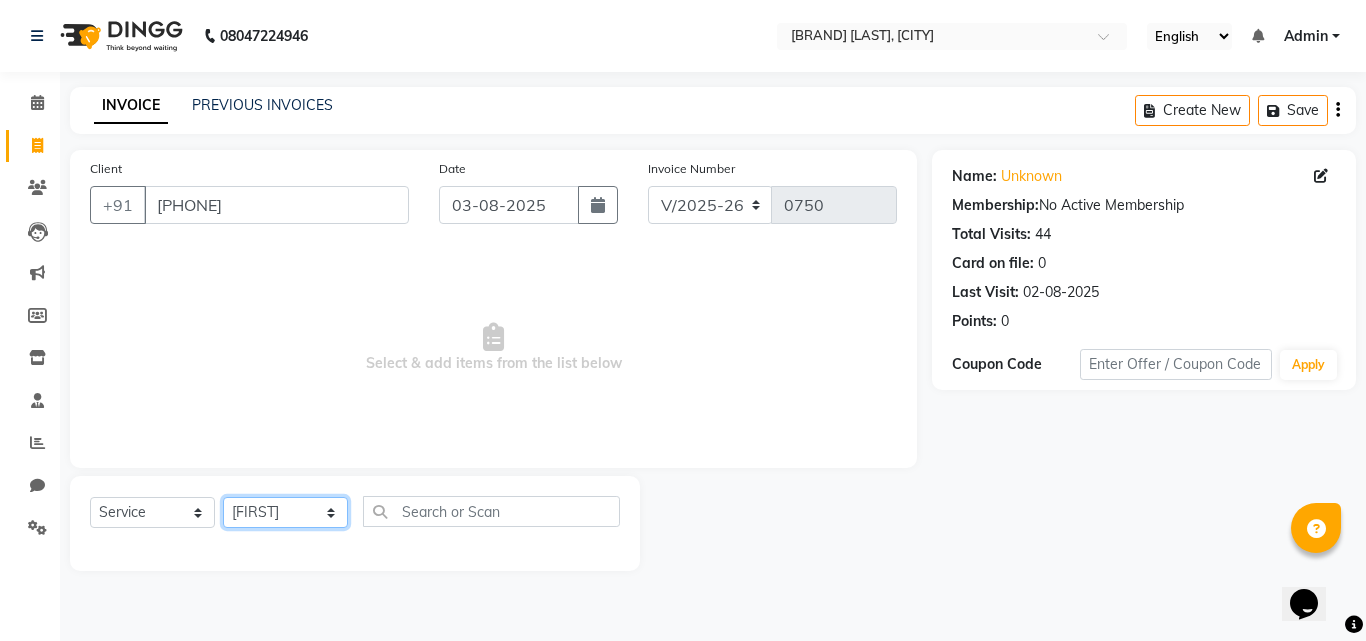 click on "Select Stylist Amir Apeksha Haider Salmani HASIM Salman Sheetal Panchal" 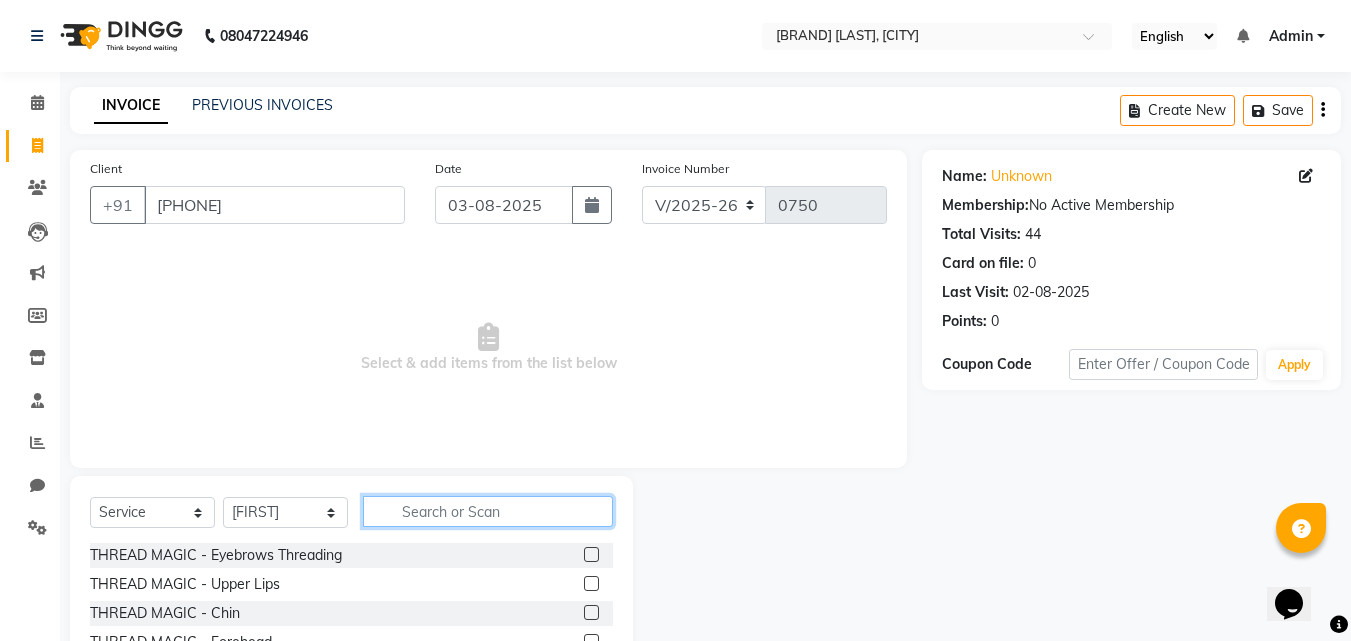 click 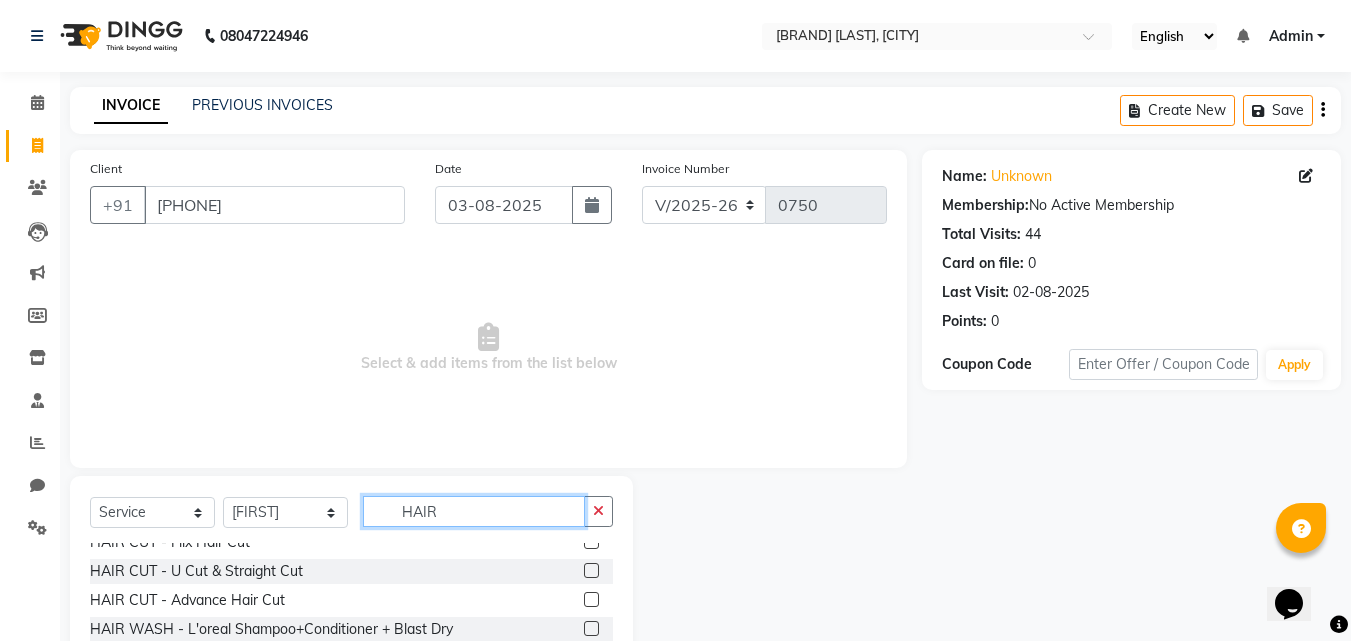 scroll, scrollTop: 0, scrollLeft: 0, axis: both 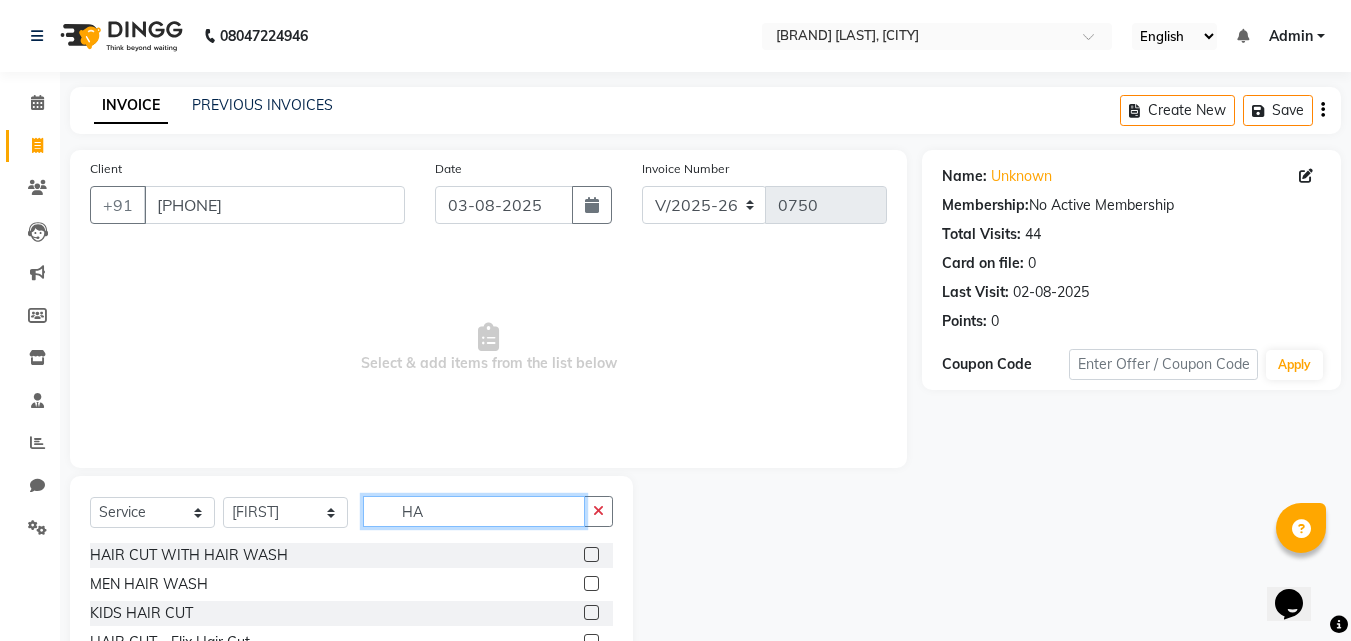 type on "H" 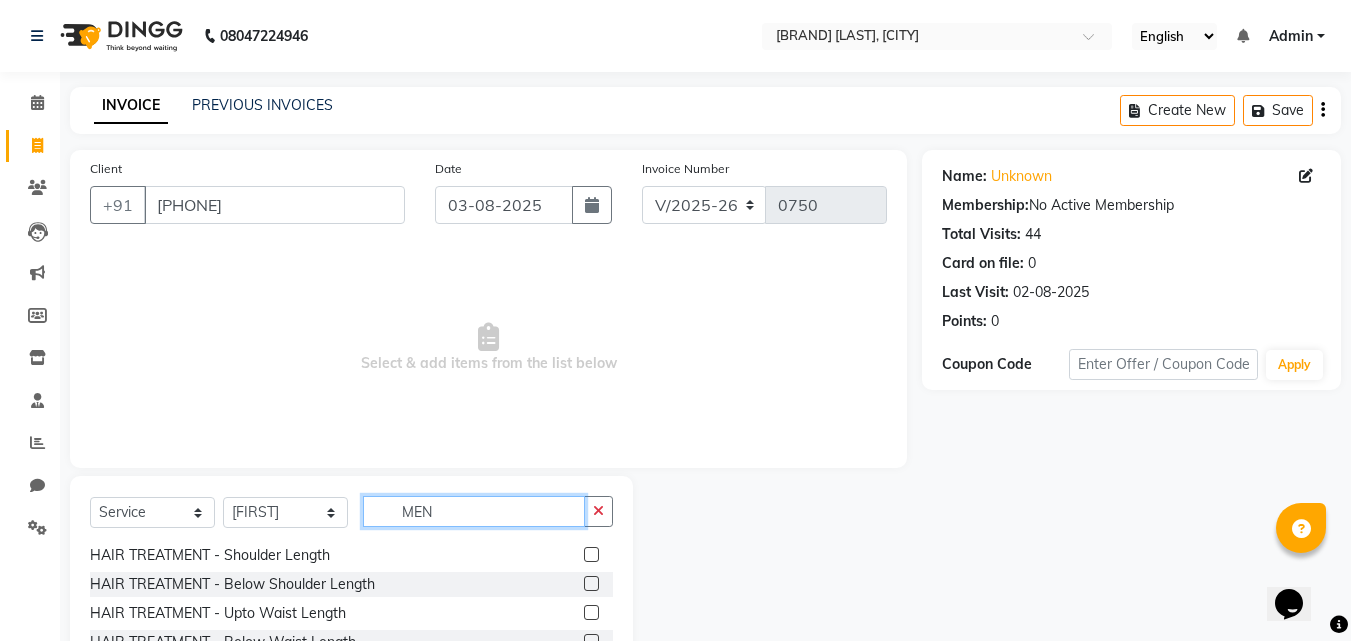 scroll, scrollTop: 200, scrollLeft: 0, axis: vertical 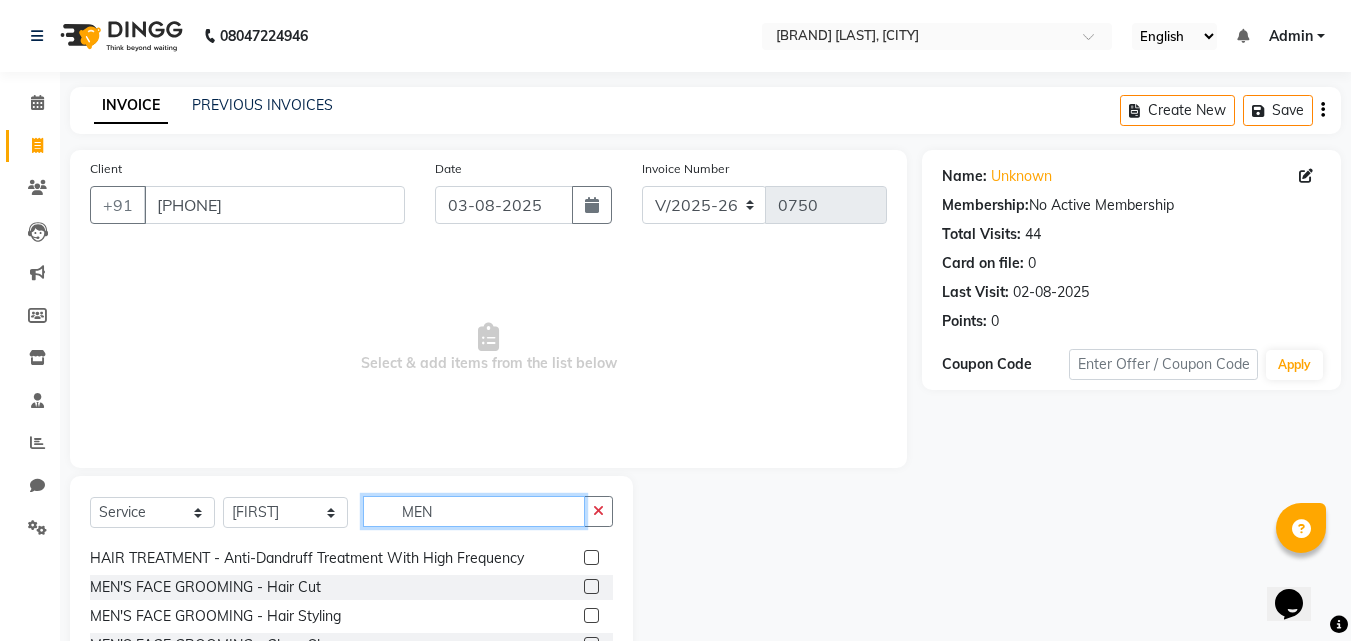 type on "MEN" 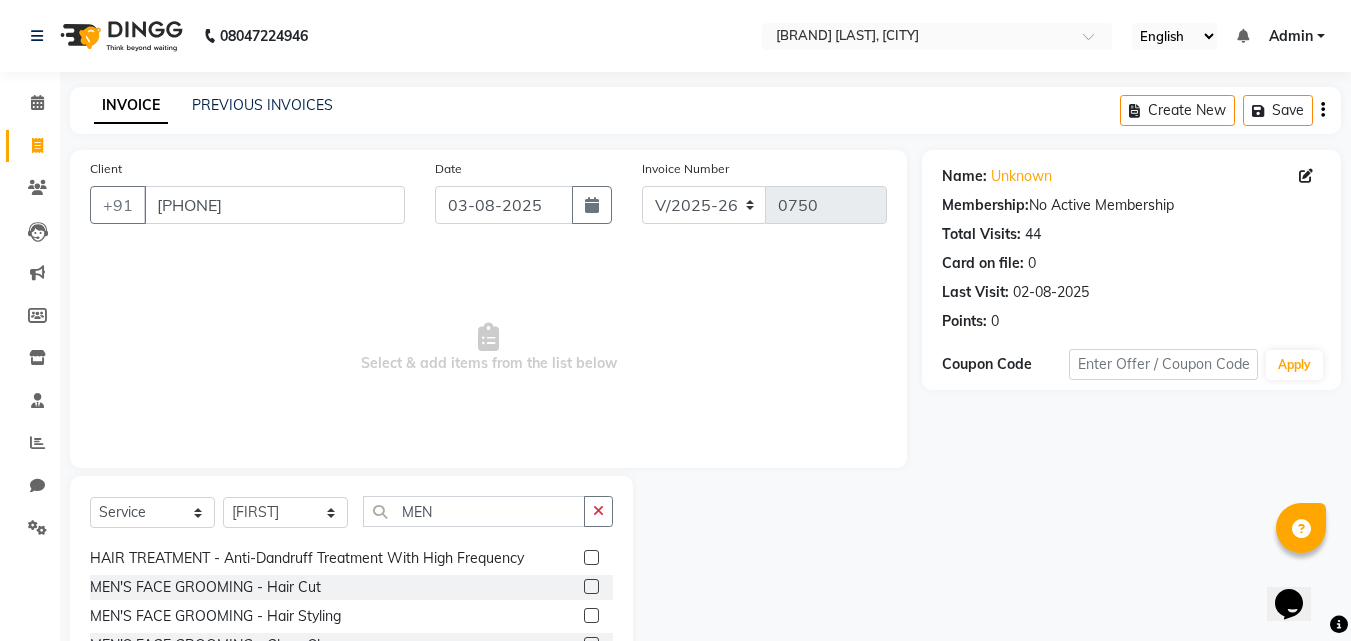 click 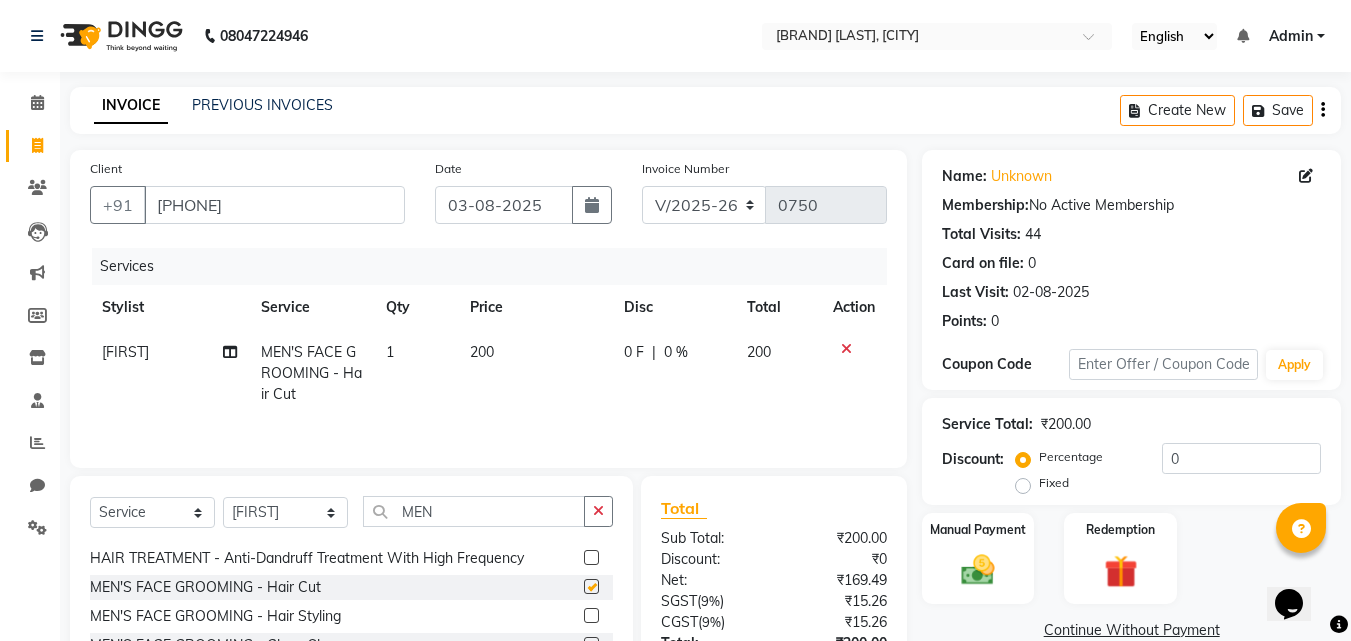 checkbox on "false" 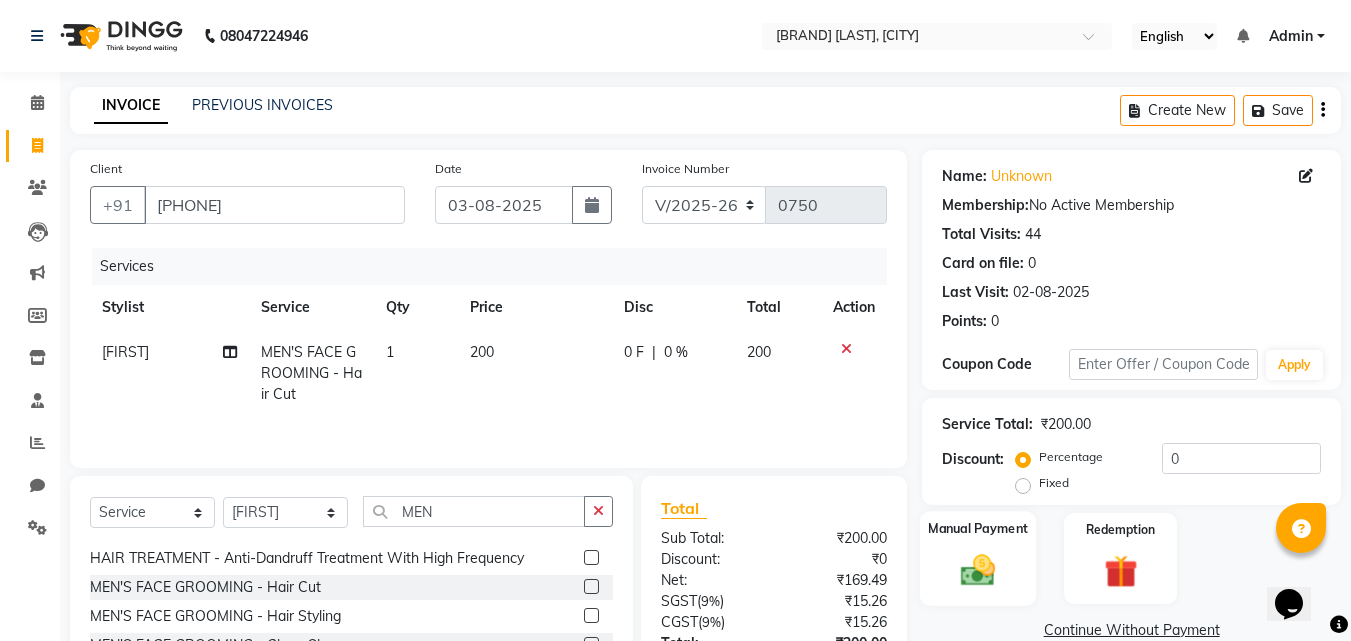 click 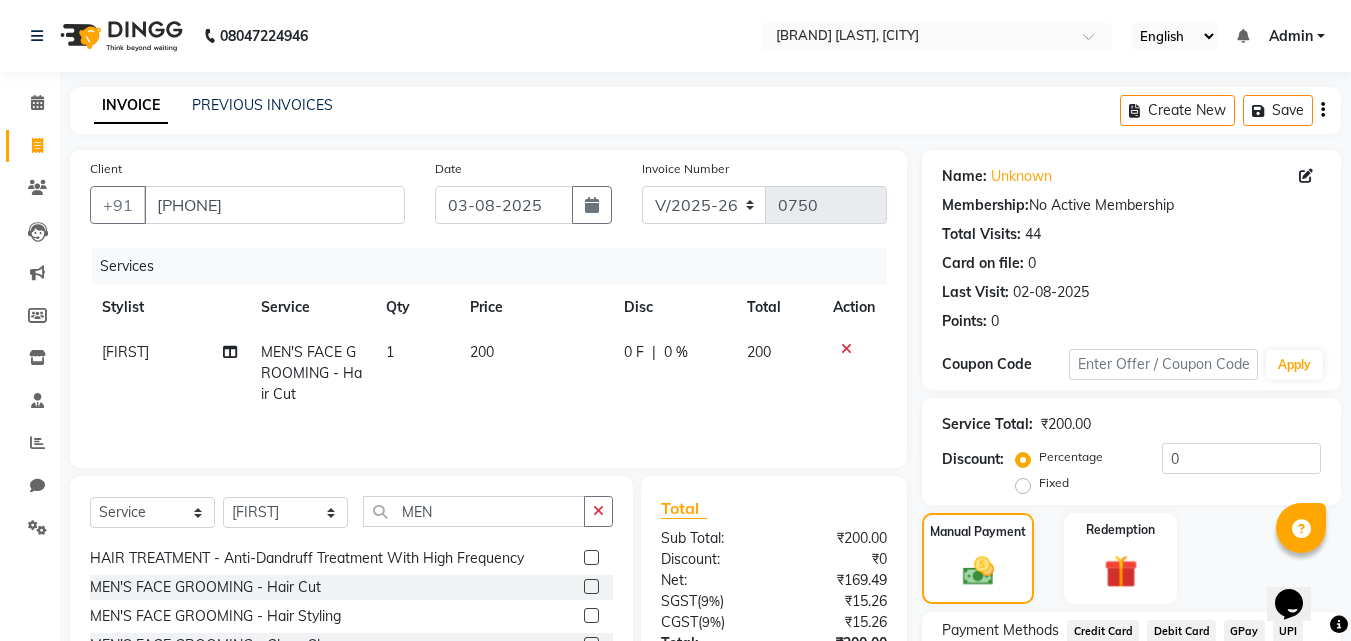 scroll, scrollTop: 162, scrollLeft: 0, axis: vertical 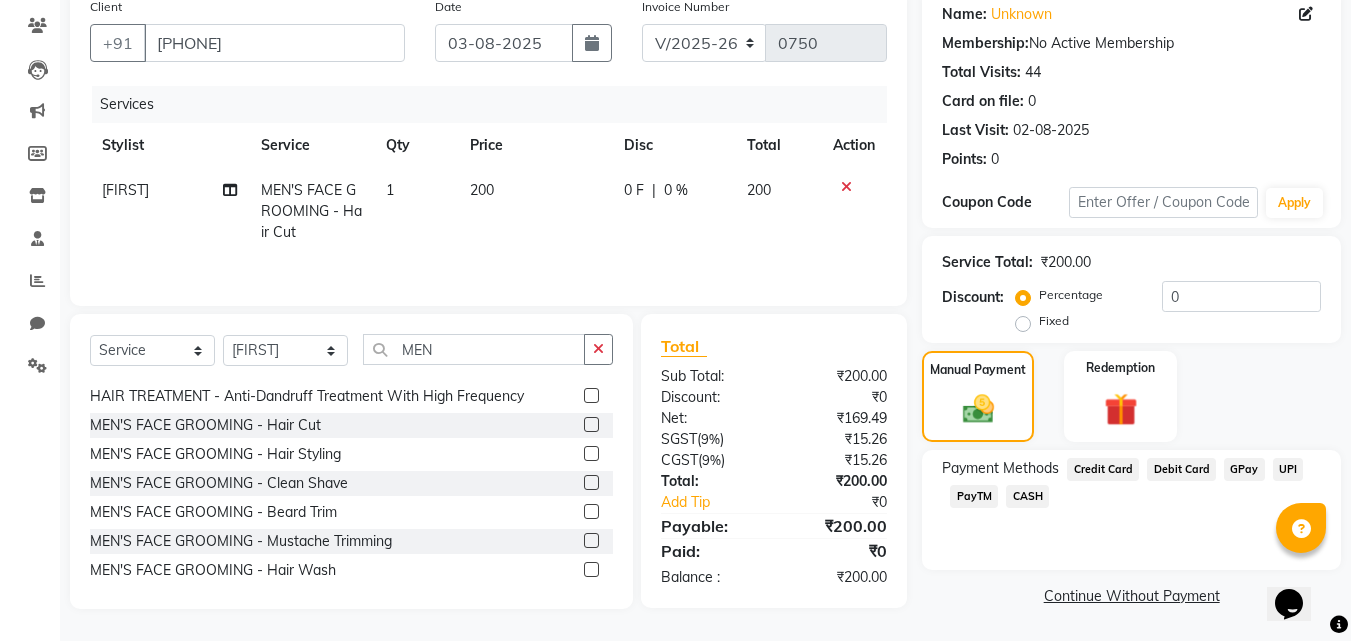 click on "GPay" 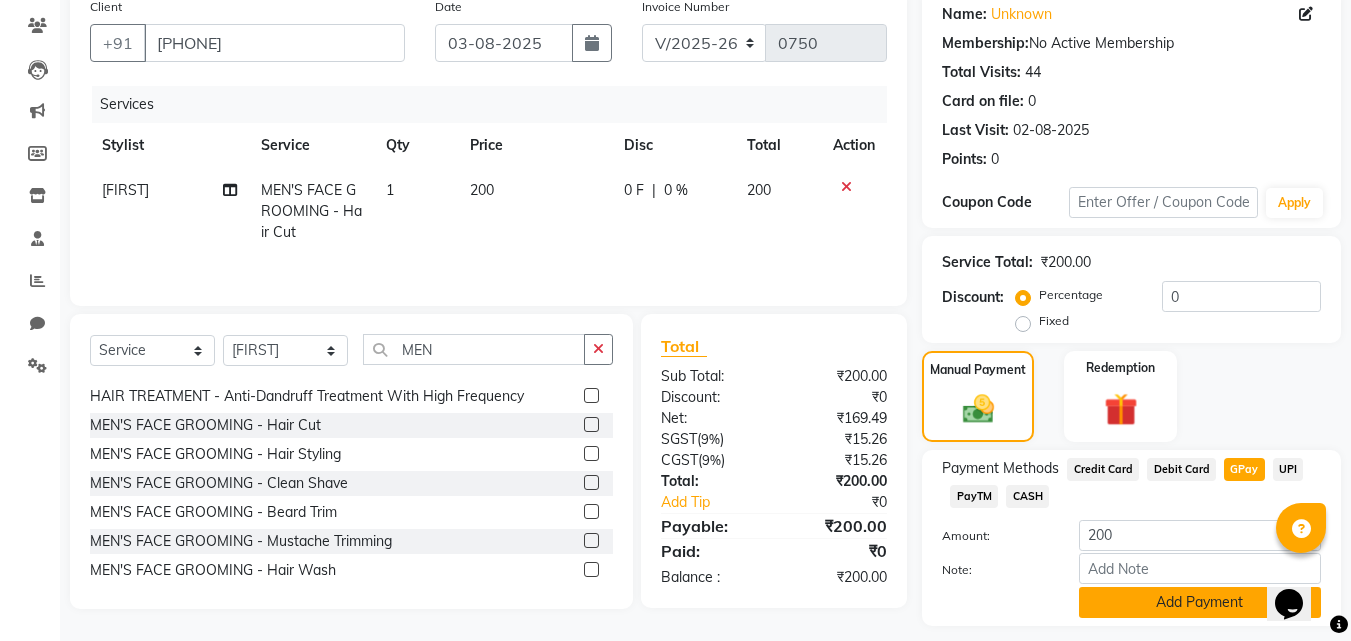 click on "Add Payment" 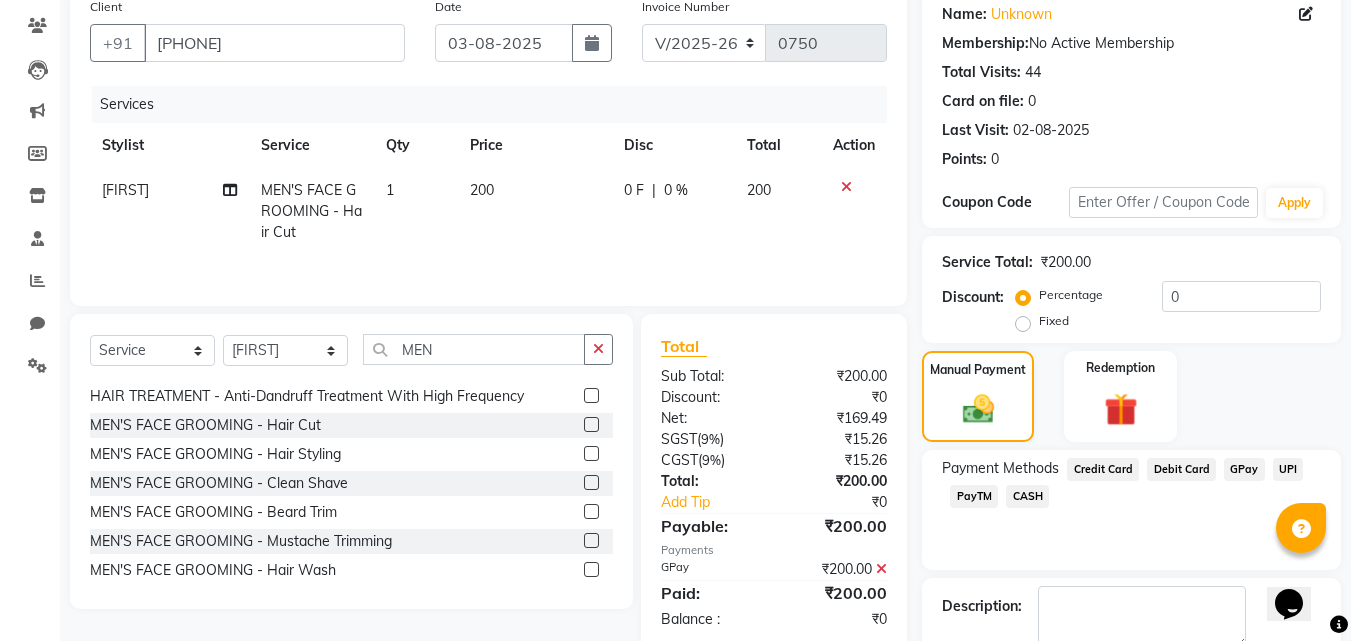 scroll, scrollTop: 275, scrollLeft: 0, axis: vertical 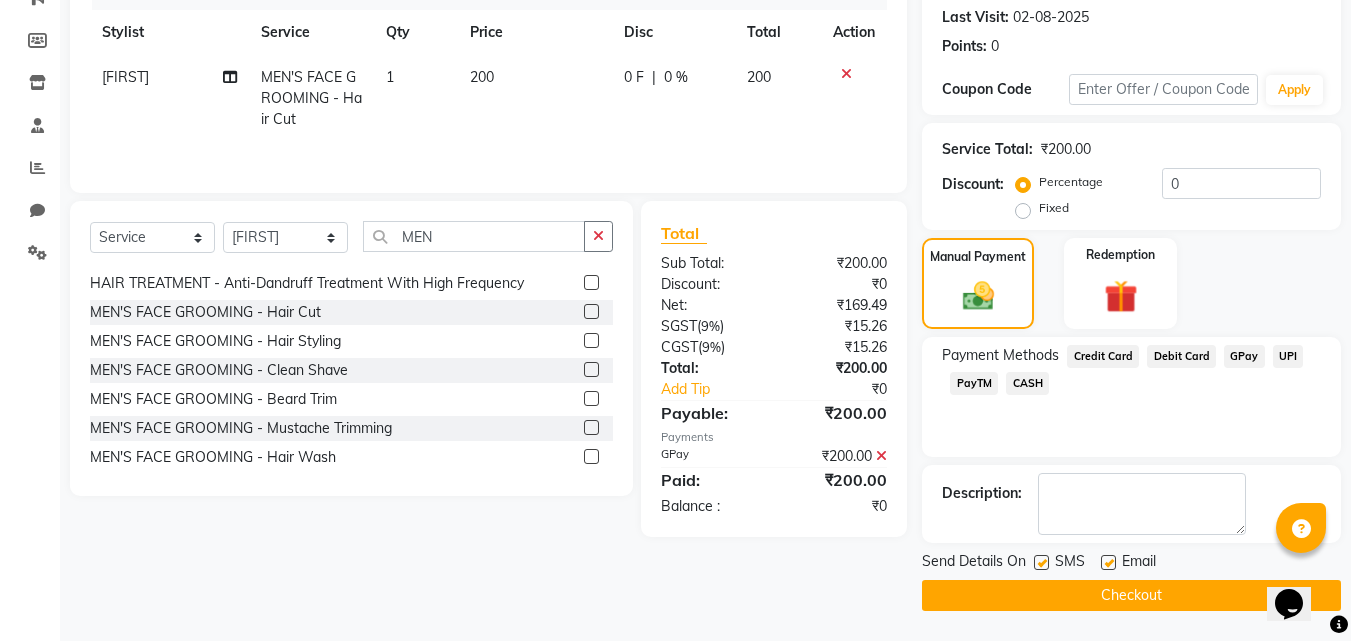 click on "Checkout" 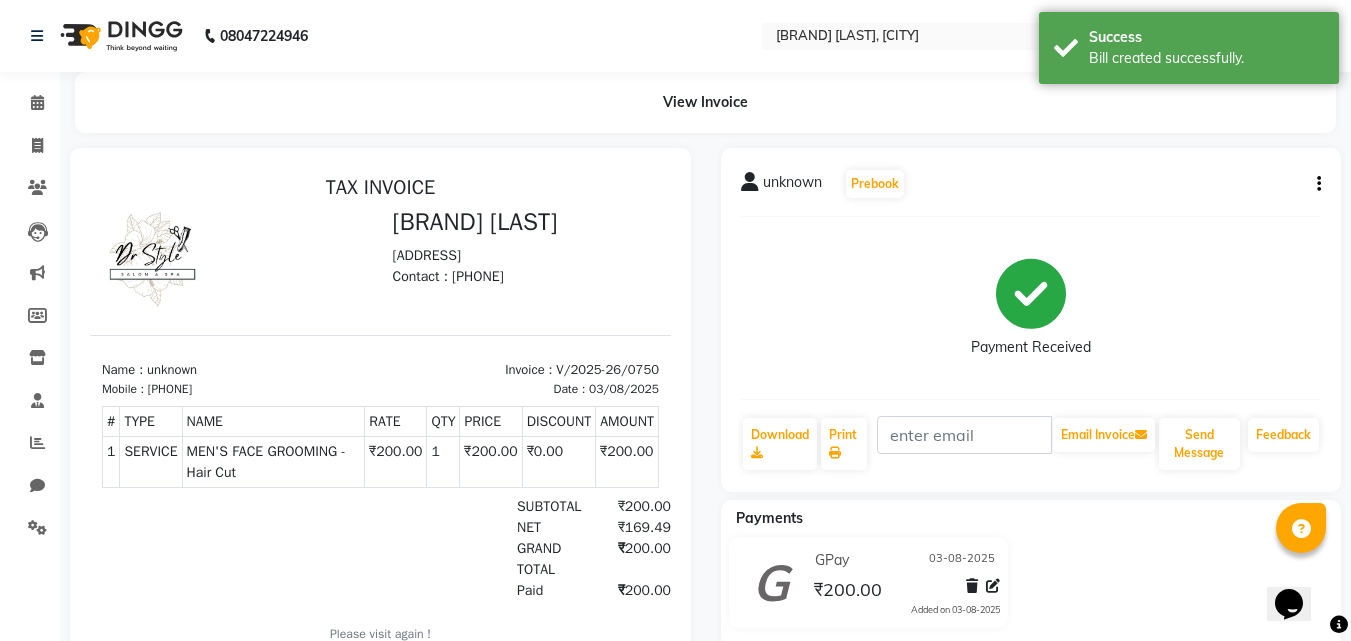 scroll, scrollTop: 0, scrollLeft: 0, axis: both 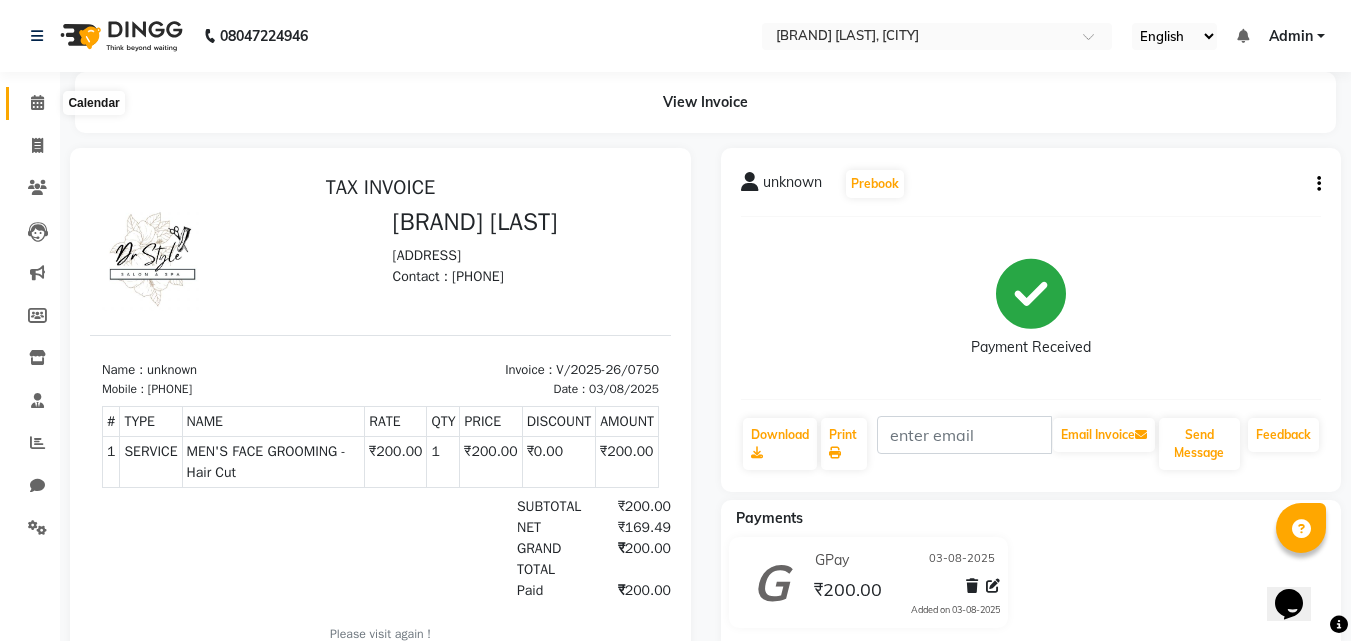 click 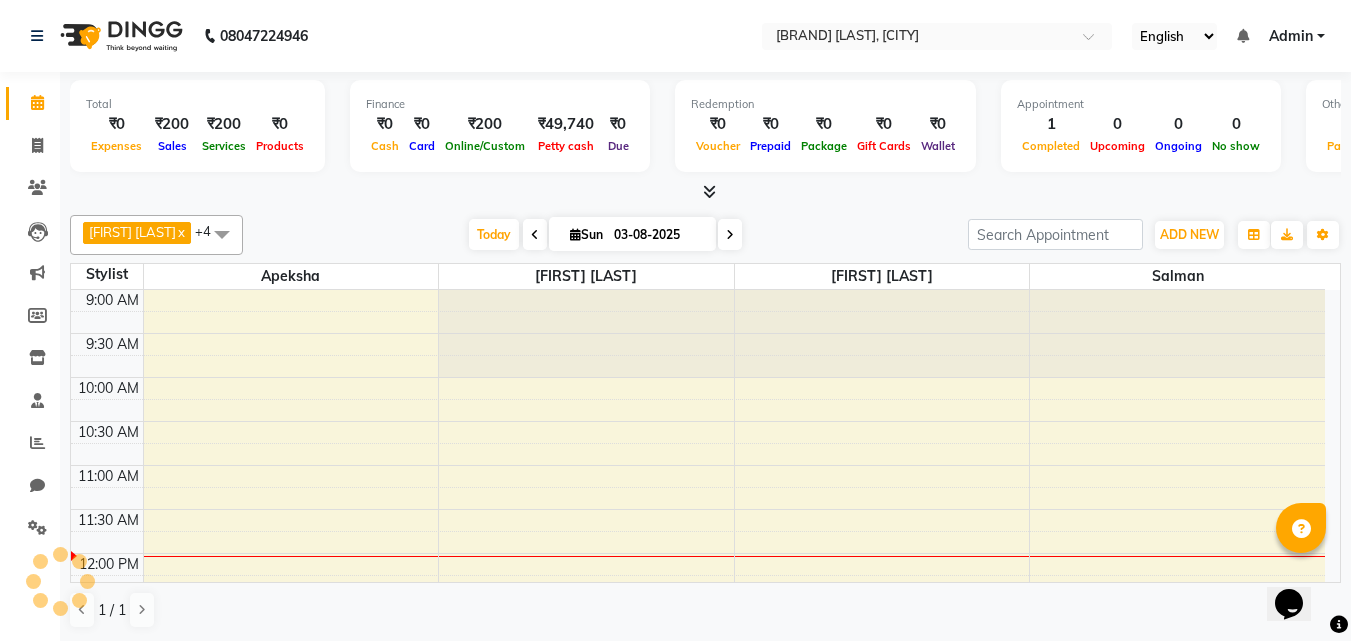 scroll, scrollTop: 265, scrollLeft: 0, axis: vertical 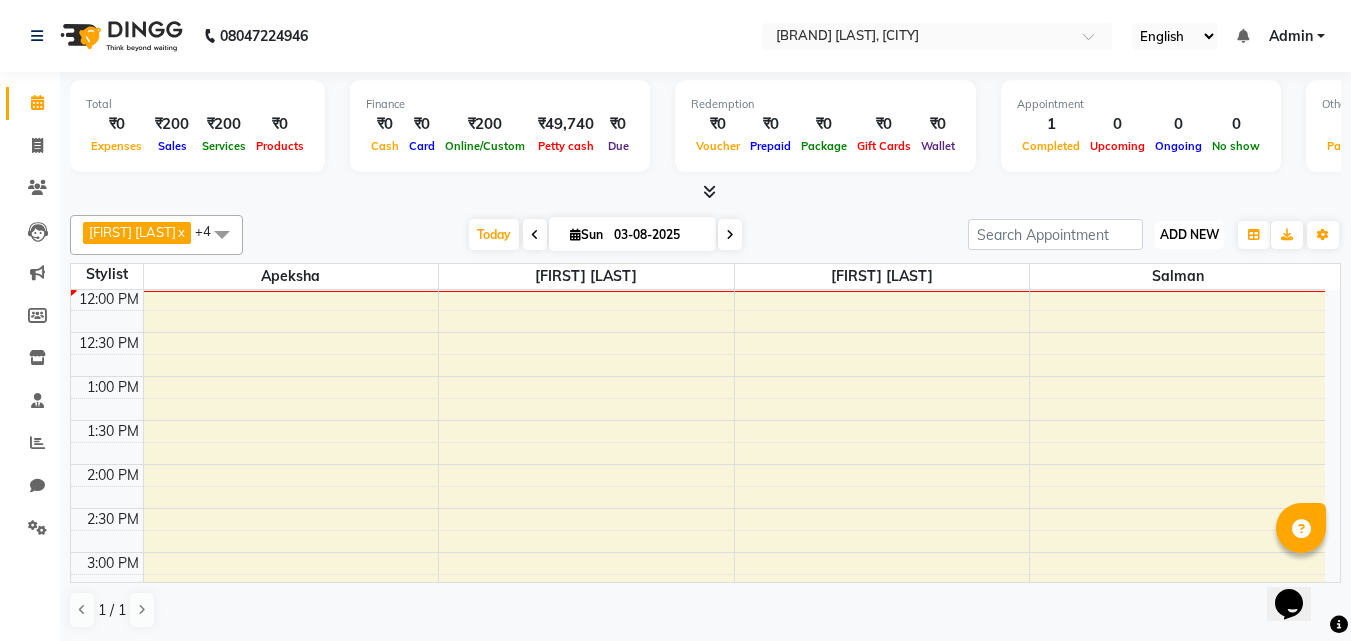 click on "ADD NEW" at bounding box center (1189, 234) 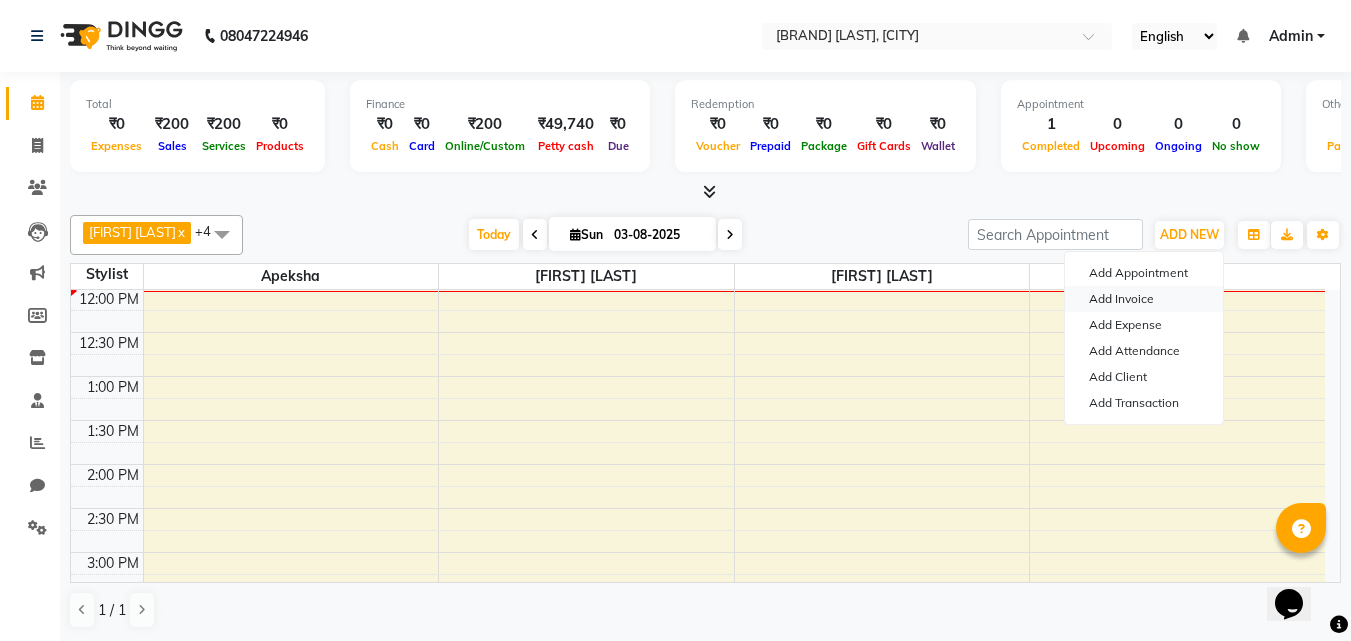 click on "Add Invoice" at bounding box center (1144, 299) 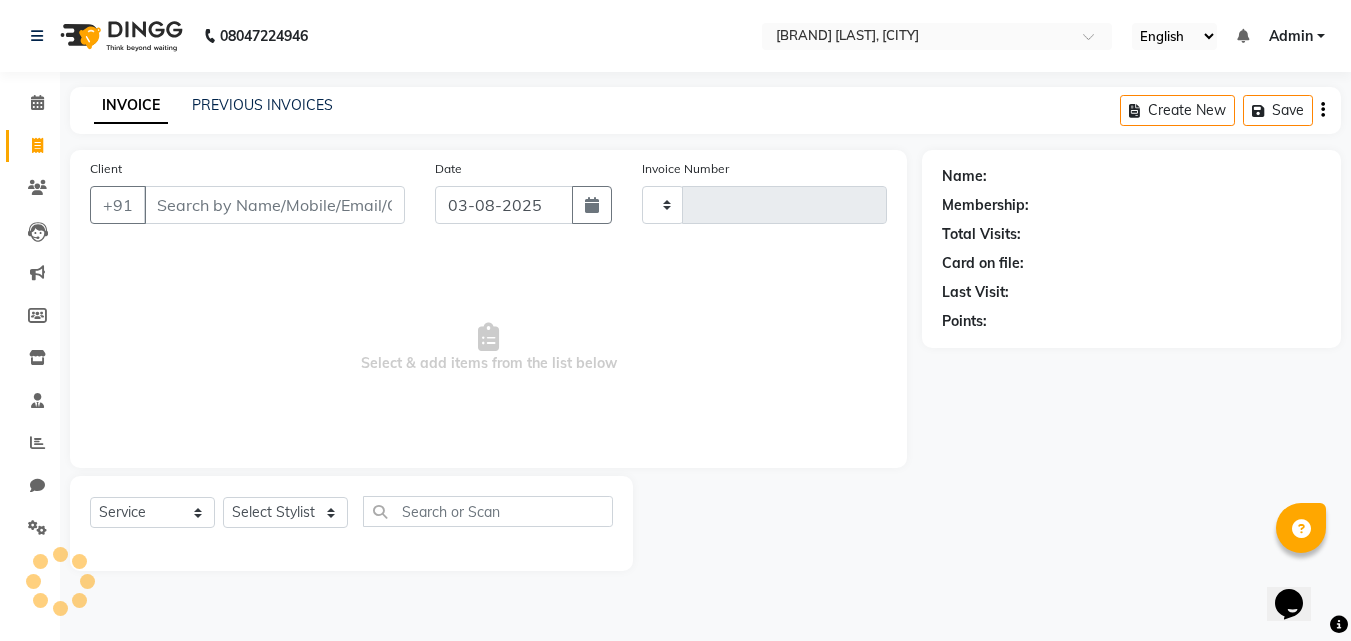 type on "0751" 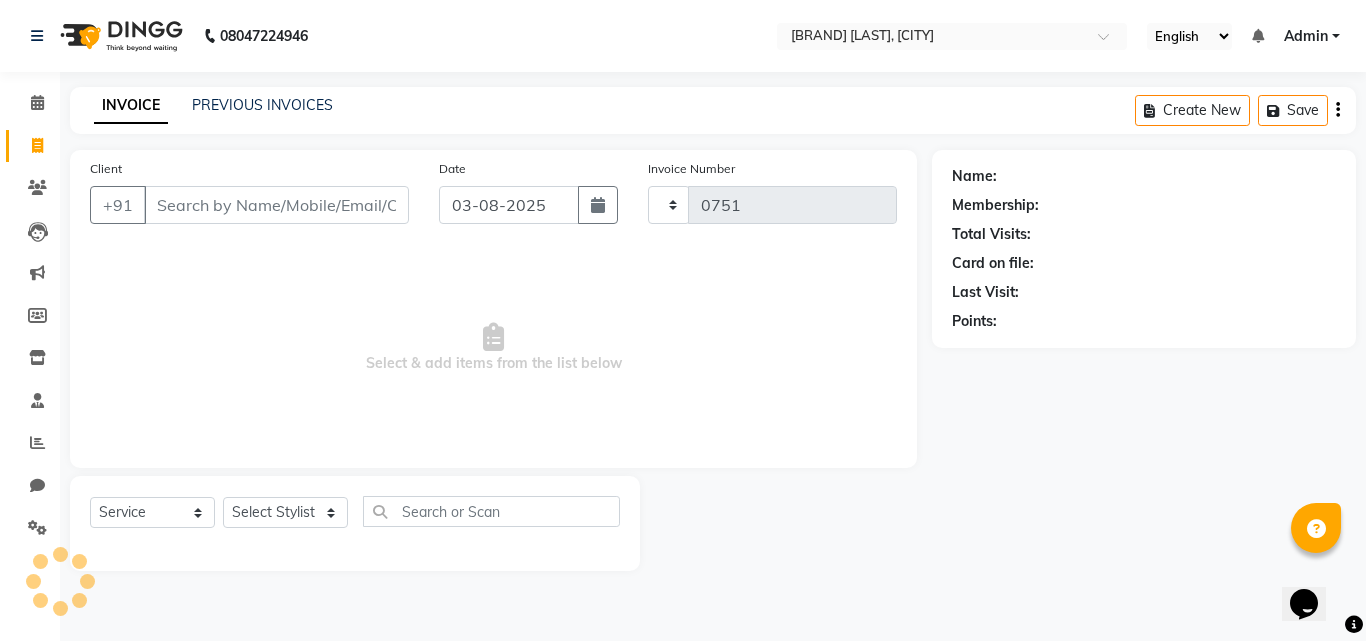 select on "7832" 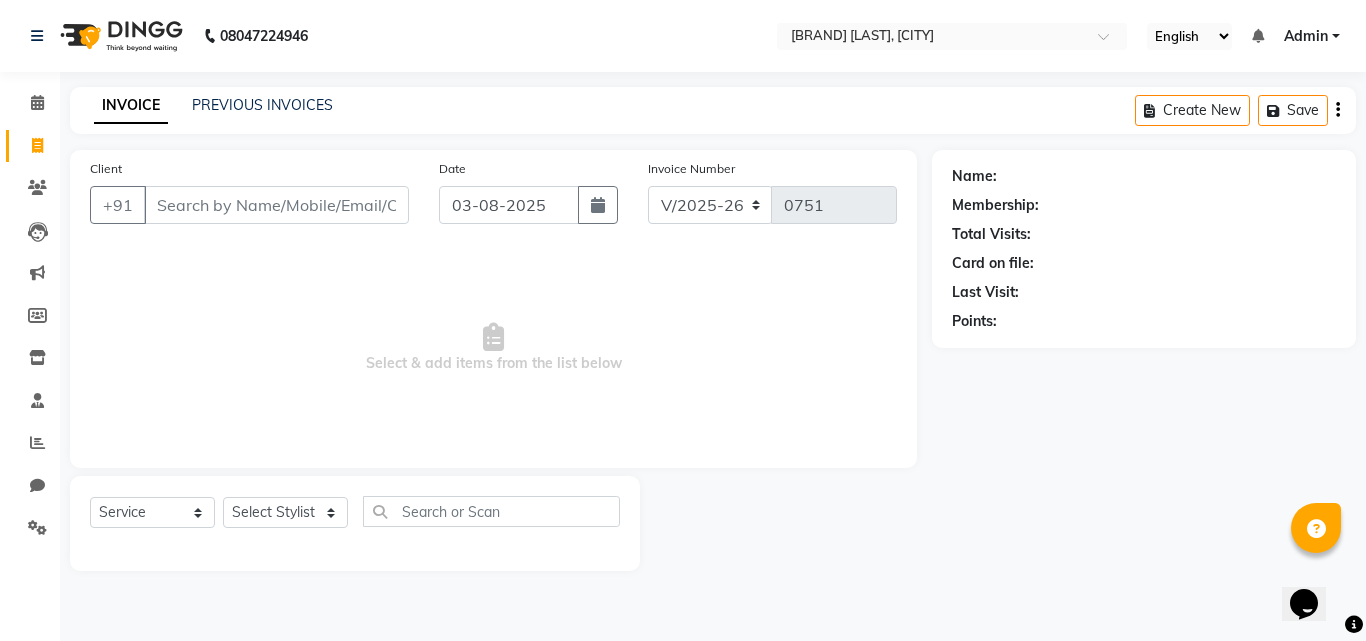 click on "Client" at bounding box center [276, 205] 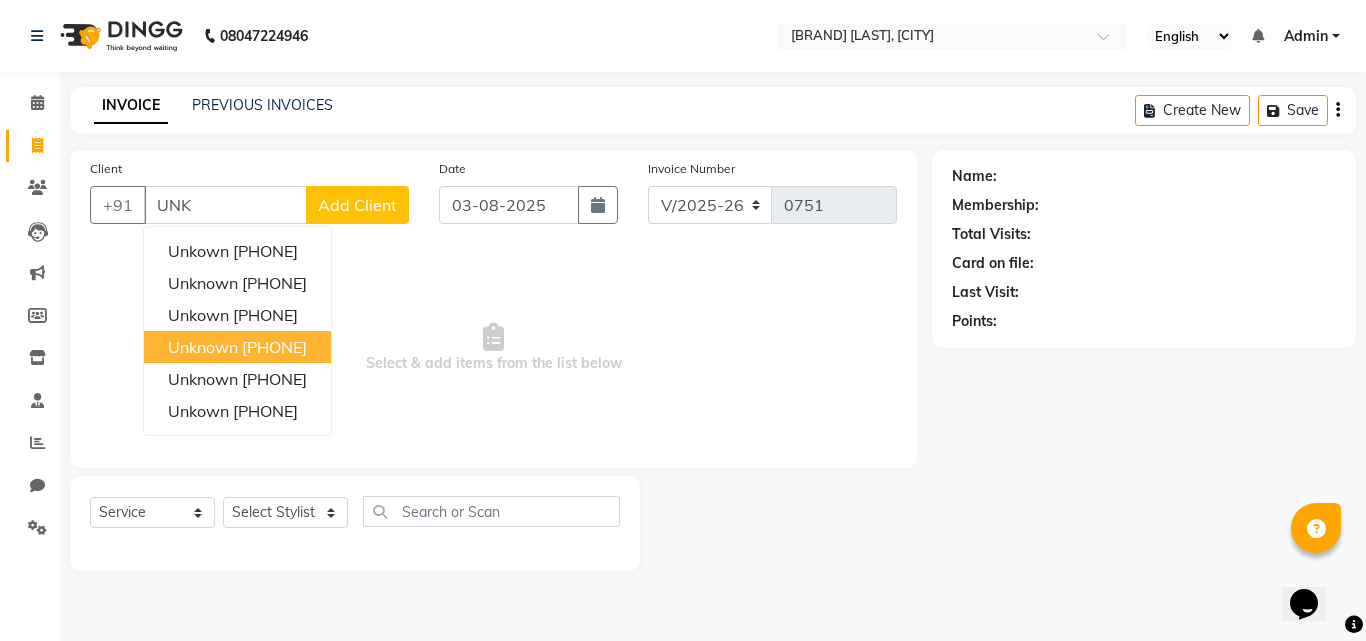 click on "1347200000000" at bounding box center [274, 347] 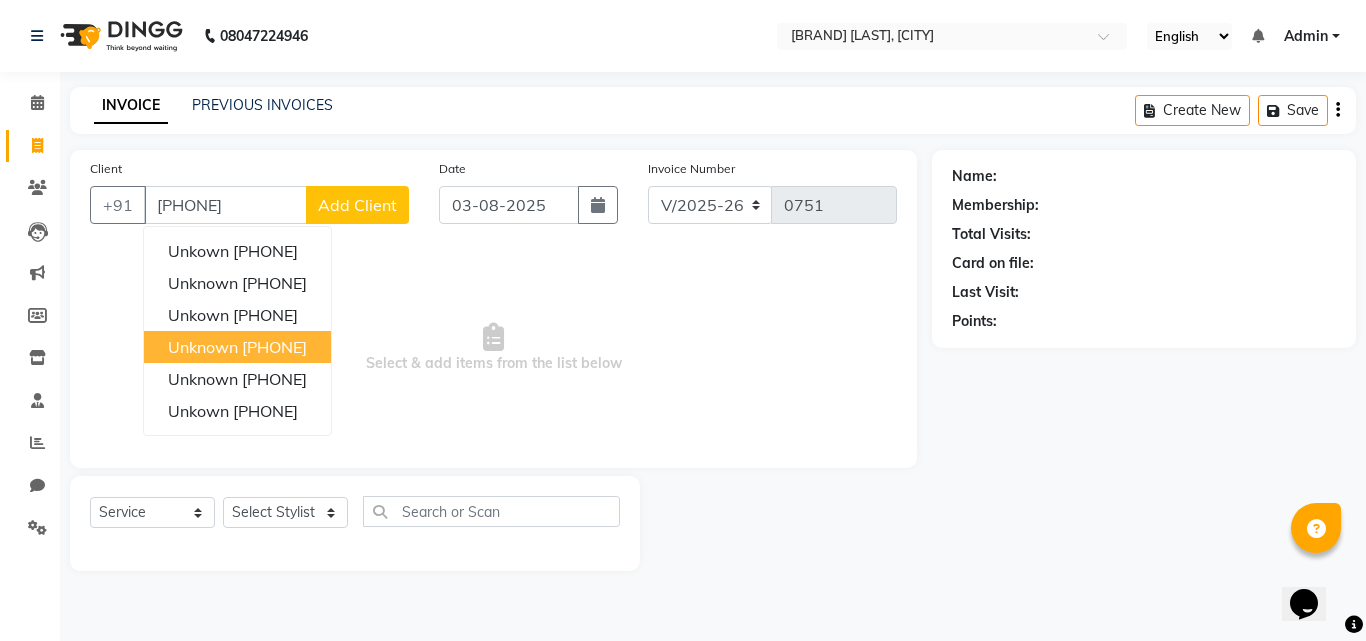 type on "1347200000000" 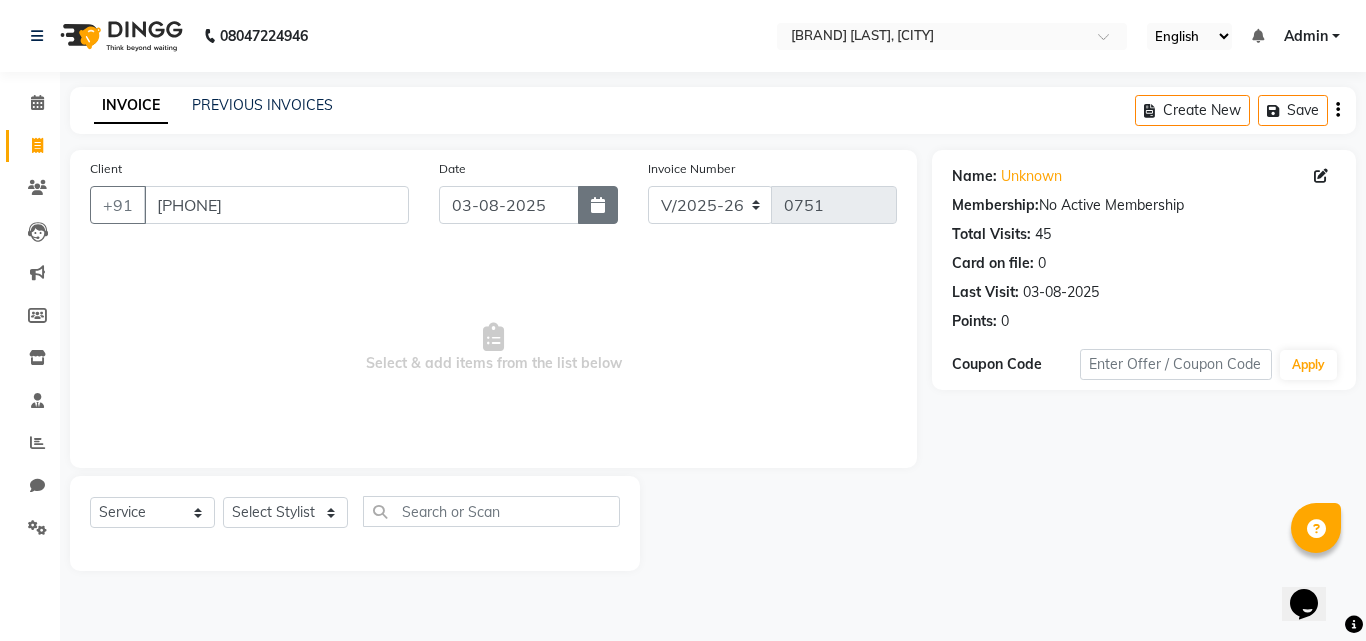 click 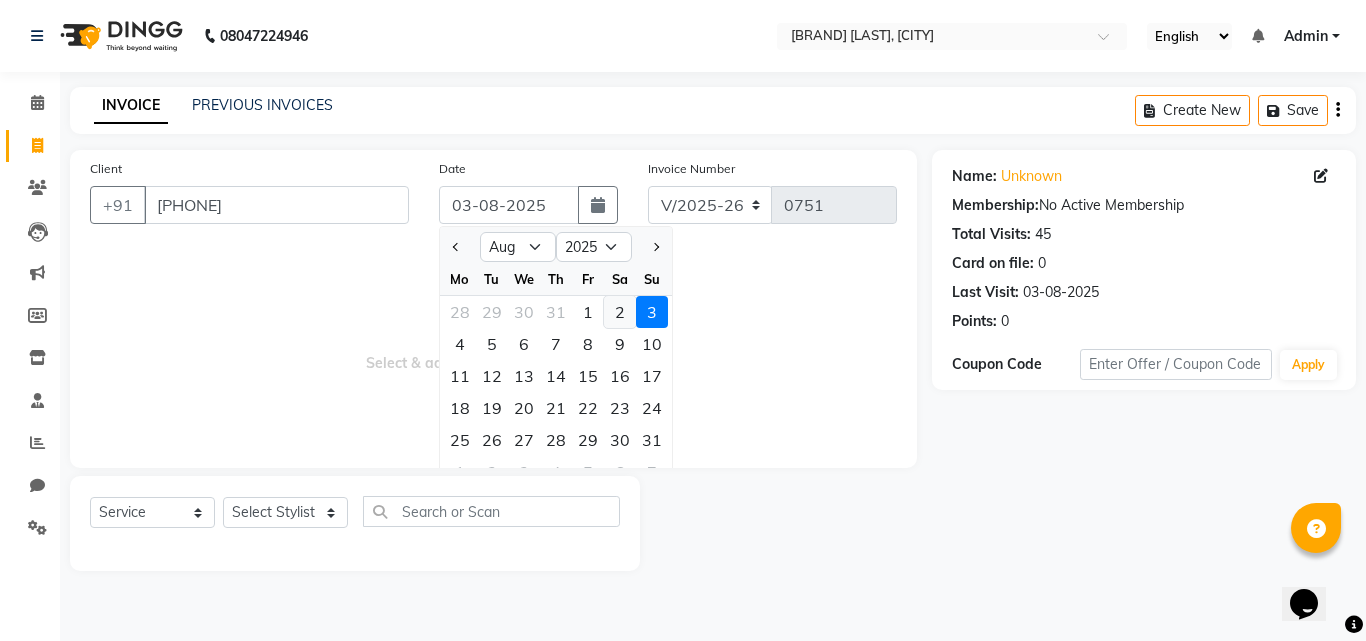 click on "2" 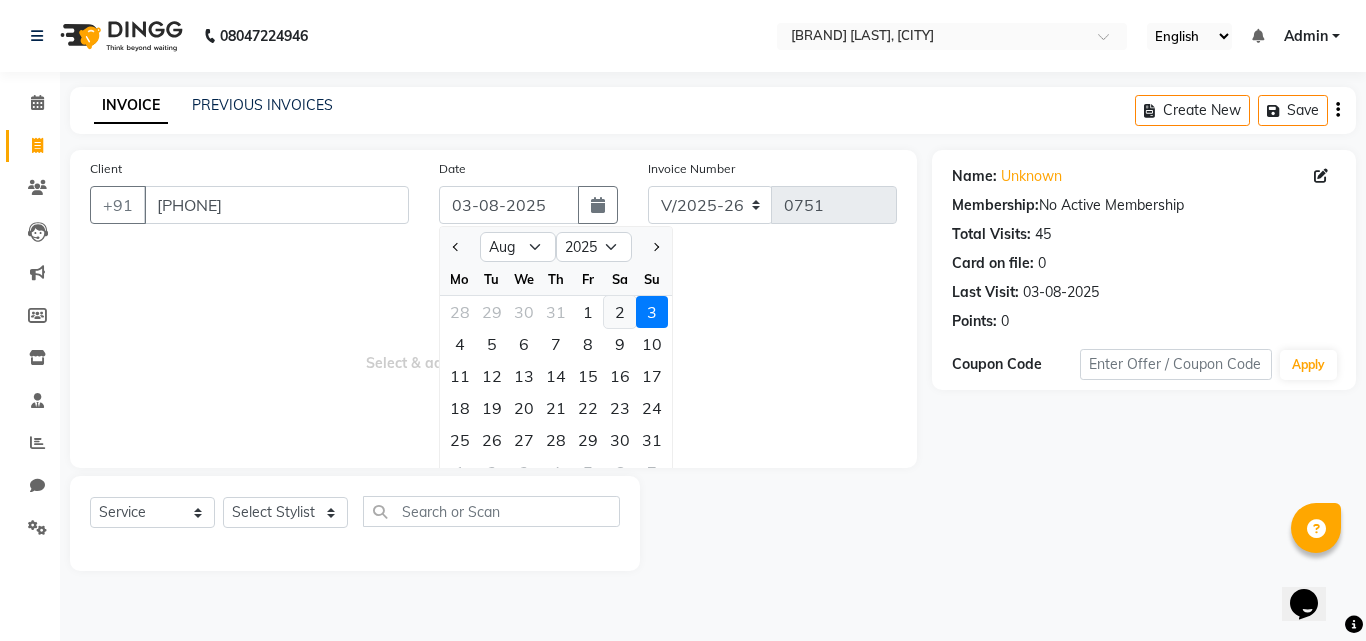 type on "02-08-2025" 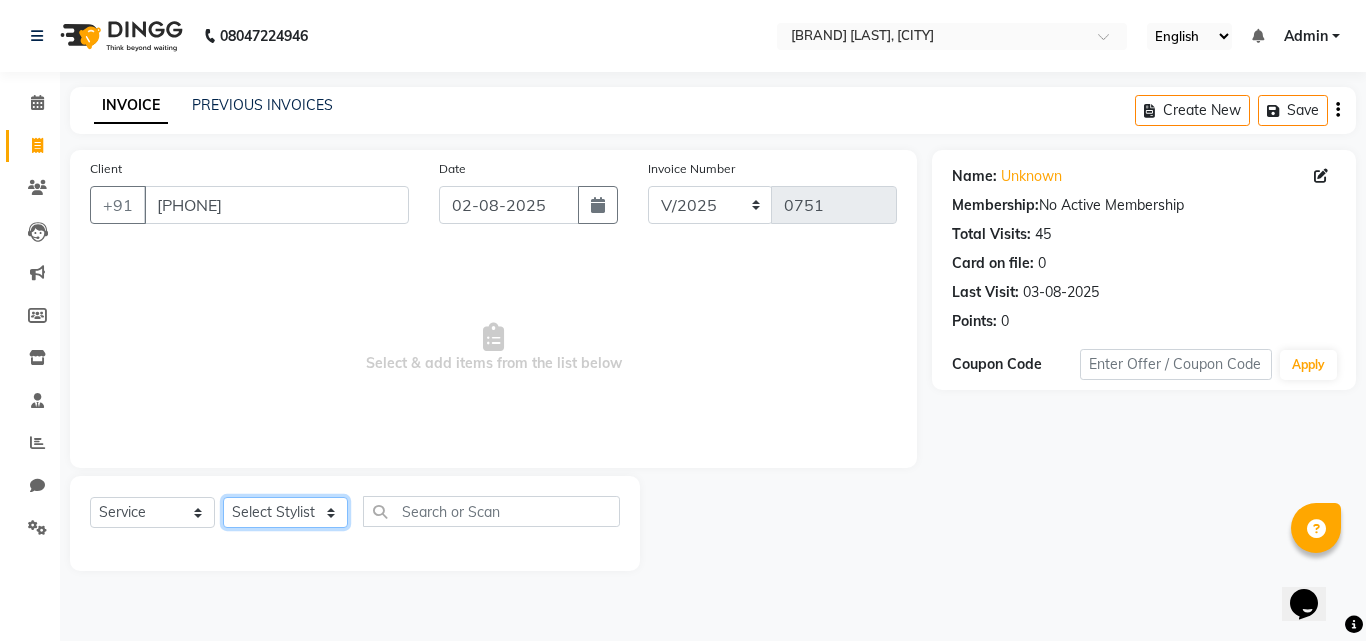 click on "Select Stylist Amir Apeksha Haider Salmani HASIM Salman Sheetal Panchal" 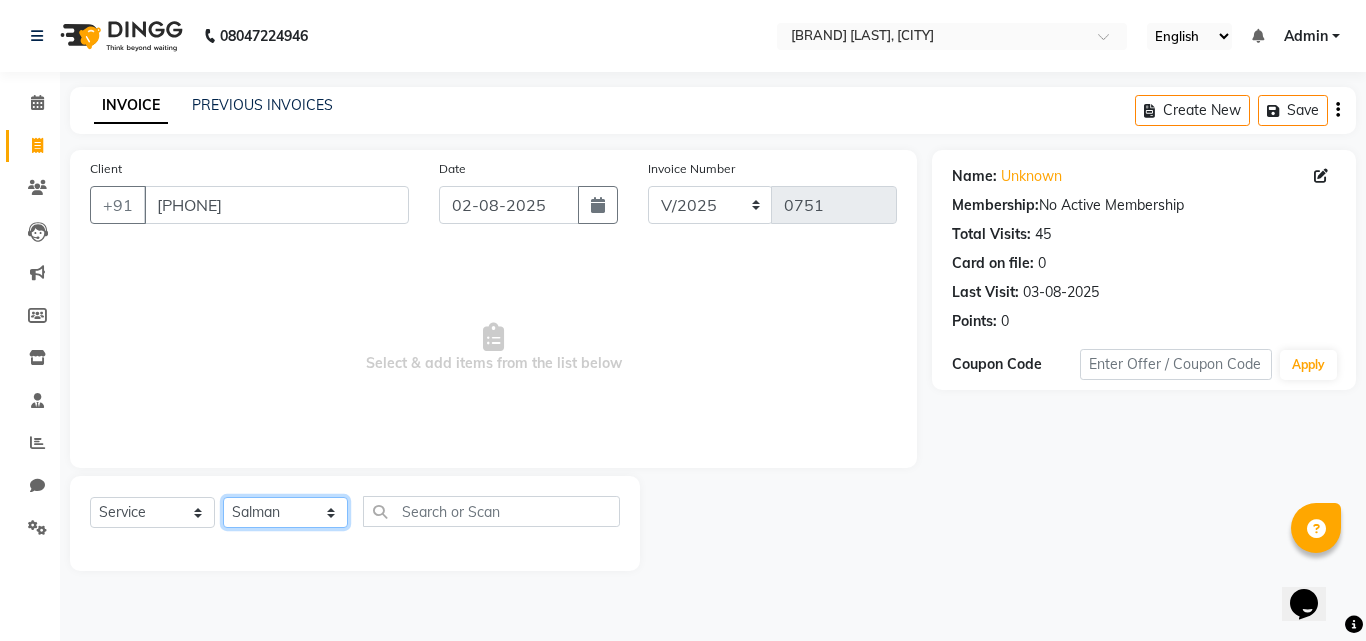 click on "Select Stylist Amir Apeksha Haider Salmani HASIM Salman Sheetal Panchal" 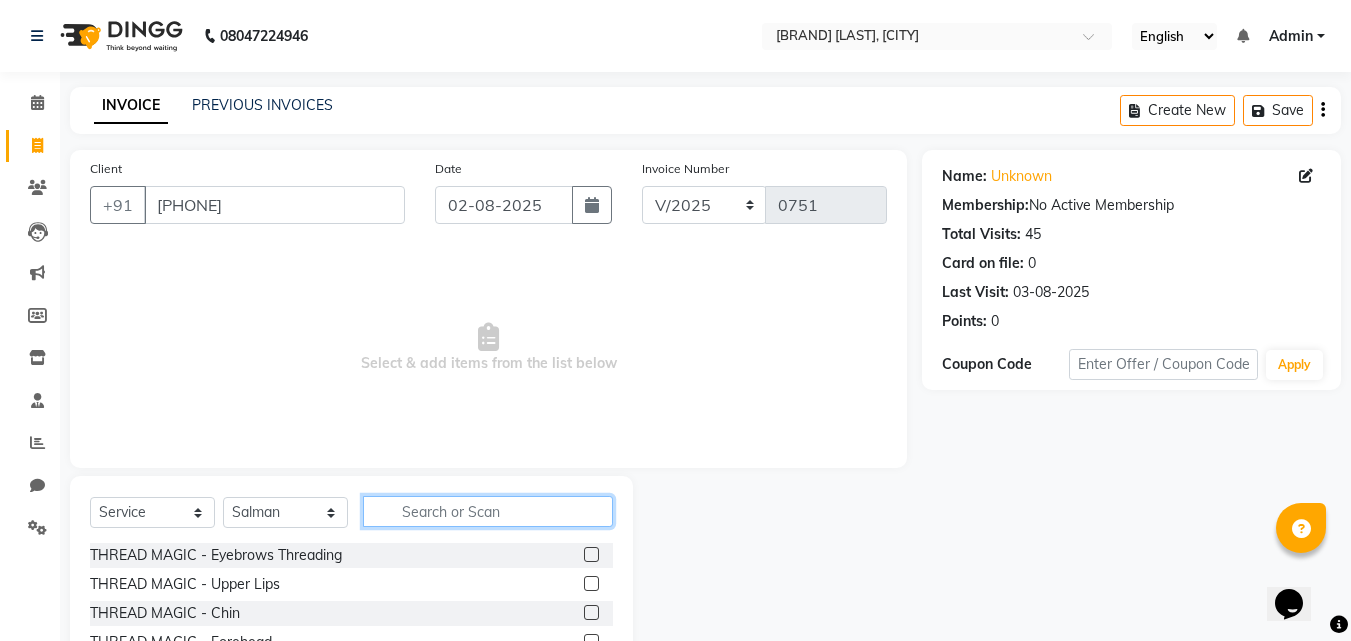 click 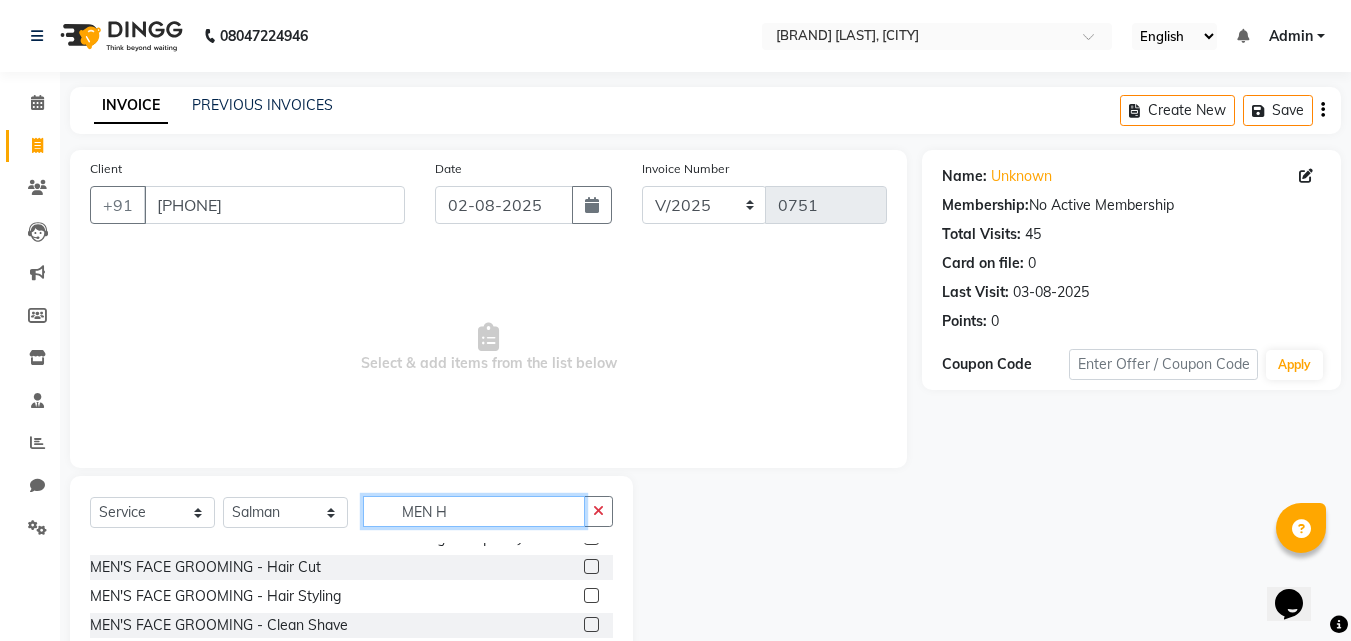 scroll, scrollTop: 223, scrollLeft: 0, axis: vertical 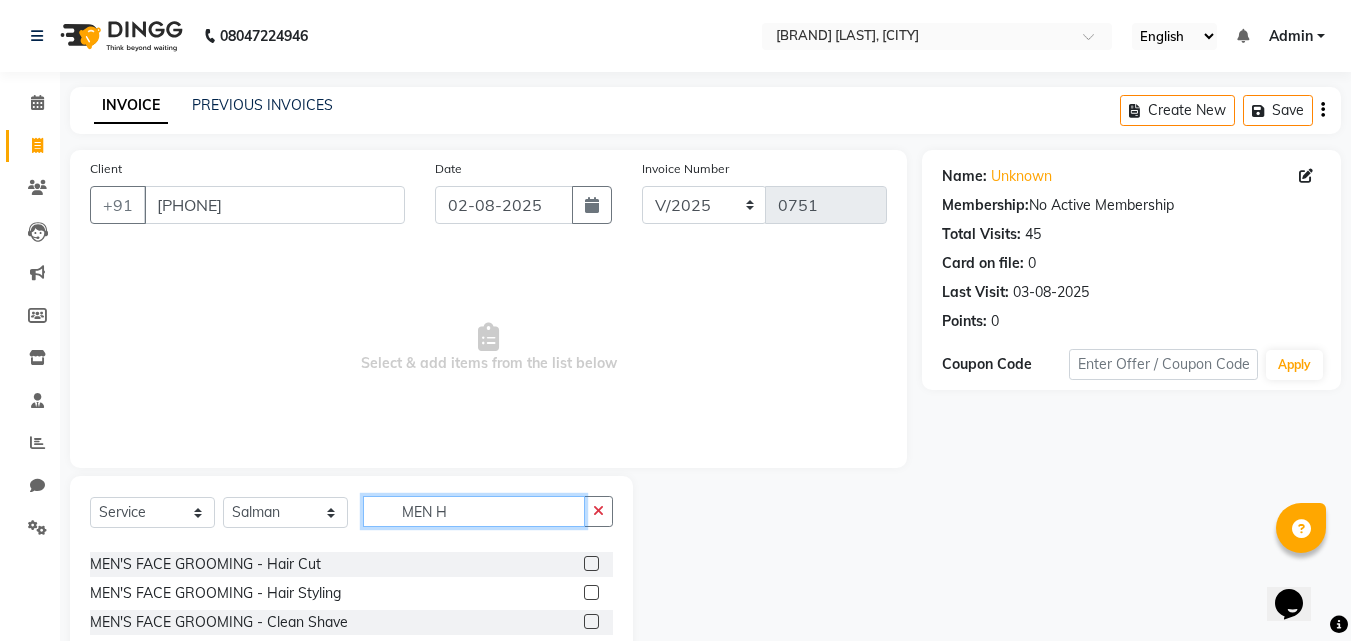 type on "MEN H" 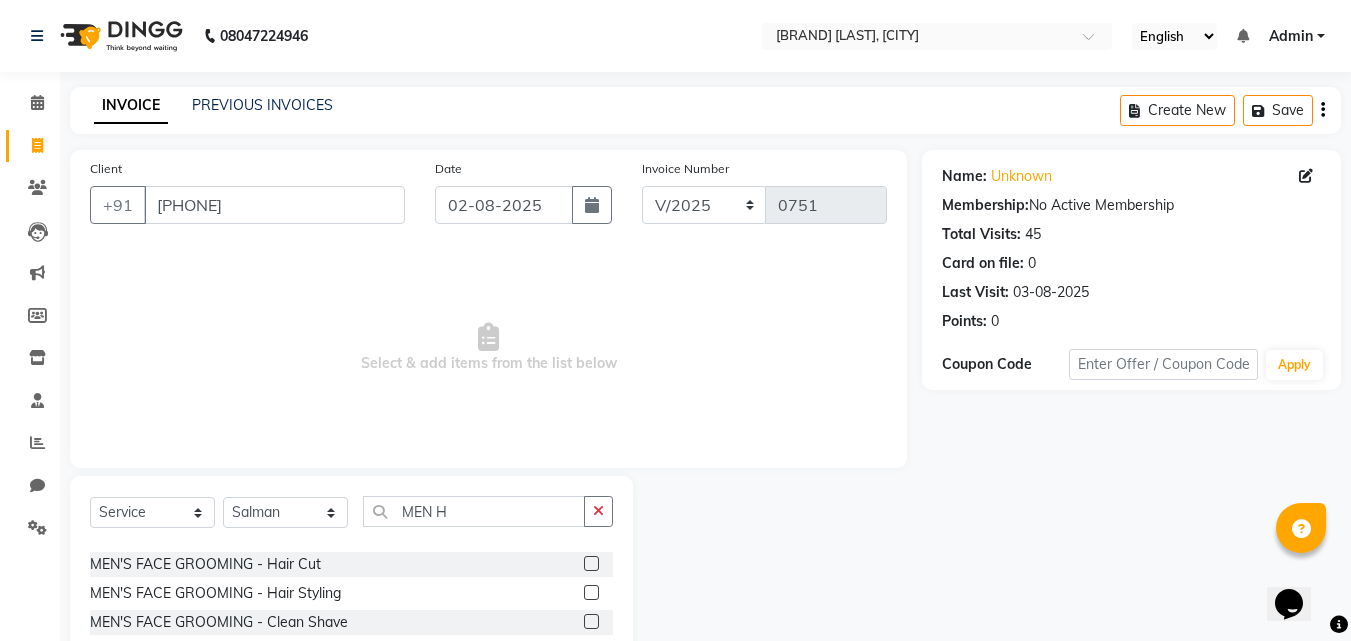 click 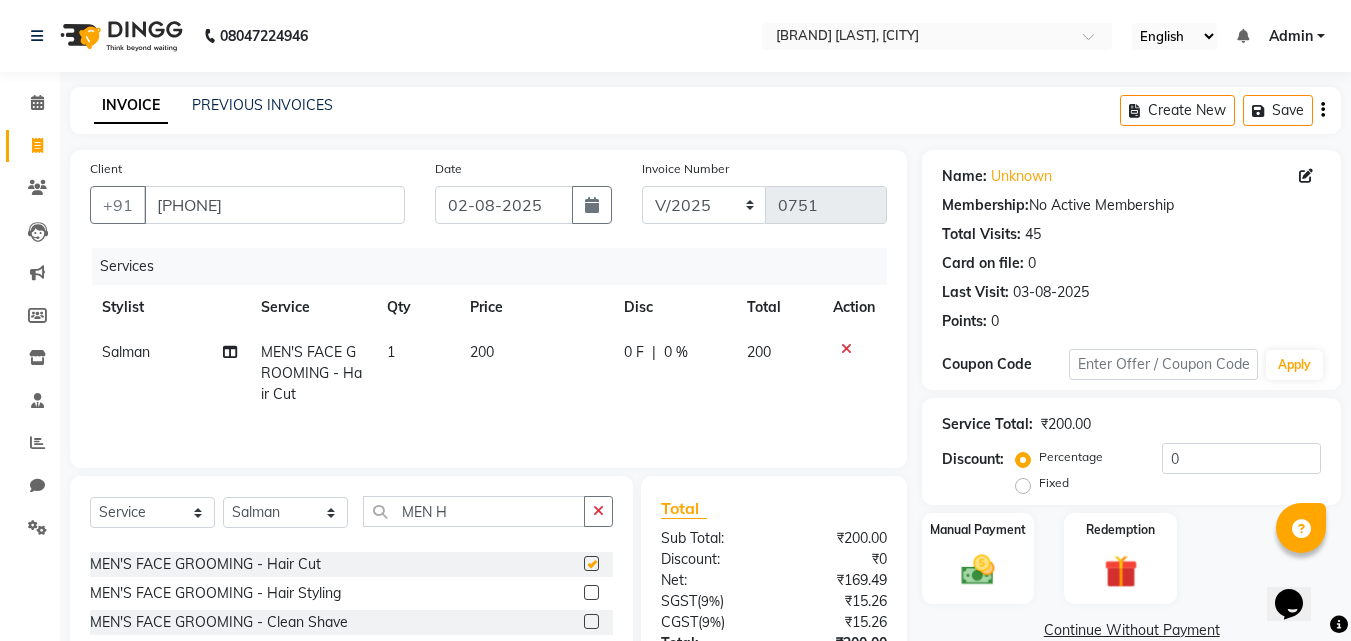 checkbox on "false" 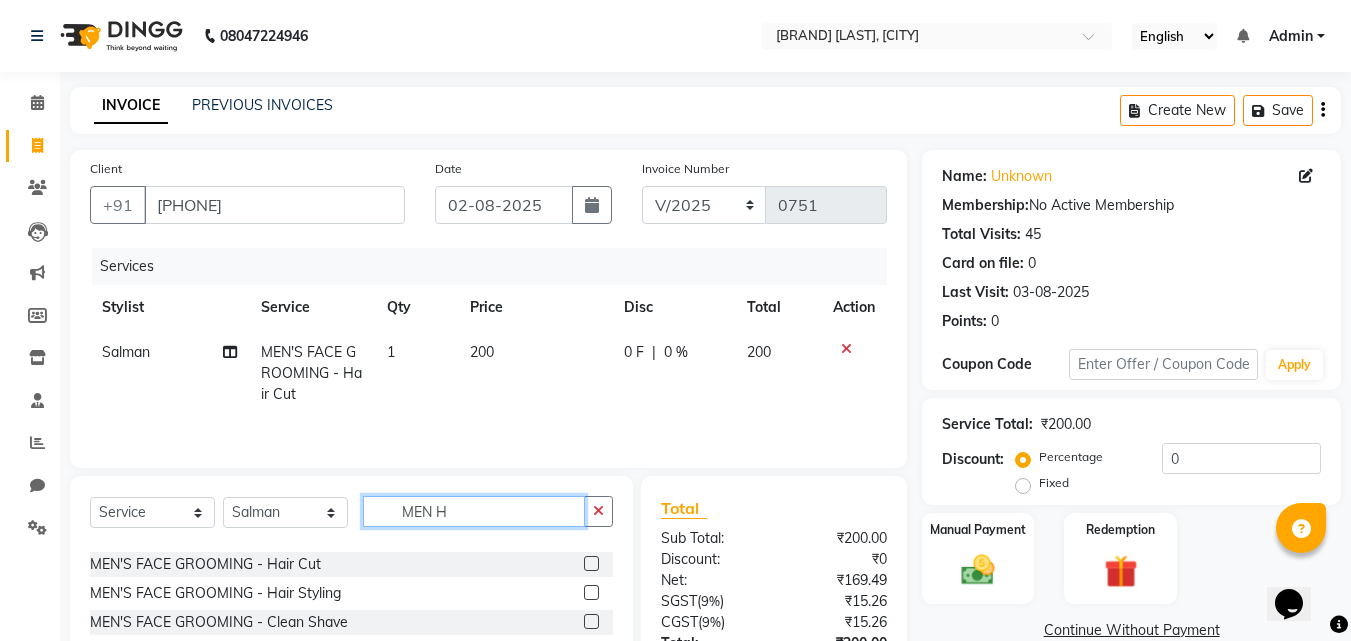 click on "MEN H" 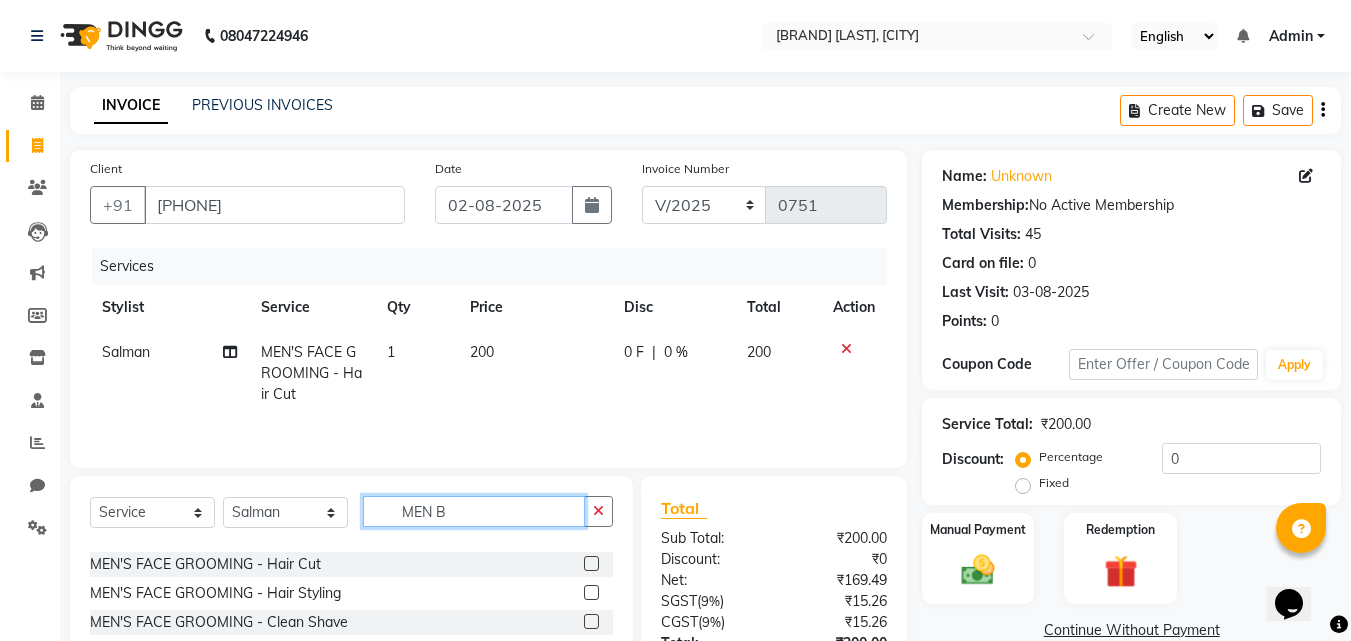 scroll, scrollTop: 0, scrollLeft: 0, axis: both 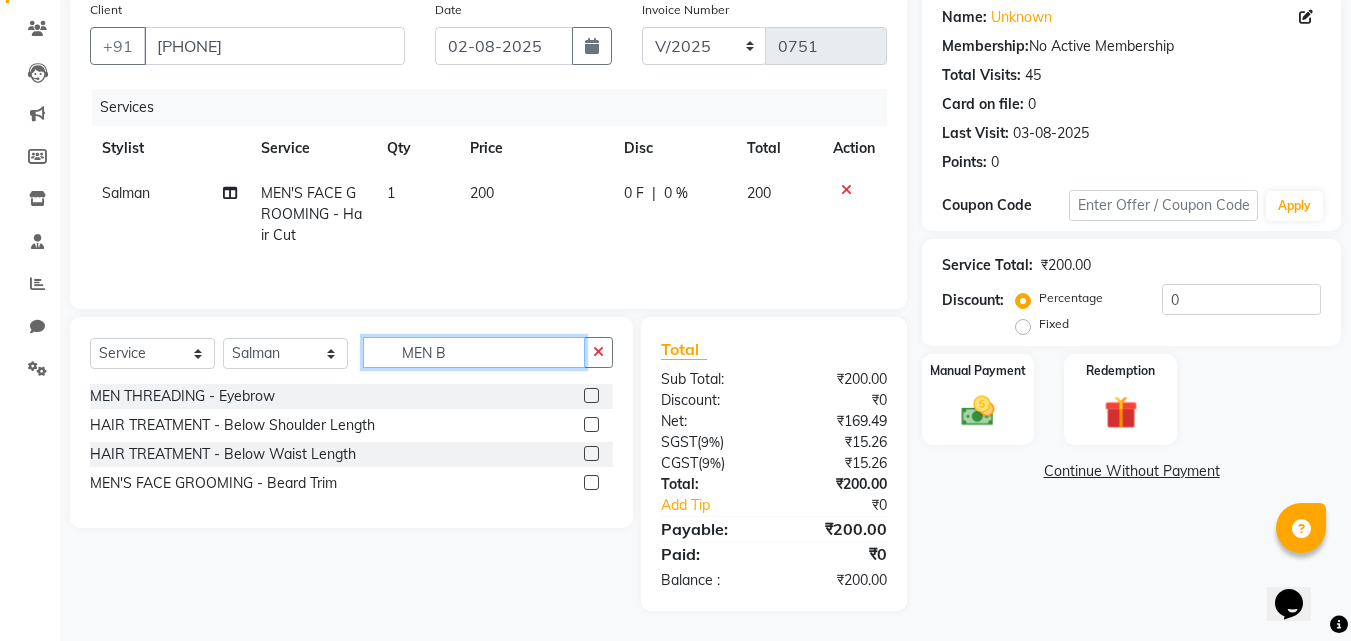 type on "MEN B" 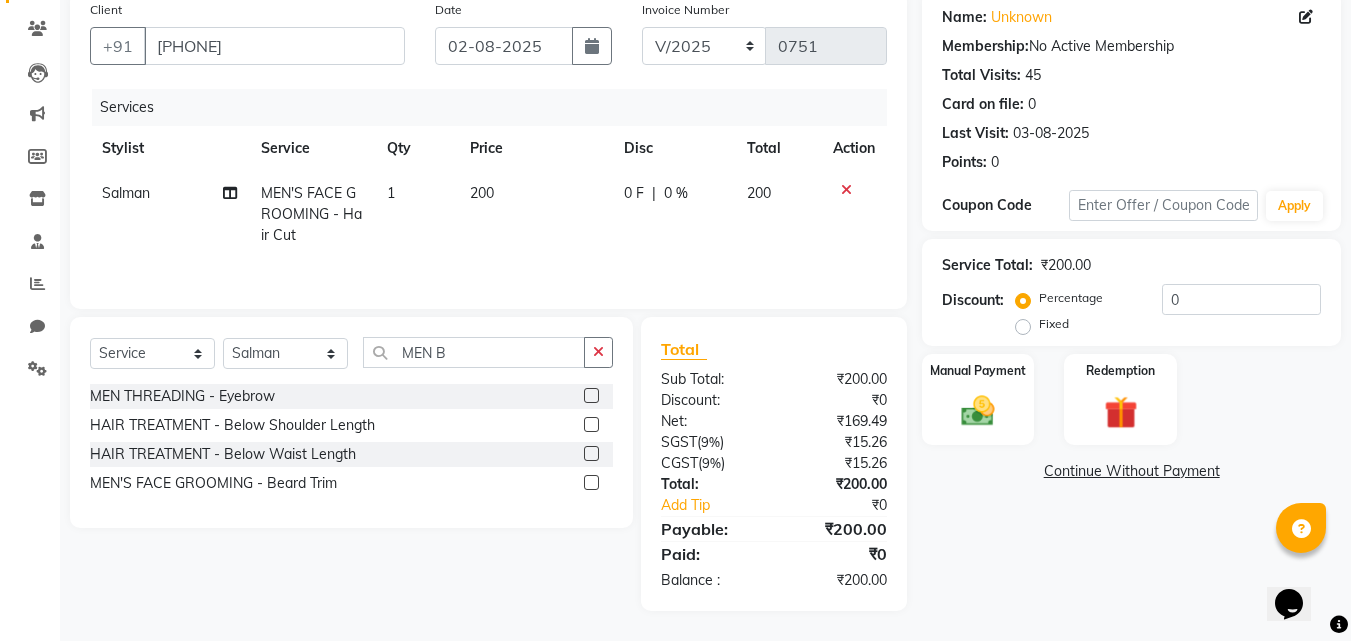 click 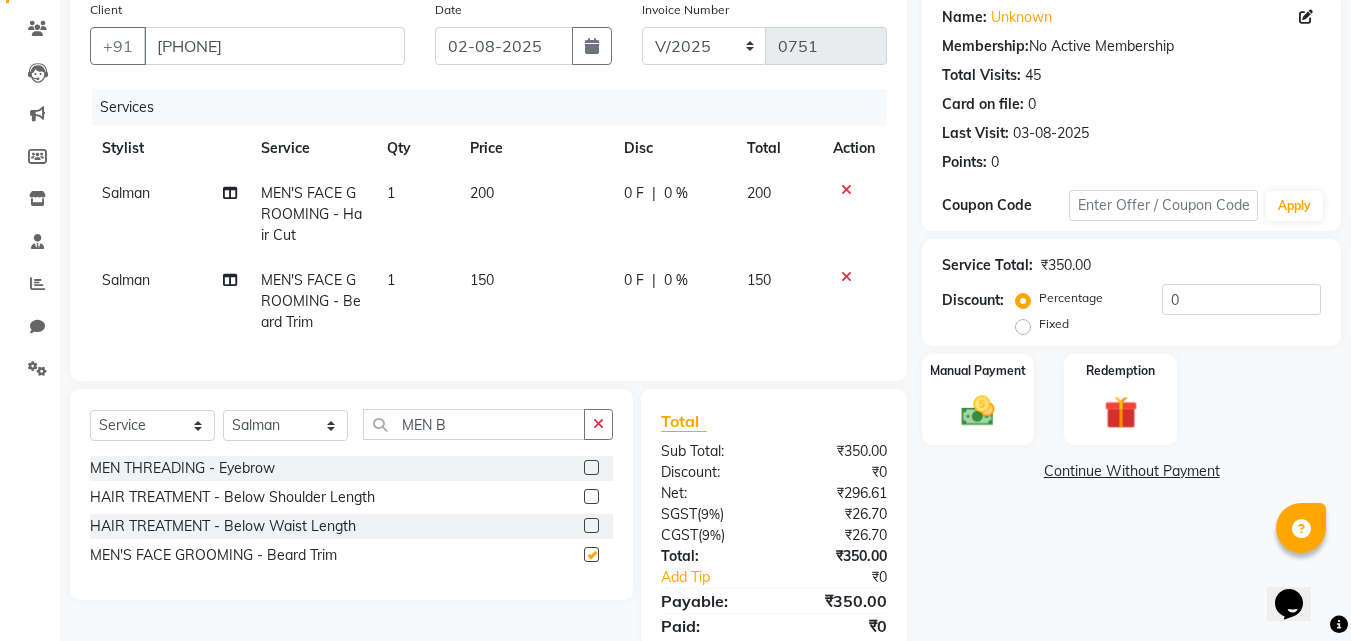 checkbox on "false" 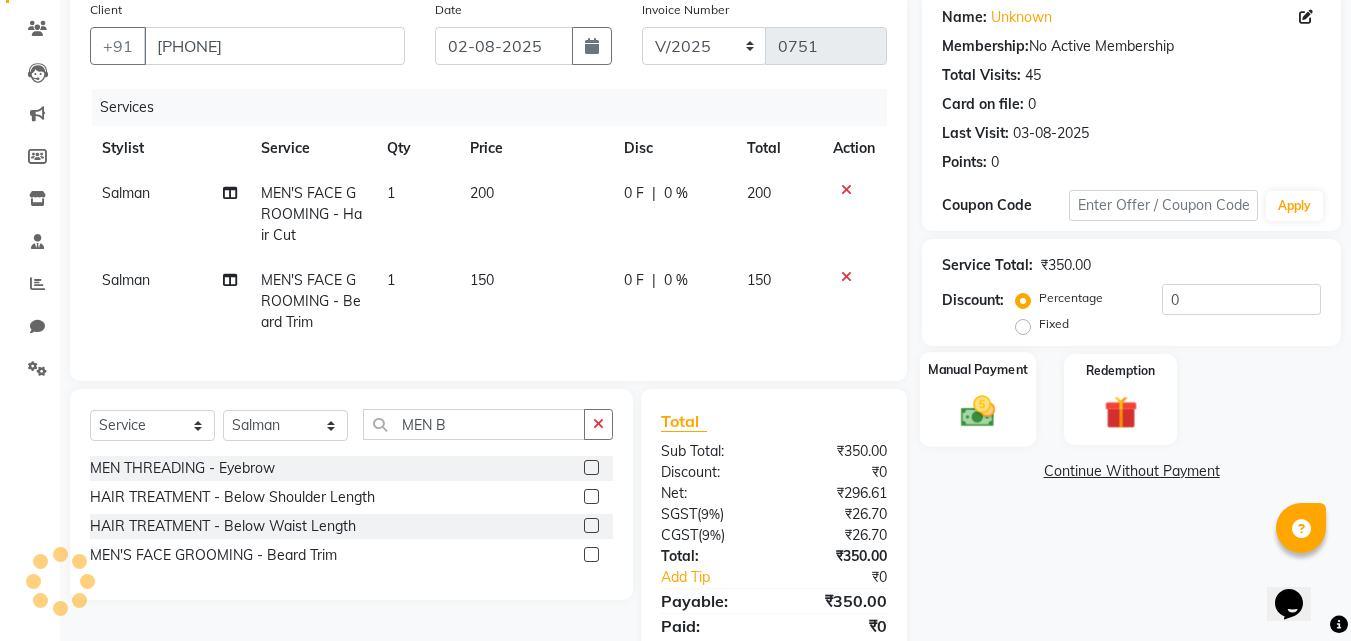 click on "Manual Payment" 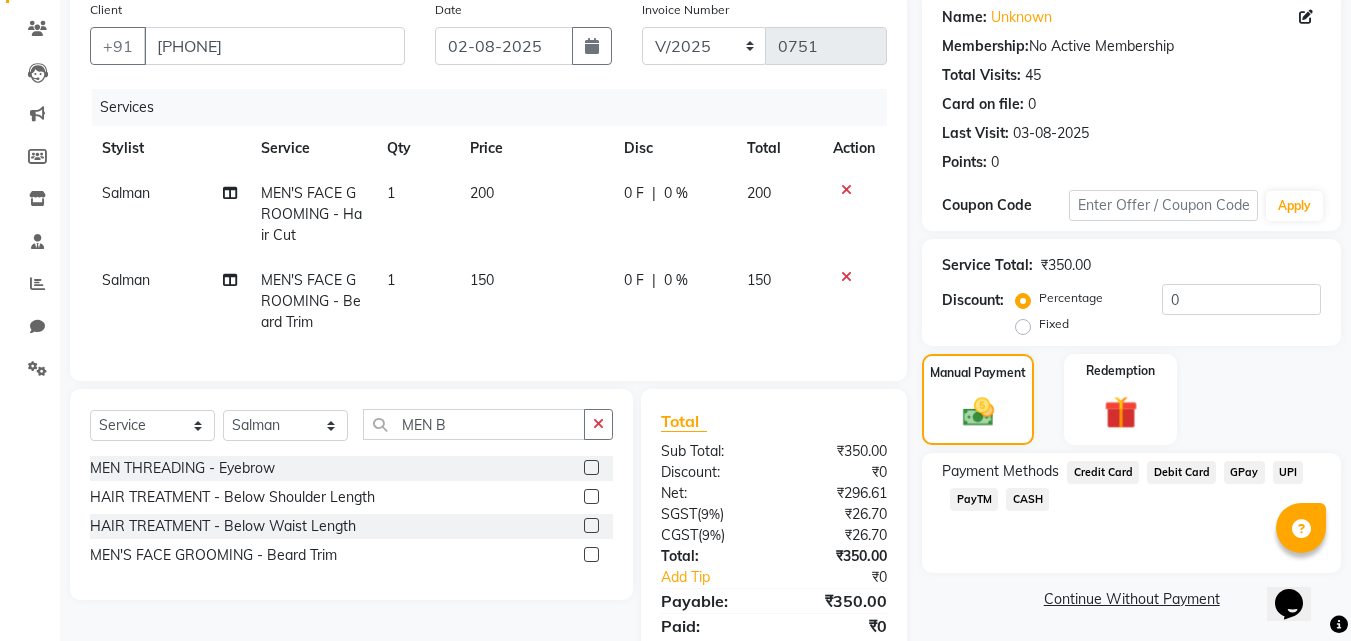 click on "GPay" 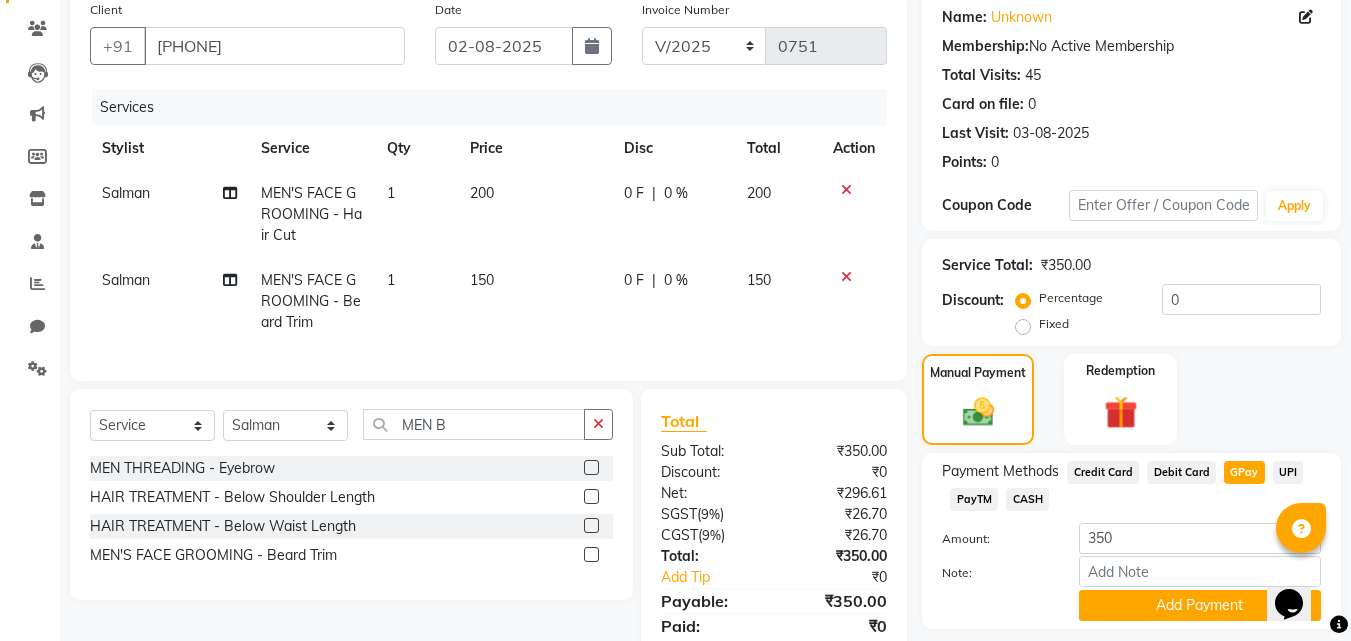 scroll, scrollTop: 246, scrollLeft: 0, axis: vertical 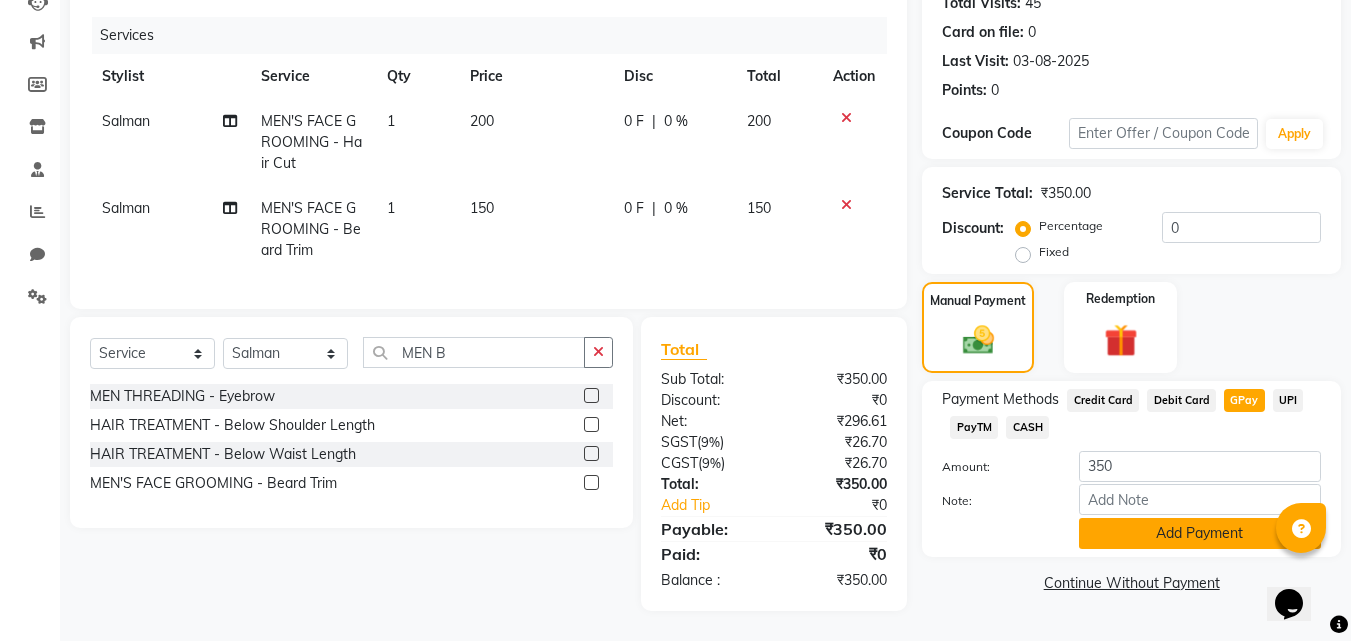 click on "Add Payment" 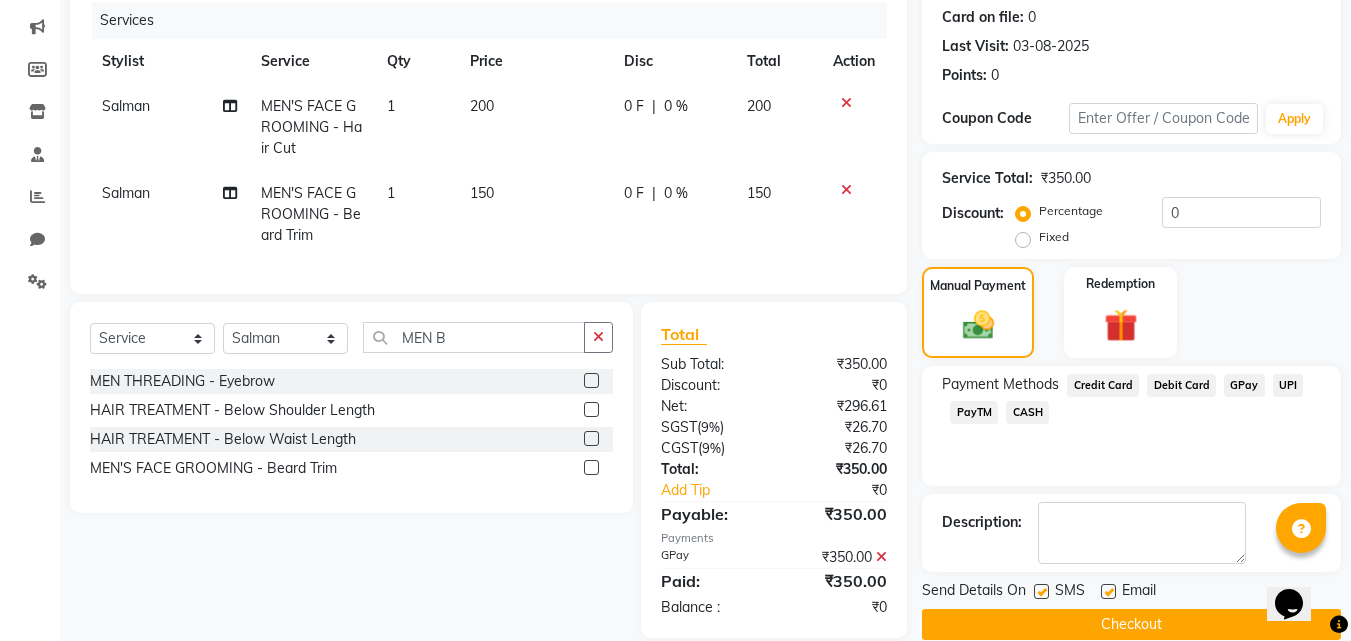 click on "Checkout" 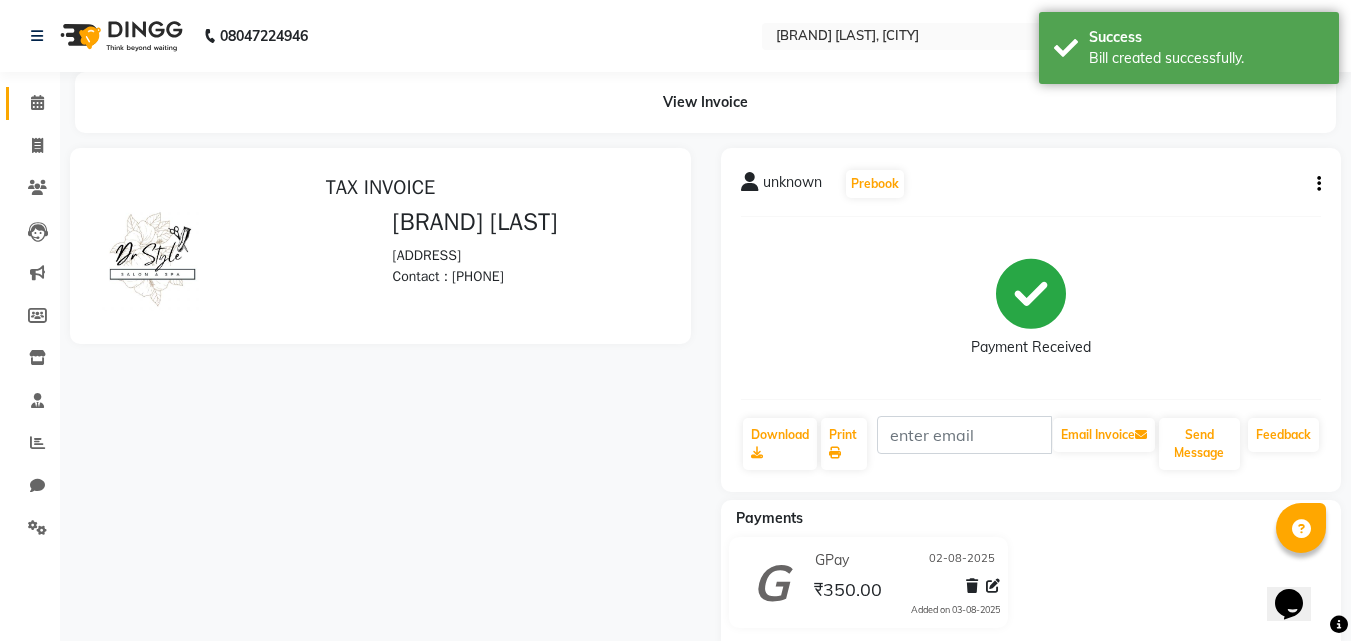 scroll, scrollTop: 0, scrollLeft: 0, axis: both 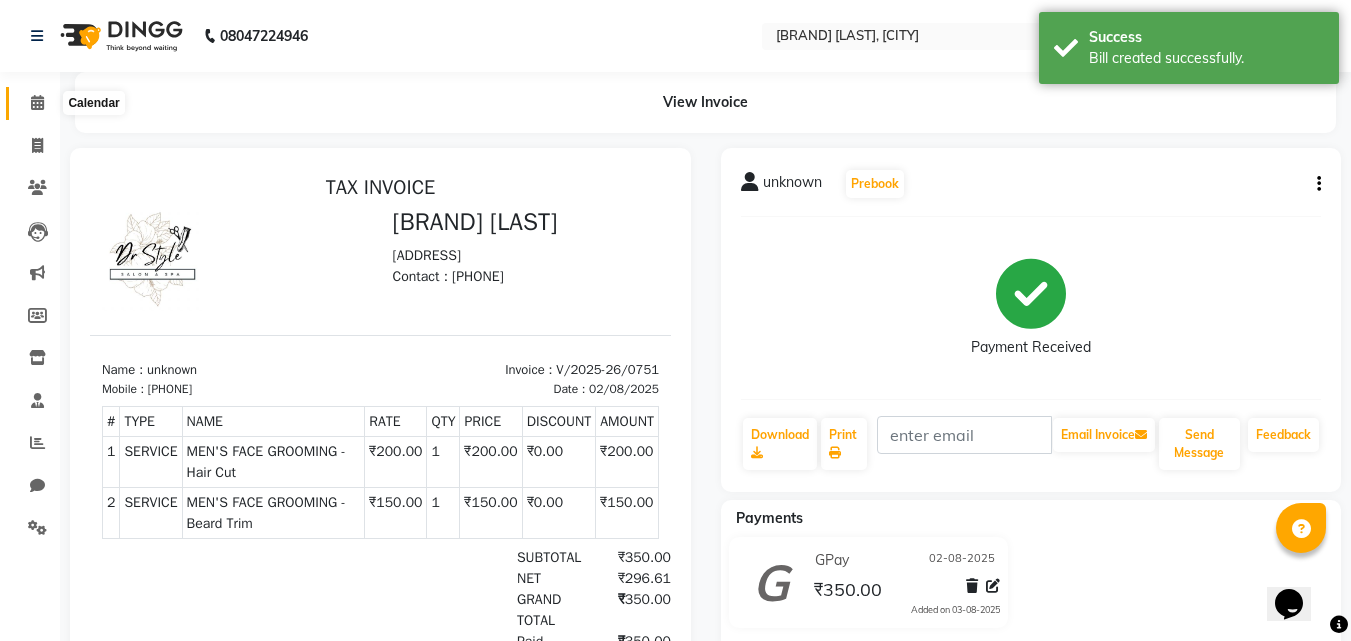 click 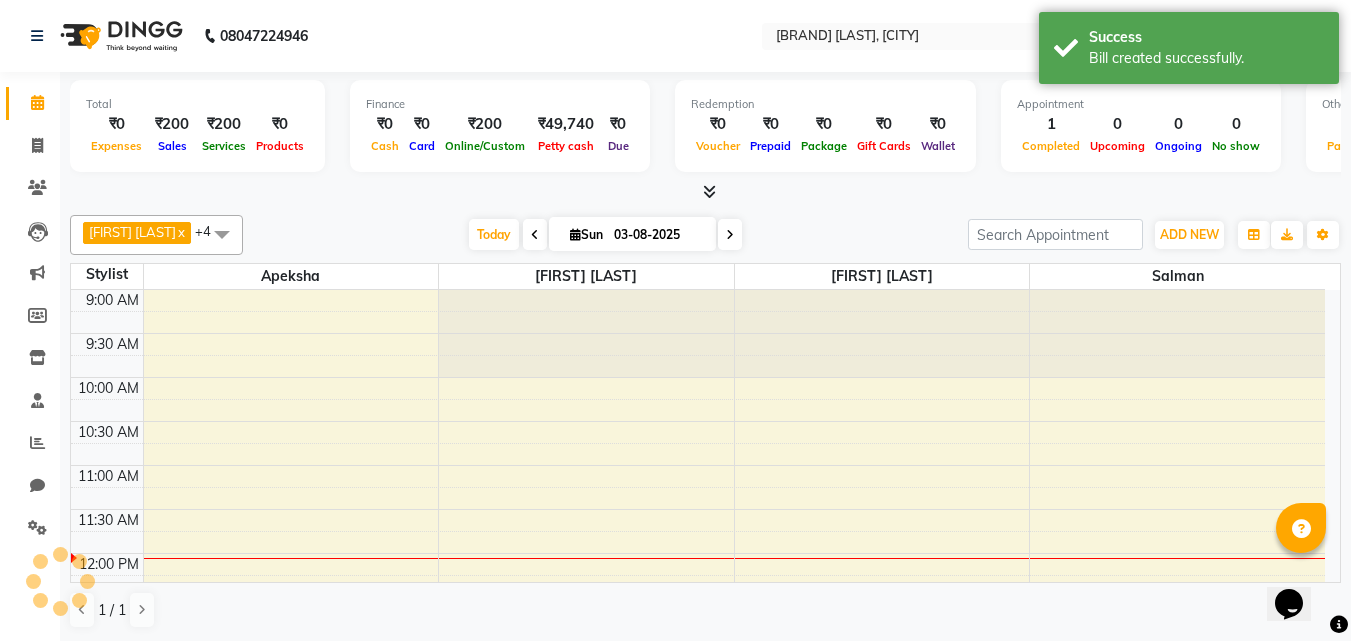 scroll, scrollTop: 0, scrollLeft: 0, axis: both 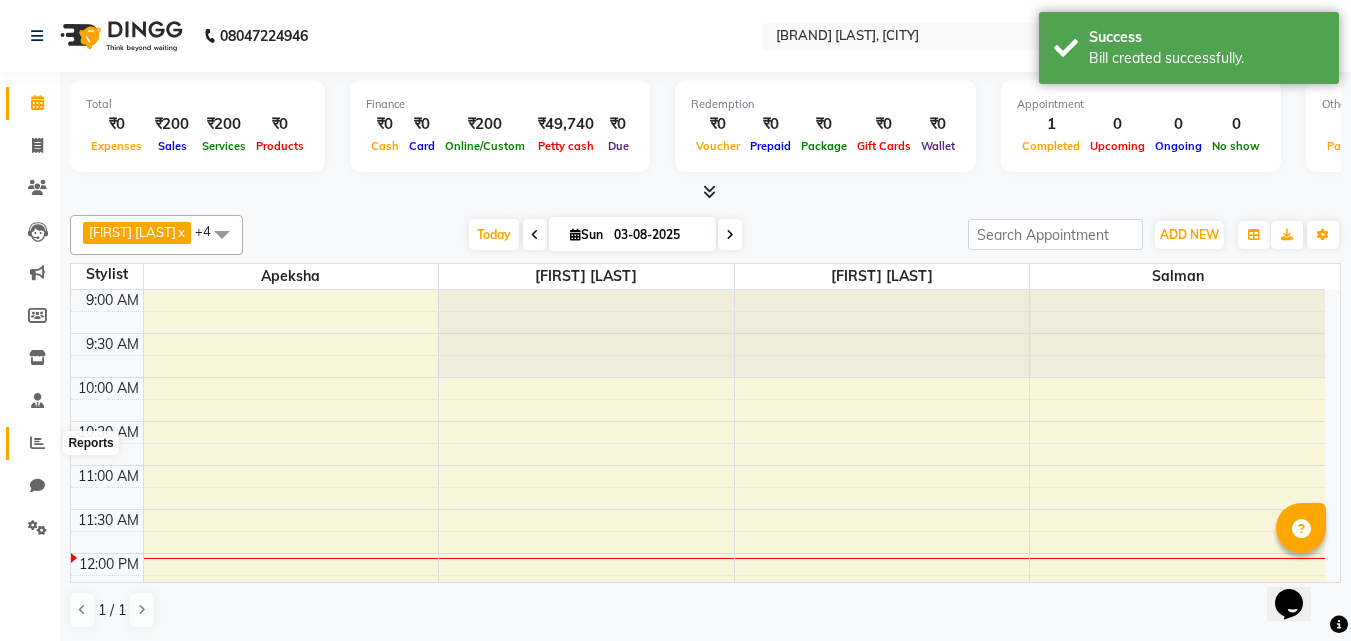 click 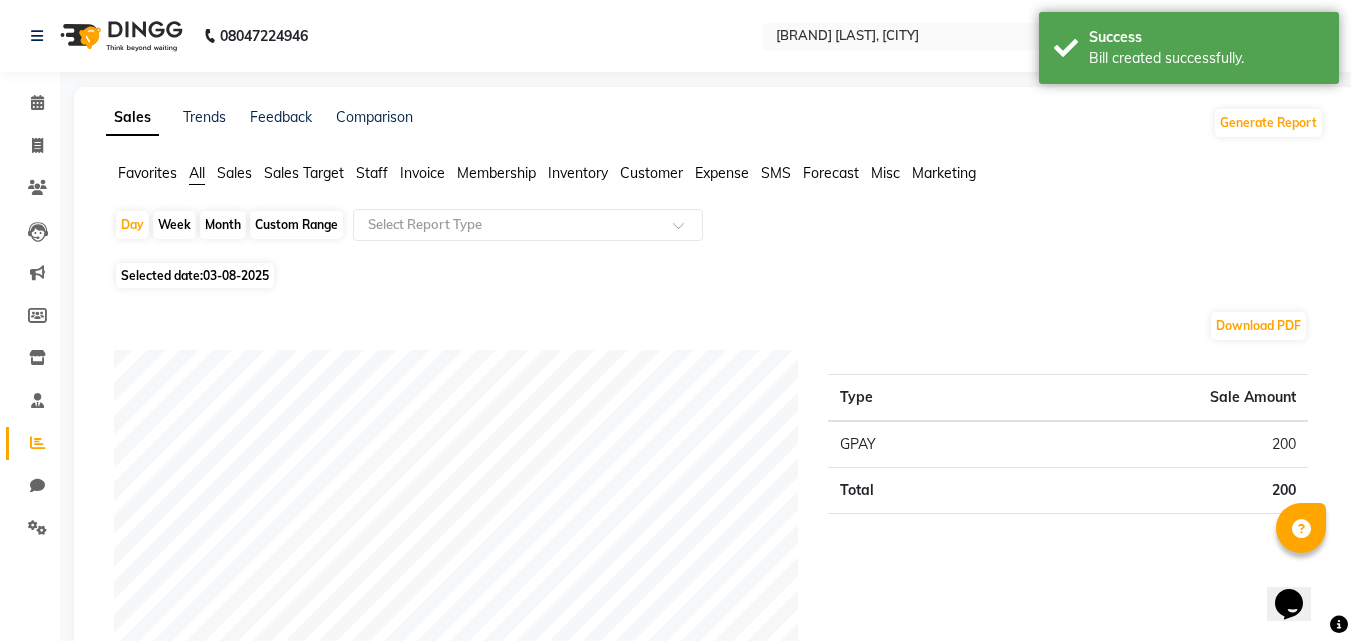 click on "Selected date:  03-08-2025" 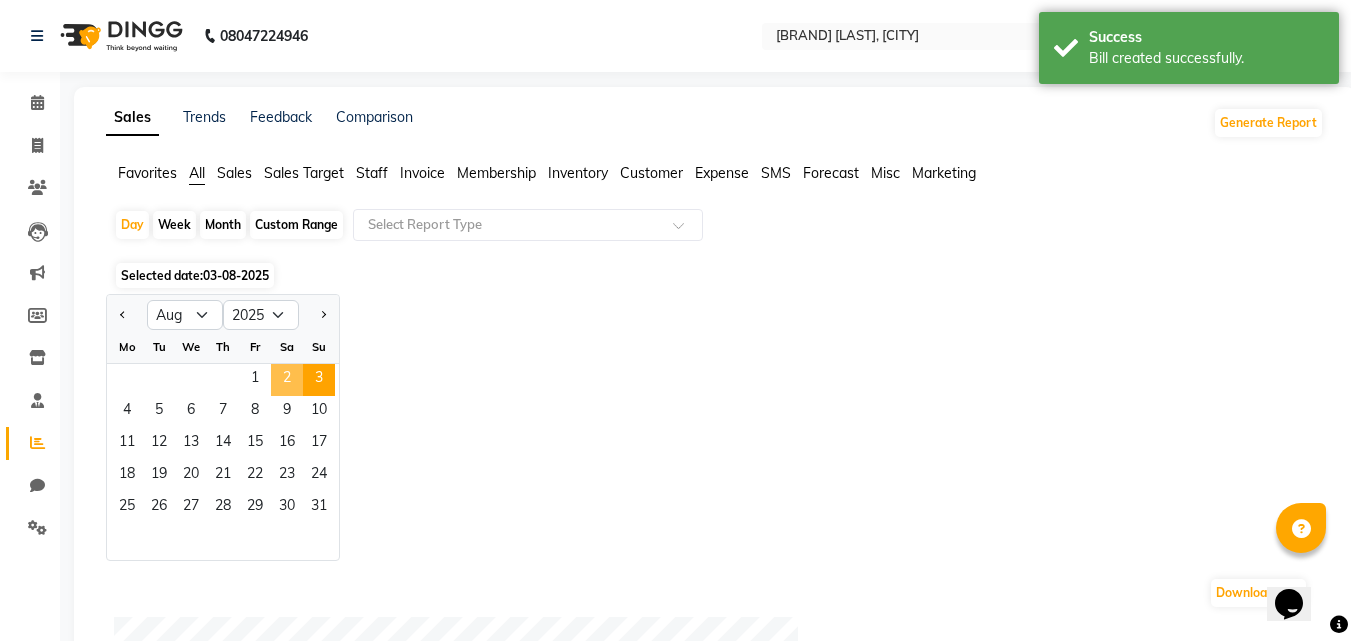 click on "2" 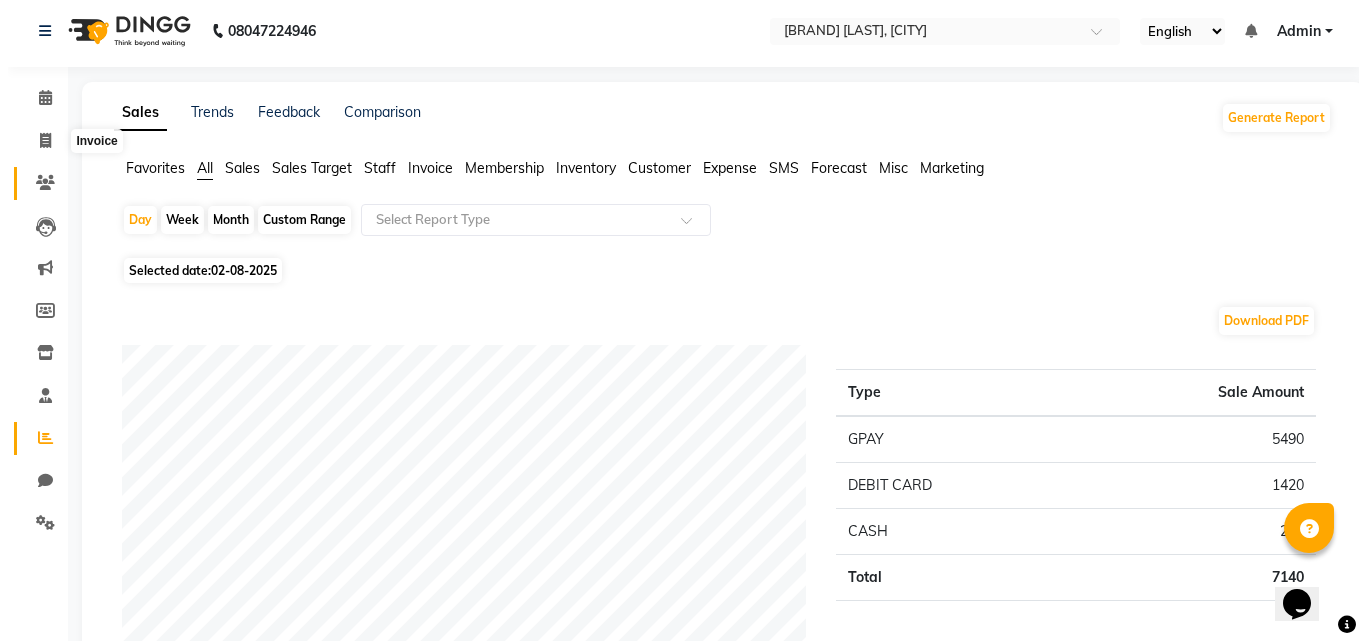 scroll, scrollTop: 0, scrollLeft: 0, axis: both 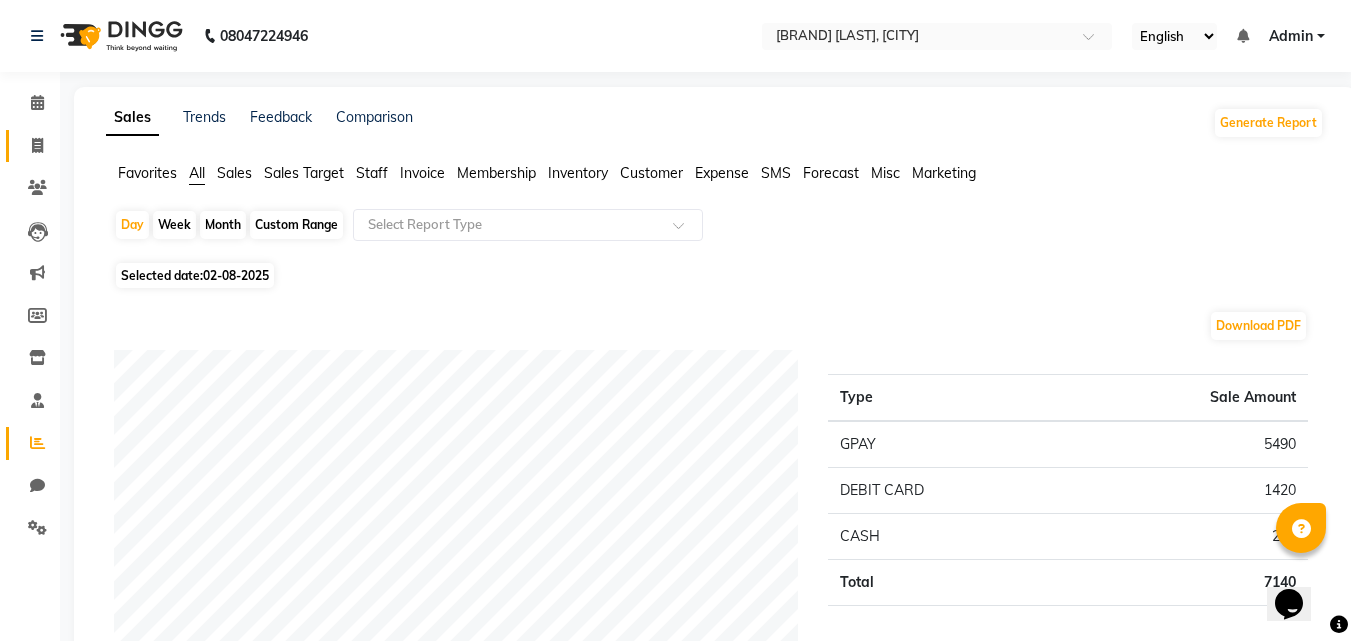 click on "Invoice" 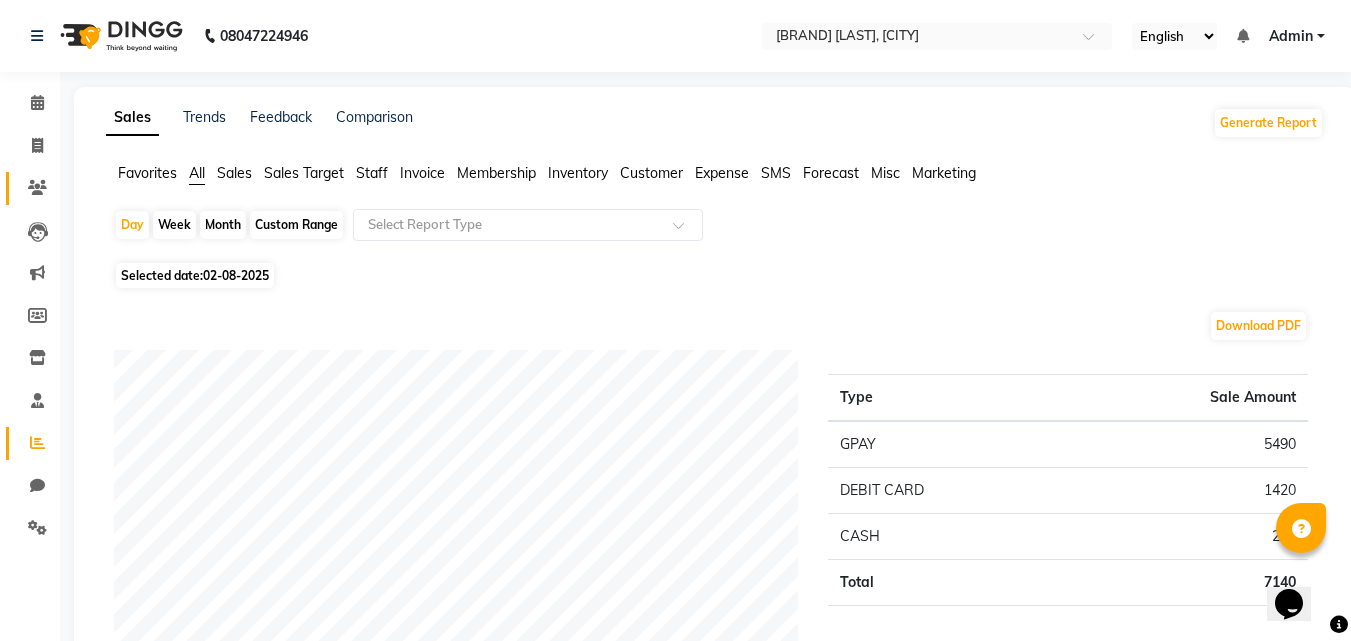 select on "7832" 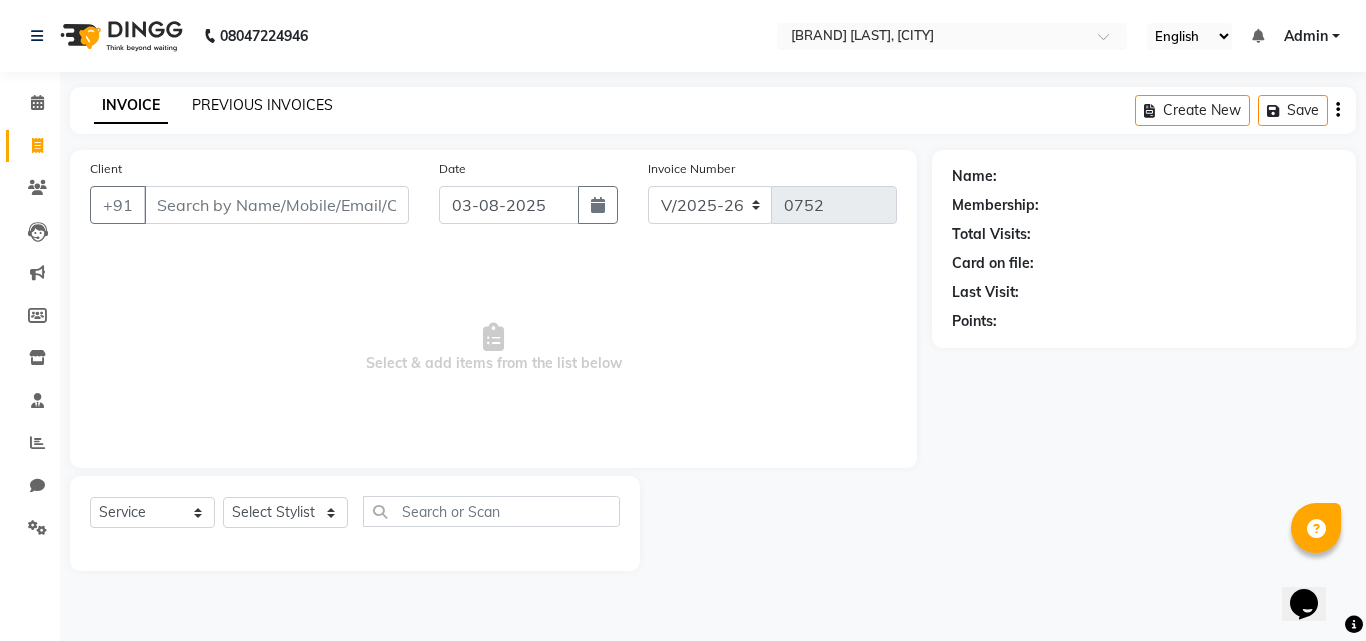 click on "PREVIOUS INVOICES" 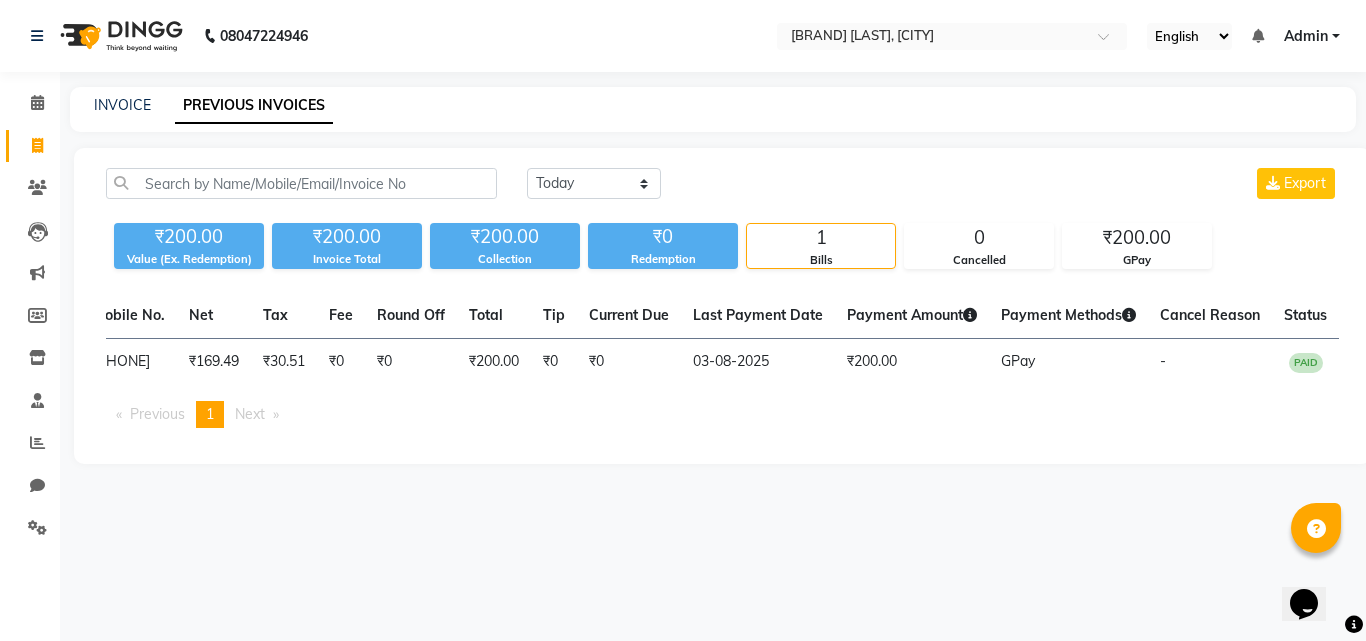 scroll, scrollTop: 0, scrollLeft: 0, axis: both 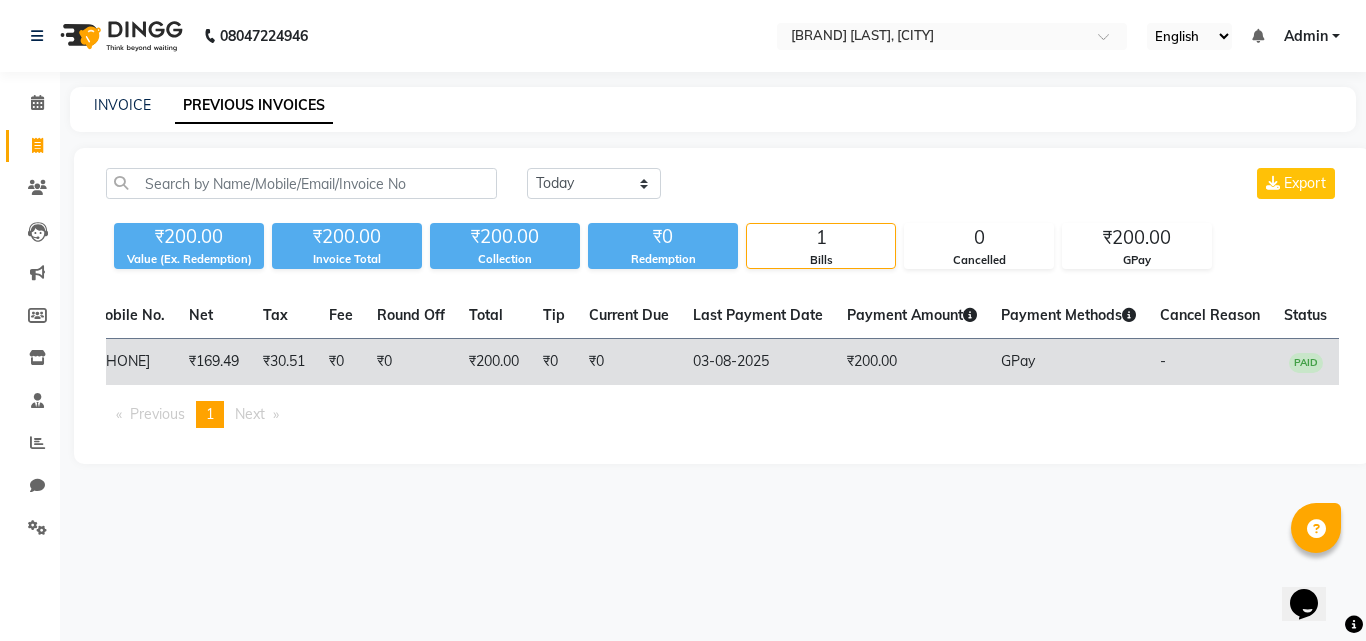 click on "PAID" 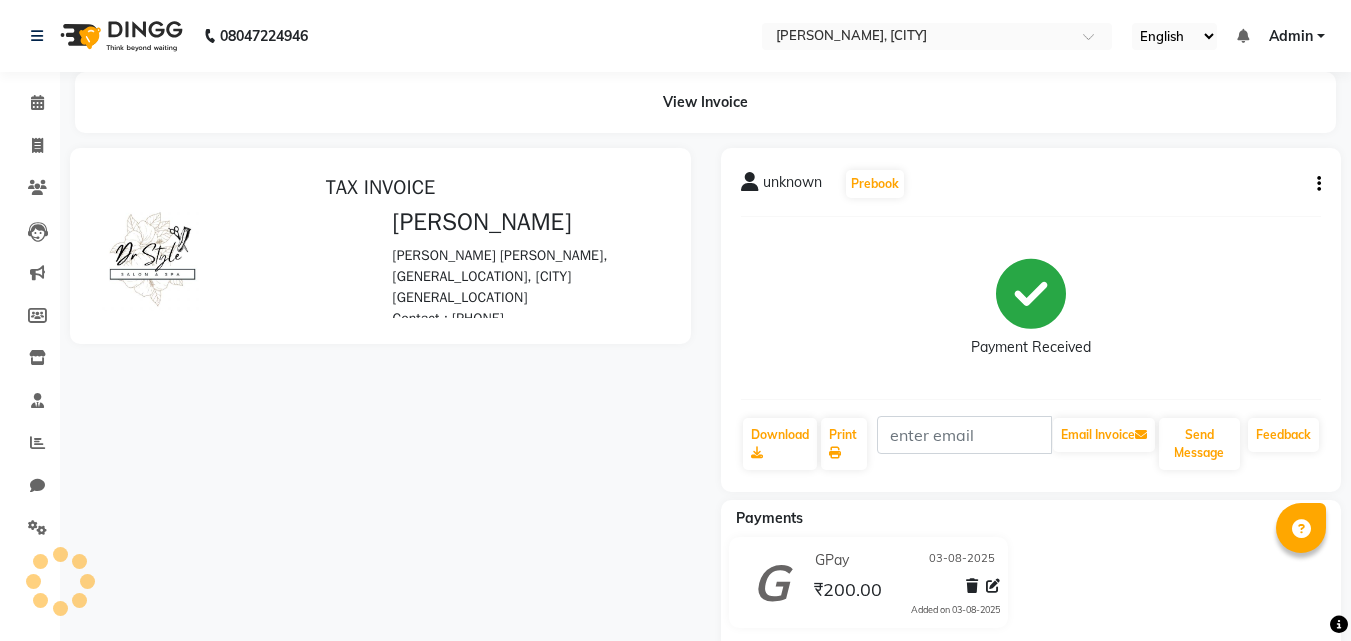 scroll, scrollTop: 0, scrollLeft: 0, axis: both 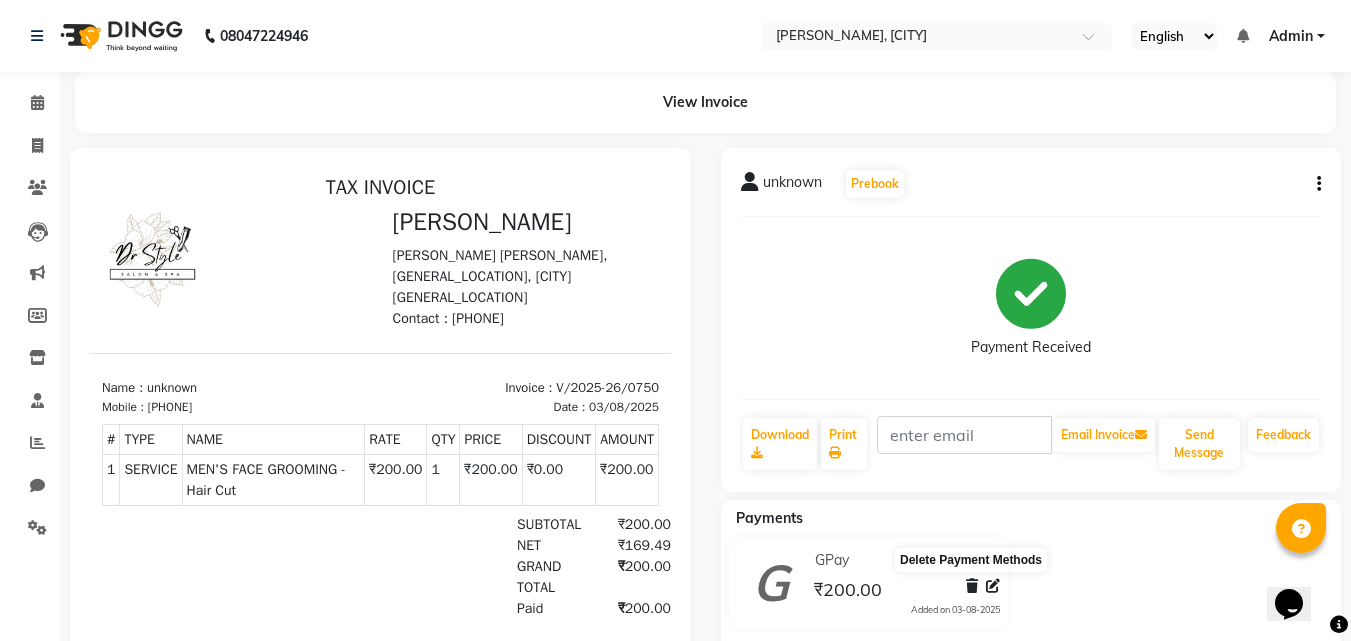click 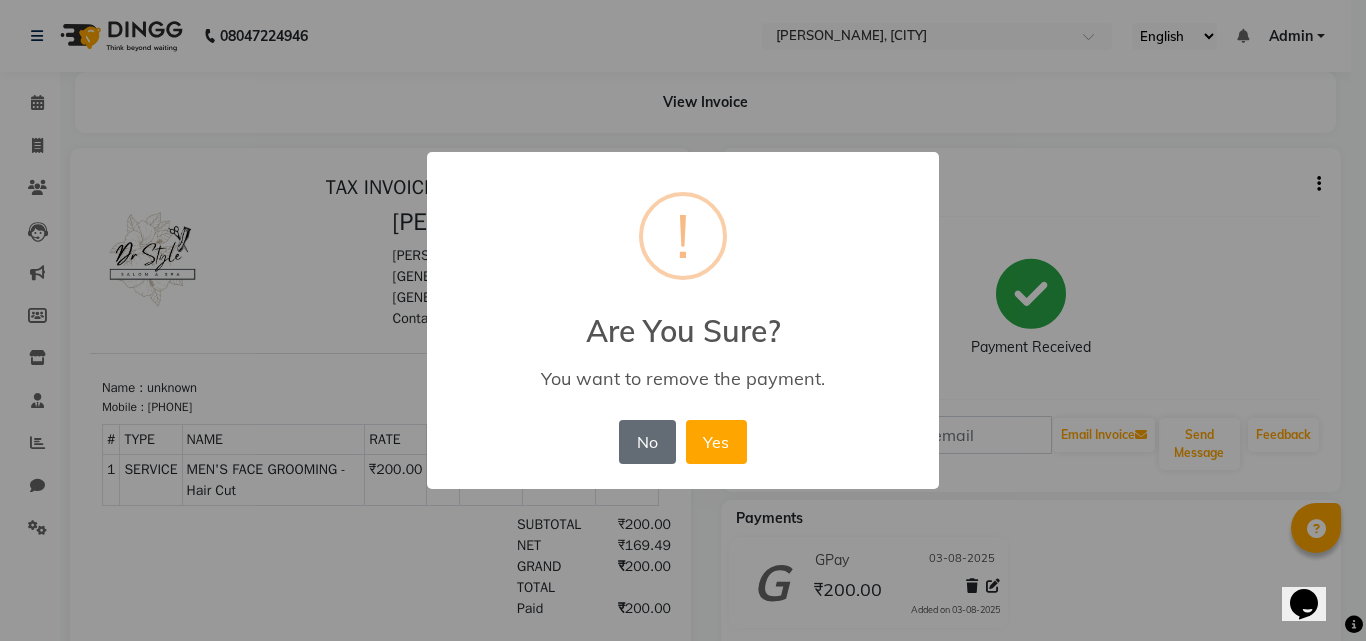 click on "No" at bounding box center [647, 442] 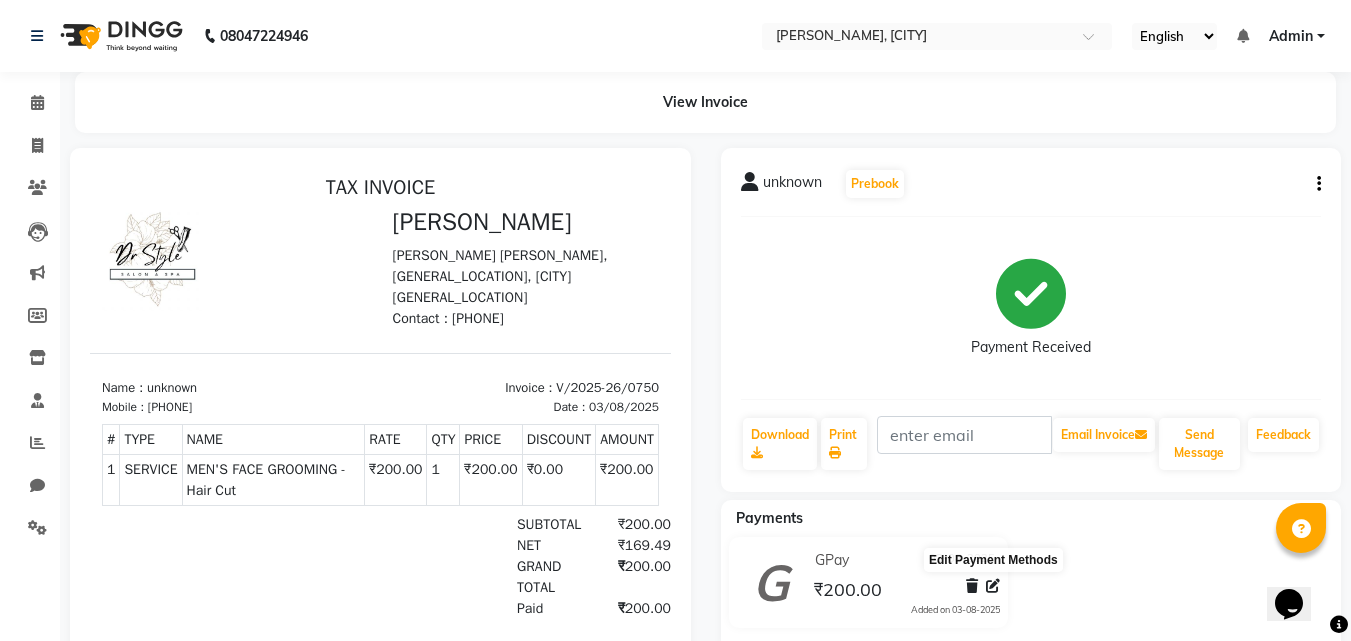 click 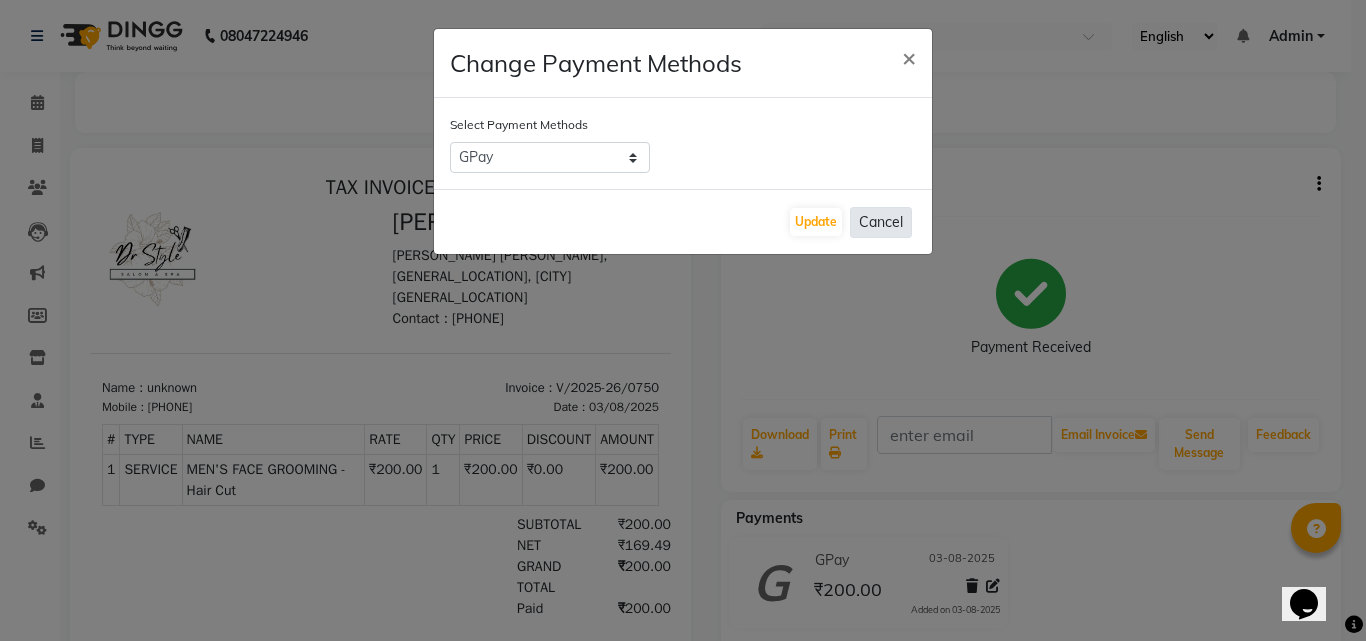 click on "Cancel" 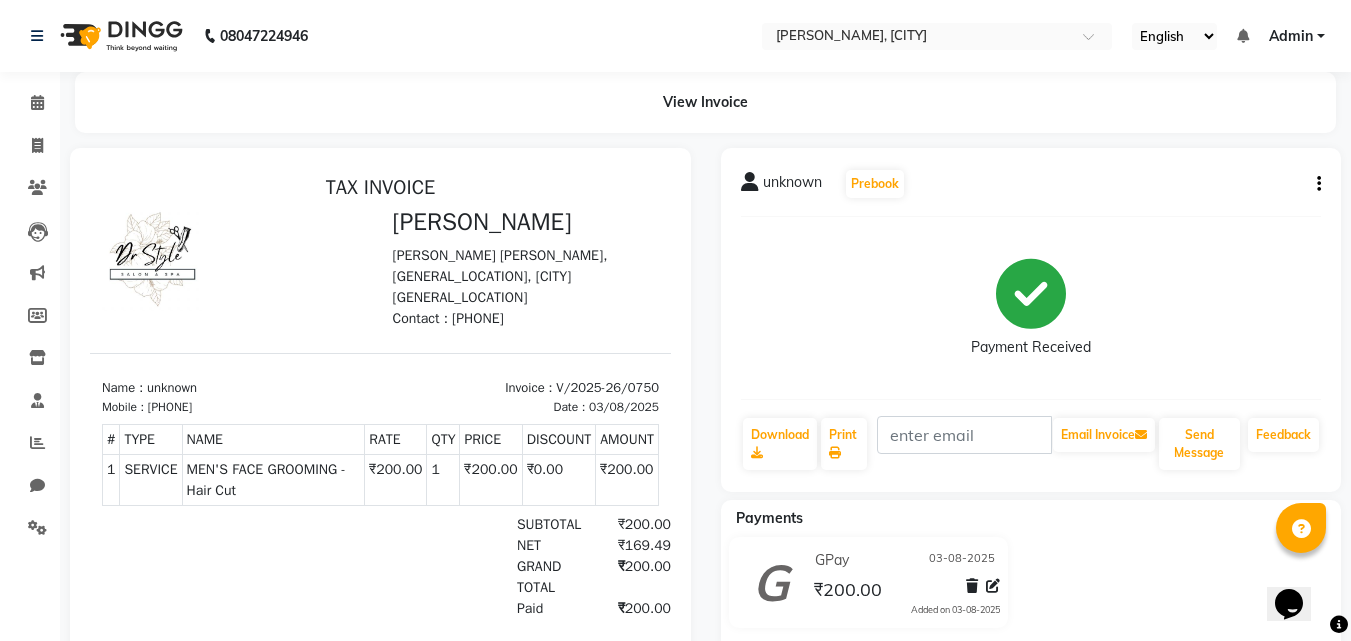 click 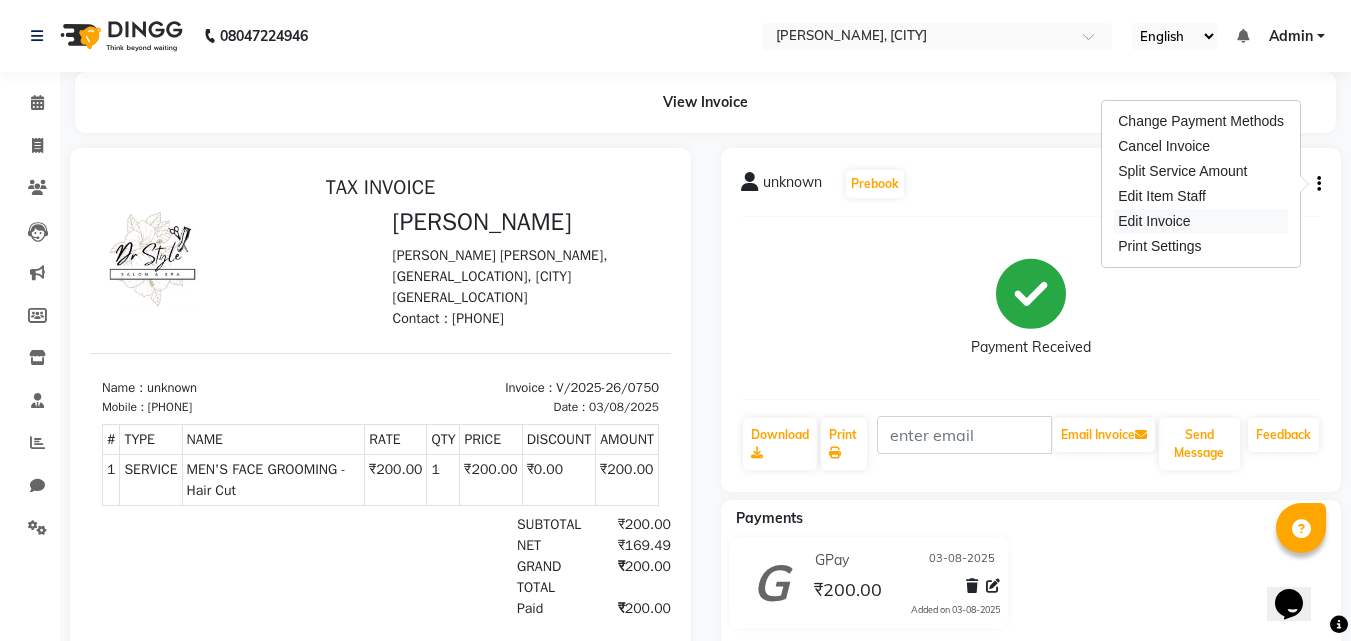 click on "Edit Invoice" at bounding box center [1201, 221] 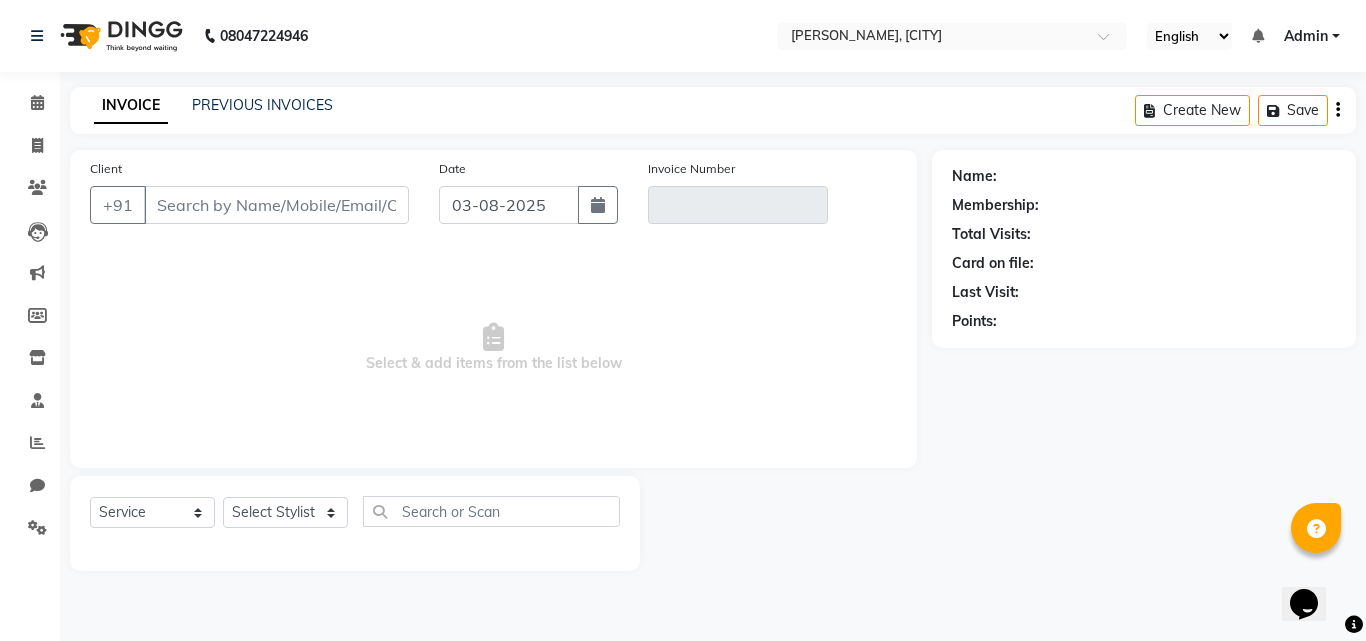 type on "1347200000000" 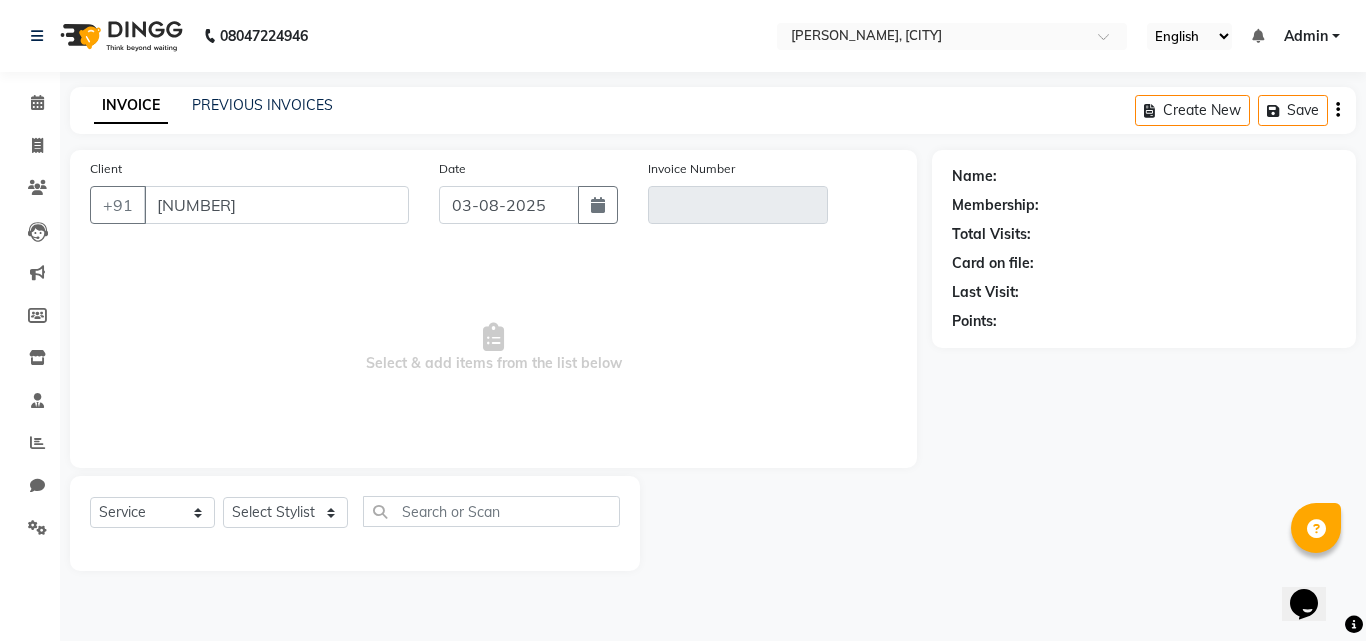 type on "V/2025-26/0750" 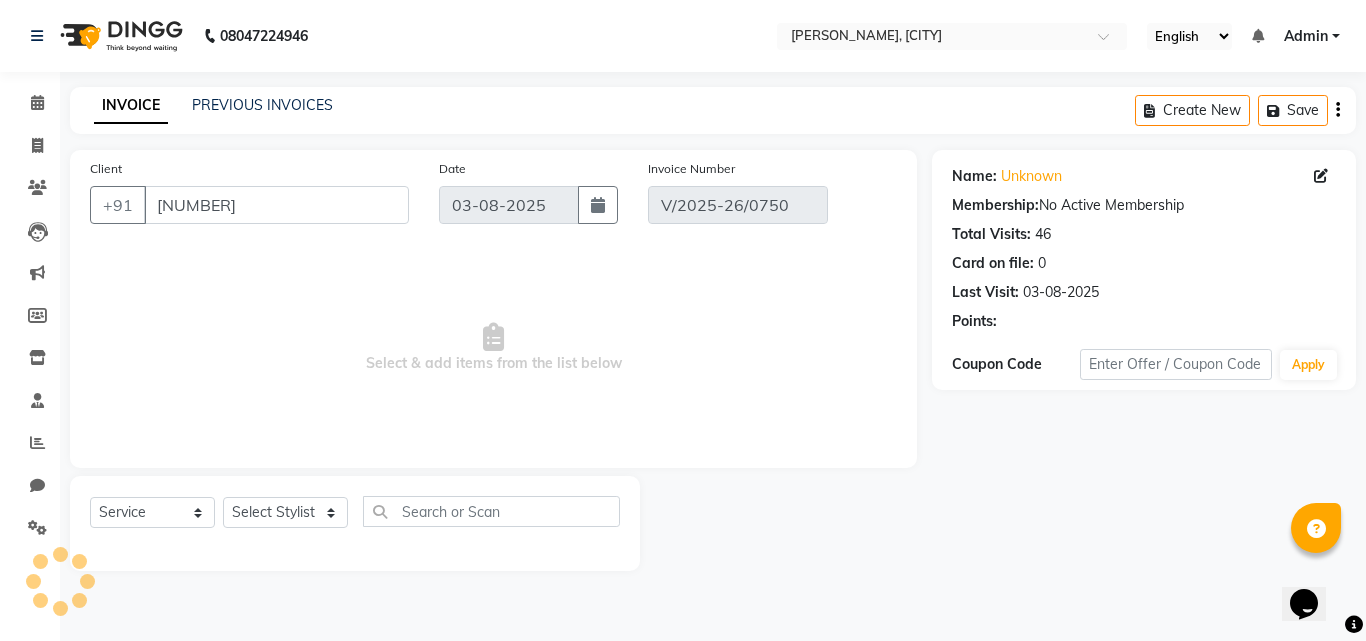 select on "select" 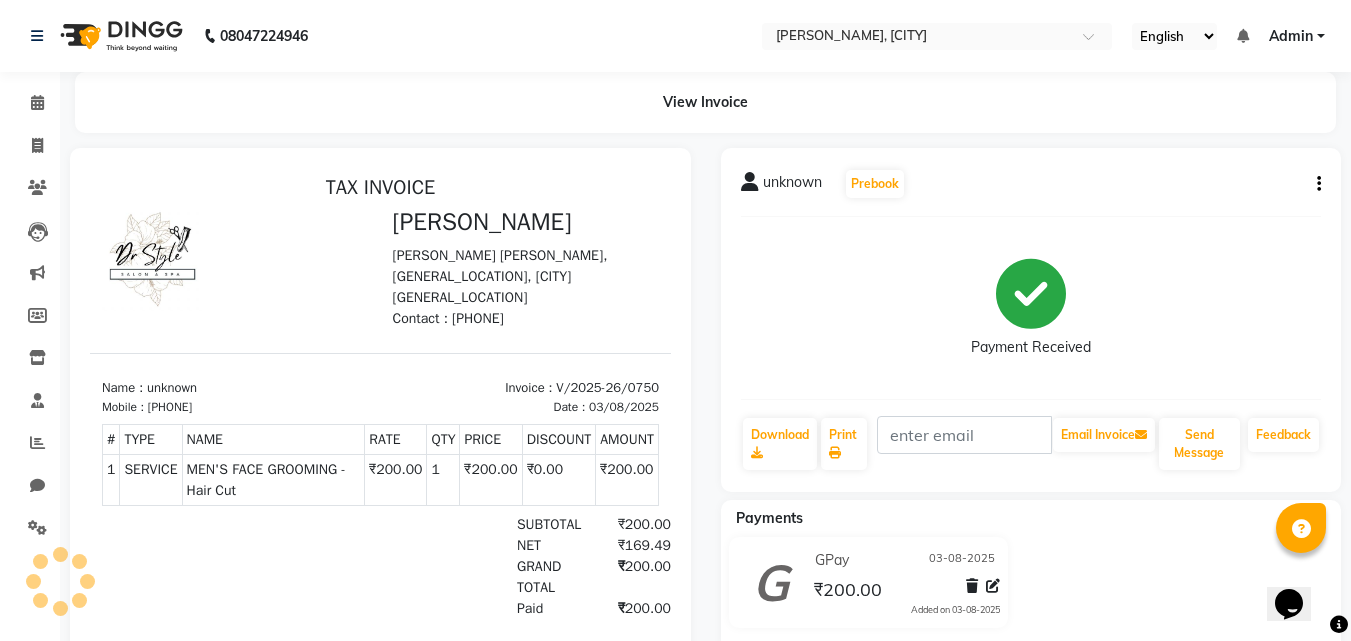 scroll, scrollTop: 0, scrollLeft: 0, axis: both 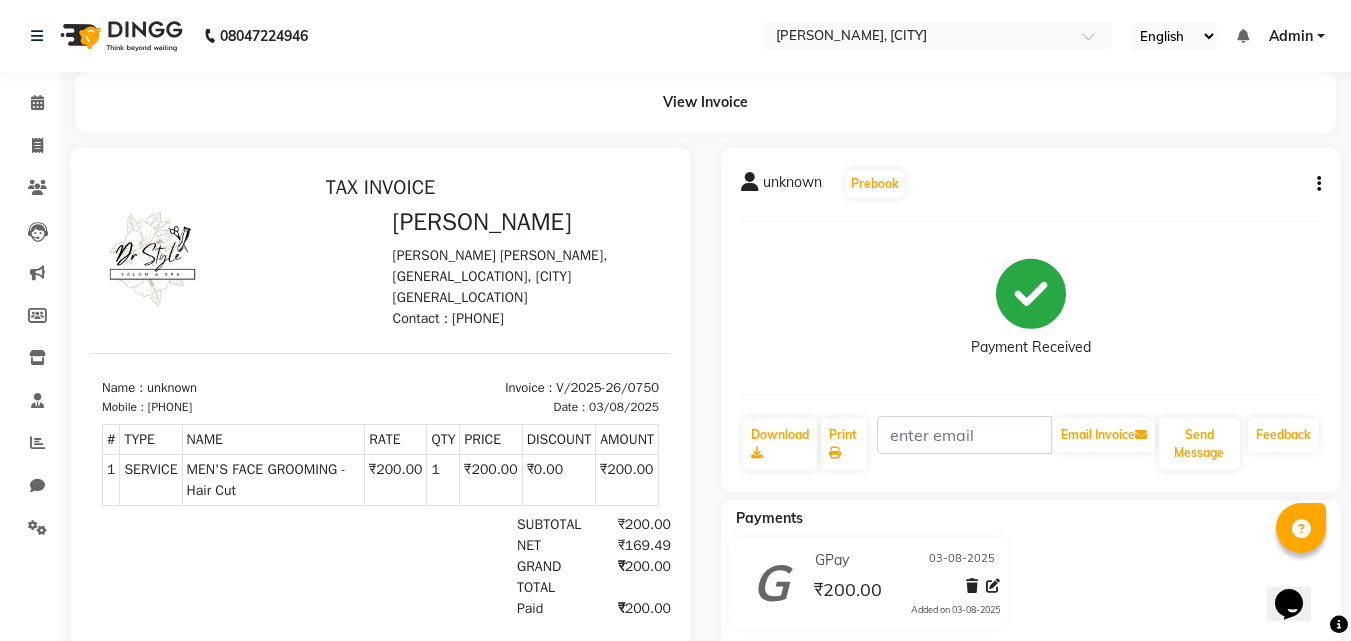 click 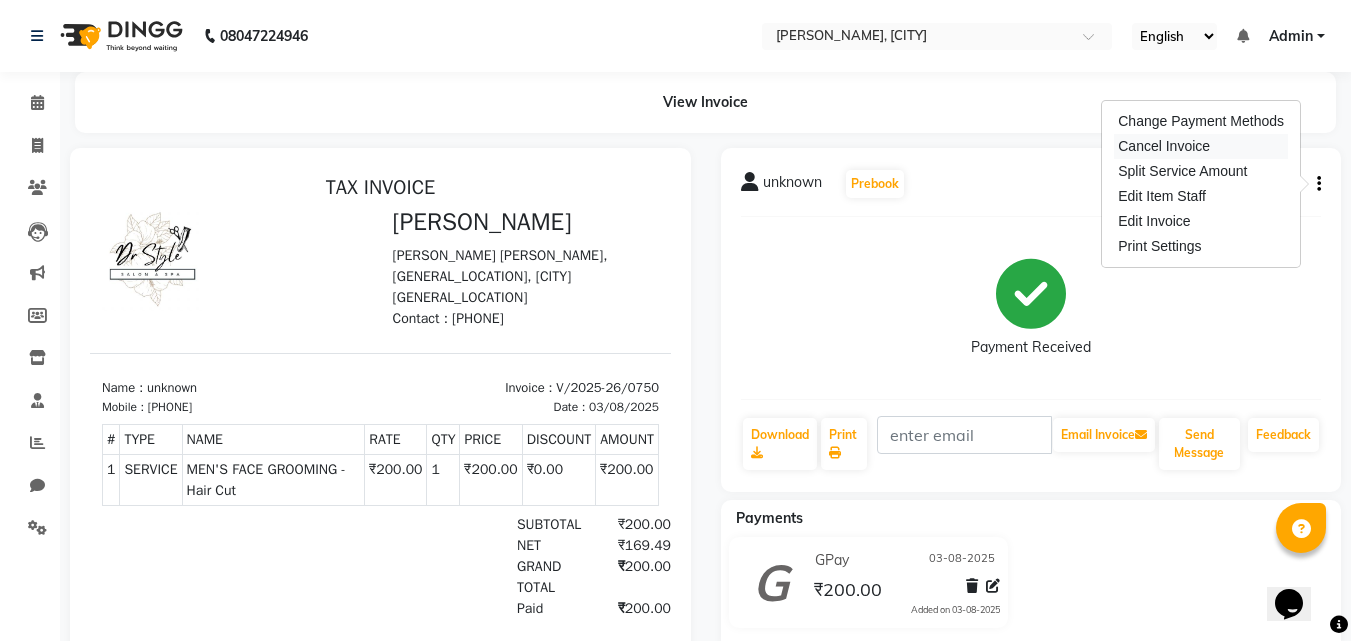 click on "Cancel Invoice" at bounding box center (1201, 146) 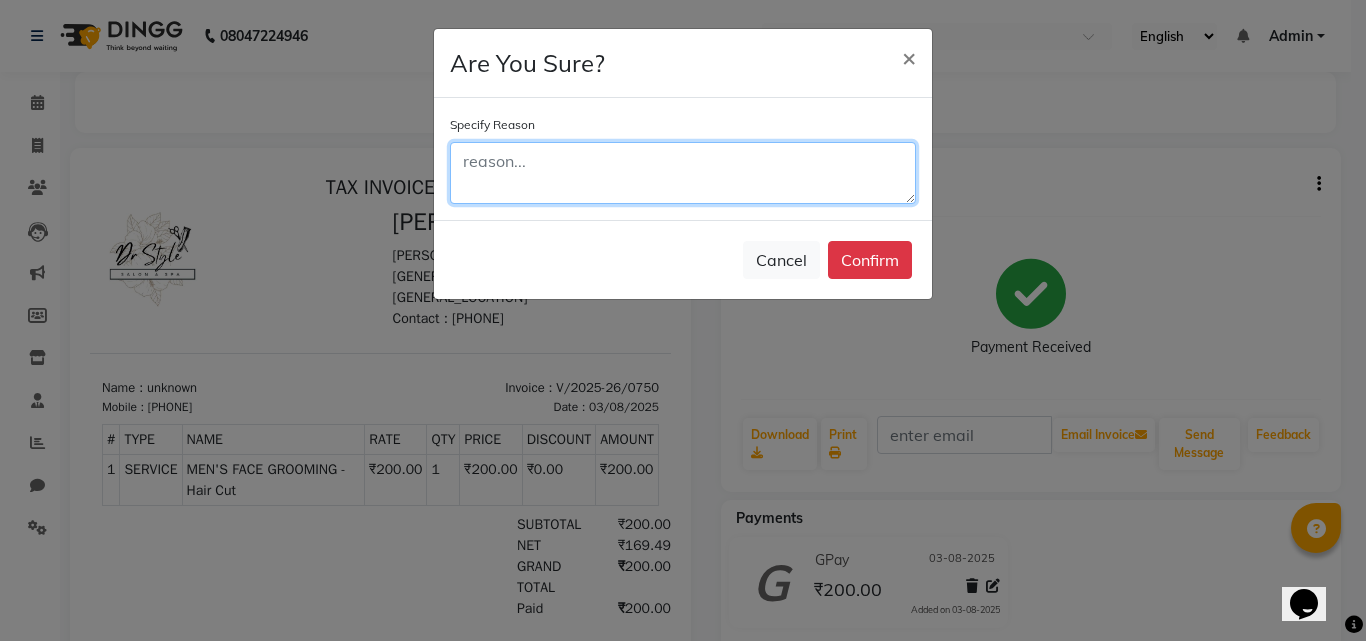 click 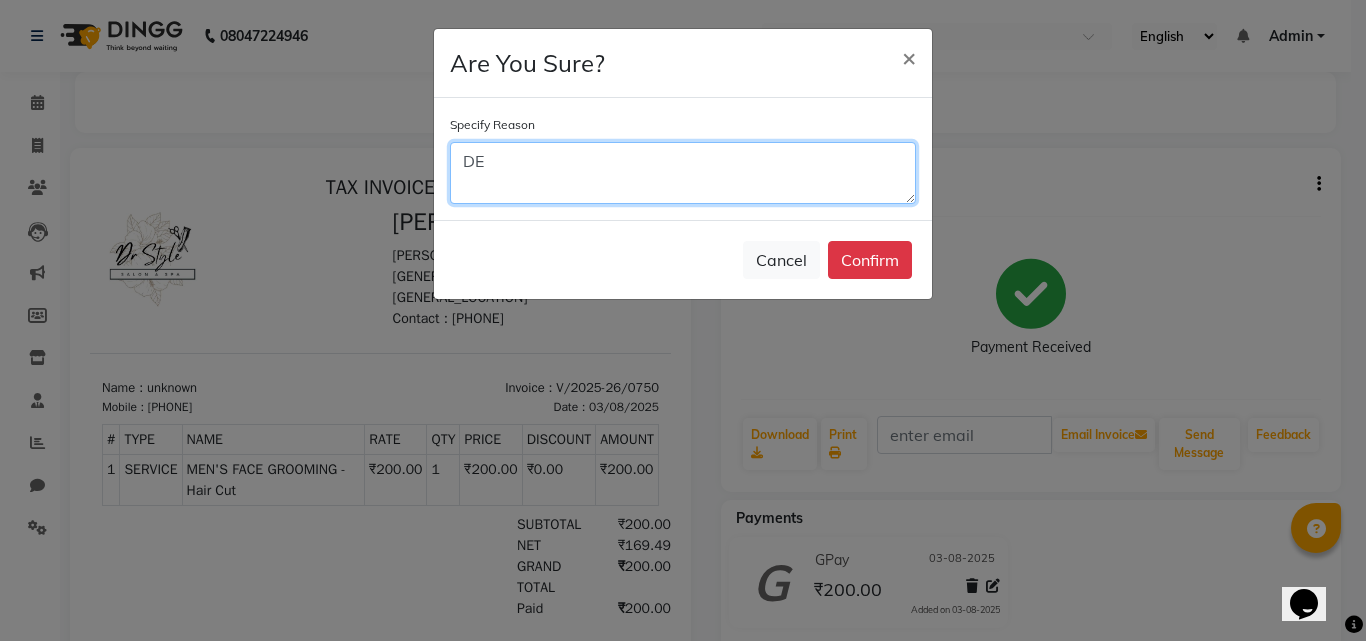 type on "D" 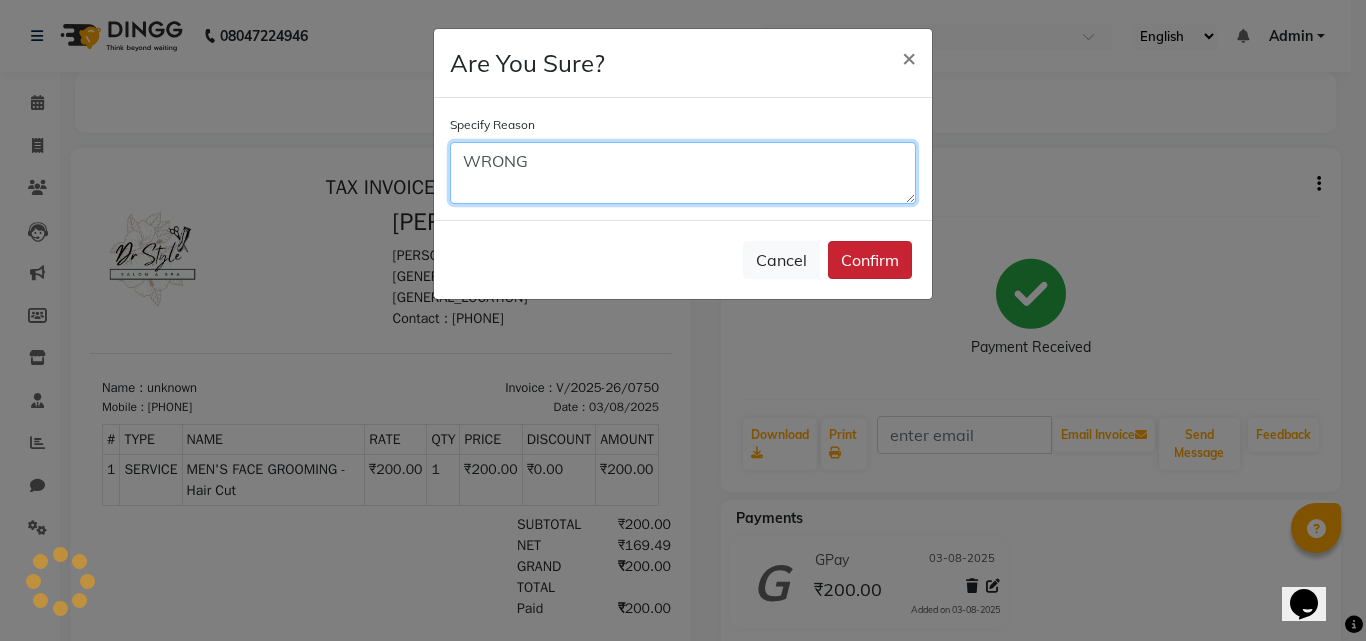 type on "WRONG" 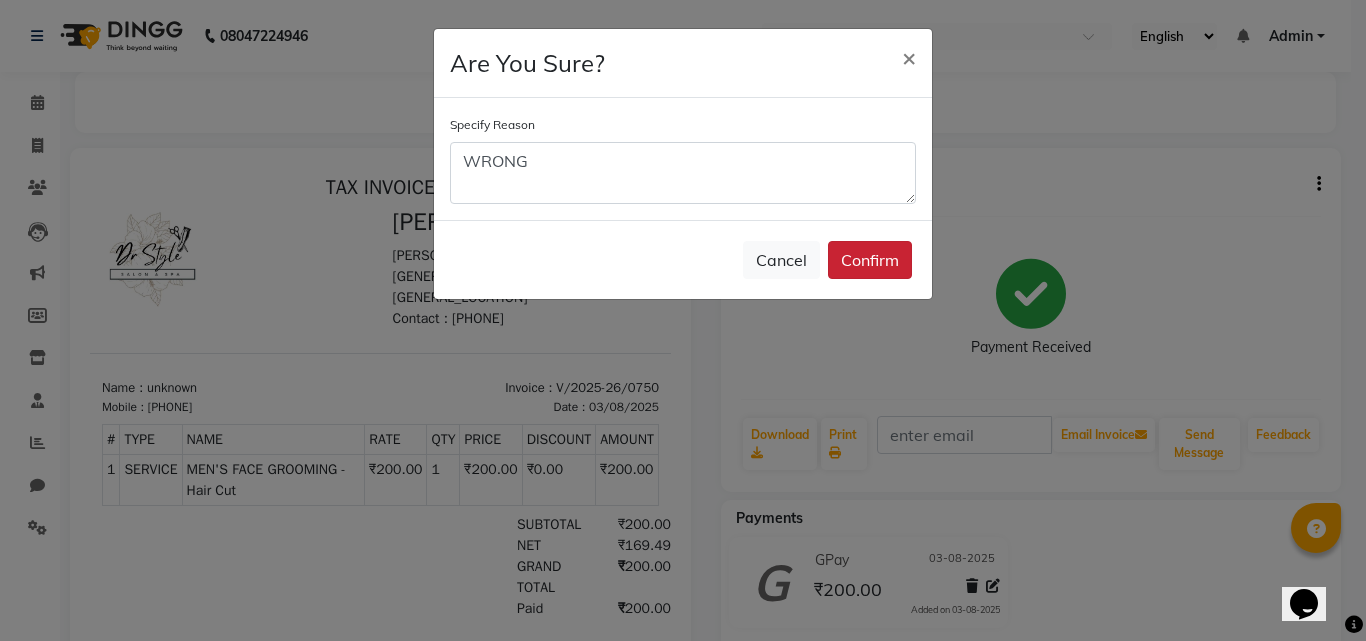 click on "Confirm" 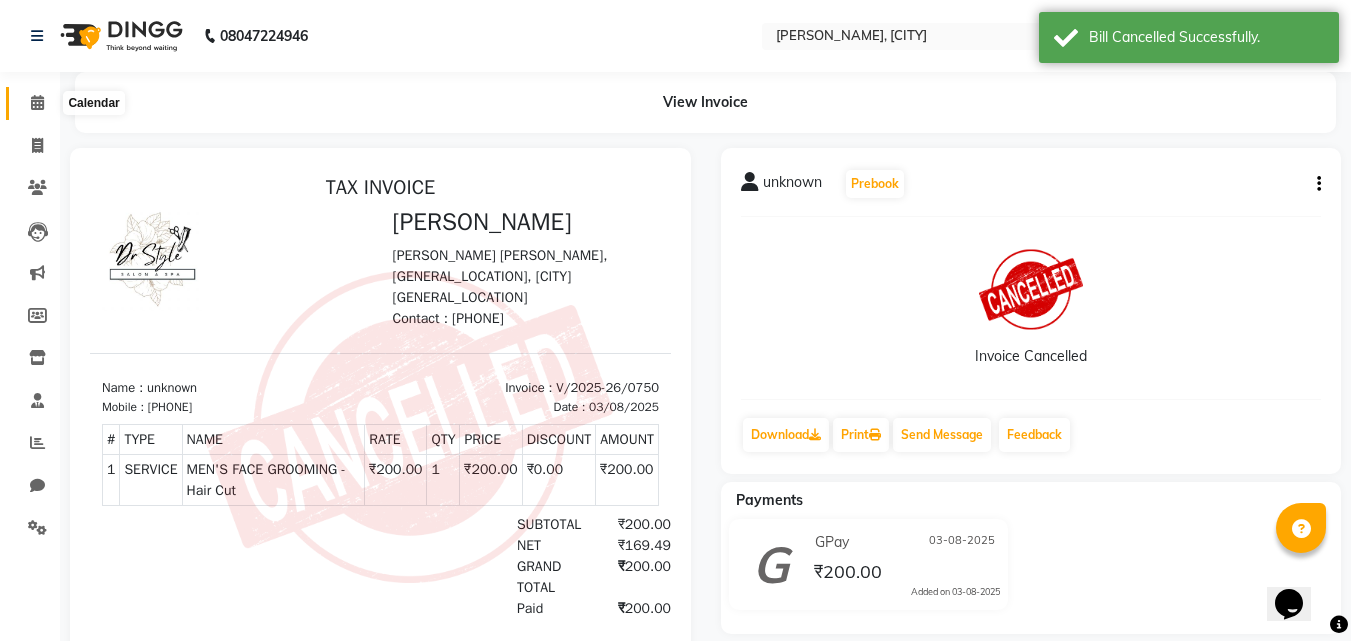click 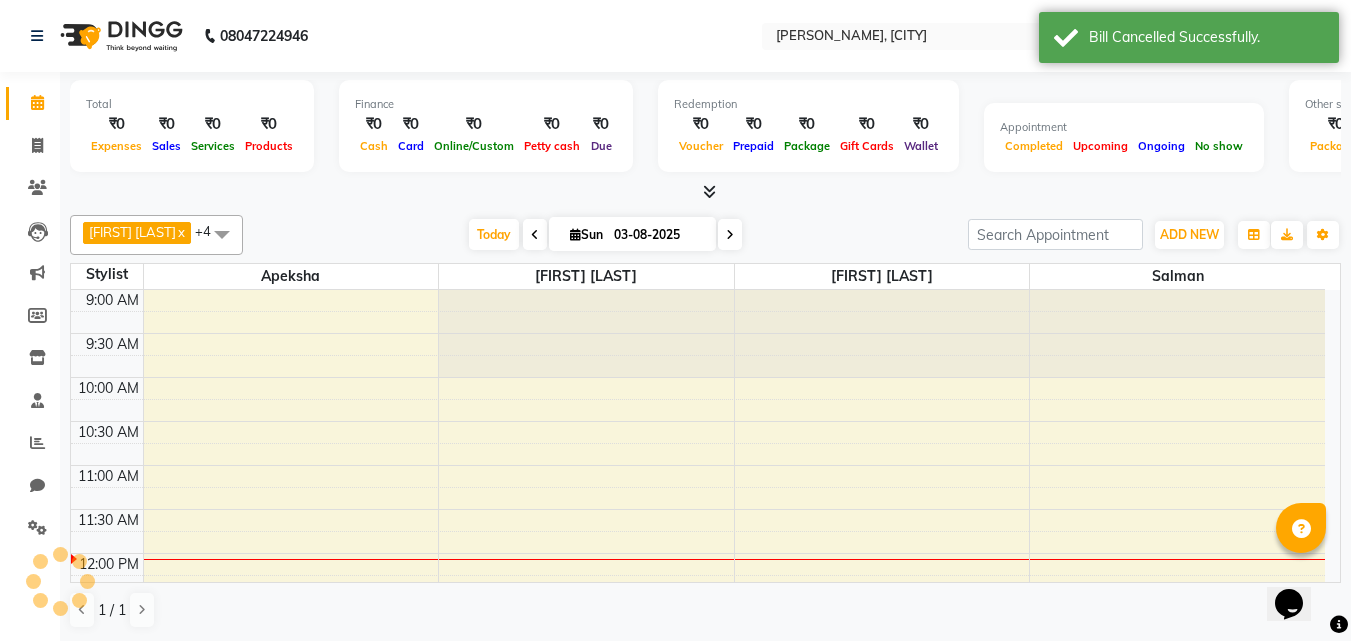 scroll, scrollTop: 265, scrollLeft: 0, axis: vertical 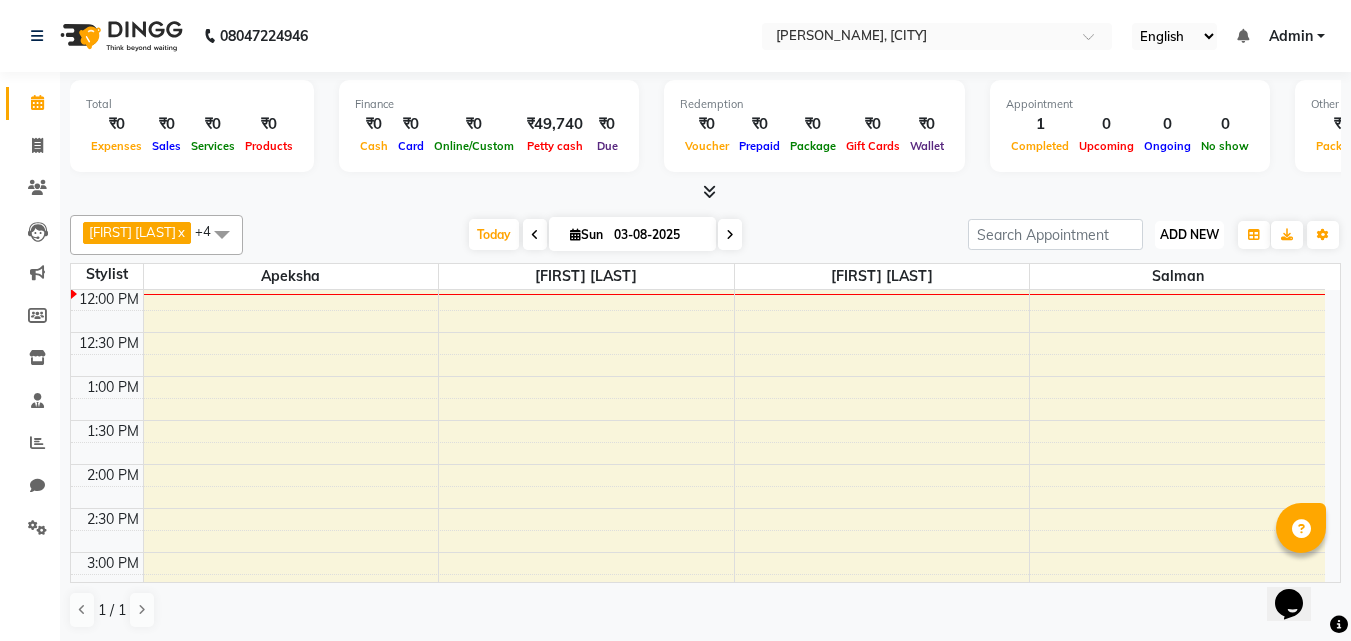 click on "ADD NEW" at bounding box center [1189, 234] 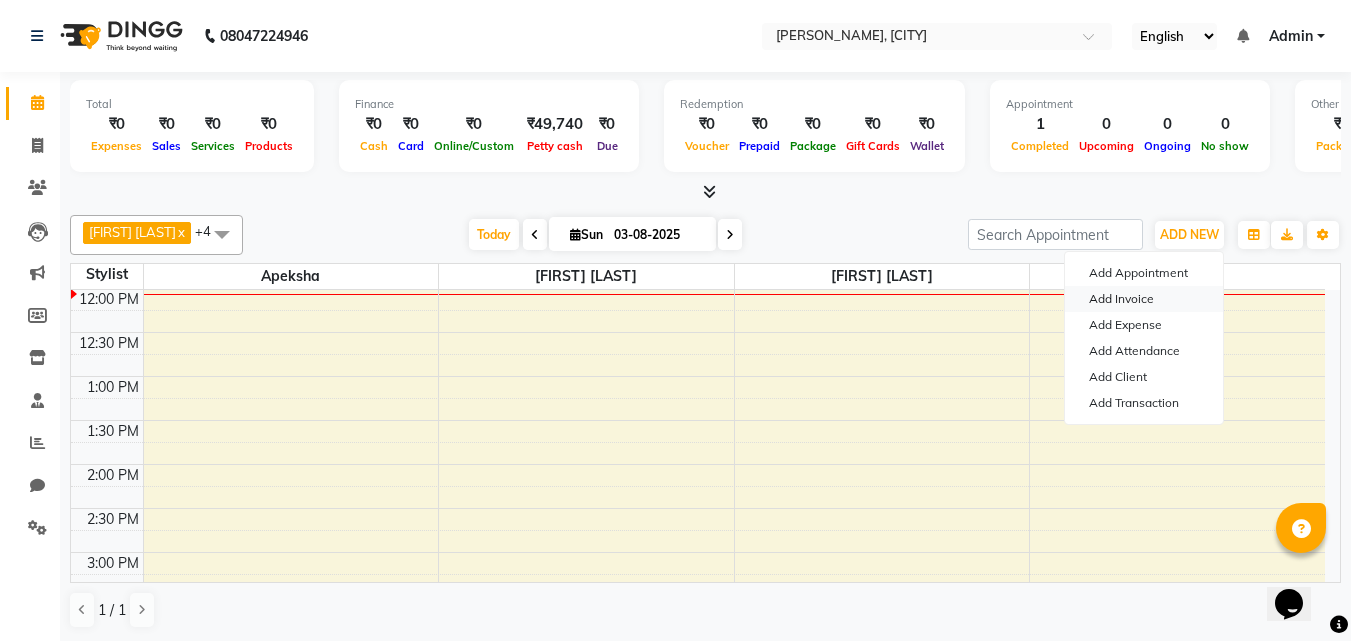 click on "Add Invoice" at bounding box center [1144, 299] 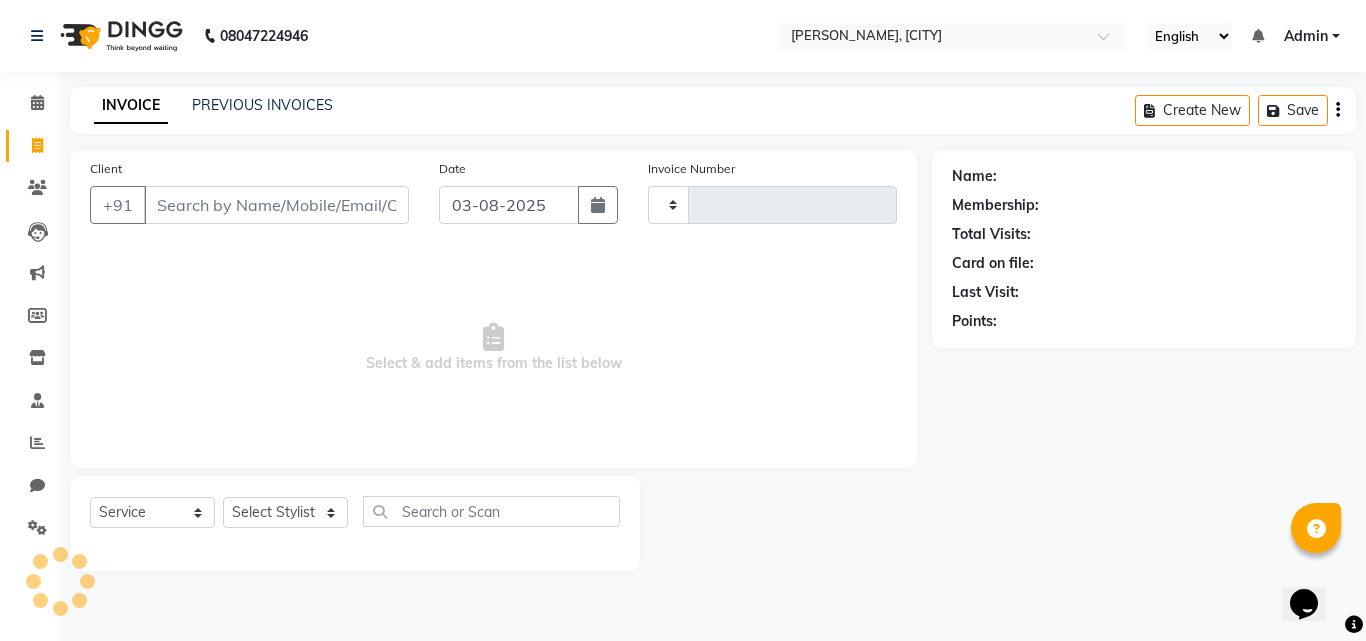 type on "0752" 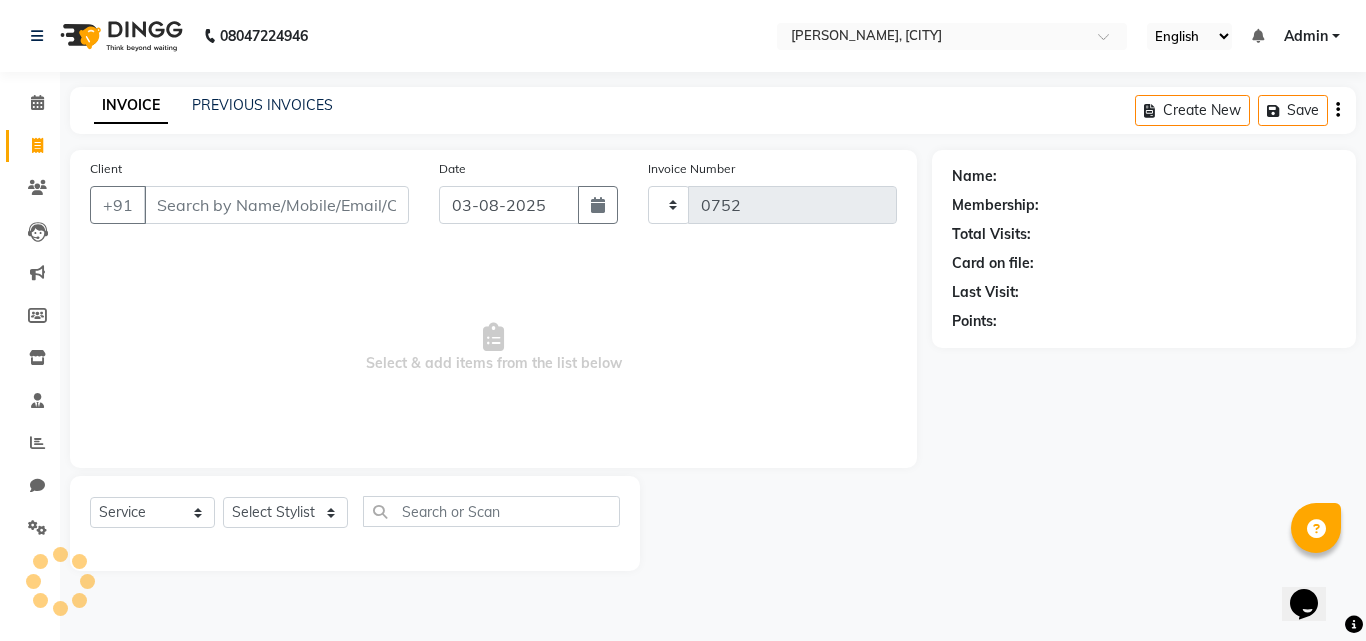select on "7832" 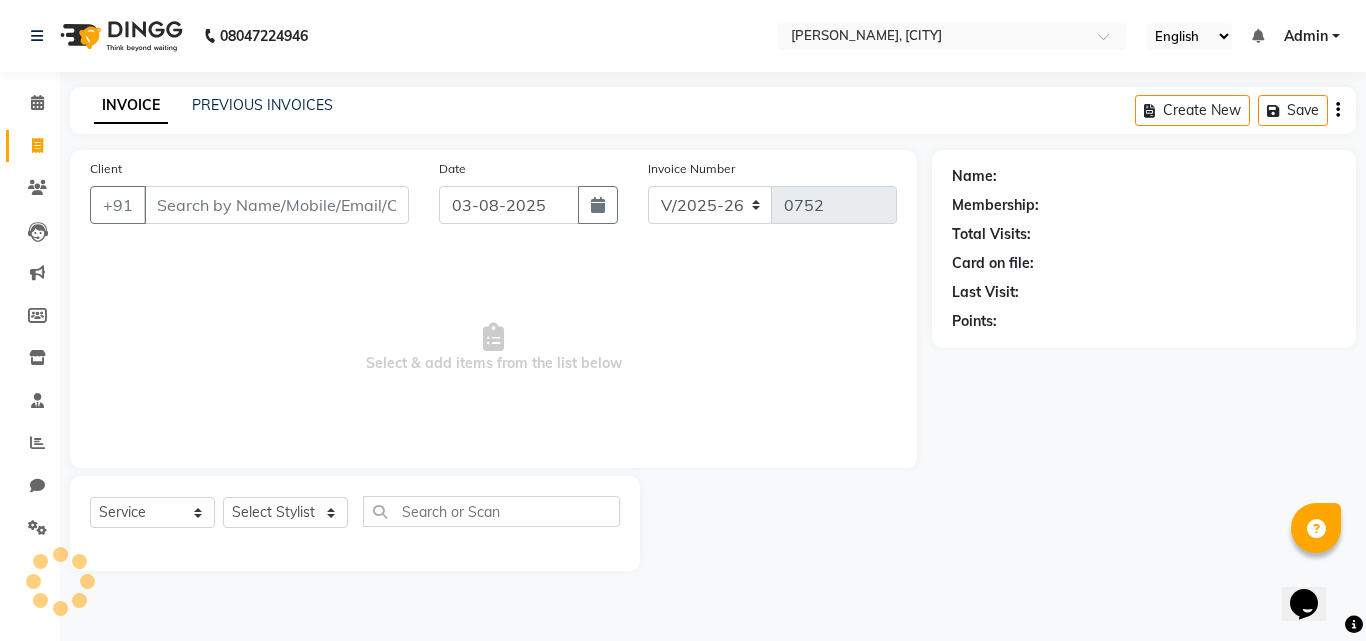 click on "Client" at bounding box center [276, 205] 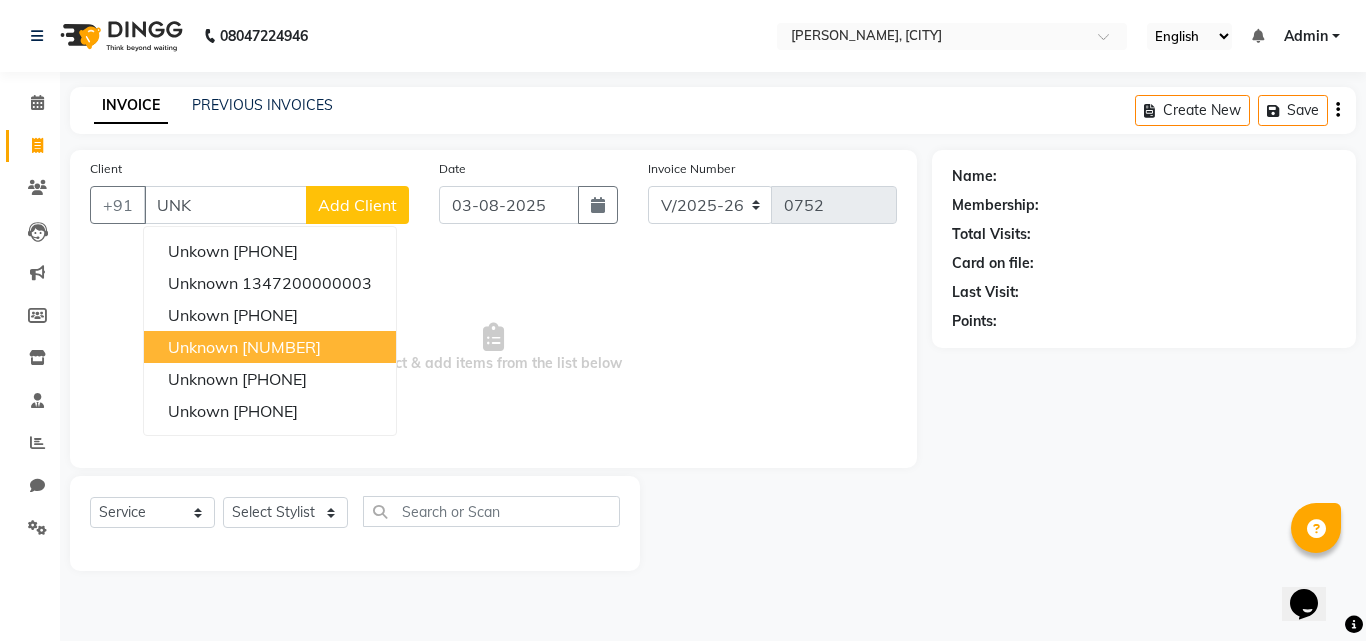 click on "1347200000000" at bounding box center [281, 347] 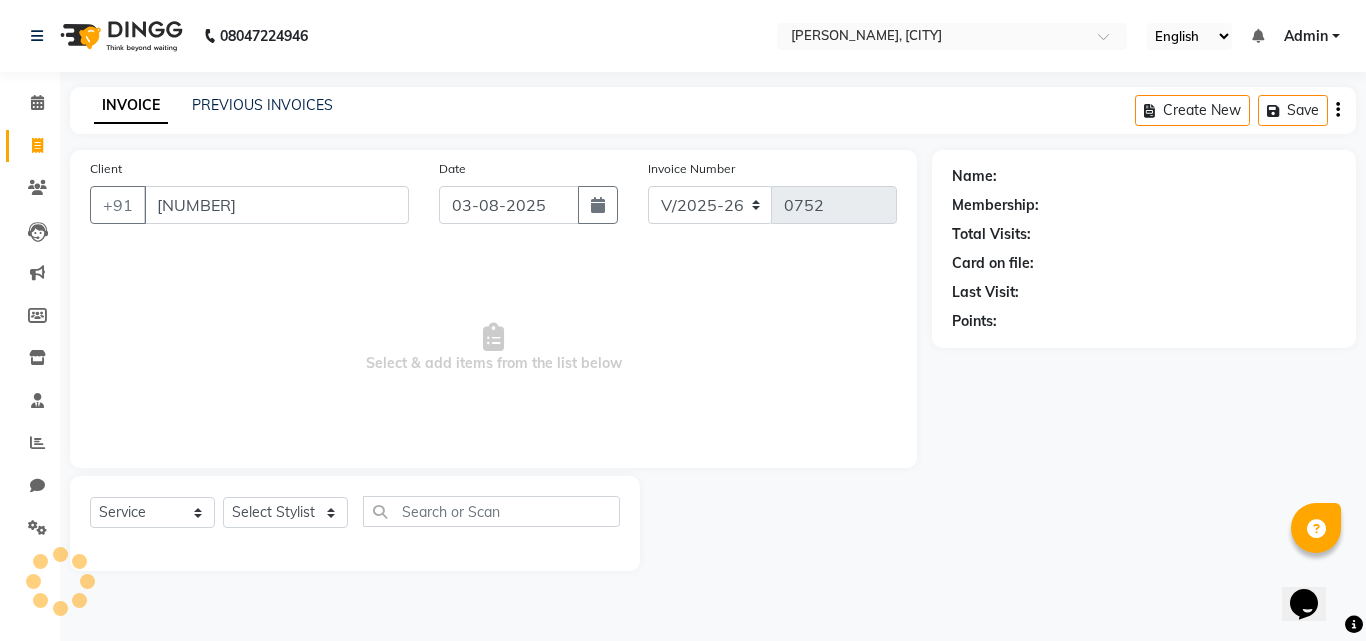 type on "1347200000000" 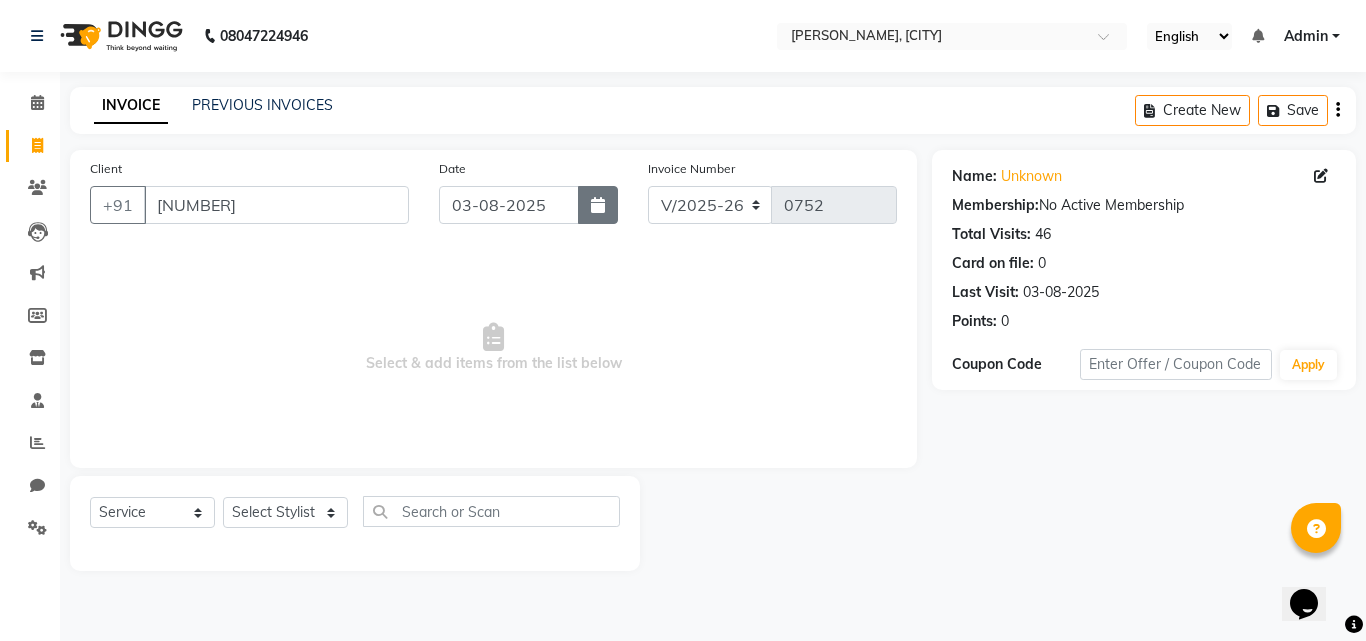 click 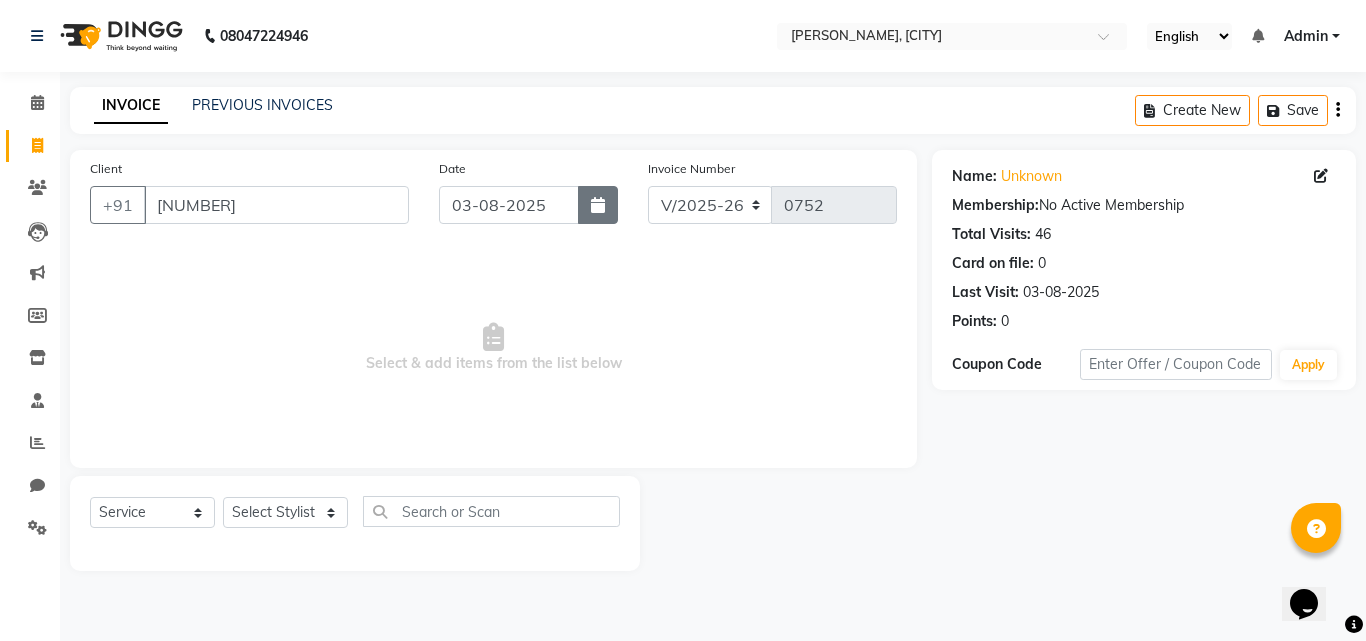 select on "8" 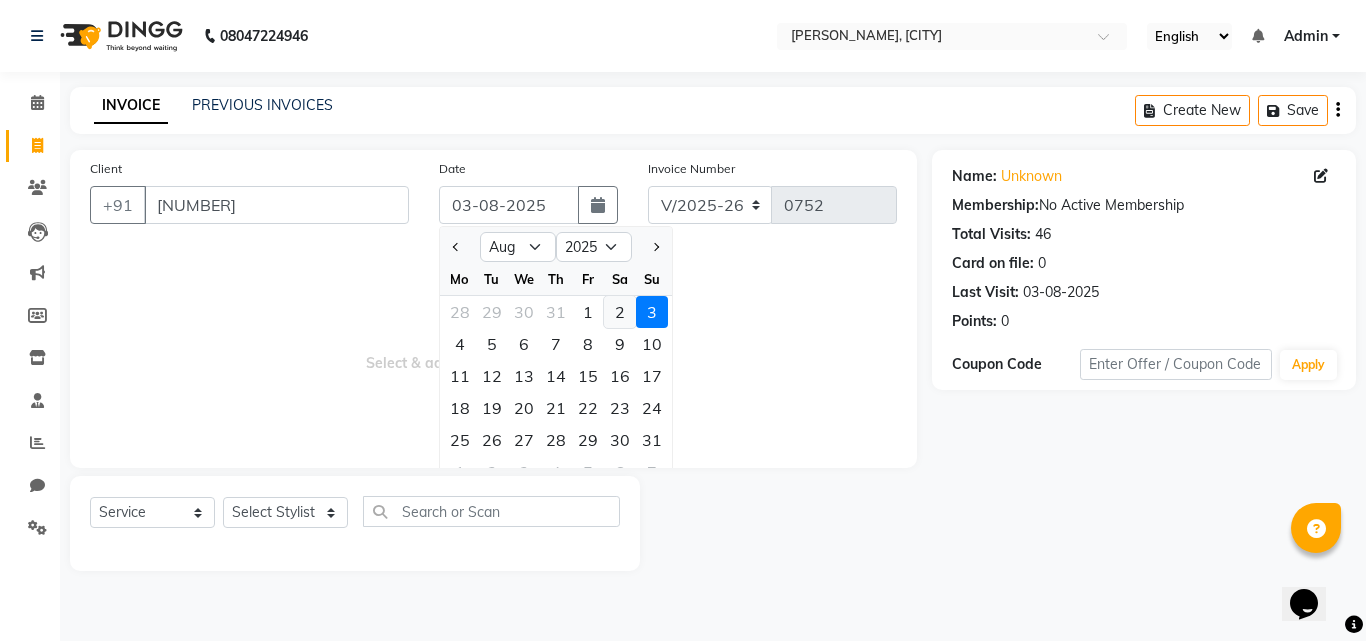 click on "2" 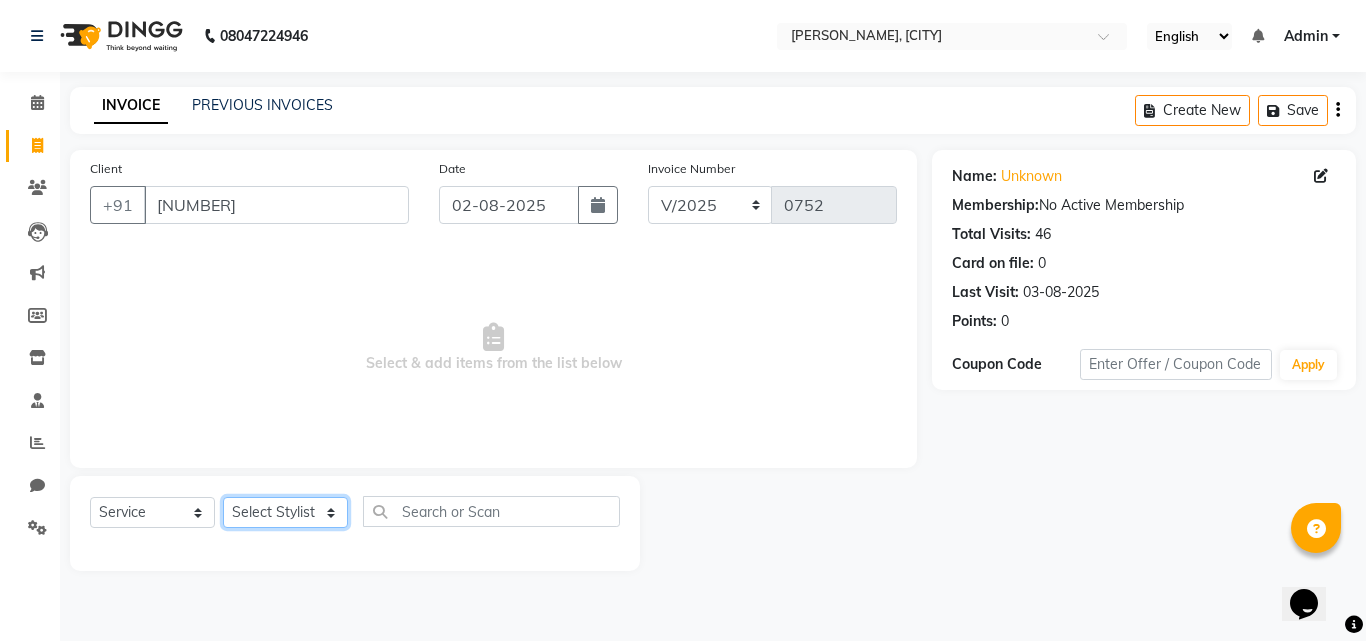 click on "Select Stylist Amir Apeksha Haider Salmani HASIM Salman Sheetal Panchal" 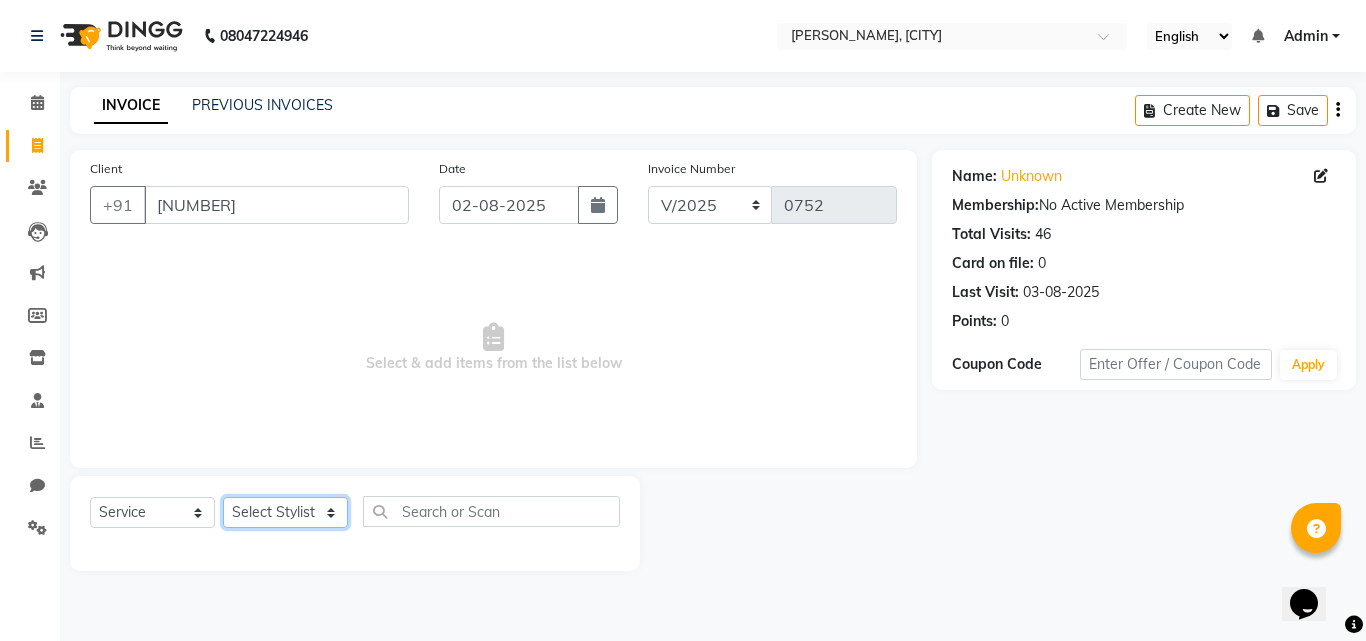 select on "87895" 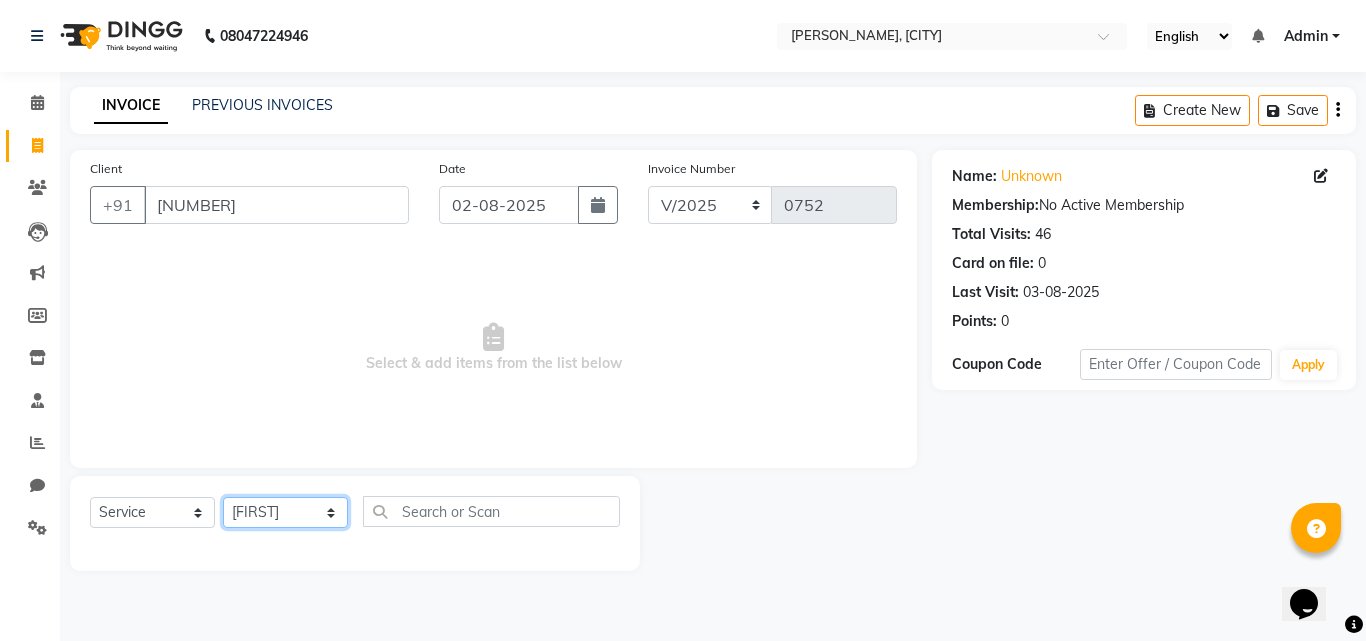 click on "Select Stylist Amir Apeksha Haider Salmani HASIM Salman Sheetal Panchal" 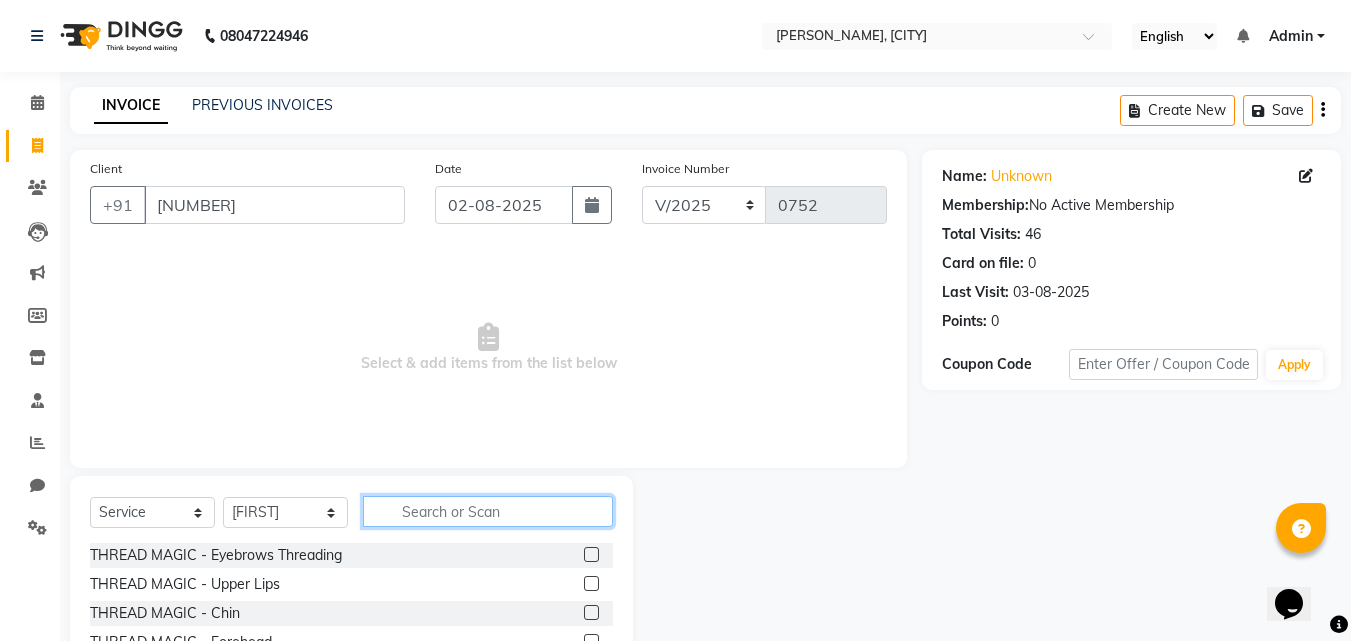 click 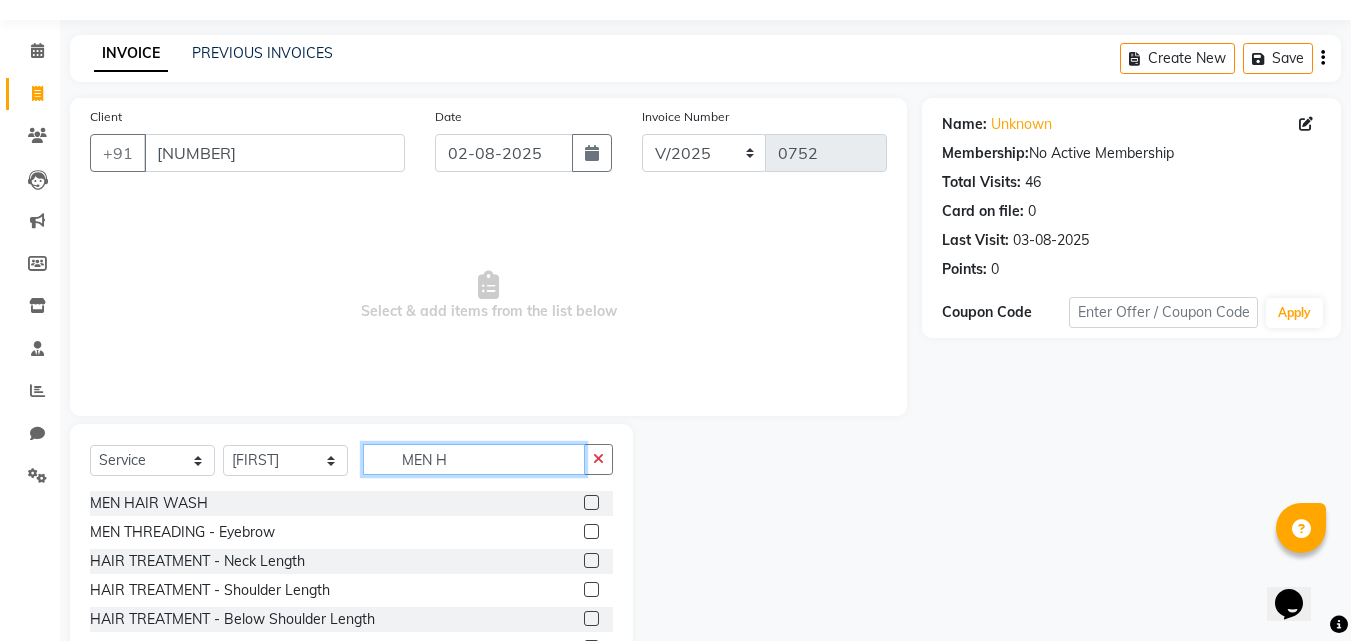 scroll, scrollTop: 100, scrollLeft: 0, axis: vertical 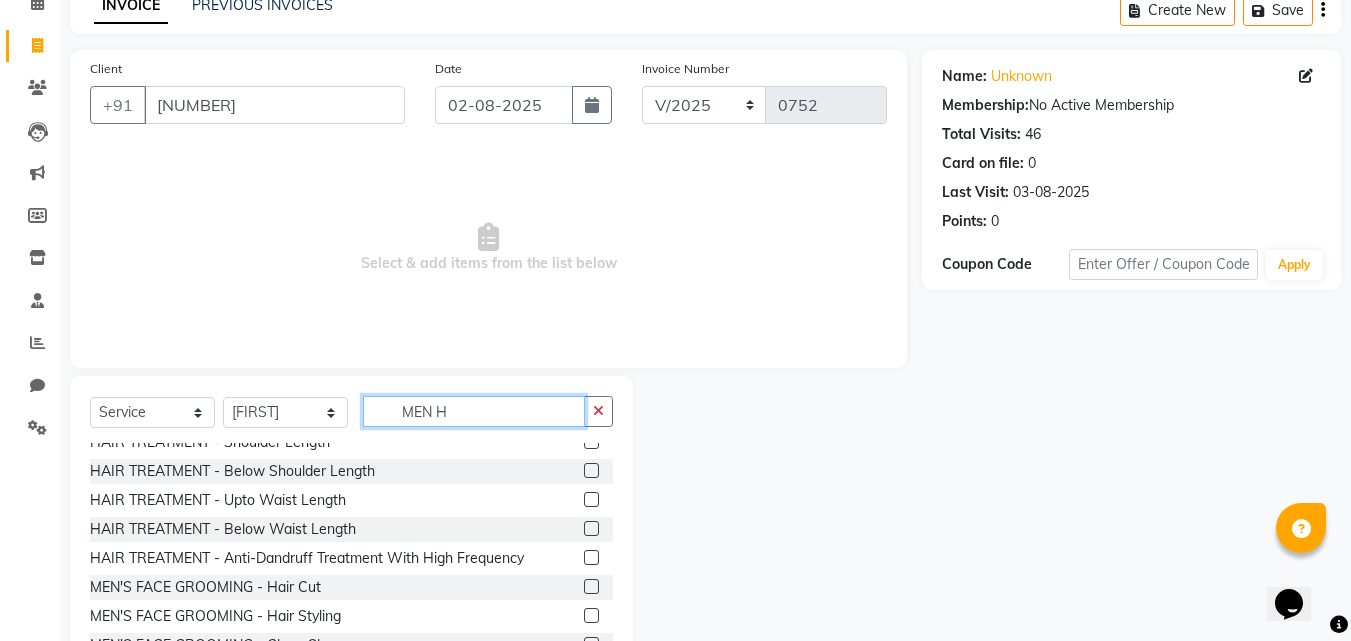 type on "MEN H" 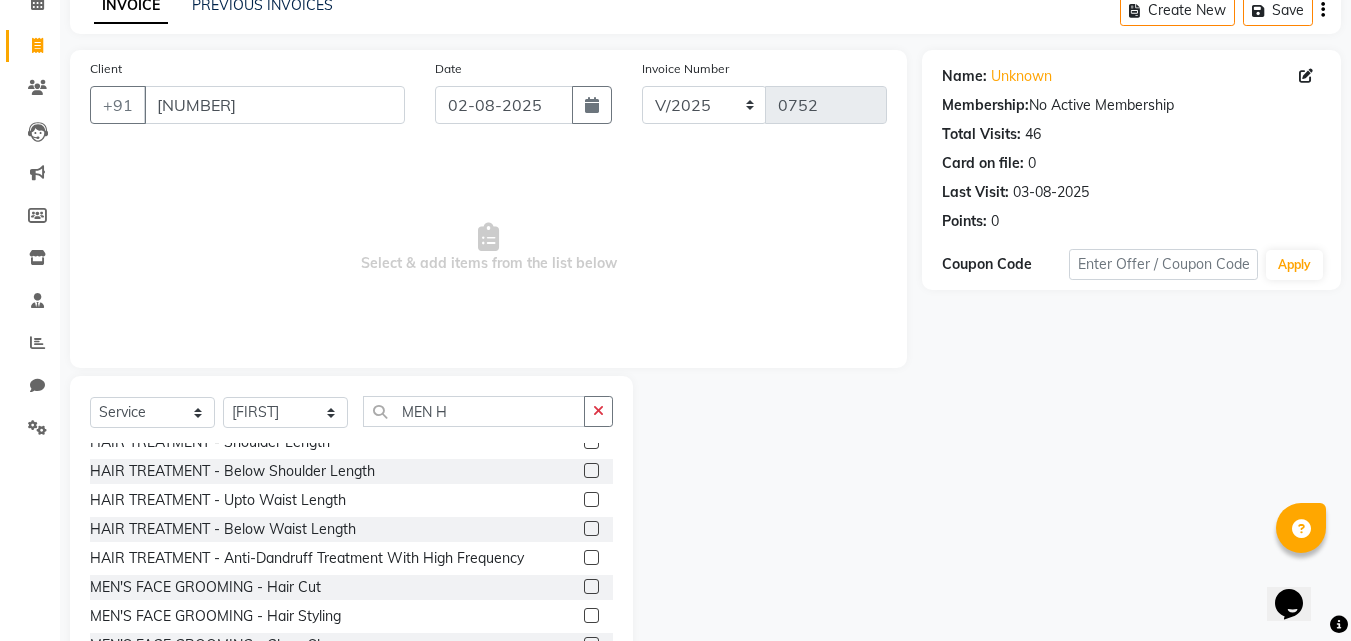 click 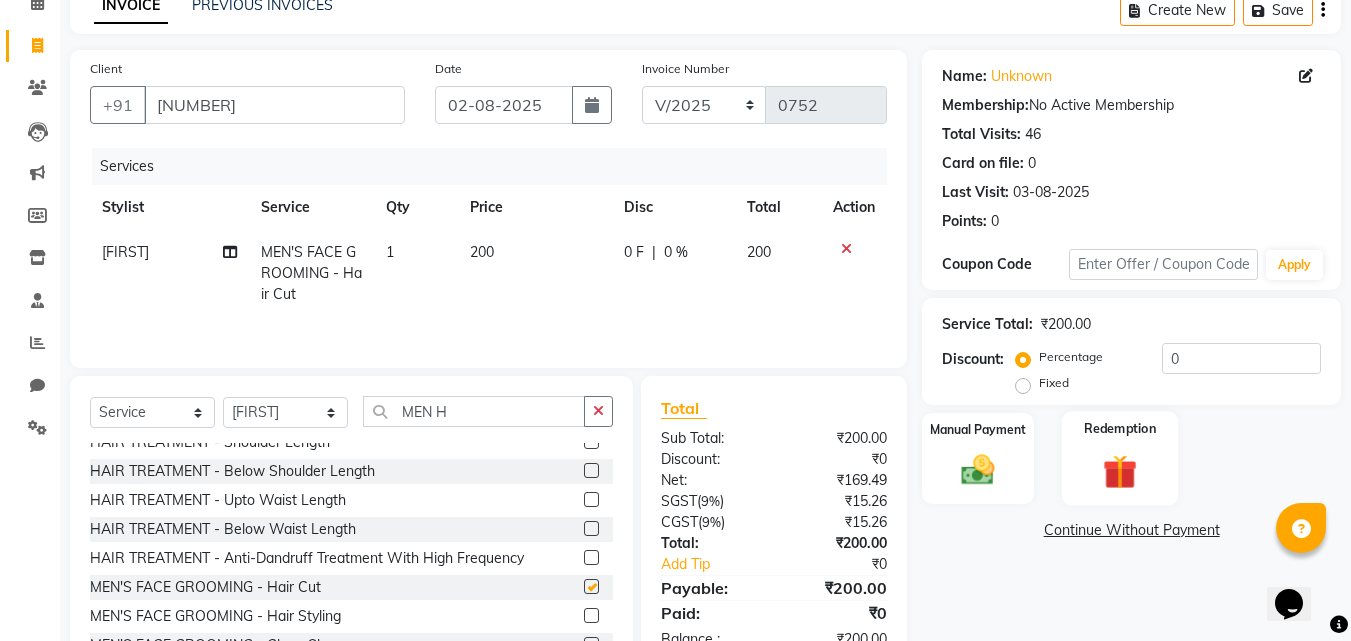 checkbox on "false" 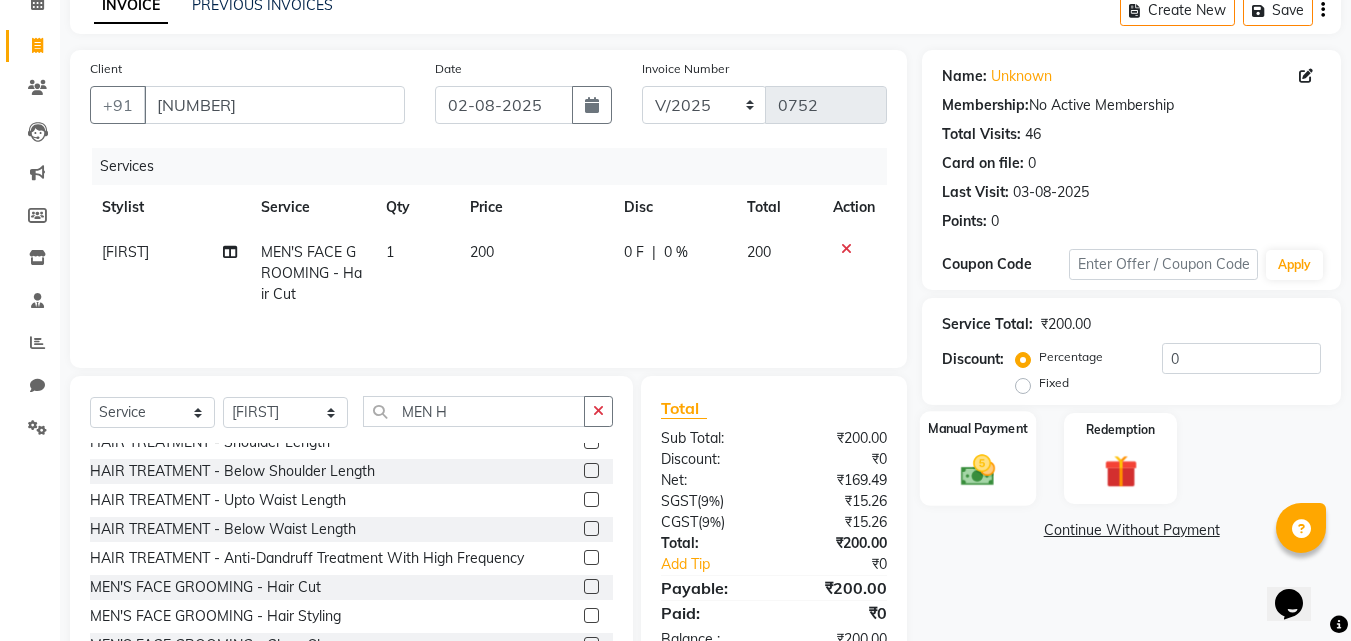 click 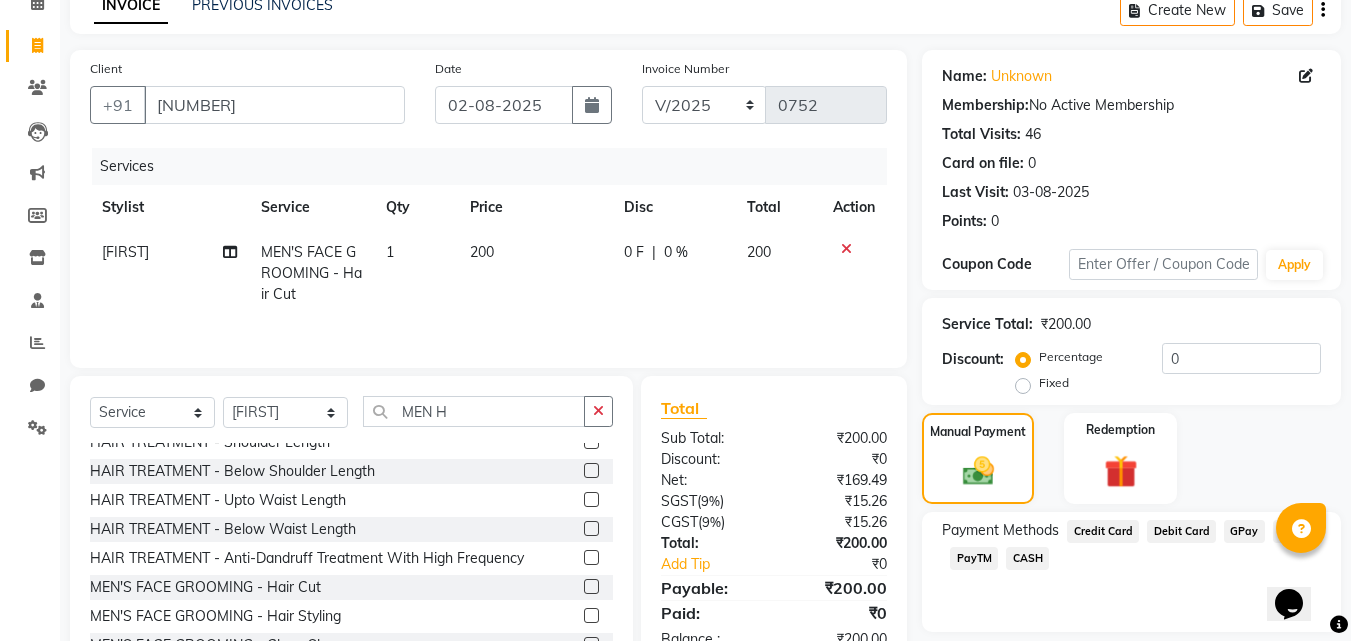 click on "GPay" 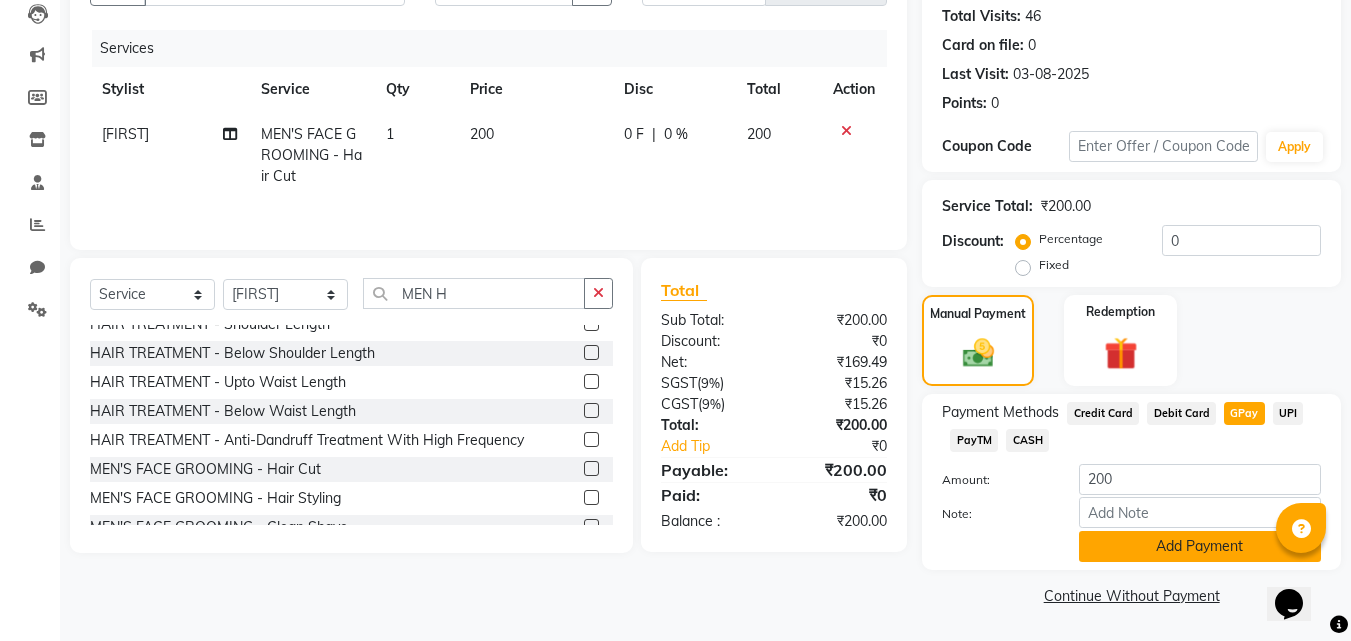 click on "Add Payment" 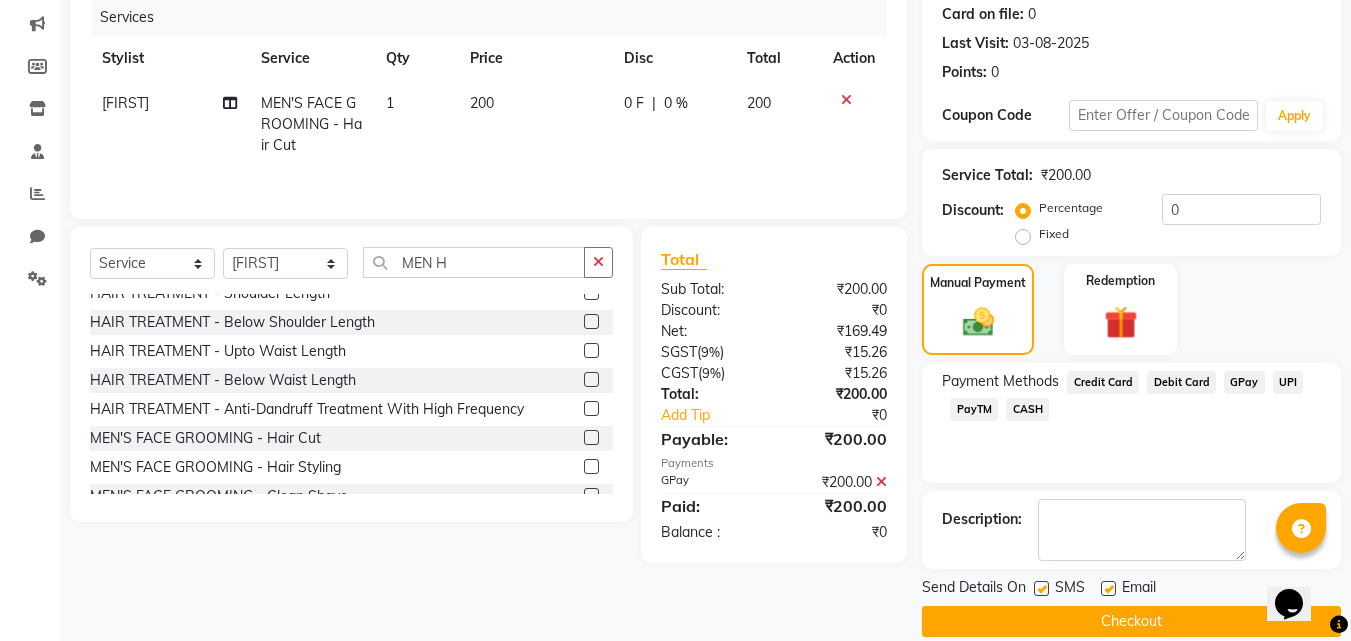 scroll, scrollTop: 275, scrollLeft: 0, axis: vertical 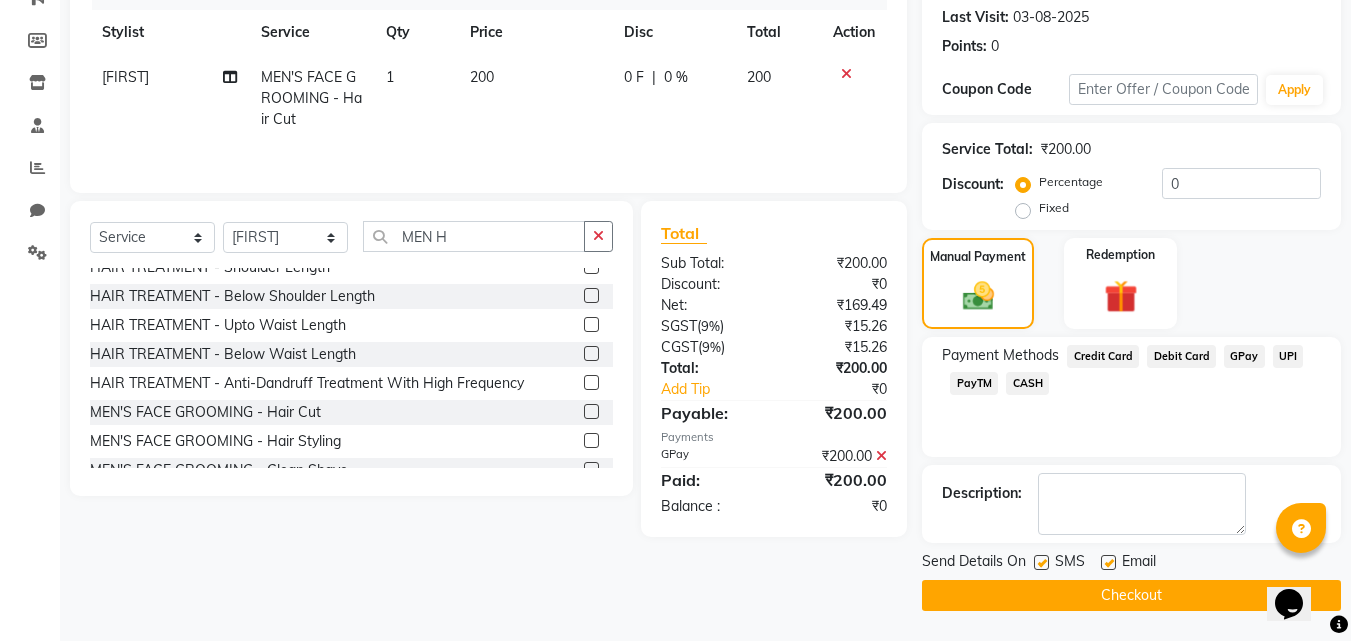 click on "Checkout" 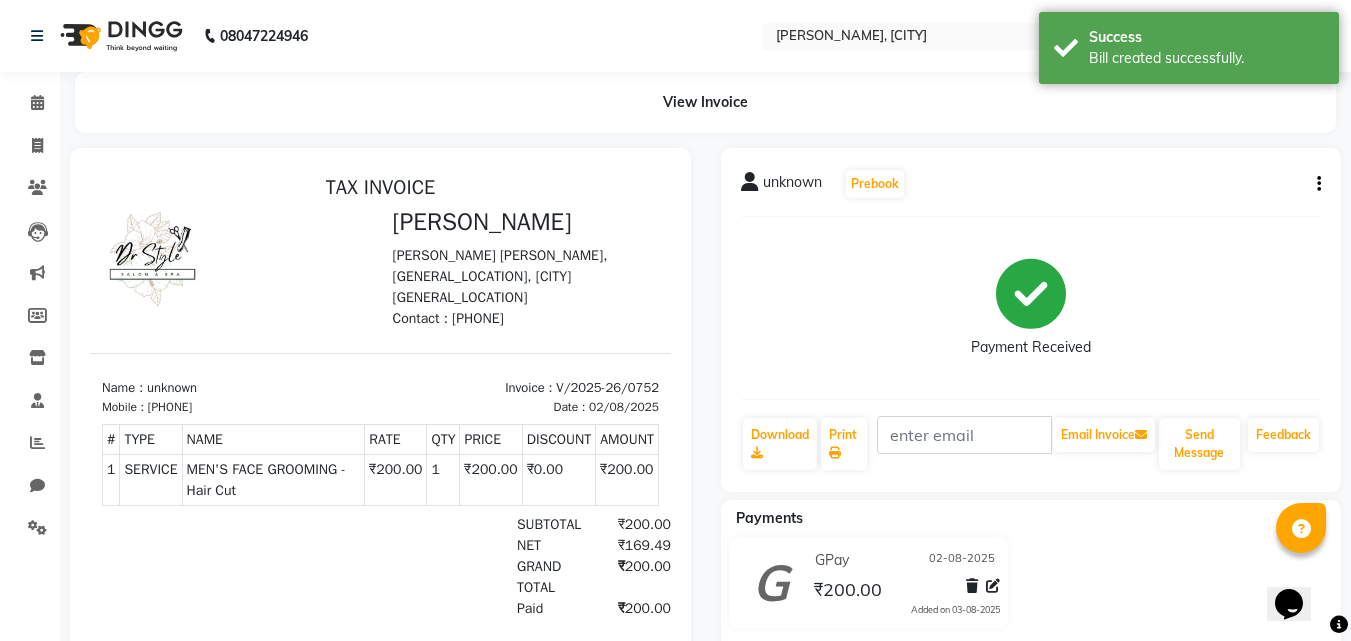 scroll, scrollTop: 0, scrollLeft: 0, axis: both 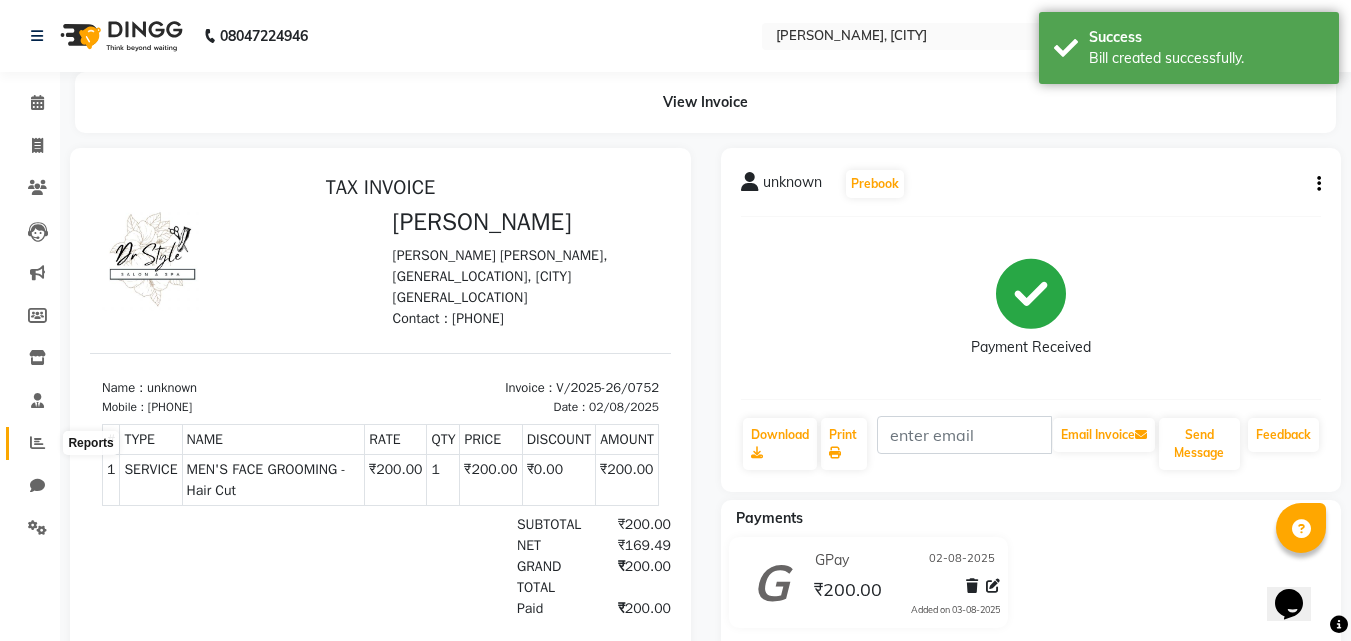 click 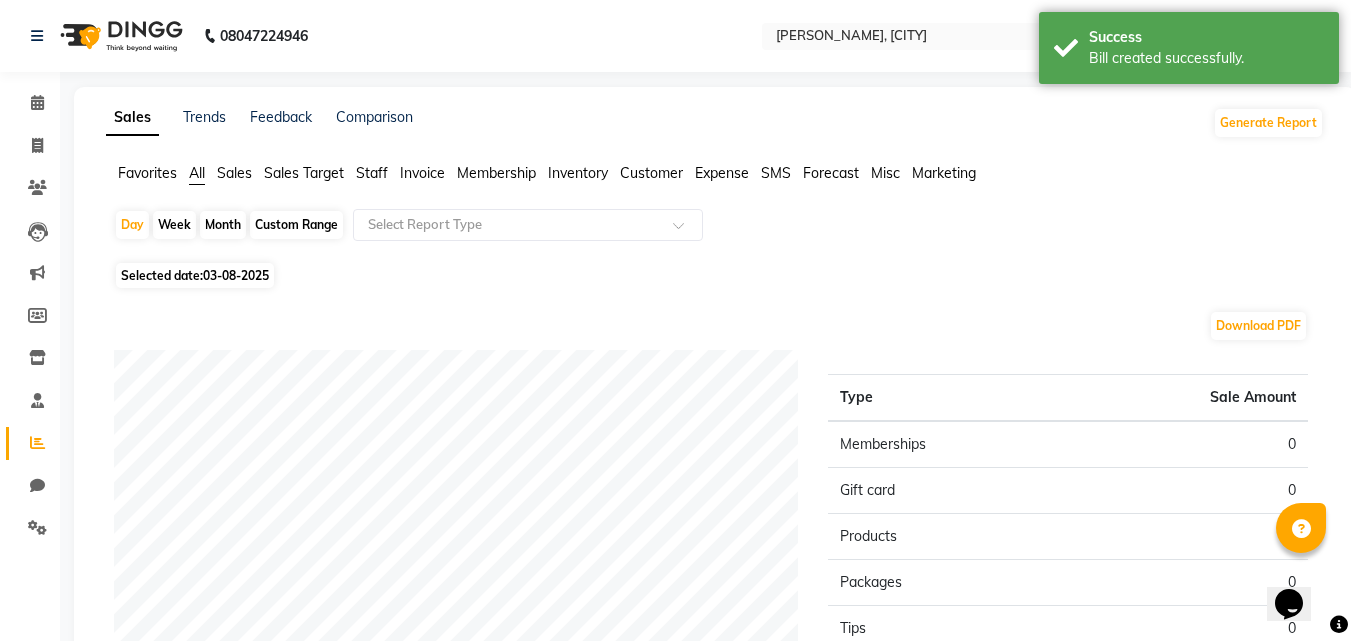 click on "Selected date:  03-08-2025" 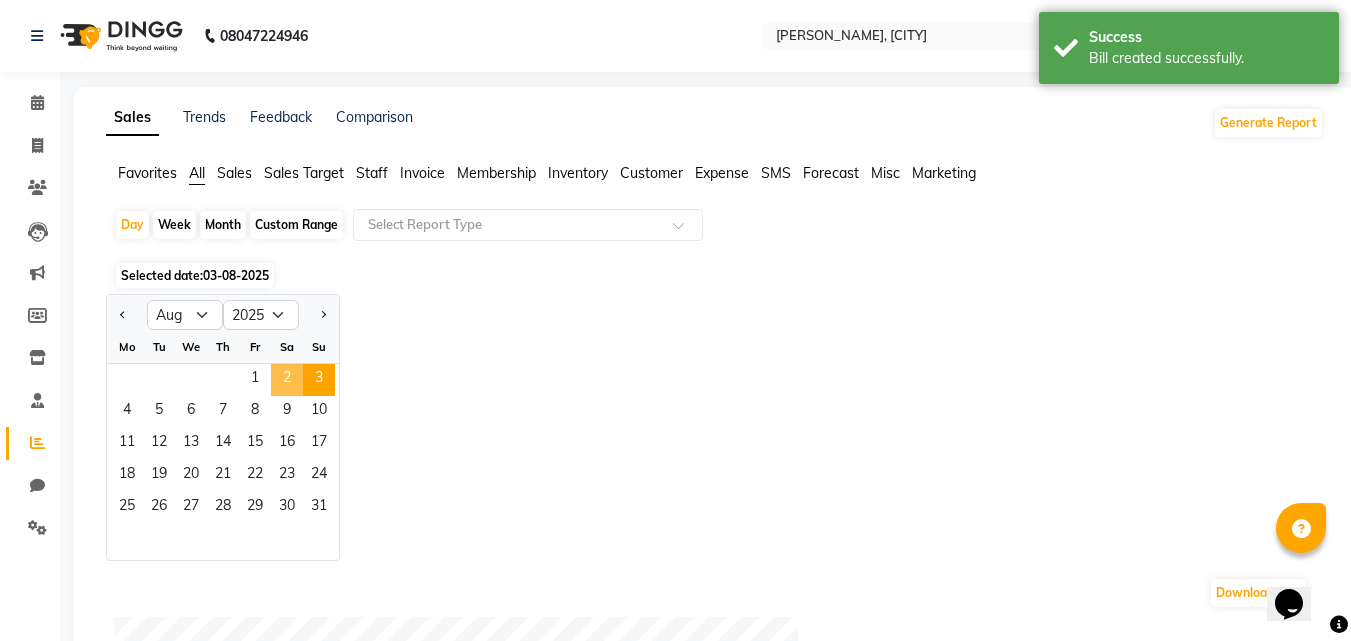 click on "2" 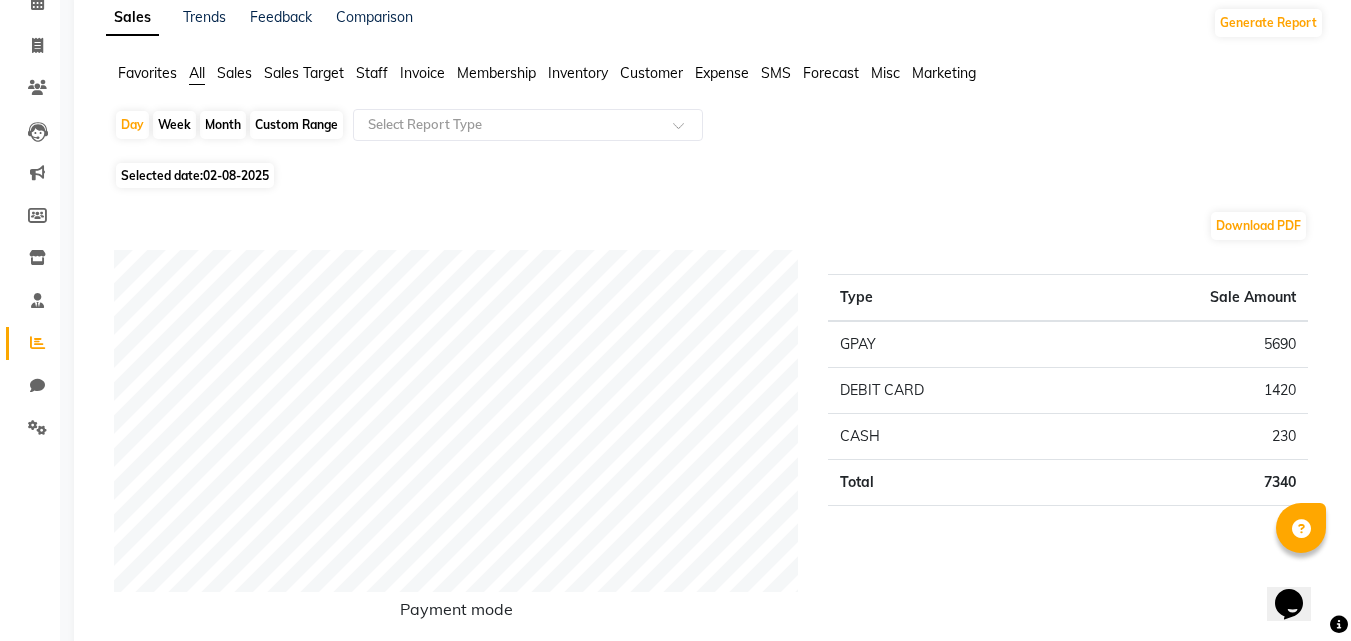 scroll, scrollTop: 0, scrollLeft: 0, axis: both 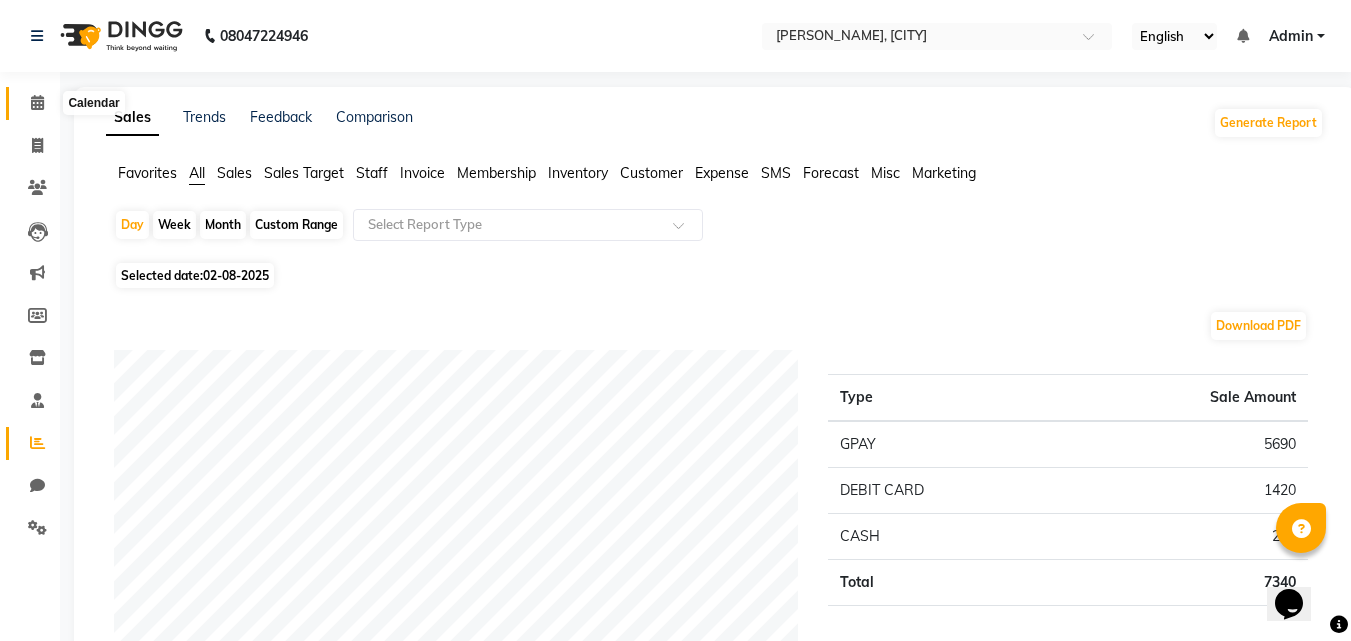 click 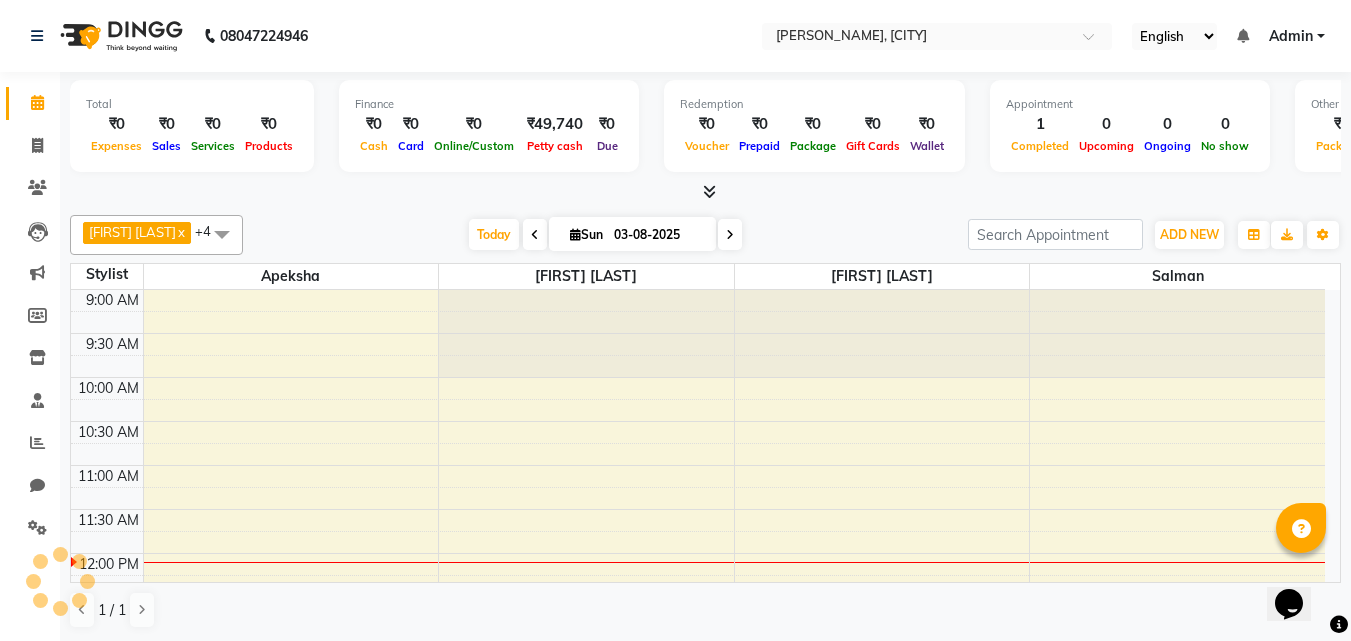 scroll, scrollTop: 0, scrollLeft: 0, axis: both 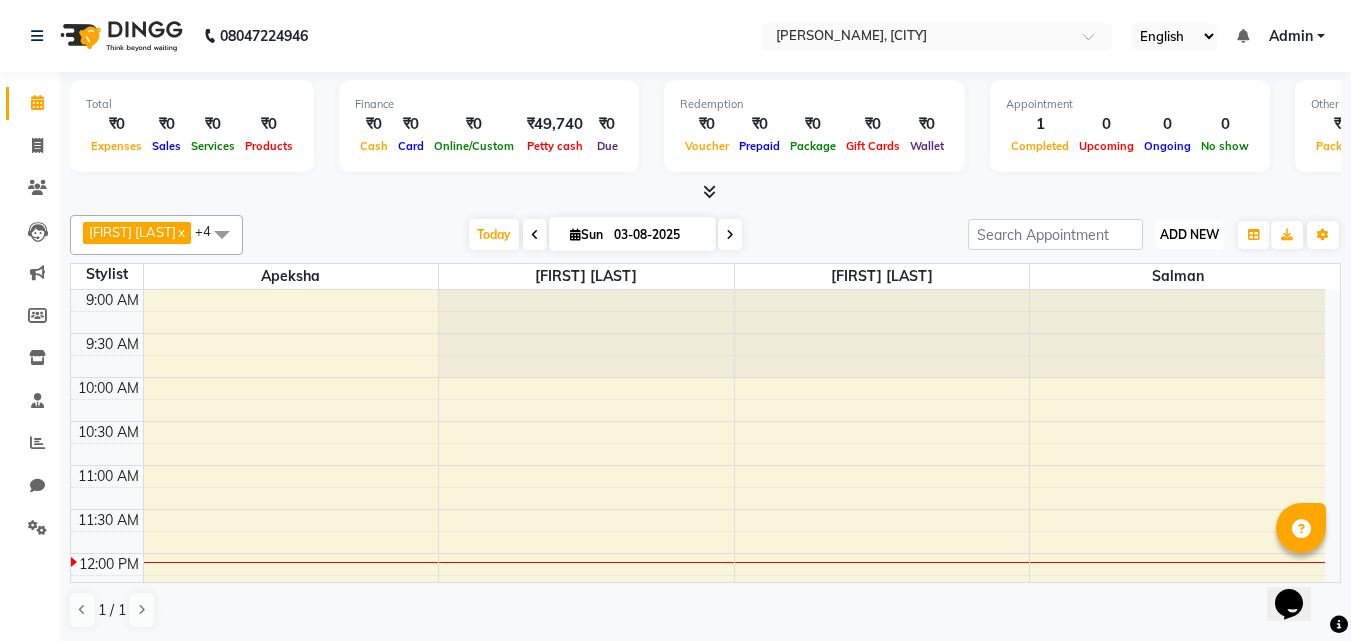 drag, startPoint x: 1159, startPoint y: 235, endPoint x: 1188, endPoint y: 241, distance: 29.614185 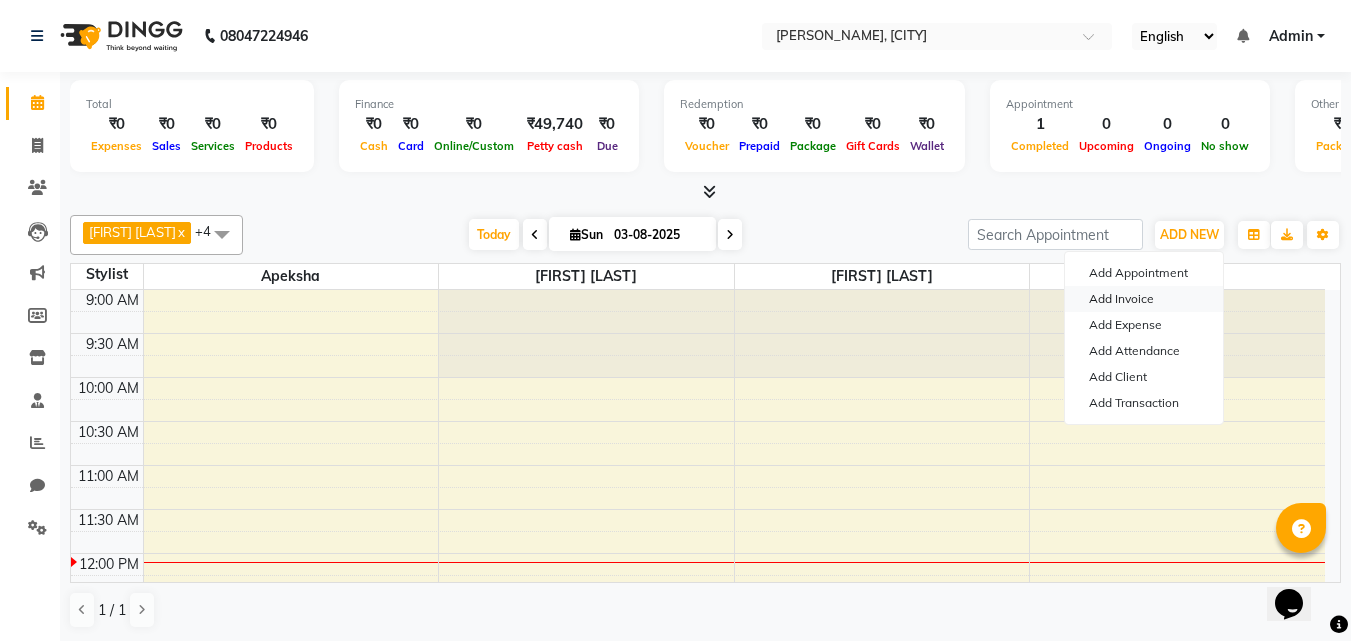 click on "Add Invoice" at bounding box center (1144, 299) 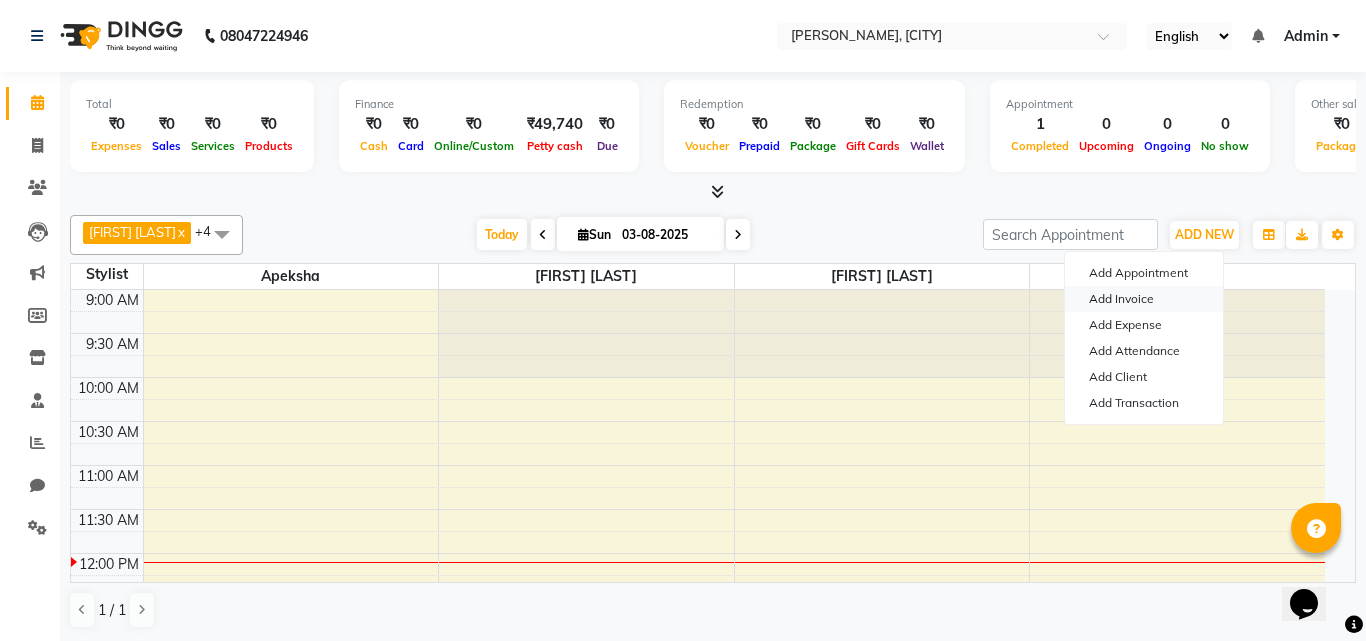 select on "7832" 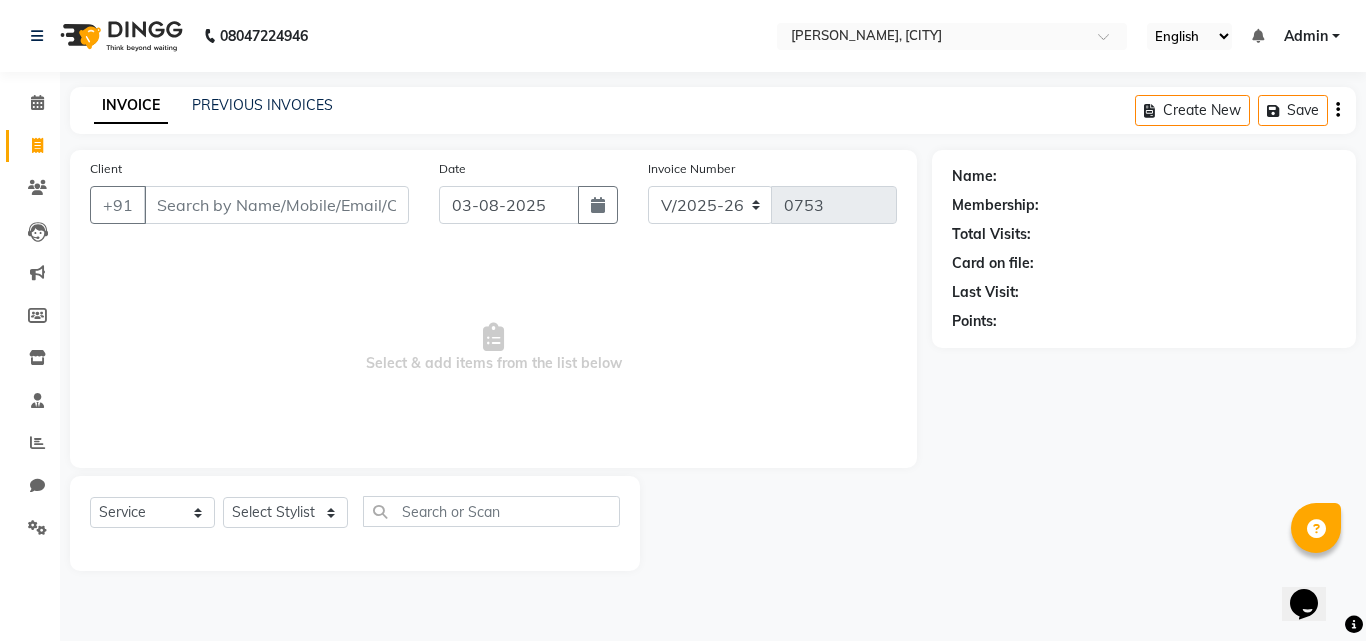 click on "Client" at bounding box center [276, 205] 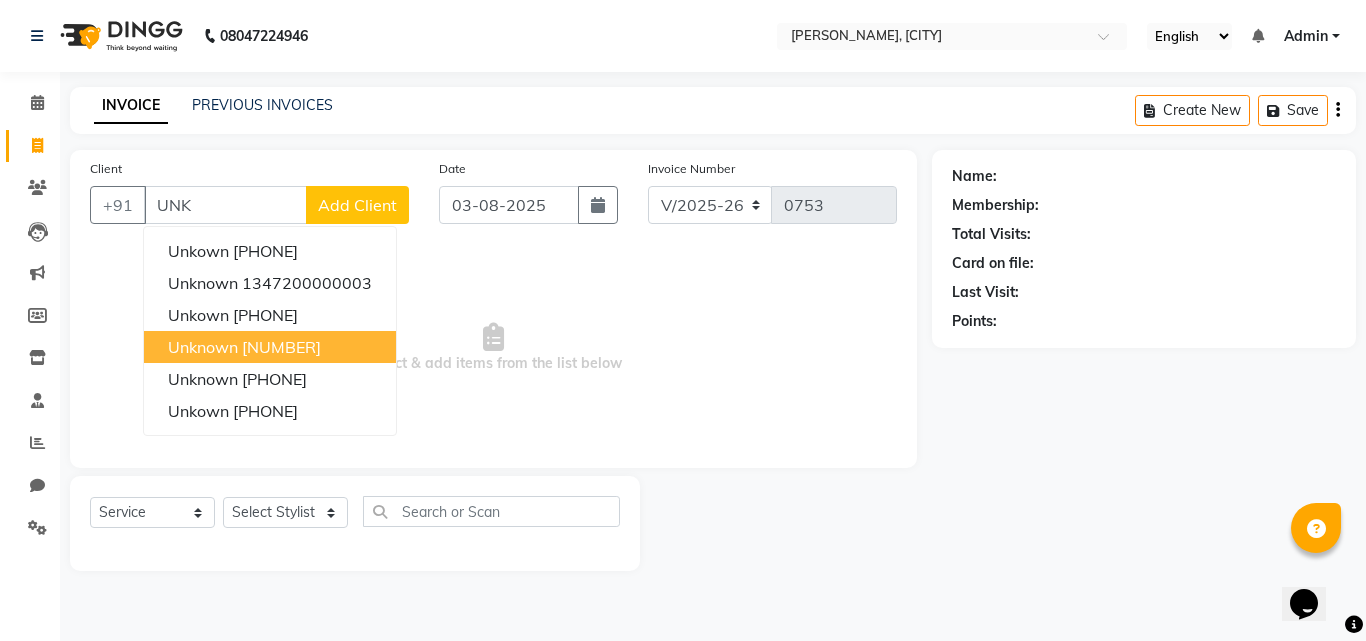 click on "1347200000000" at bounding box center (281, 347) 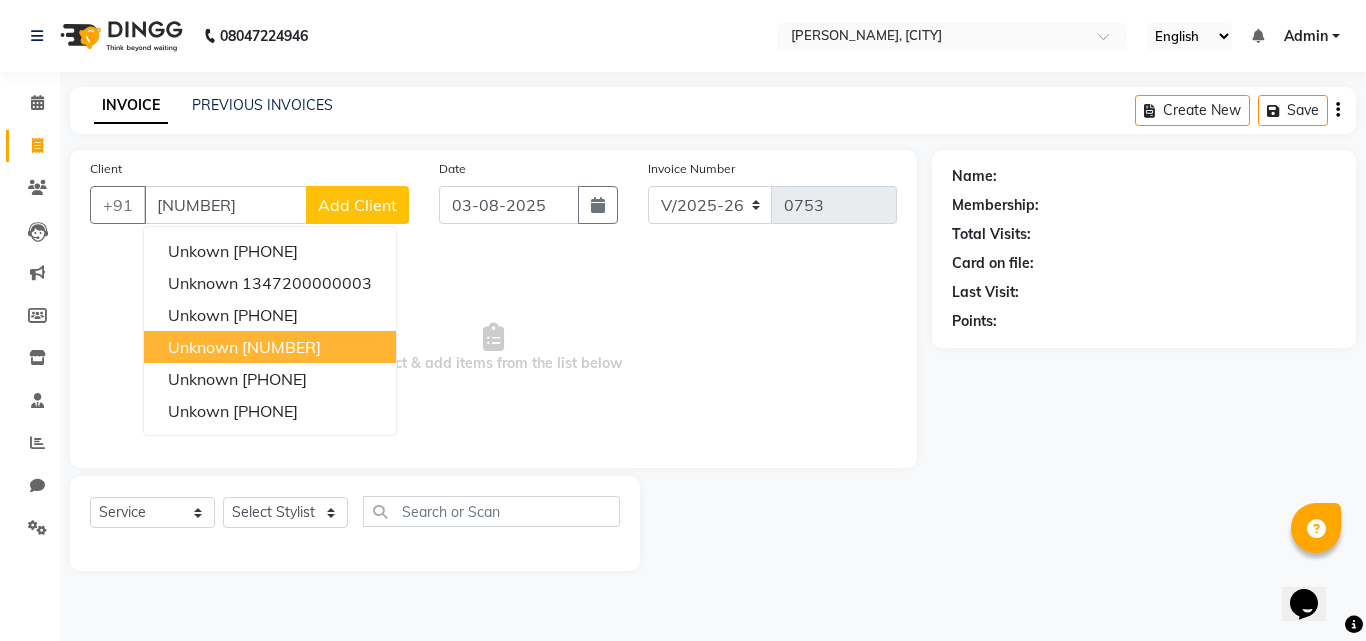 type on "1347200000000" 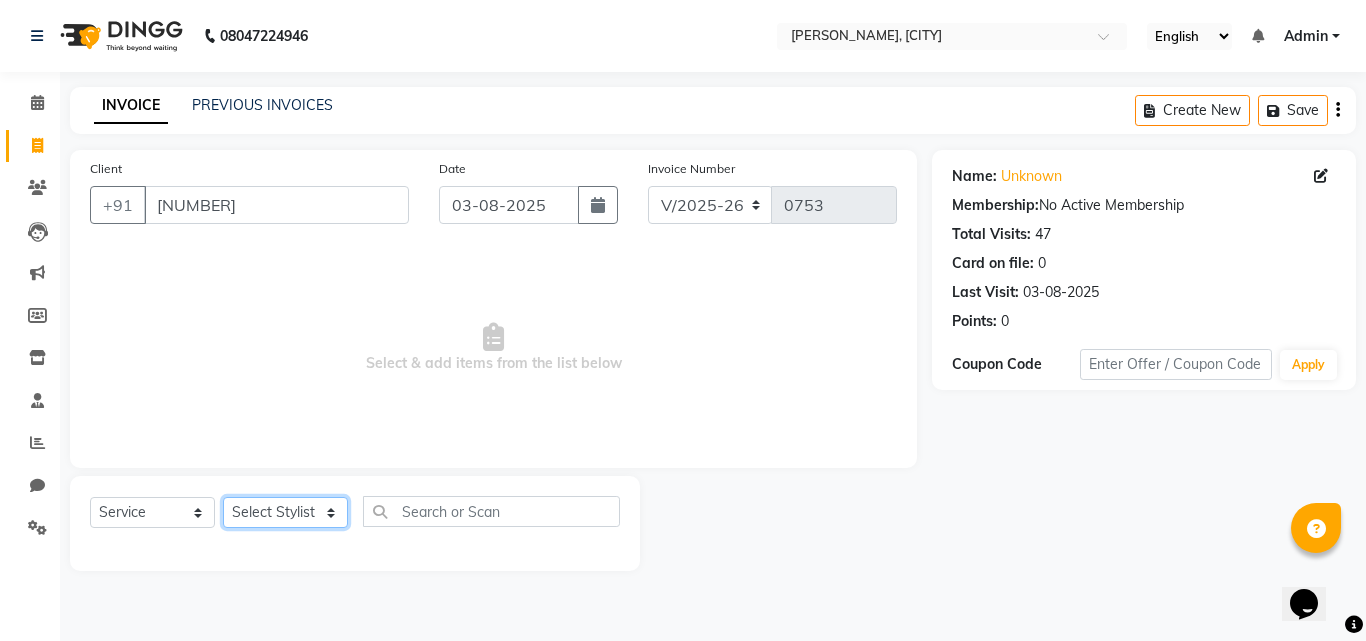 click on "Select Stylist Amir Apeksha Haider Salmani HASIM Salman Sheetal Panchal" 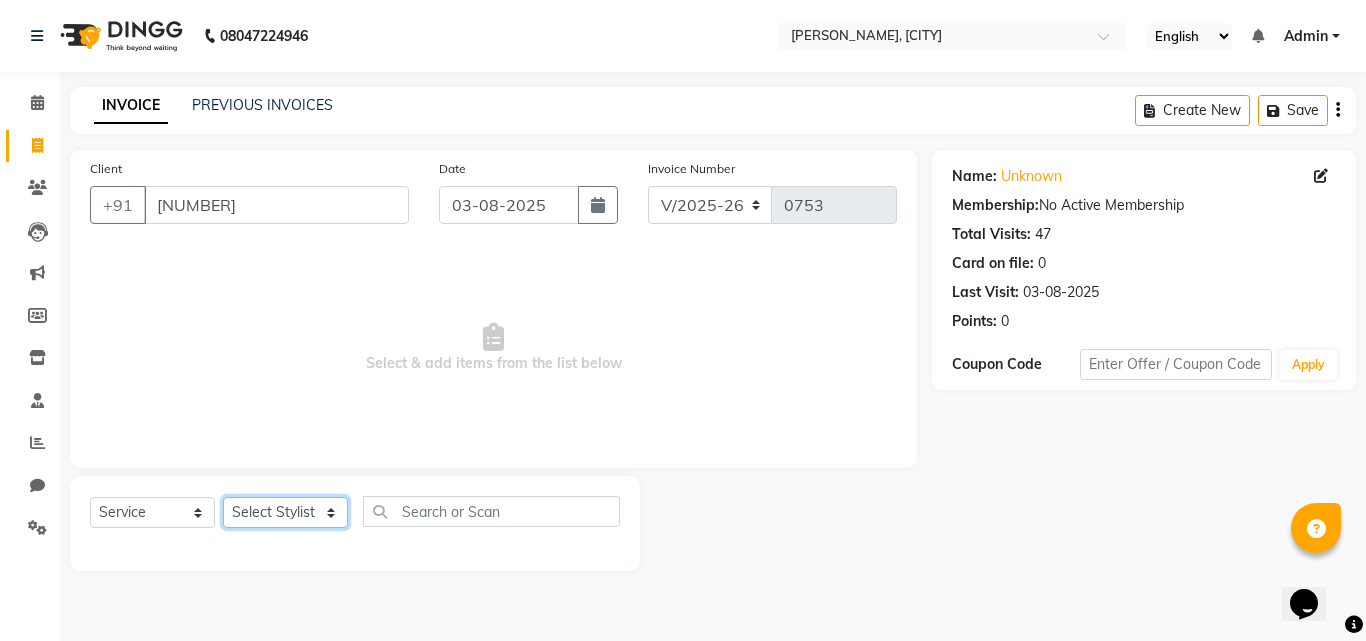 select on "86376" 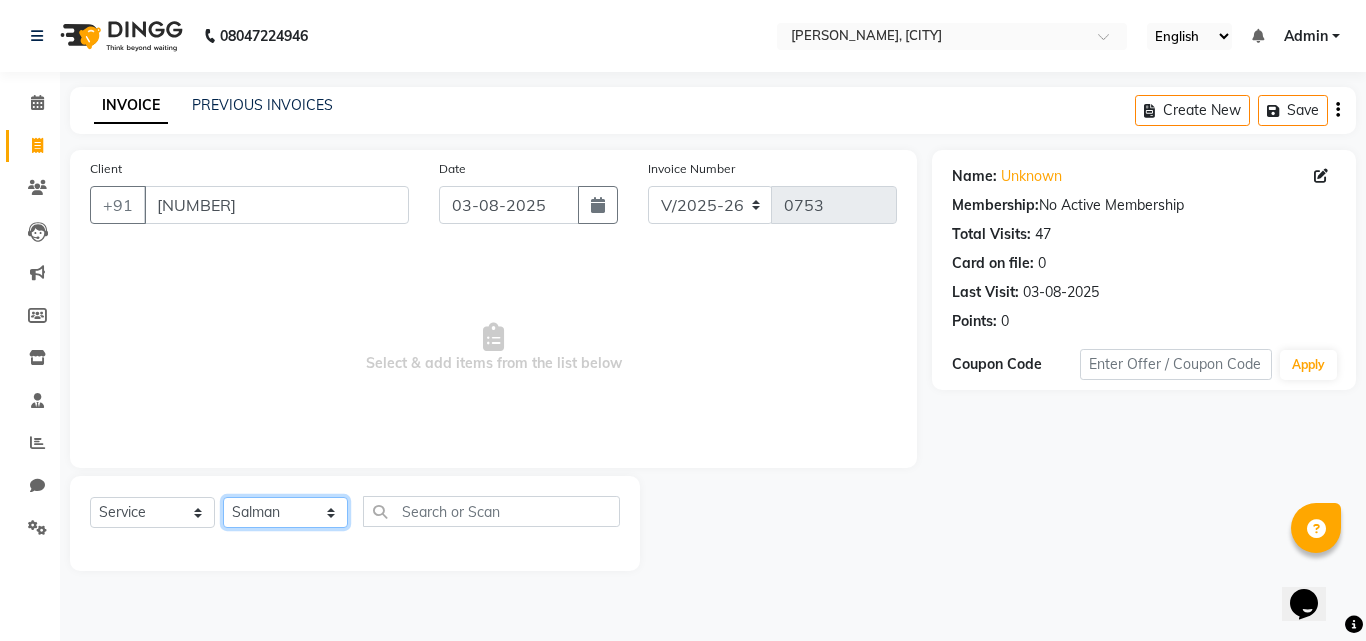 click on "Select Stylist Amir Apeksha Haider Salmani HASIM Salman Sheetal Panchal" 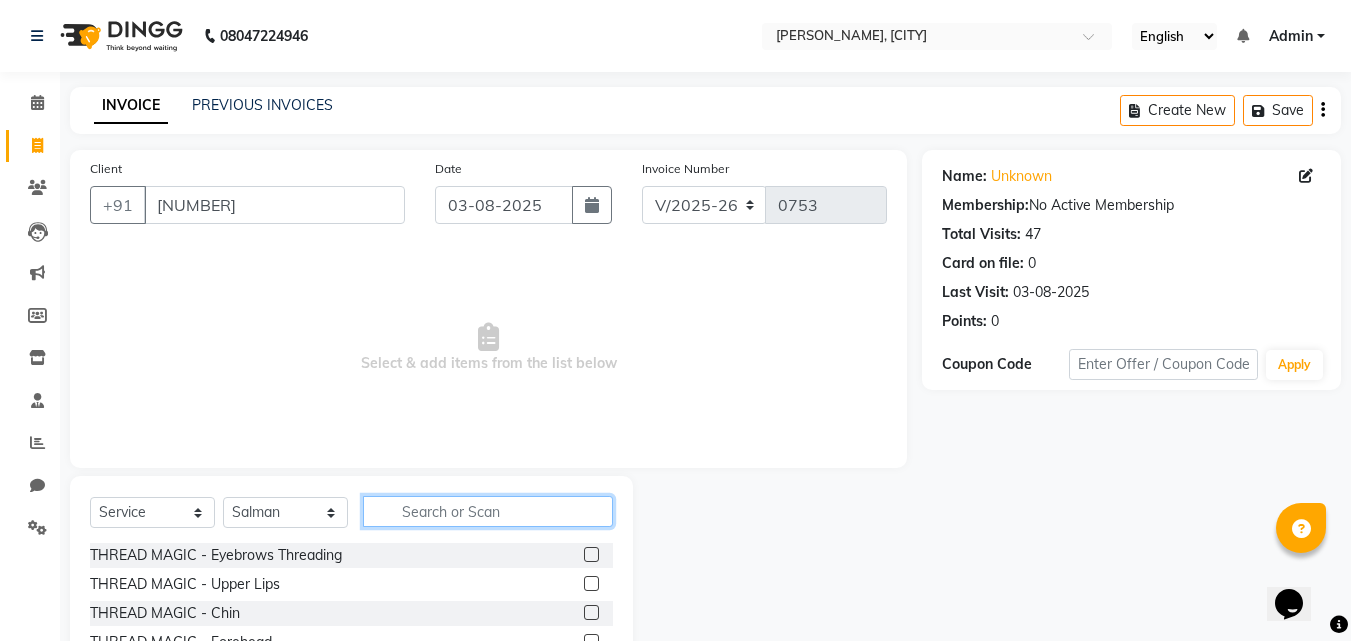 click 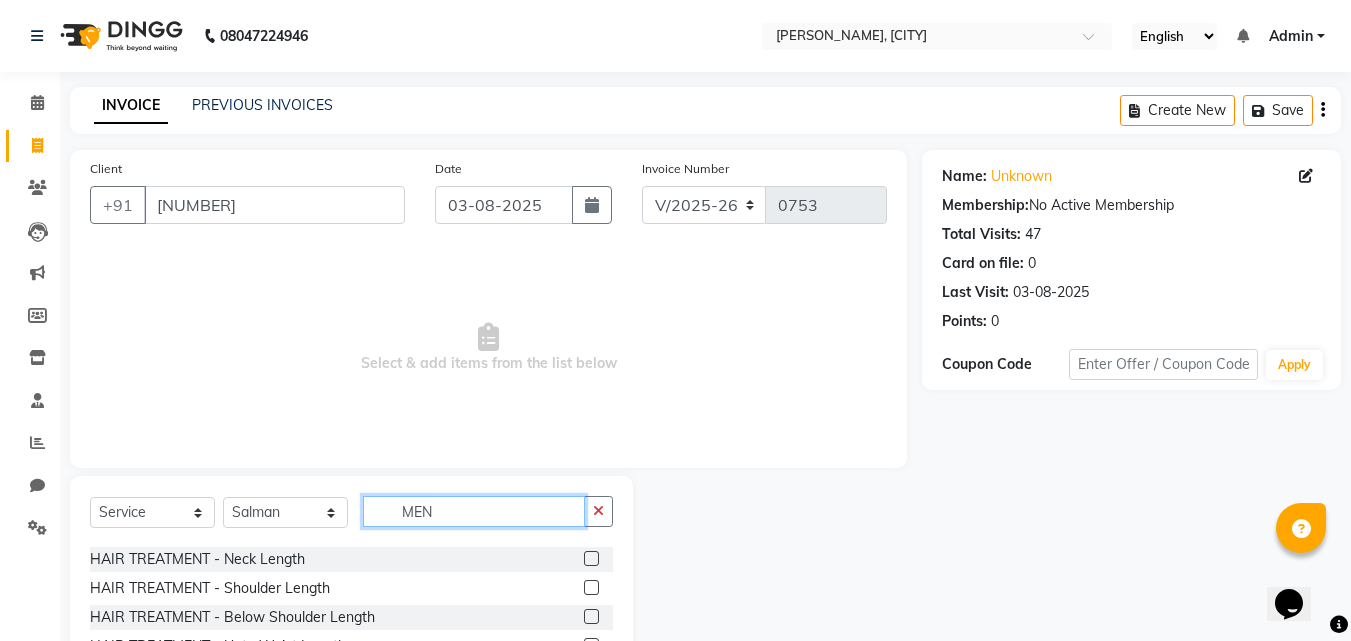 scroll, scrollTop: 100, scrollLeft: 0, axis: vertical 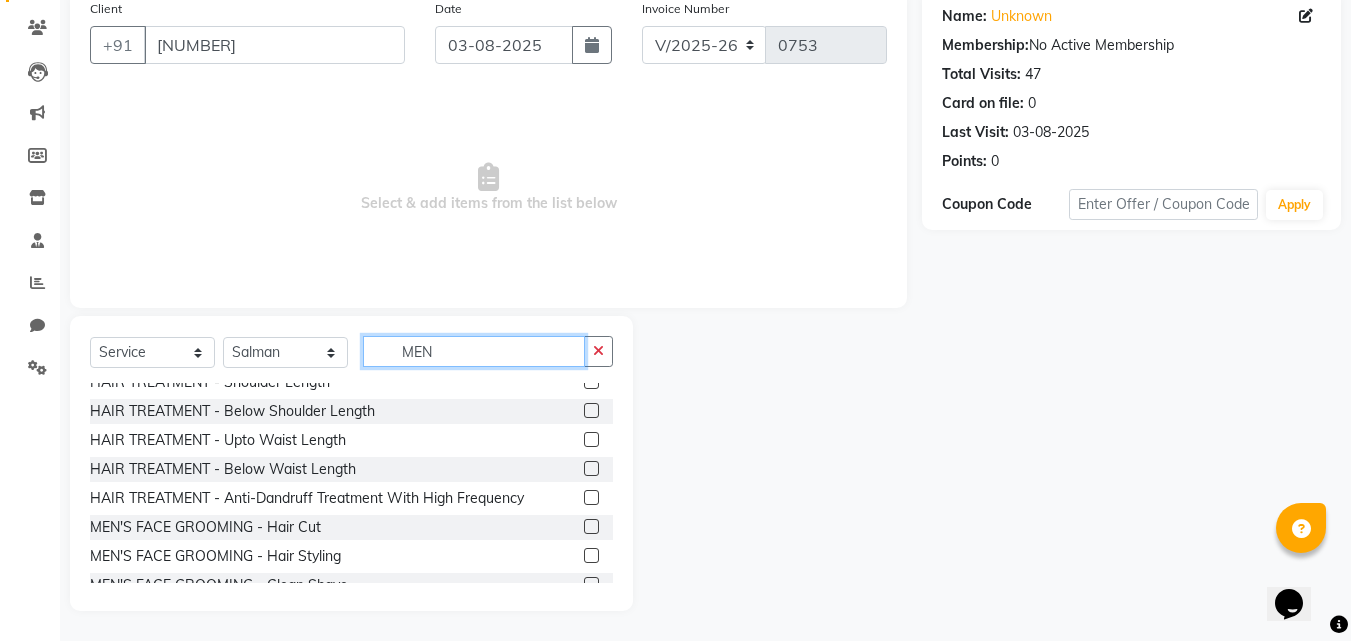 type on "MEN" 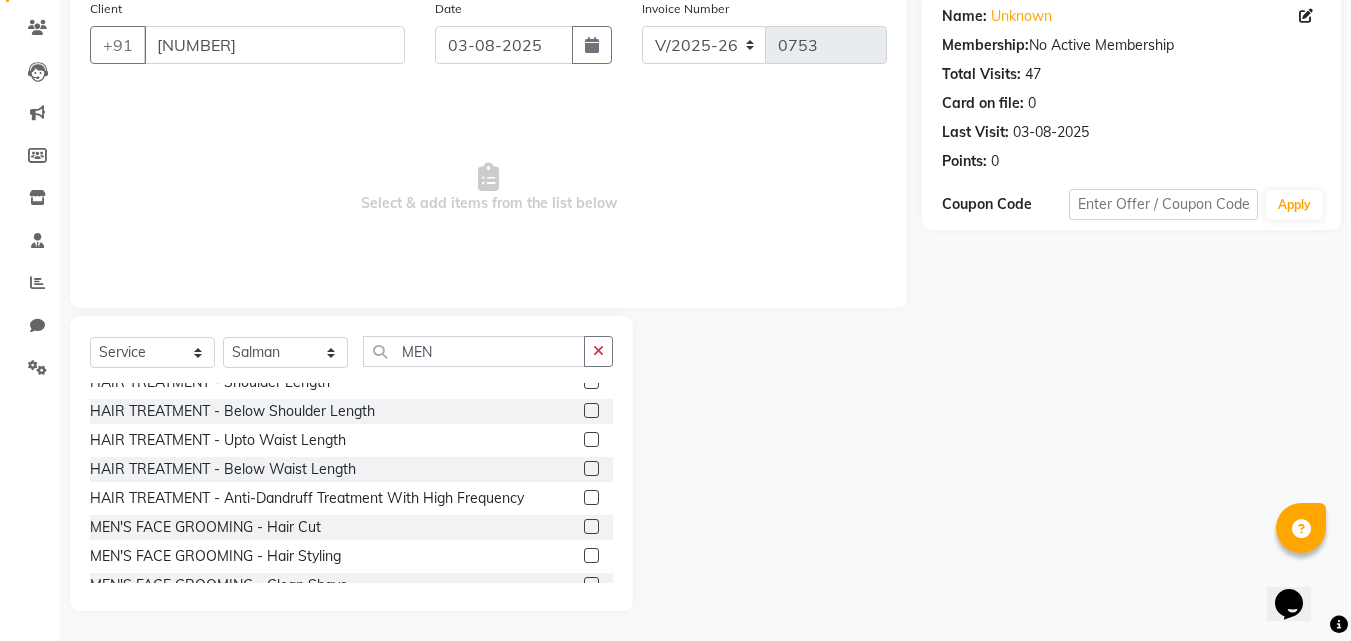 click 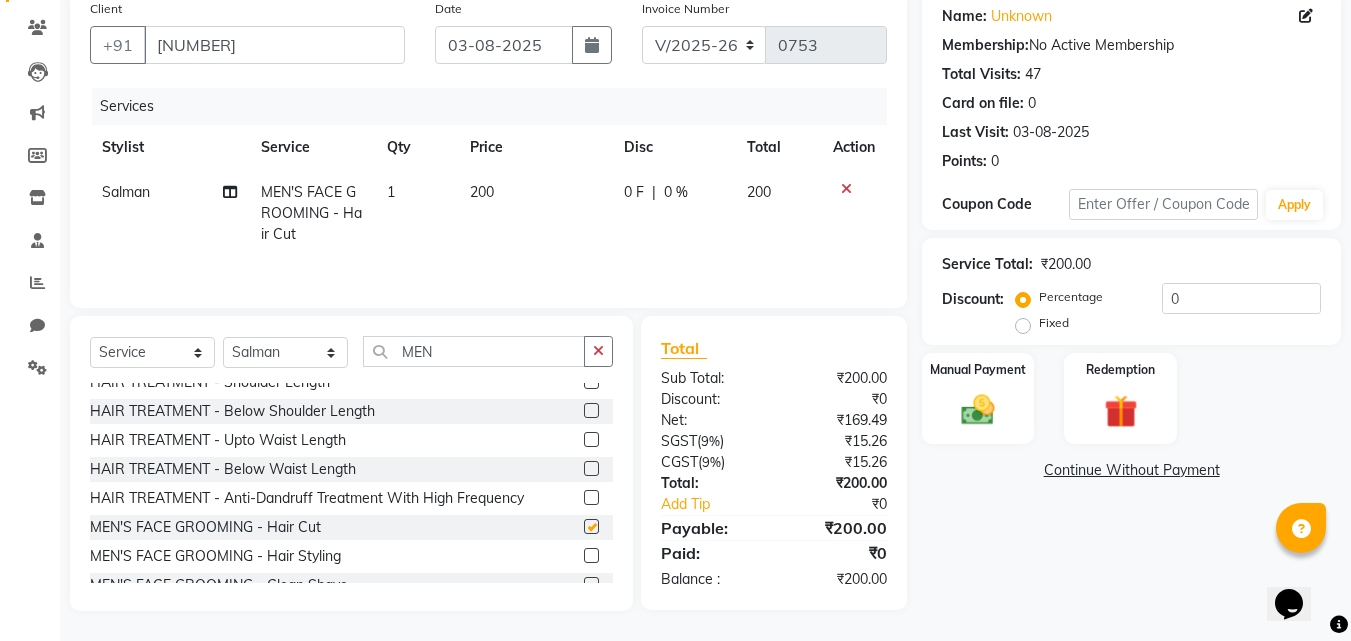 checkbox on "false" 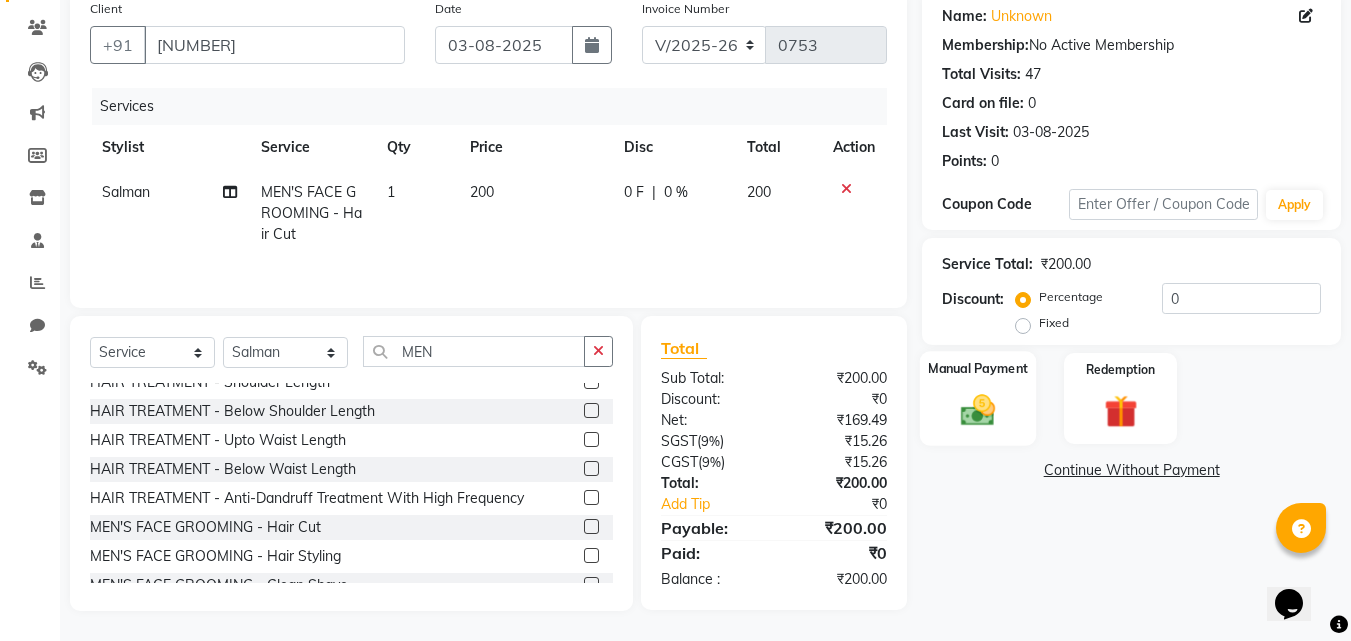 click 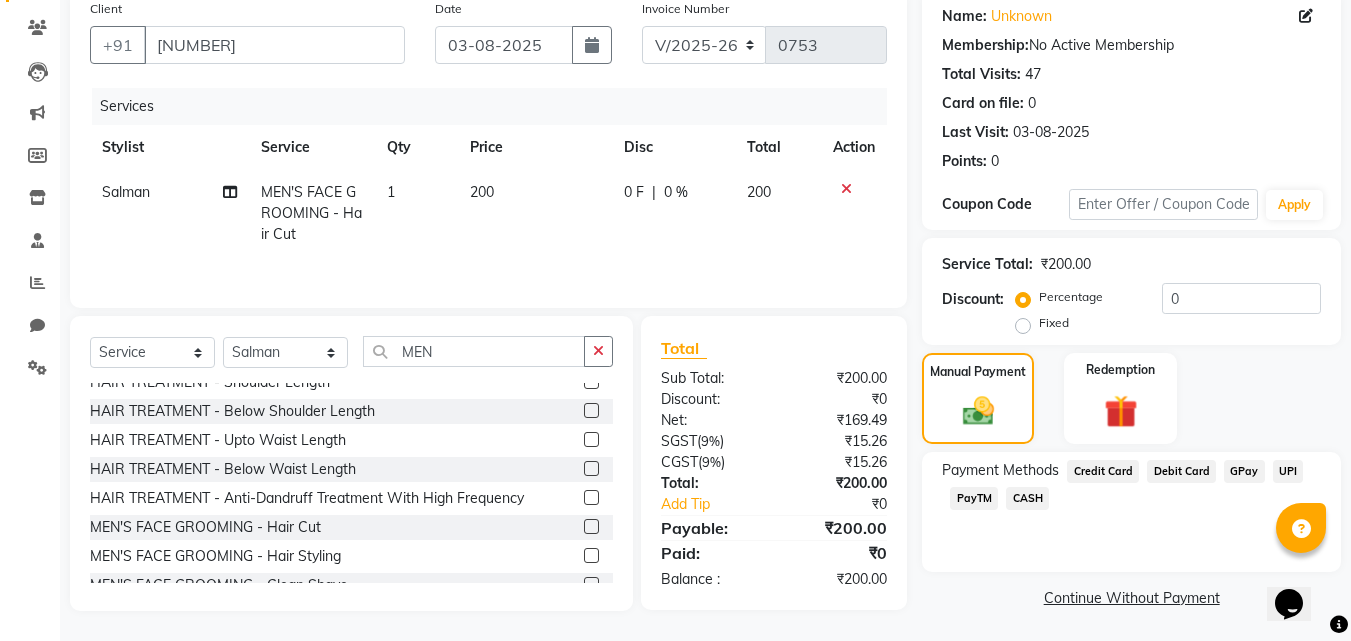 click 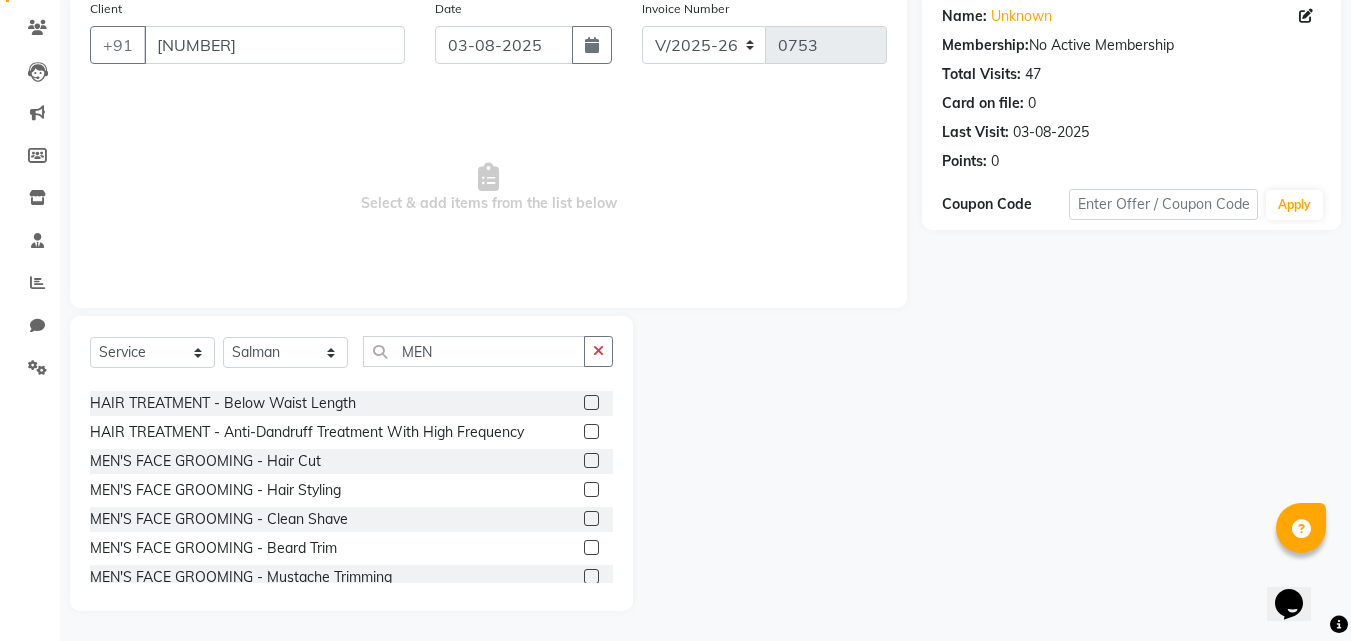 scroll, scrollTop: 200, scrollLeft: 0, axis: vertical 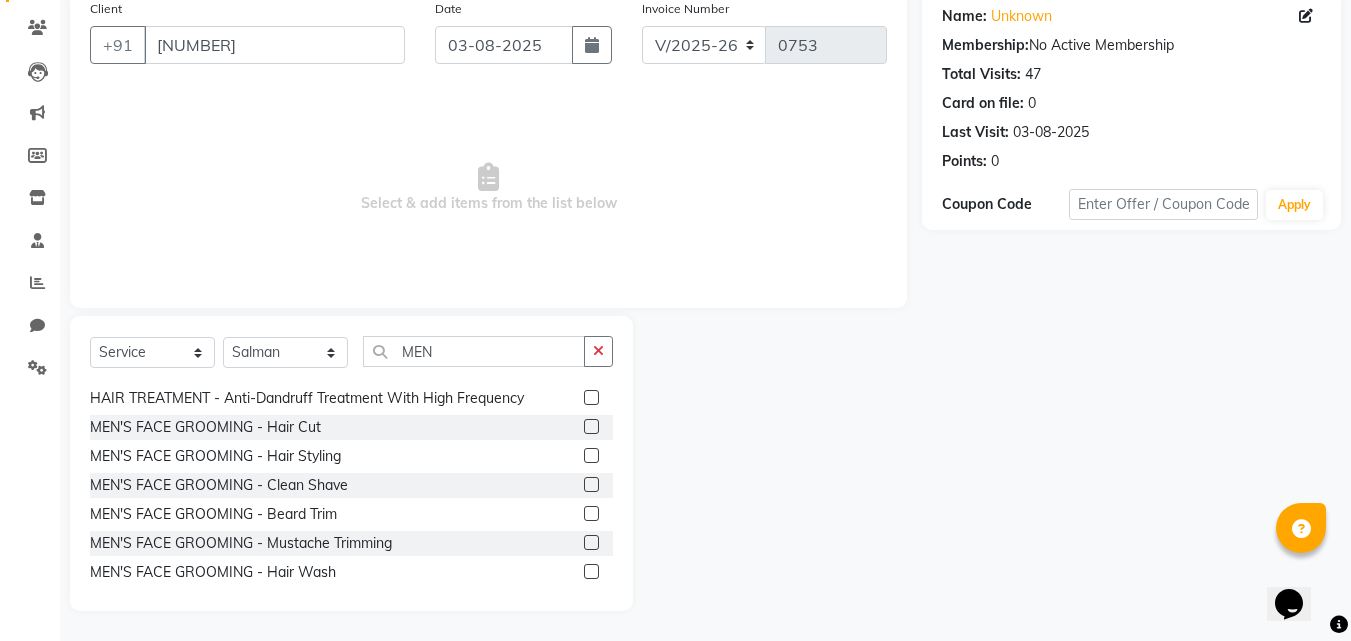 click 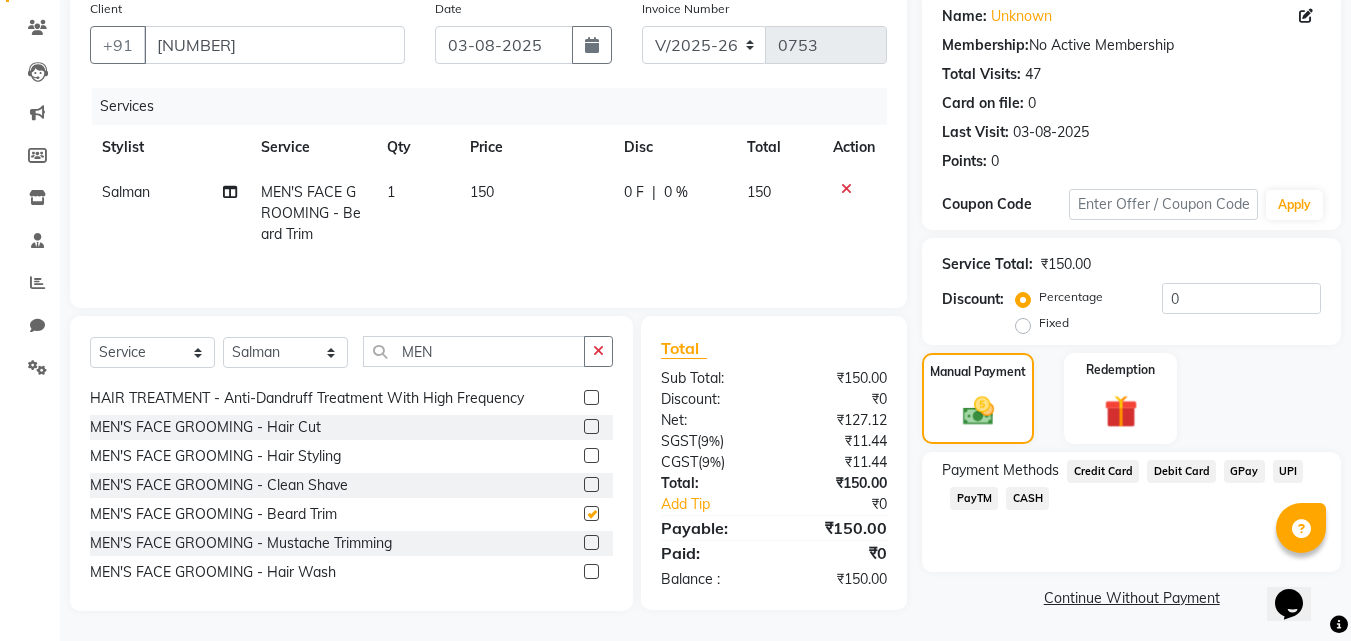 checkbox on "false" 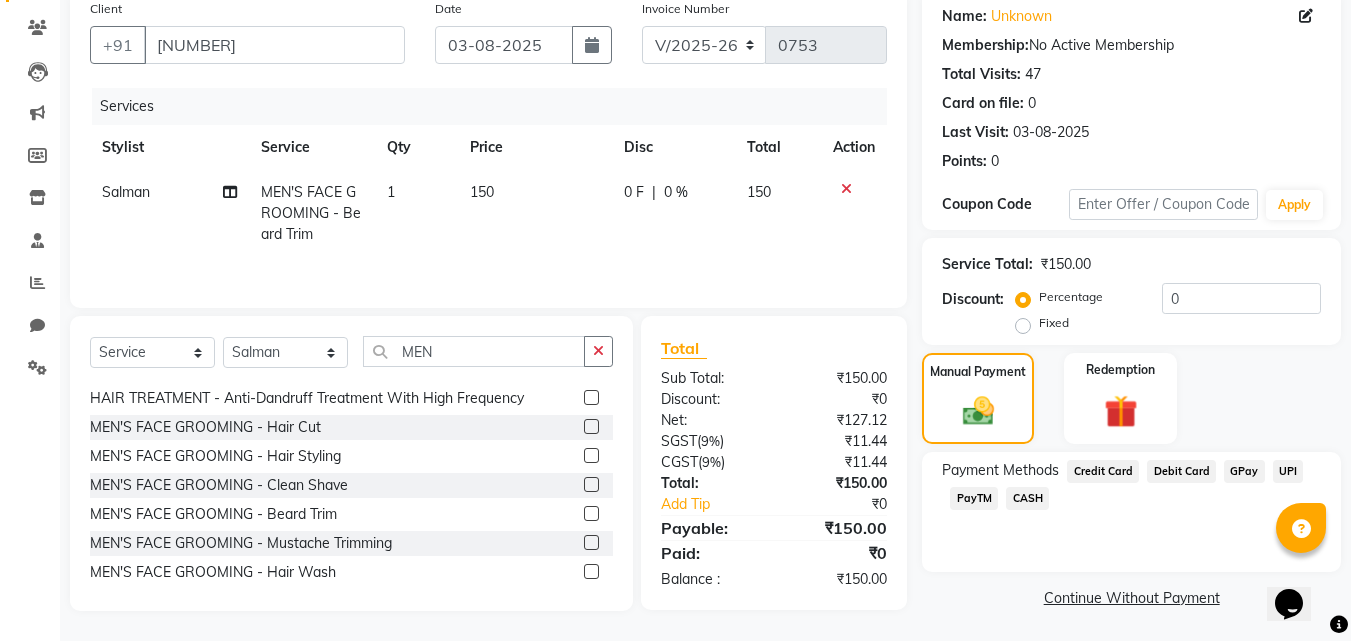 click on "CASH" 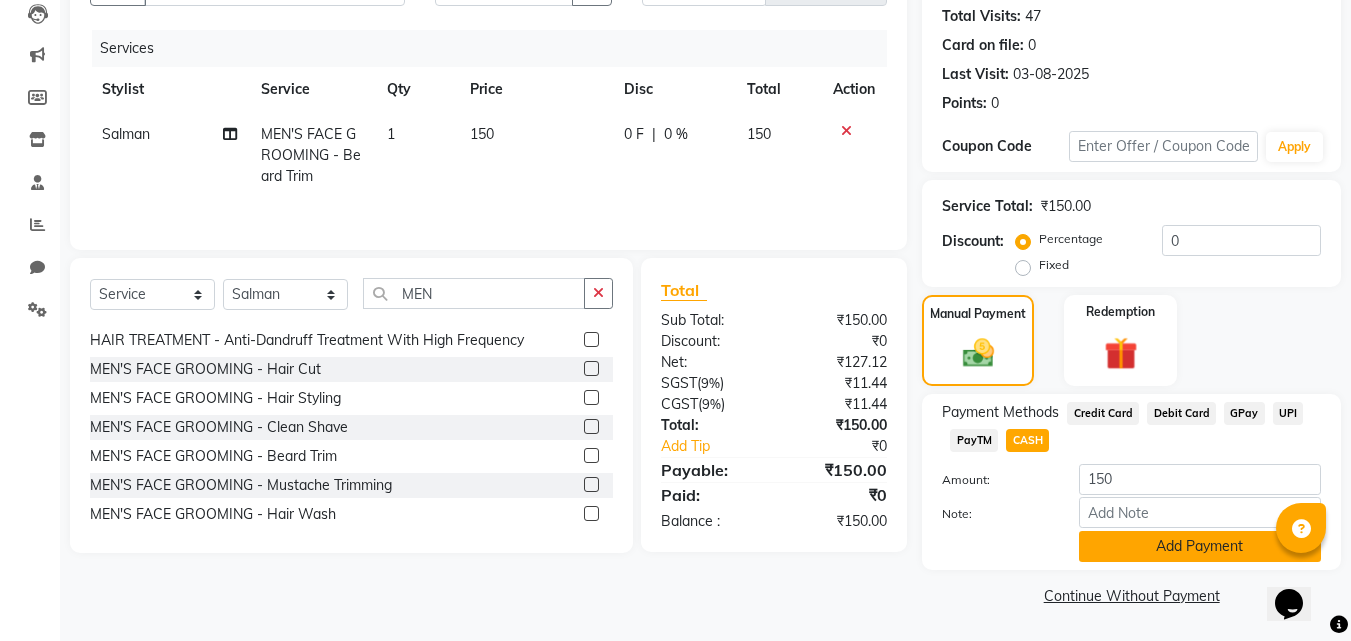 click on "Add Payment" 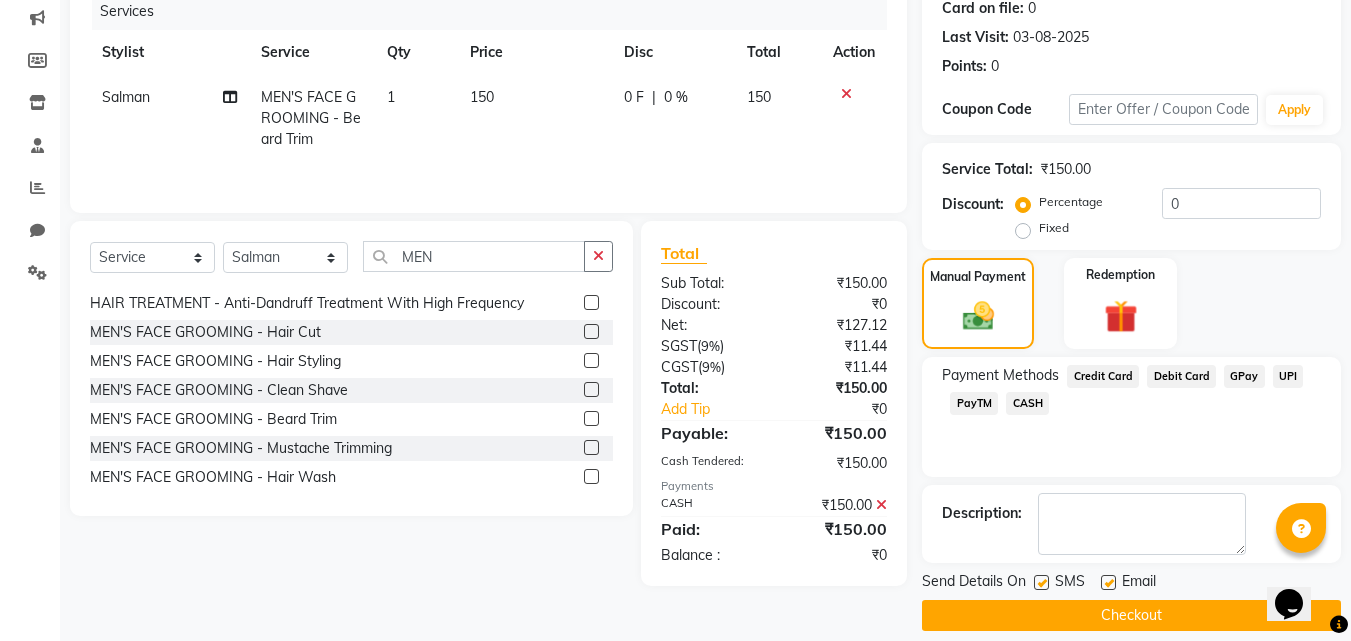 scroll, scrollTop: 275, scrollLeft: 0, axis: vertical 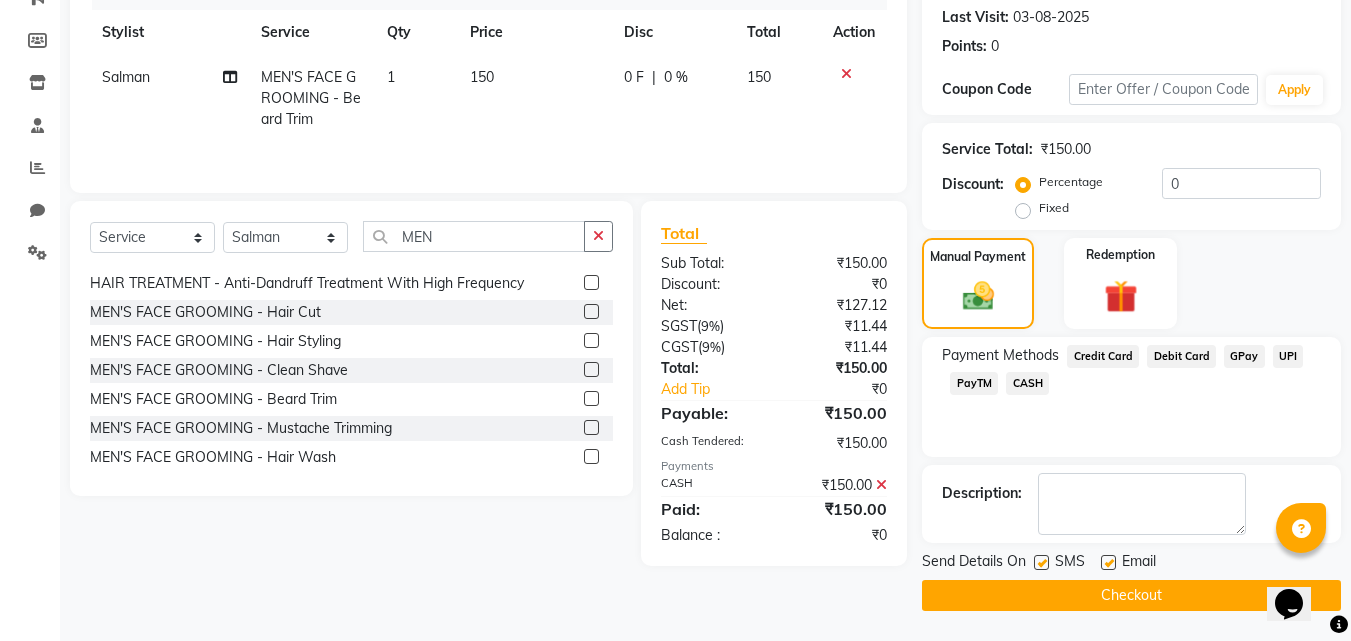 click on "Checkout" 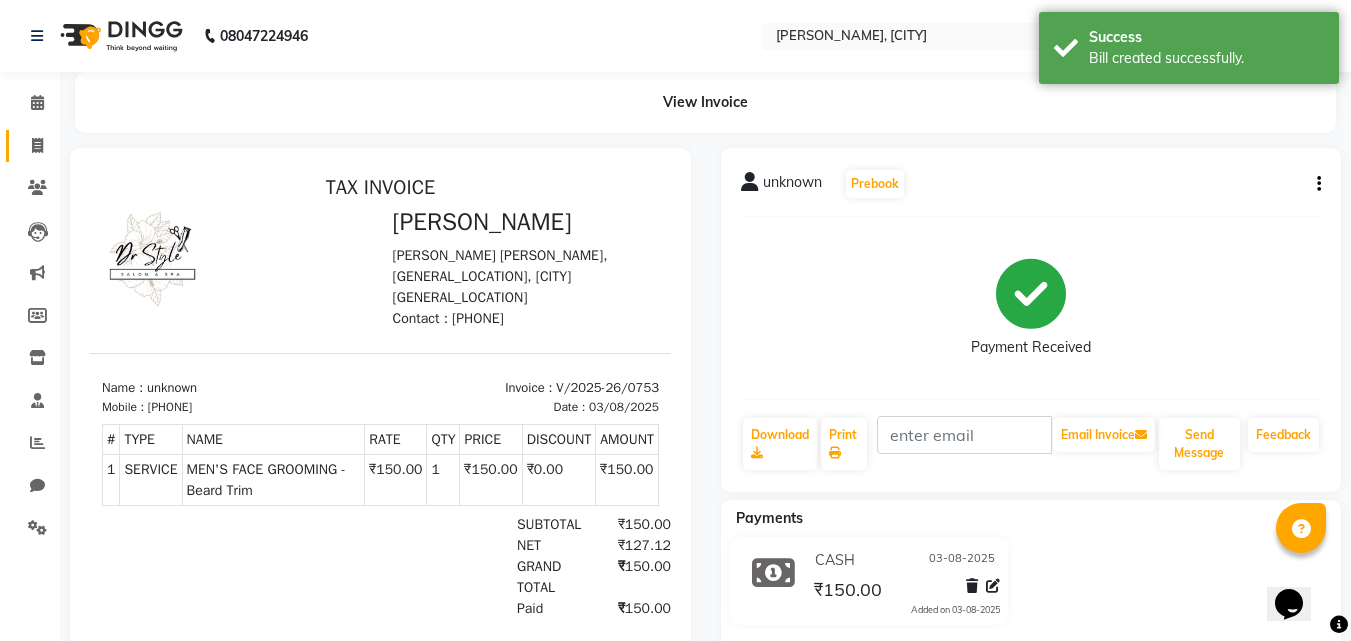 scroll, scrollTop: 0, scrollLeft: 0, axis: both 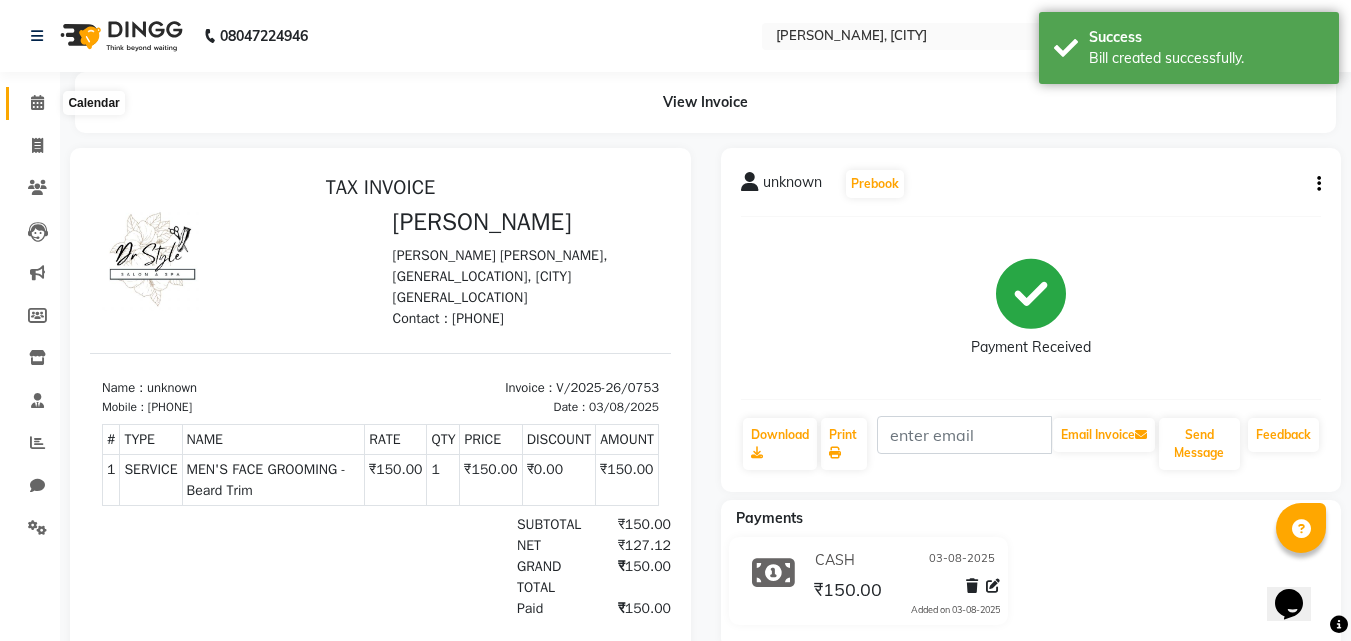 click 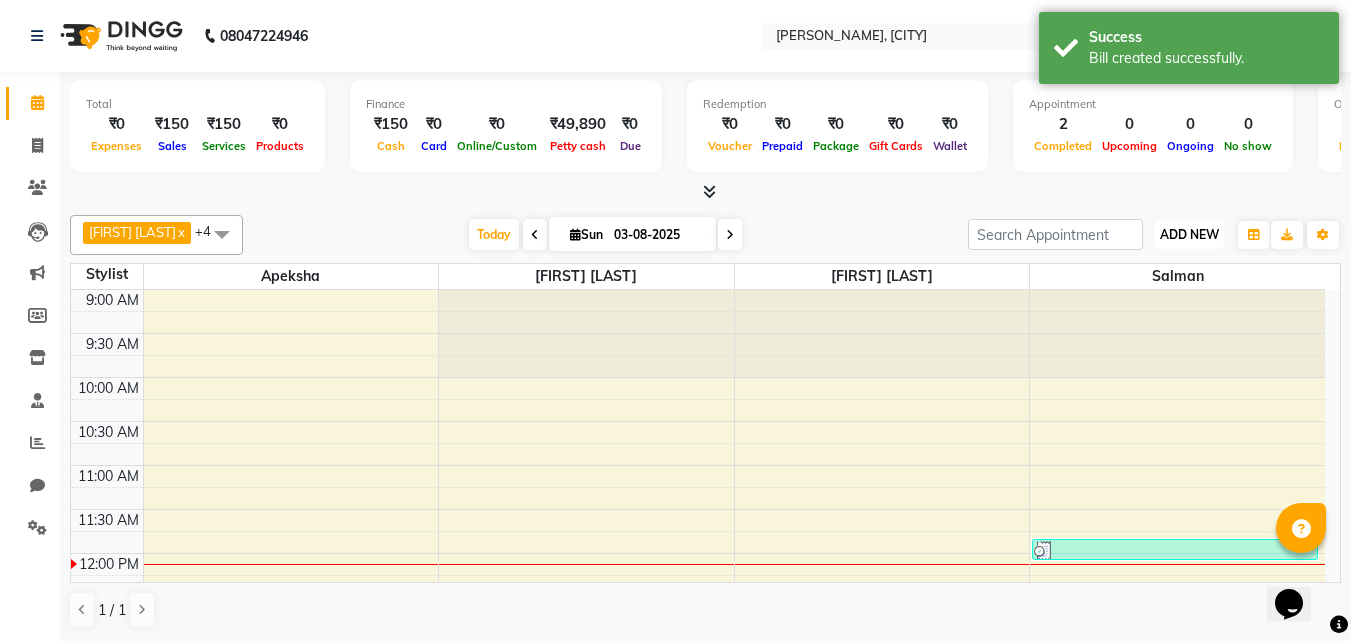 click on "ADD NEW" at bounding box center (1189, 234) 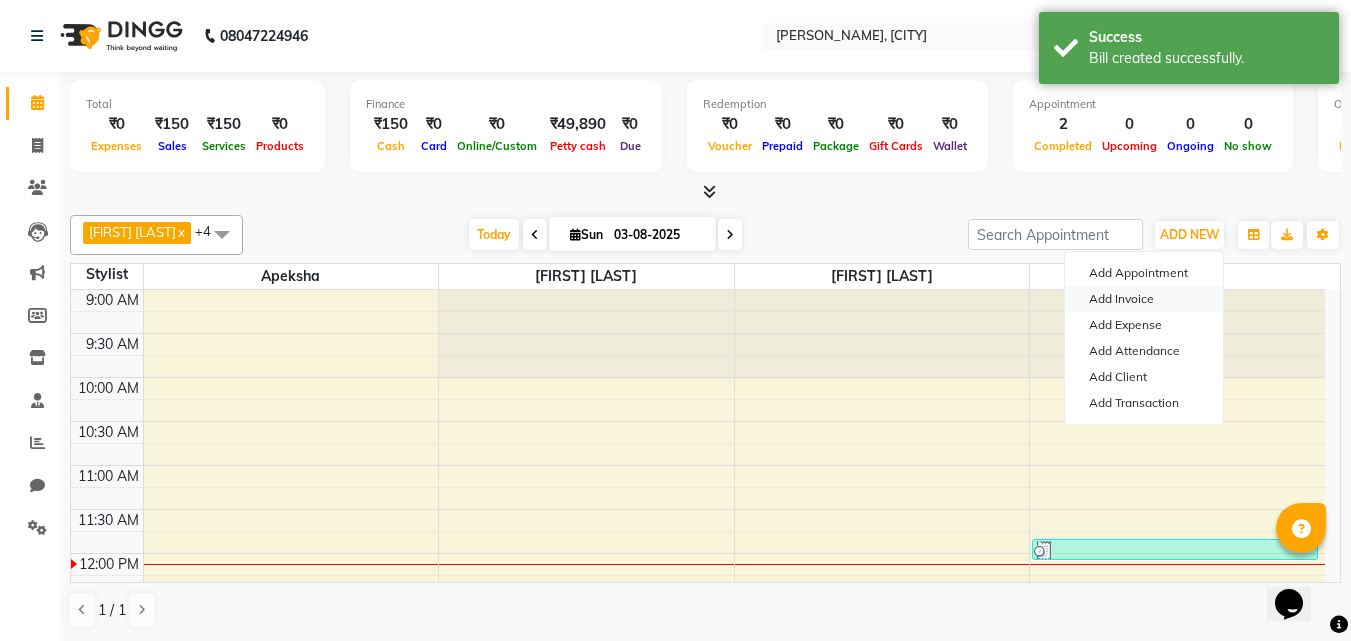 click on "Add Invoice" at bounding box center (1144, 299) 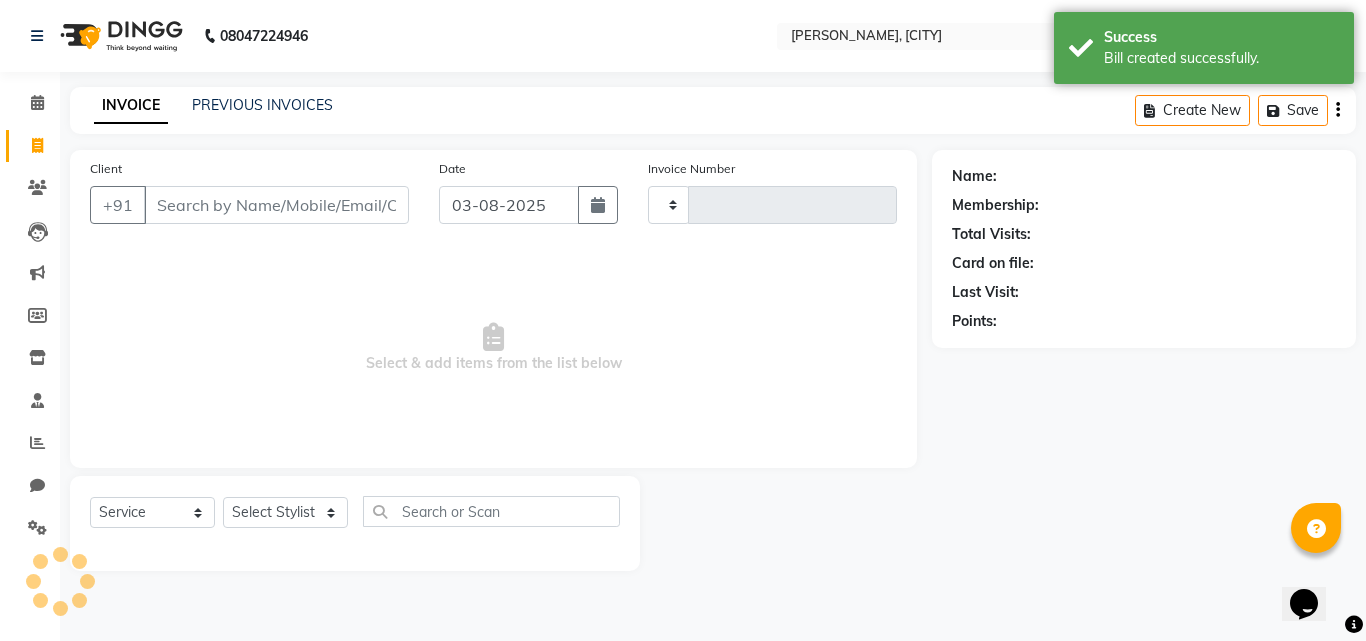 type on "0754" 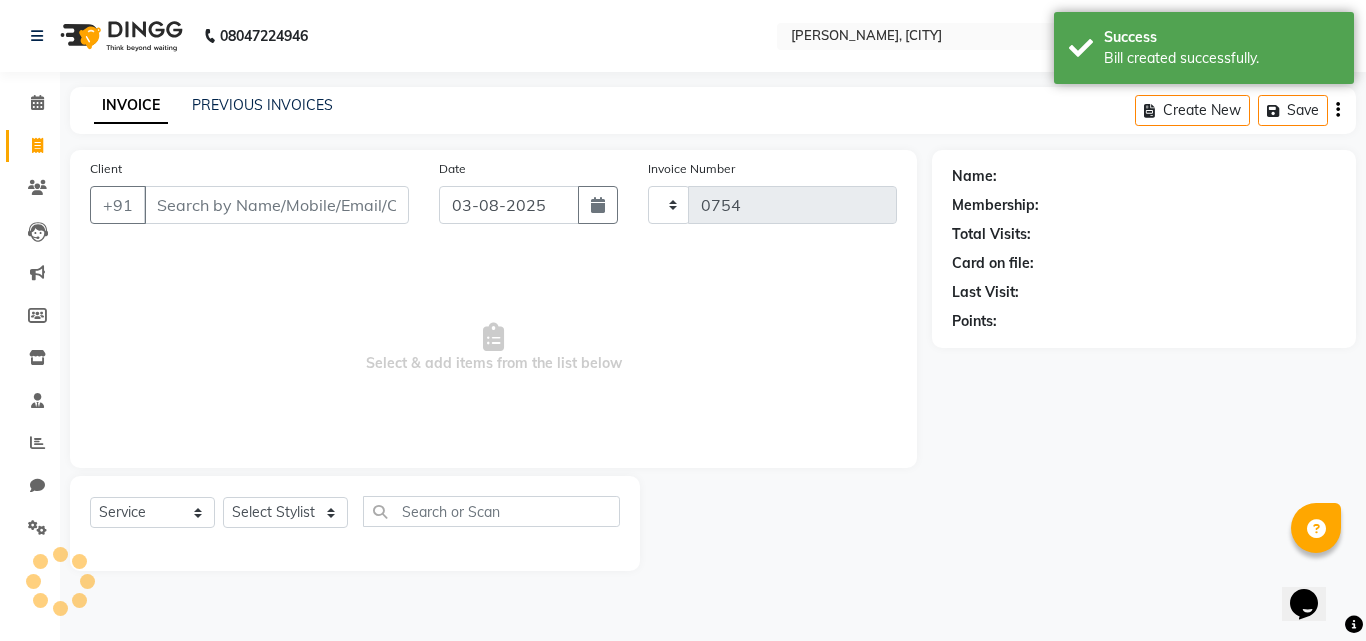 select on "7832" 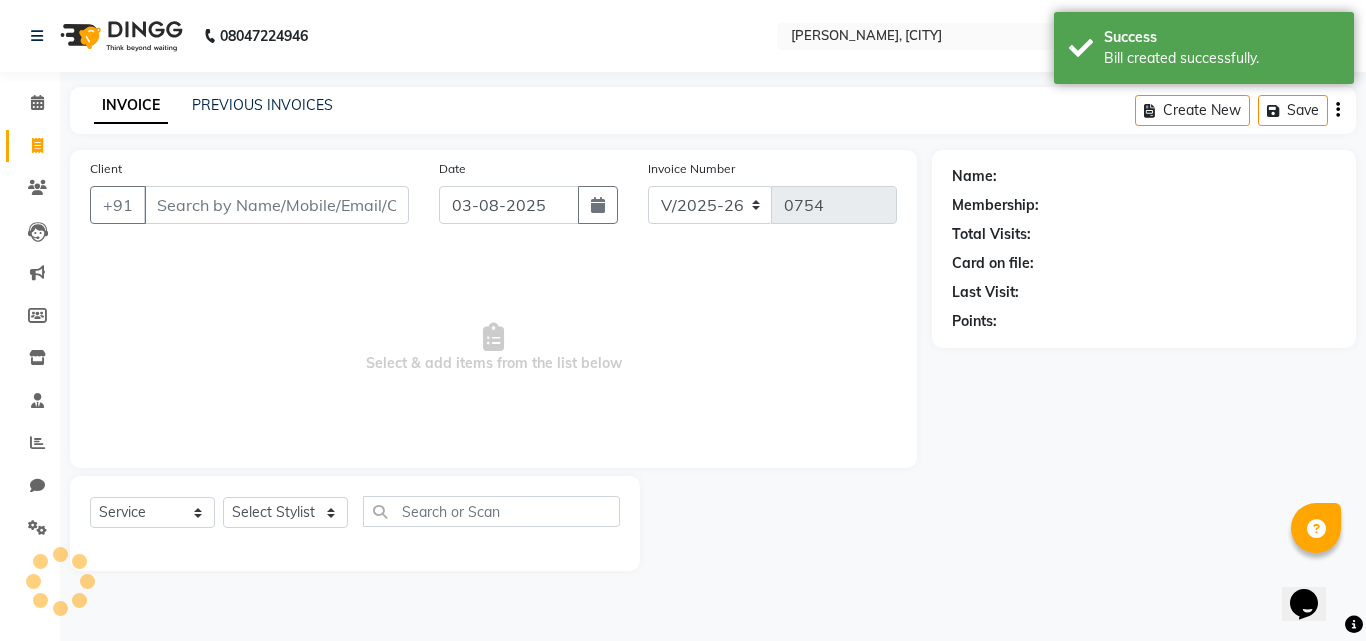 click on "Client" at bounding box center [276, 205] 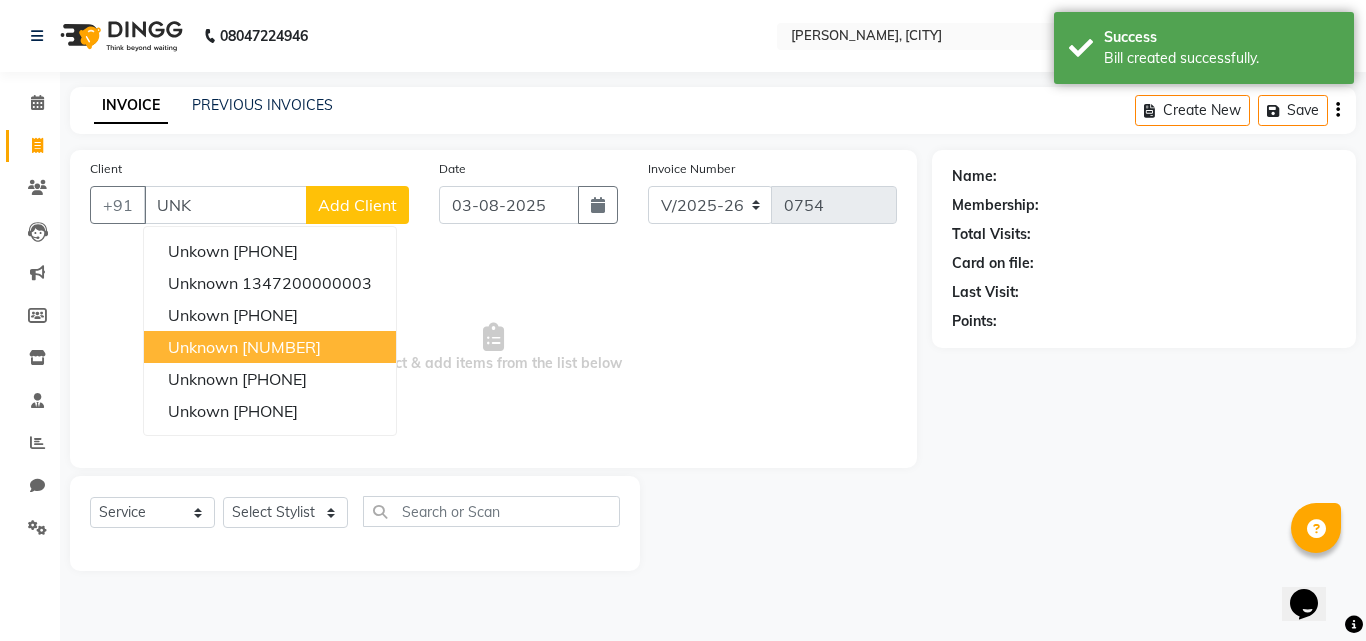 click on "unknown" at bounding box center [203, 347] 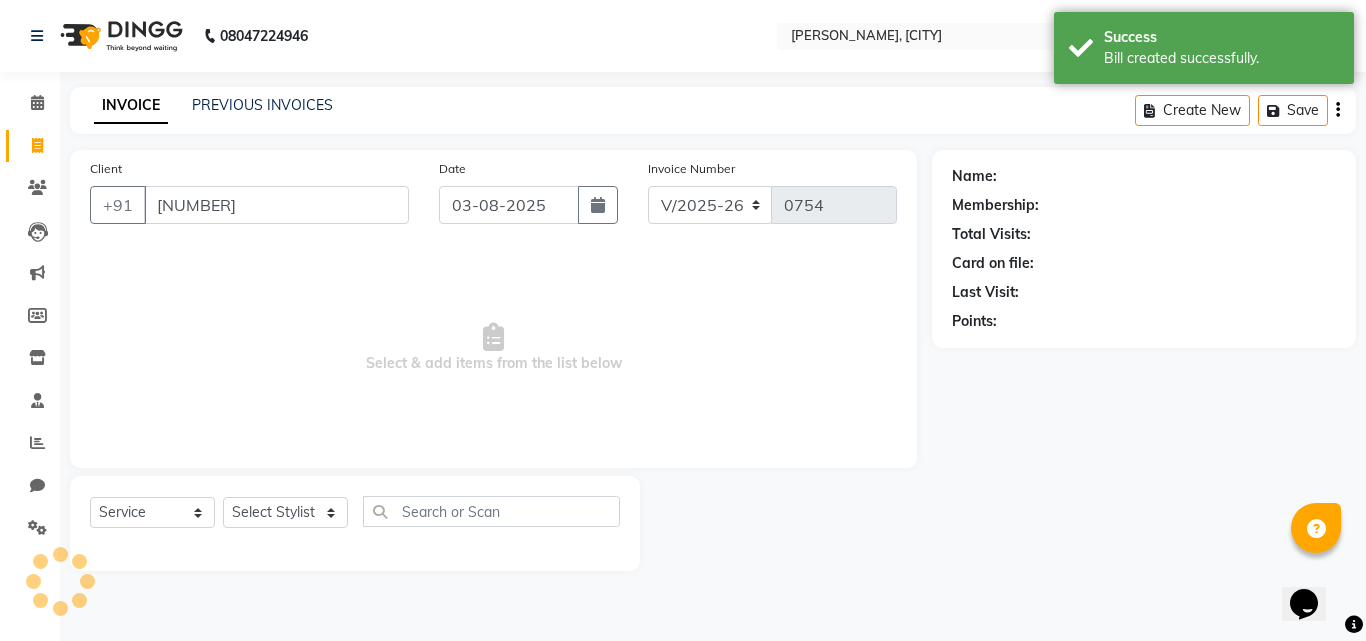type on "1347200000000" 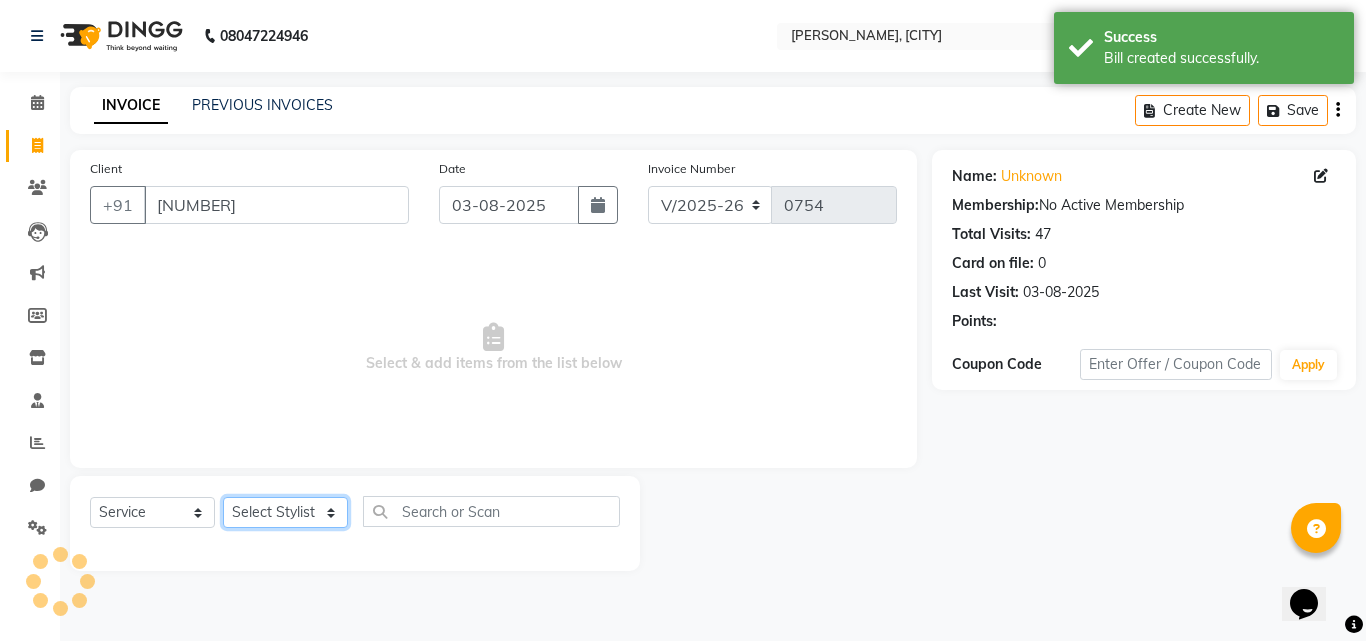 click on "Select Stylist Amir Apeksha Haider Salmani HASIM Salman Sheetal Panchal" 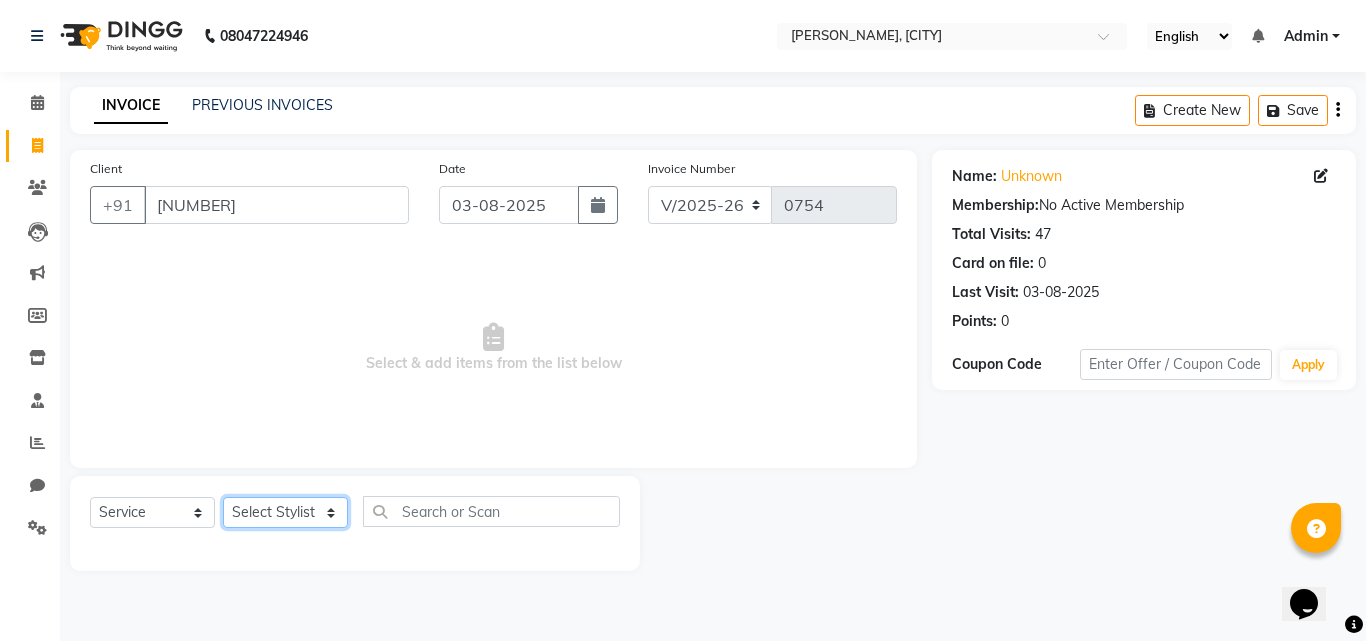 select on "77236" 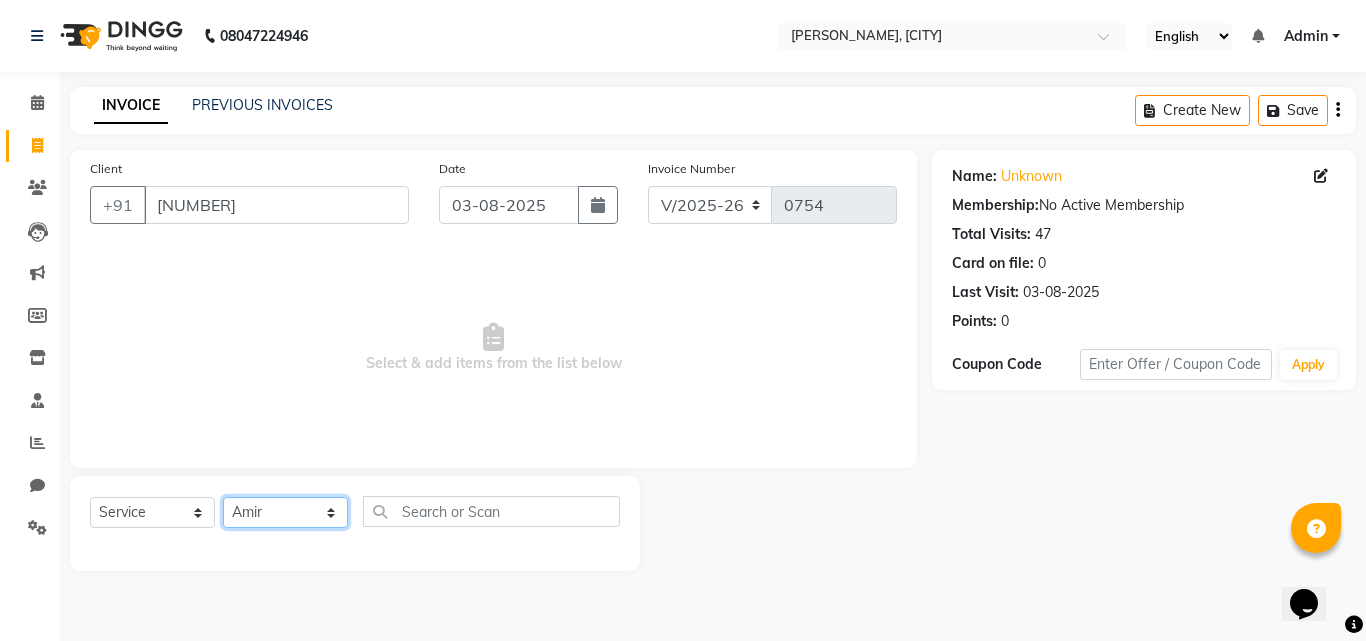 click on "Select Stylist Amir Apeksha Haider Salmani HASIM Salman Sheetal Panchal" 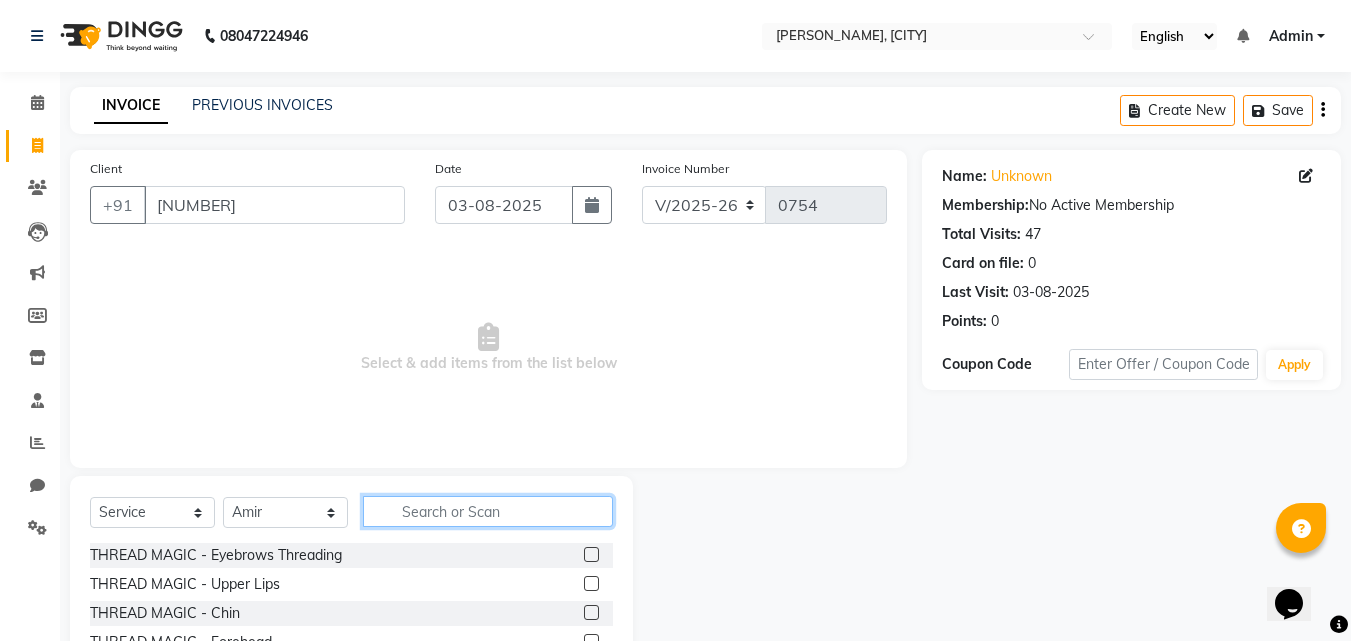 click 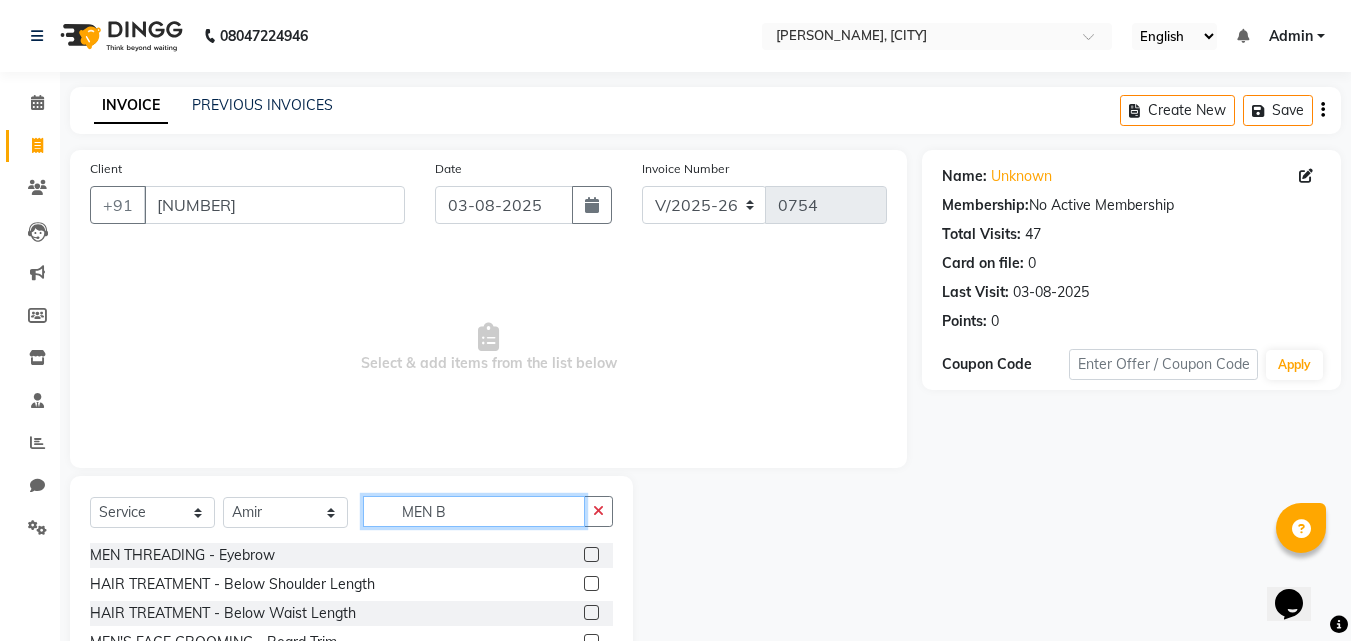 scroll, scrollTop: 76, scrollLeft: 0, axis: vertical 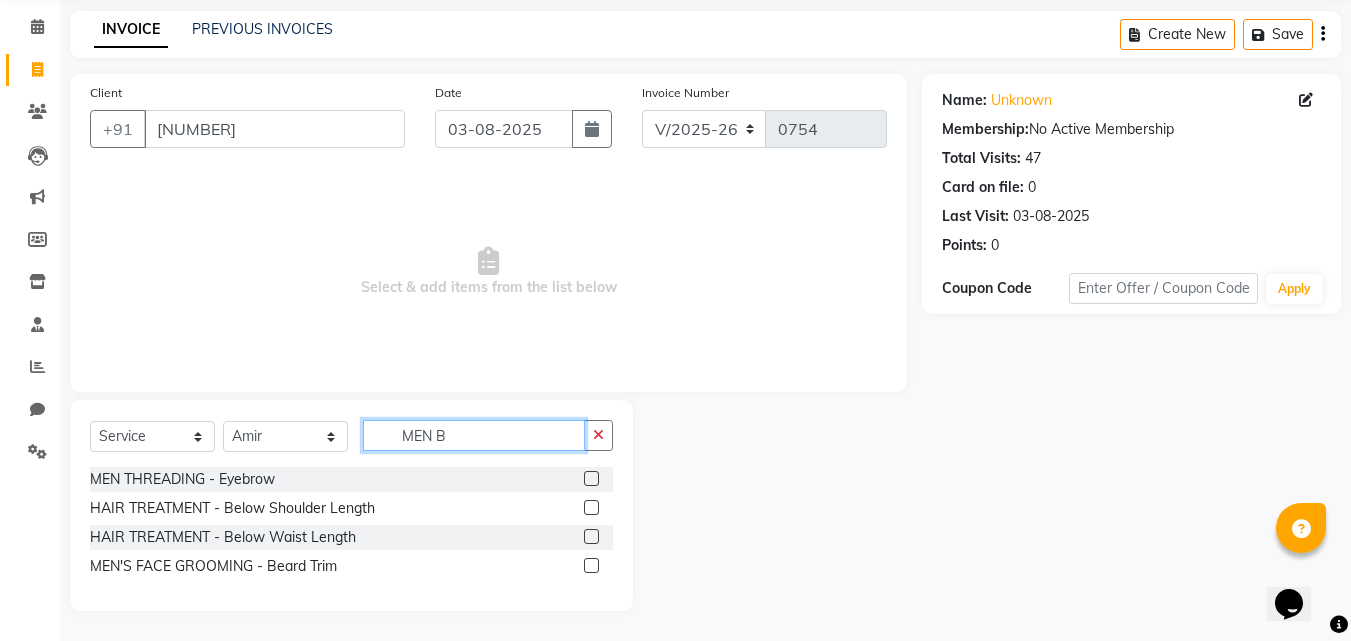 type on "MEN B" 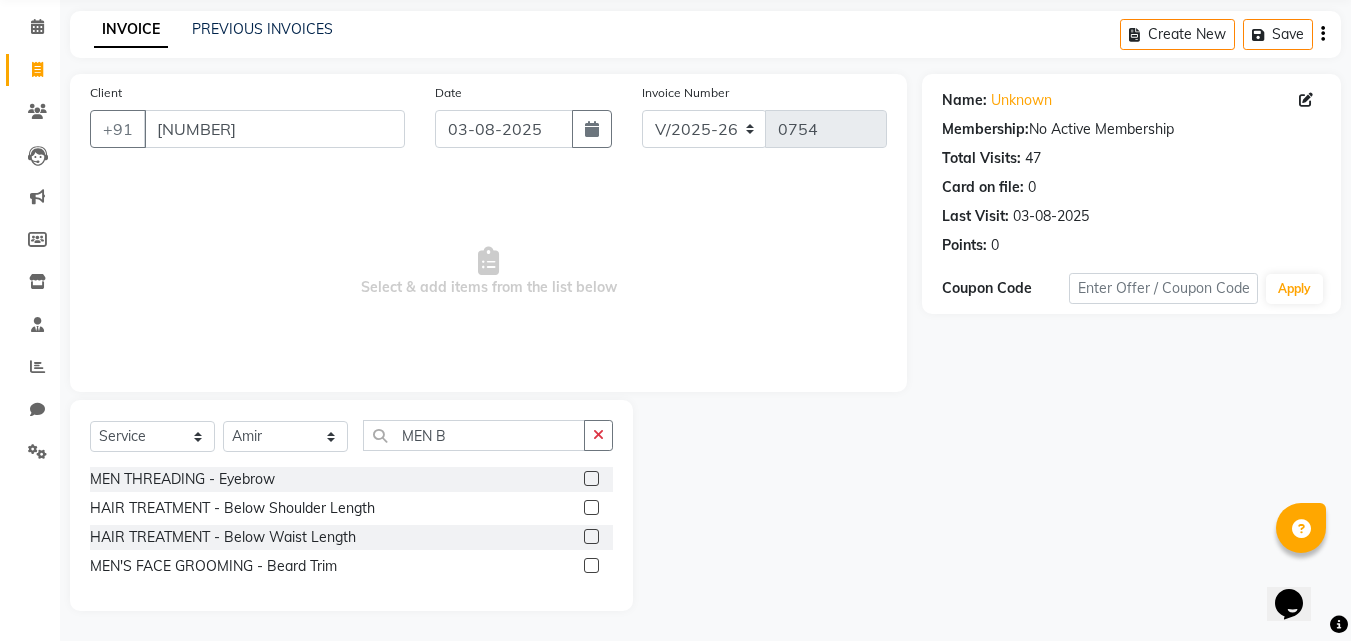 click 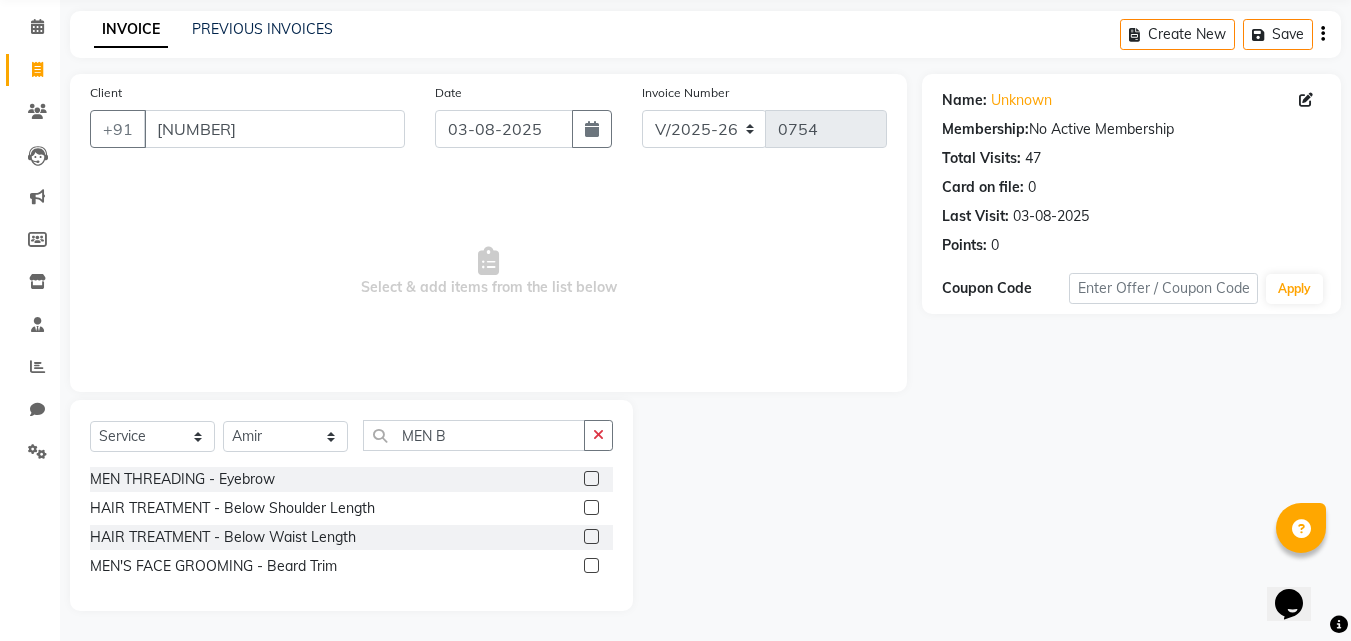 click at bounding box center [590, 566] 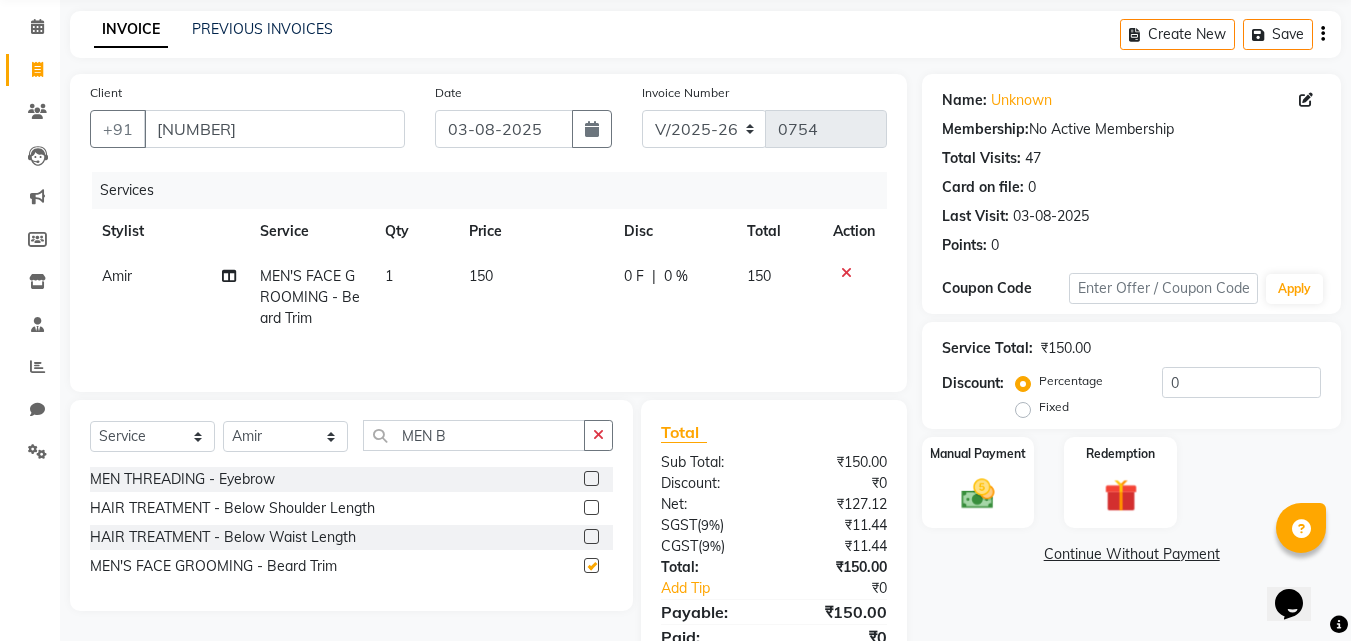 checkbox on "false" 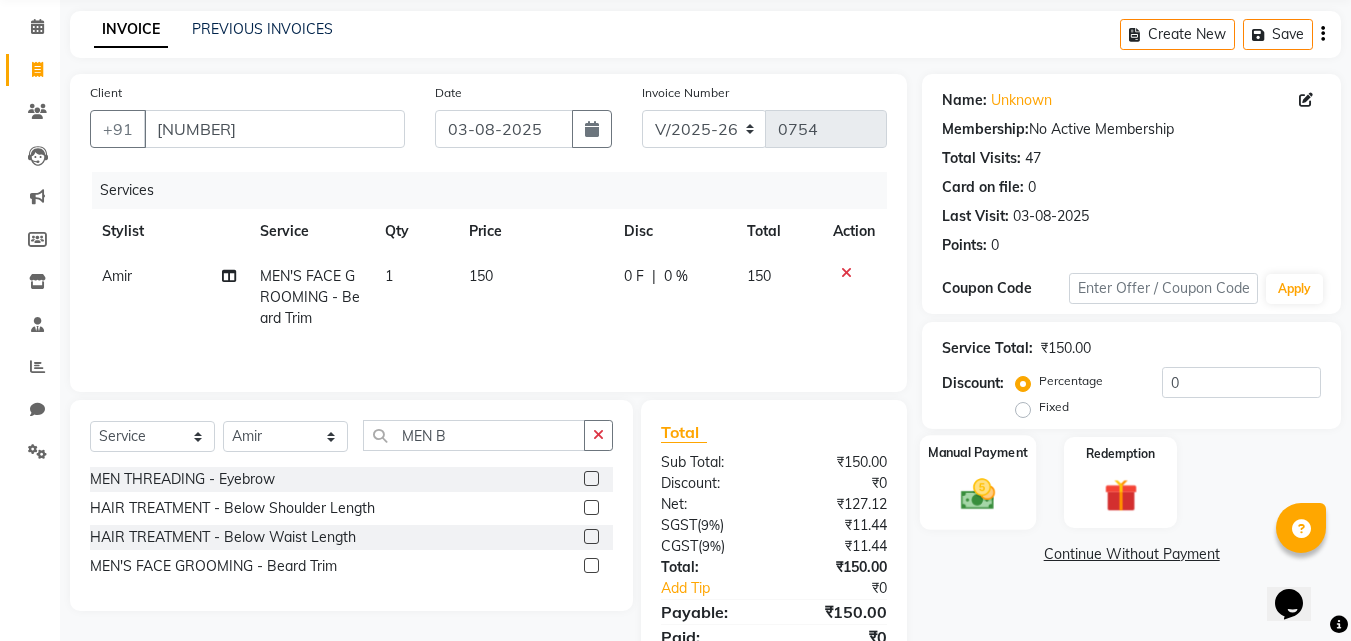click 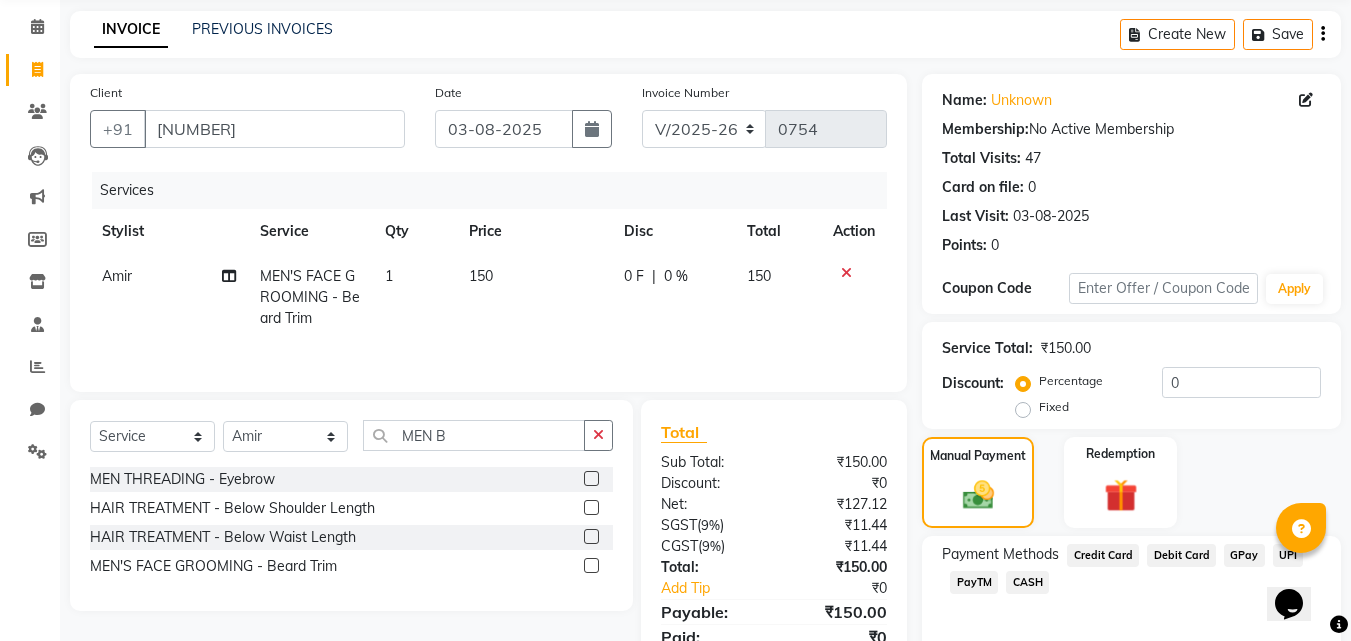 click on "GPay" 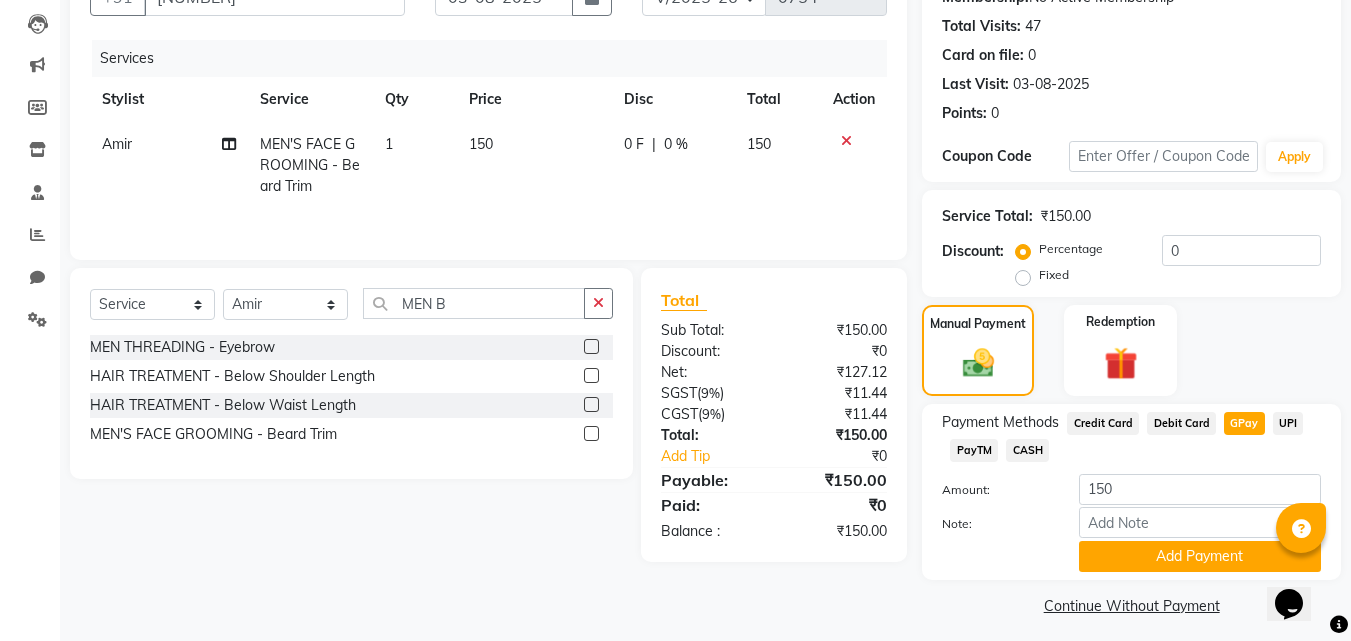 scroll, scrollTop: 218, scrollLeft: 0, axis: vertical 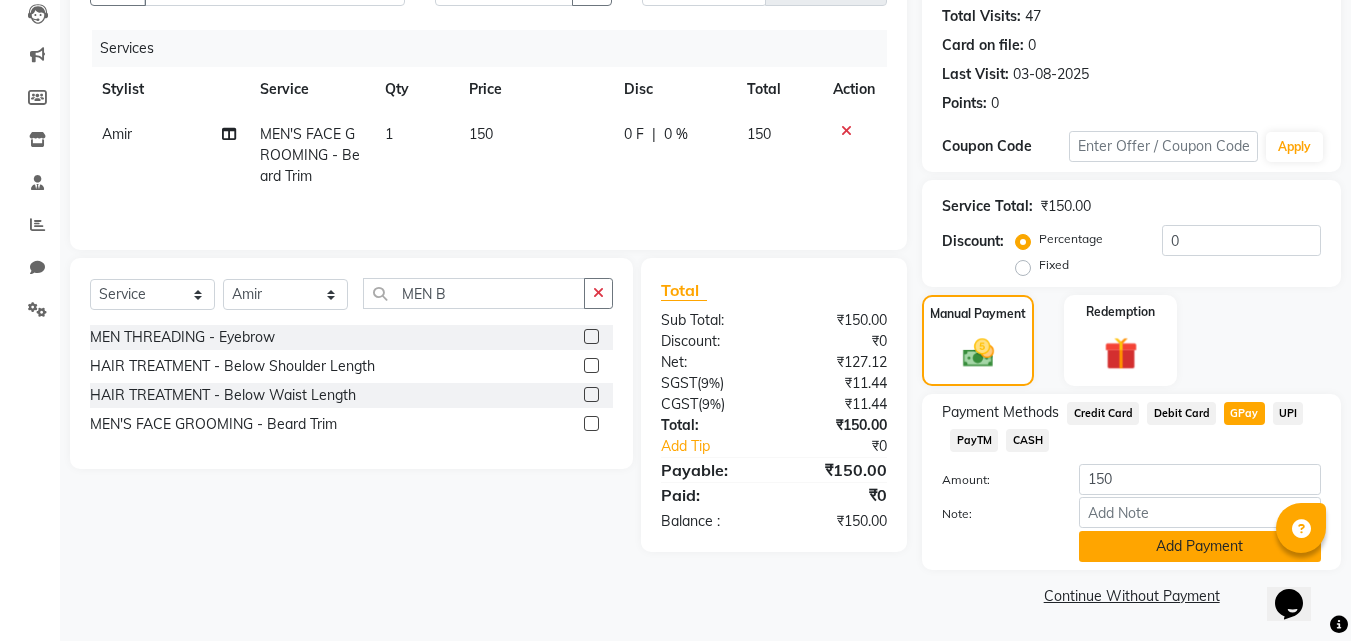 click on "Add Payment" 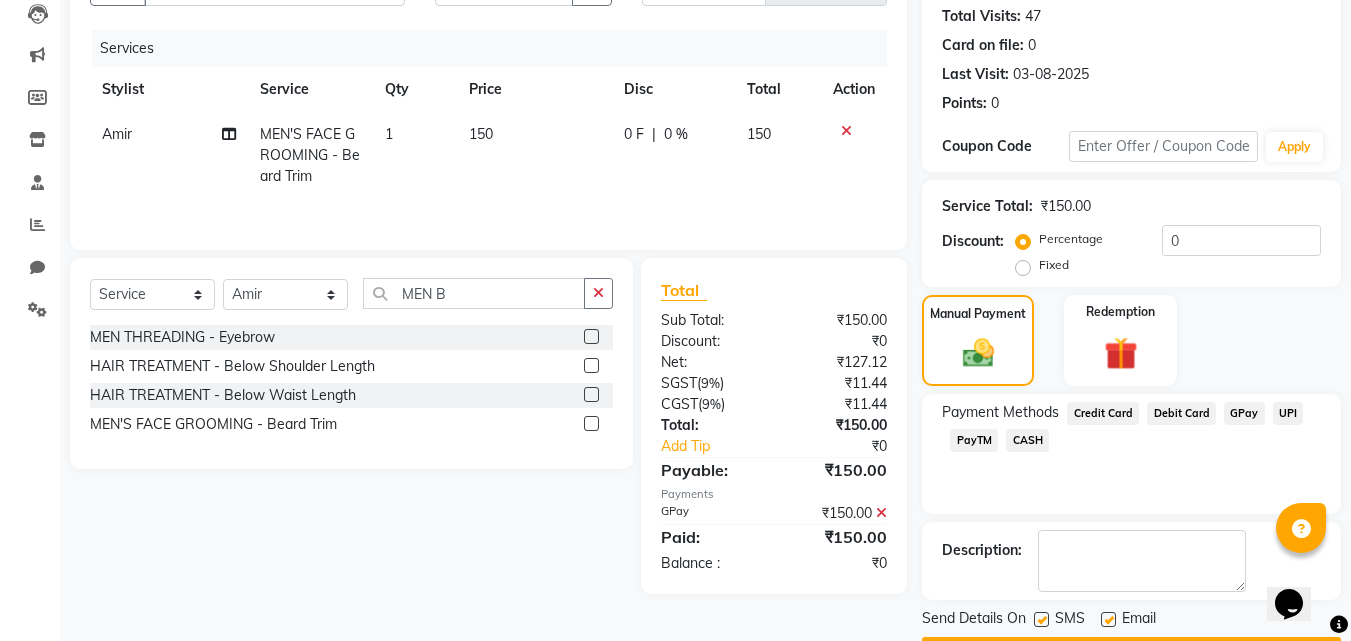 scroll, scrollTop: 275, scrollLeft: 0, axis: vertical 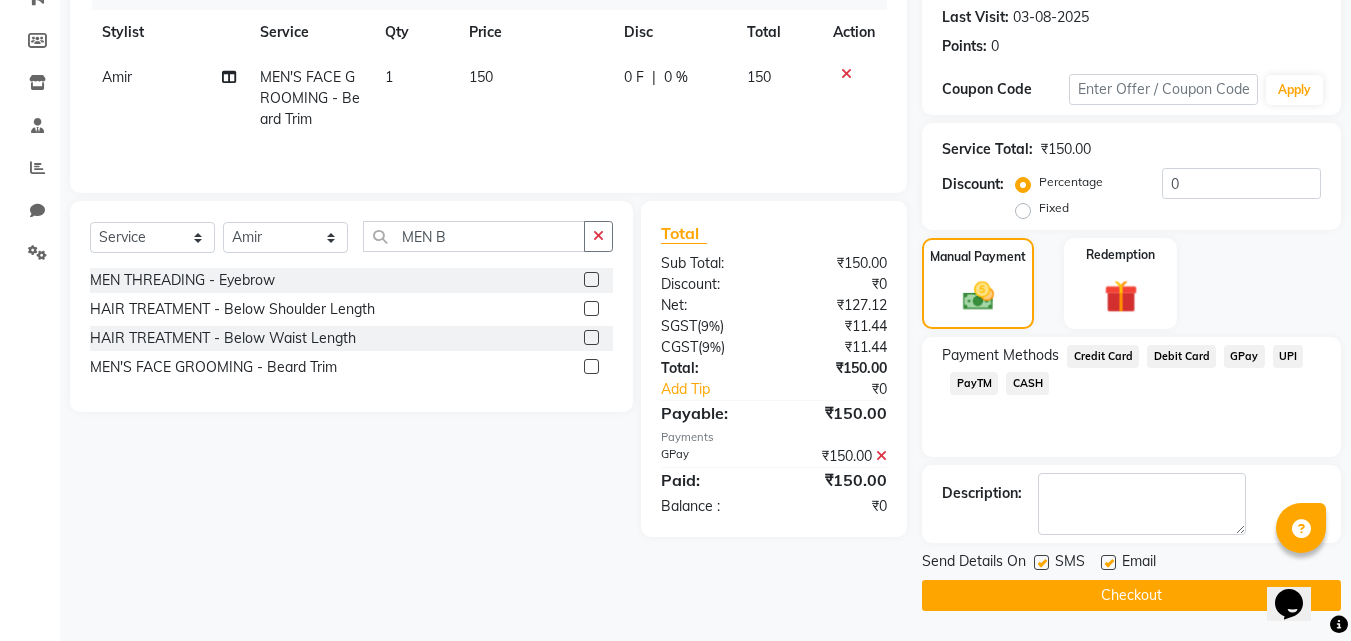 click on "Checkout" 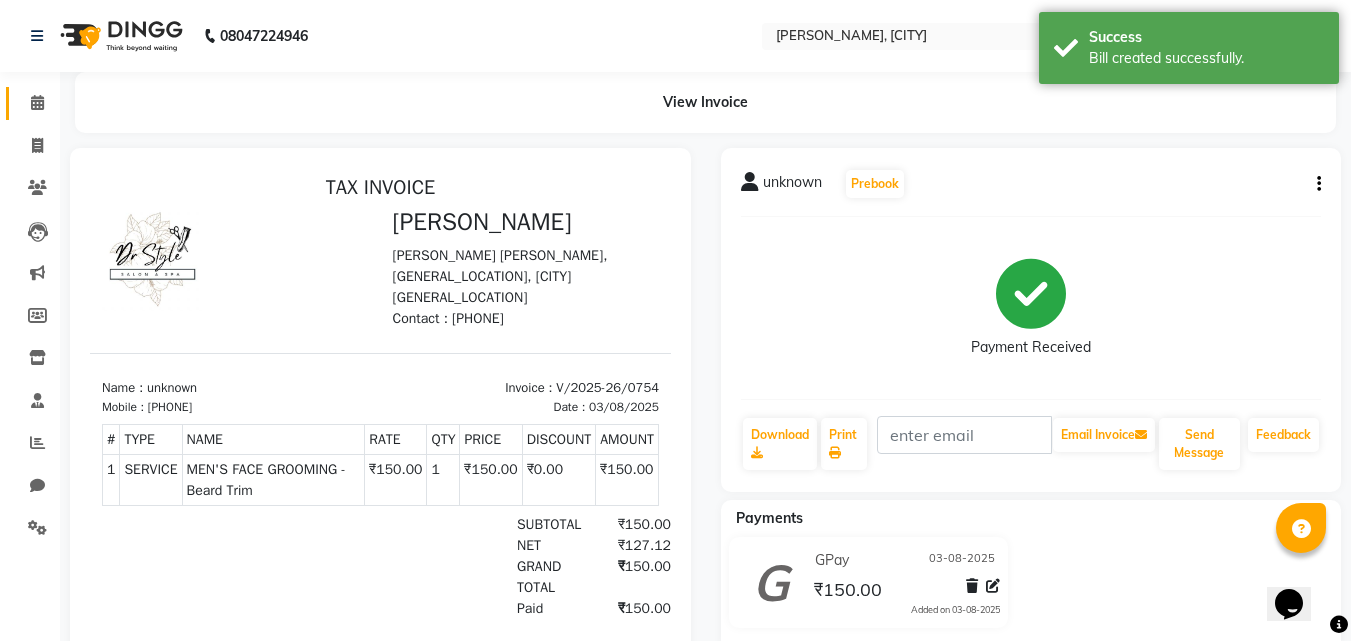 scroll, scrollTop: 0, scrollLeft: 0, axis: both 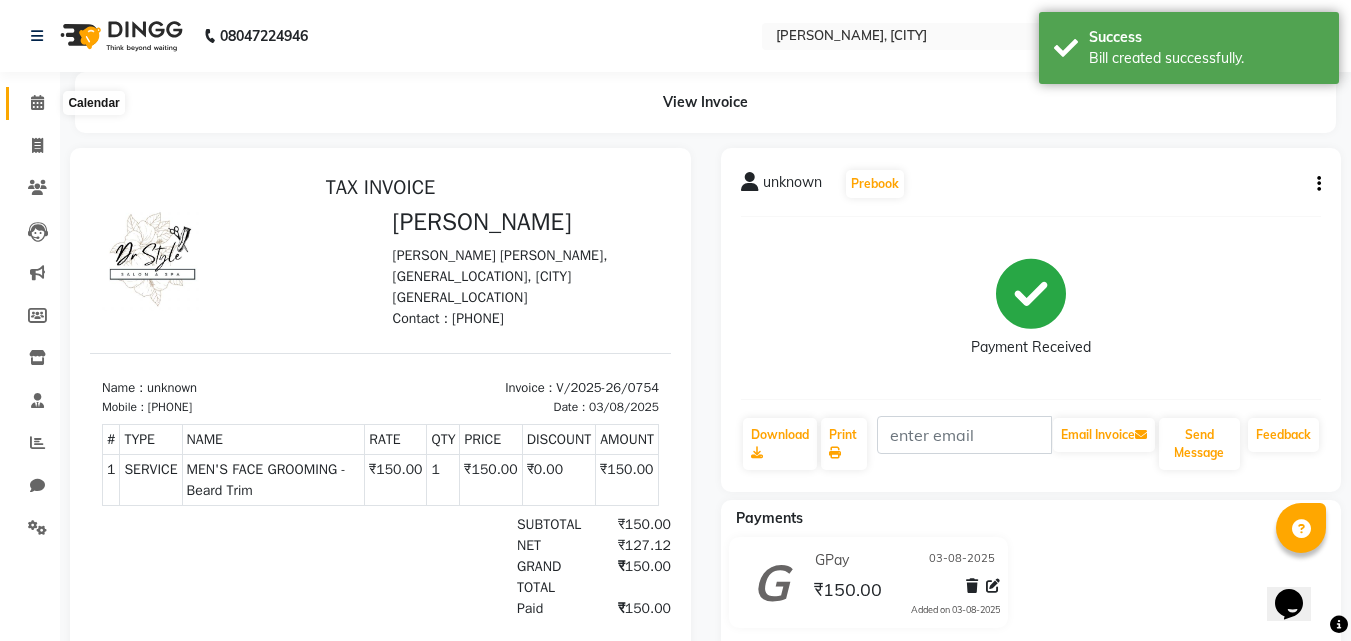 click 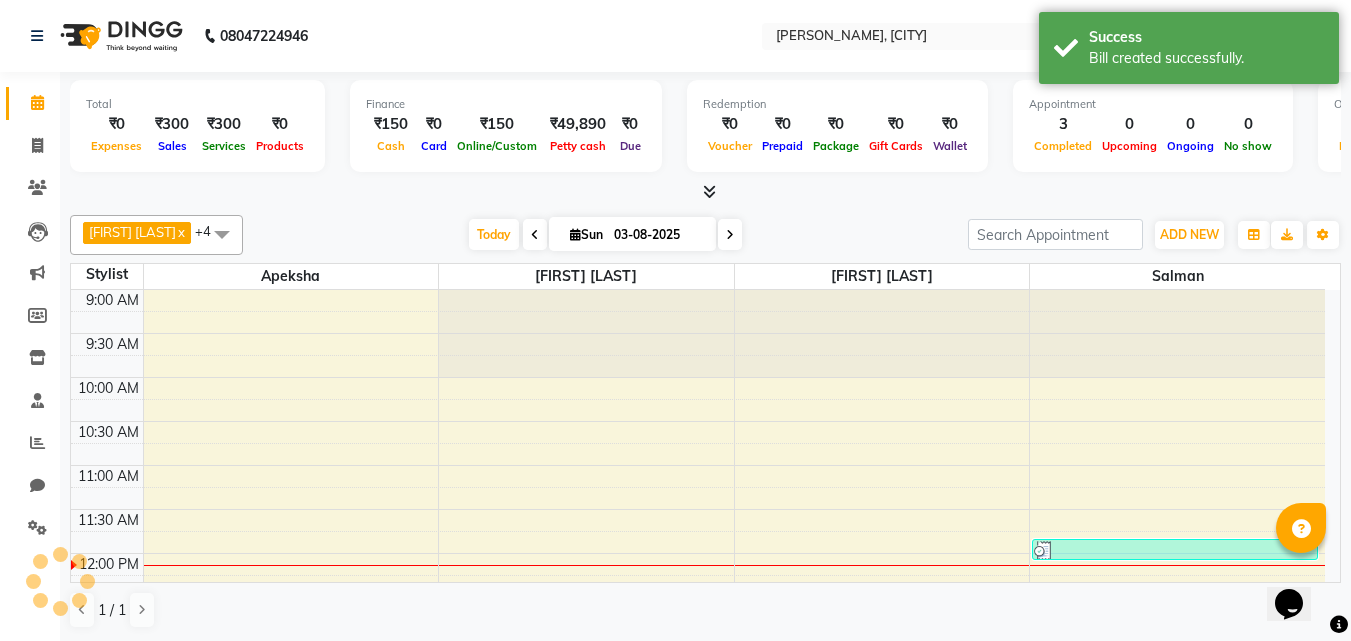 scroll, scrollTop: 265, scrollLeft: 0, axis: vertical 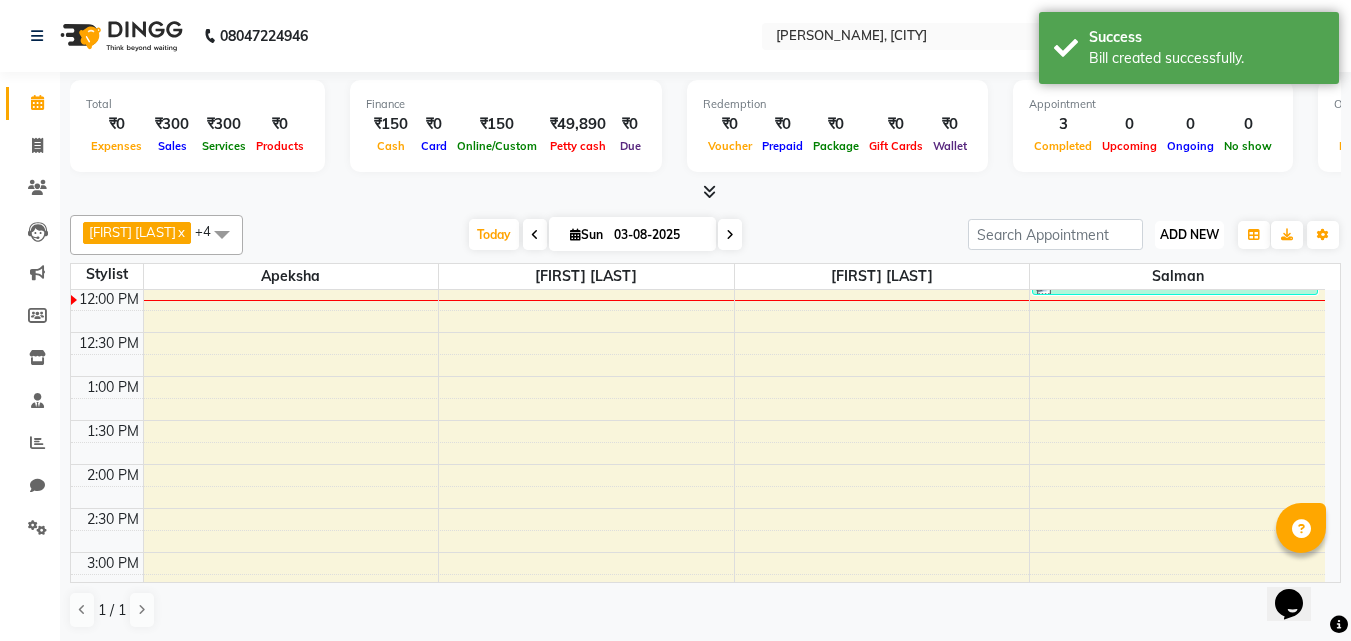 click on "ADD NEW" at bounding box center [1189, 234] 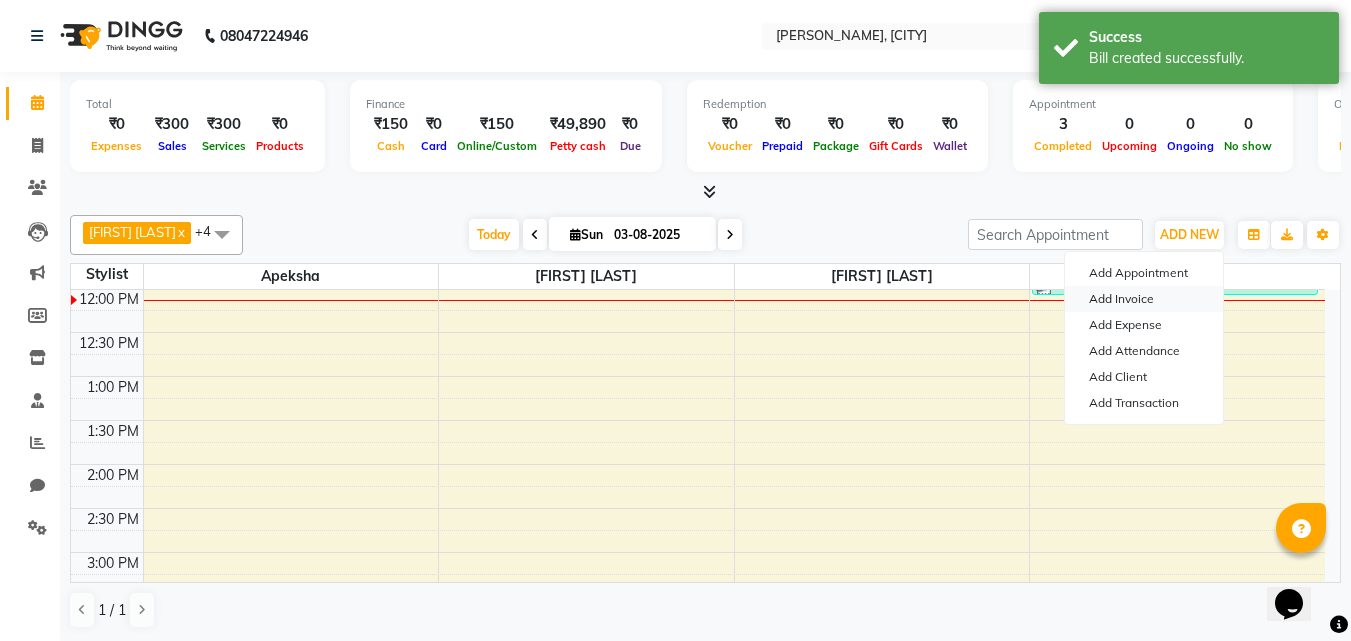 click on "Add Invoice" at bounding box center [1144, 299] 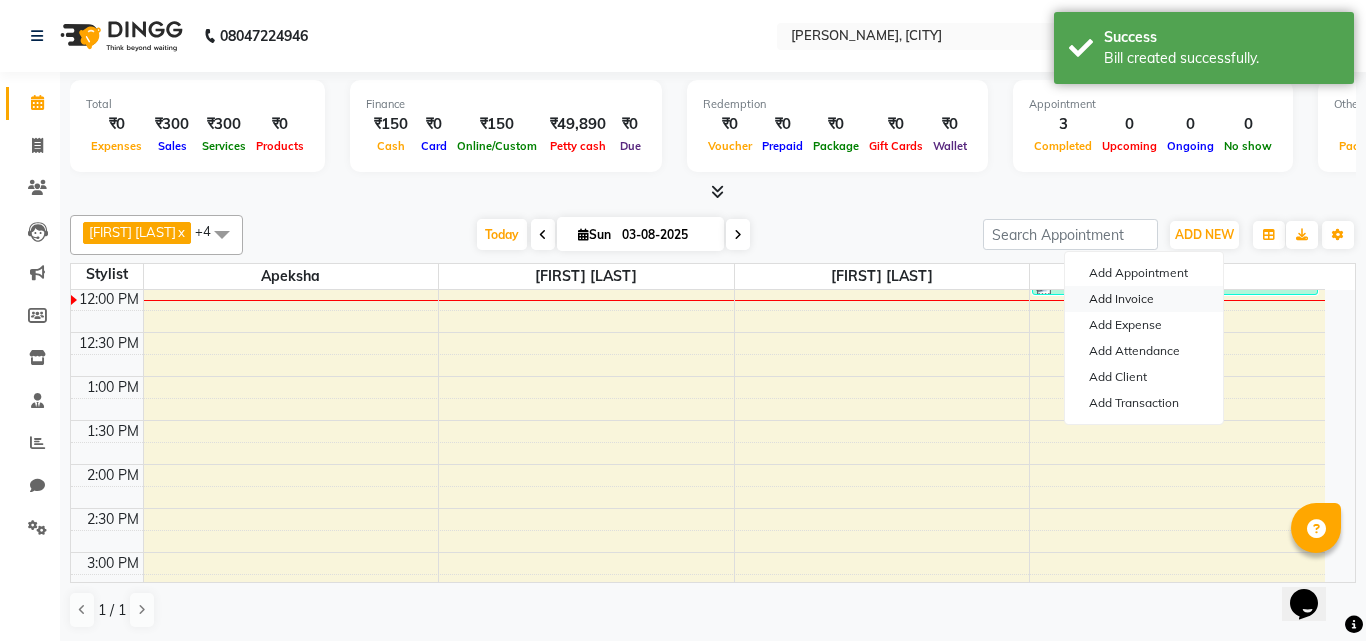 select on "service" 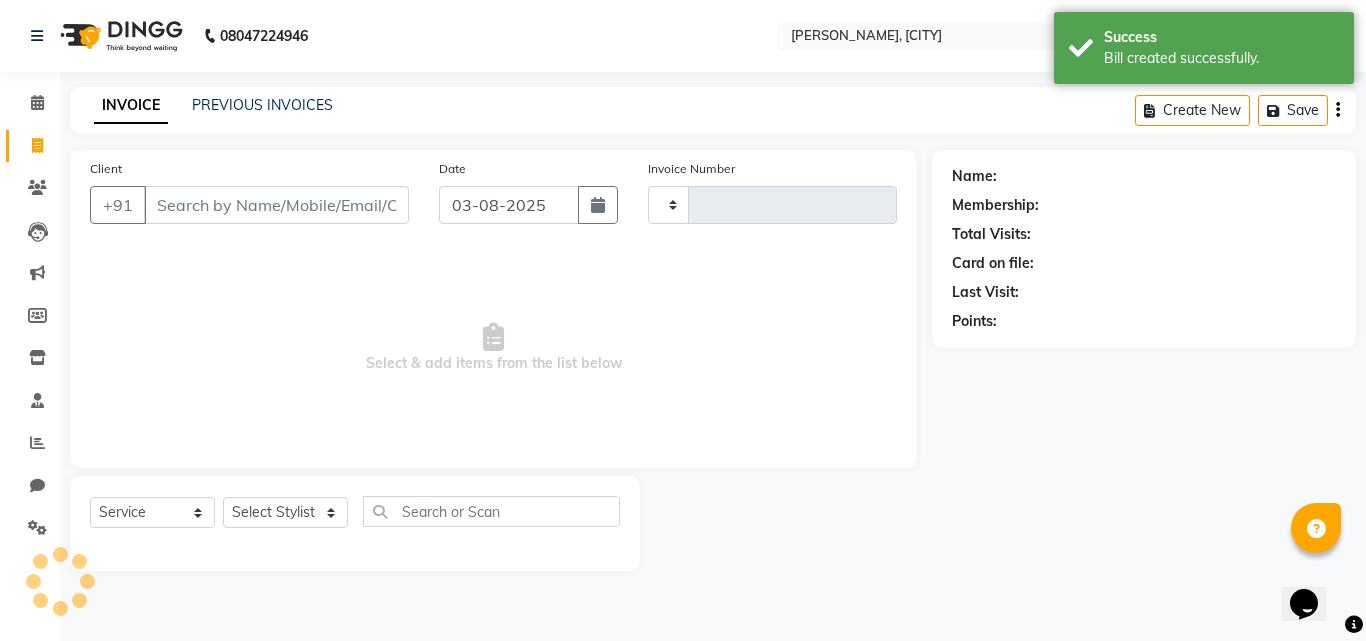 type on "0755" 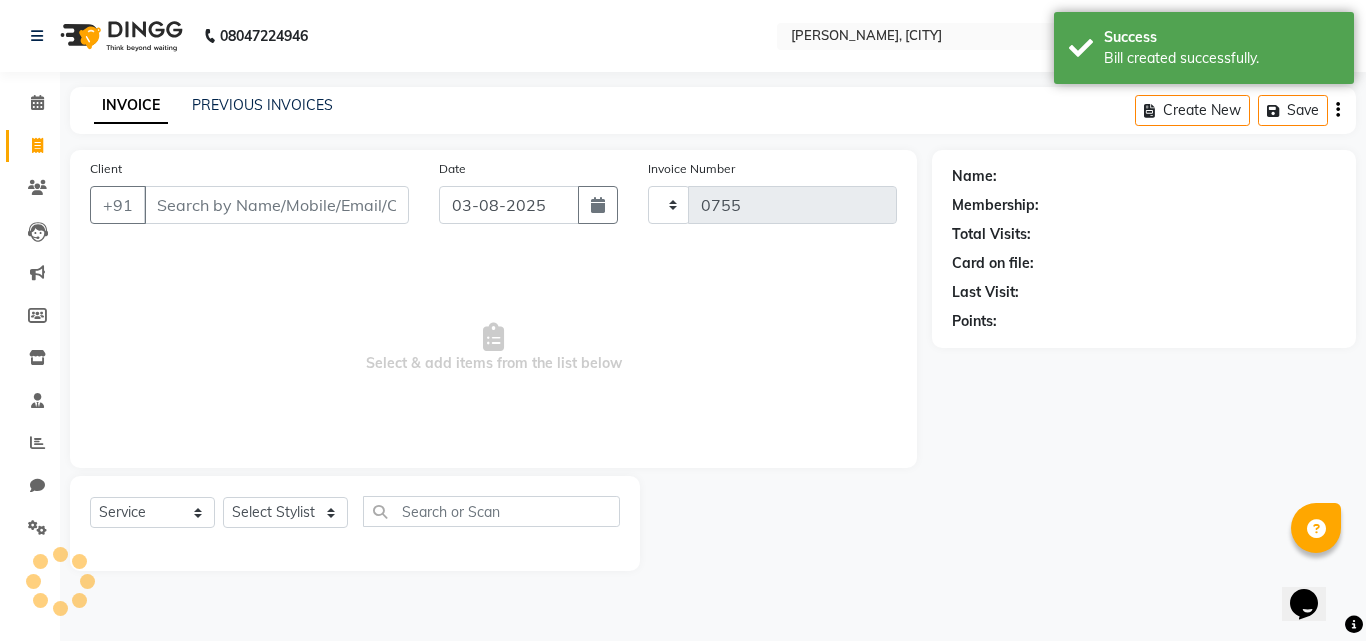 click on "Client" at bounding box center [276, 205] 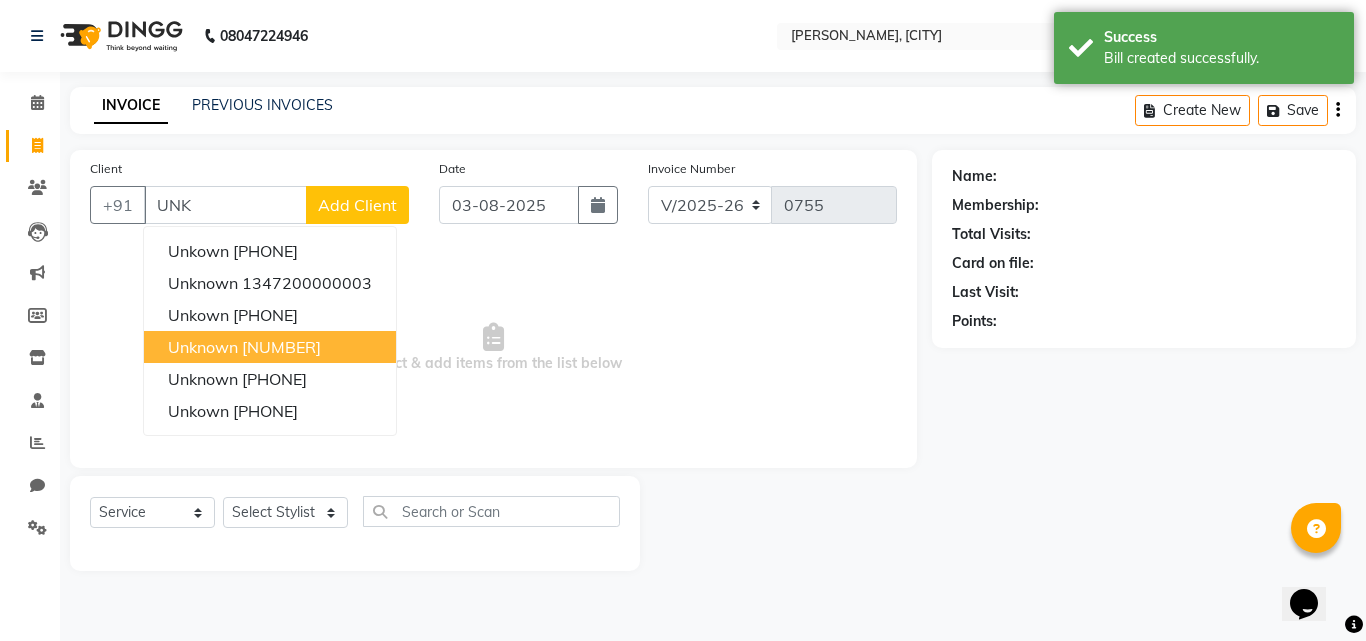 click on "1347200000000" at bounding box center (281, 347) 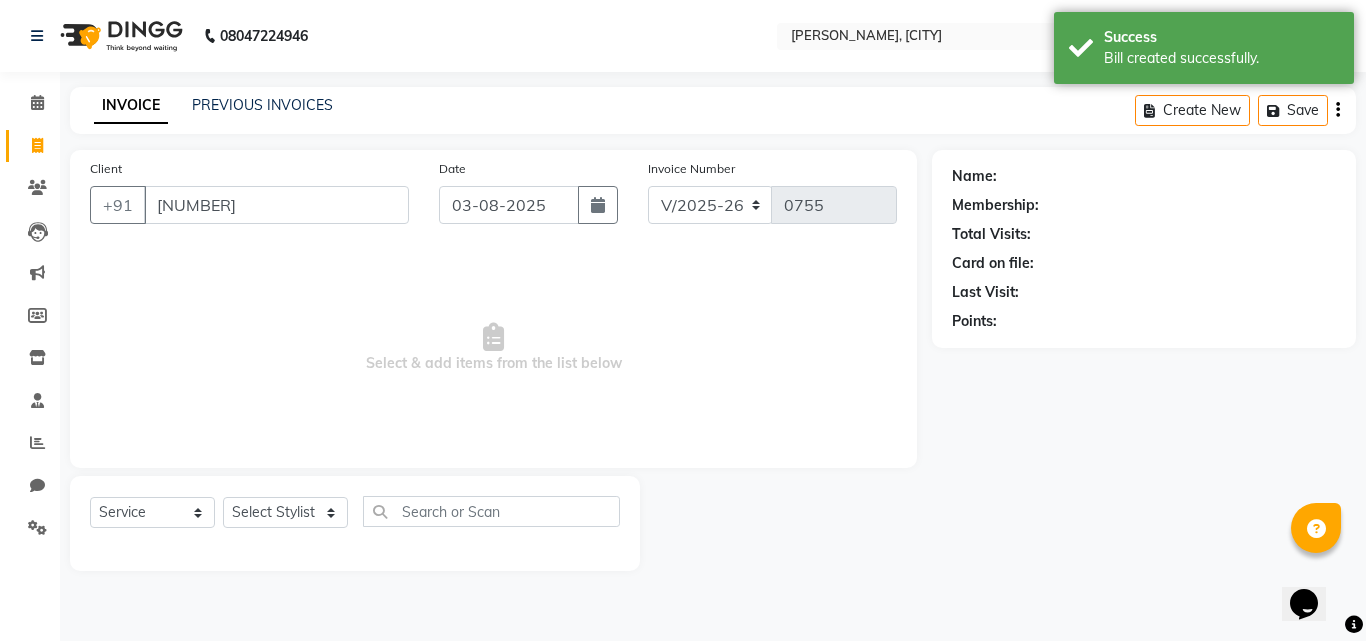type on "1347200000000" 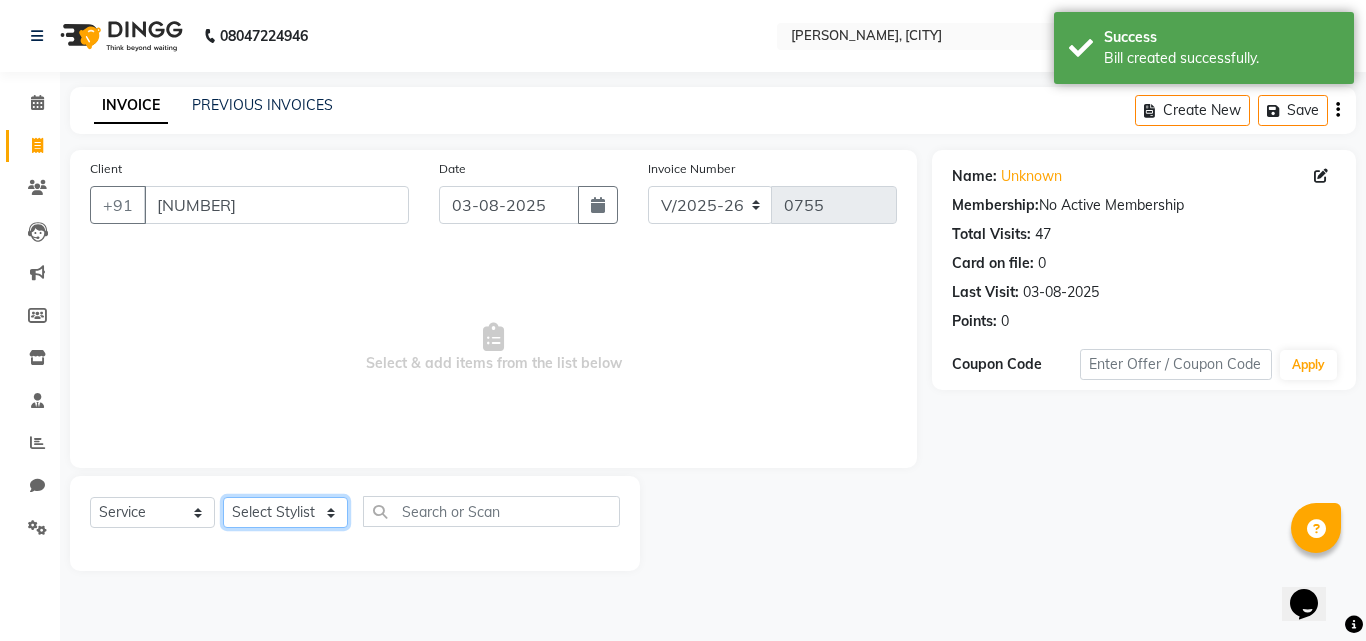 click on "Select Stylist Amir Apeksha Haider Salmani HASIM Salman Sheetal Panchal" 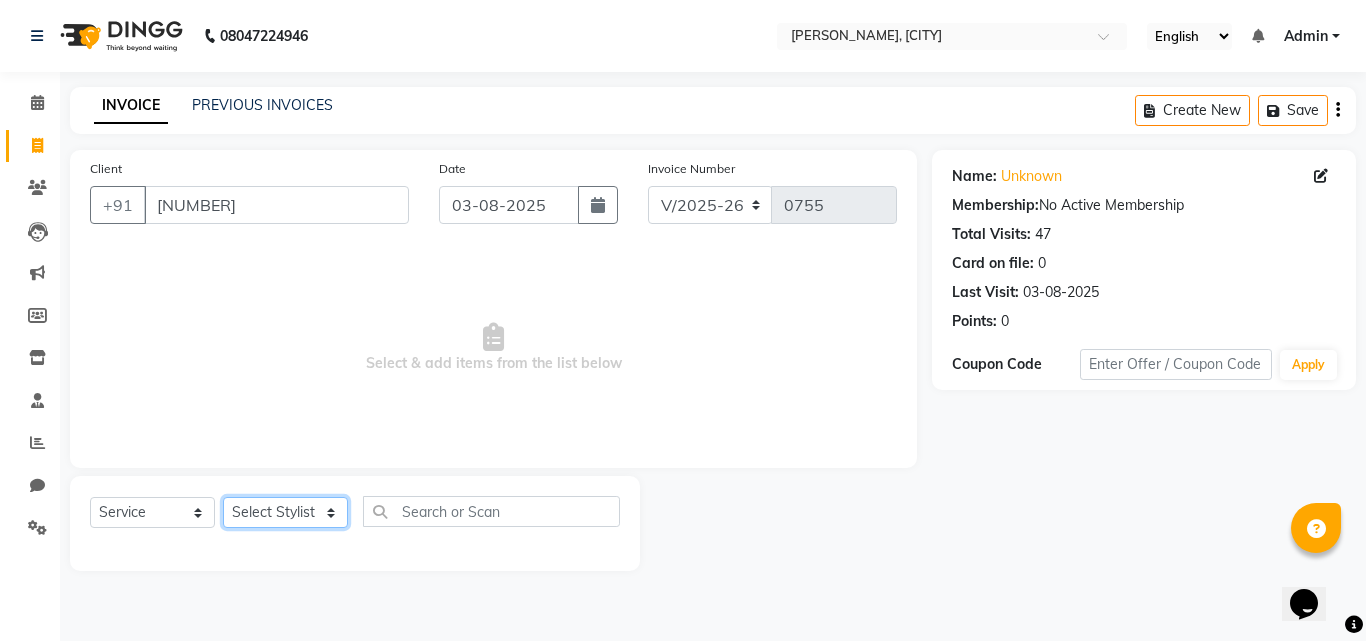 select on "87895" 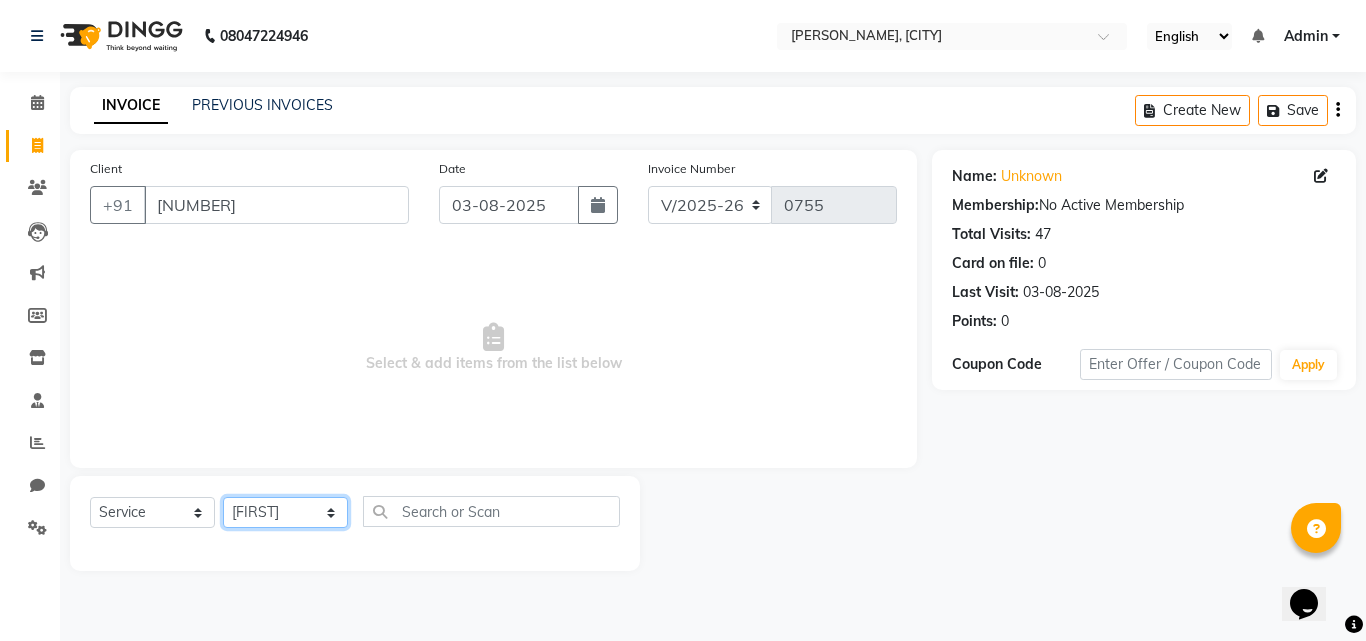 click on "Select Stylist Amir Apeksha Haider Salmani HASIM Salman Sheetal Panchal" 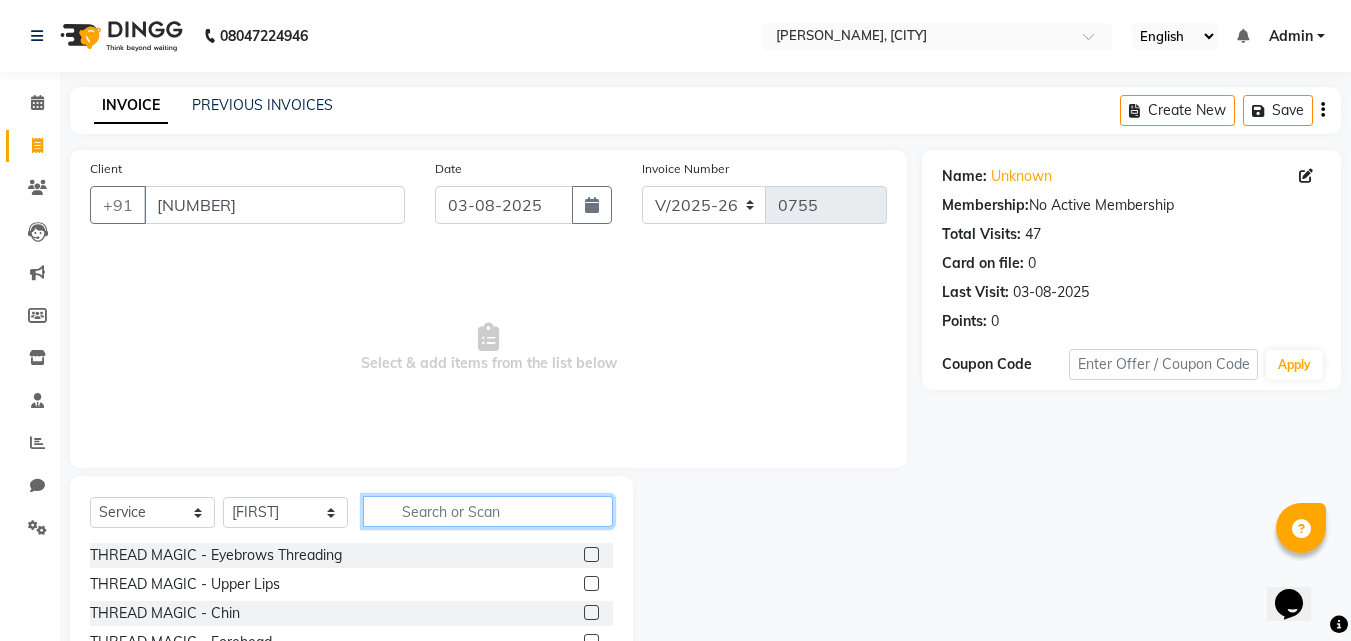 click 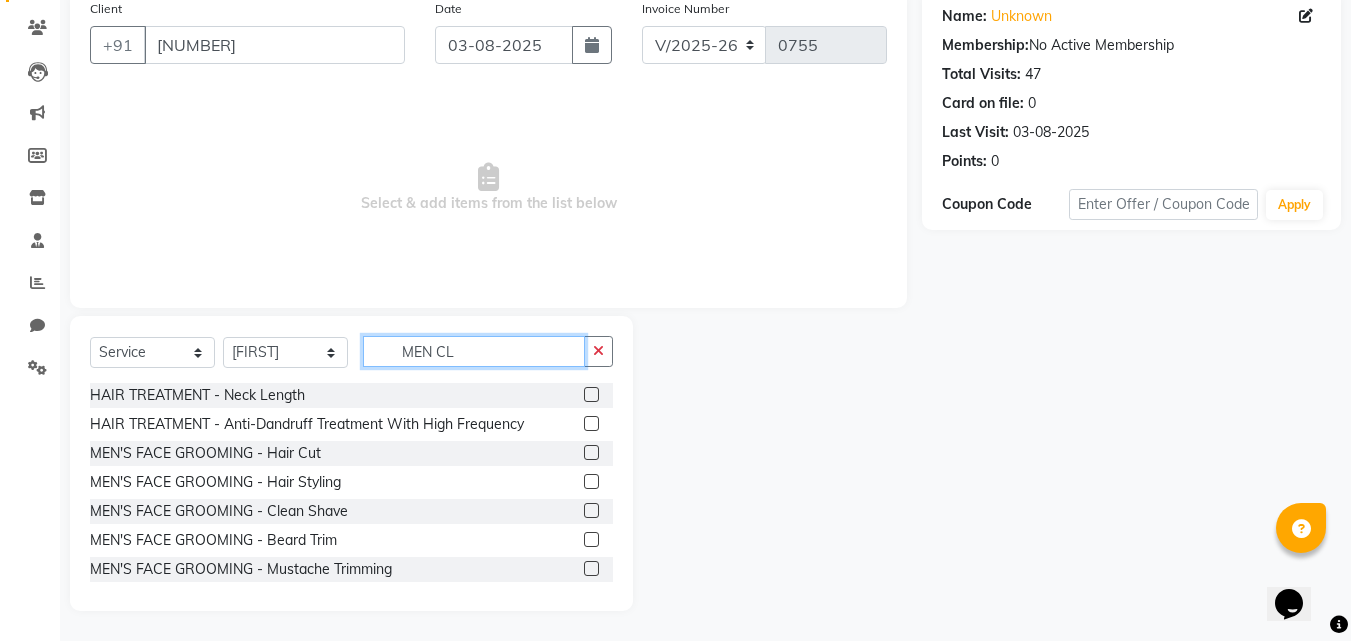 scroll, scrollTop: 0, scrollLeft: 0, axis: both 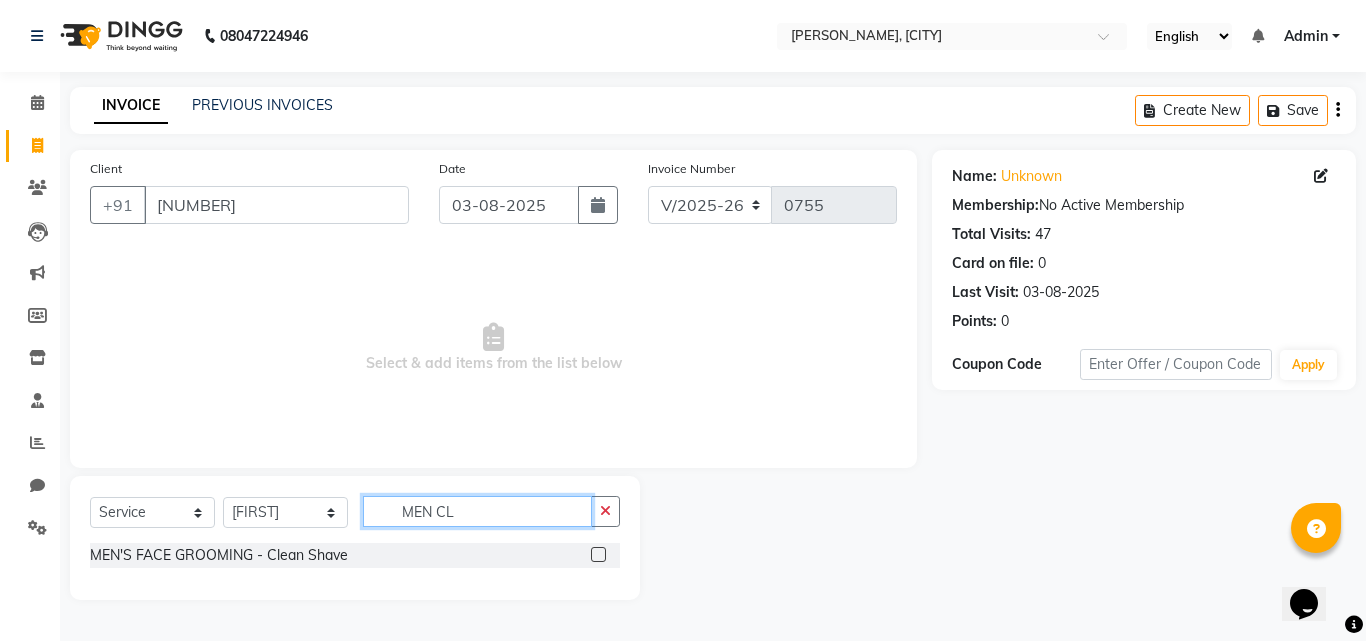 type on "MEN CL" 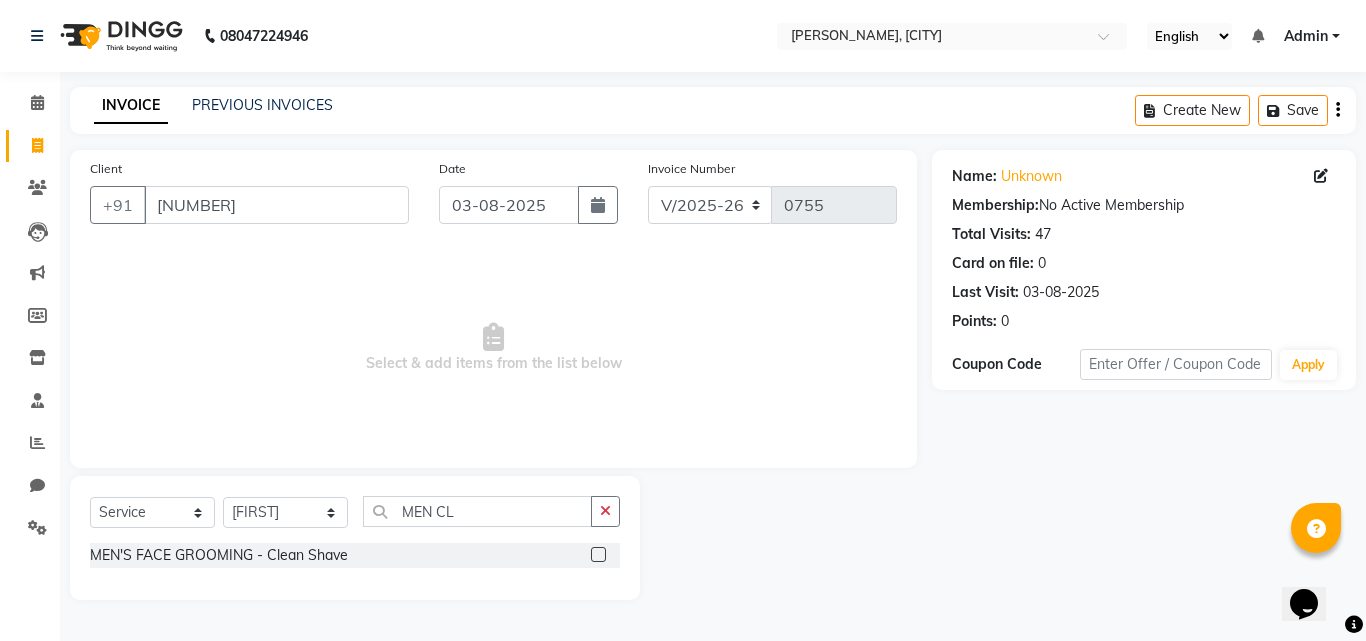 click 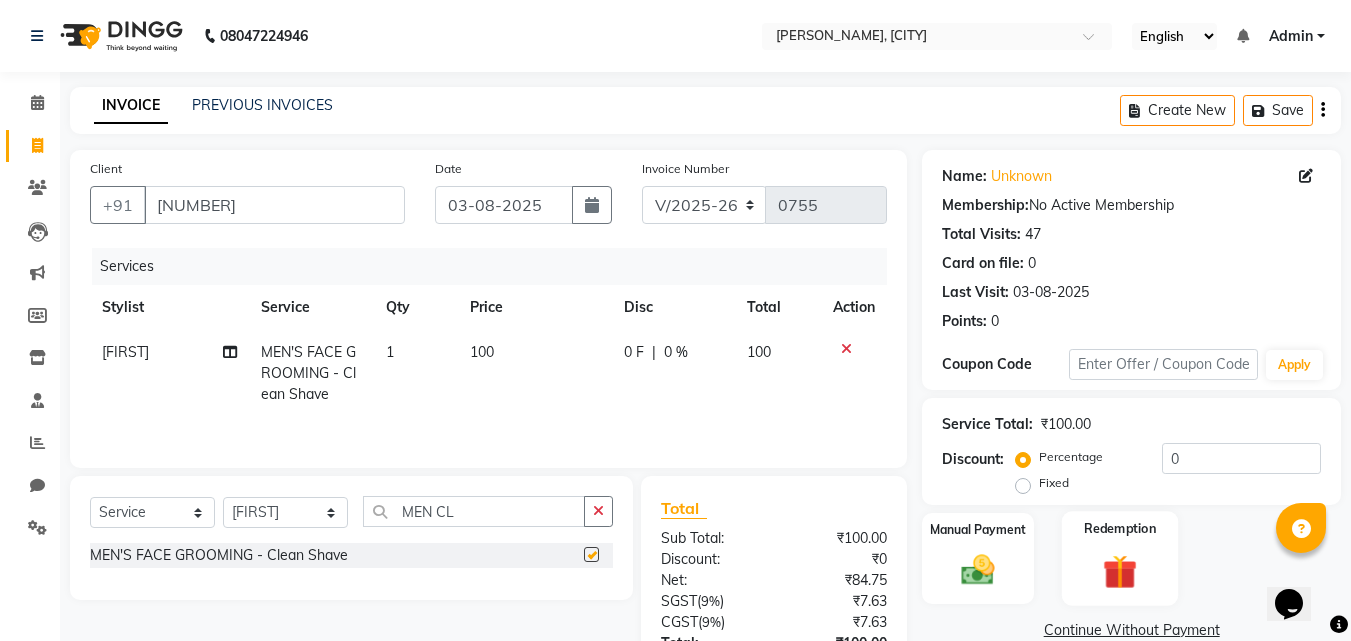 checkbox on "false" 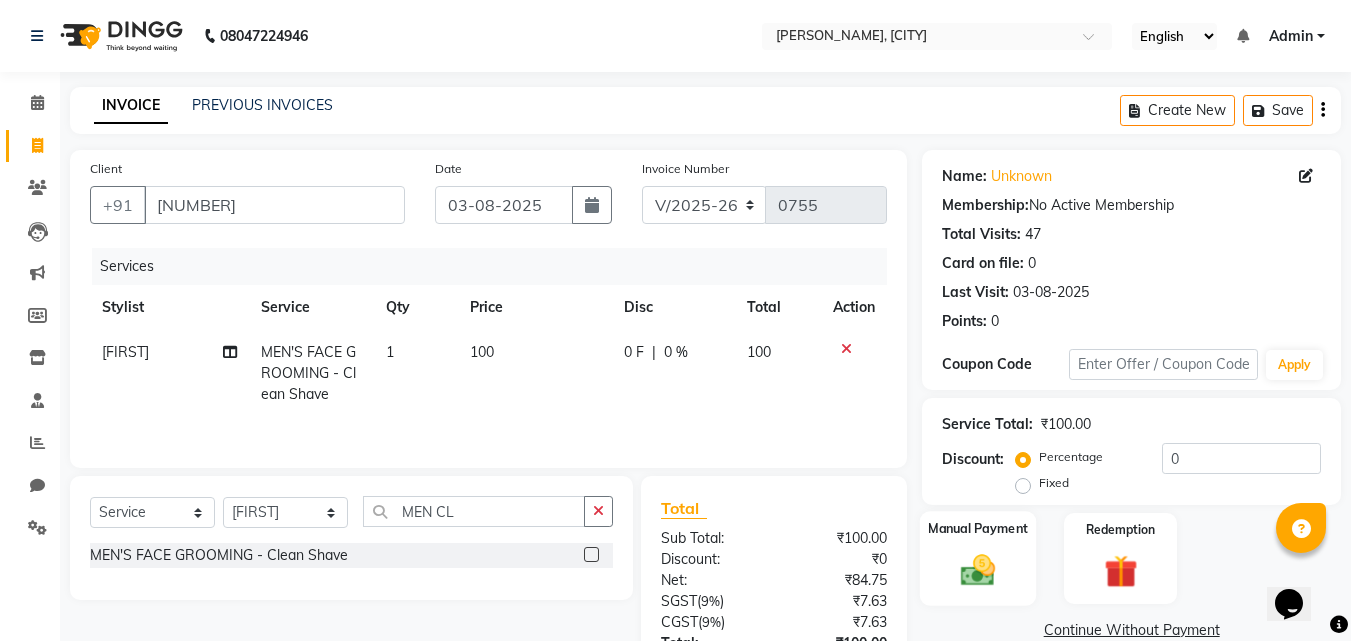 click 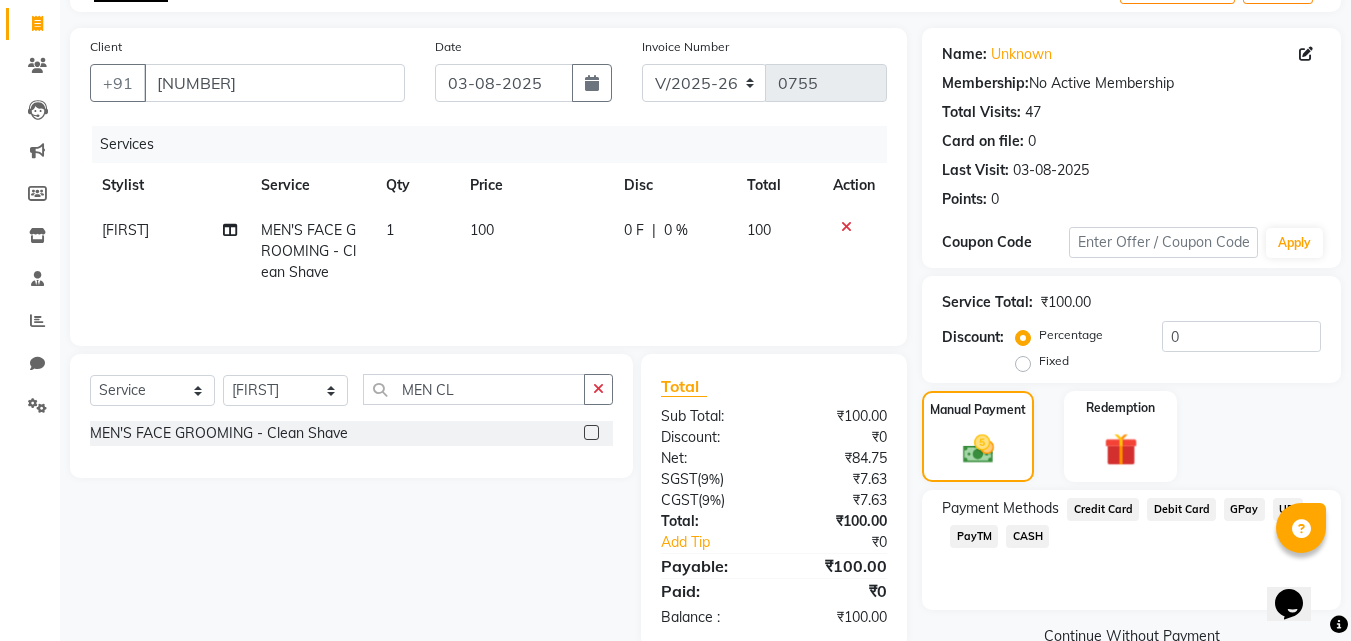 scroll, scrollTop: 162, scrollLeft: 0, axis: vertical 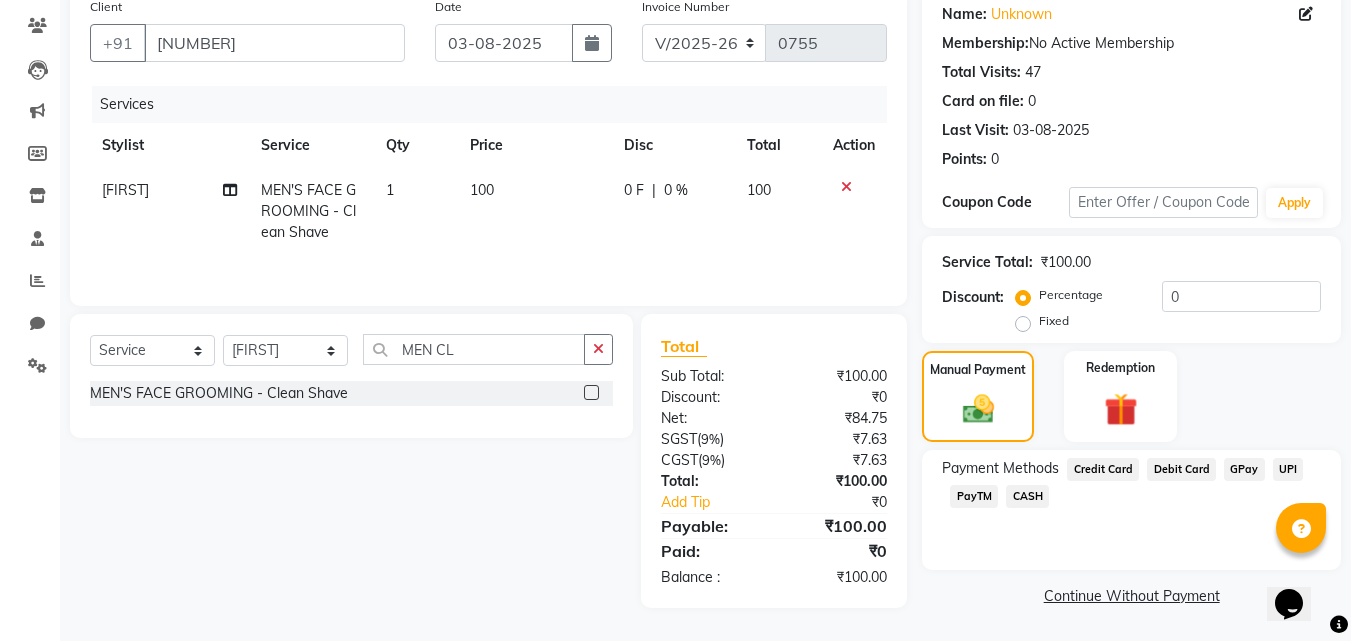 click on "CASH" 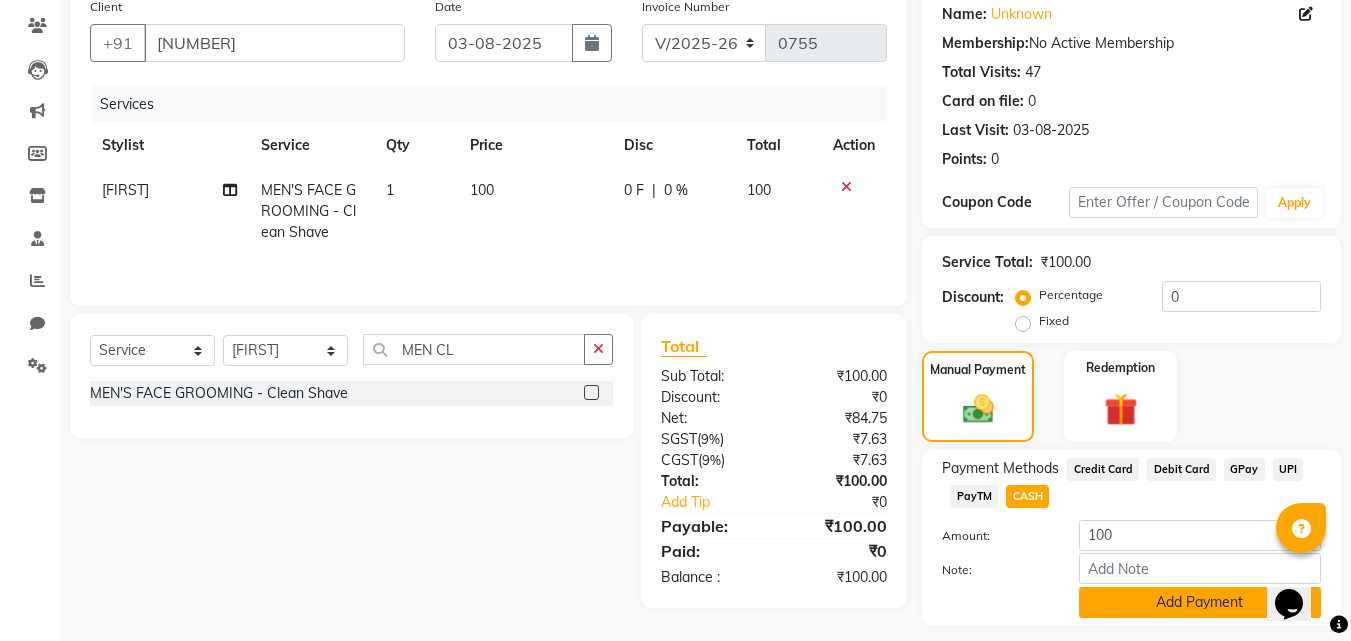 click on "Add Payment" 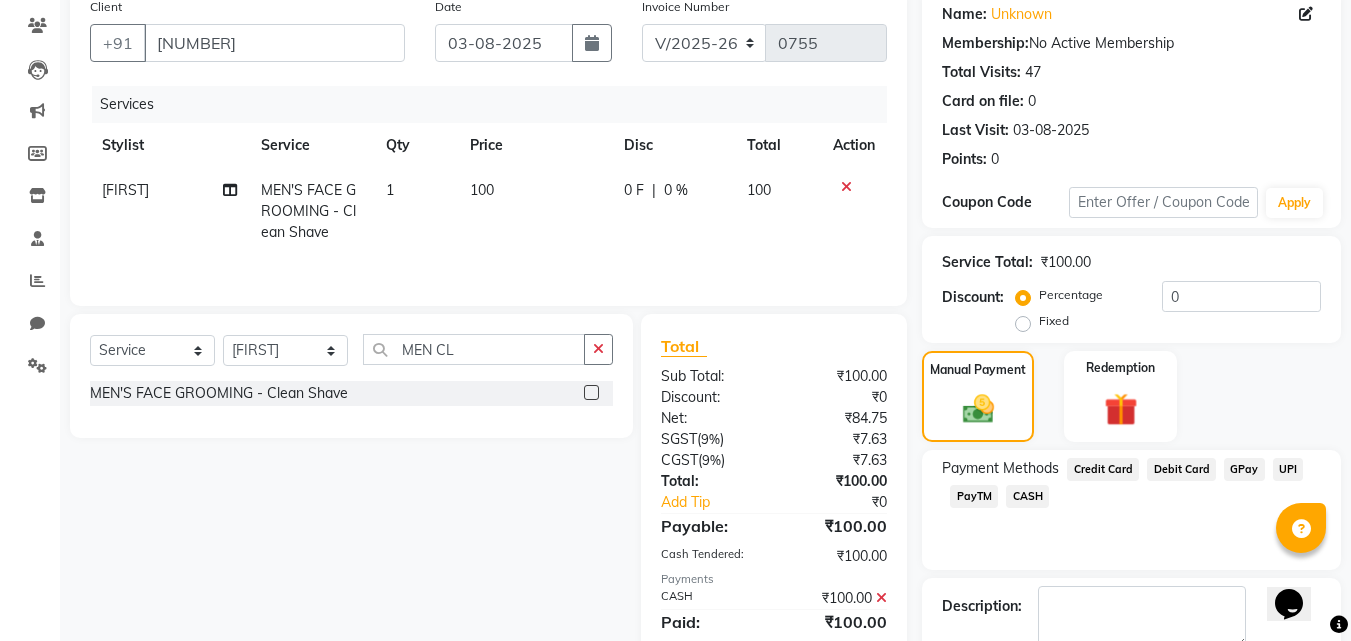 scroll, scrollTop: 275, scrollLeft: 0, axis: vertical 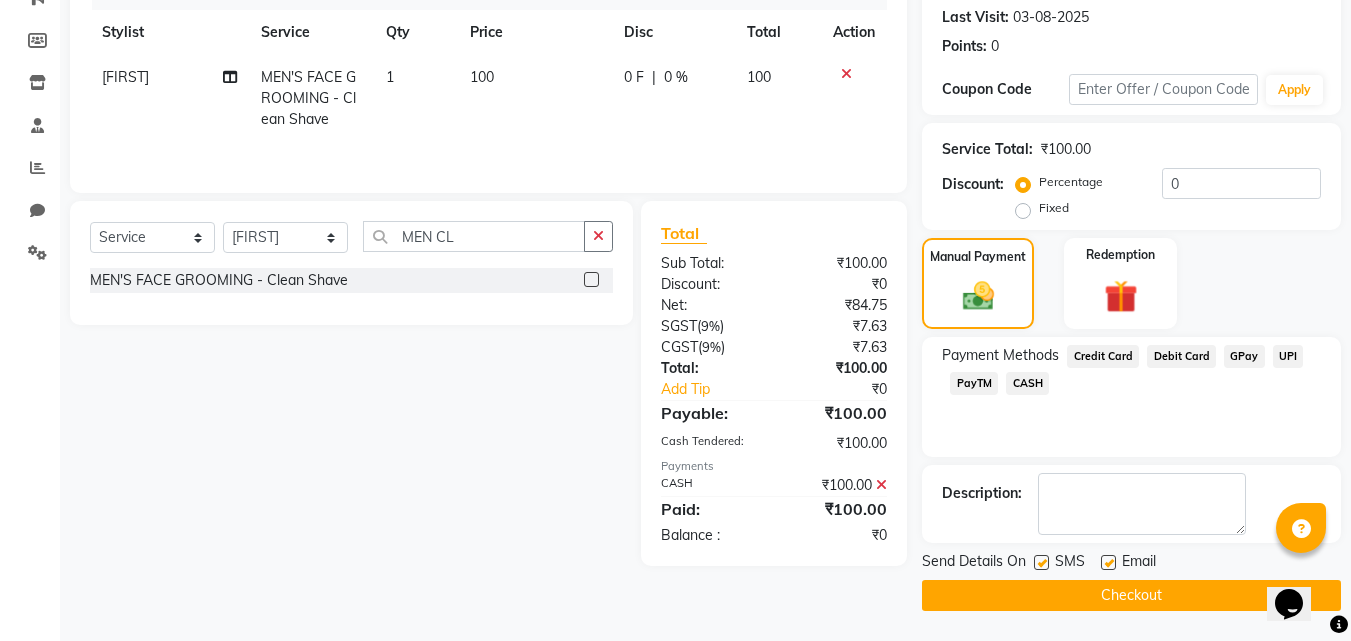 click on "Checkout" 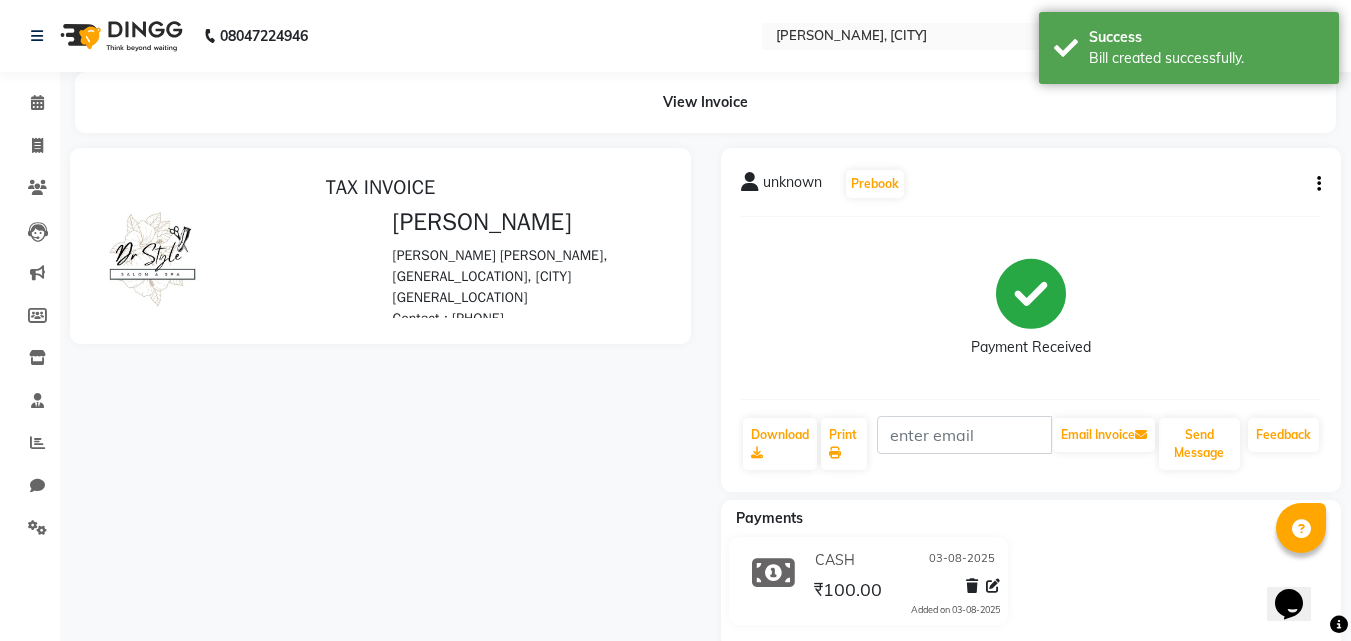scroll, scrollTop: 0, scrollLeft: 0, axis: both 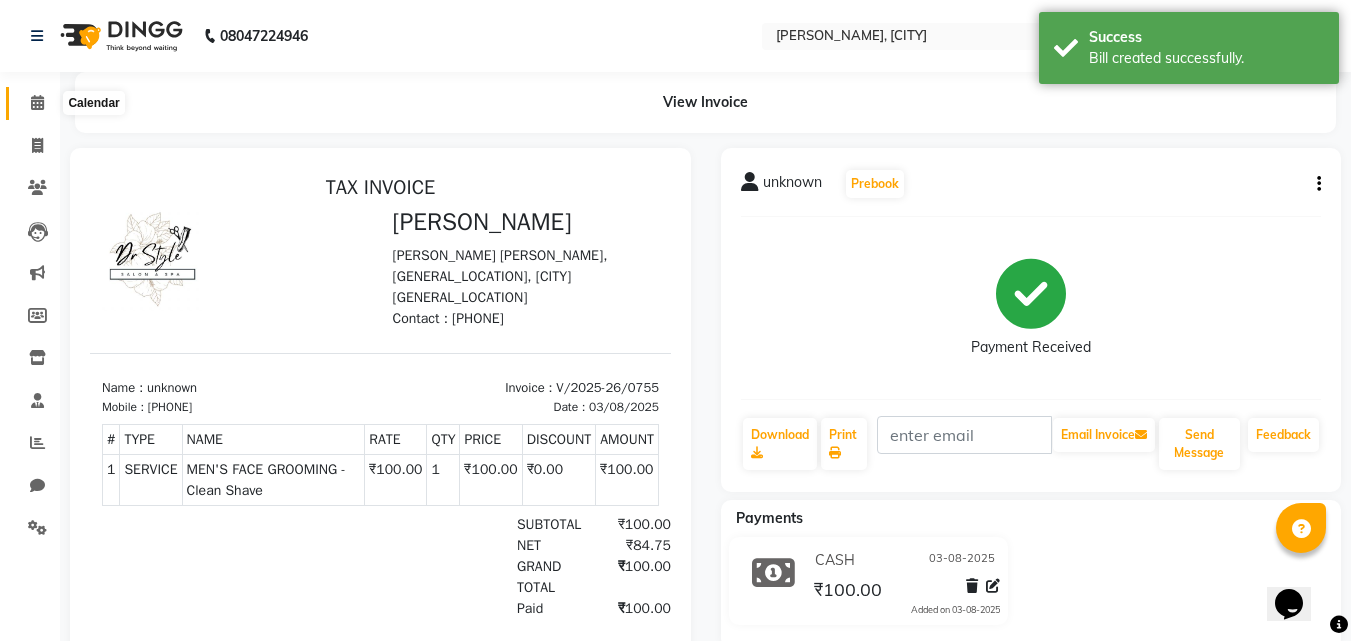 click 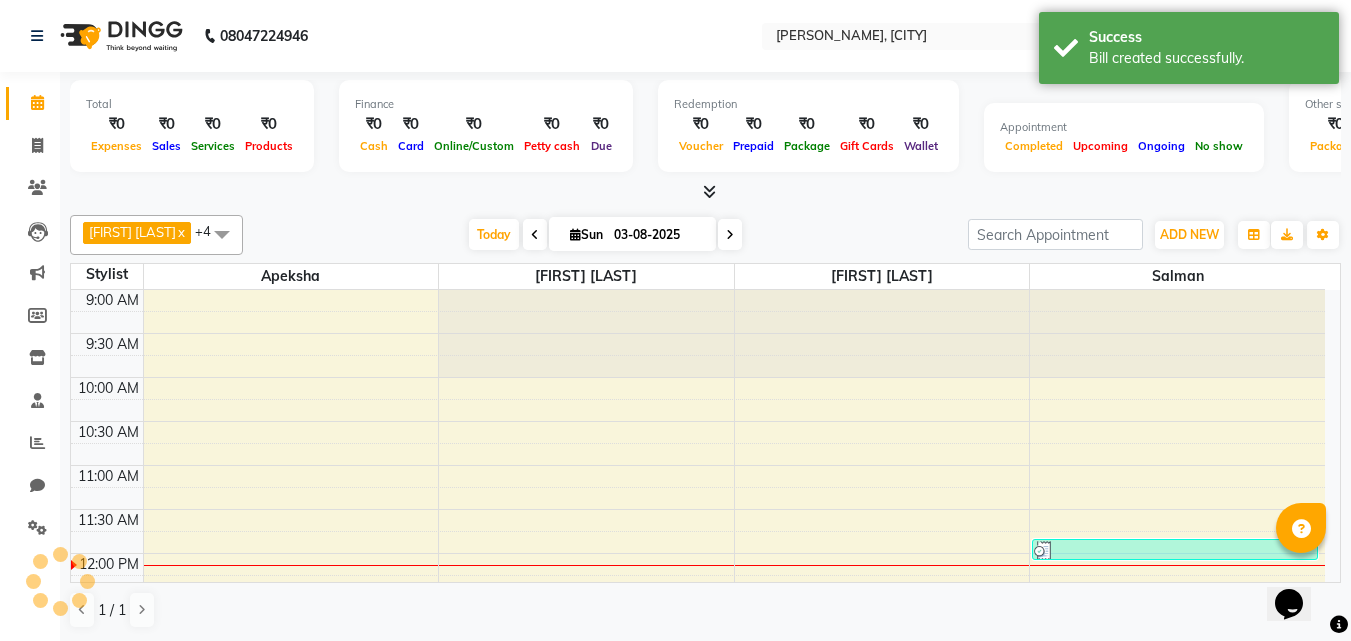 scroll, scrollTop: 0, scrollLeft: 0, axis: both 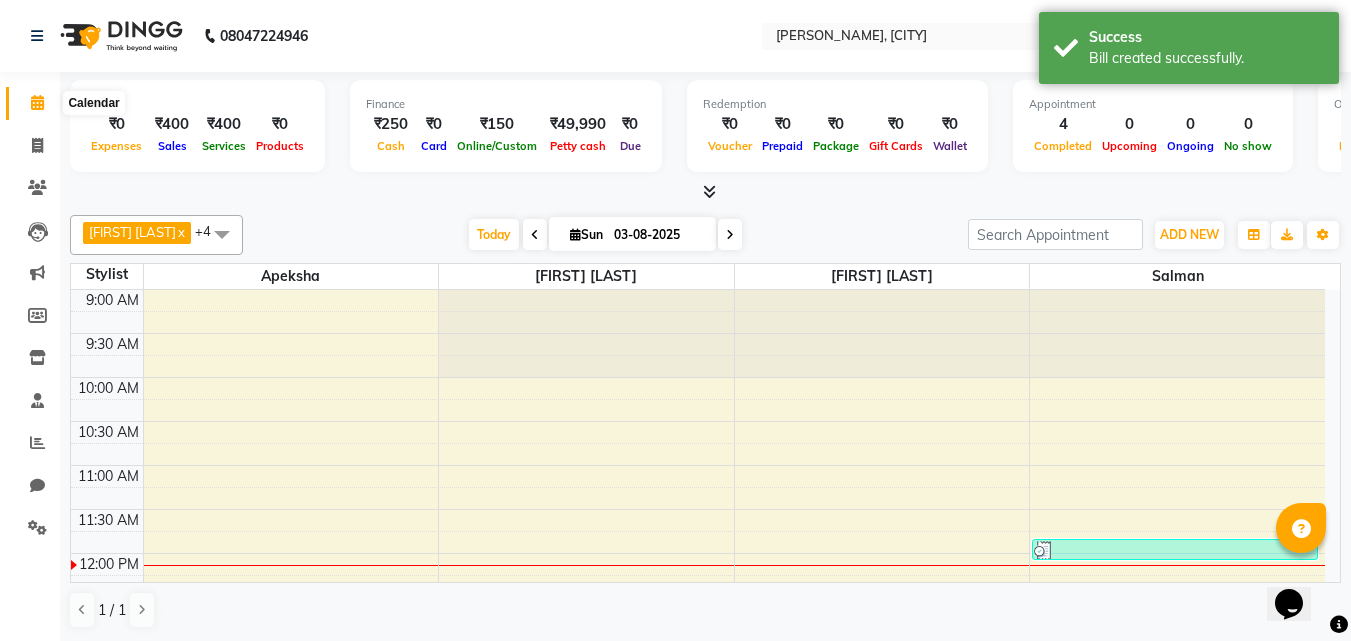 click 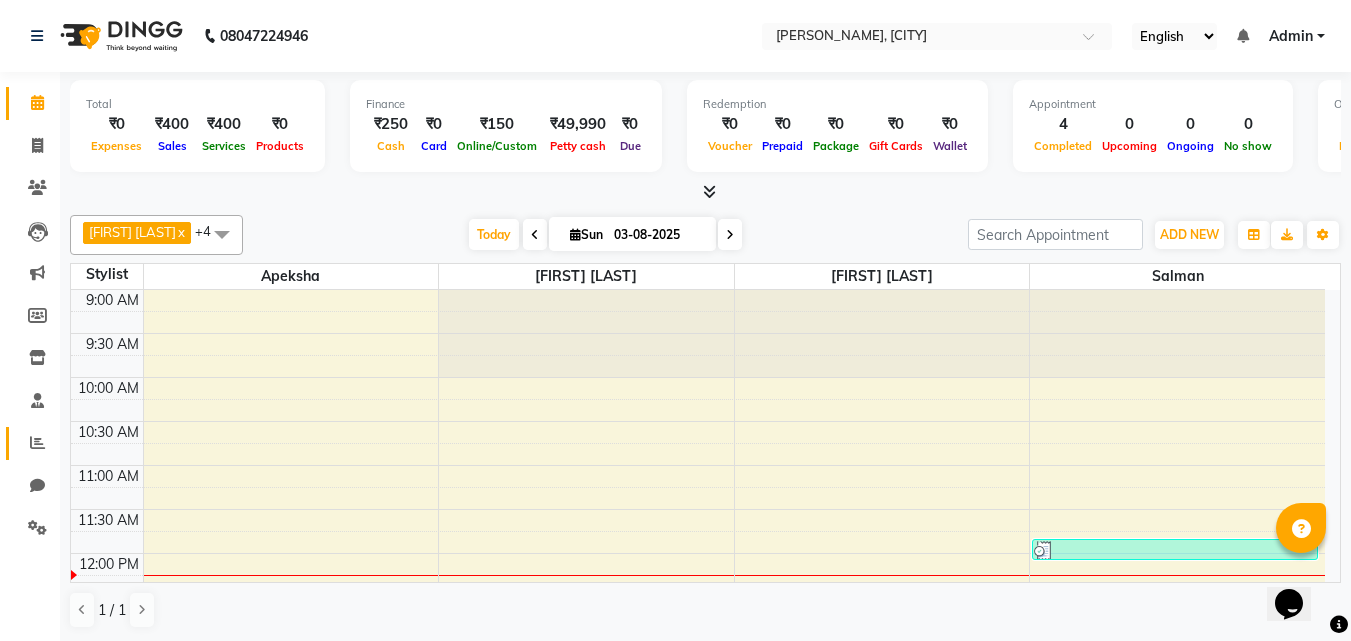 click 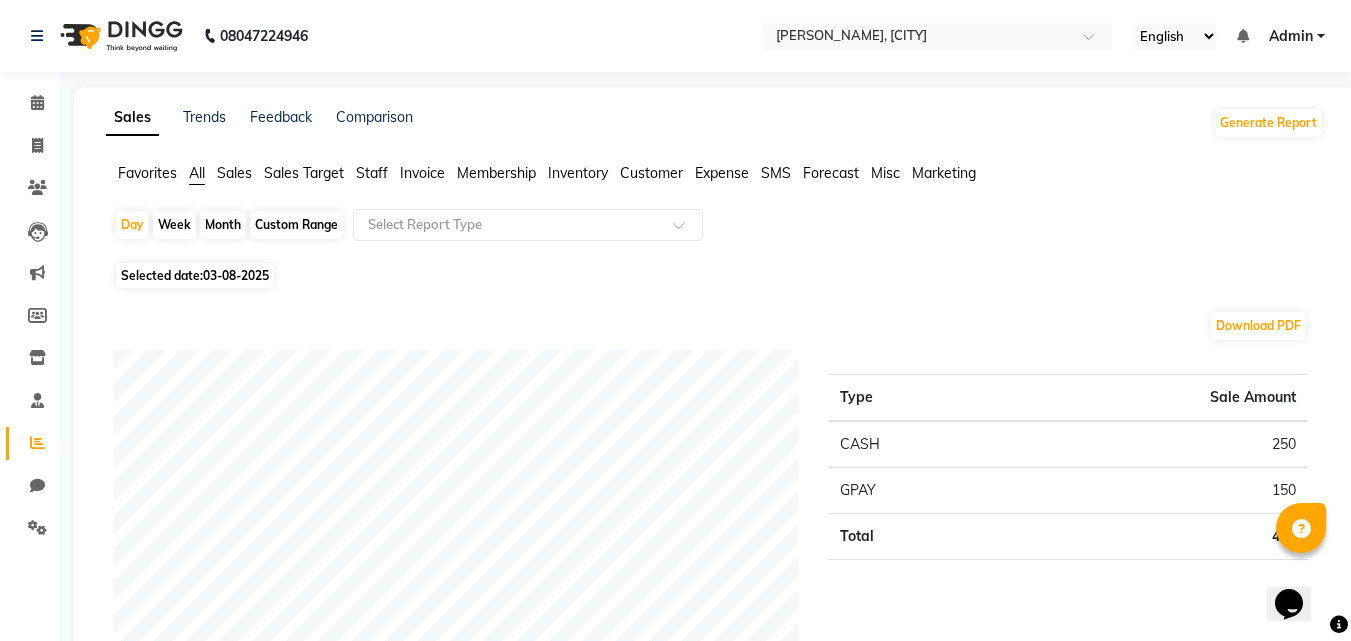 click on "03-08-2025" 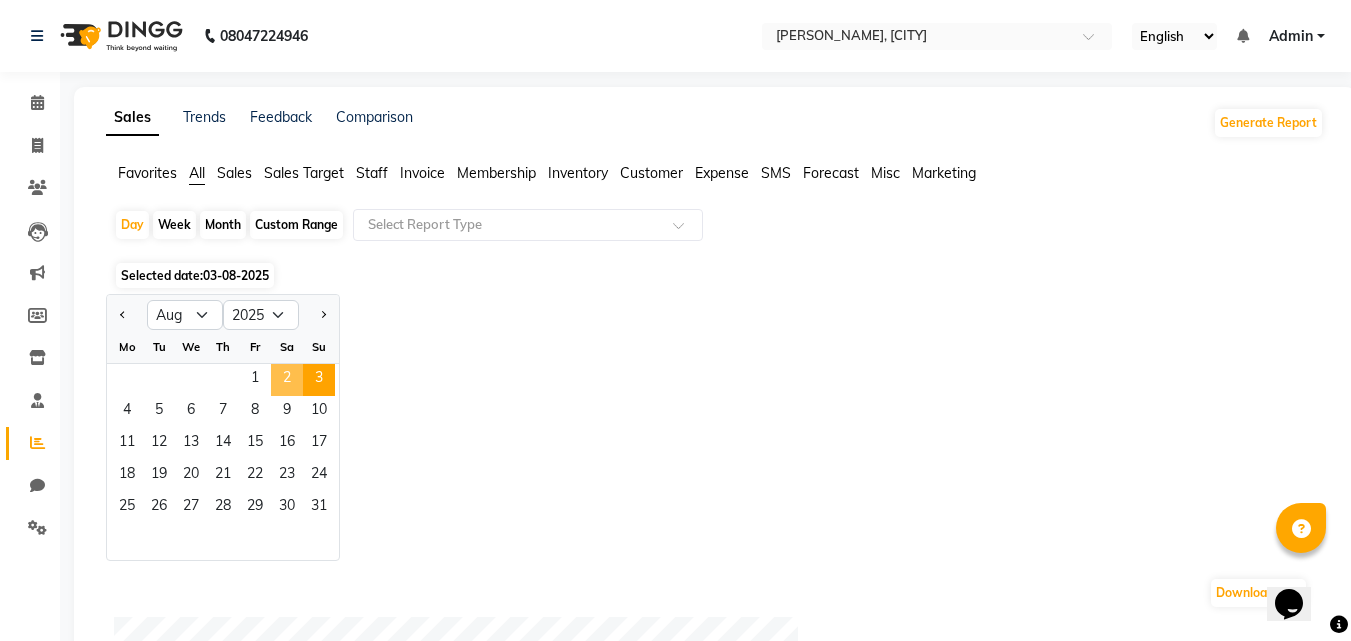 click on "2" 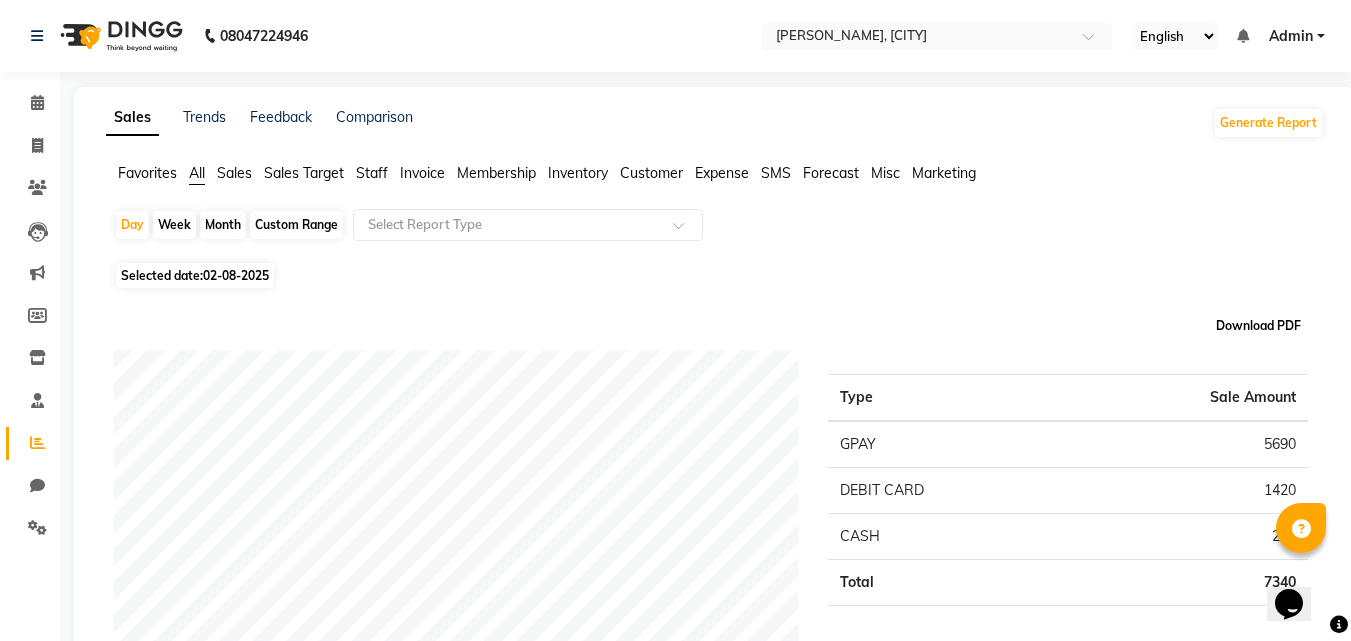 click on "Download PDF" 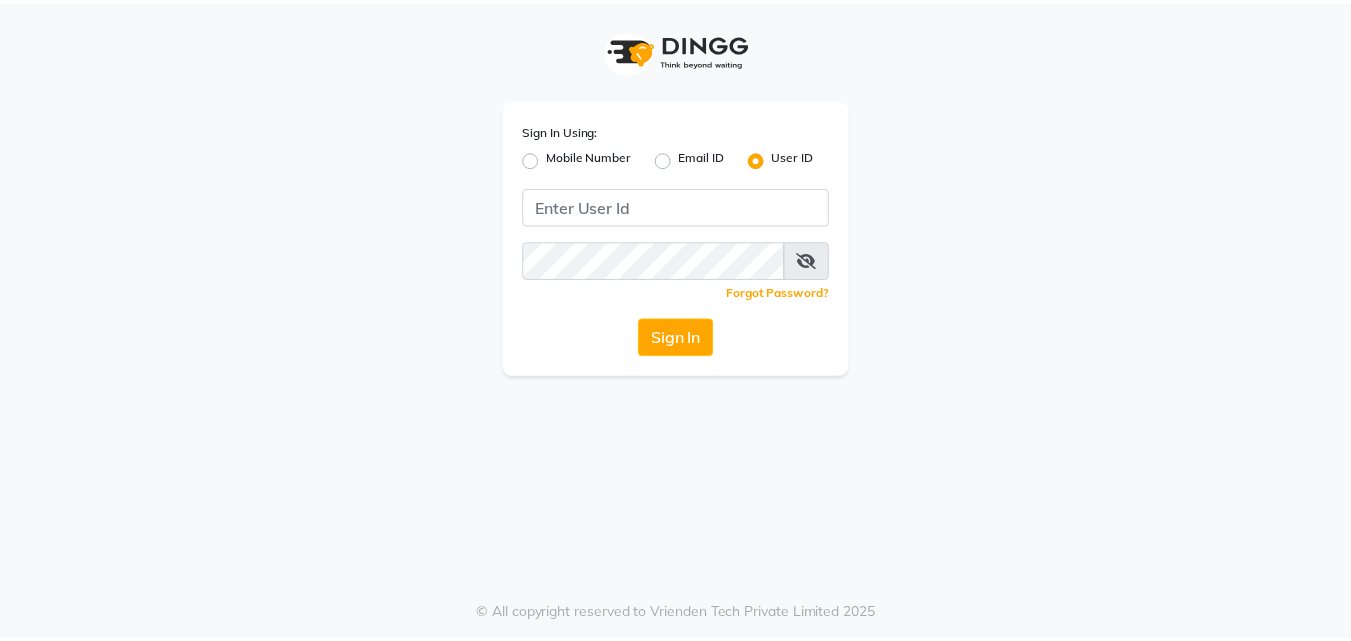 scroll, scrollTop: 0, scrollLeft: 0, axis: both 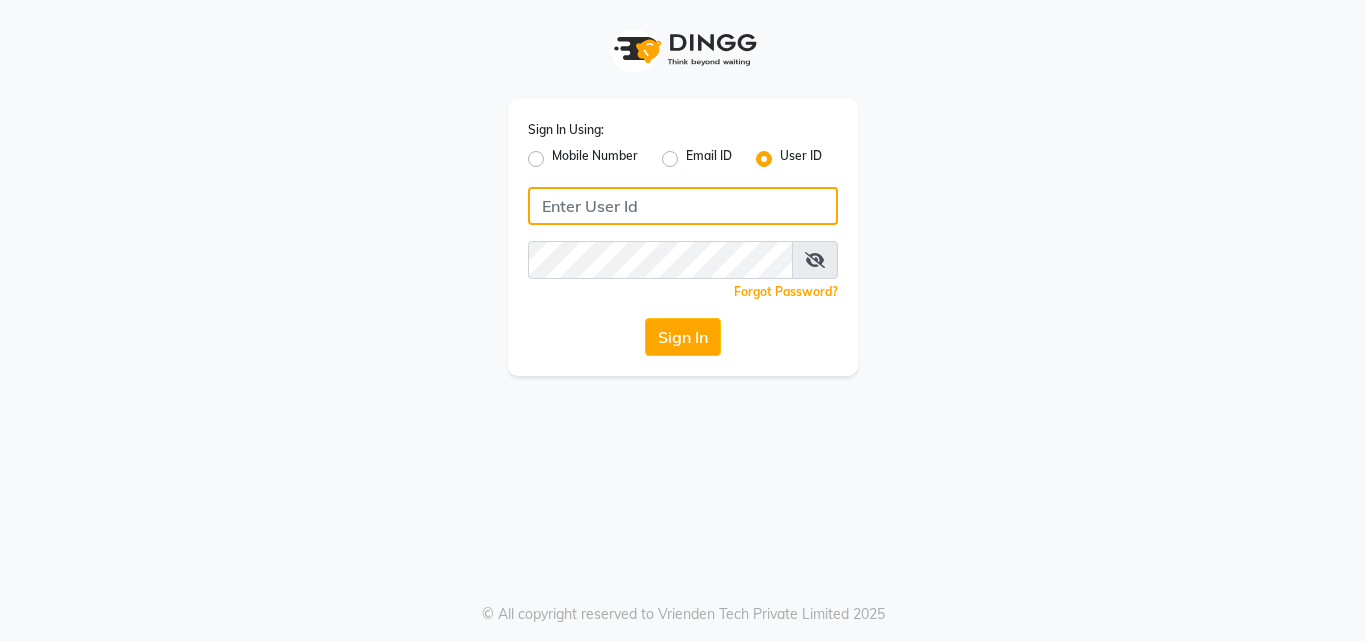 type on "[EMAIL]" 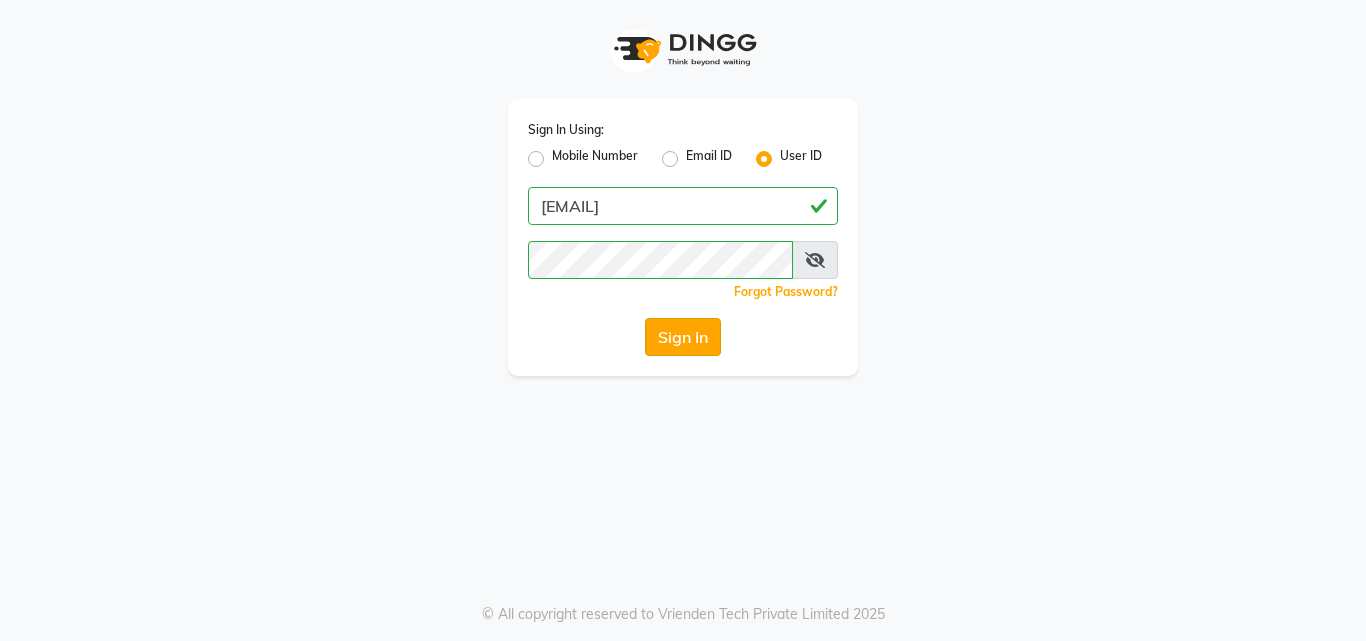 click on "Sign In" 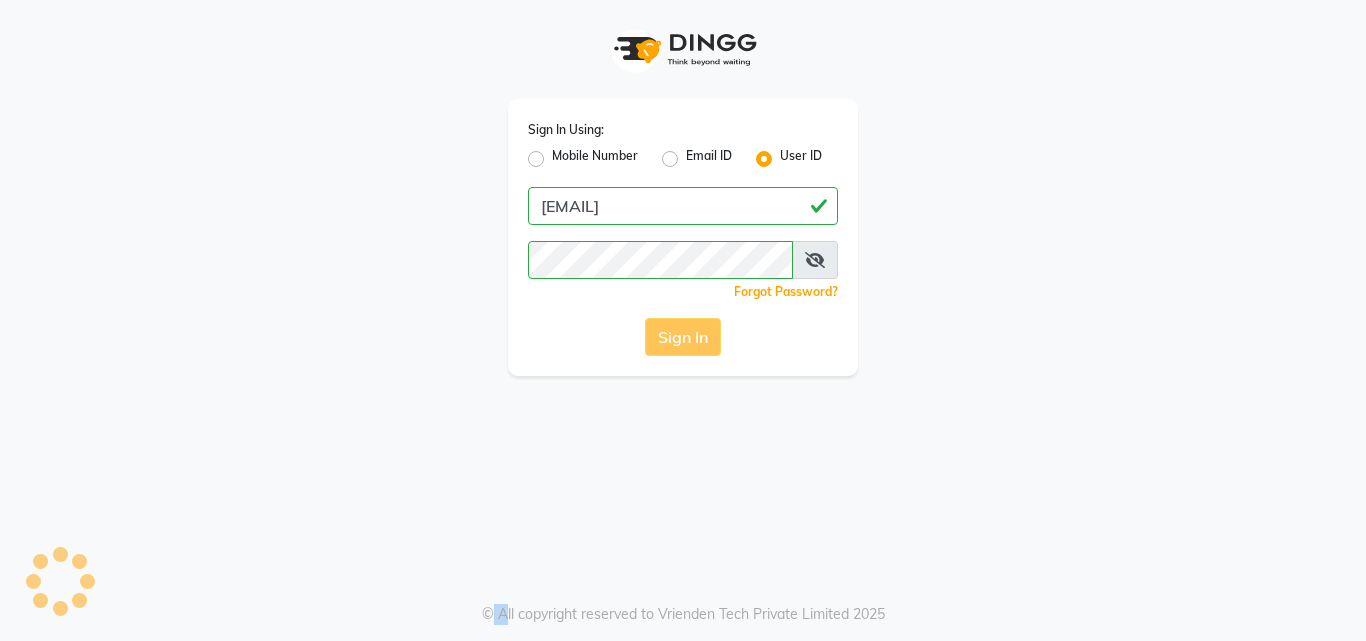 click on "Sign In" 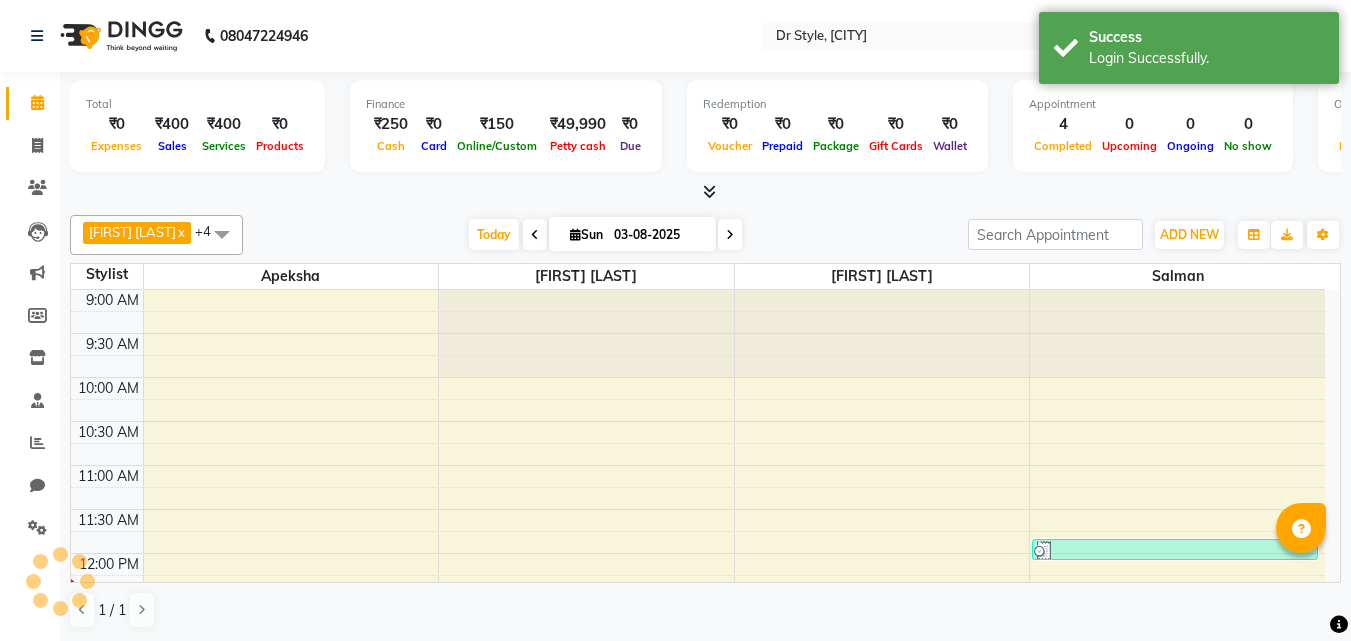scroll, scrollTop: 265, scrollLeft: 0, axis: vertical 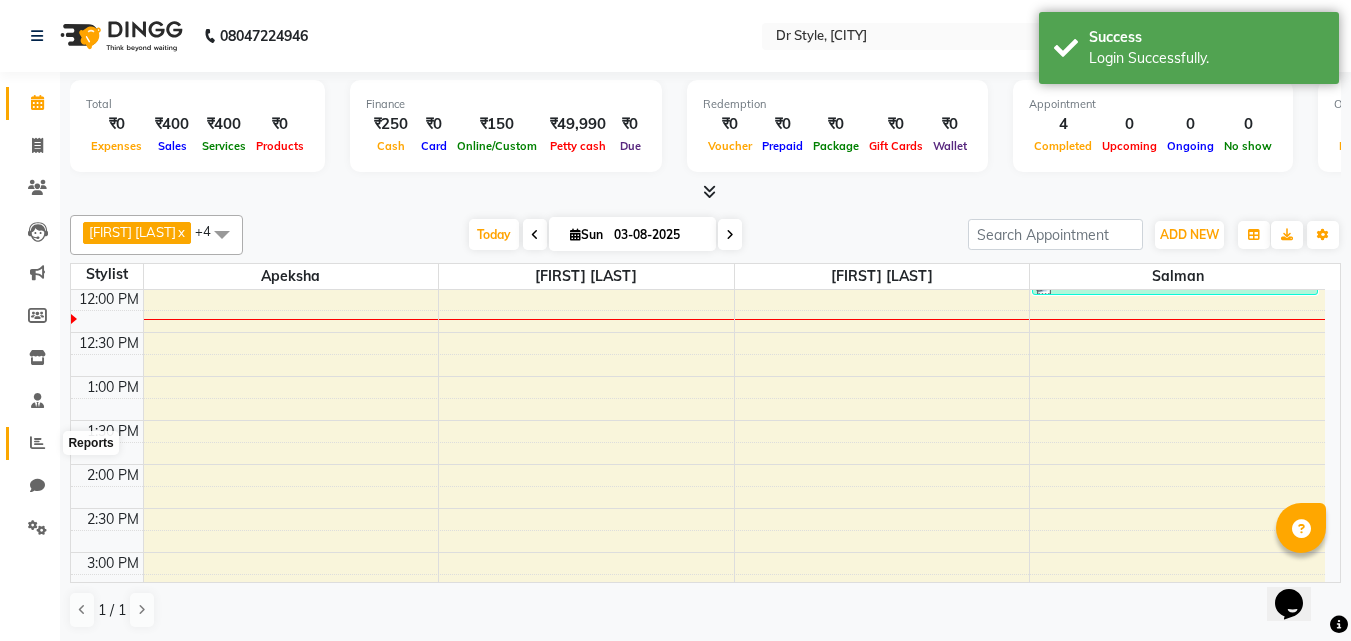 click 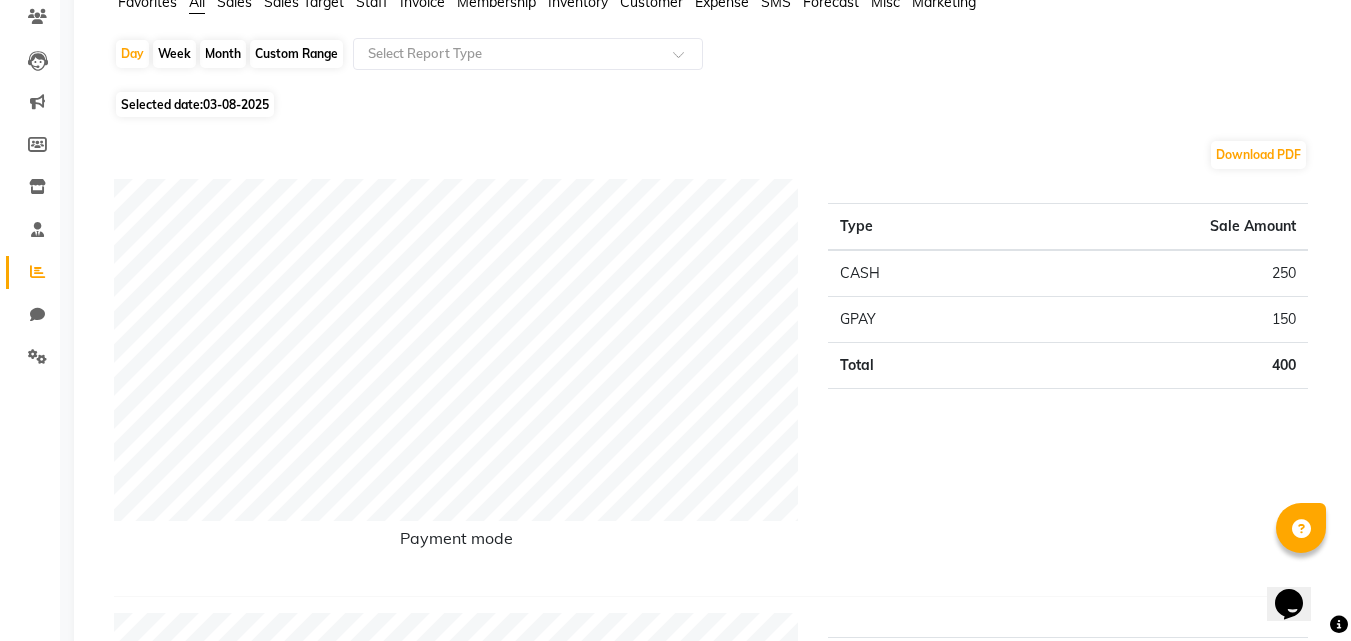 scroll, scrollTop: 0, scrollLeft: 0, axis: both 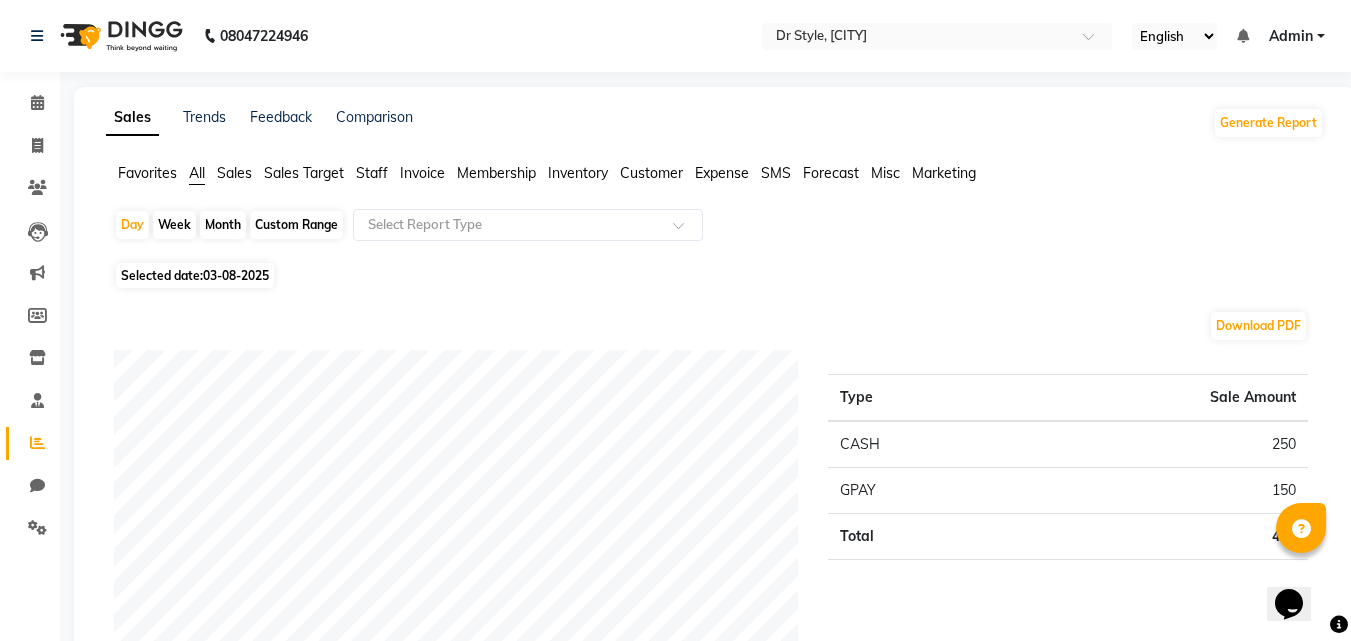 click on "Month" 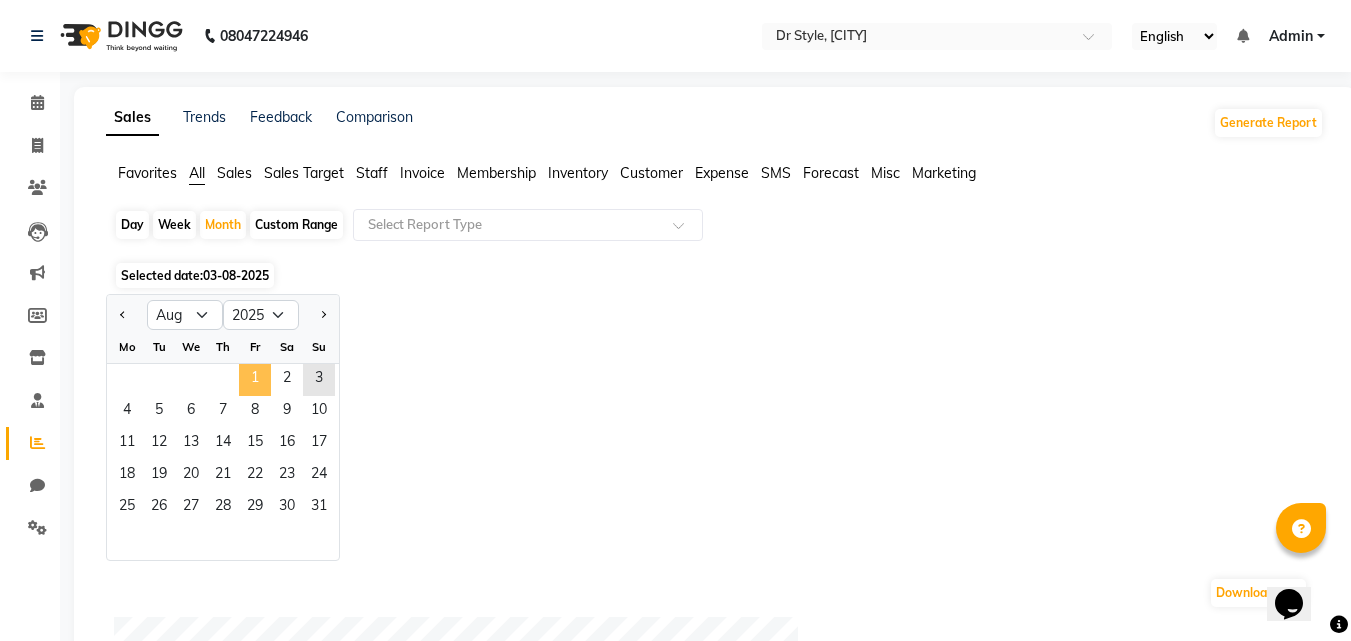 click on "1" 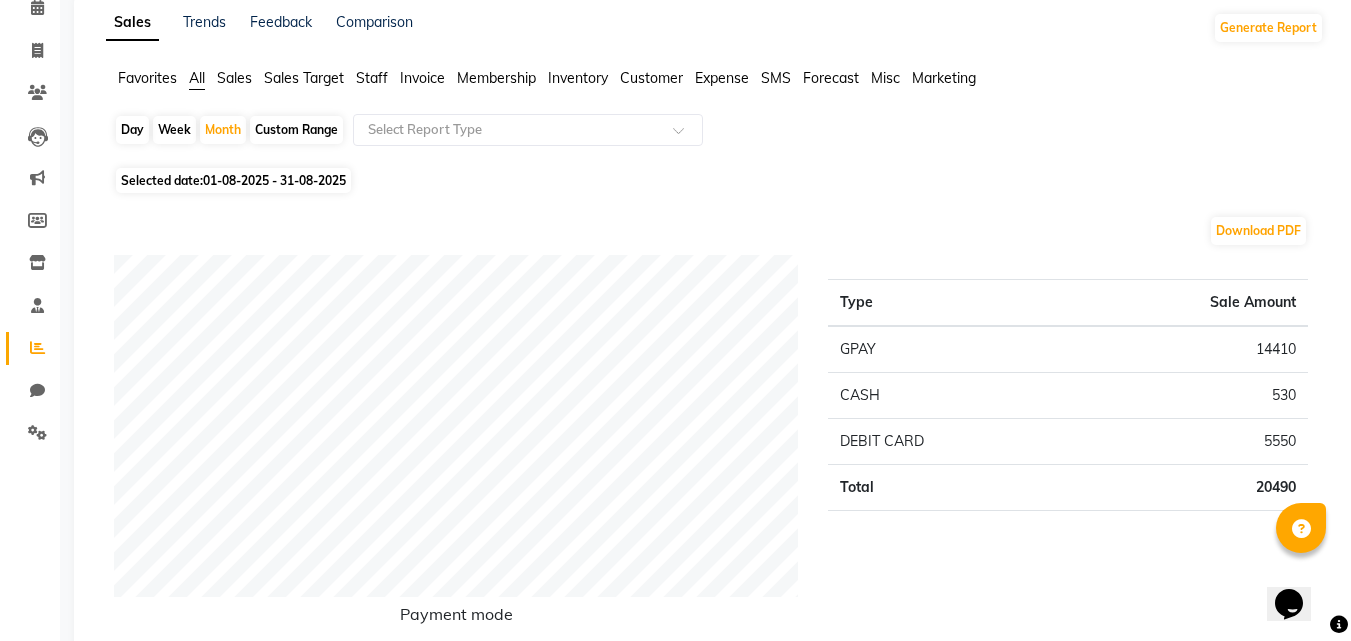 scroll, scrollTop: 0, scrollLeft: 0, axis: both 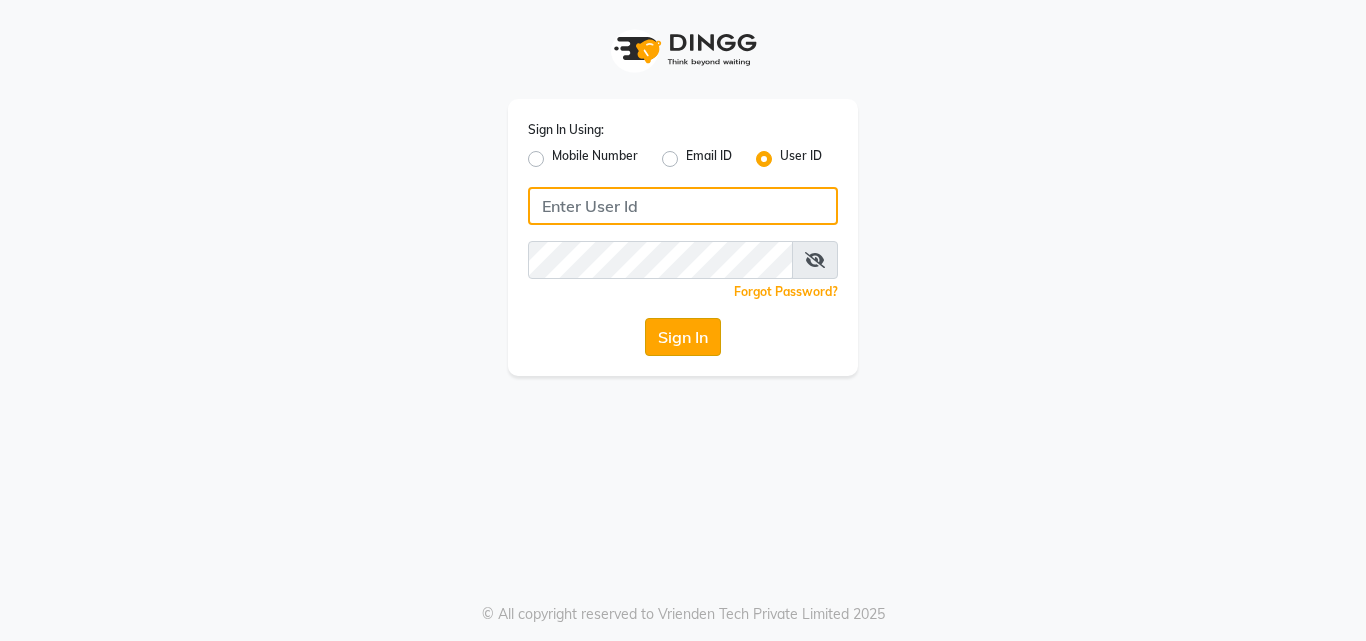 type on "[EMAIL]@[DOMAIN]" 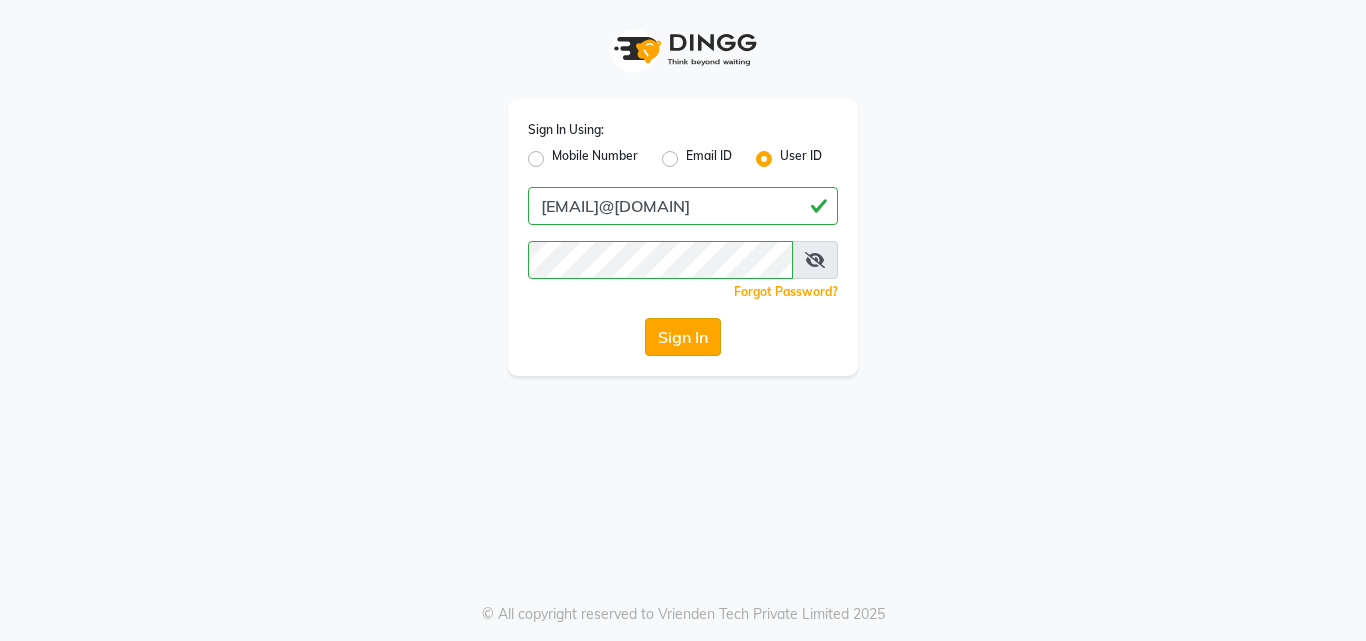 click on "Sign In" 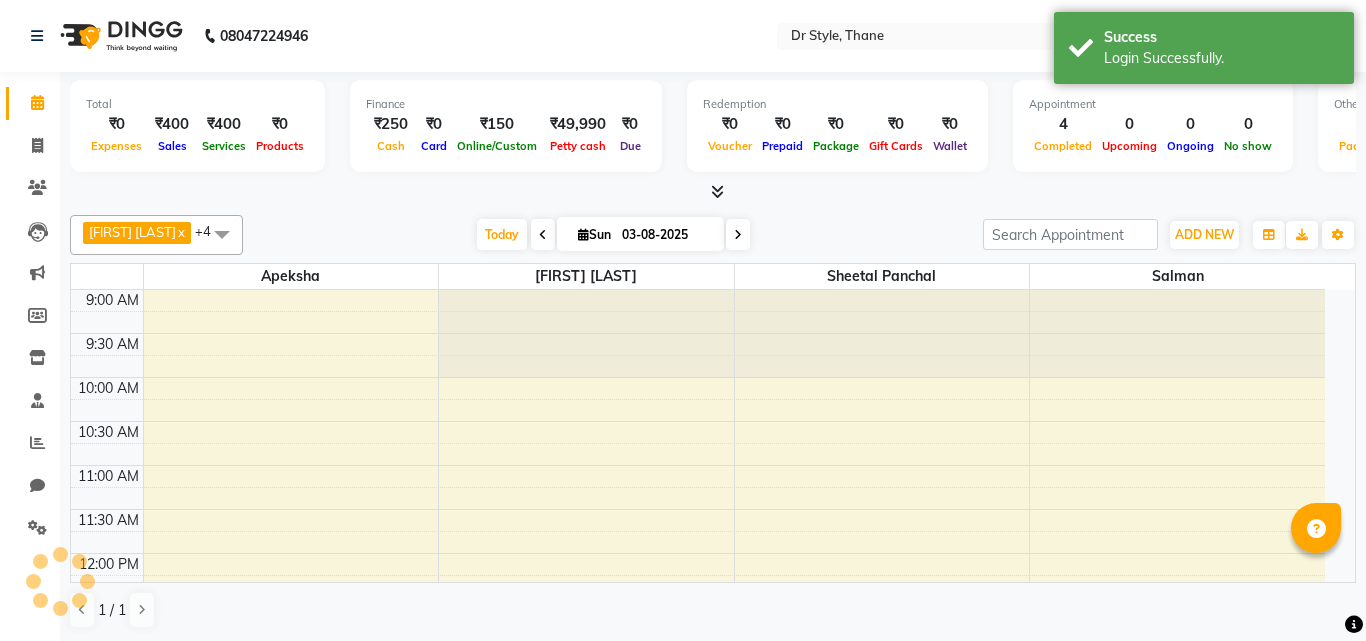 select on "en" 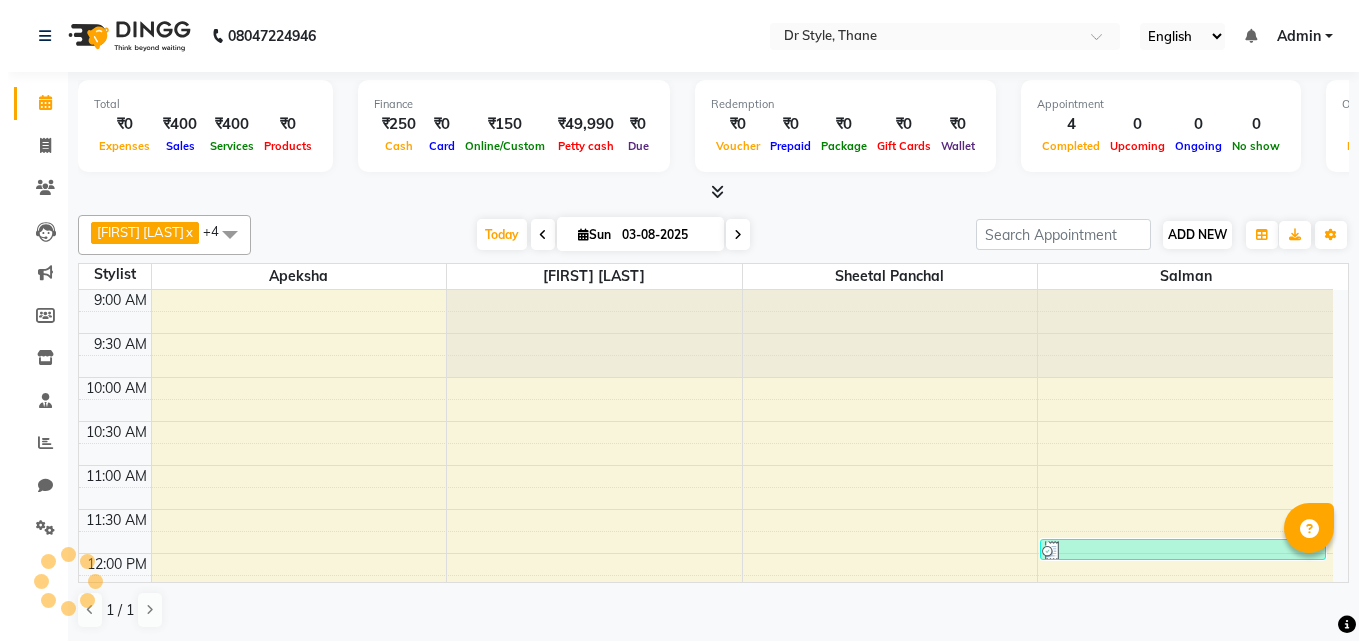 scroll, scrollTop: 0, scrollLeft: 0, axis: both 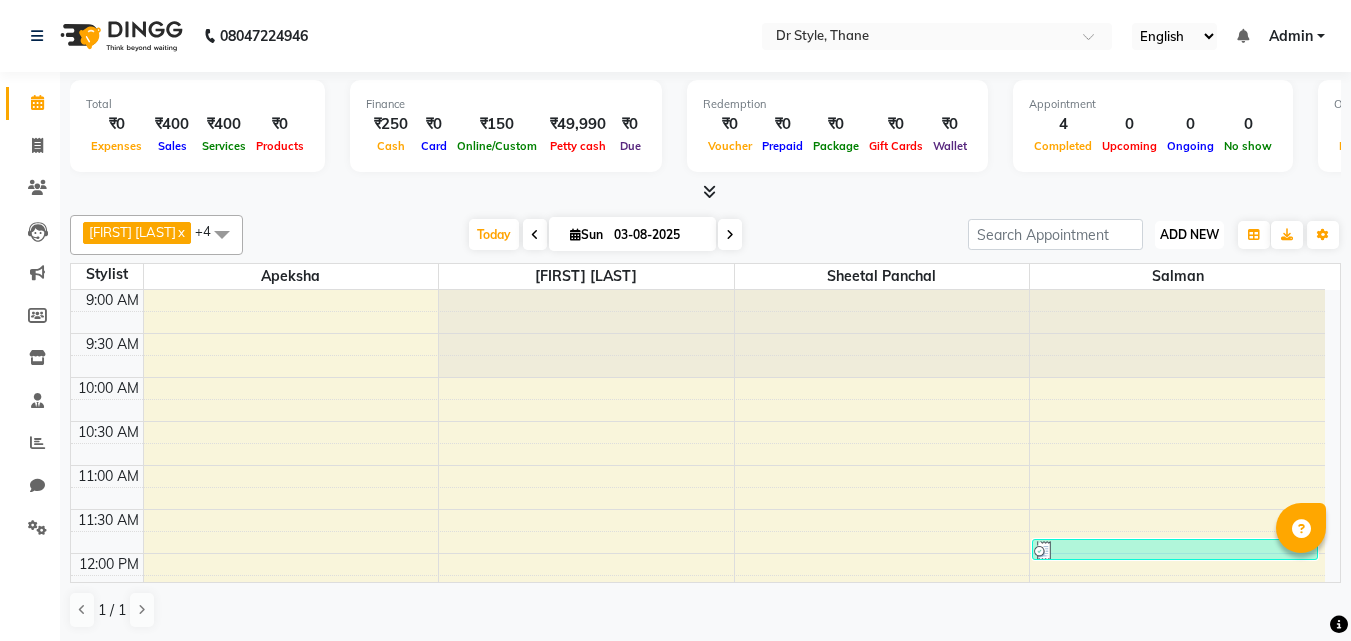 click on "ADD NEW Toggle Dropdown" at bounding box center (1189, 235) 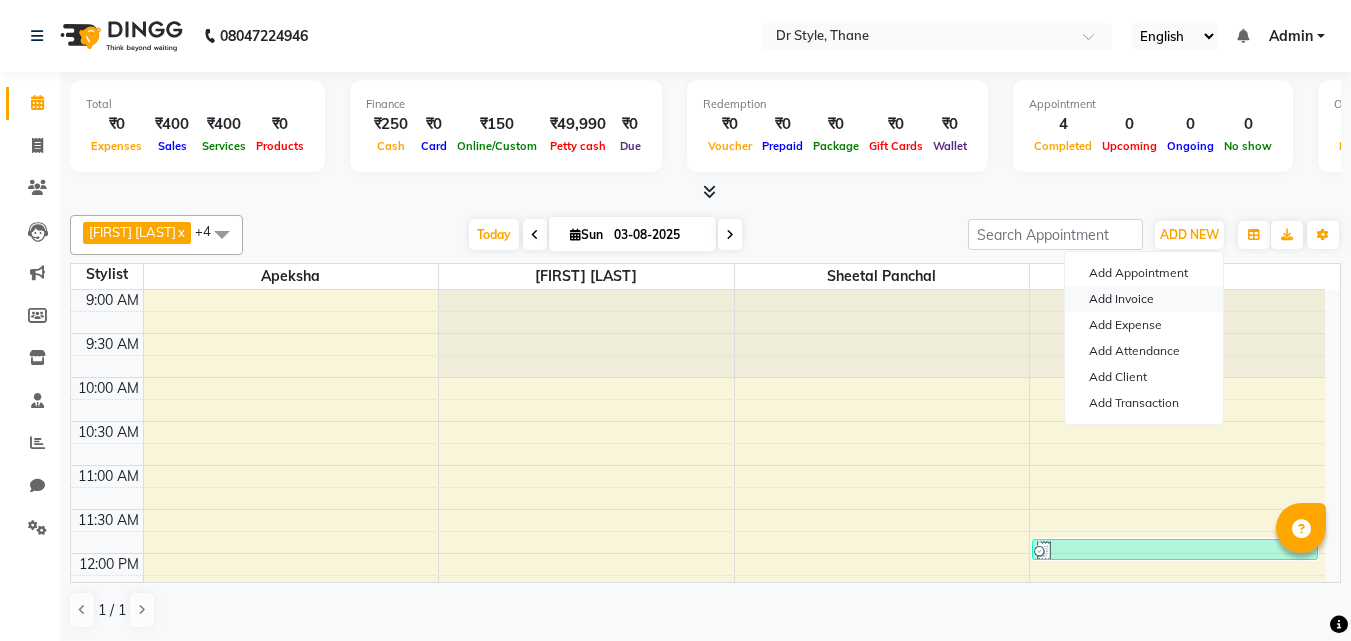 click on "Add Invoice" at bounding box center [1144, 299] 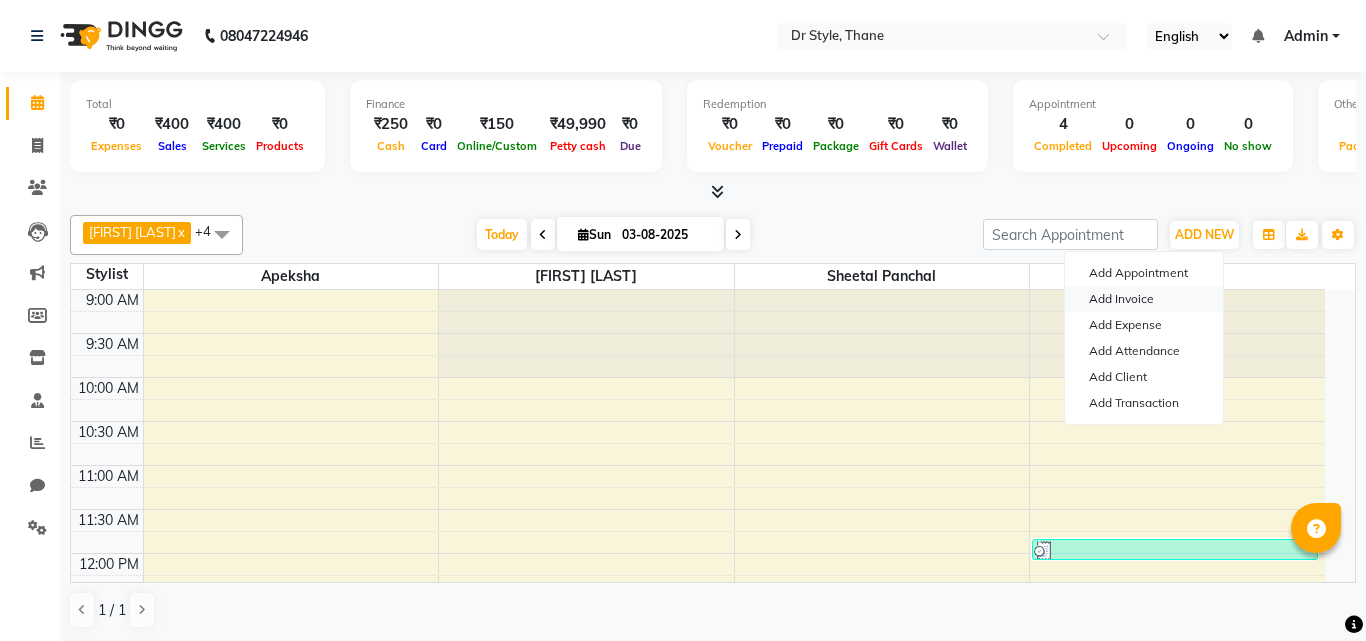 select on "7832" 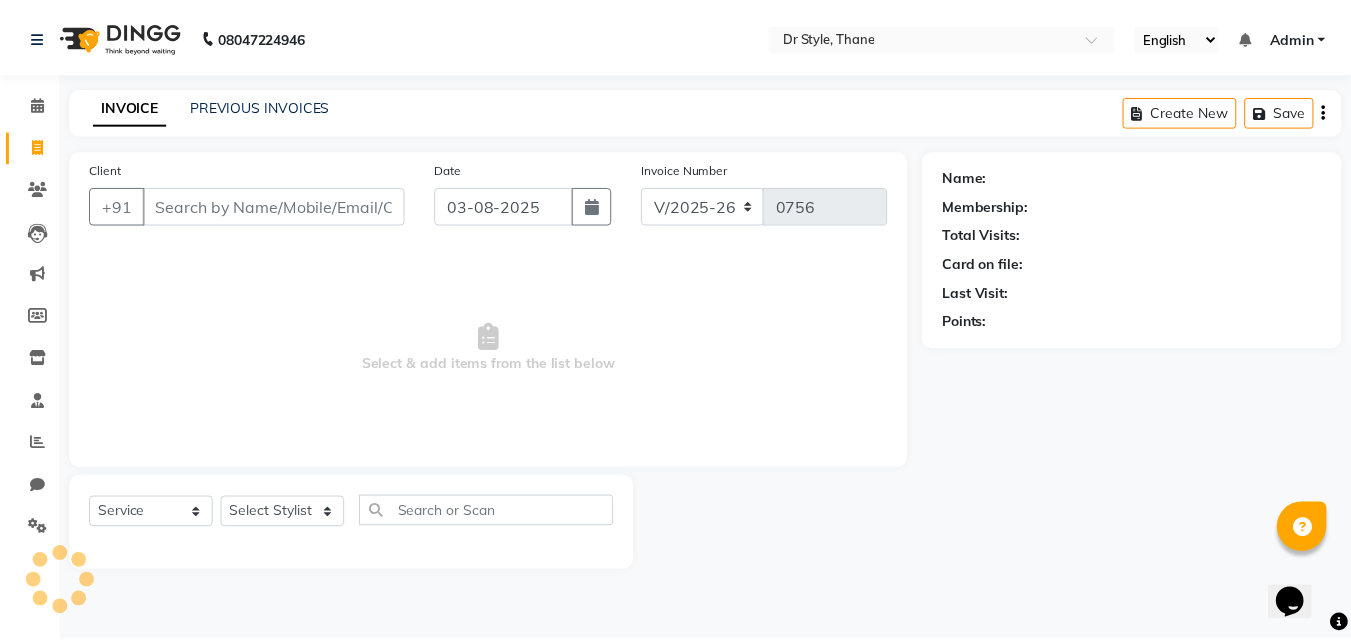 scroll, scrollTop: 0, scrollLeft: 0, axis: both 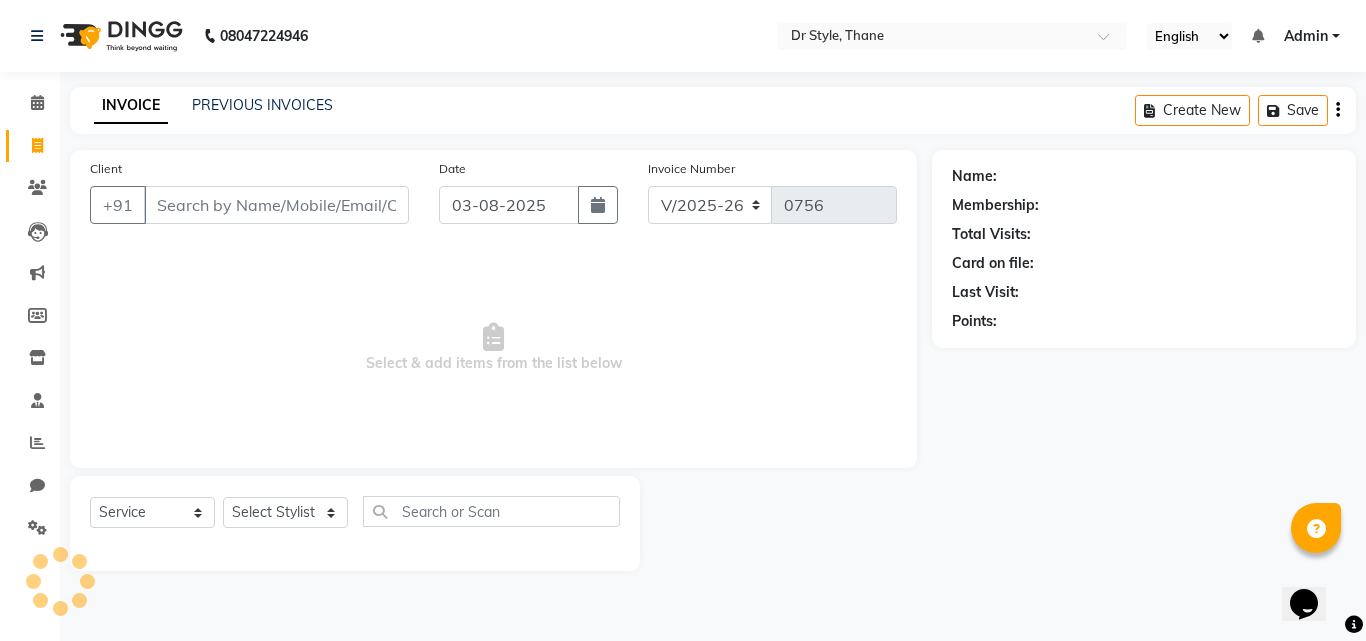 click on "Client" at bounding box center [276, 205] 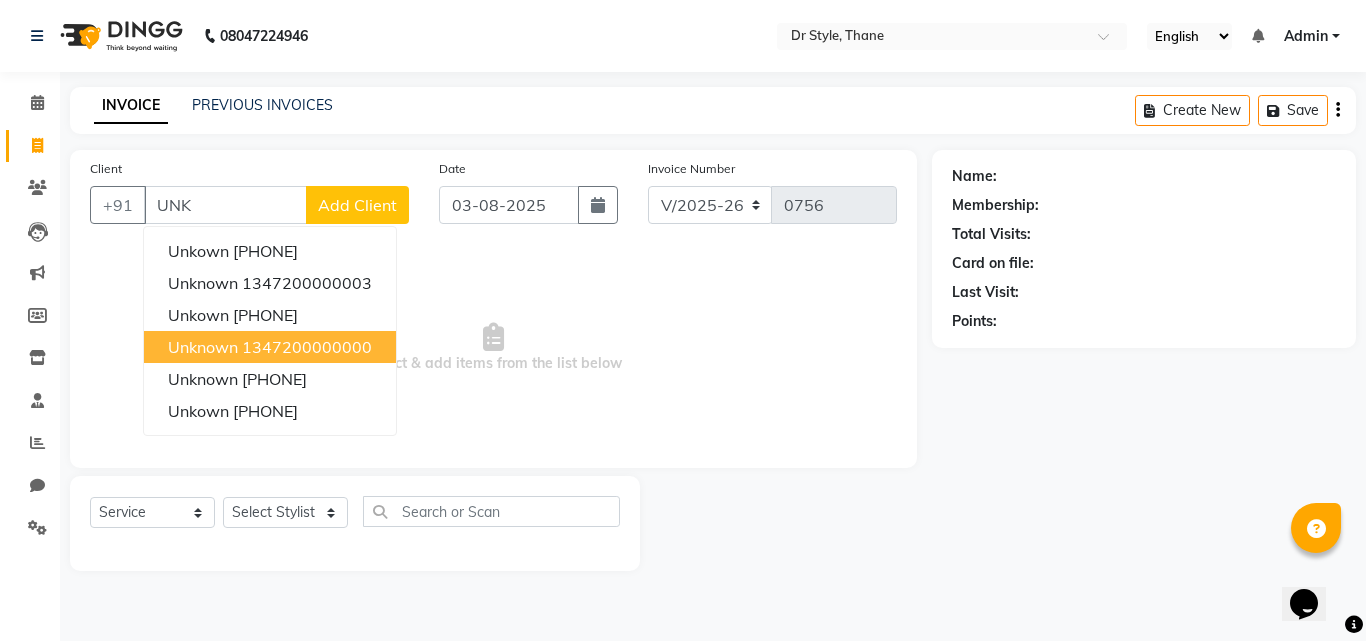 click on "unknown" at bounding box center [203, 347] 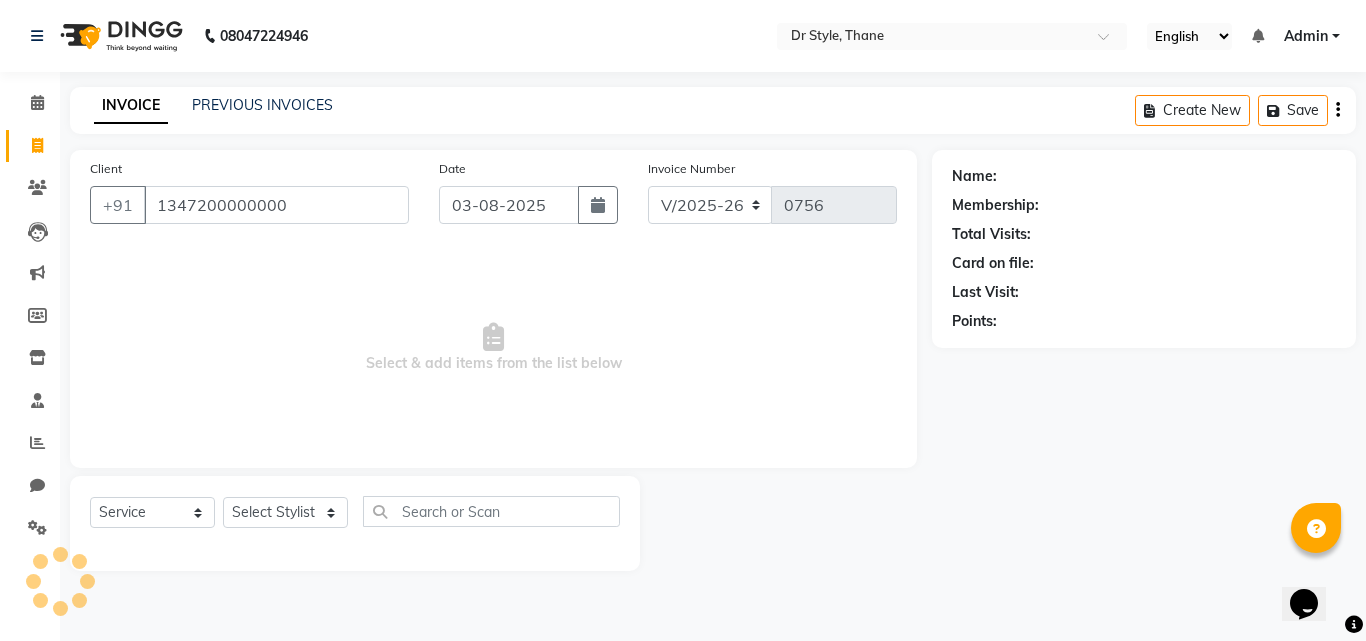 type on "1347200000000" 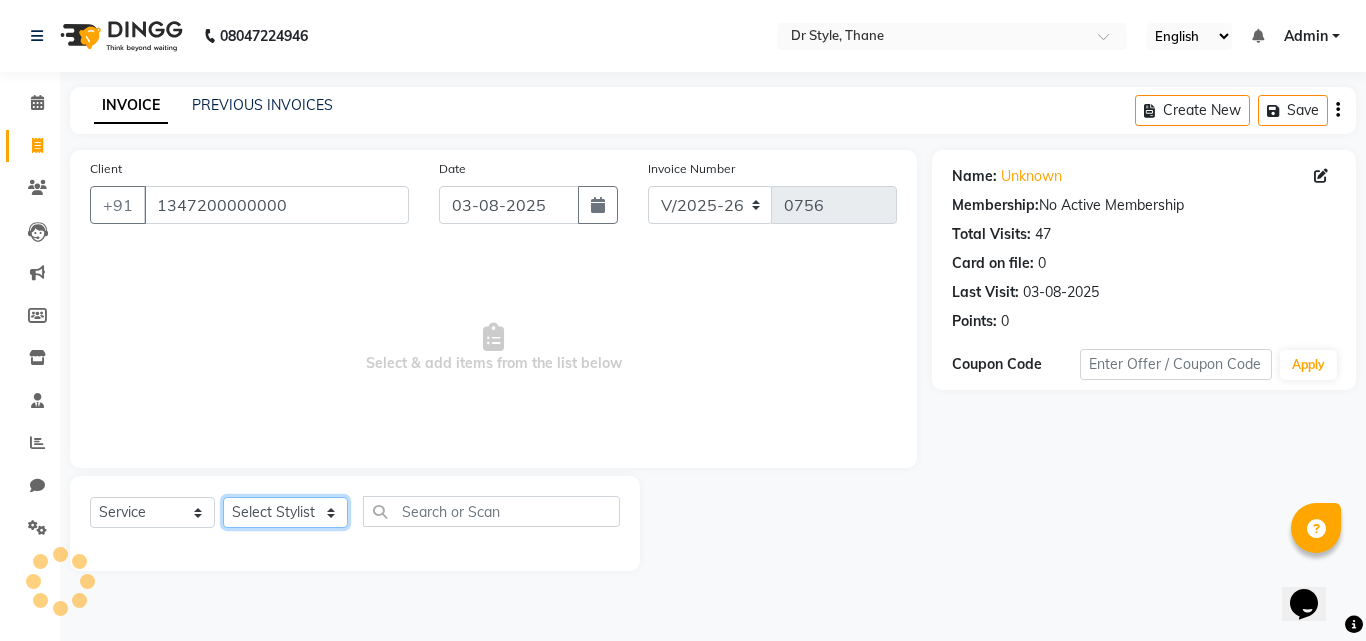 click on "Select Stylist Amir Apeksha Haider Salmani HASIM Salman Sheetal Panchal" 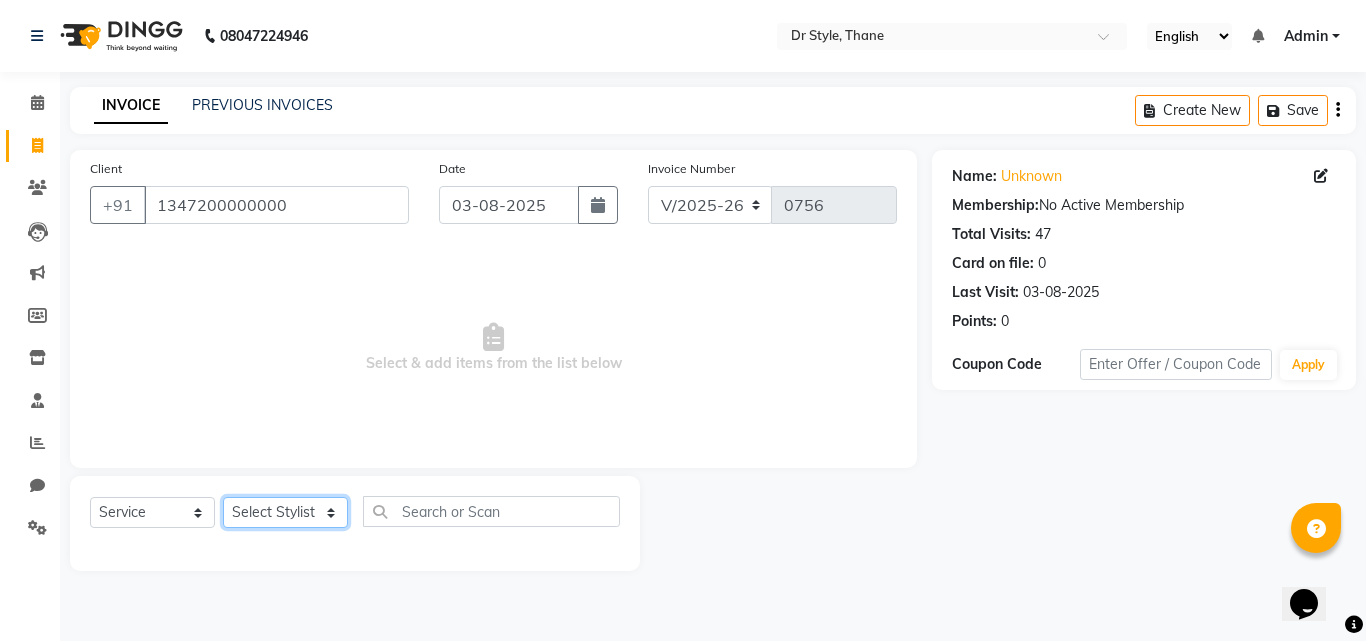 select on "80995" 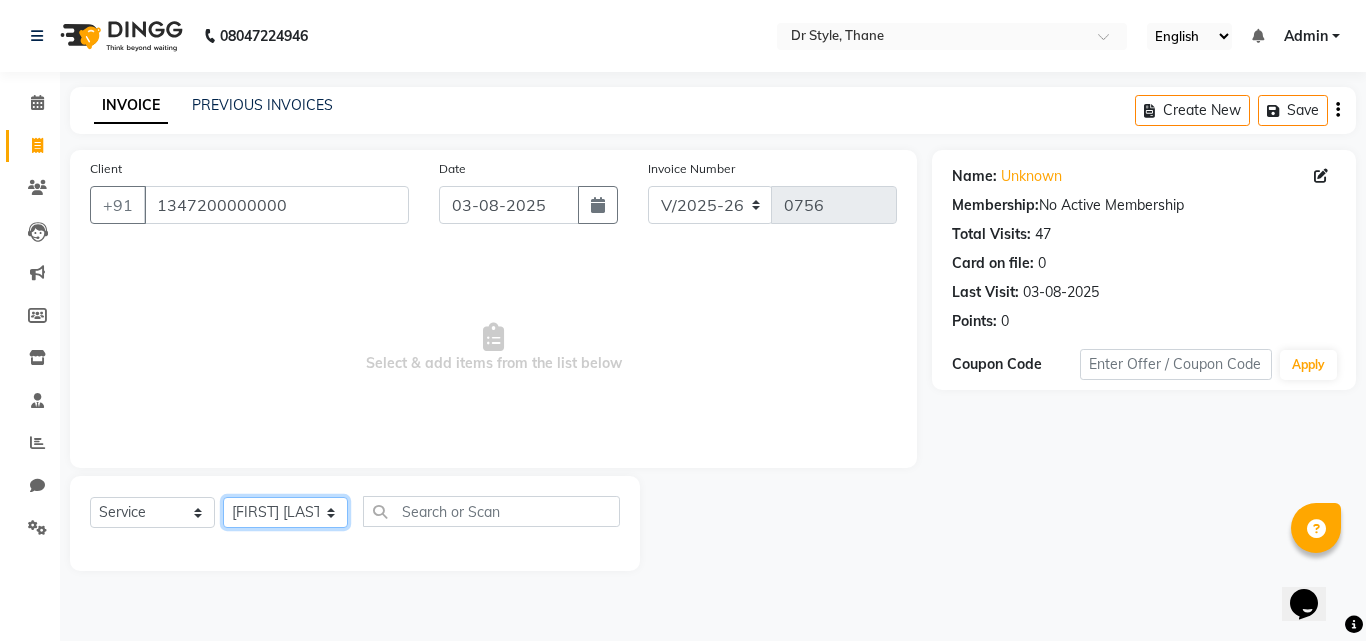 click on "Select Stylist Amir Apeksha Haider Salmani HASIM Salman Sheetal Panchal" 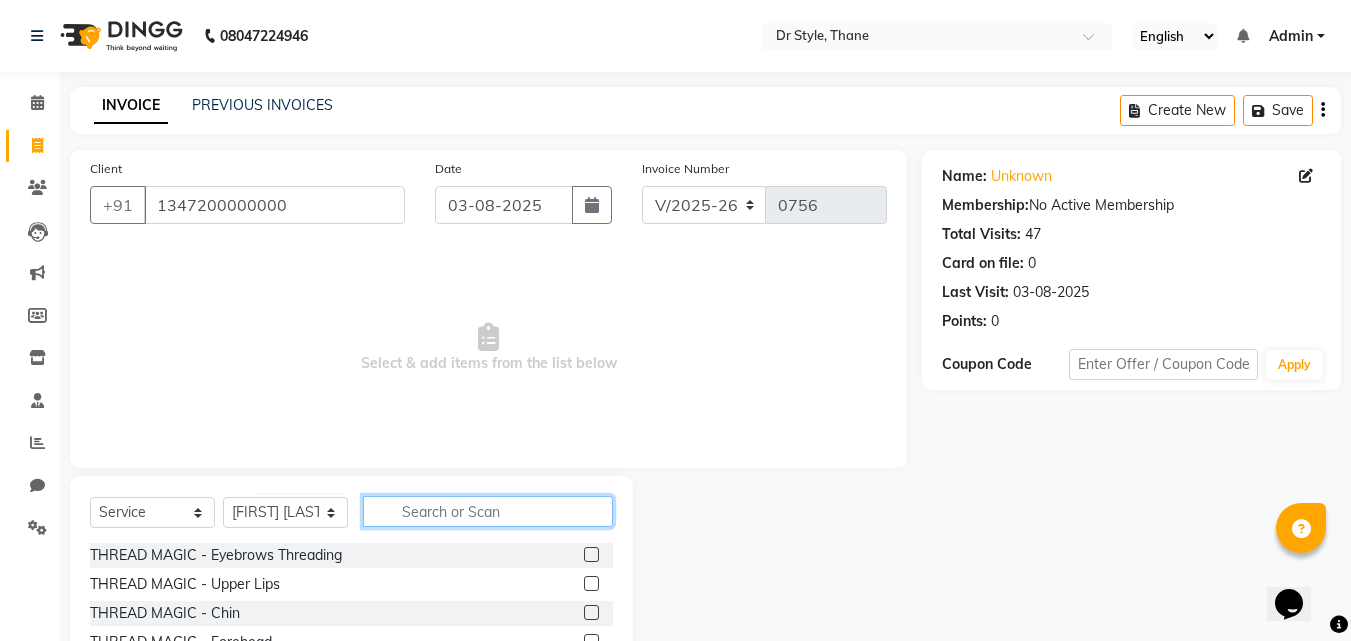 click 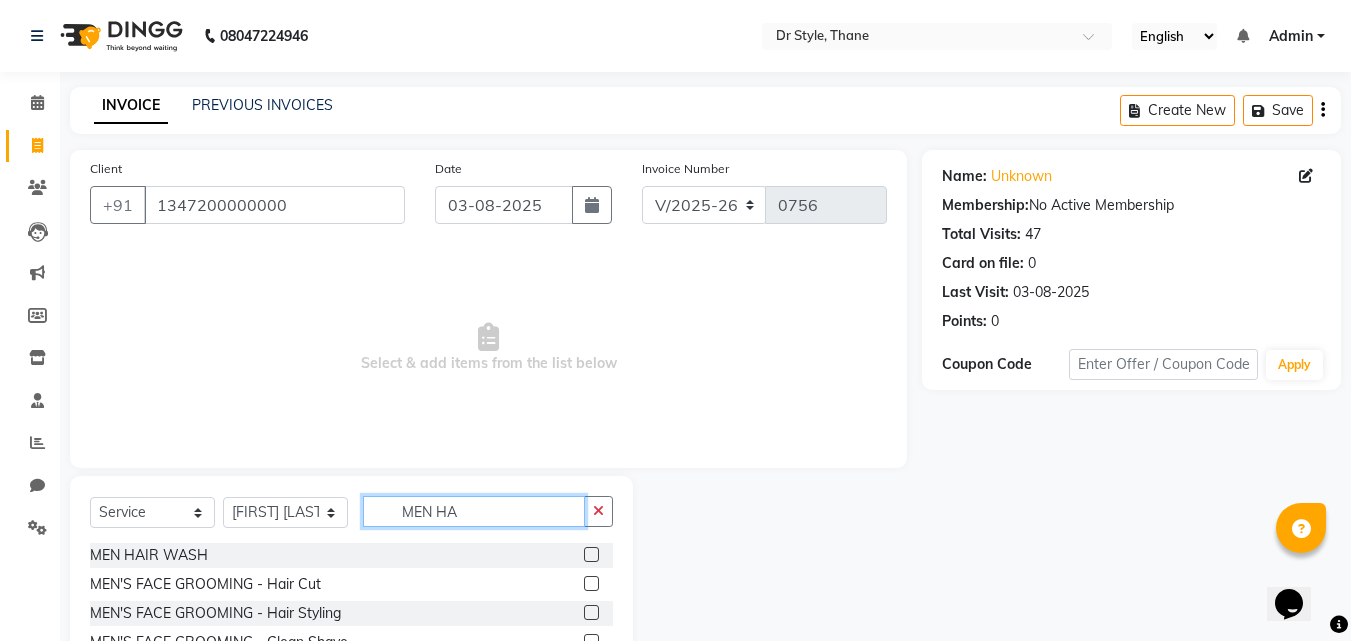 type on "MEN HA" 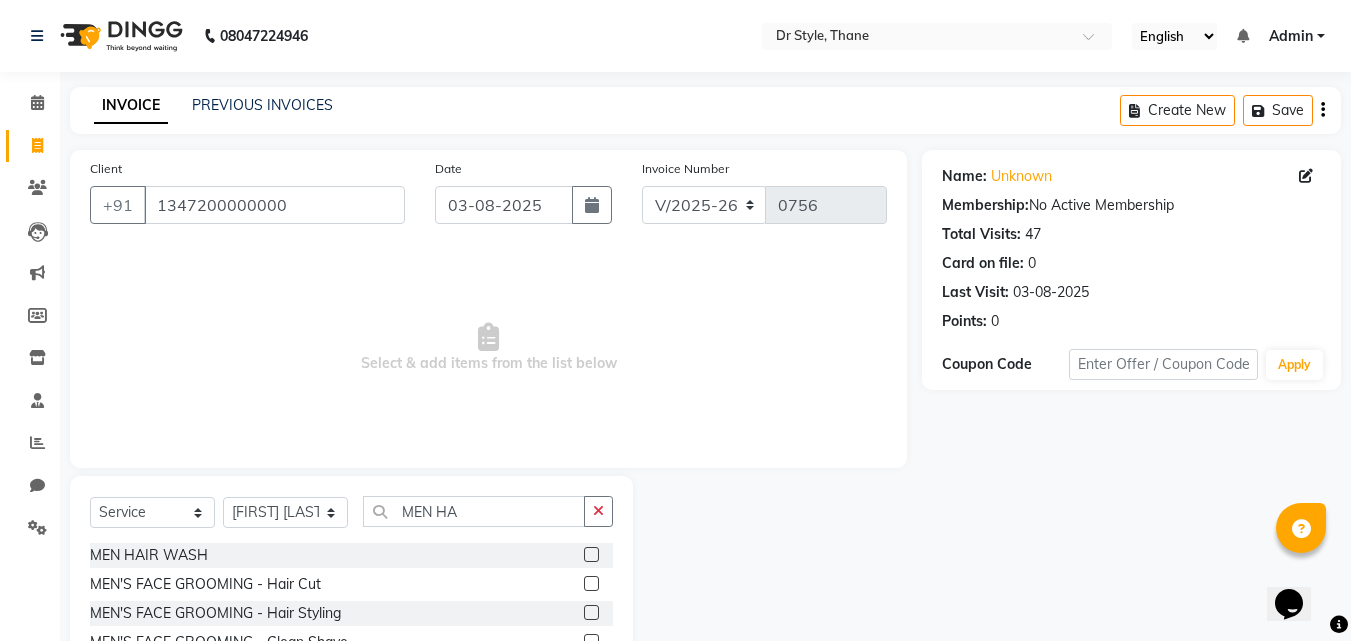 click 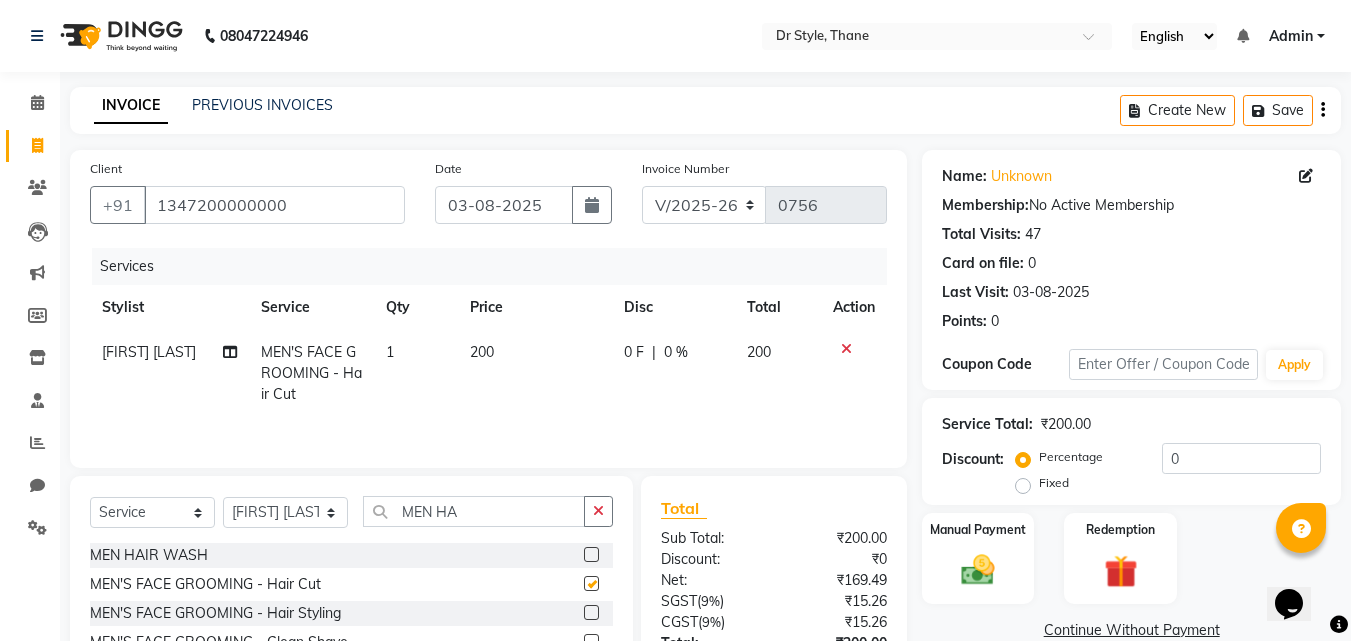 checkbox on "false" 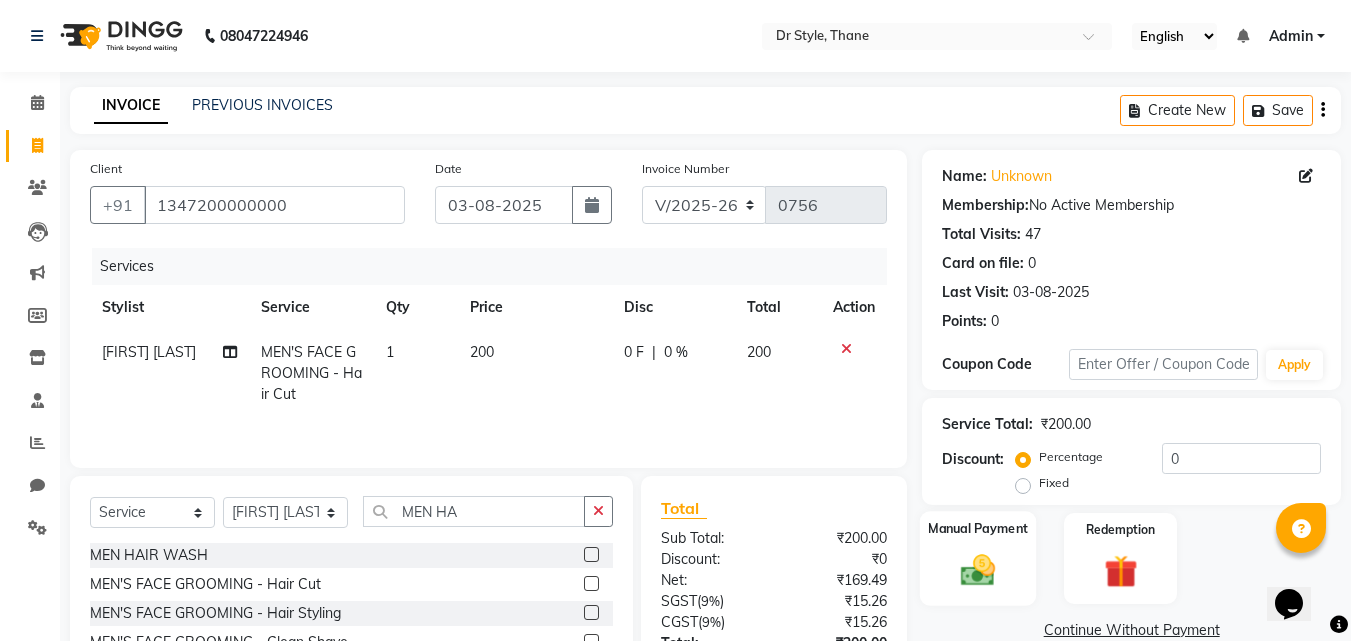 click 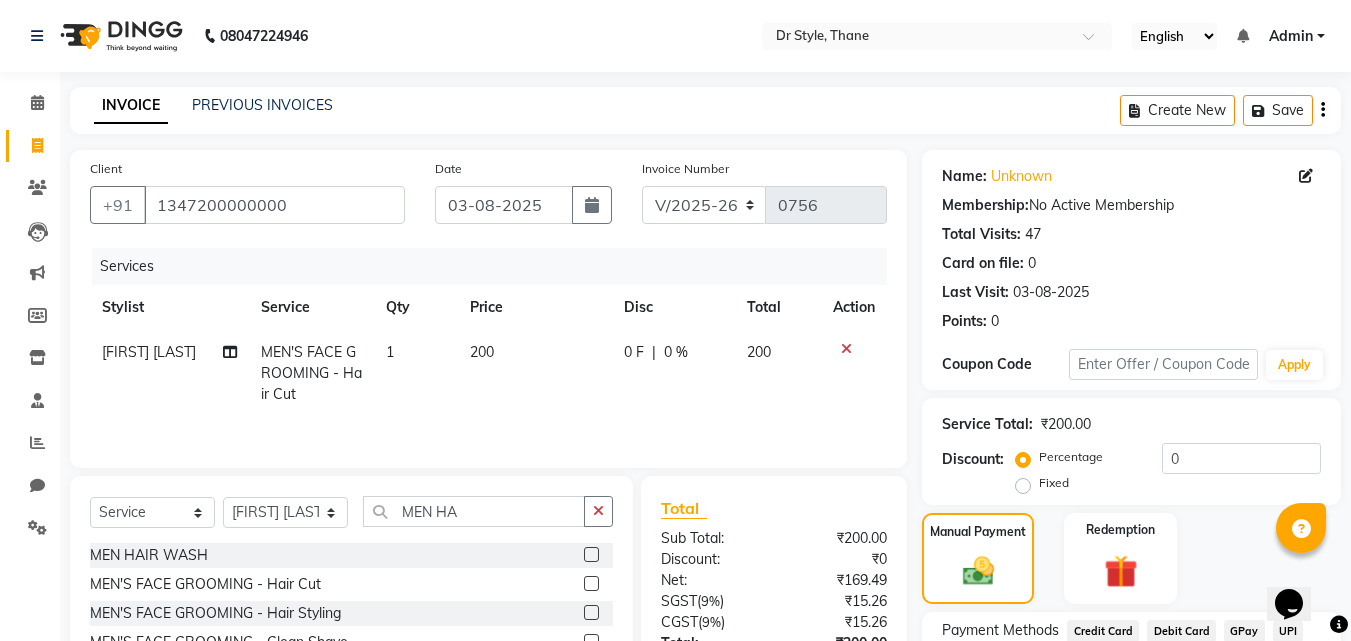 scroll, scrollTop: 162, scrollLeft: 0, axis: vertical 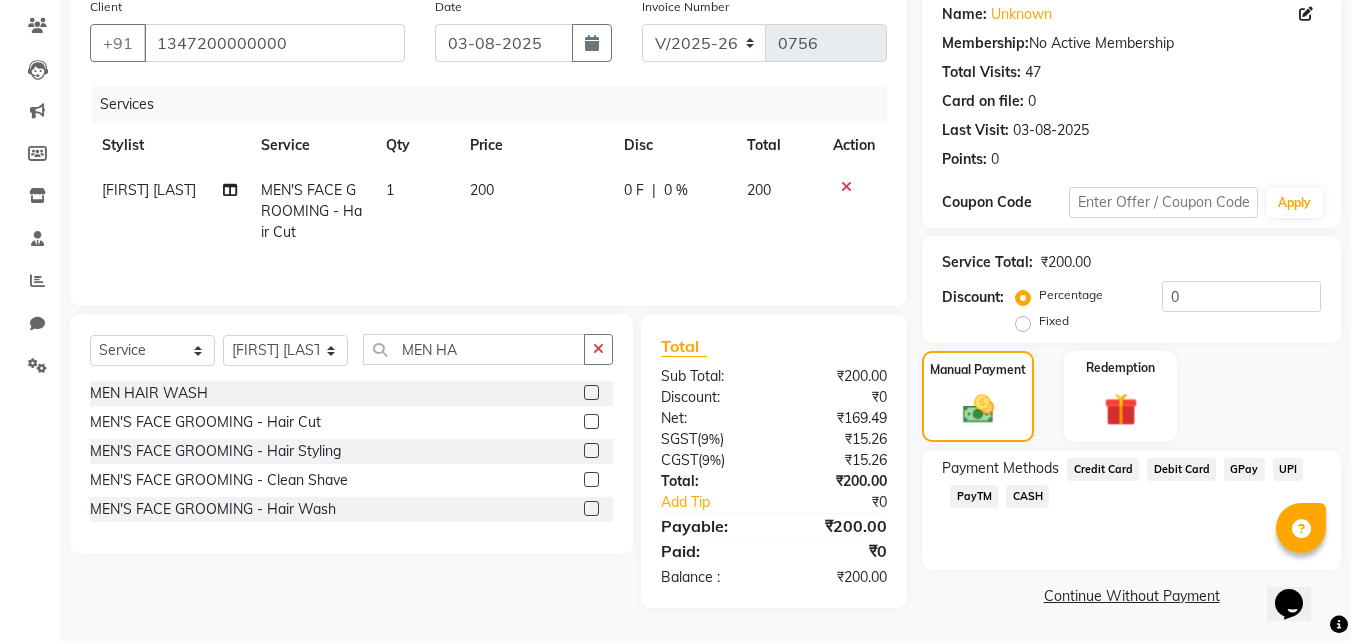 click on "GPay" 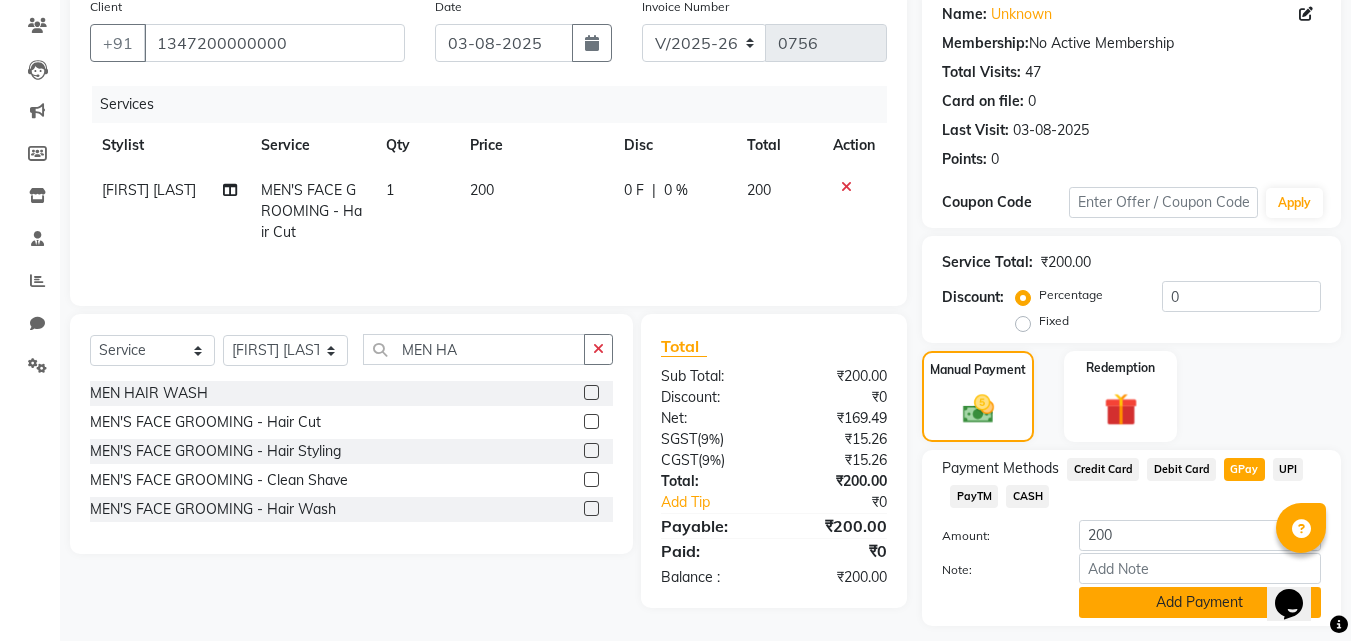 click on "Add Payment" 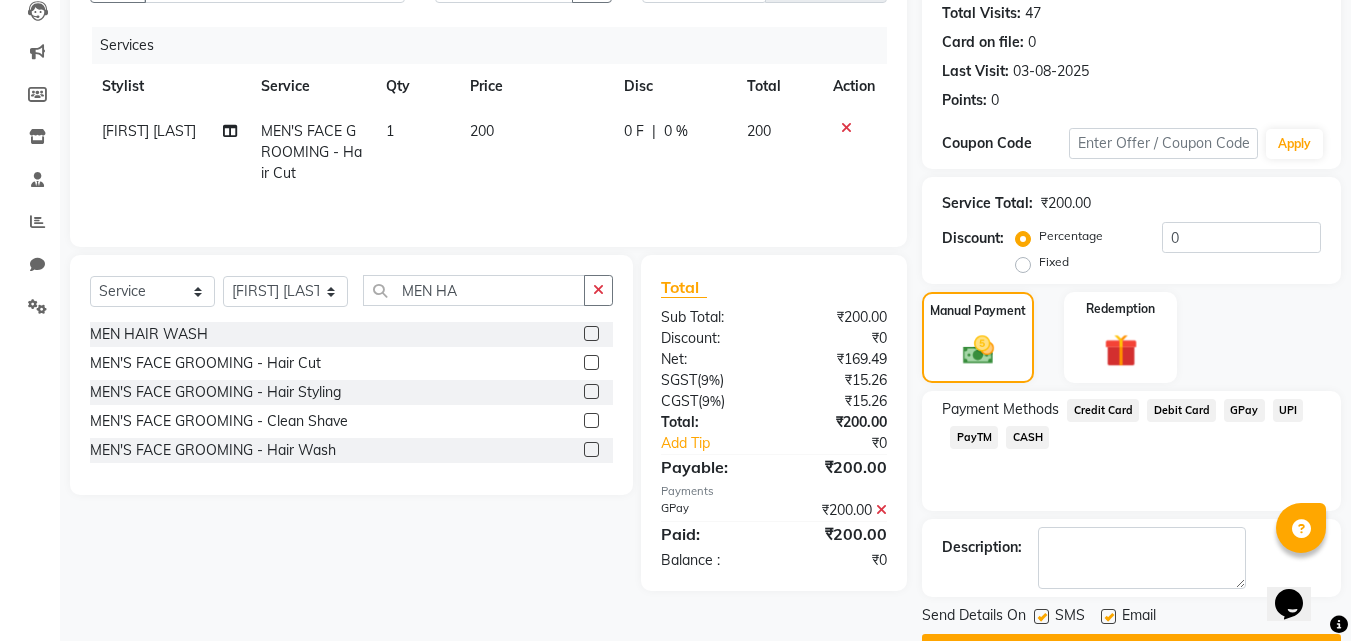 scroll, scrollTop: 275, scrollLeft: 0, axis: vertical 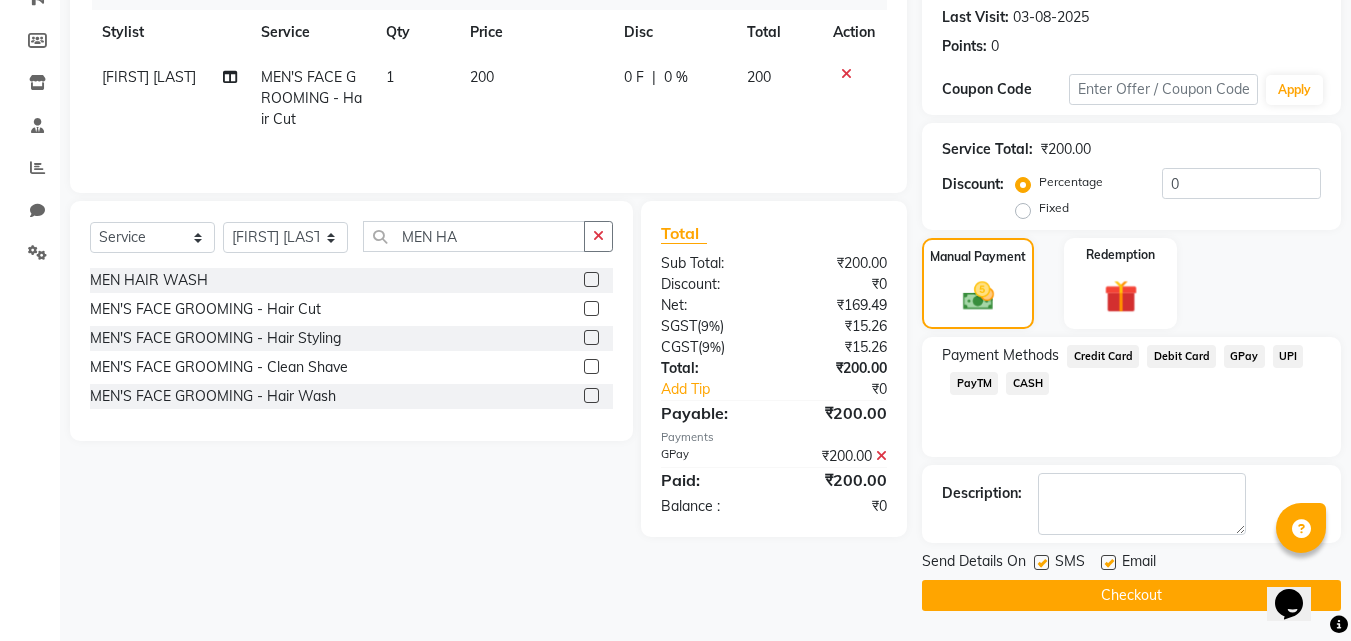 click on "Checkout" 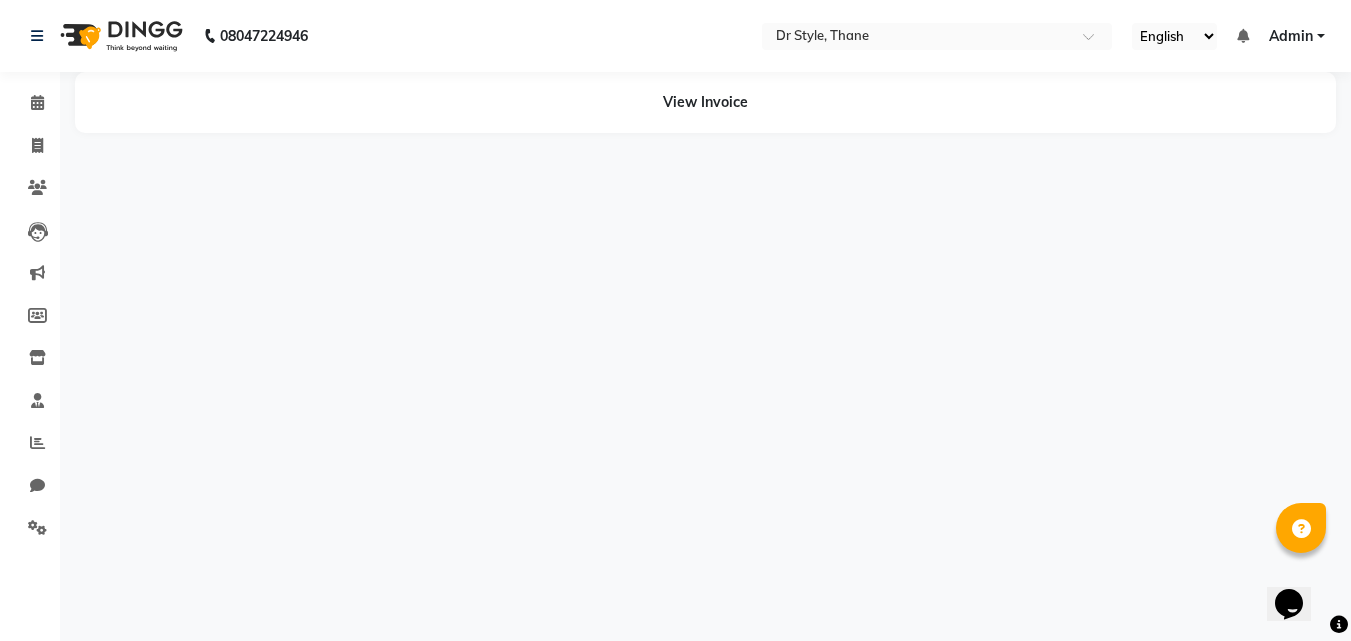 scroll, scrollTop: 0, scrollLeft: 0, axis: both 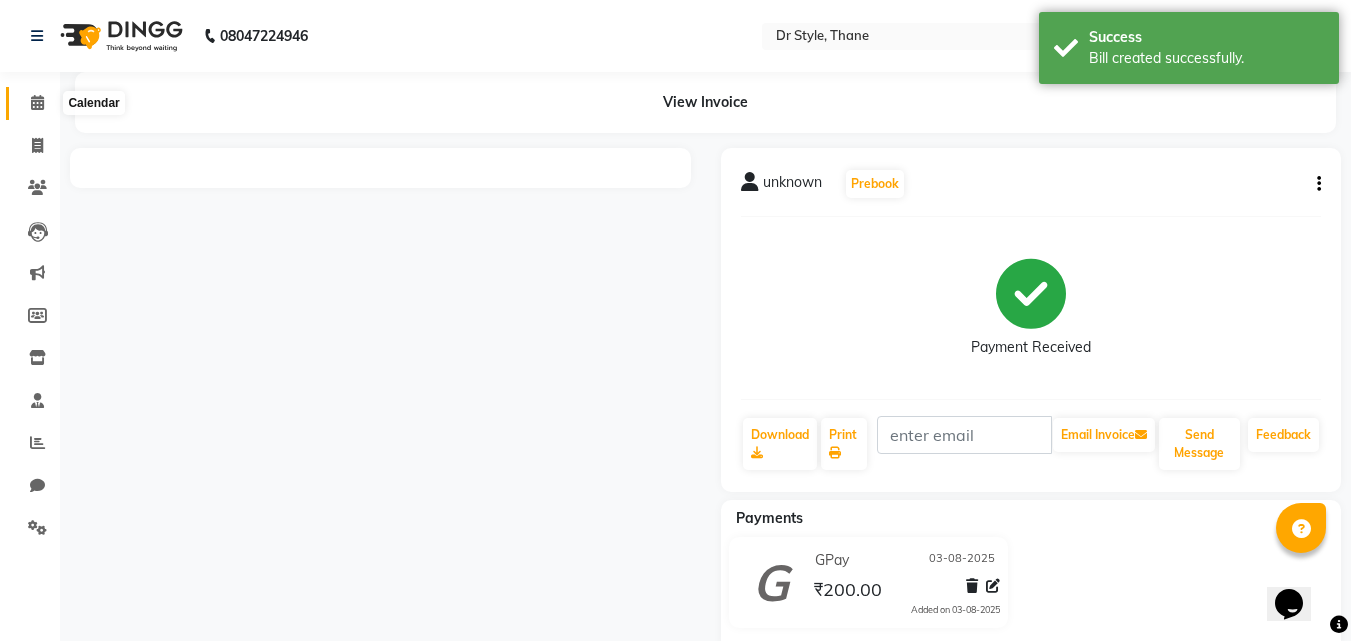click 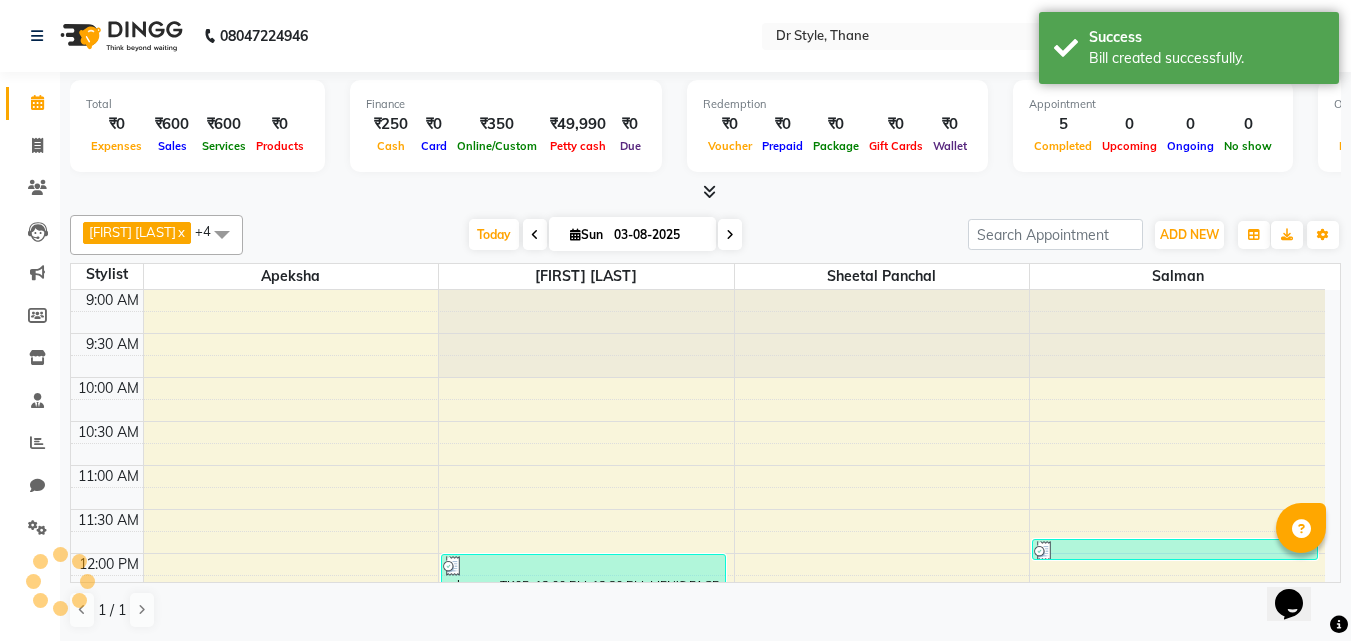 scroll, scrollTop: 0, scrollLeft: 0, axis: both 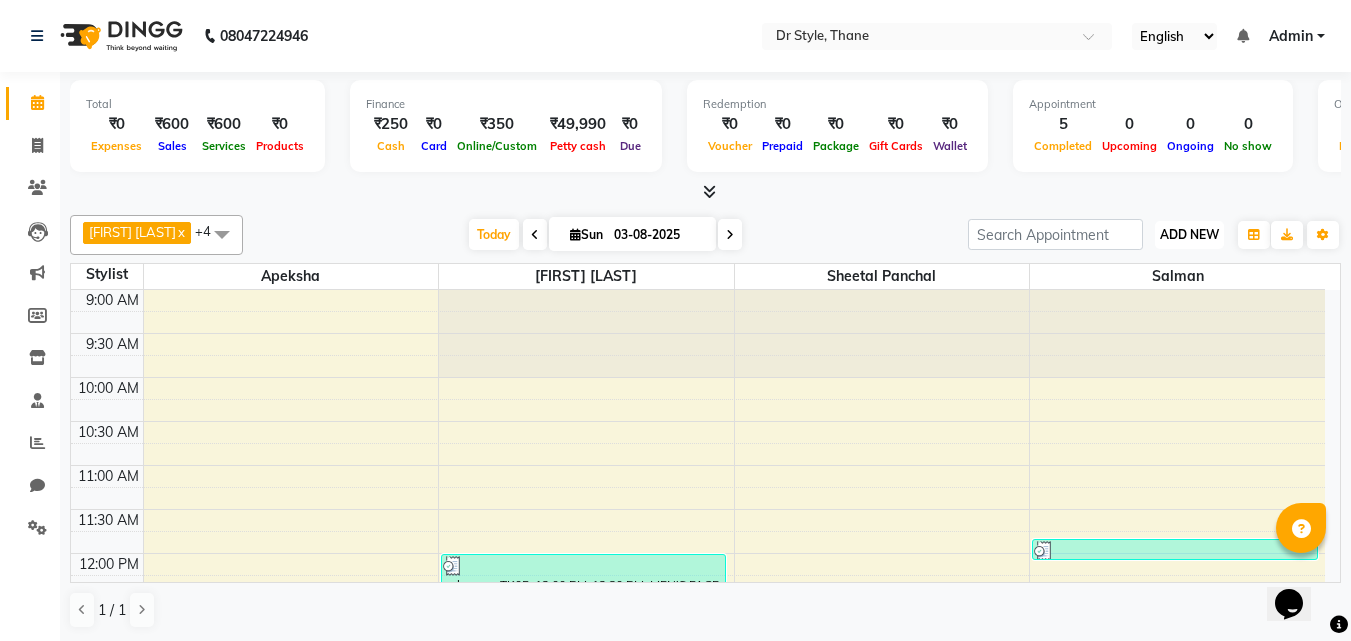 click on "ADD NEW Toggle Dropdown" at bounding box center [1189, 235] 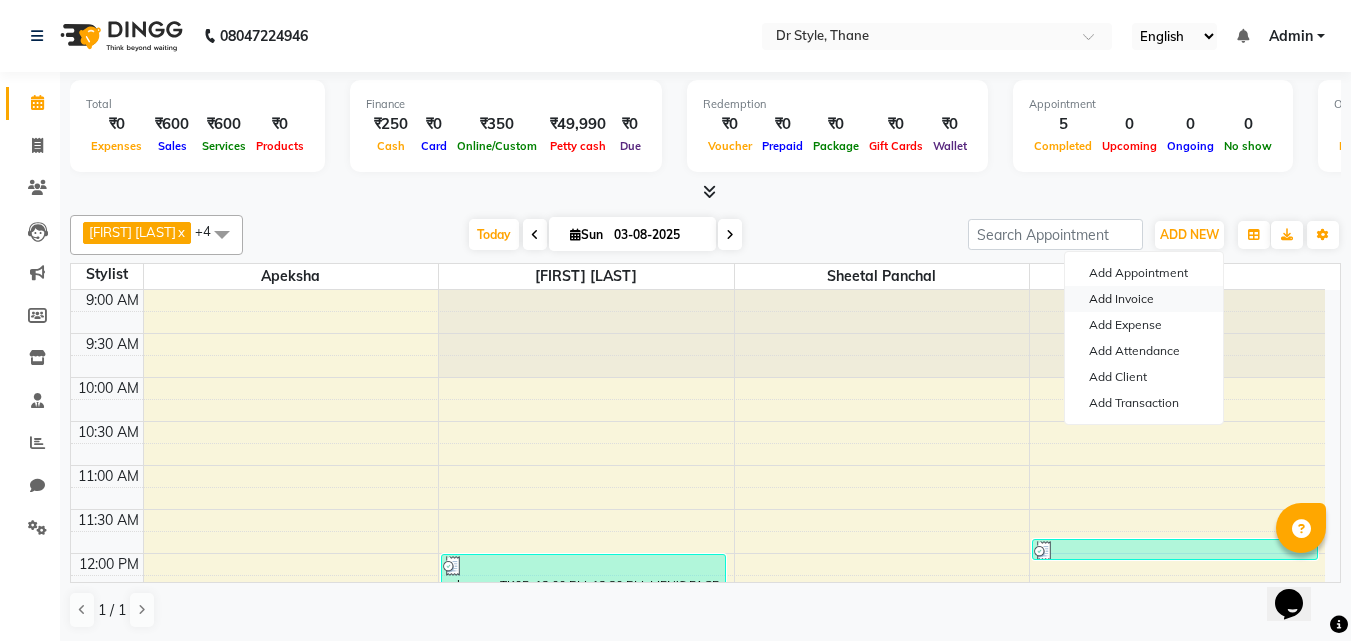 click on "Add Invoice" at bounding box center (1144, 299) 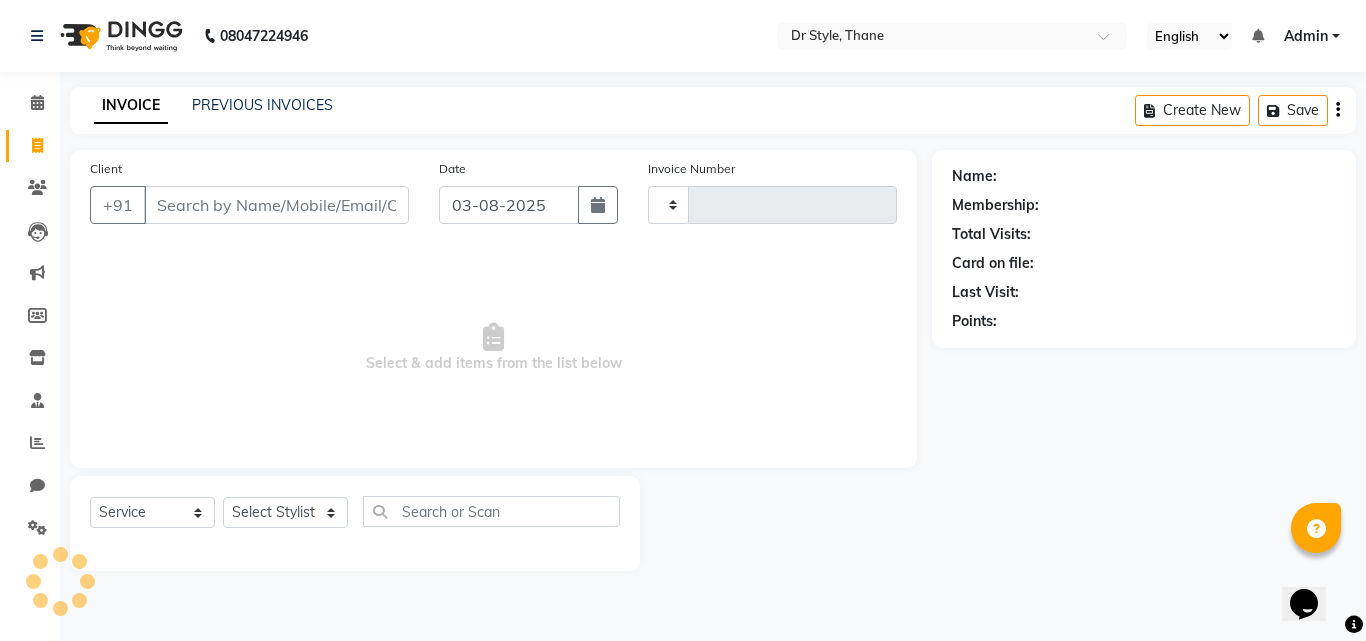 type on "0757" 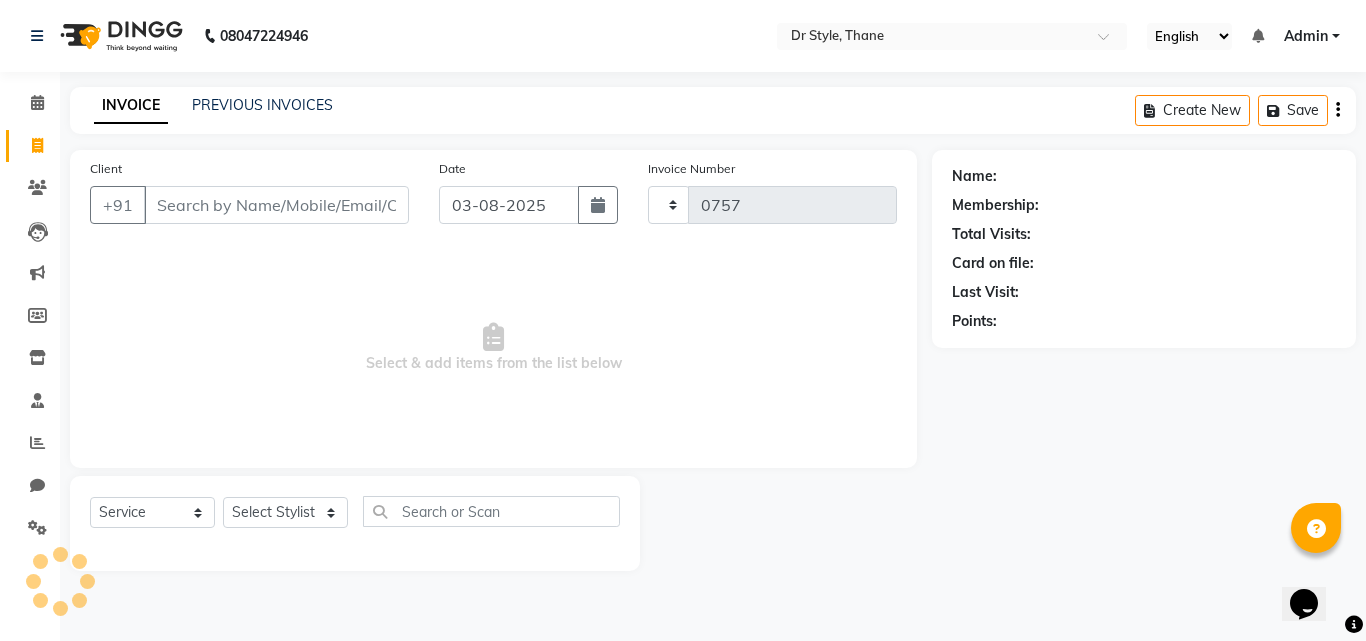 select on "7832" 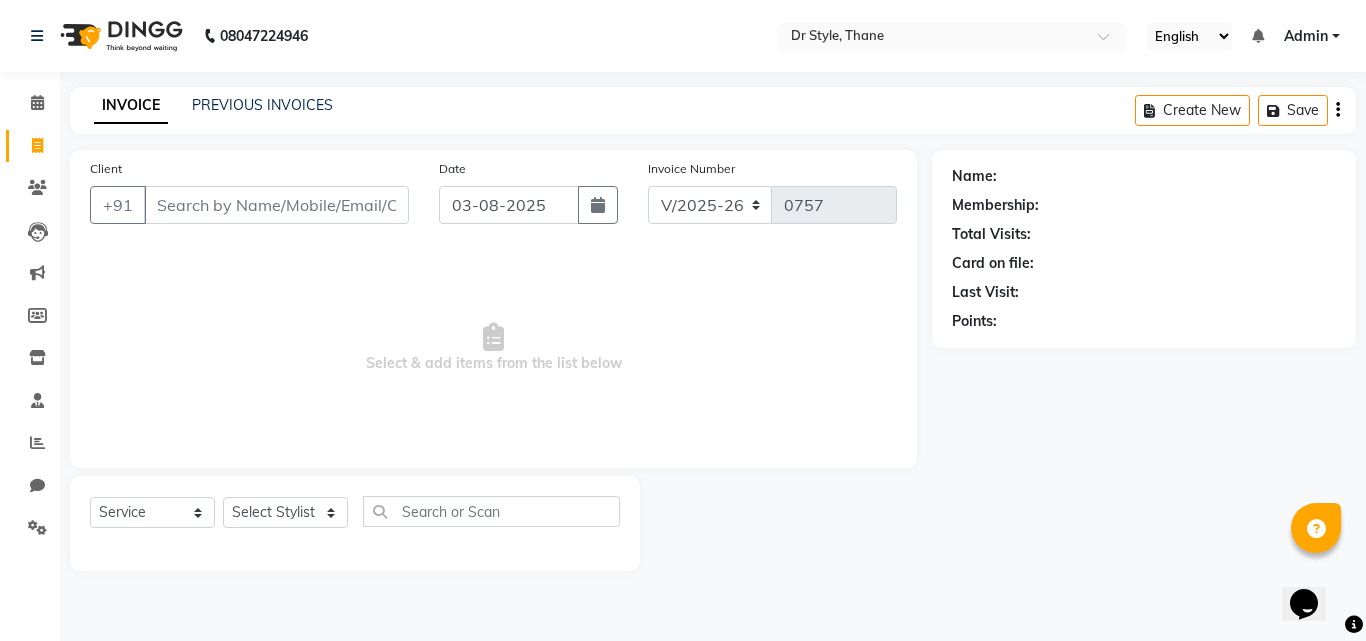 click on "Client" at bounding box center [276, 205] 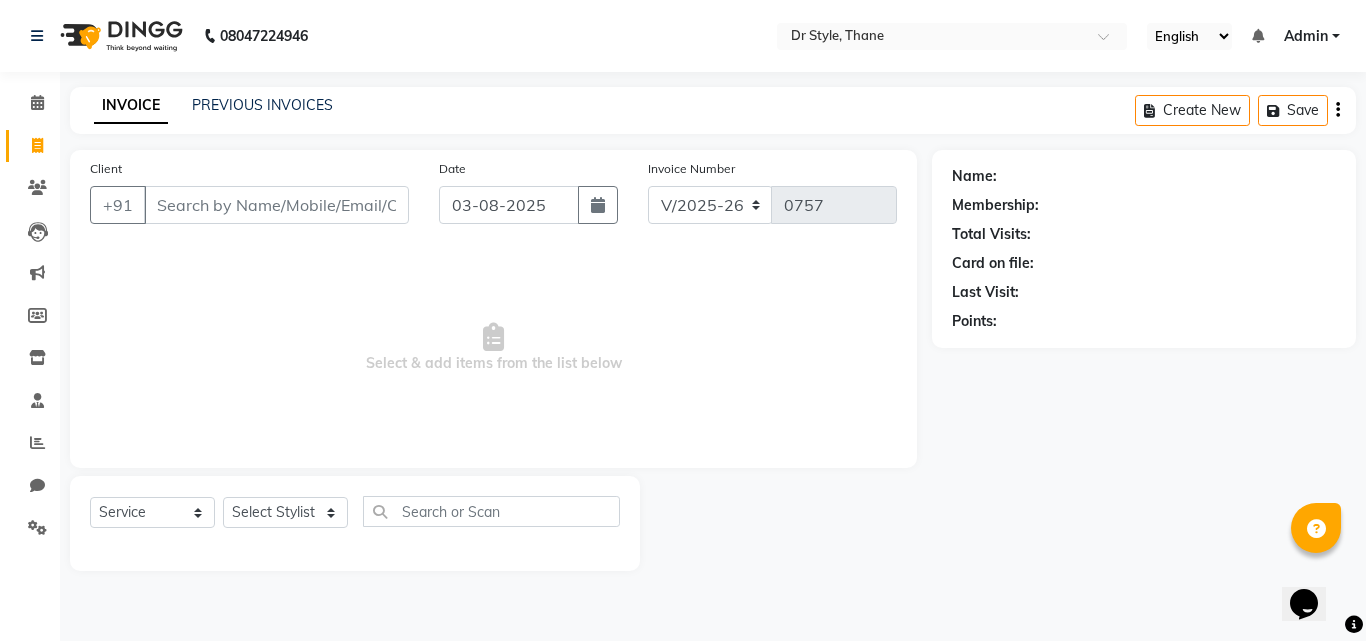 type on "u" 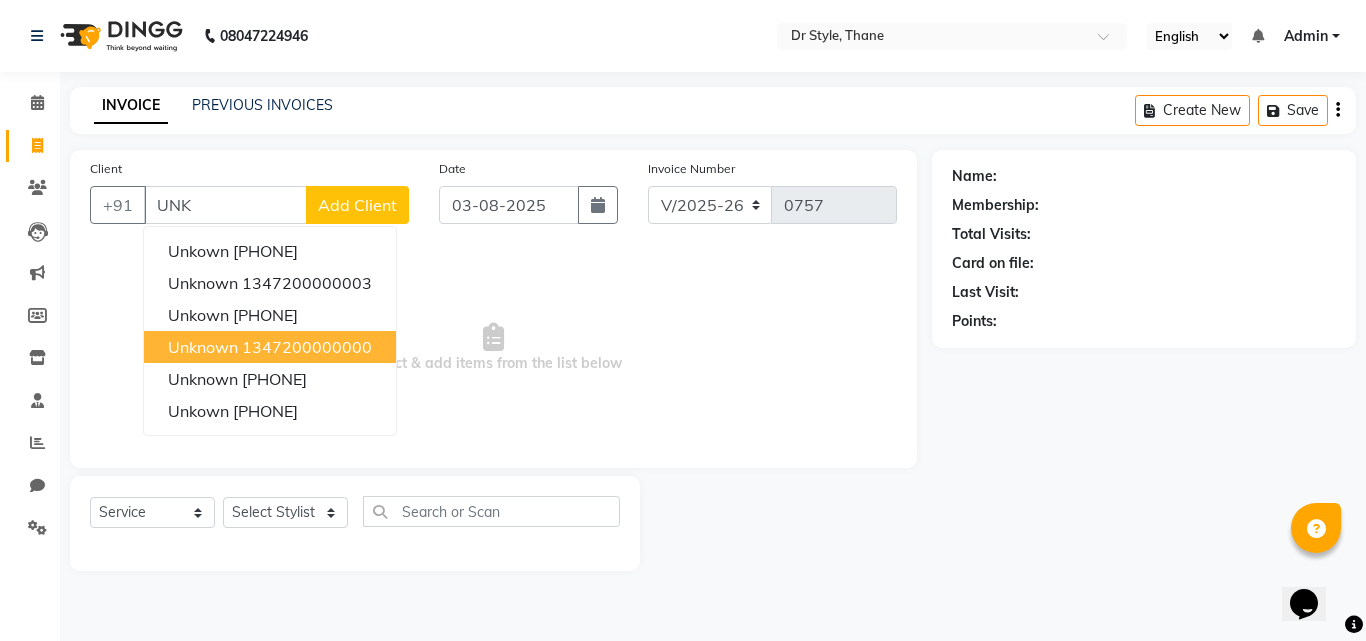 click on "1347200000000" at bounding box center (307, 347) 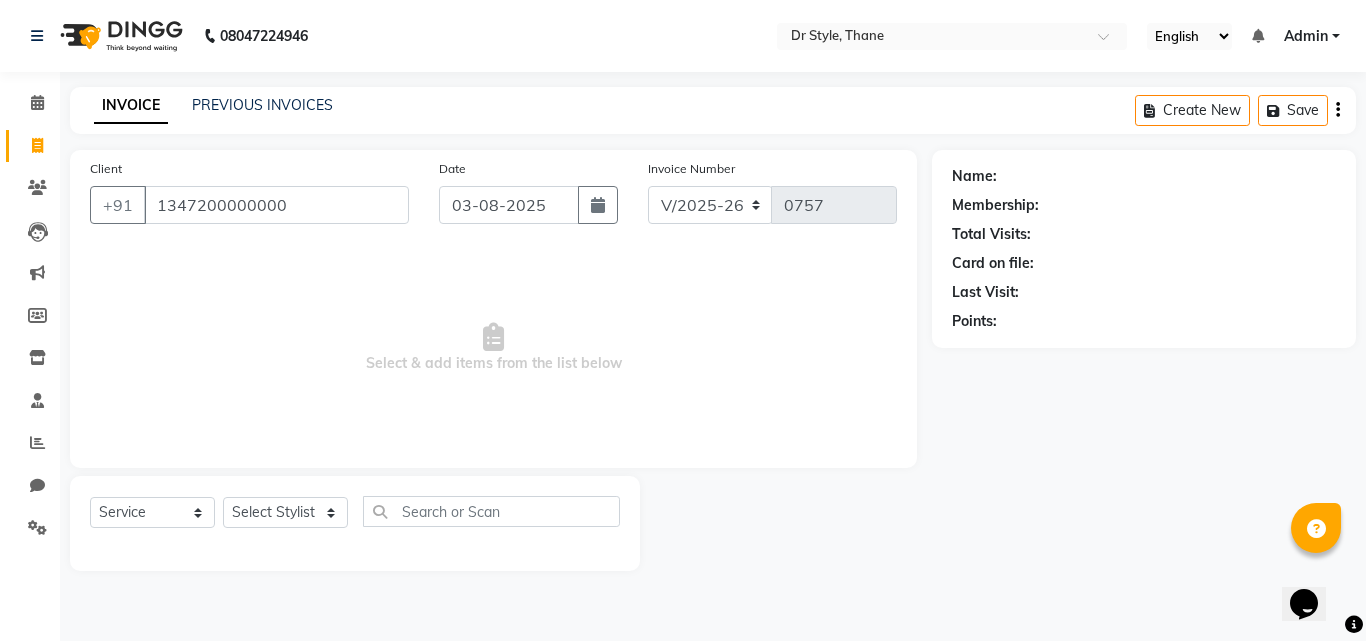 type on "1347200000000" 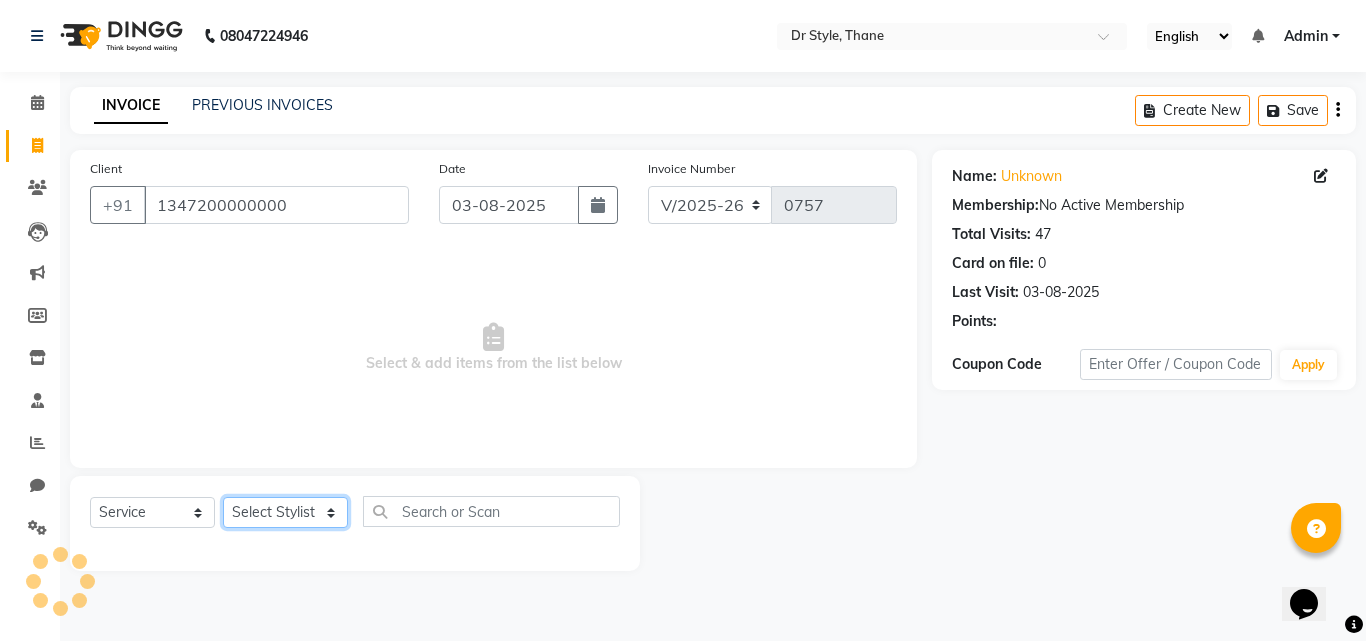 click on "Select Stylist Amir Apeksha Haider Salmani HASIM Salman Sheetal Panchal" 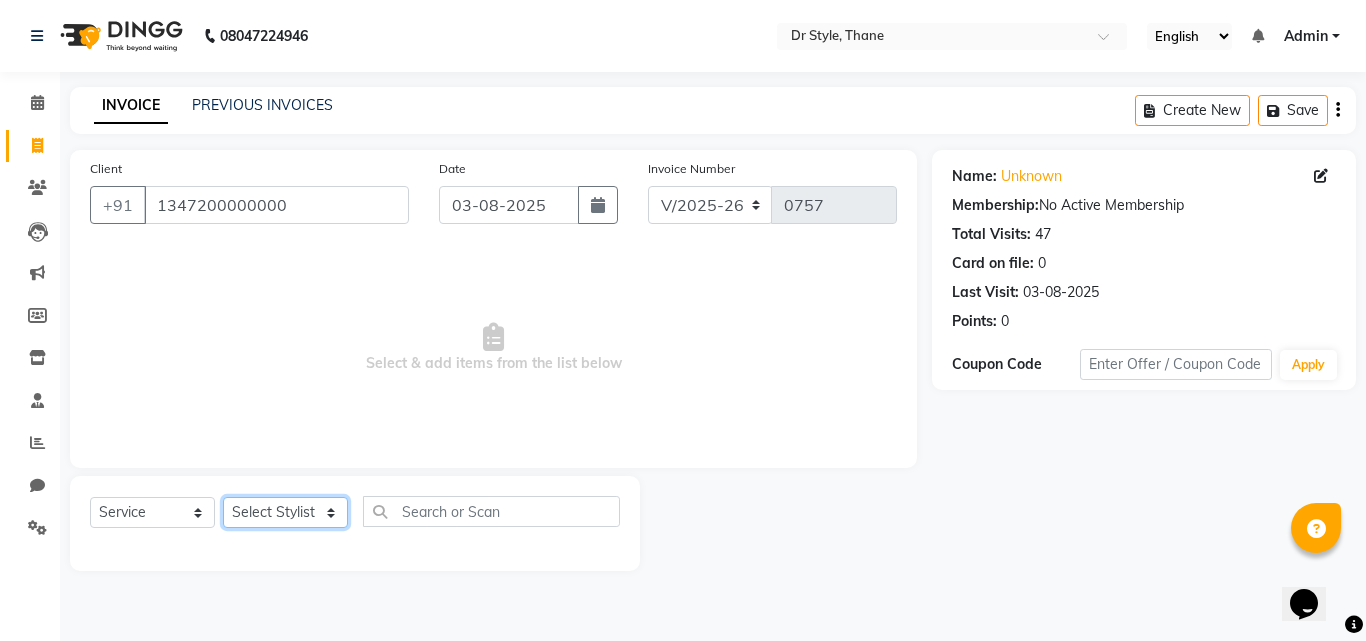 select on "87895" 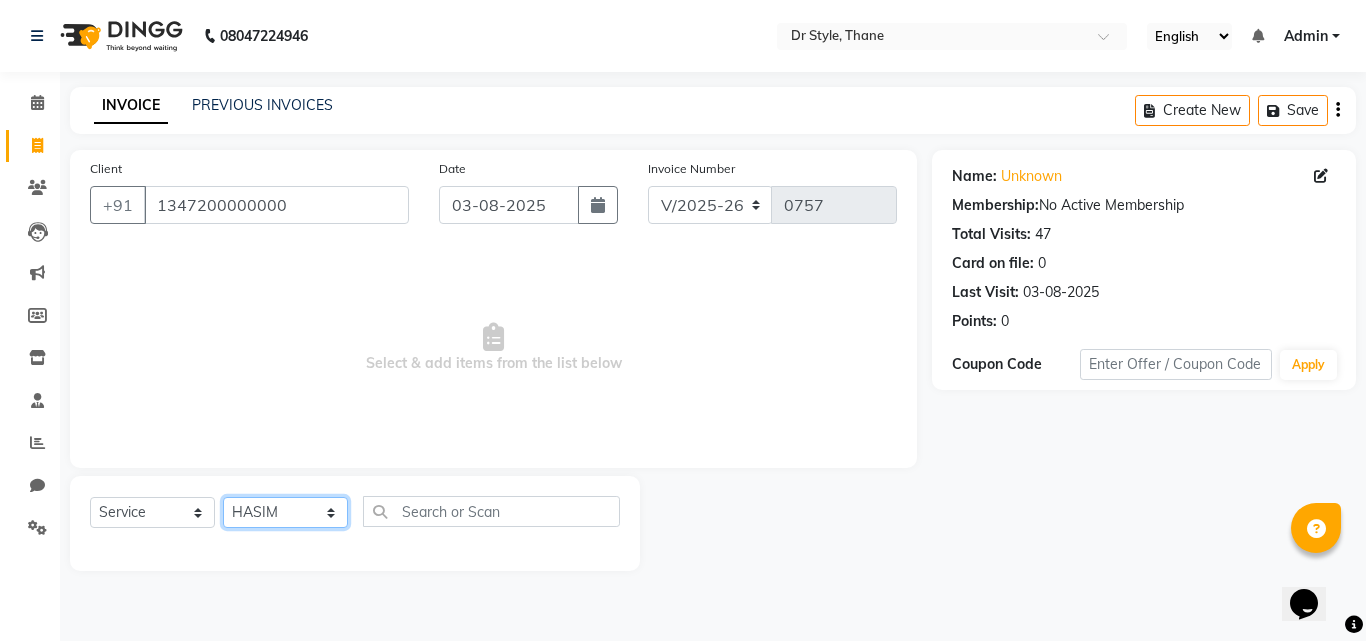 click on "Select Stylist Amir Apeksha Haider Salmani HASIM Salman Sheetal Panchal" 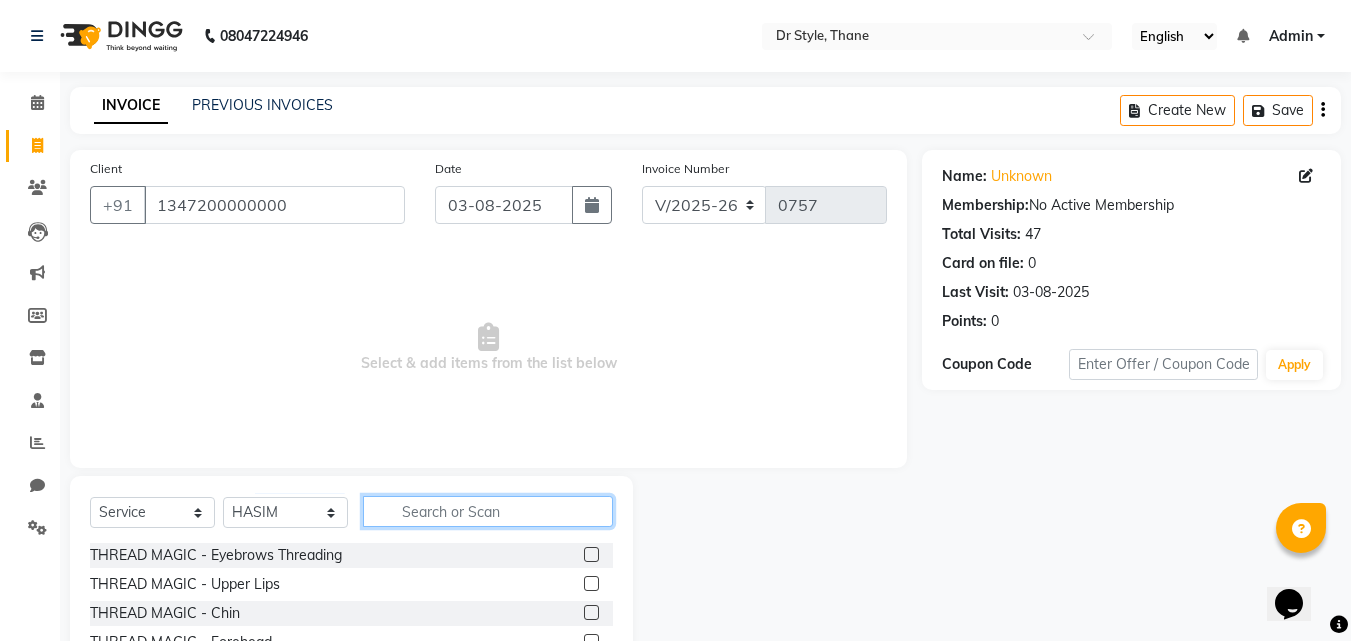 click 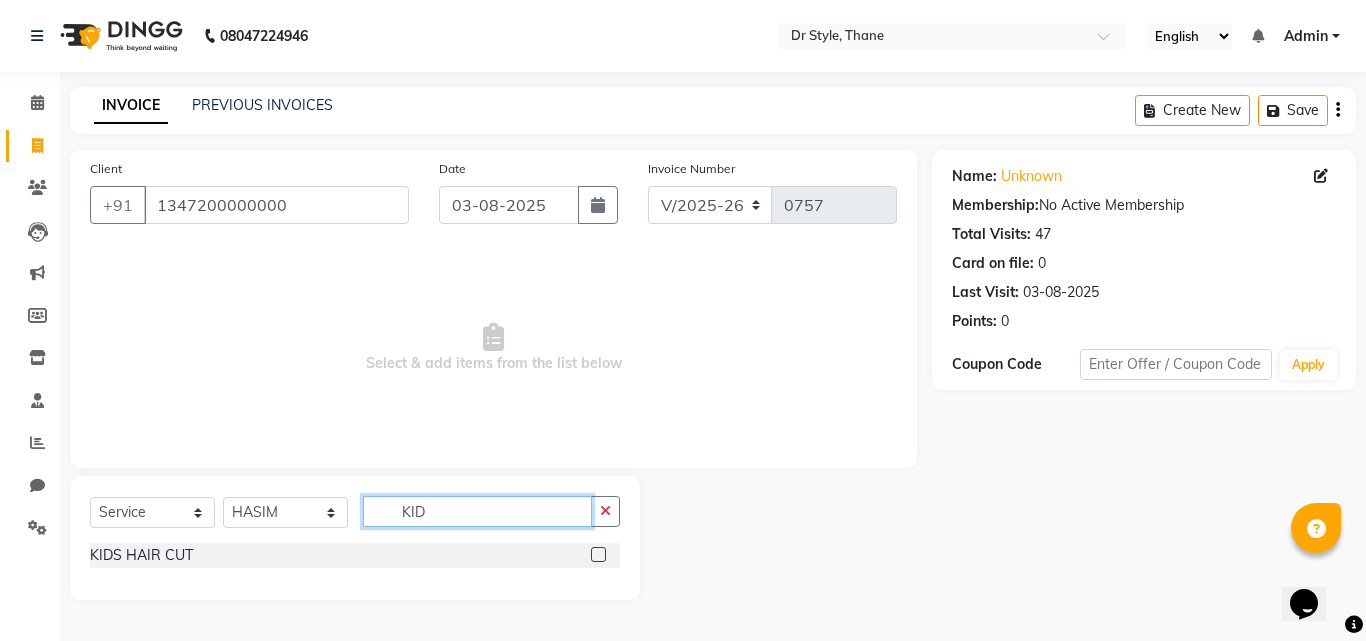 type on "KID" 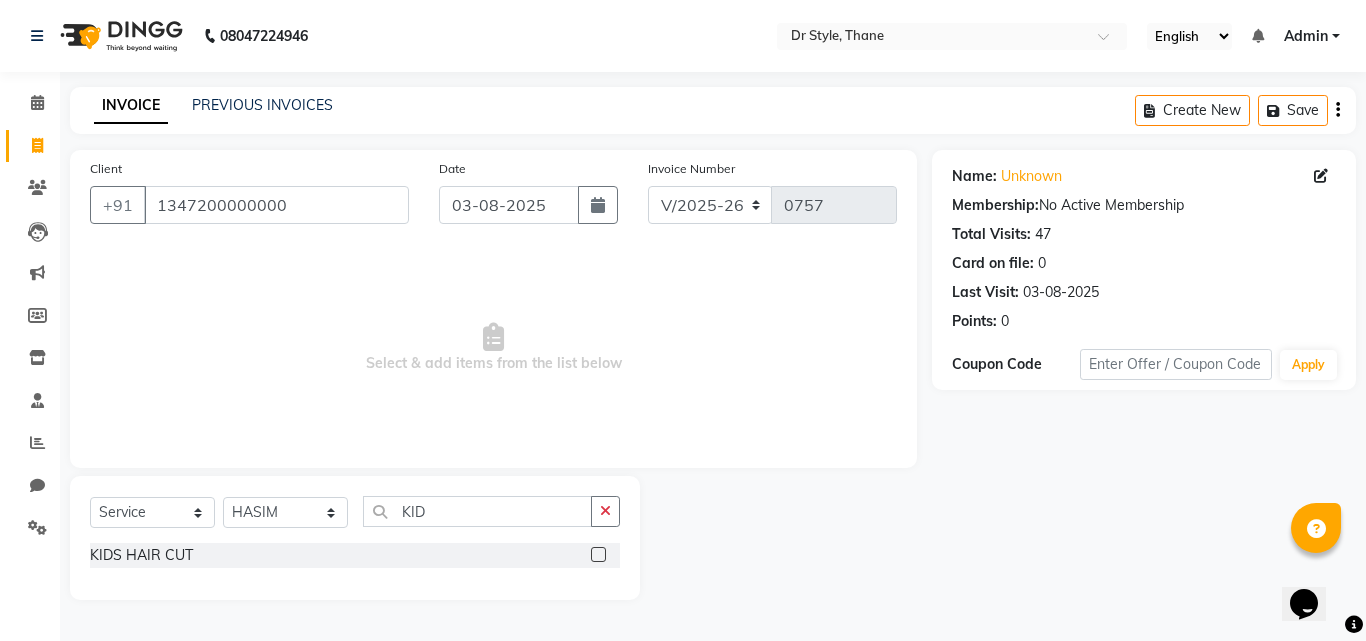 click 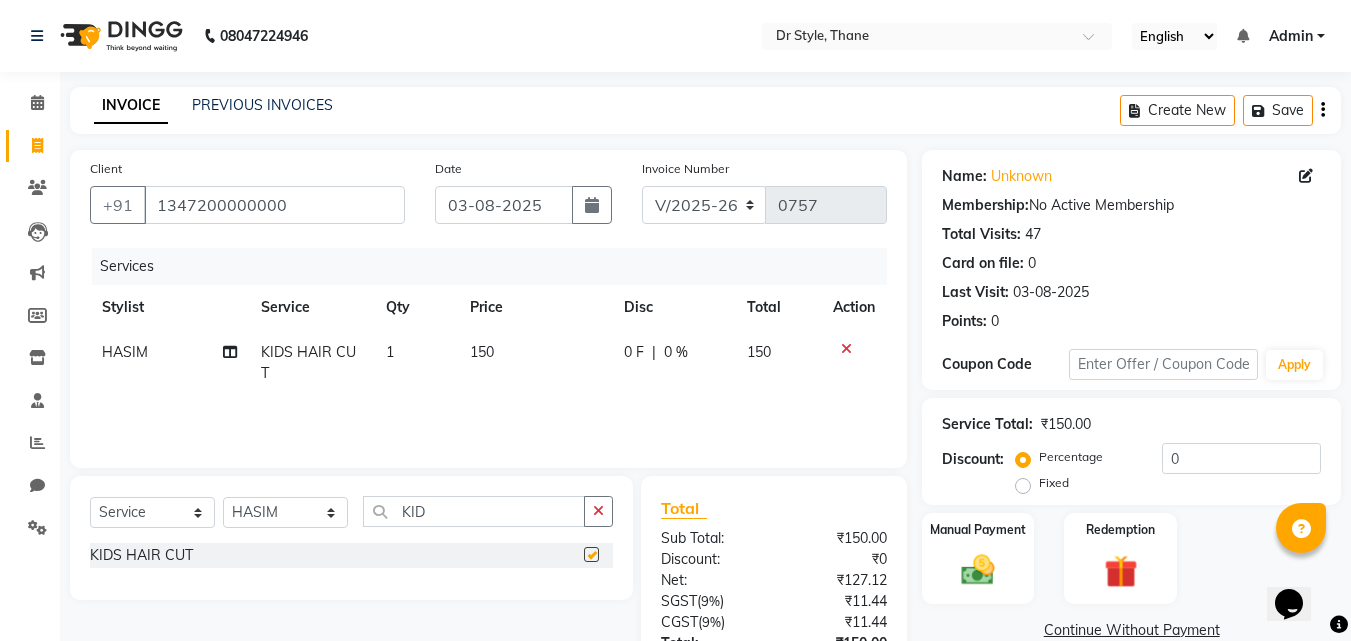 checkbox on "false" 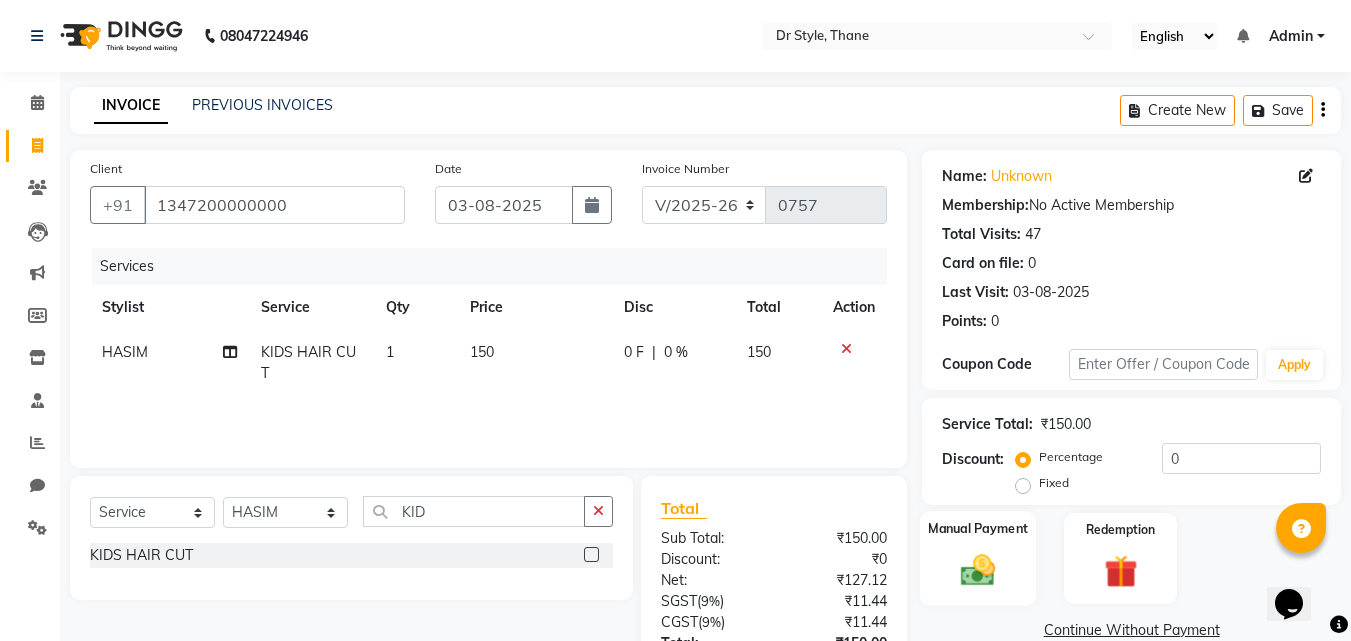 click 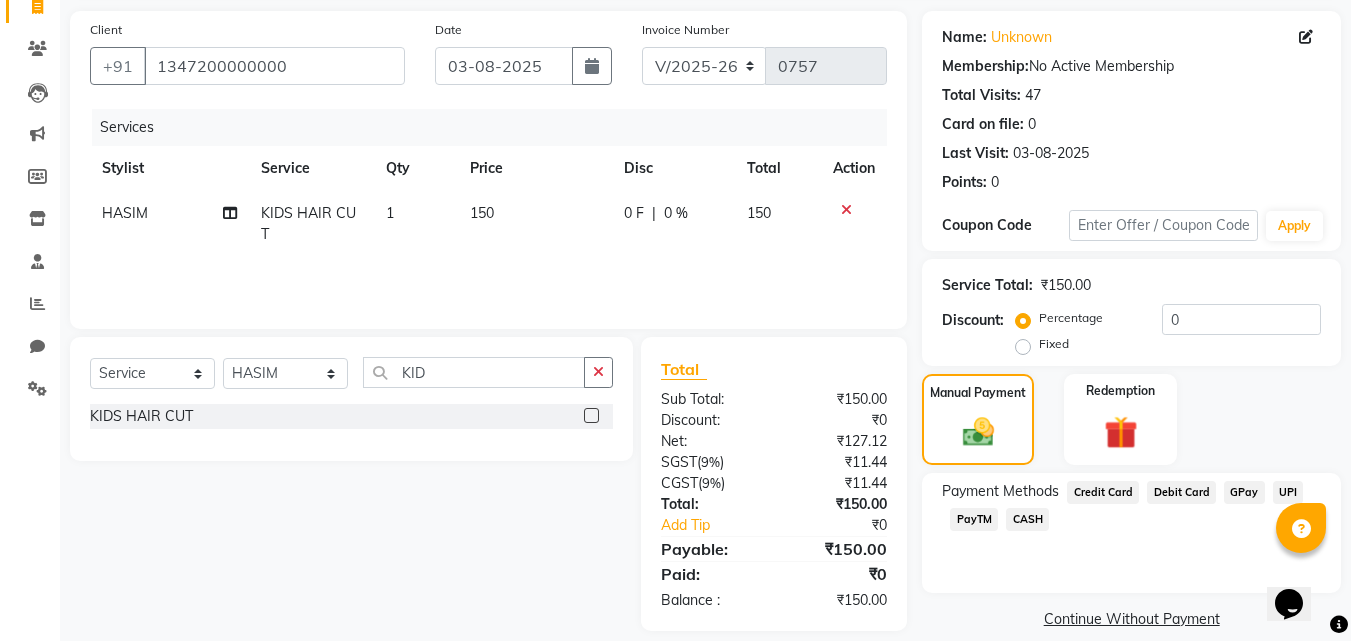 scroll, scrollTop: 162, scrollLeft: 0, axis: vertical 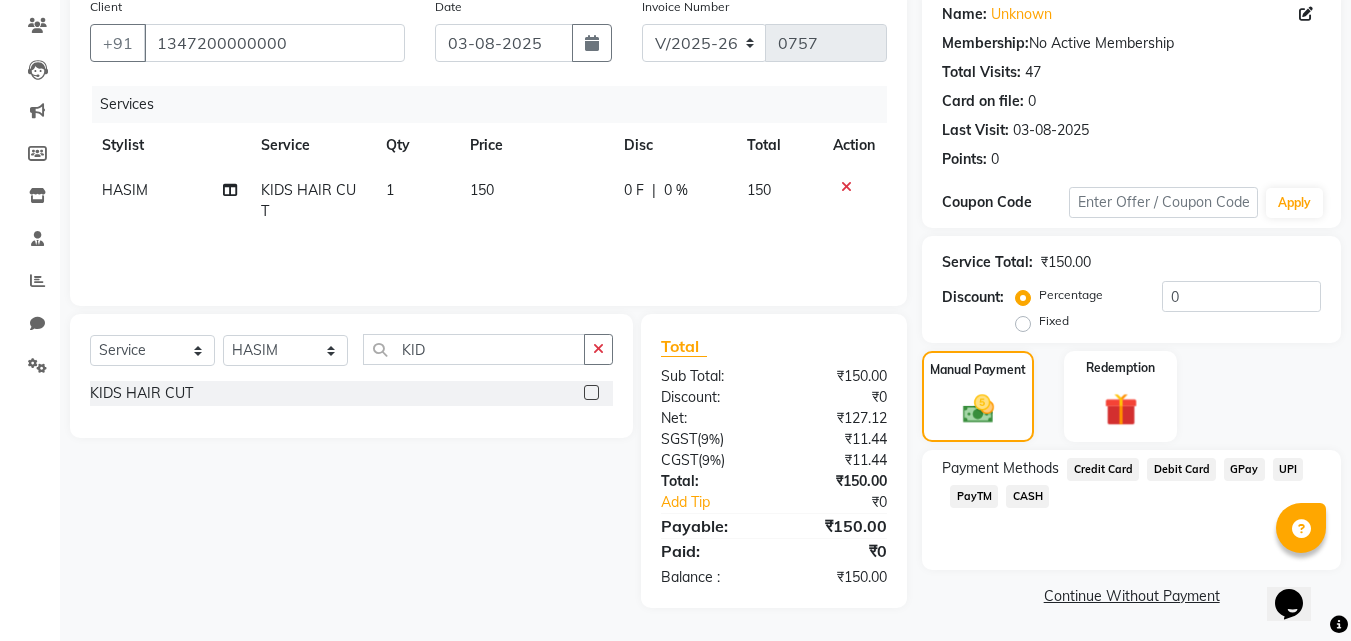 click on "GPay" 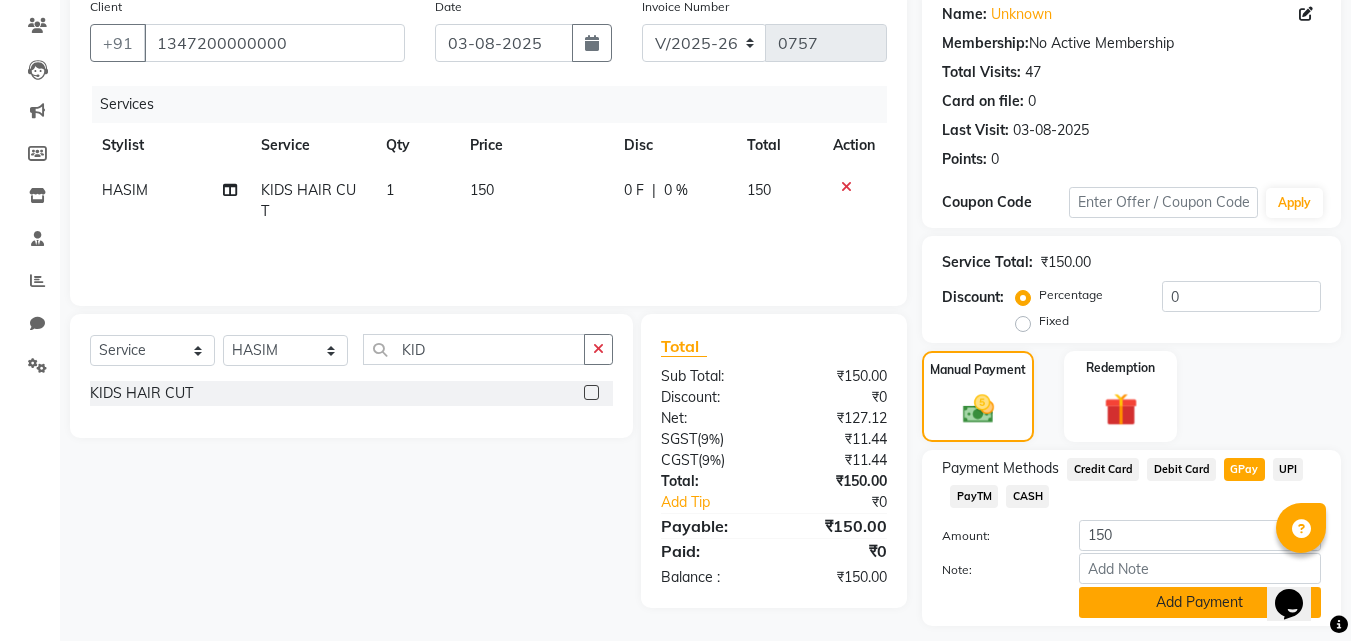 click on "Add Payment" 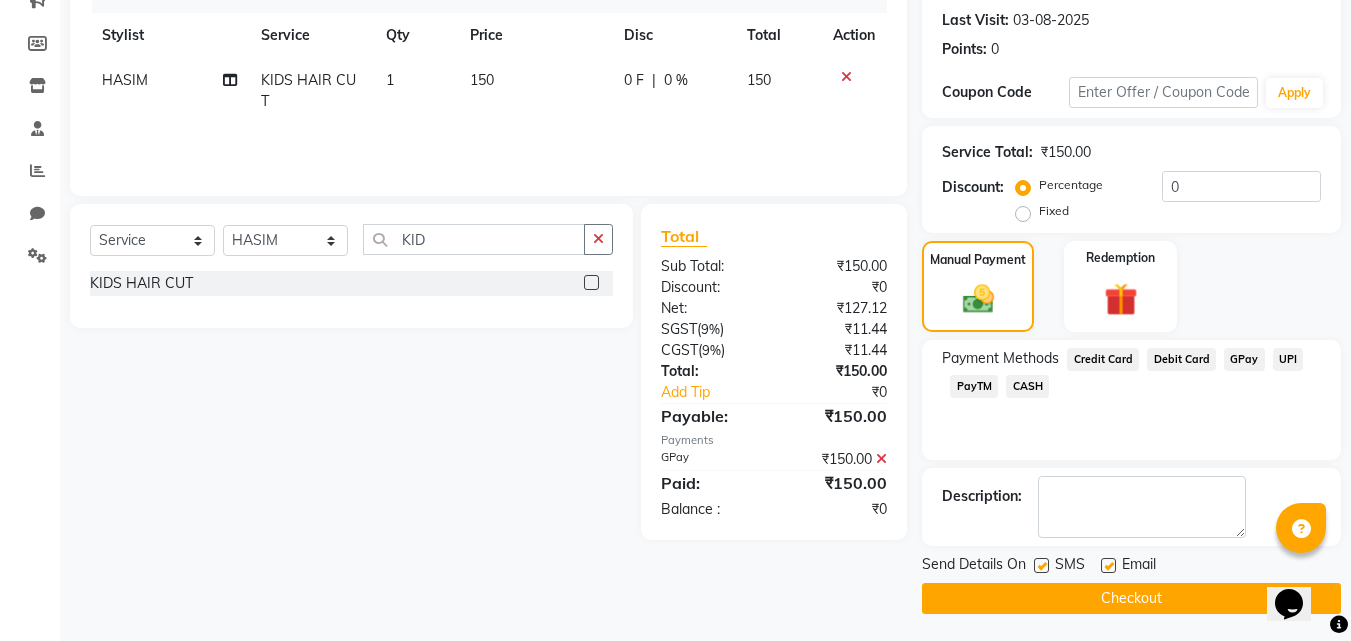 scroll, scrollTop: 275, scrollLeft: 0, axis: vertical 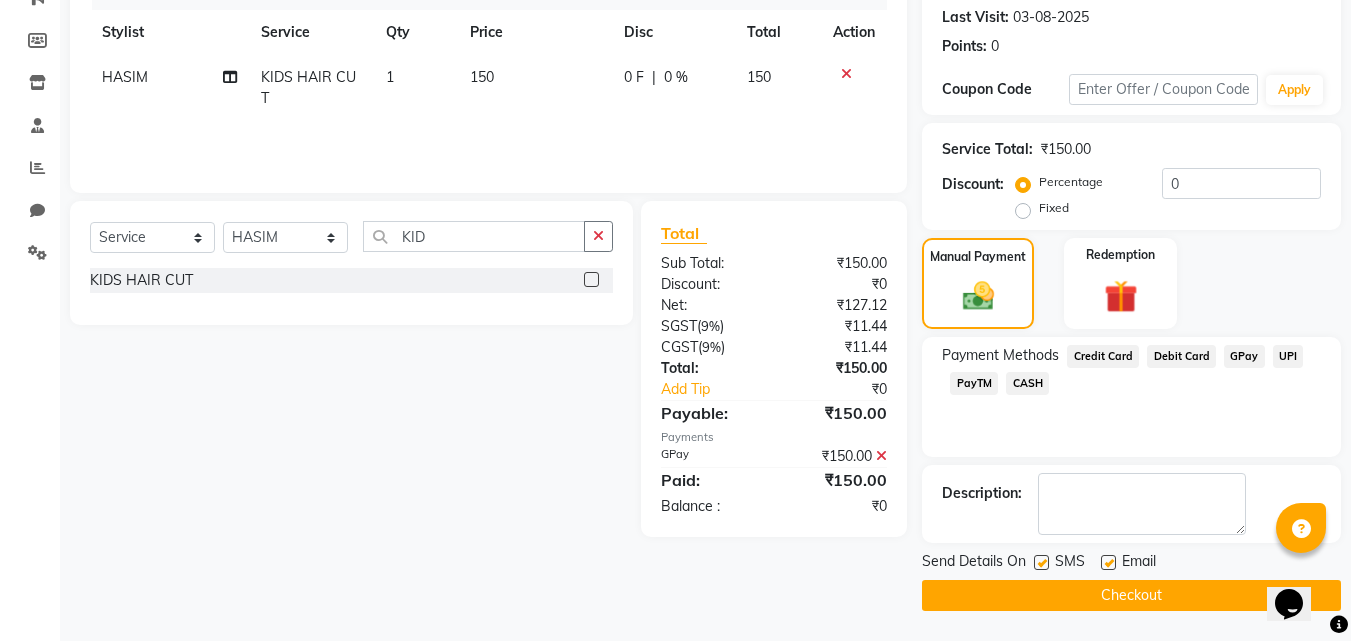 click on "CASH" 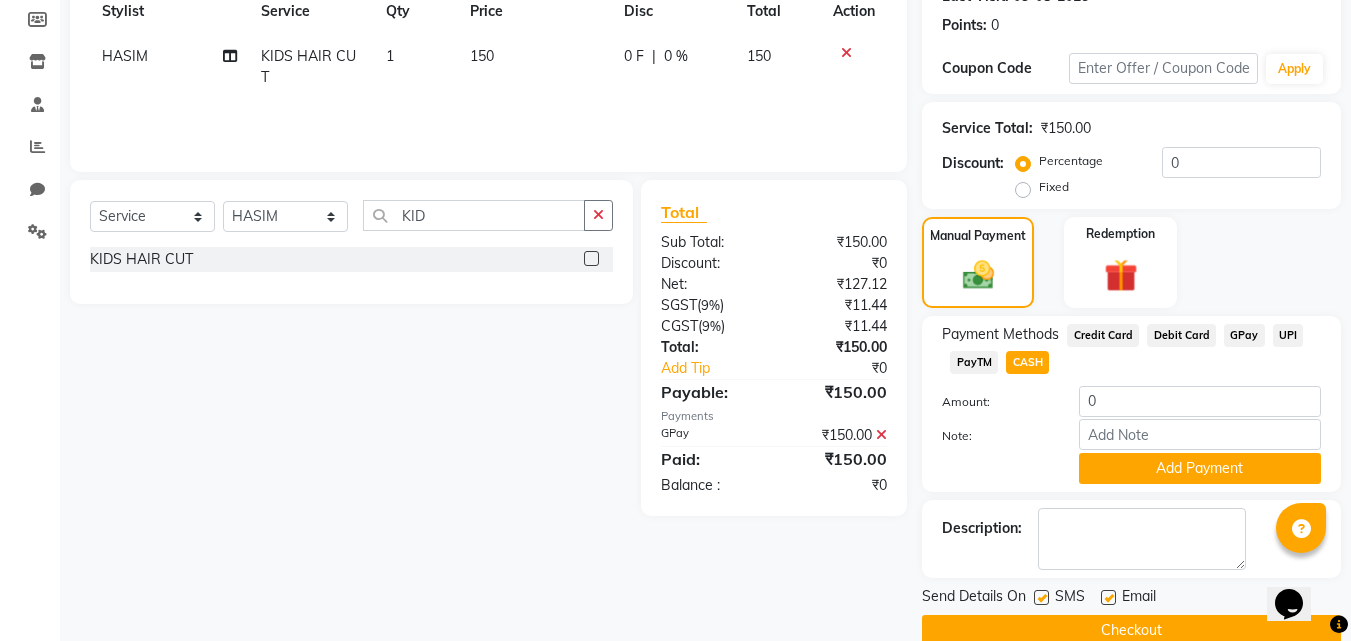 scroll, scrollTop: 331, scrollLeft: 0, axis: vertical 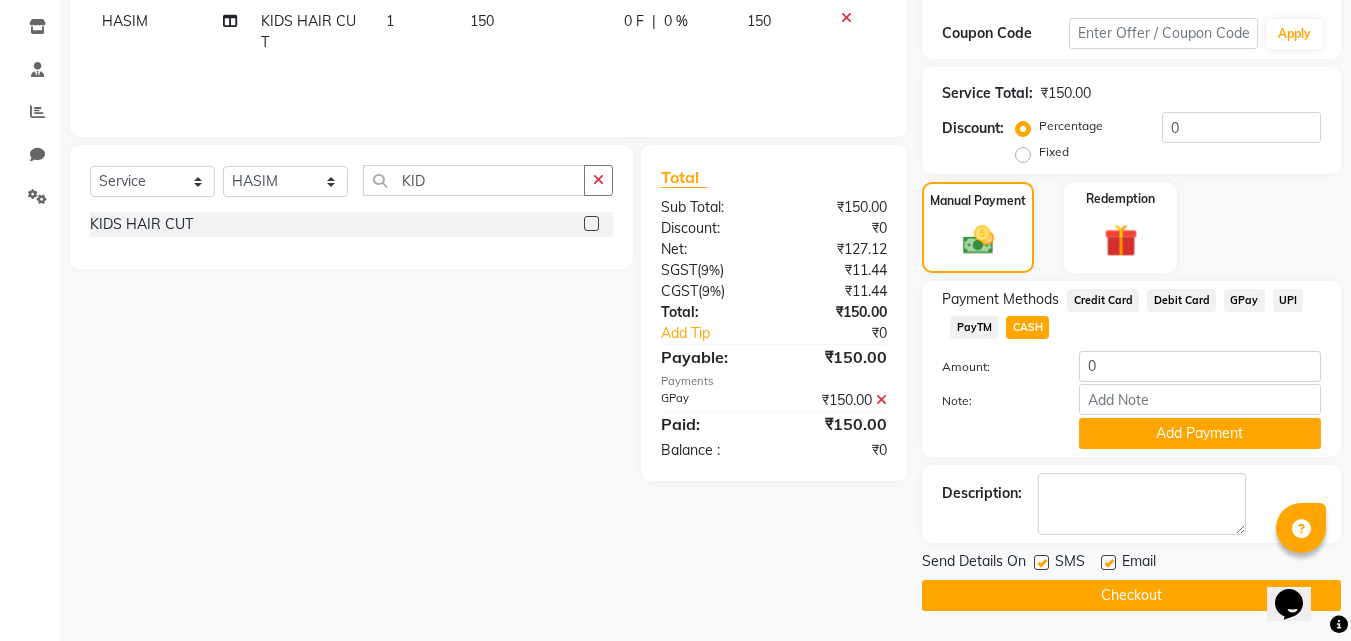 click on "Checkout" 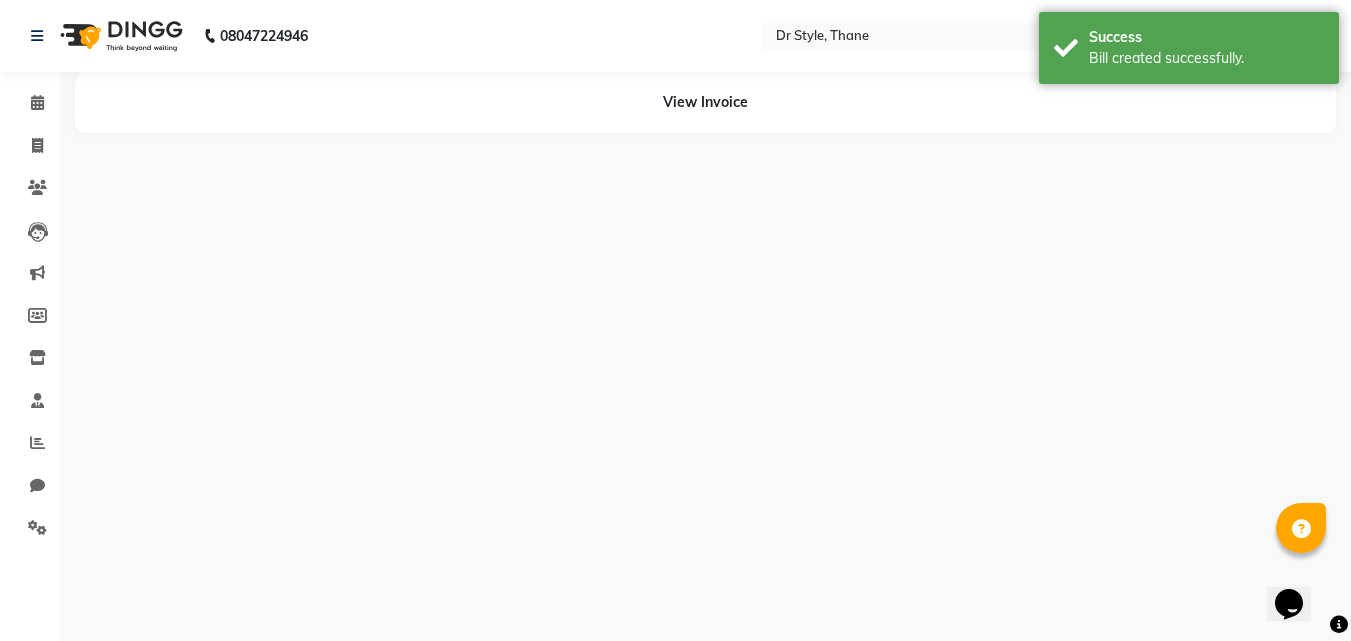 scroll, scrollTop: 0, scrollLeft: 0, axis: both 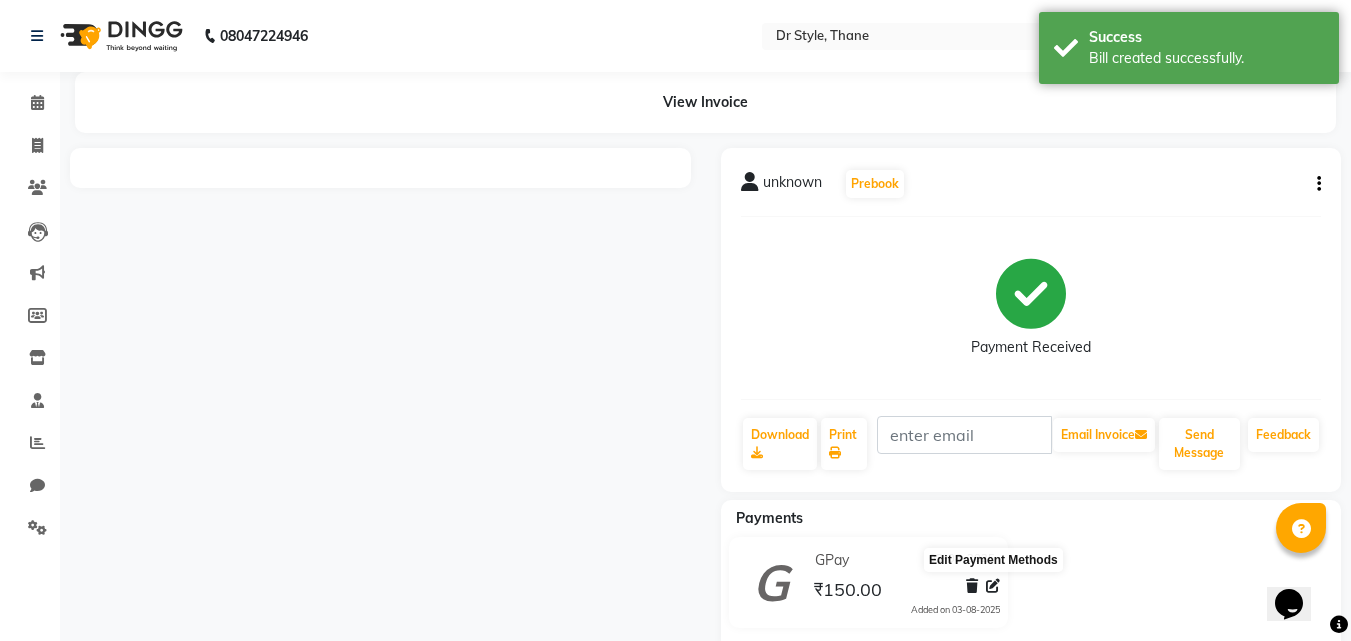 click 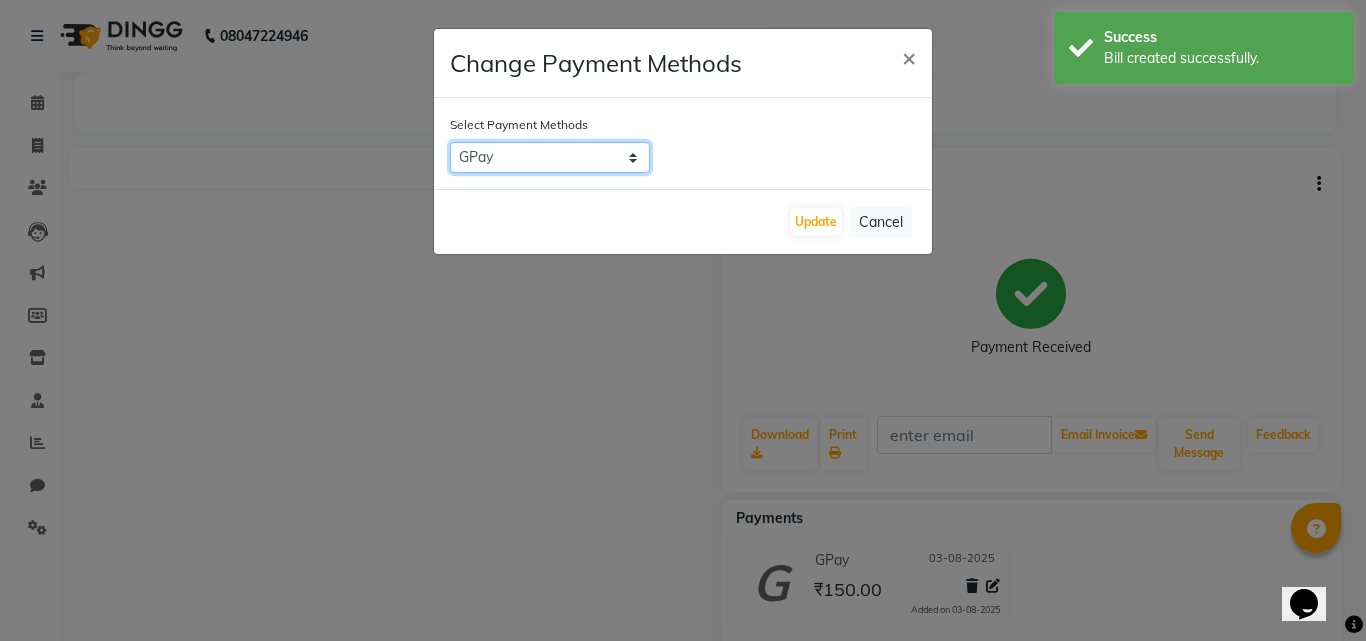 click on "Credit Card   Debit Card   GPay   UPI   PayTM   CASH" 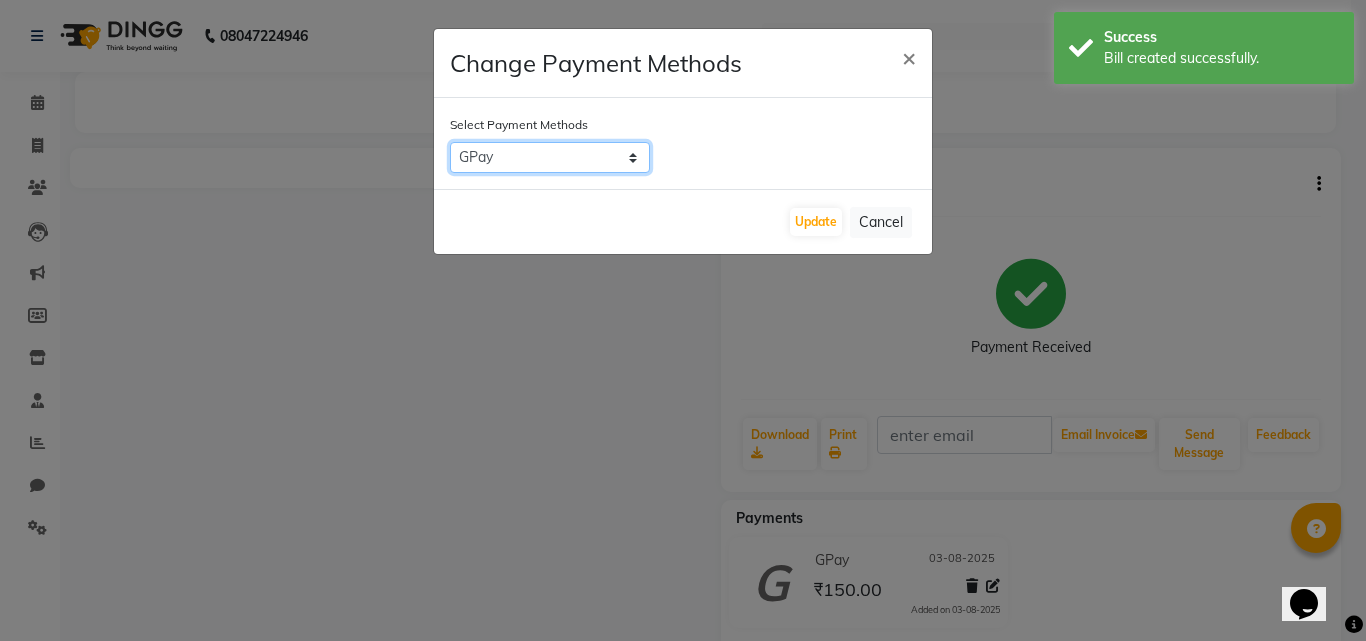 select on "1" 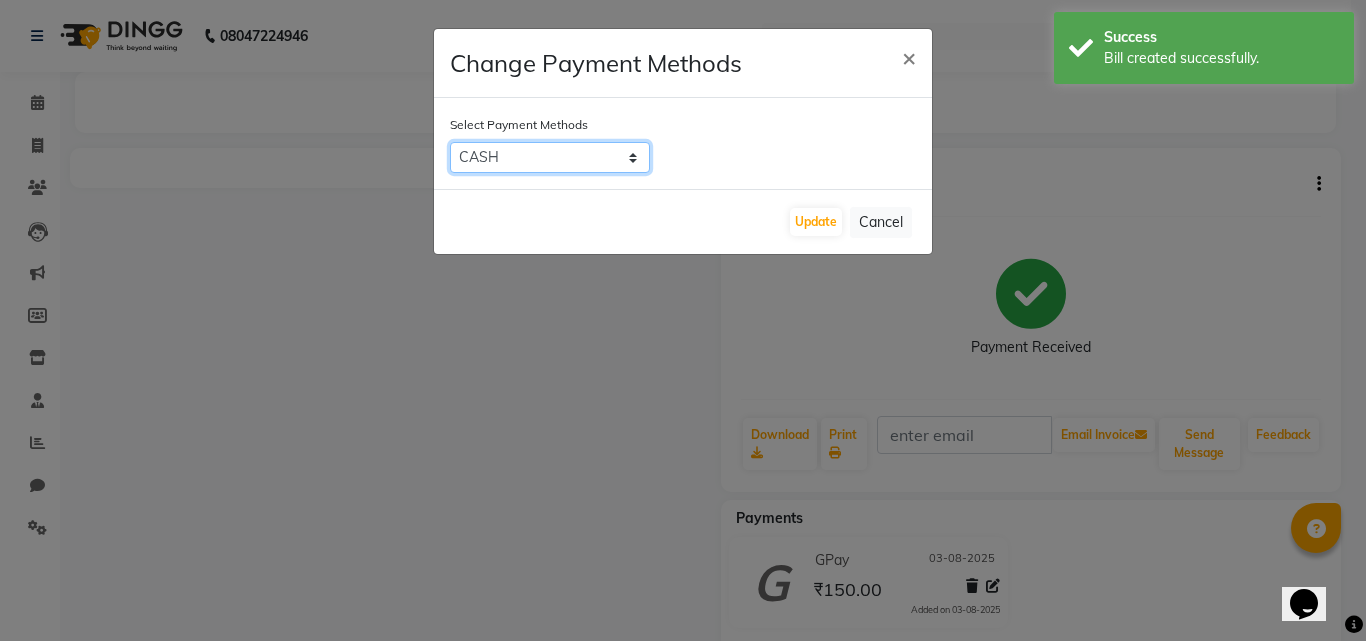 click on "Credit Card   Debit Card   GPay   UPI   PayTM   CASH" 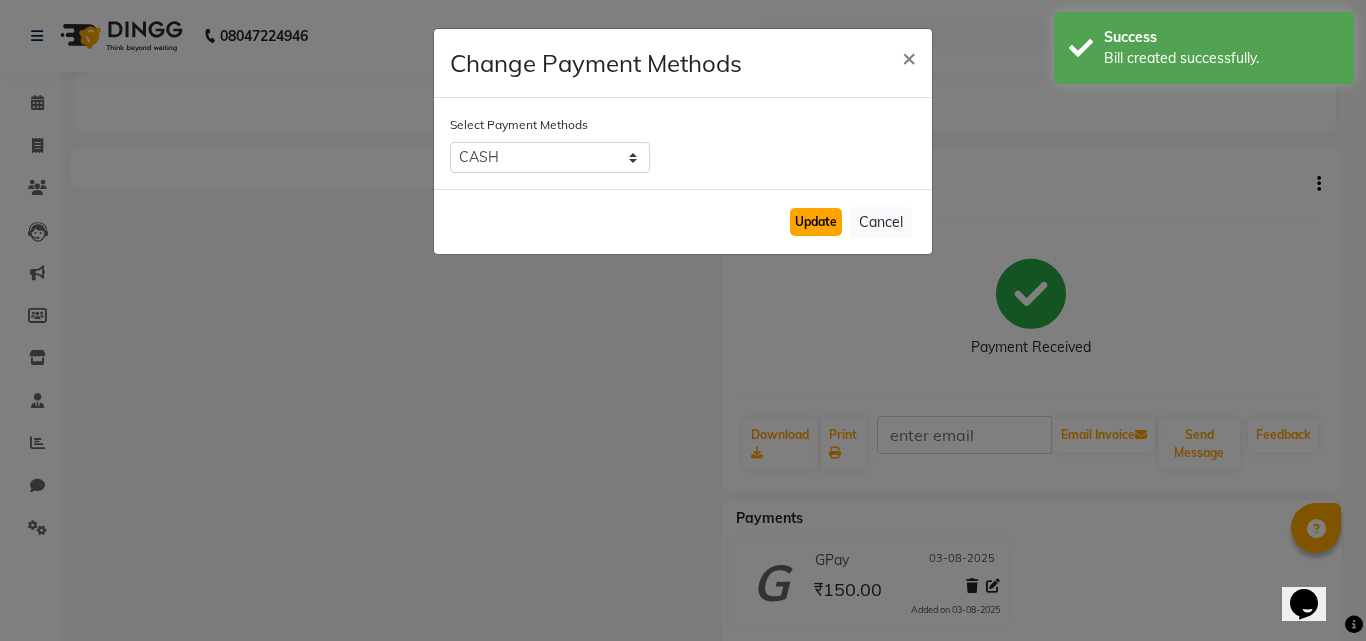 click on "Update" 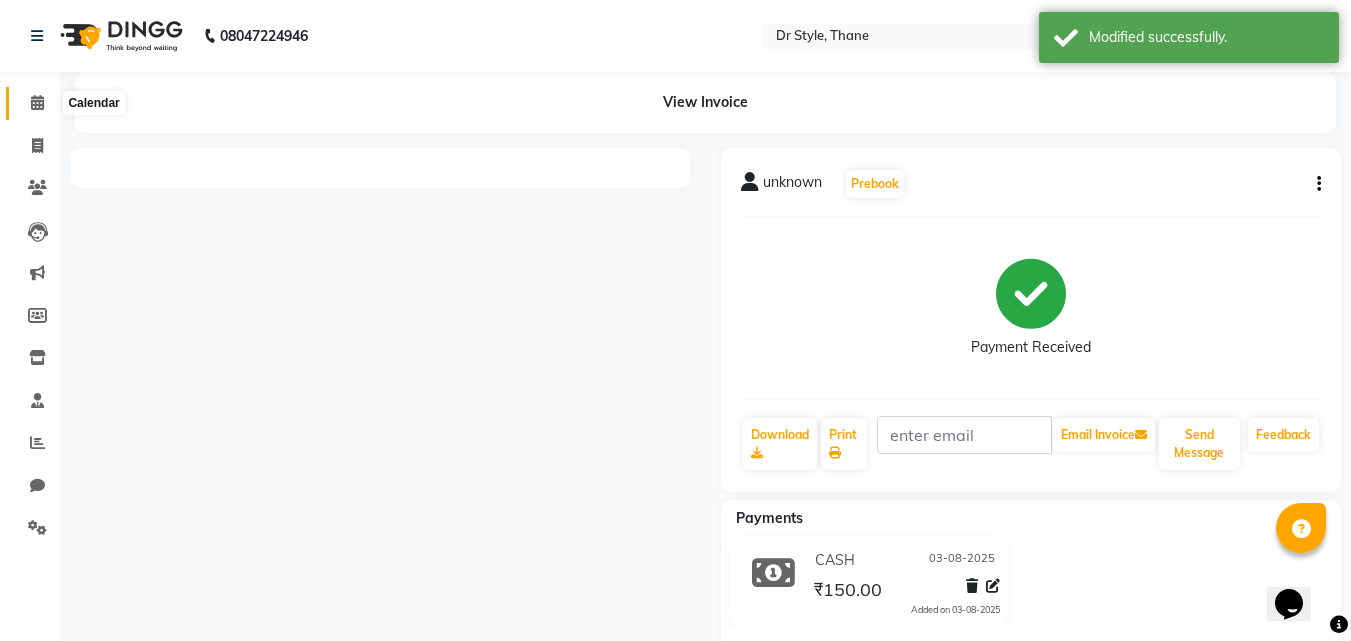 click 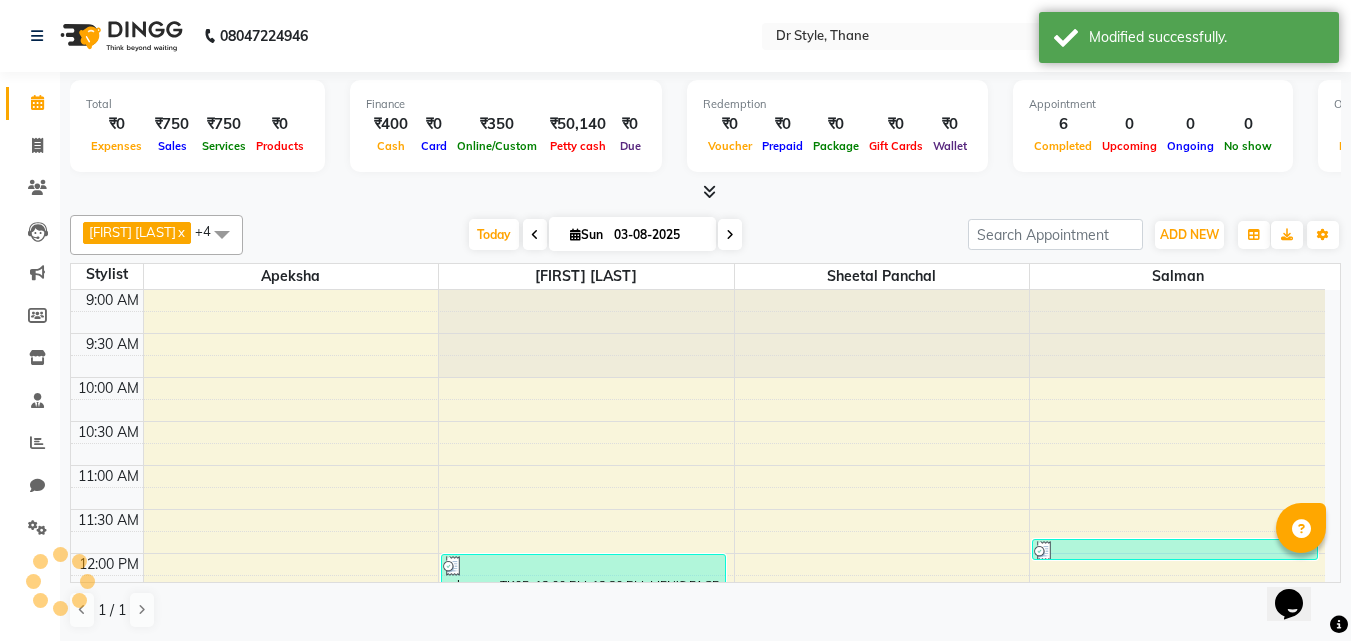 scroll, scrollTop: 0, scrollLeft: 0, axis: both 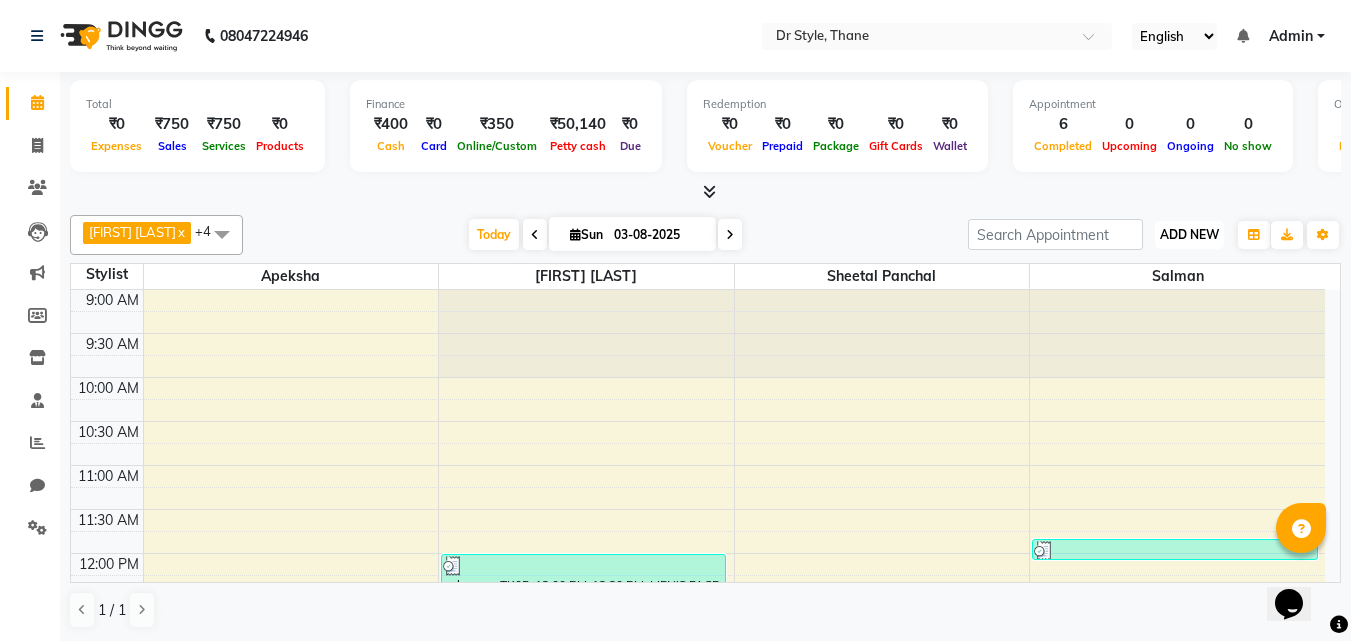 click on "ADD NEW" at bounding box center [1189, 234] 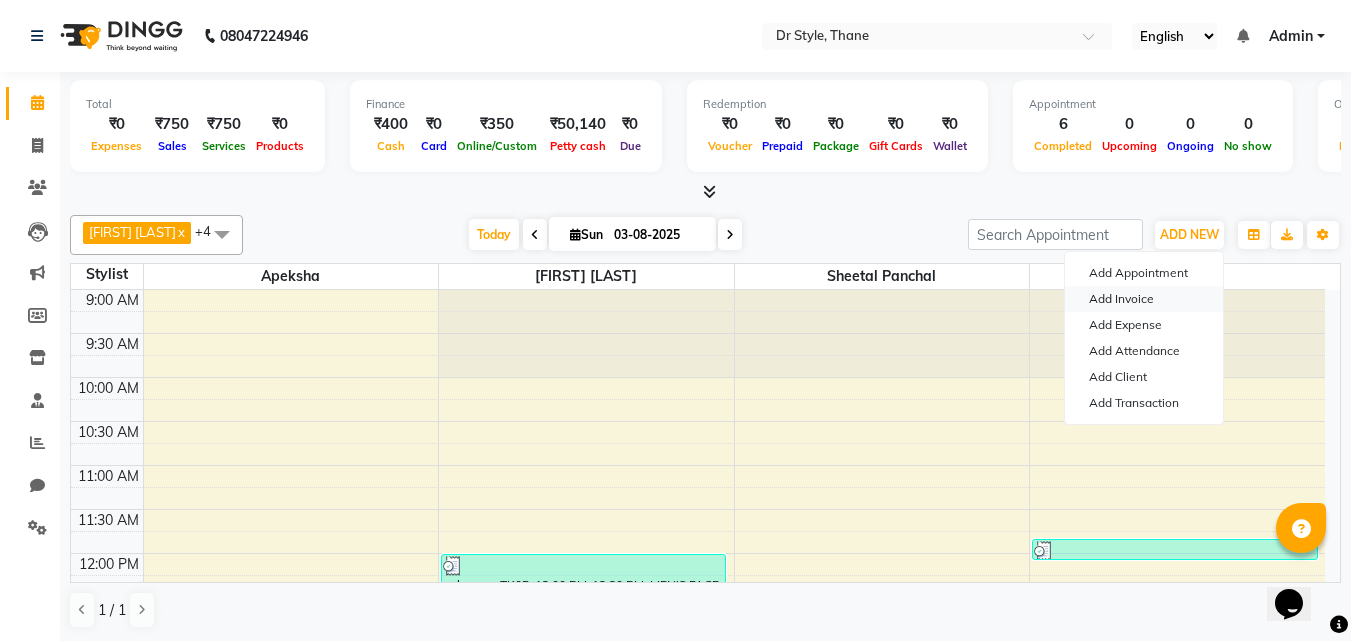 click on "Add Invoice" at bounding box center [1144, 299] 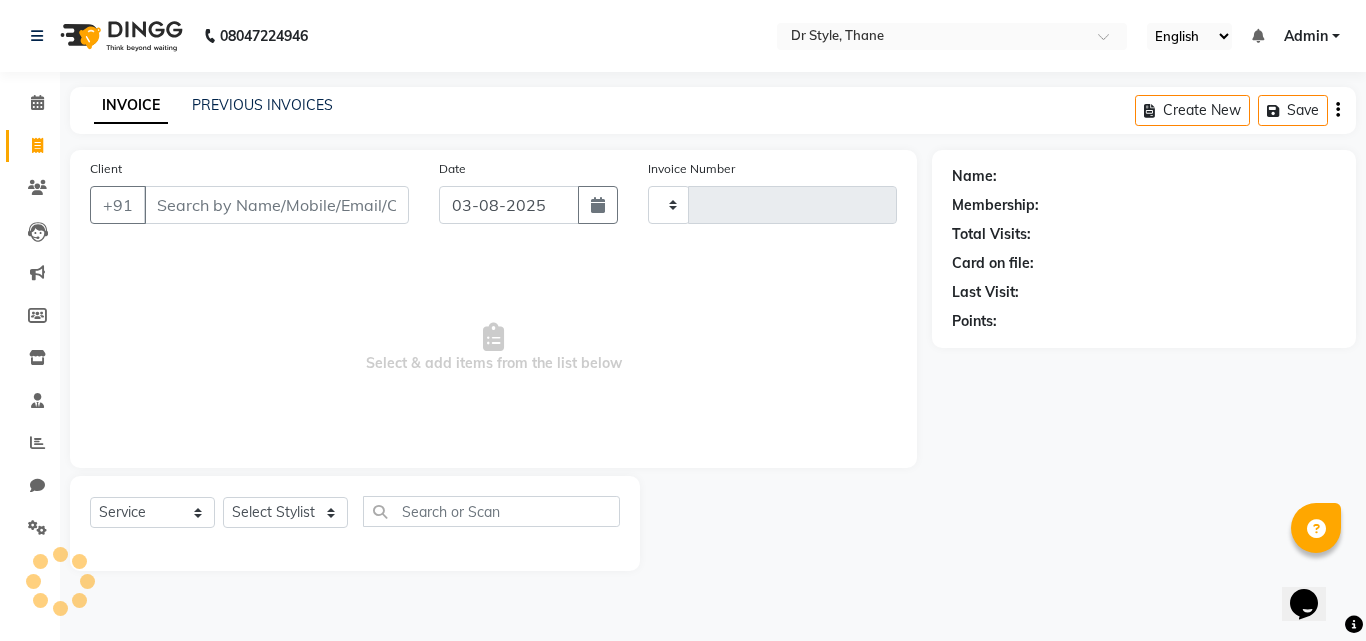 type on "0758" 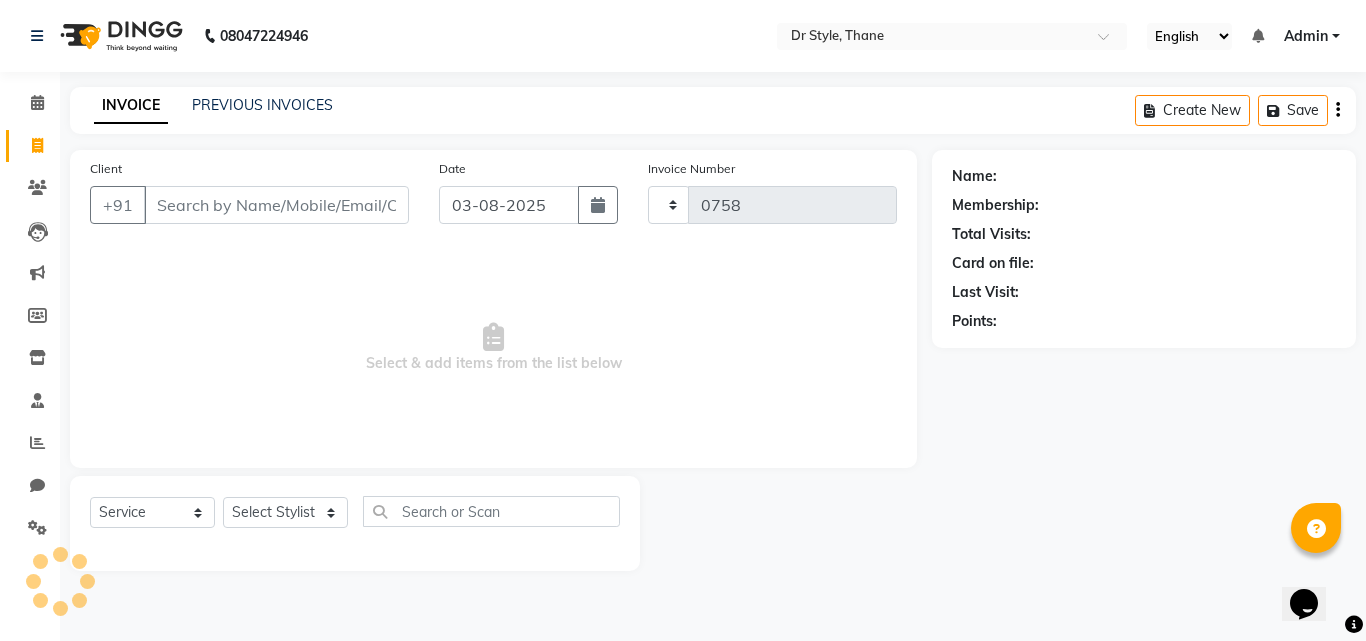 select on "7832" 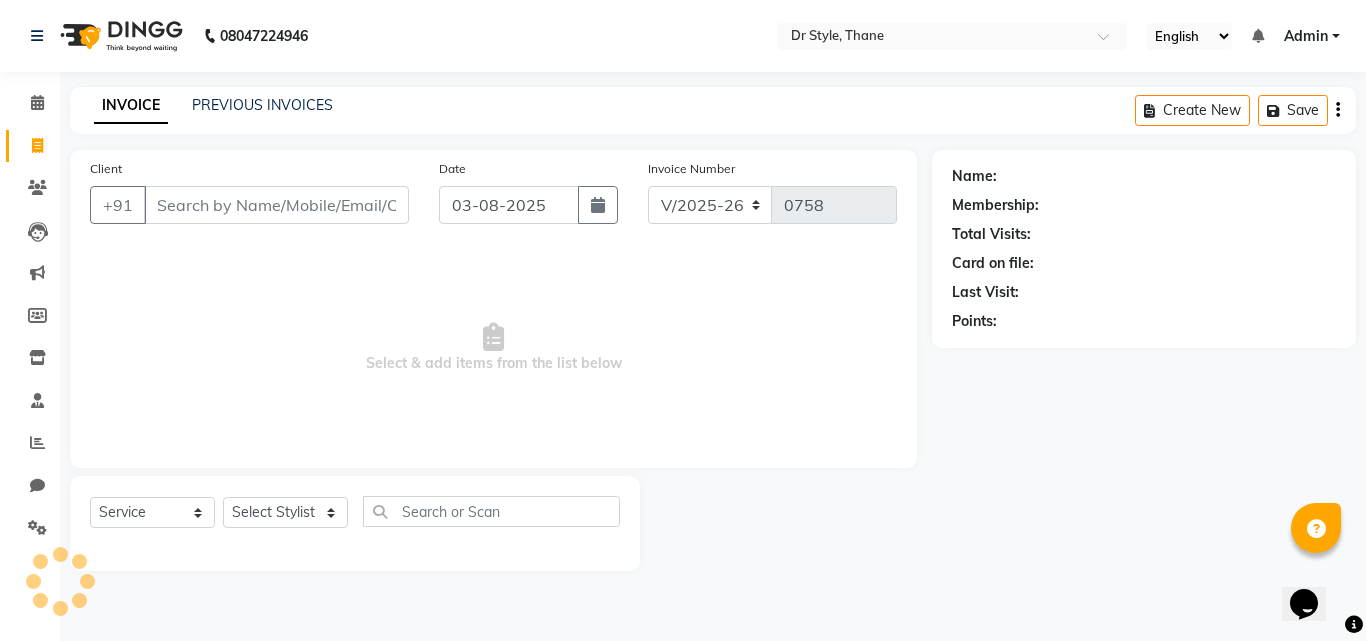 click on "Client" at bounding box center (276, 205) 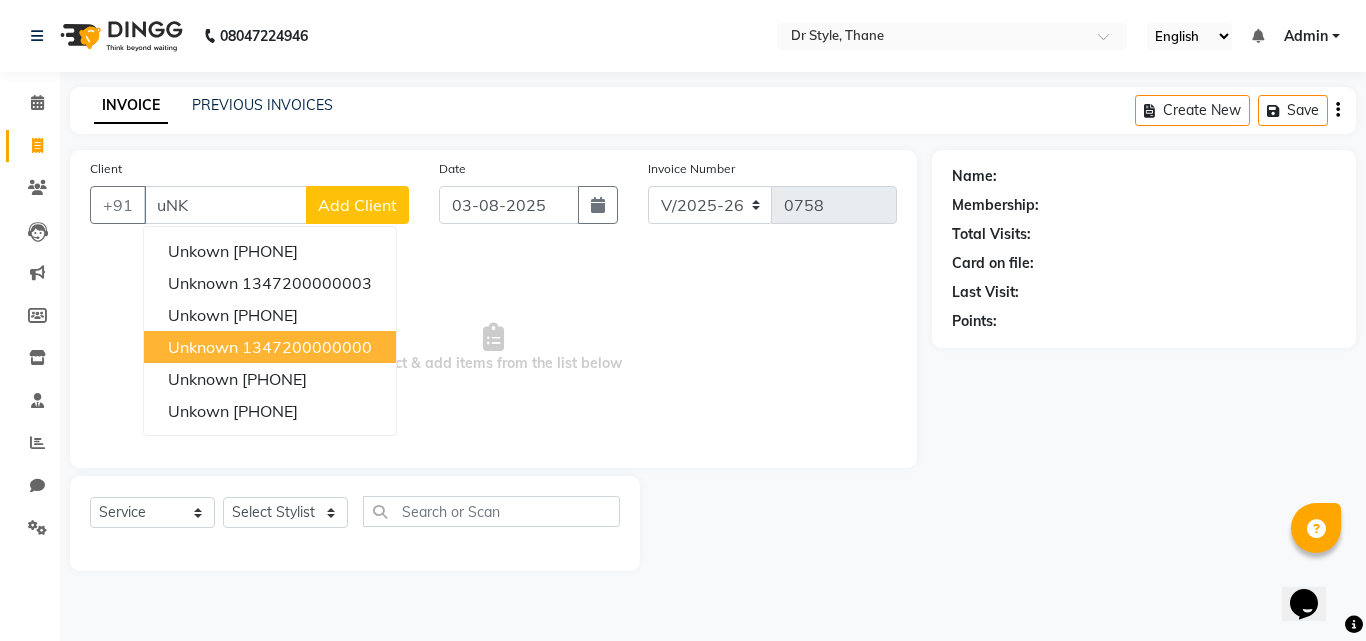 click on "unknown" at bounding box center (203, 347) 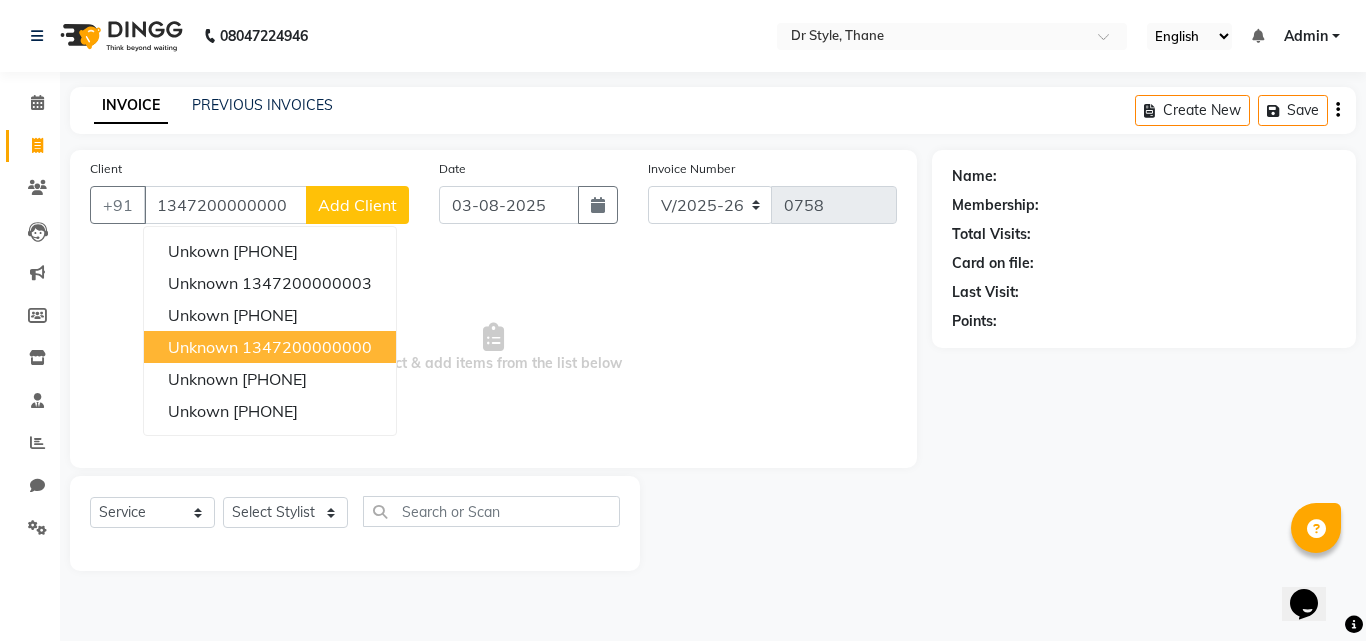 type on "1347200000000" 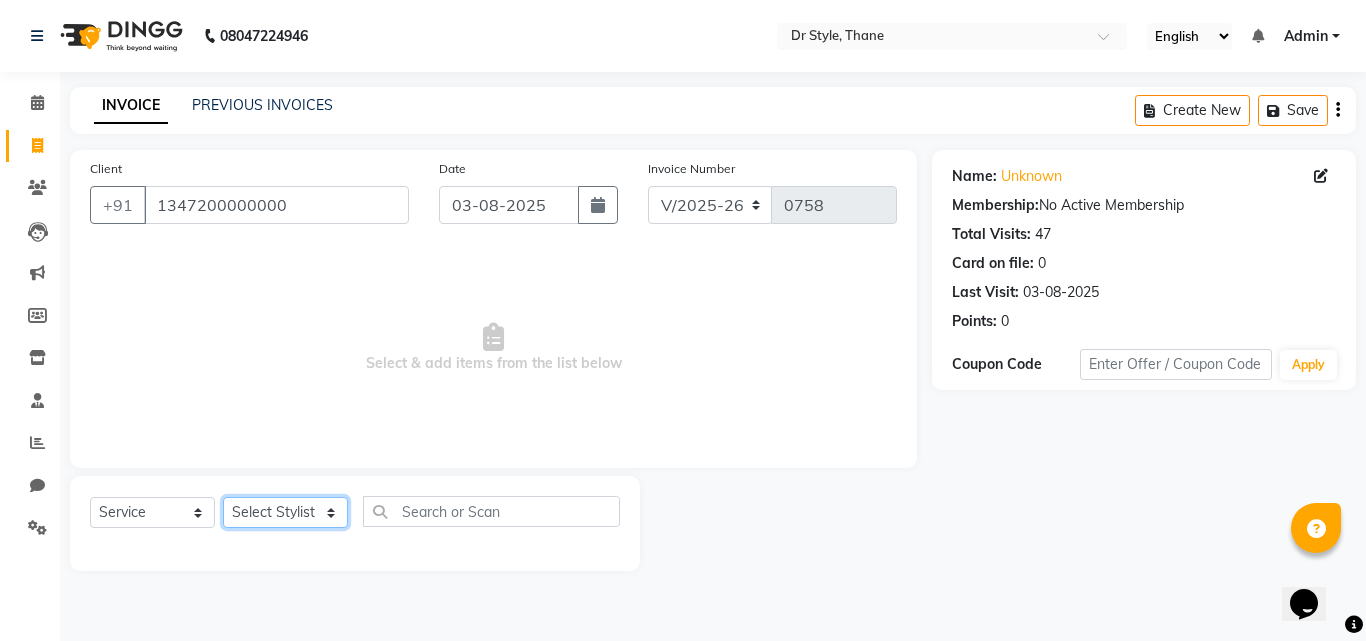 click on "Select Stylist Amir Apeksha Haider Salmani HASIM Salman Sheetal Panchal" 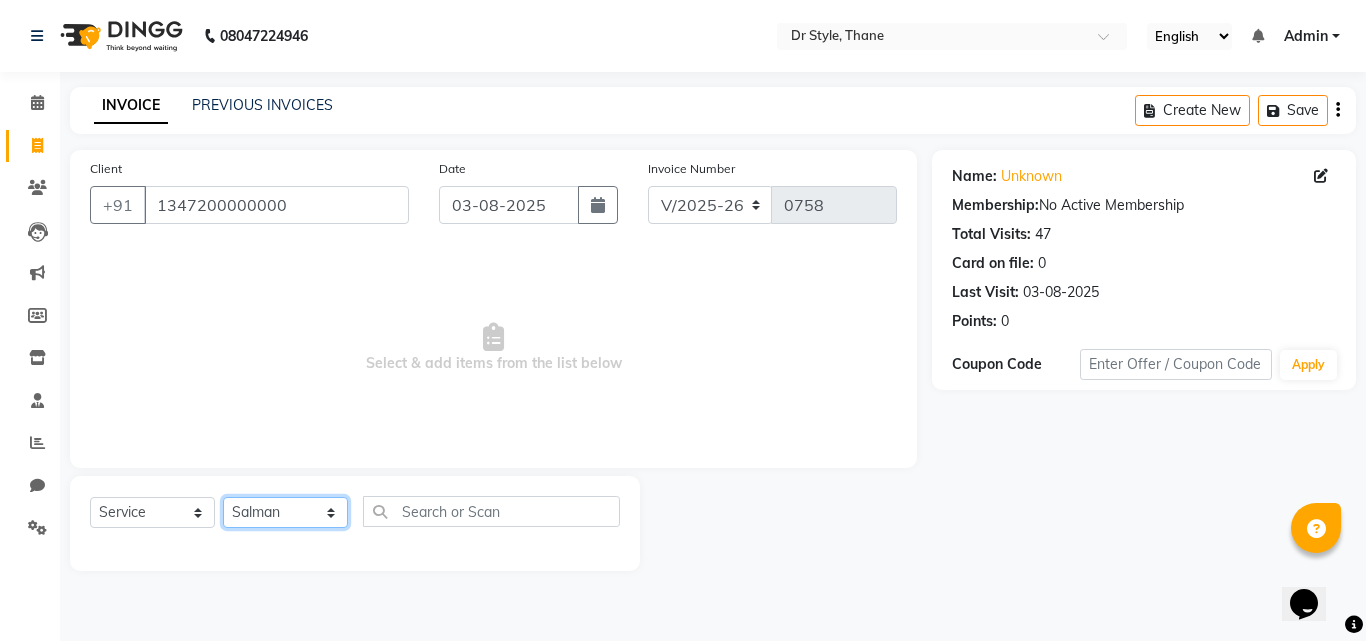 click on "Select Stylist Amir Apeksha Haider Salmani HASIM Salman Sheetal Panchal" 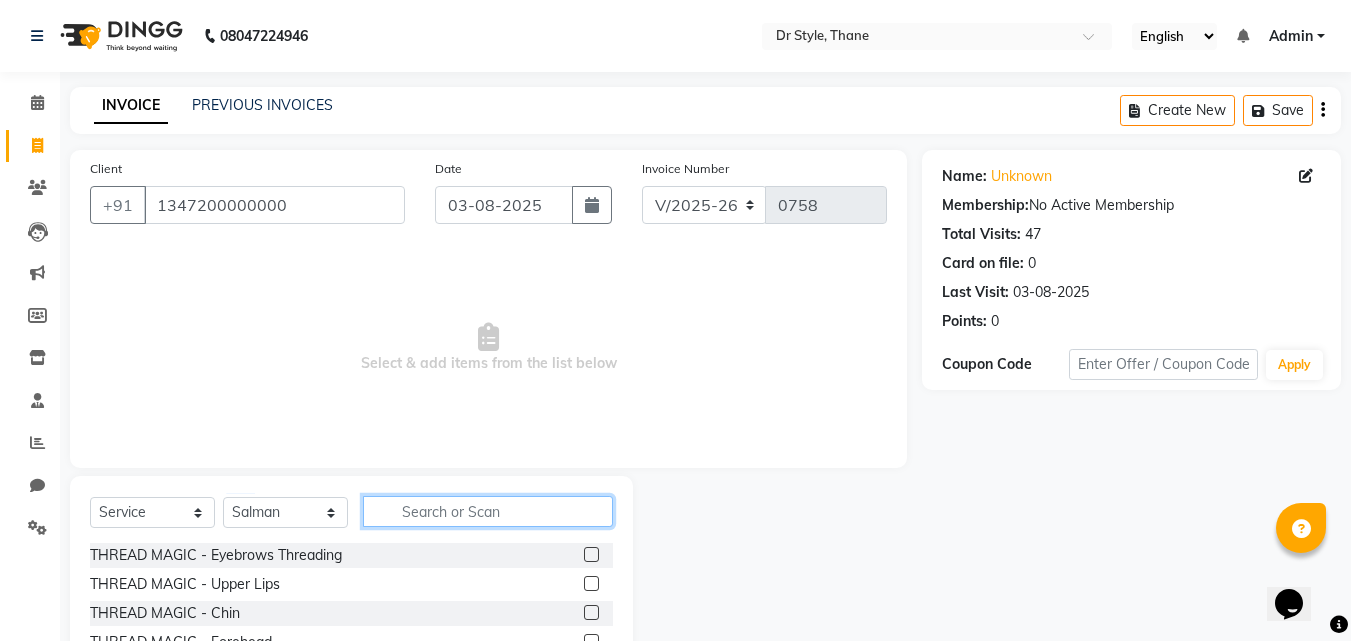 click 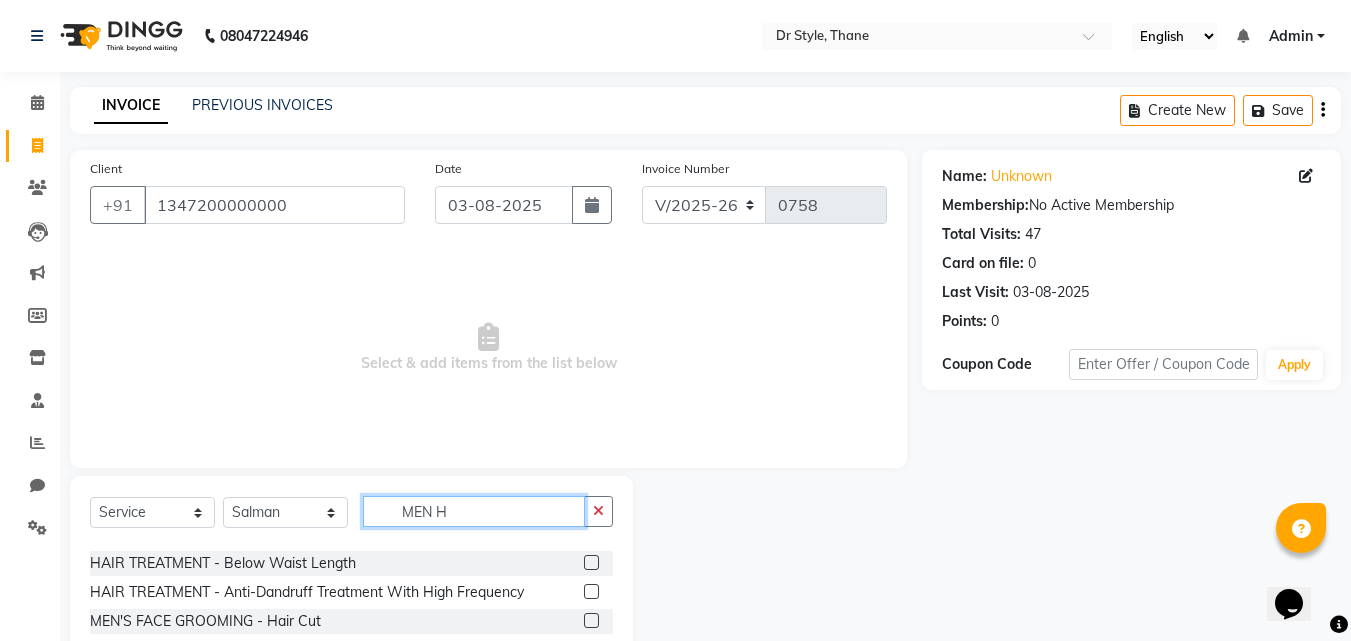 scroll, scrollTop: 200, scrollLeft: 0, axis: vertical 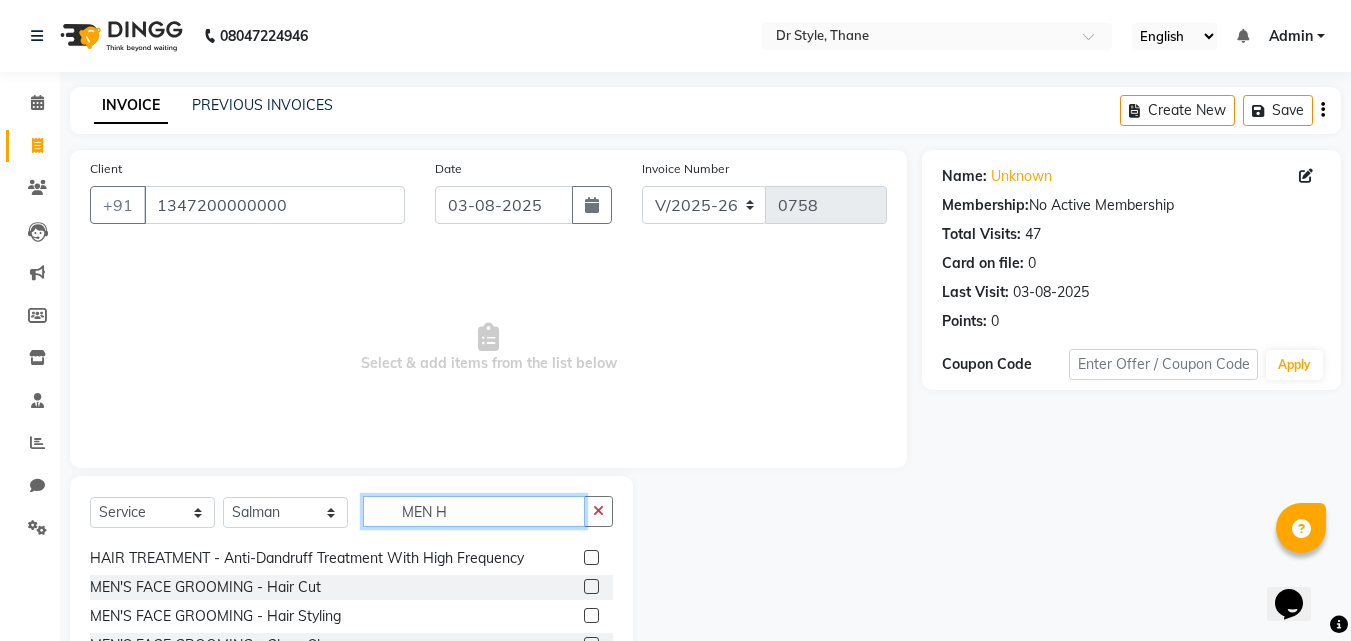type on "MEN H" 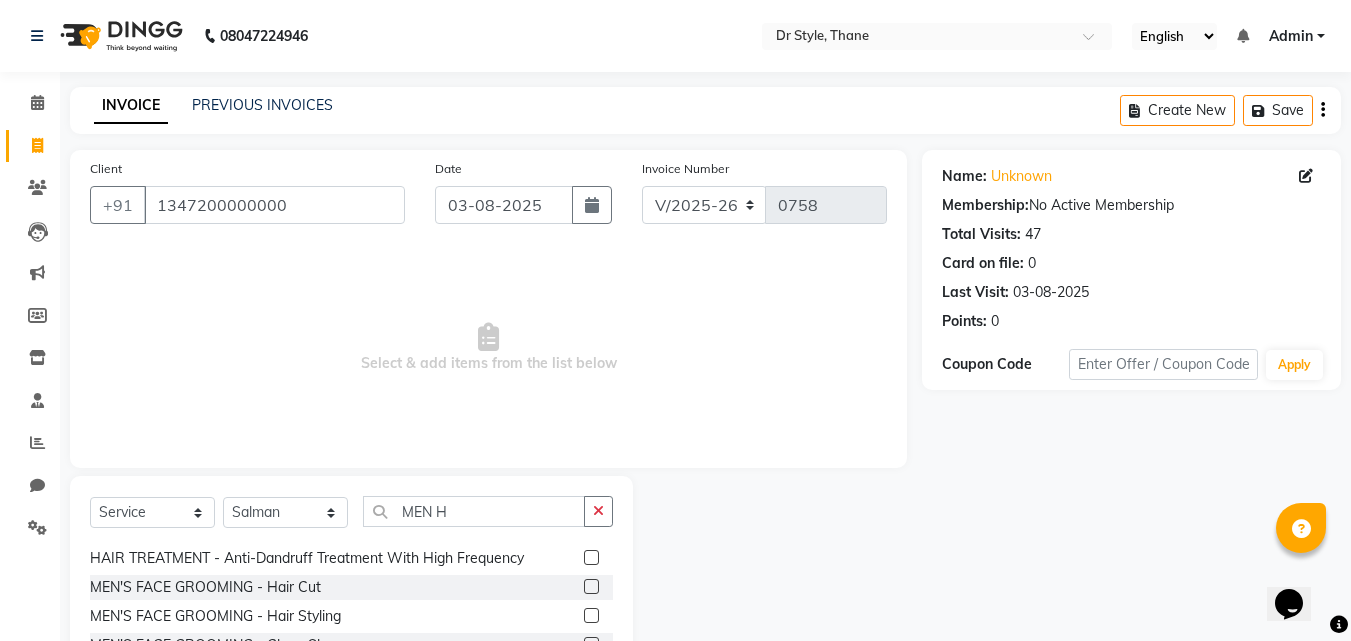 click 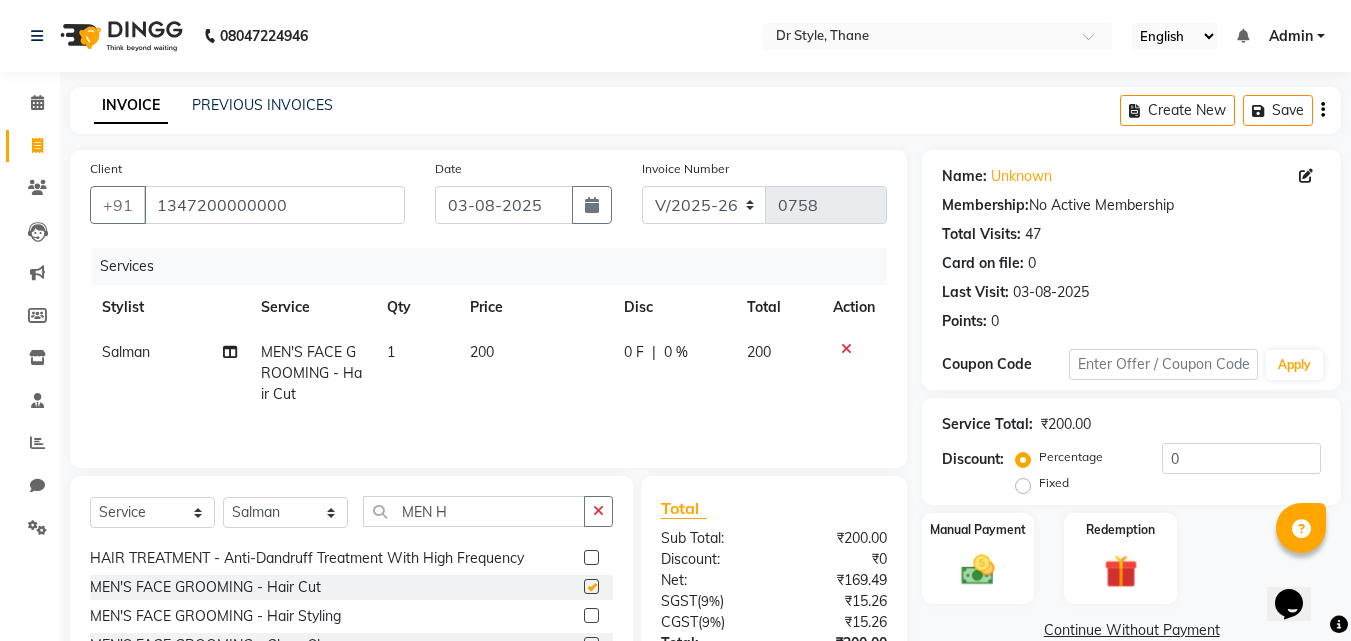 checkbox on "false" 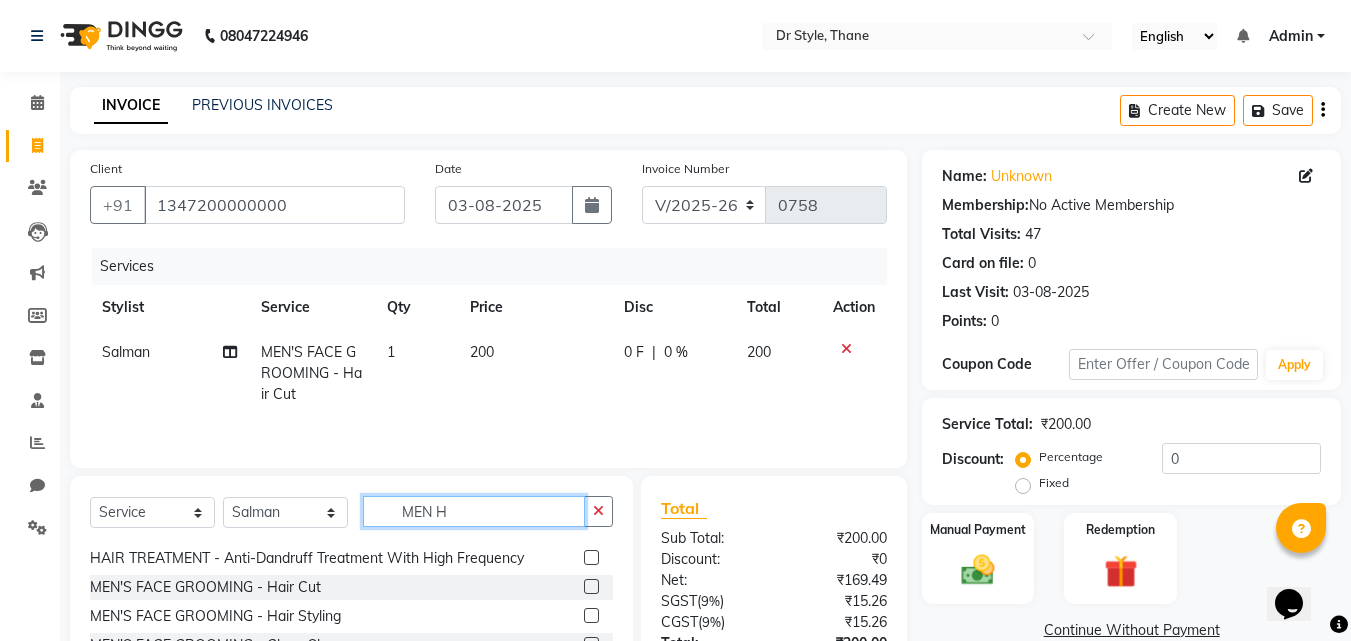 click on "MEN H" 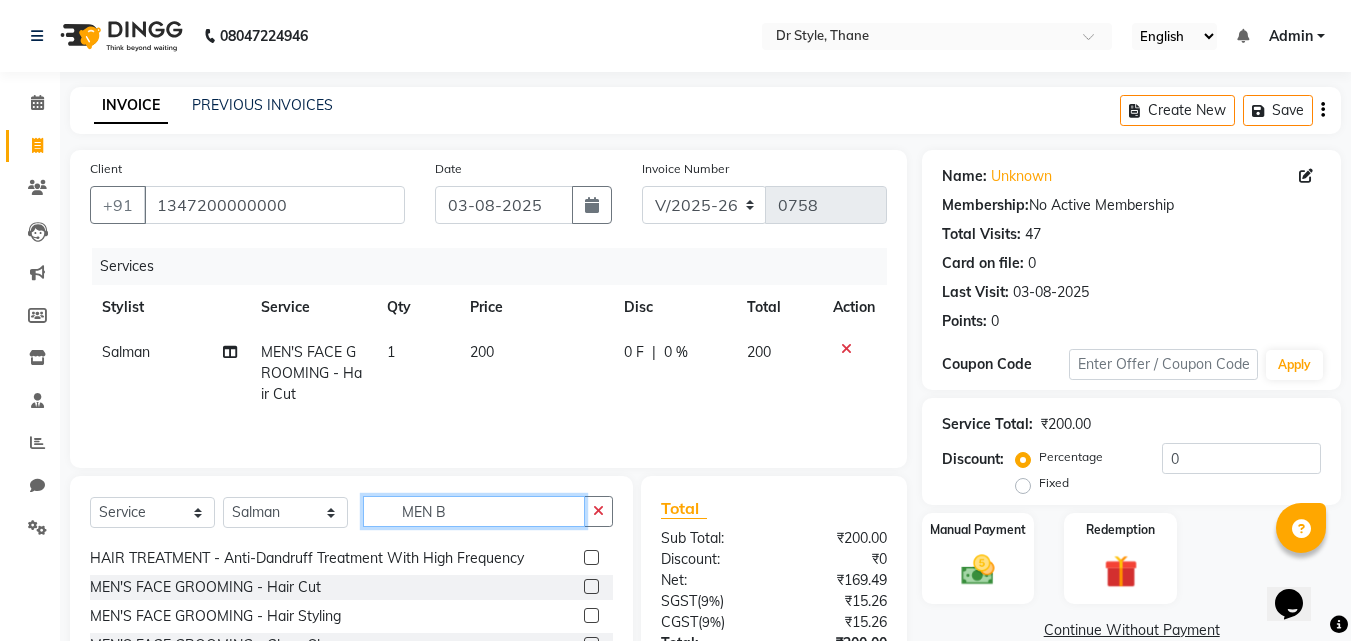 scroll, scrollTop: 0, scrollLeft: 0, axis: both 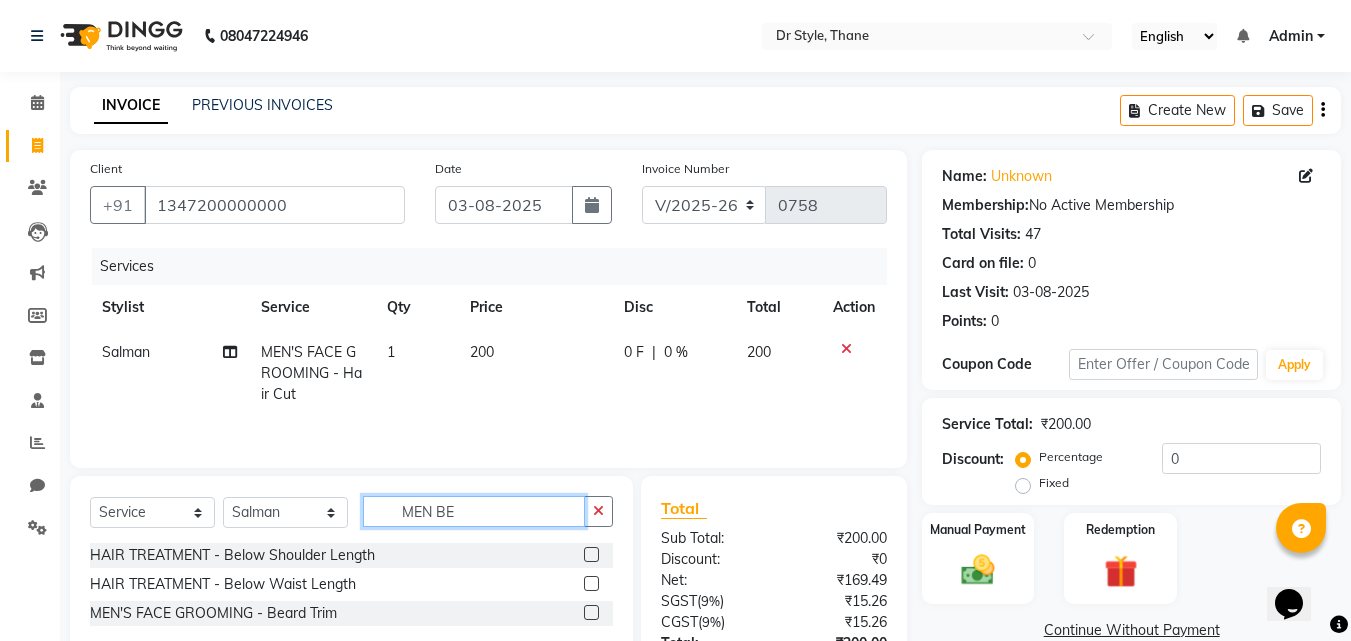 type on "MEN BE" 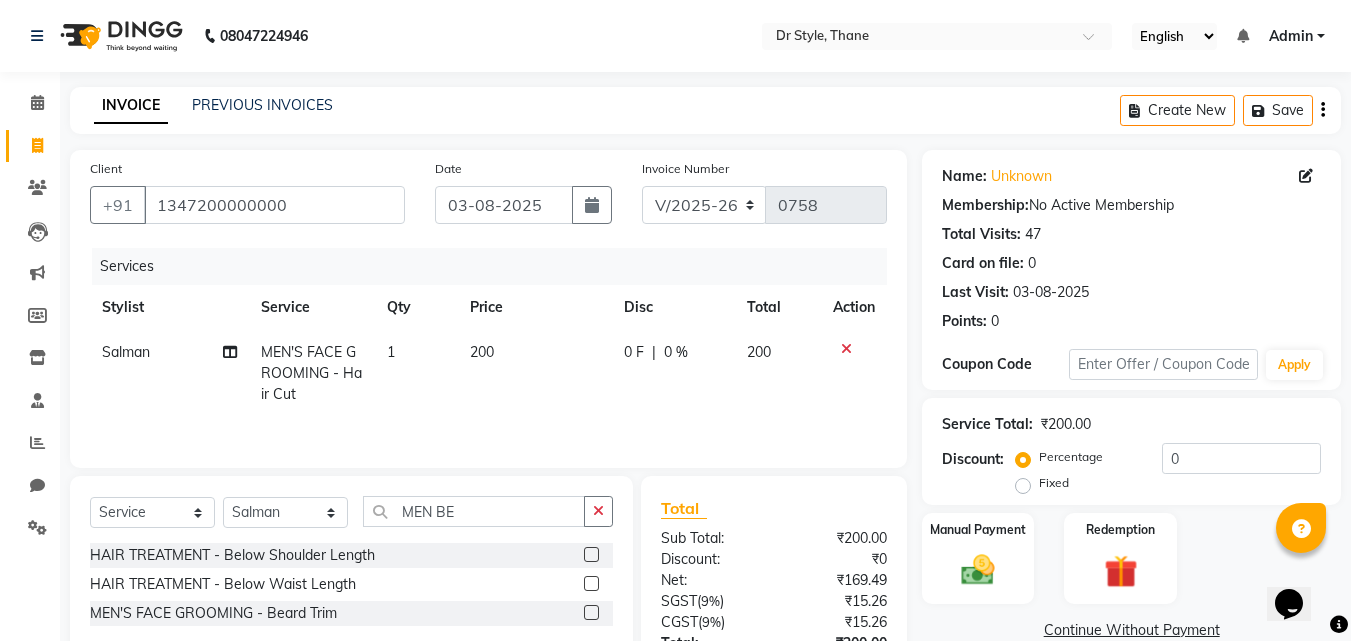 click 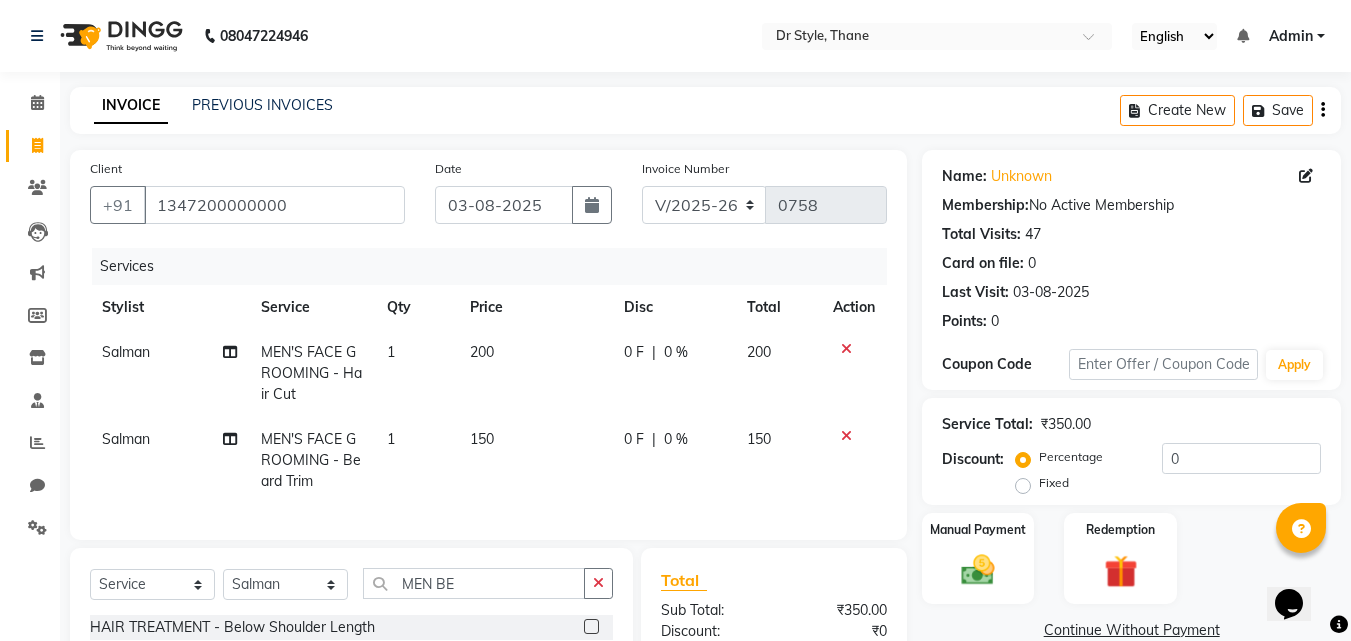 checkbox on "false" 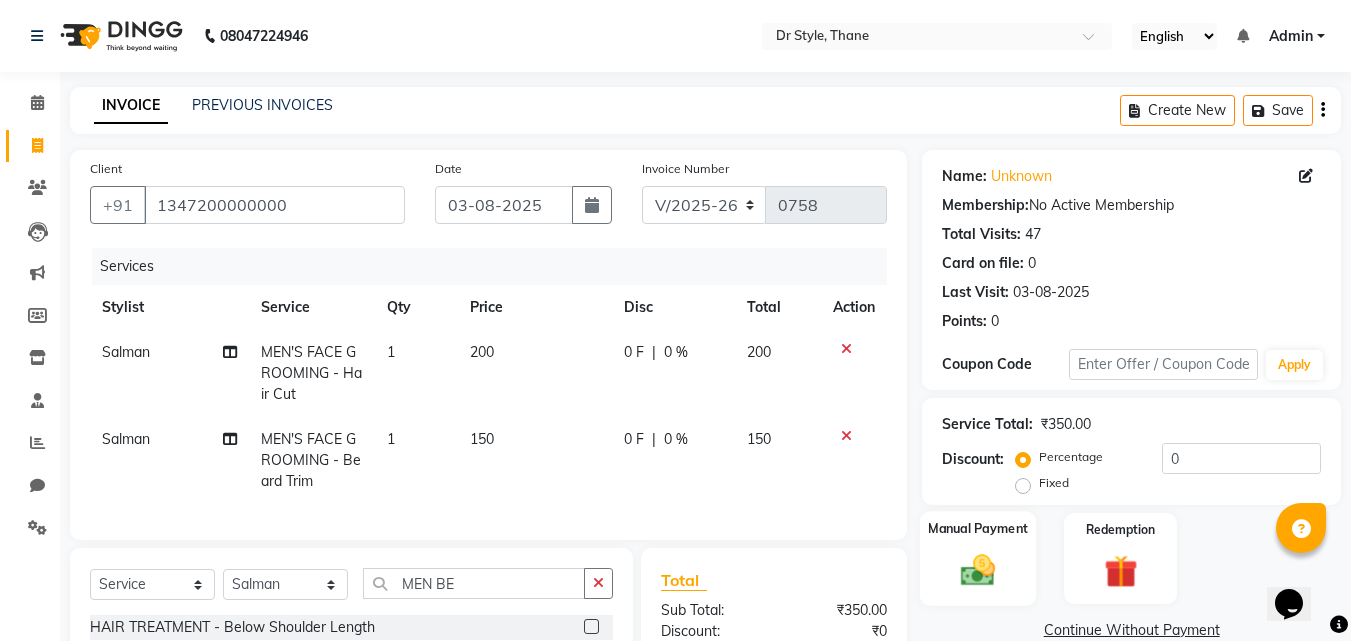 click 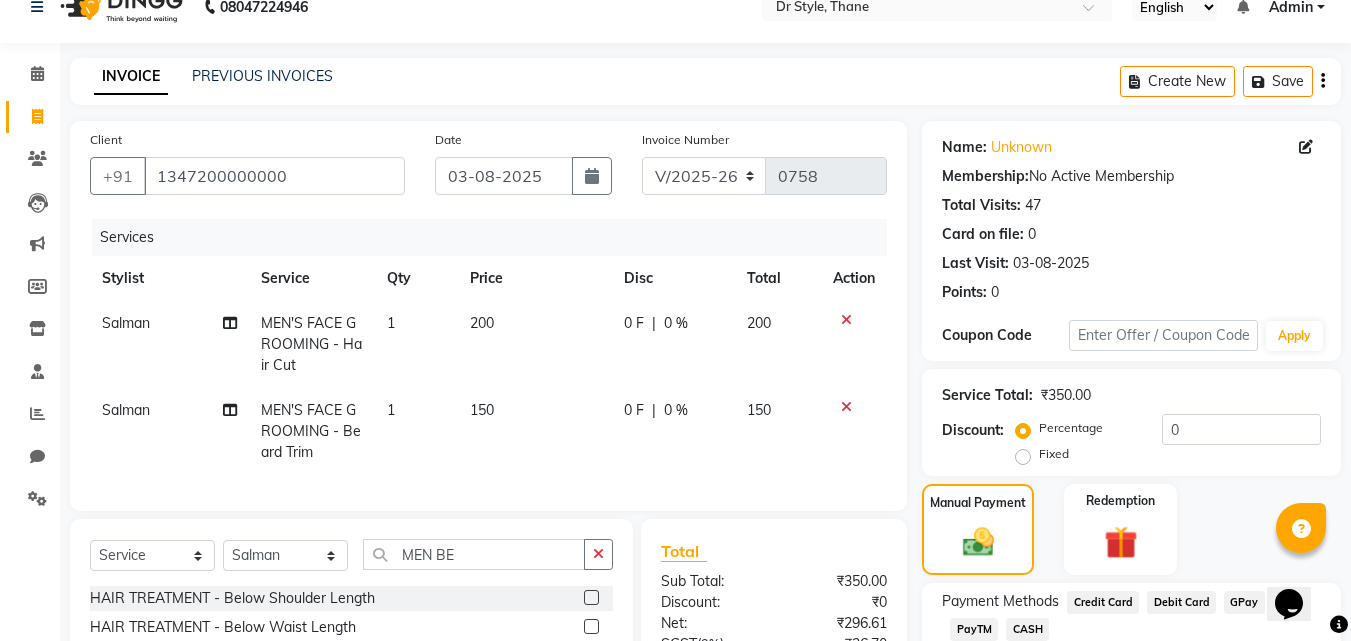 scroll, scrollTop: 246, scrollLeft: 0, axis: vertical 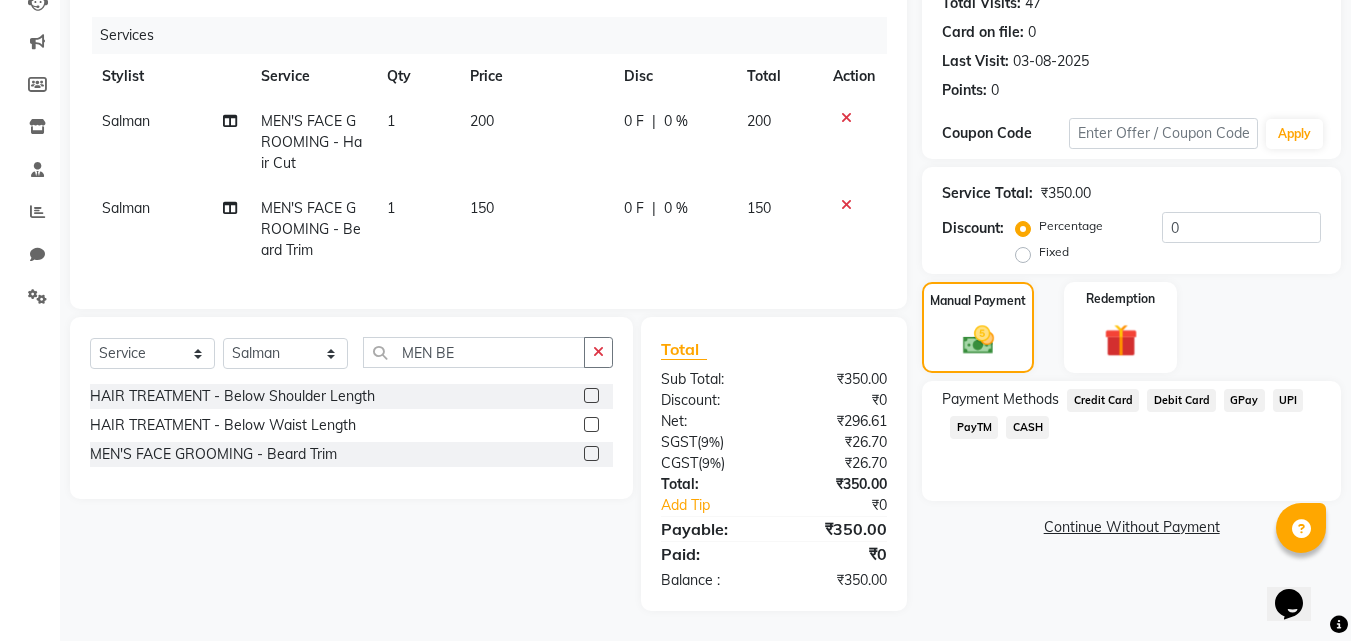 click on "GPay" 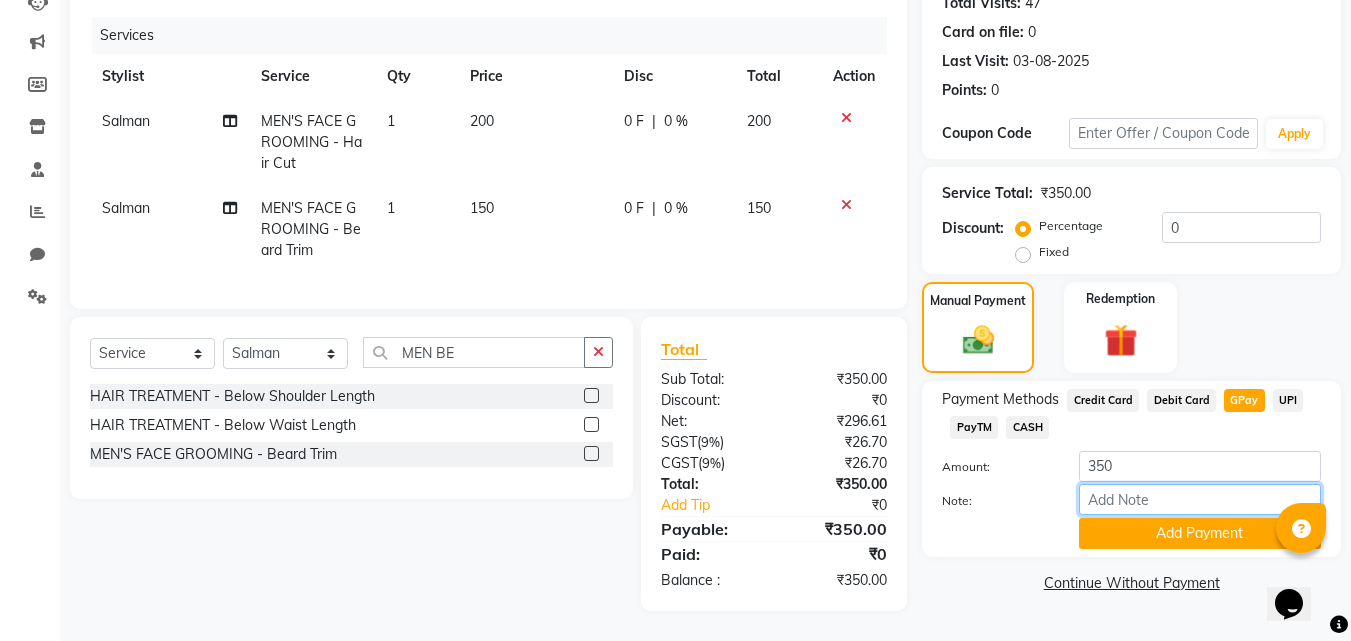 click on "Note:" at bounding box center [1200, 499] 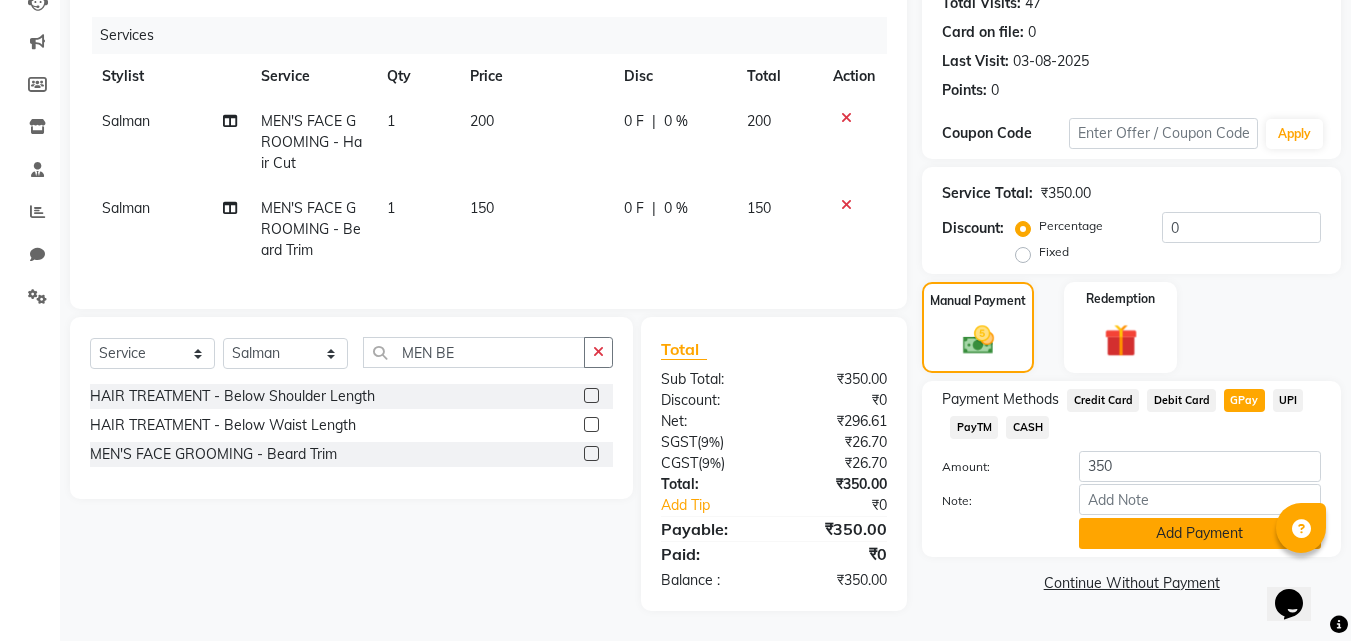 click on "Add Payment" 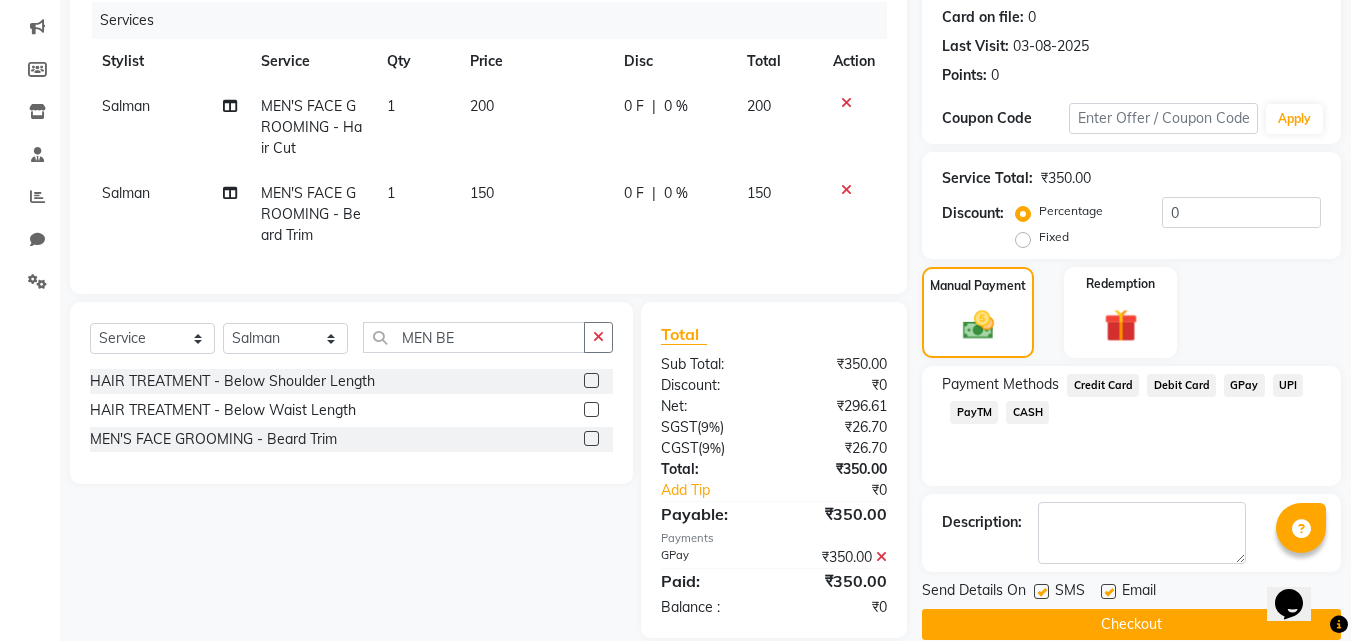 click on "Checkout" 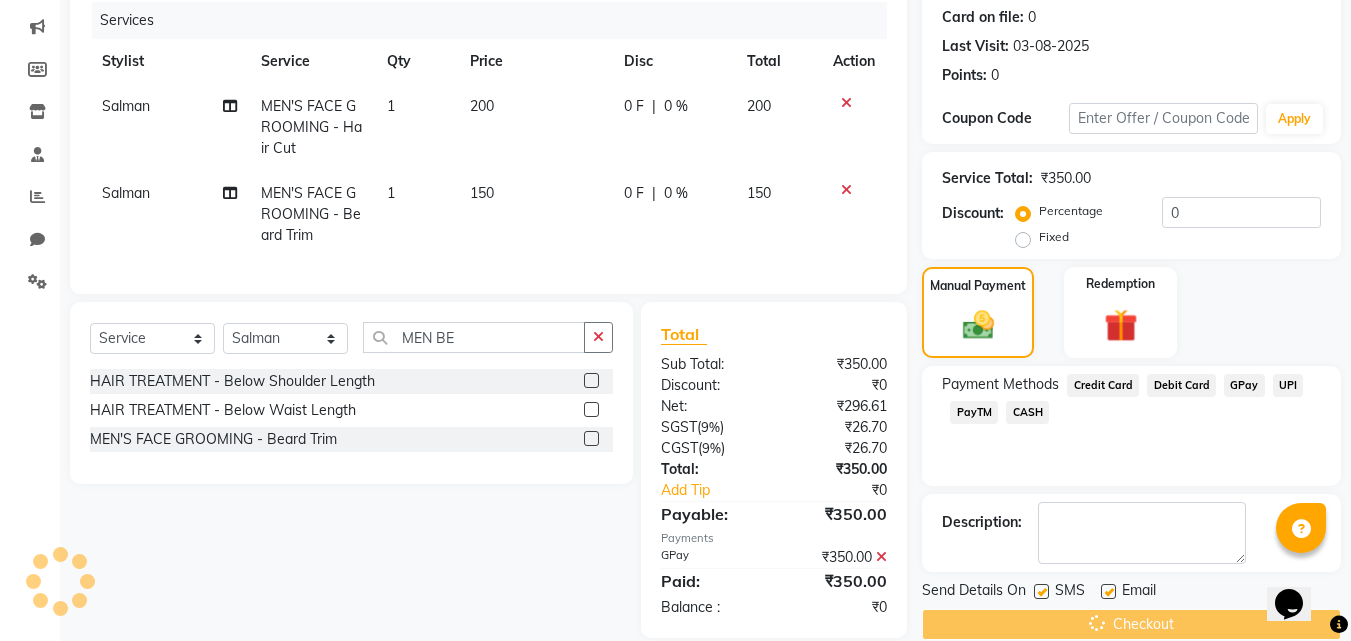 scroll, scrollTop: 0, scrollLeft: 0, axis: both 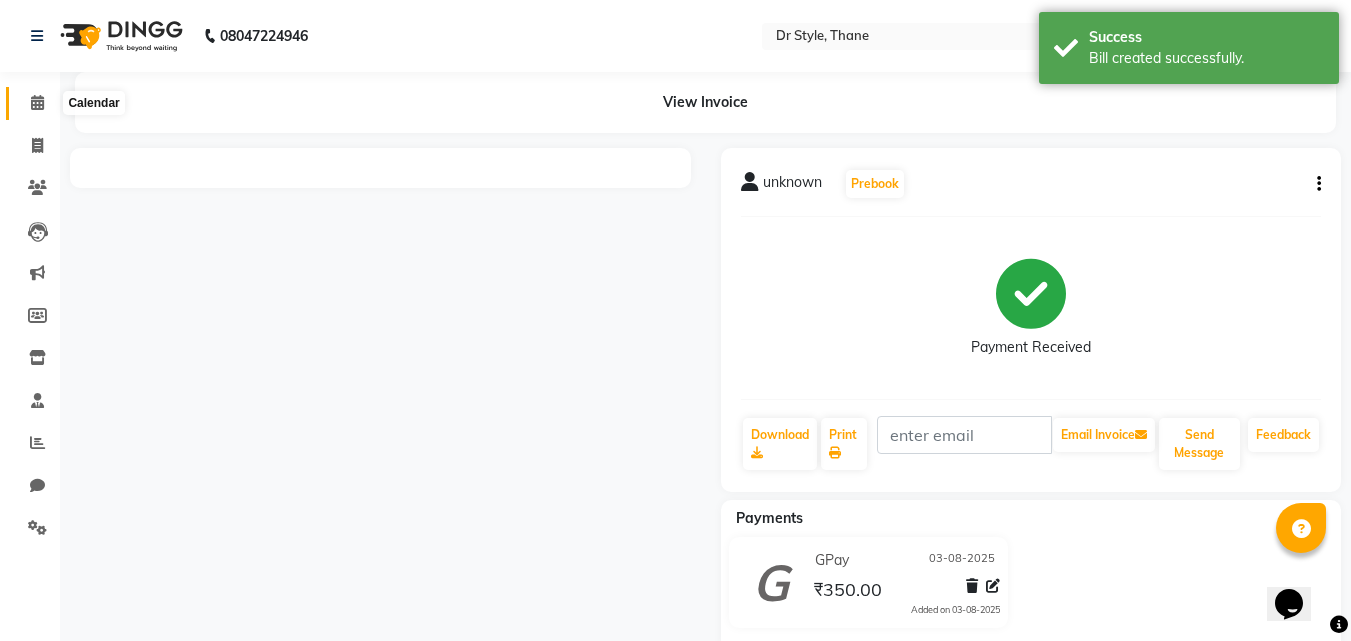 click 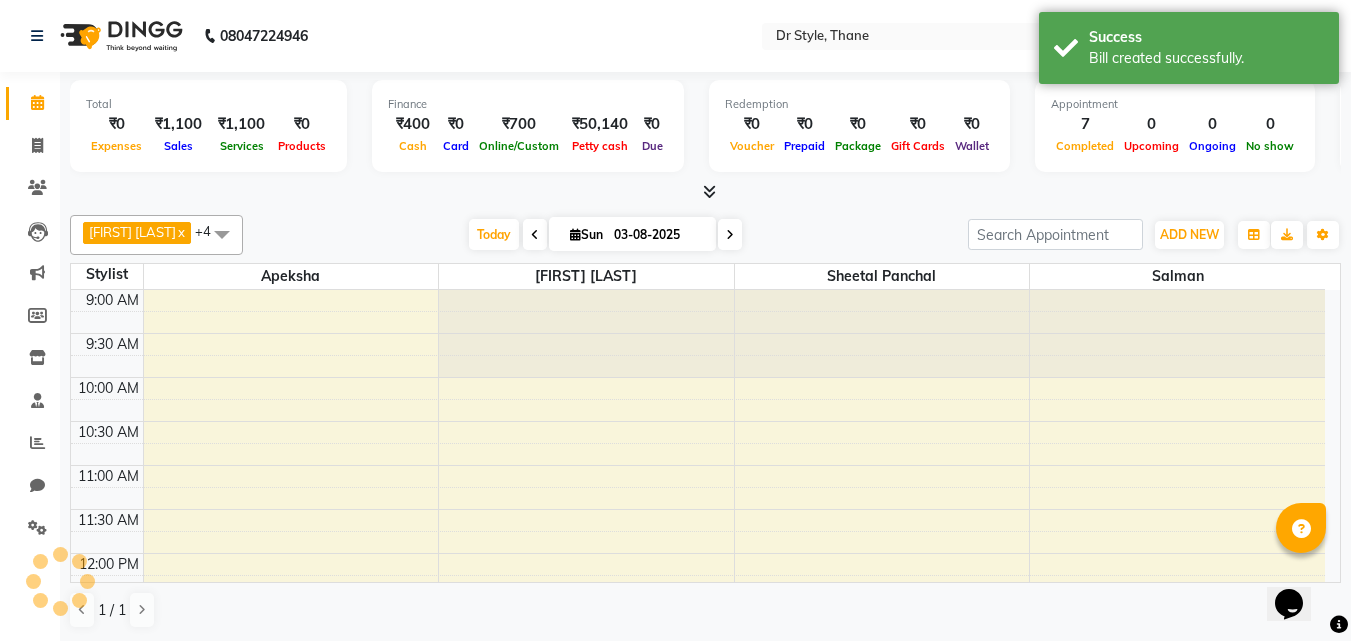scroll, scrollTop: 0, scrollLeft: 0, axis: both 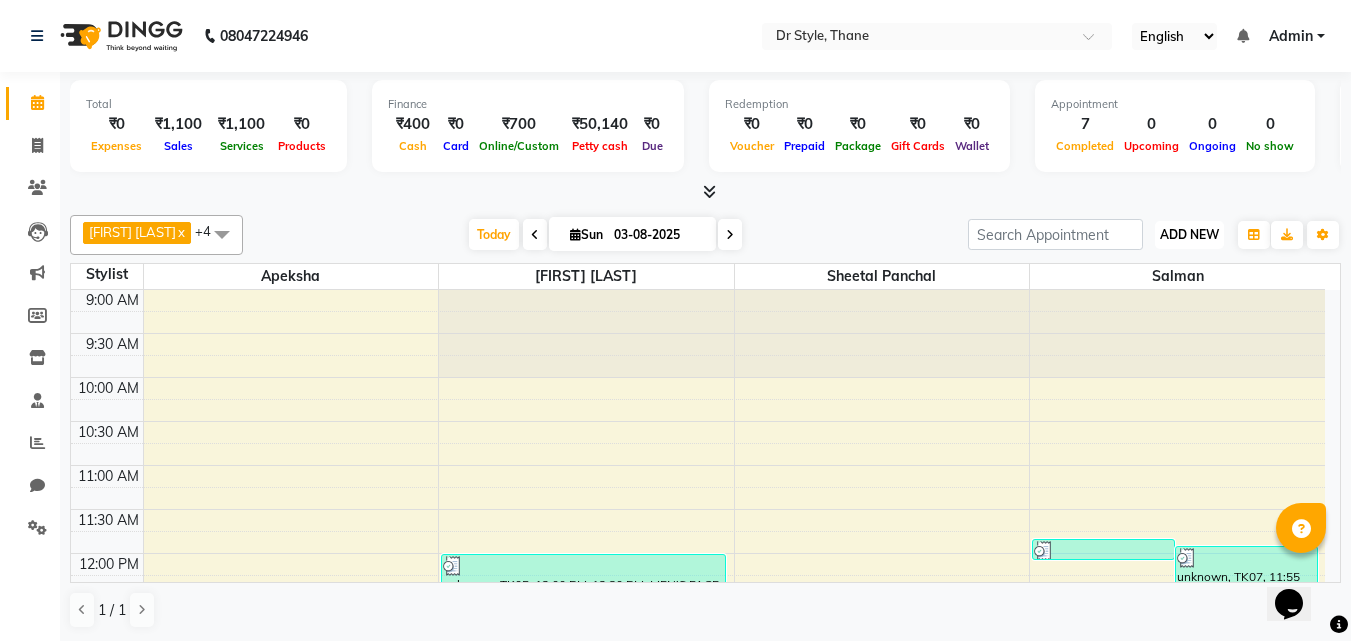 click on "ADD NEW" at bounding box center (1189, 234) 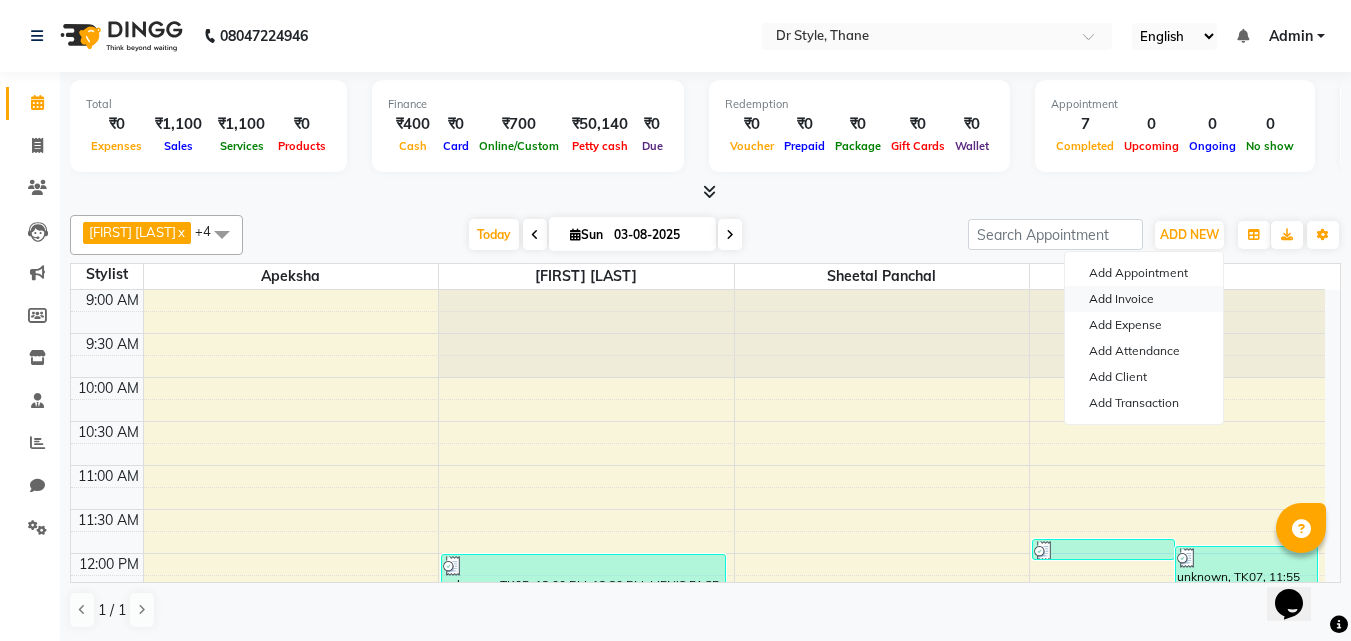 click on "Add Invoice" at bounding box center (1144, 299) 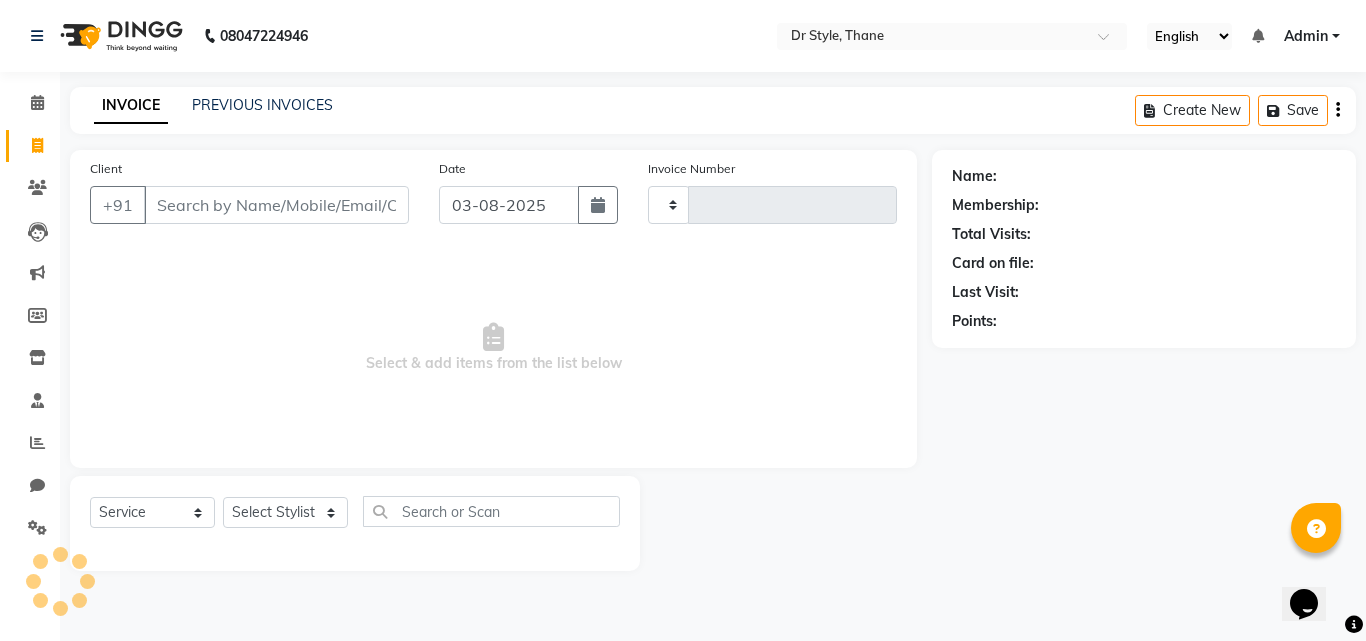 type on "0759" 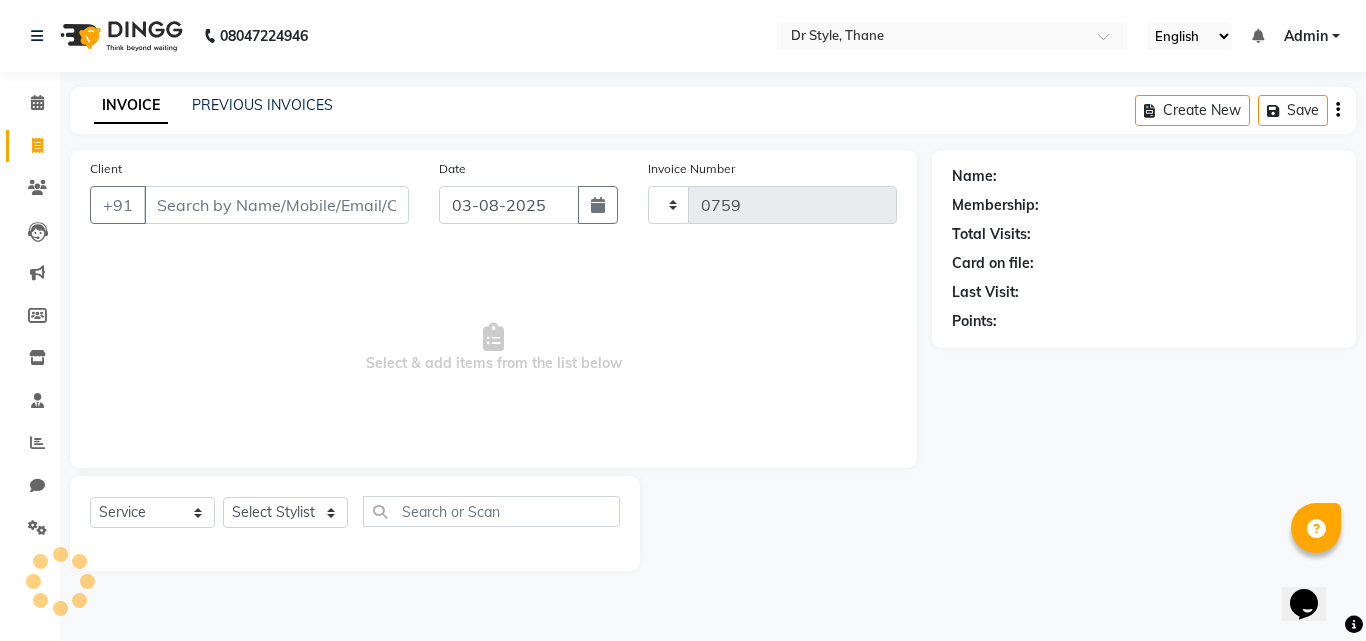 select on "7832" 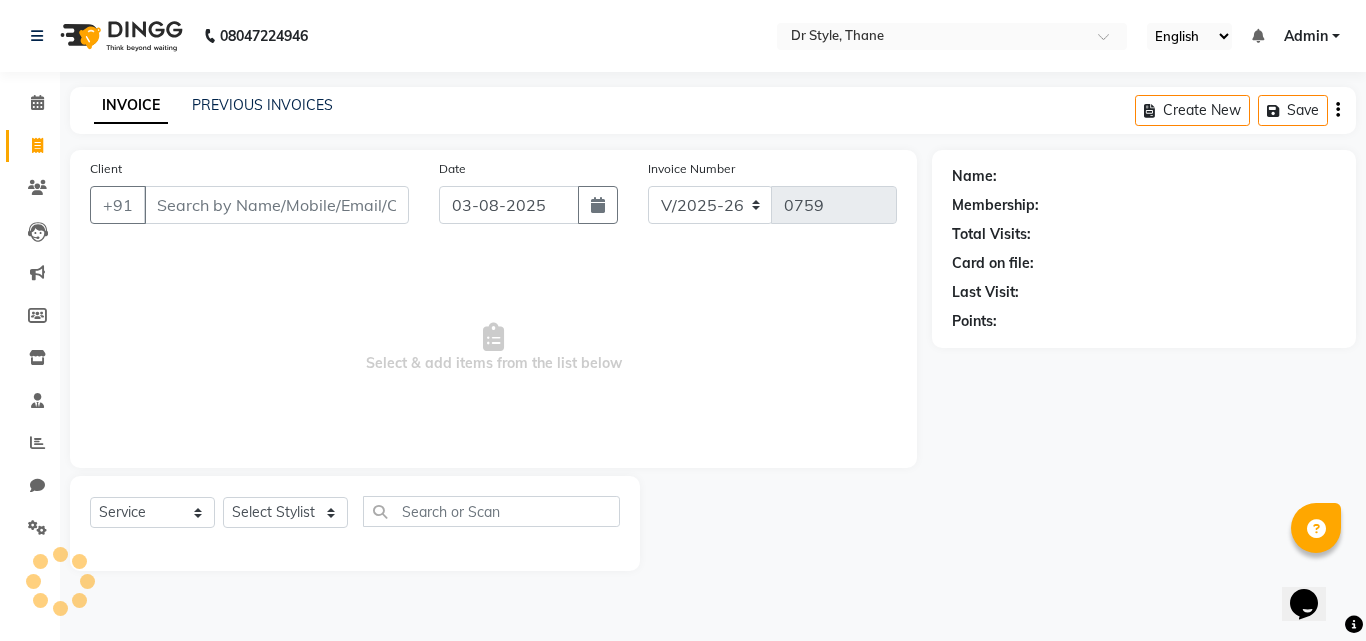 click on "Client" at bounding box center [276, 205] 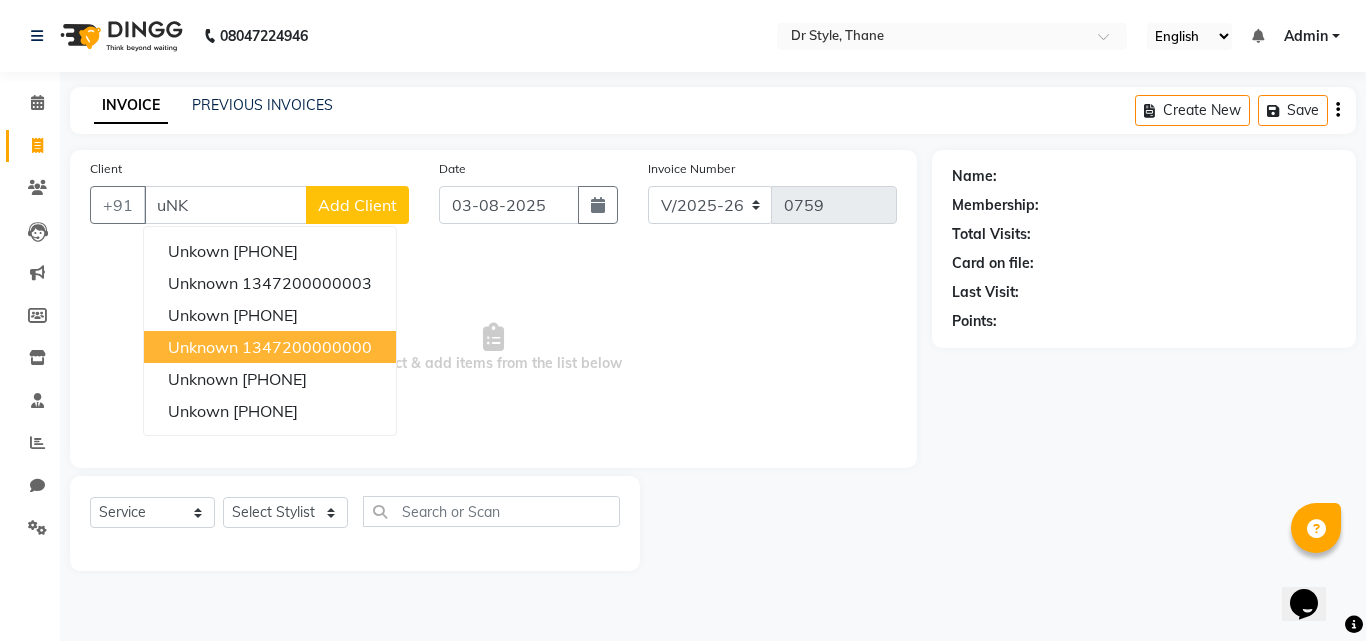 click on "1347200000000" at bounding box center [307, 347] 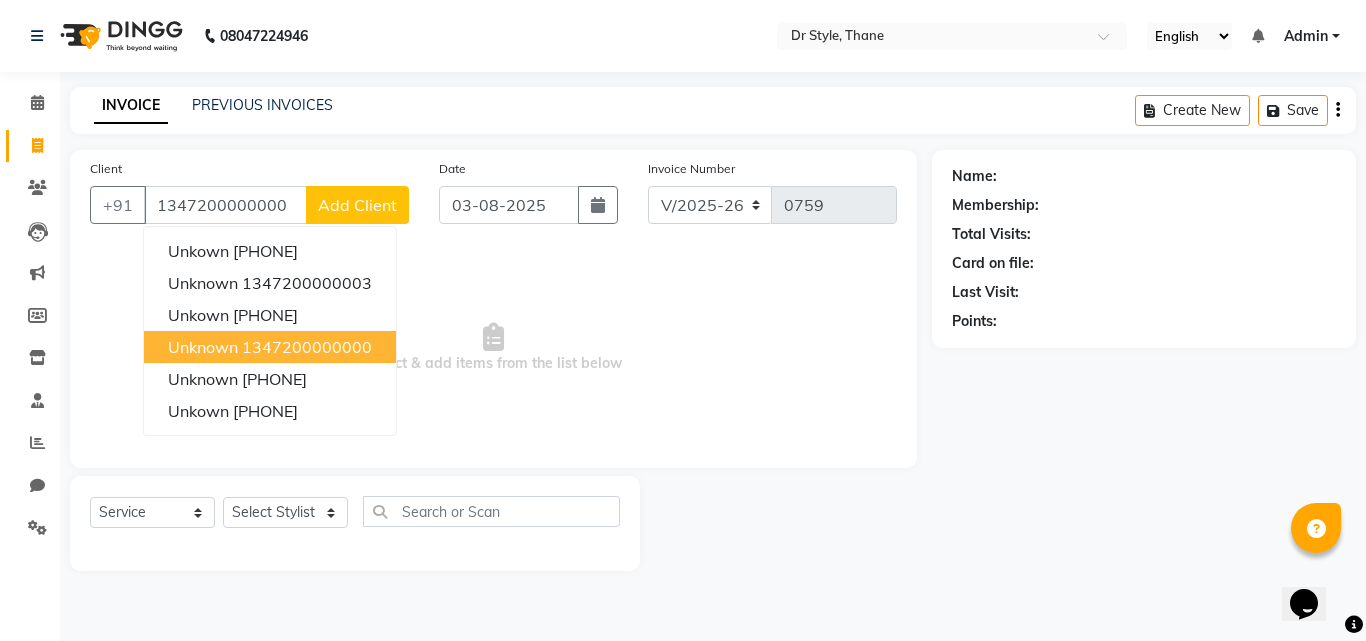 type on "1347200000000" 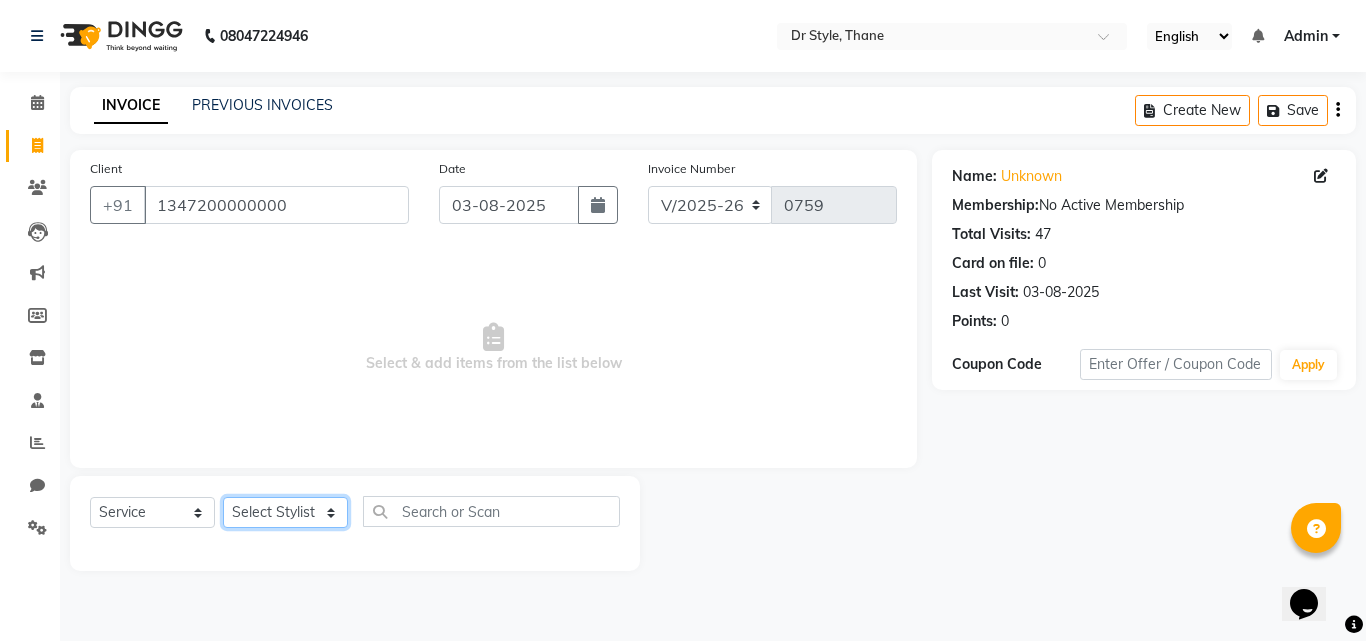 click on "Select Stylist Amir Apeksha Haider Salmani HASIM Salman Sheetal Panchal" 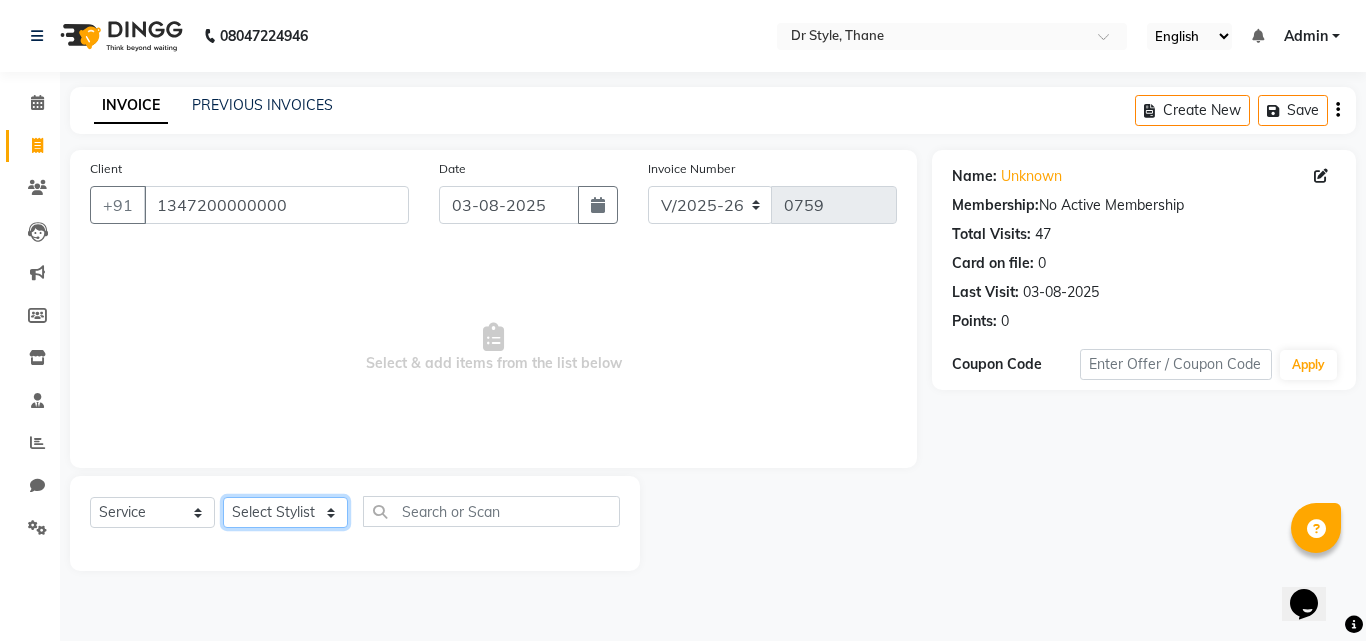 select on "77236" 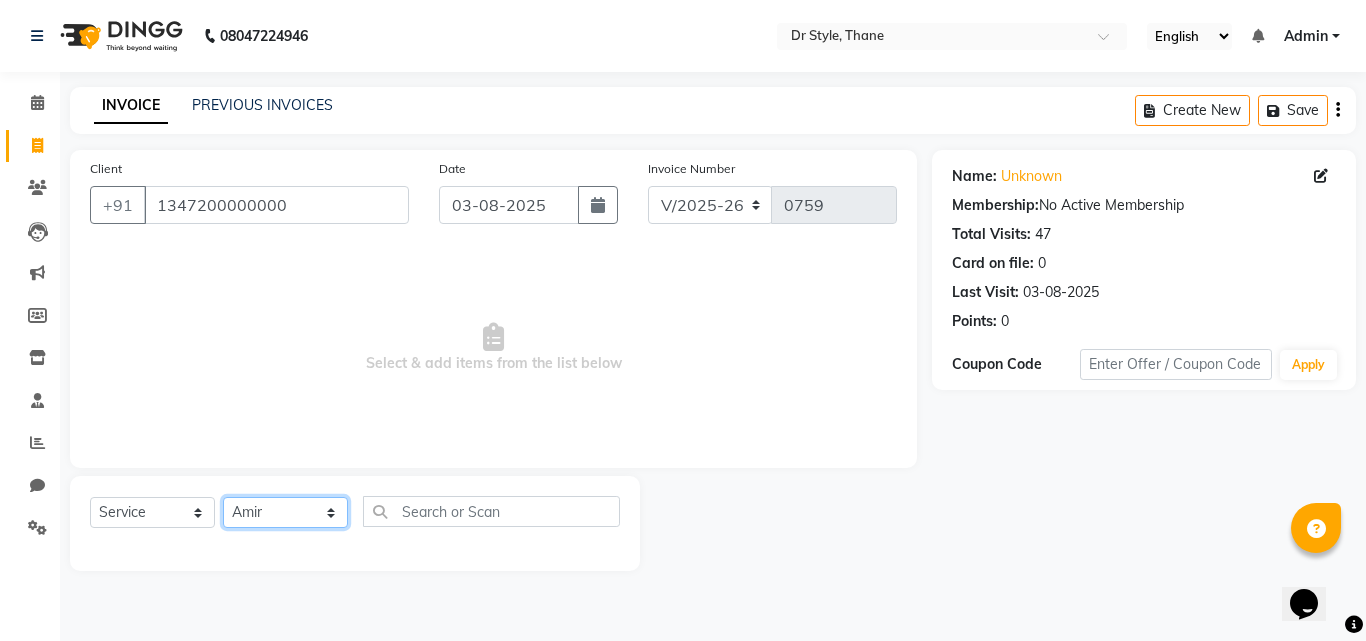click on "Select Stylist Amir Apeksha Haider Salmani HASIM Salman Sheetal Panchal" 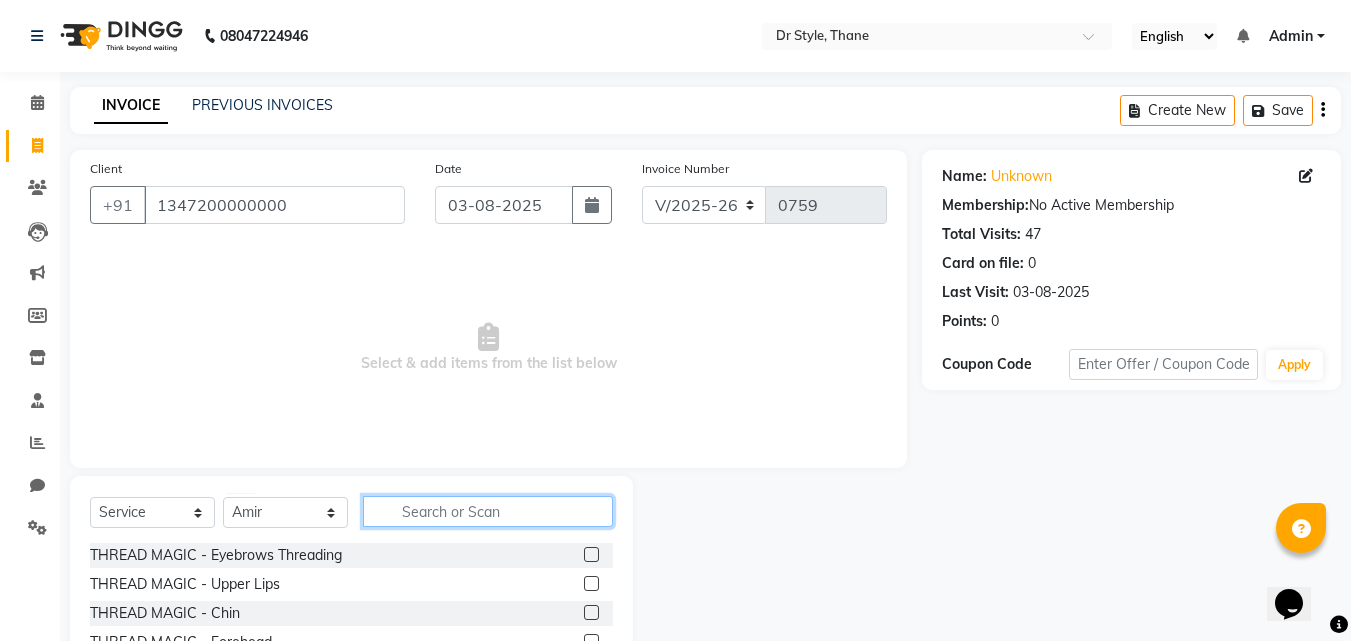 click 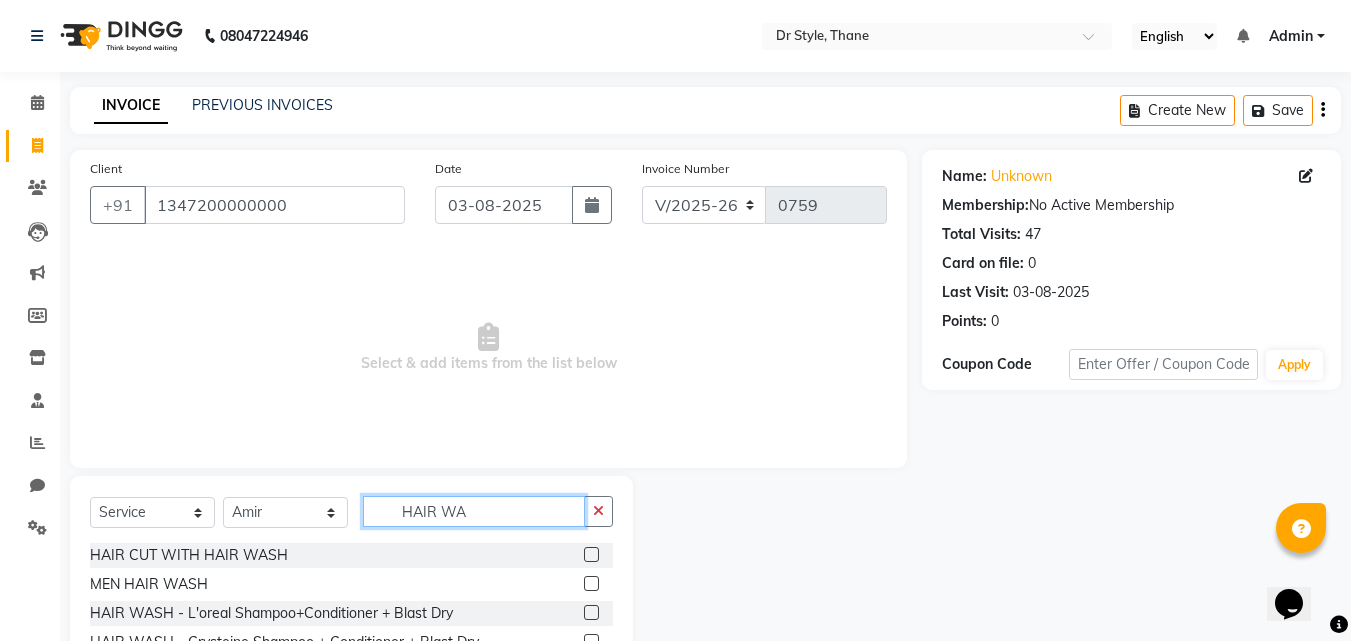 type on "HAIR WA" 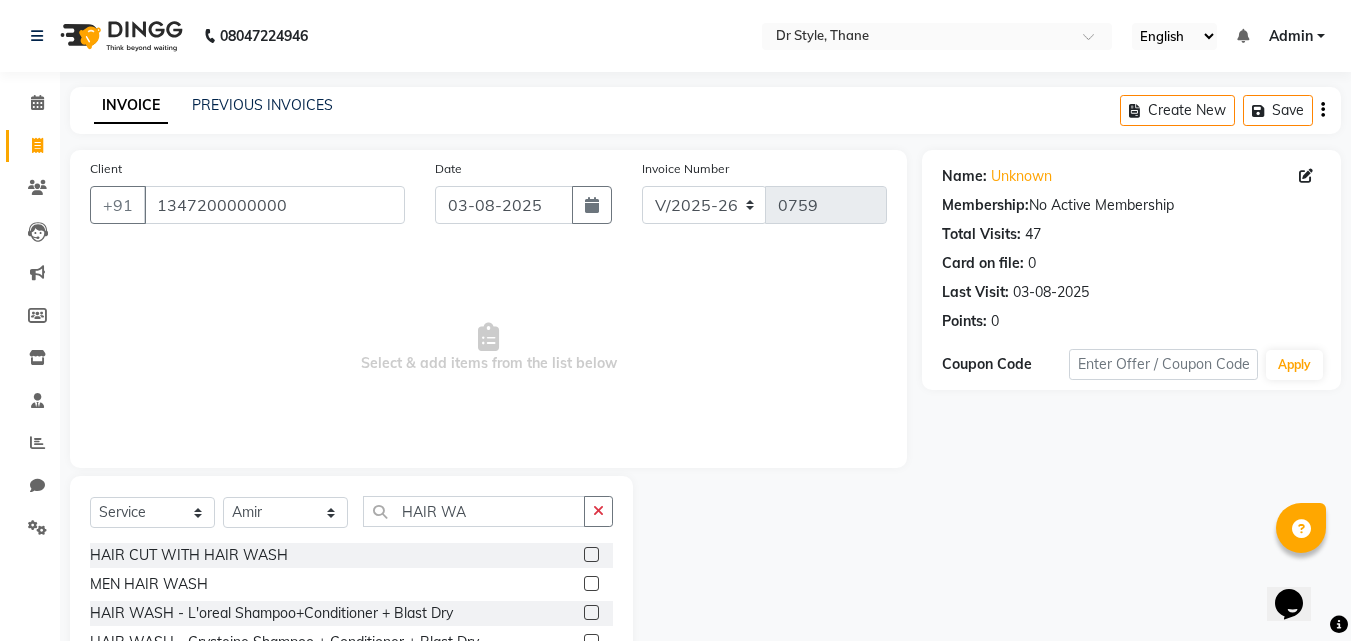 click 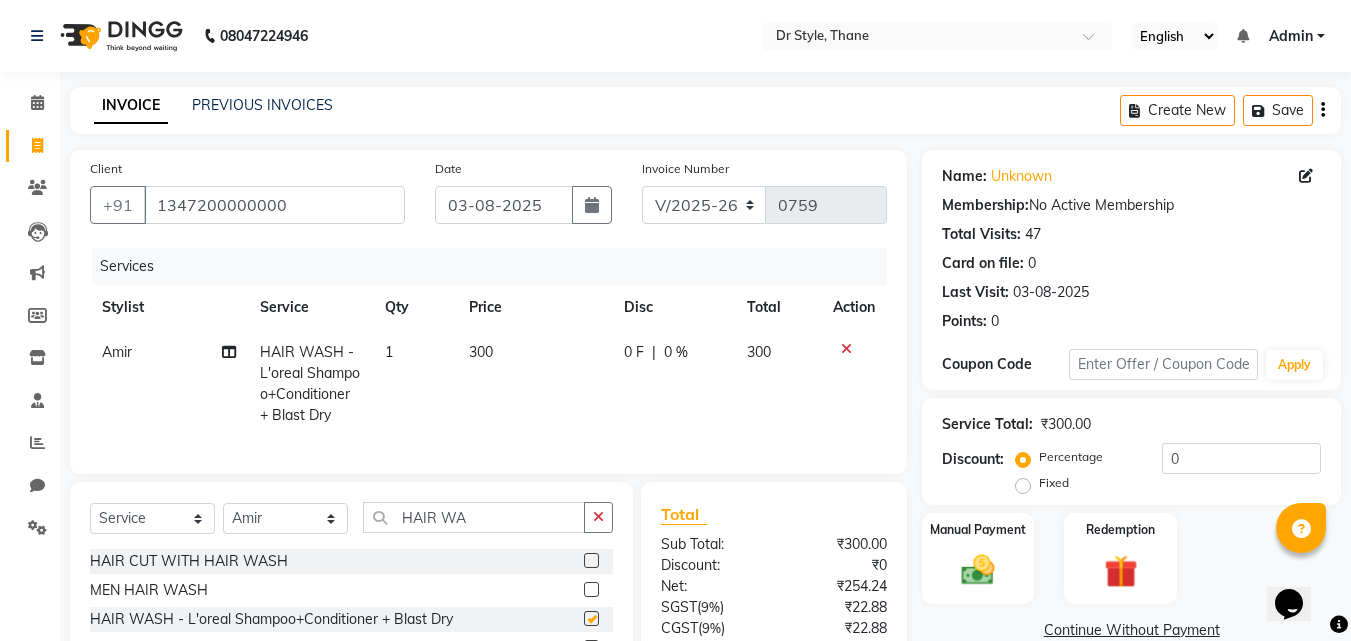 checkbox on "false" 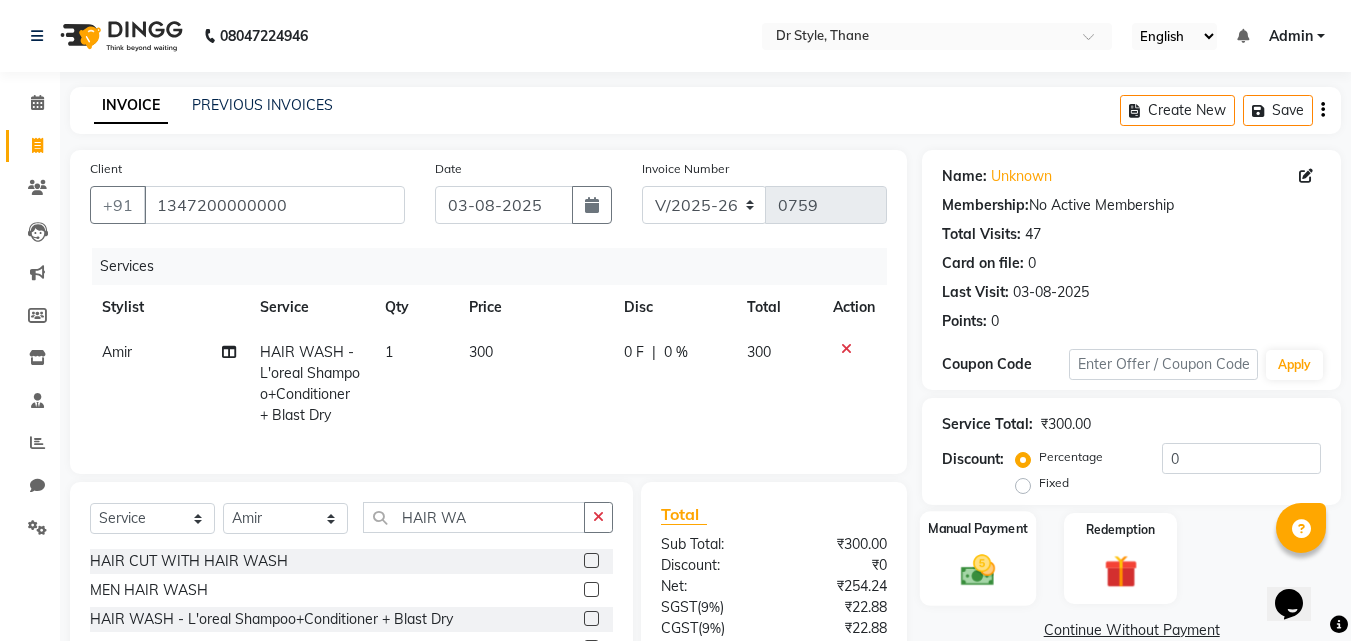 click 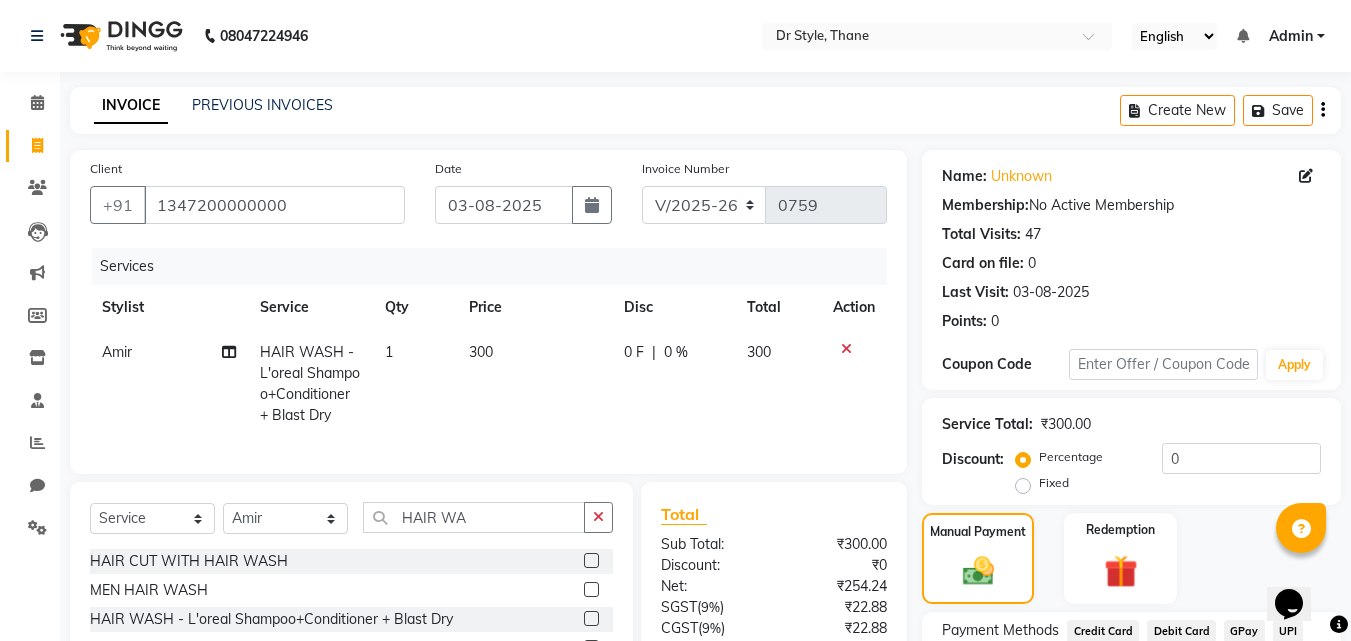 scroll, scrollTop: 181, scrollLeft: 0, axis: vertical 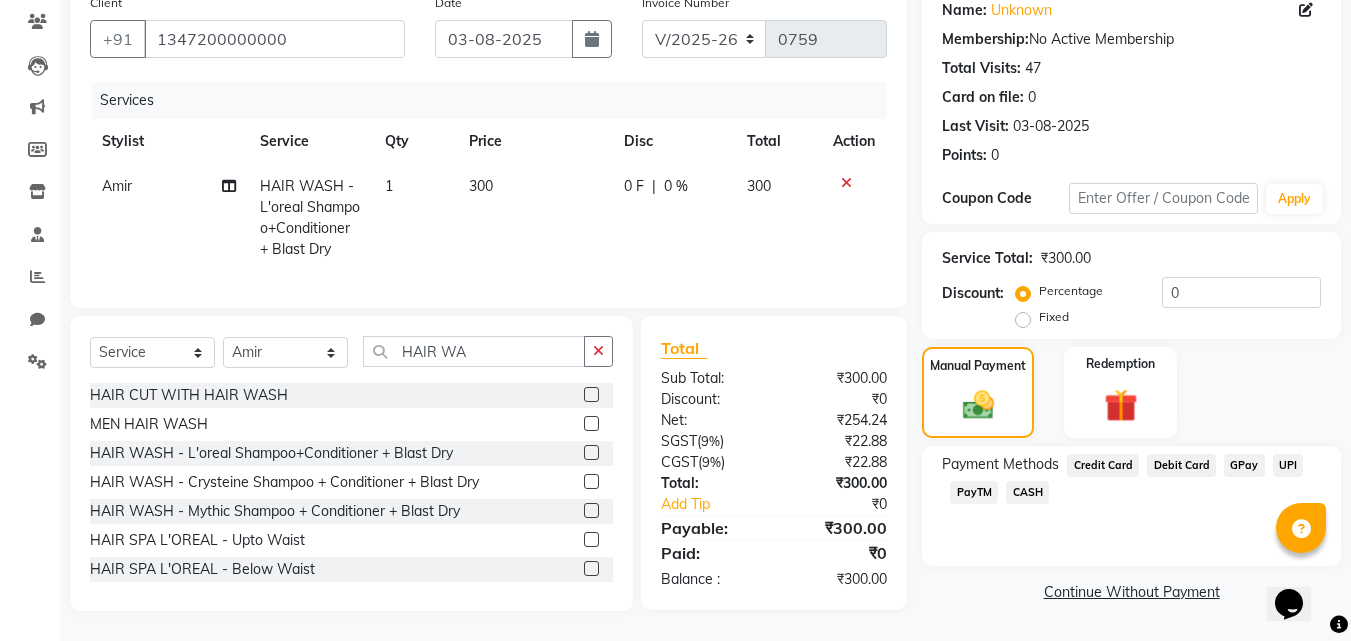 click on "GPay" 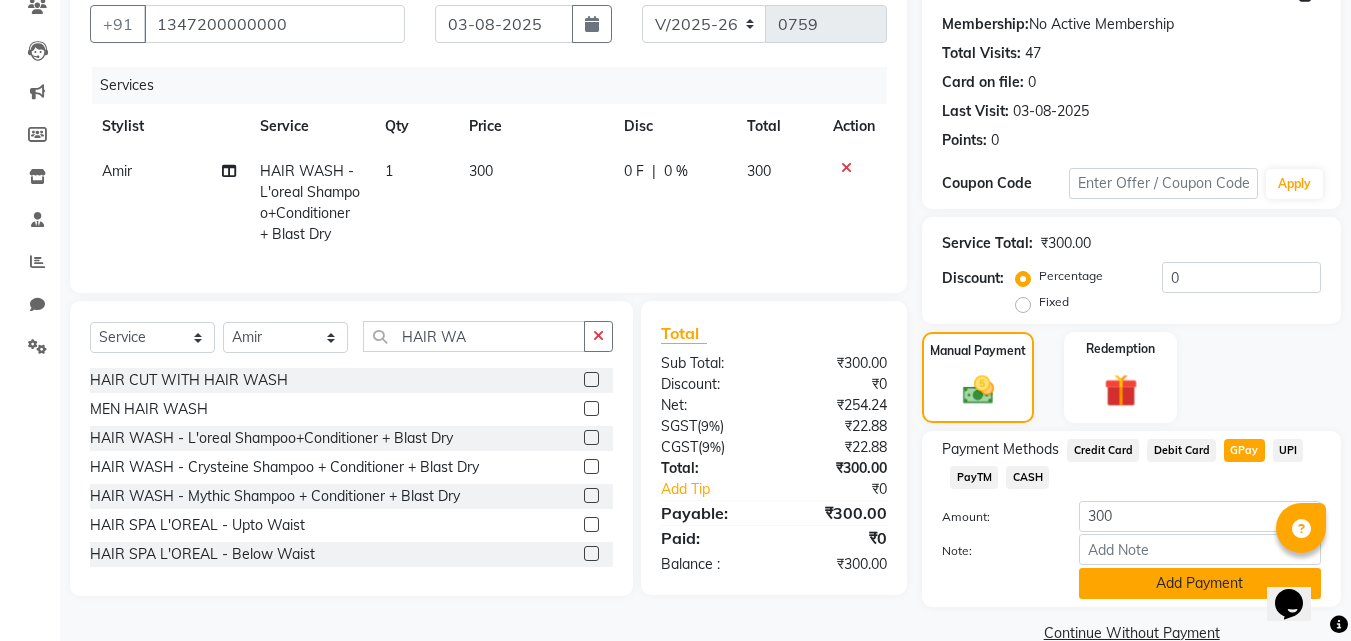 click on "Add Payment" 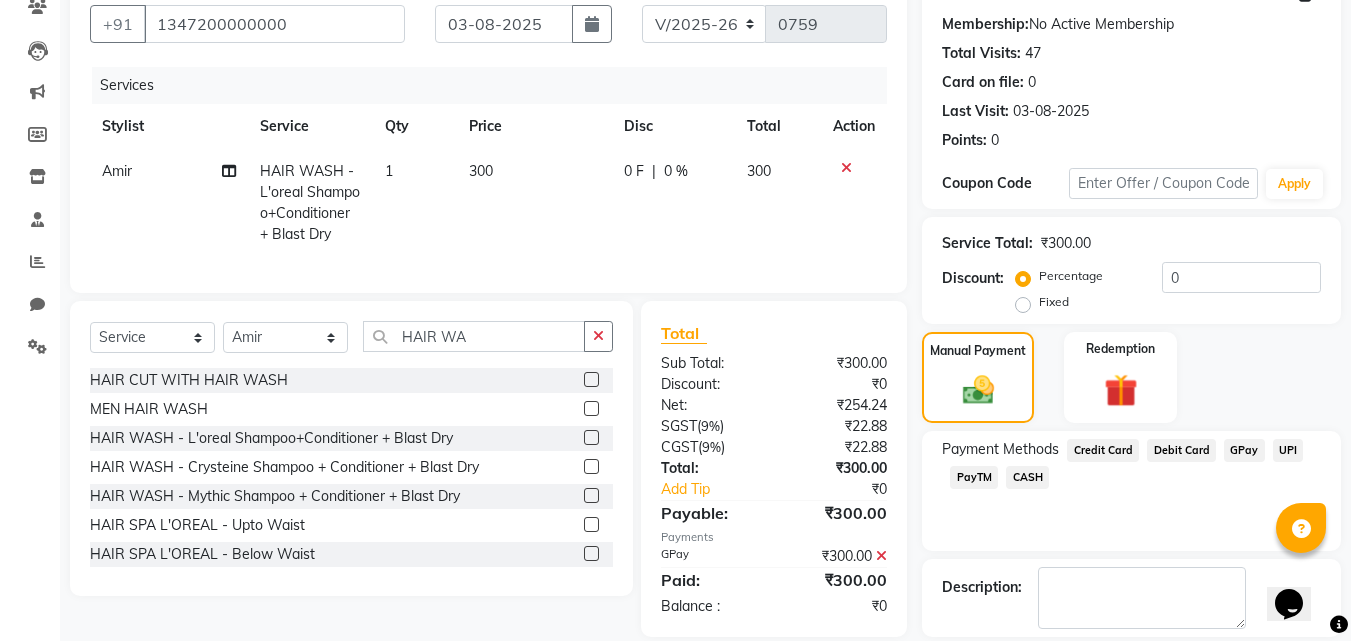 scroll, scrollTop: 275, scrollLeft: 0, axis: vertical 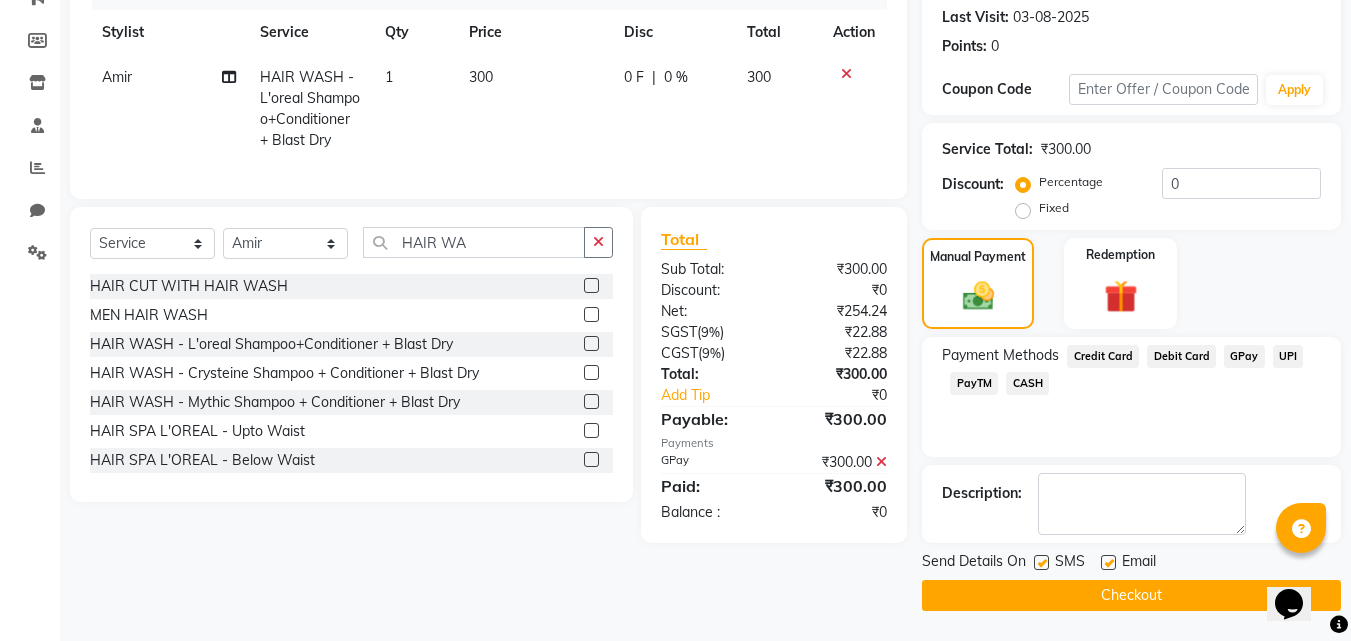 click on "Checkout" 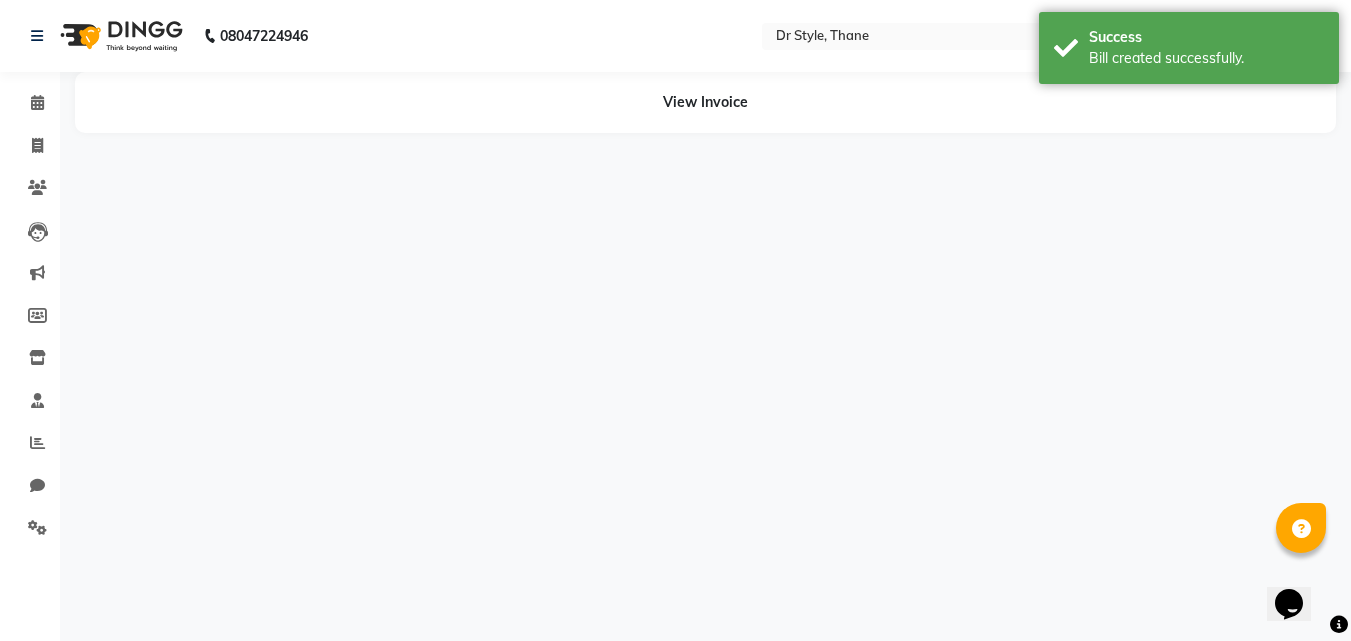 scroll, scrollTop: 0, scrollLeft: 0, axis: both 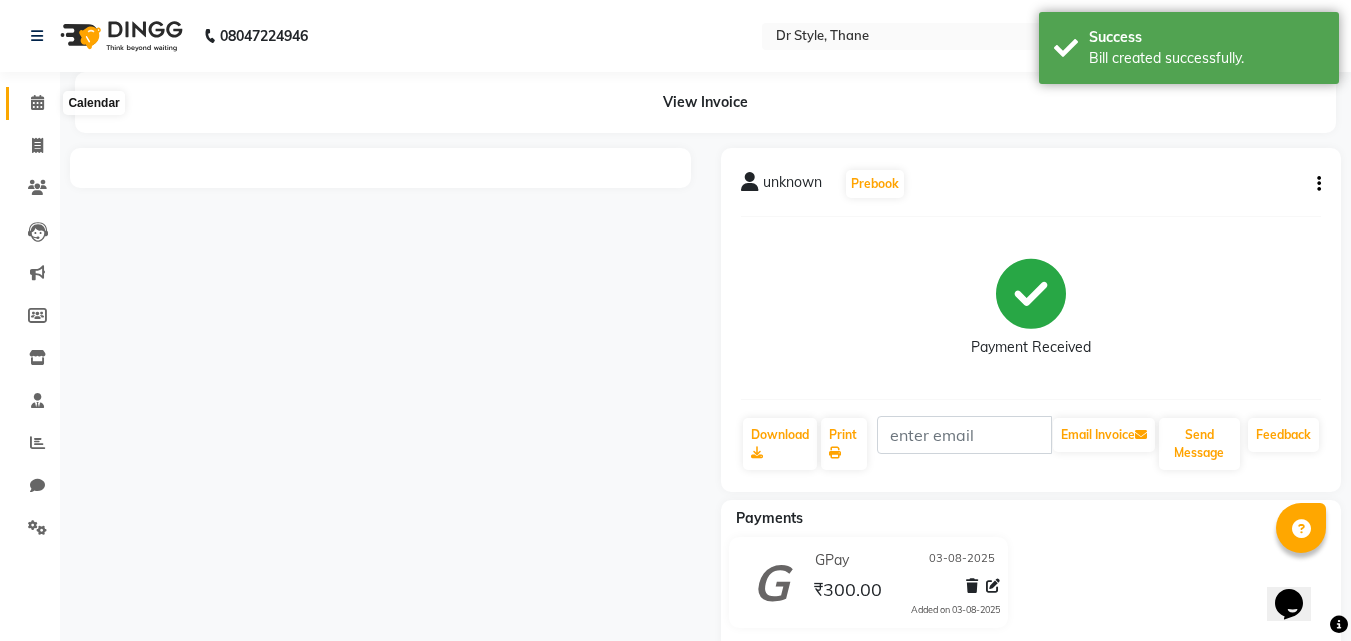 click 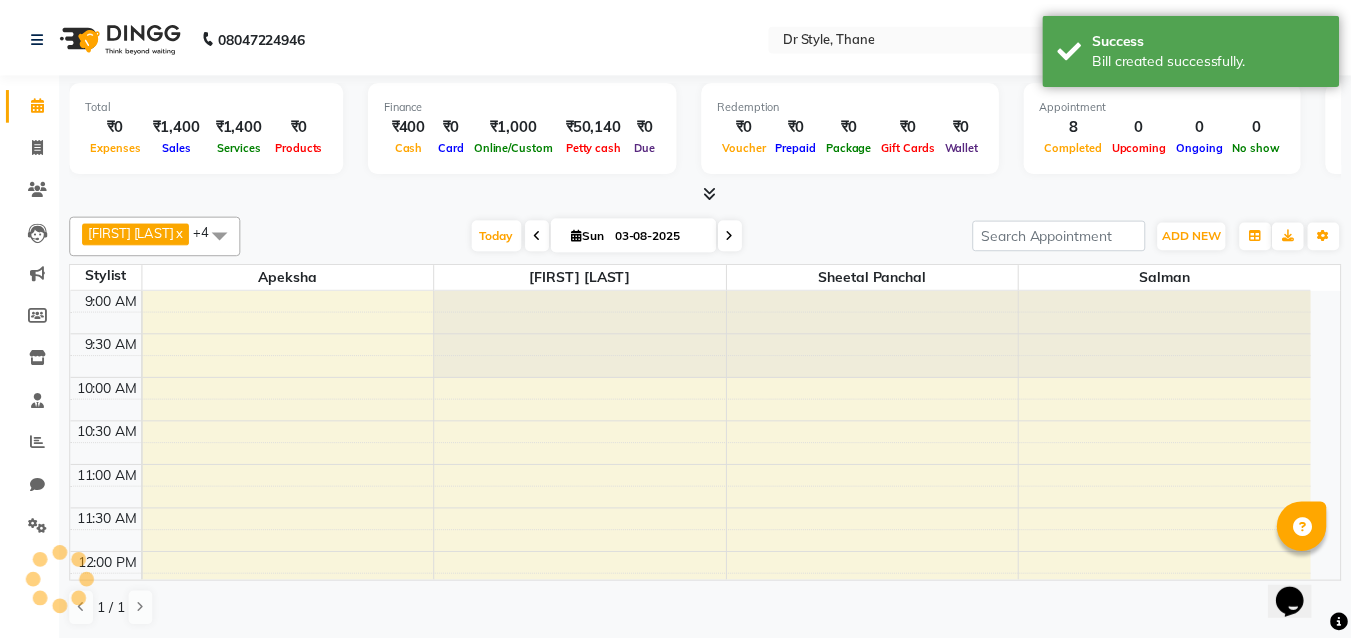 scroll, scrollTop: 0, scrollLeft: 0, axis: both 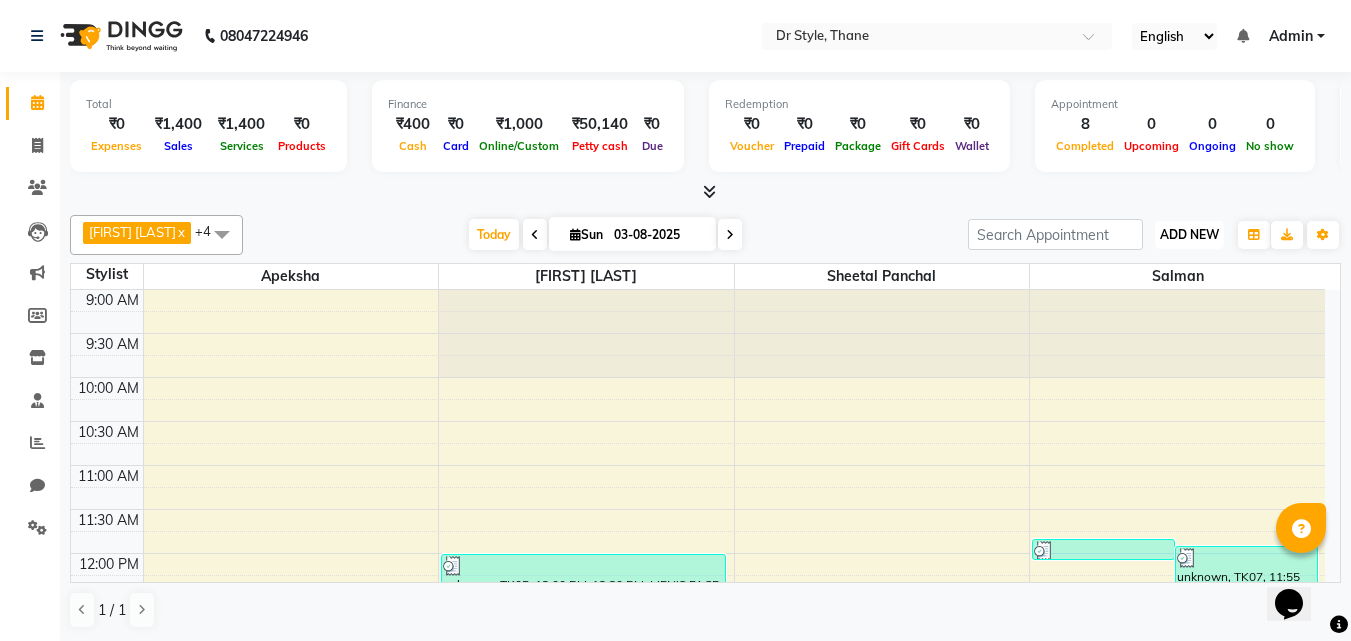 click on "ADD NEW Toggle Dropdown" at bounding box center (1189, 235) 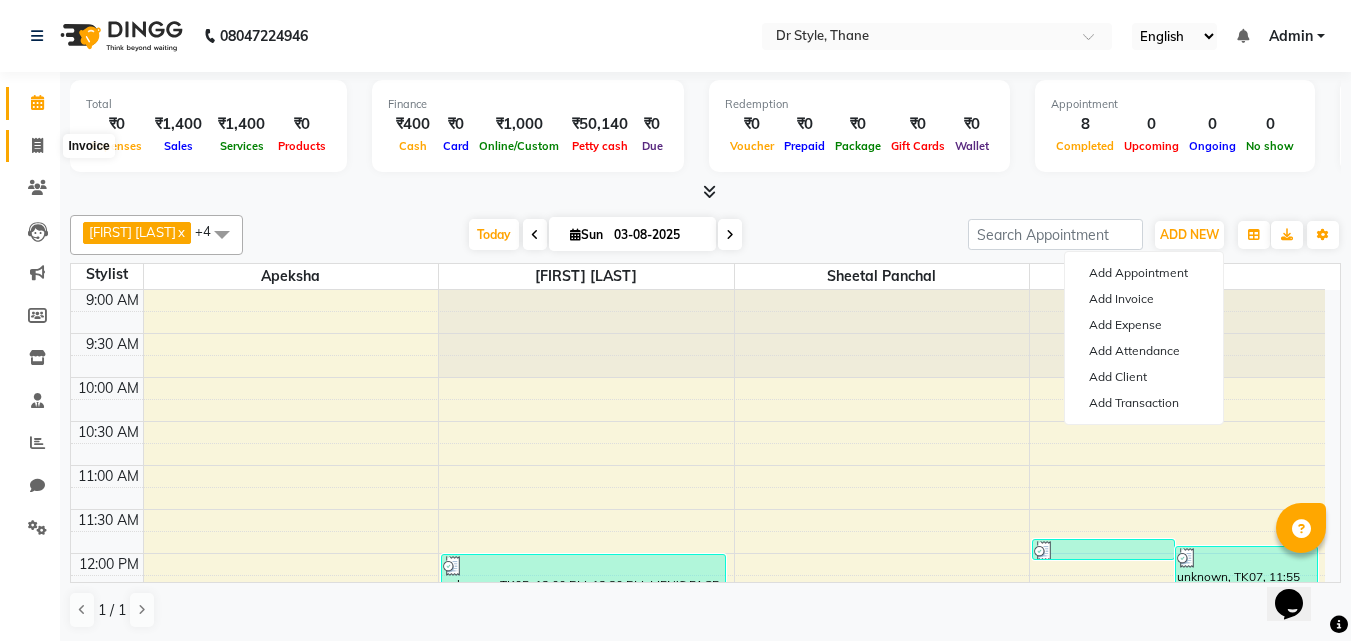 click 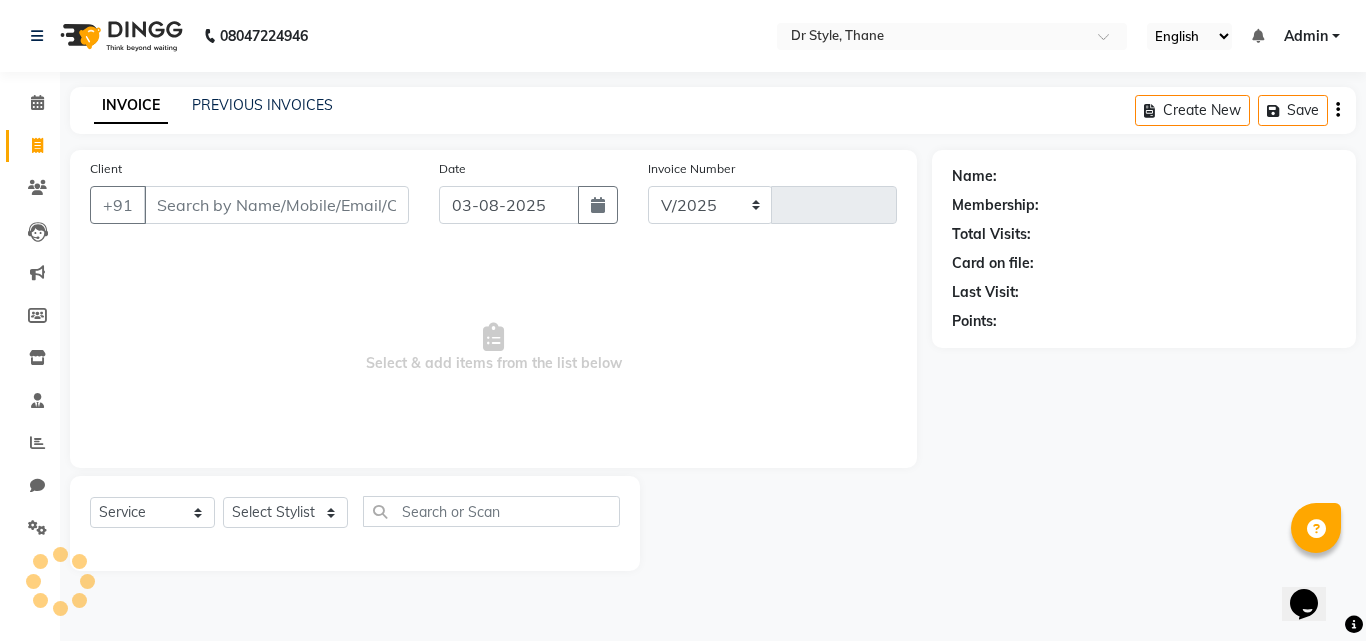 select on "7832" 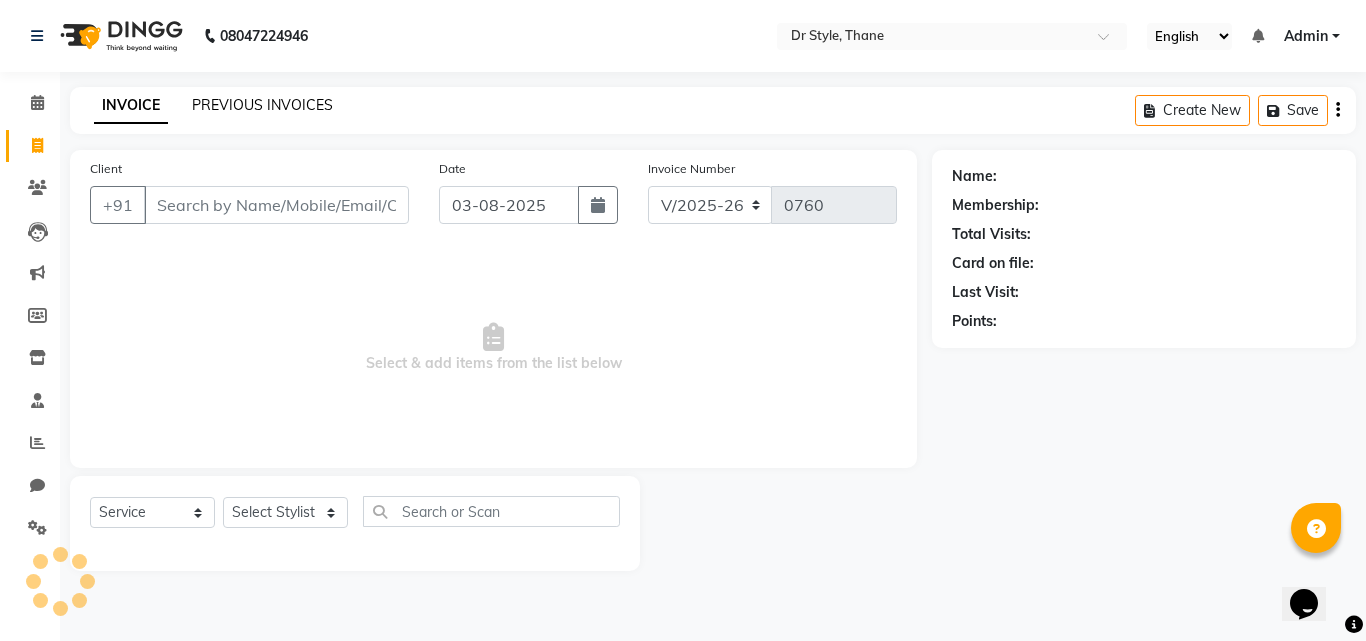 click on "PREVIOUS INVOICES" 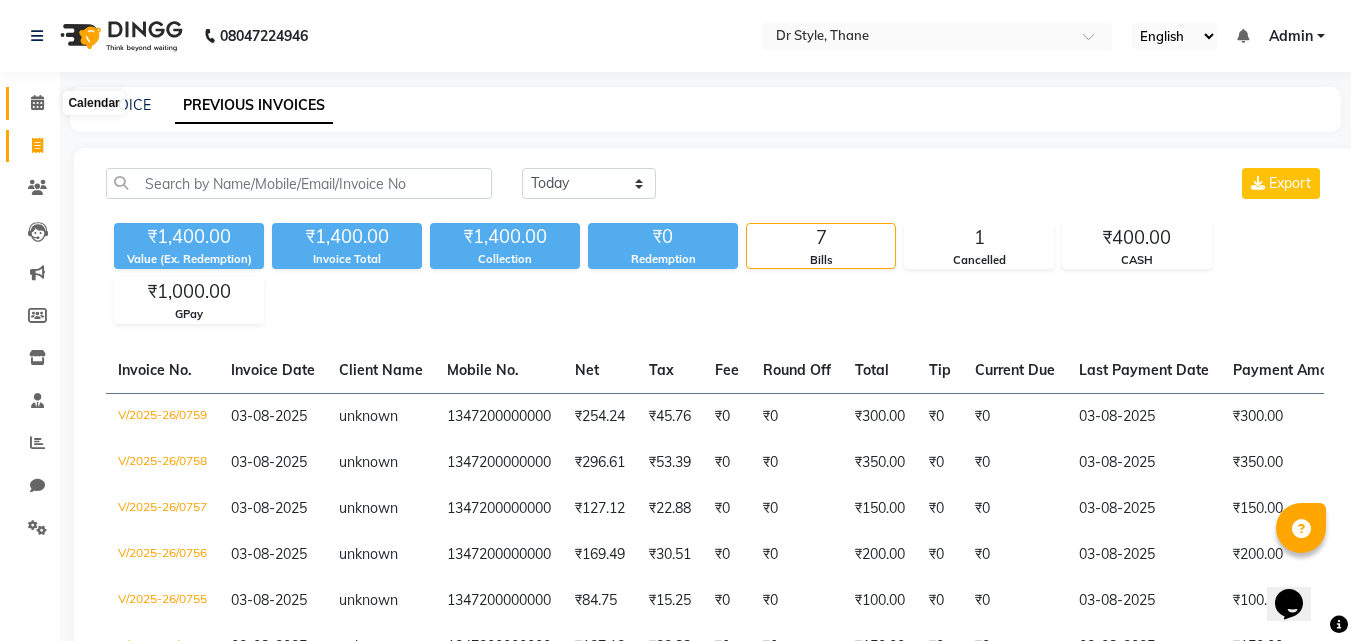 click 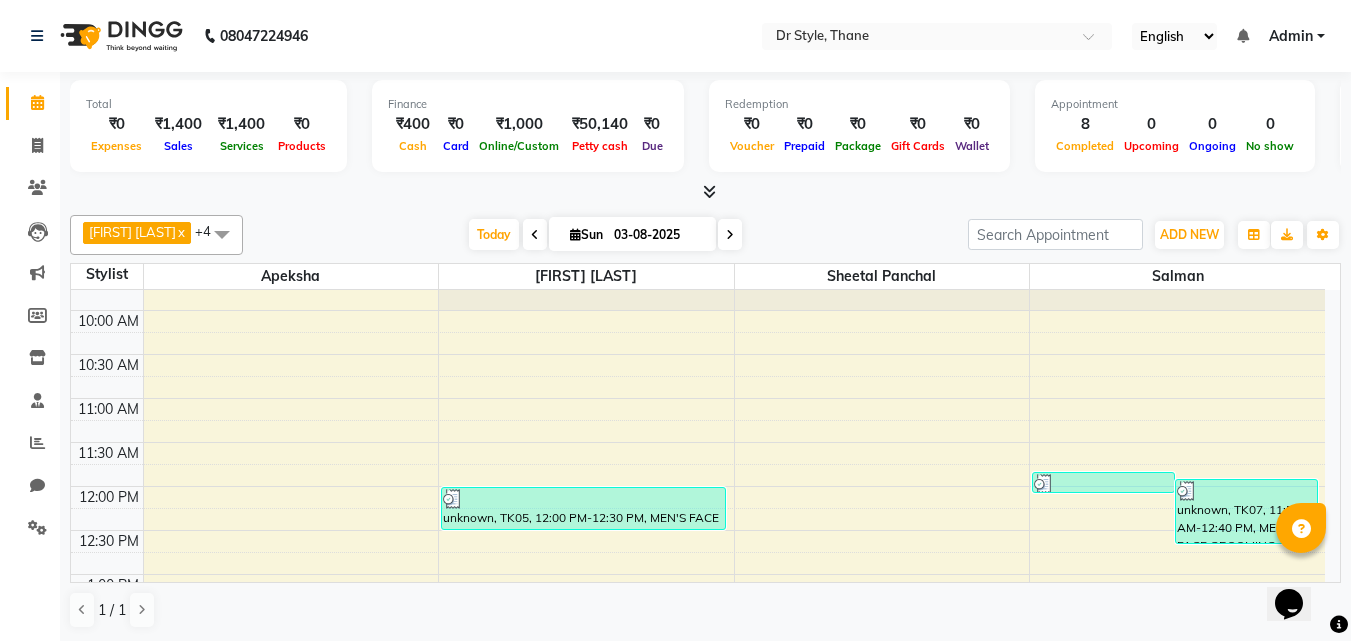 scroll, scrollTop: 0, scrollLeft: 0, axis: both 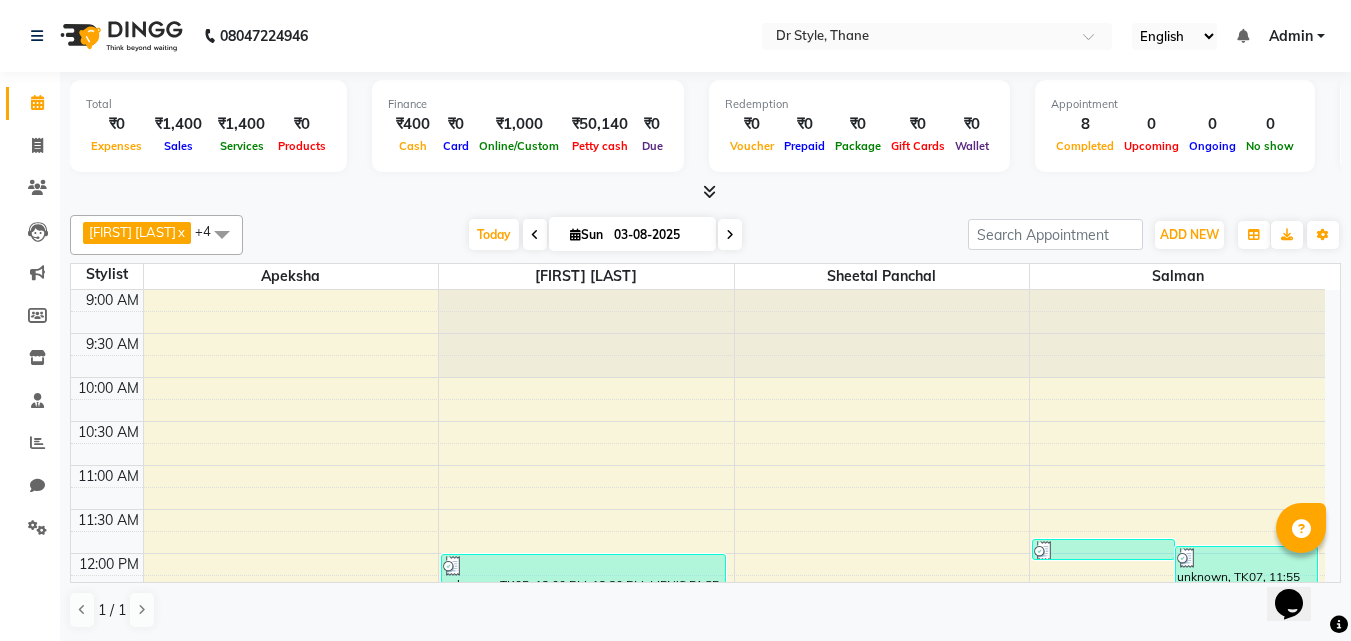 click at bounding box center (222, 234) 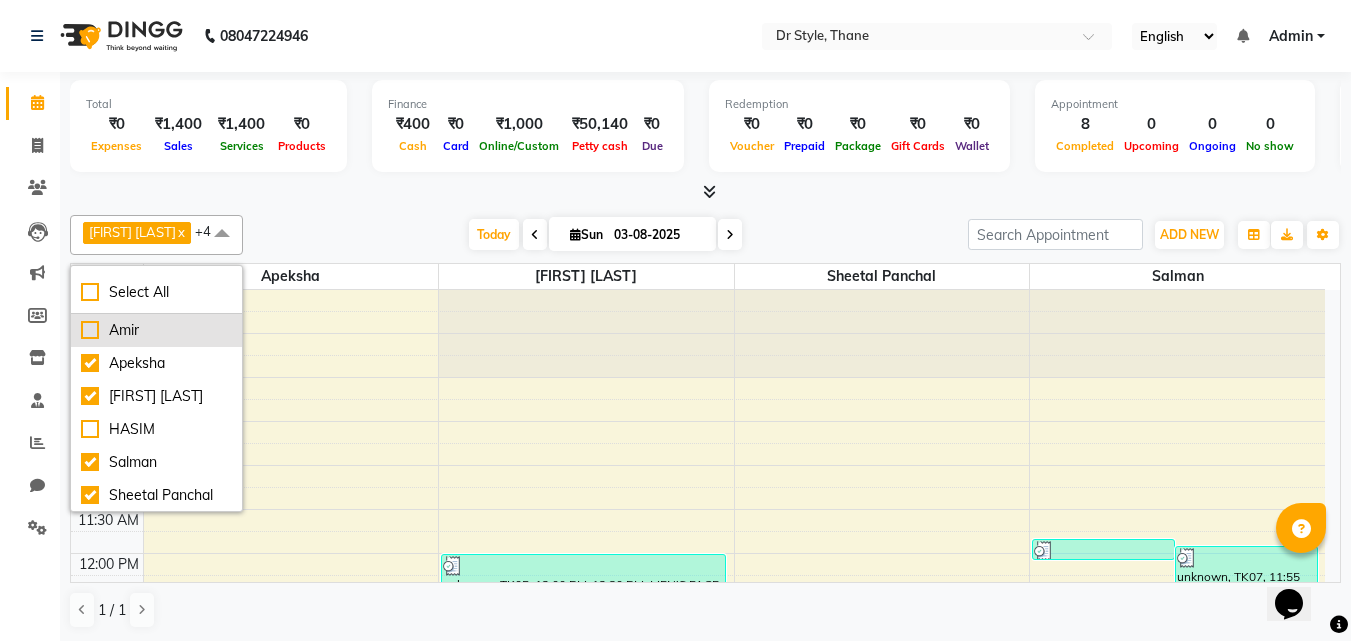 click on "Amir" at bounding box center (156, 330) 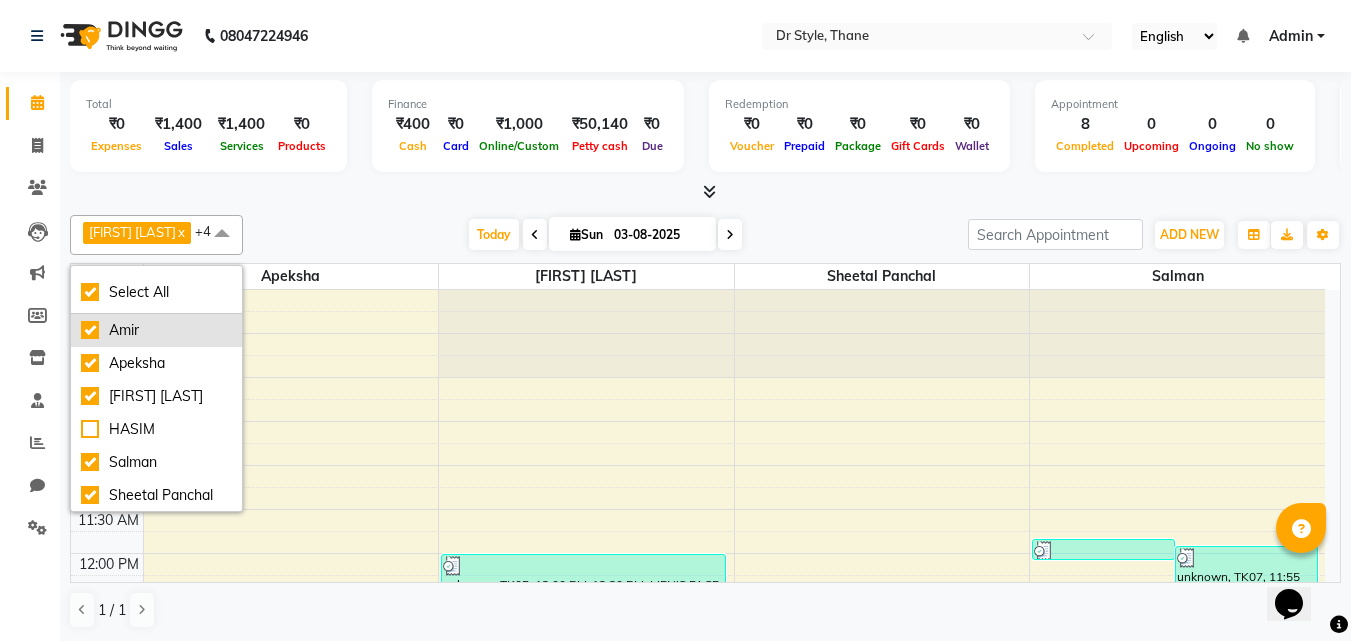 checkbox on "true" 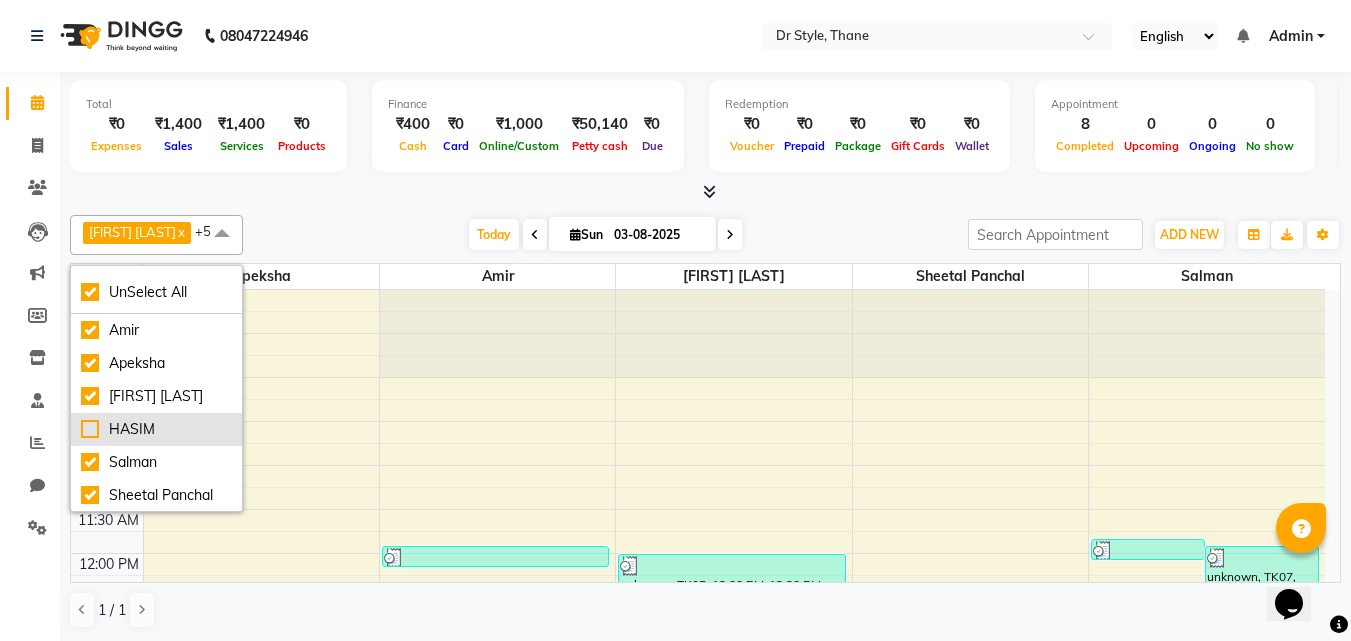 click on "HASIM" at bounding box center (156, 429) 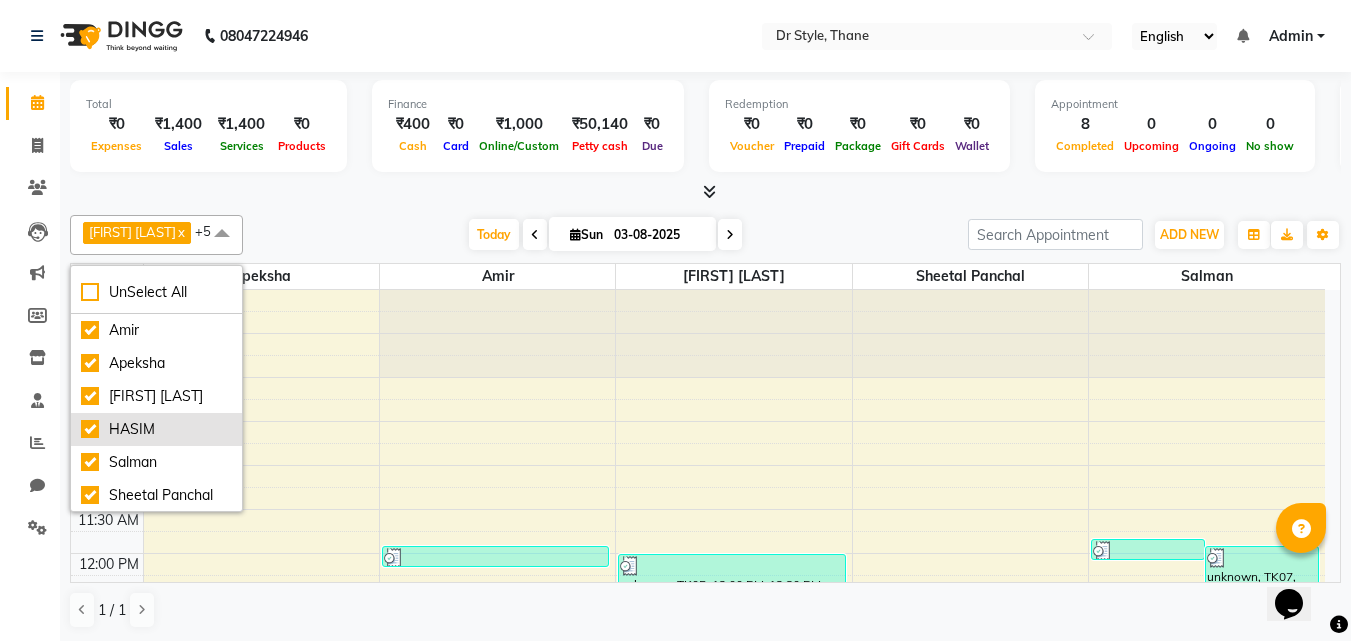 checkbox on "false" 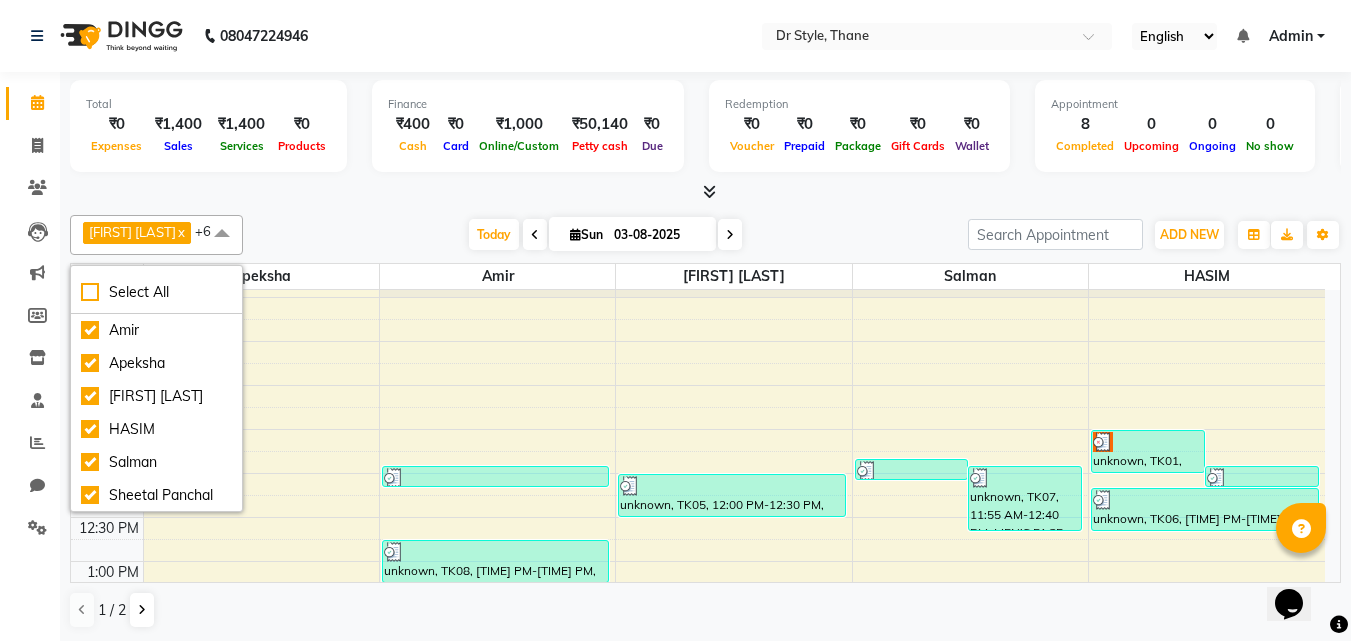 scroll, scrollTop: 200, scrollLeft: 0, axis: vertical 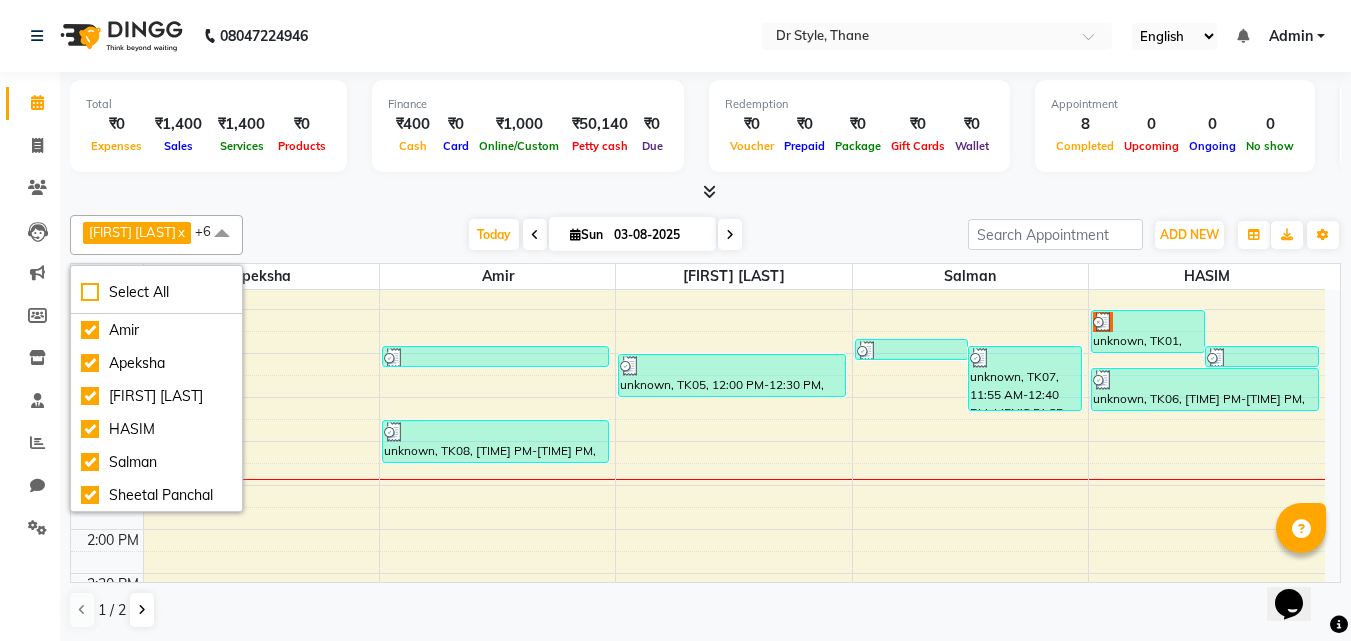 click at bounding box center [222, 234] 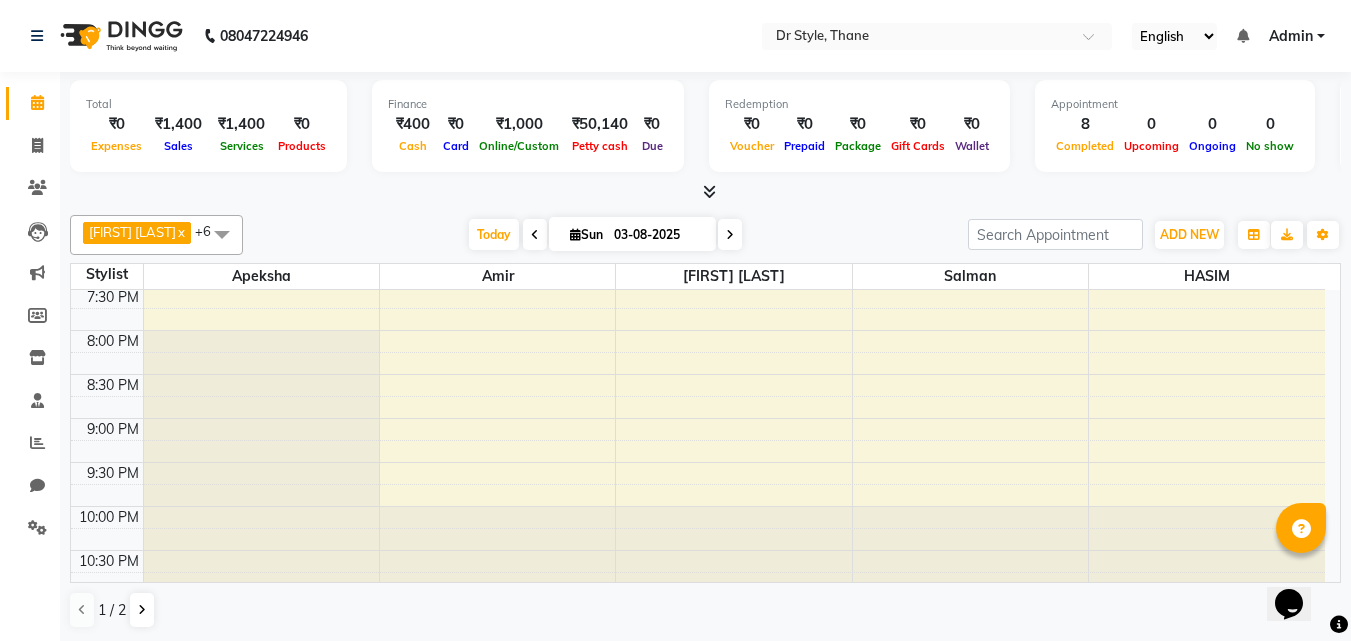 scroll, scrollTop: 939, scrollLeft: 0, axis: vertical 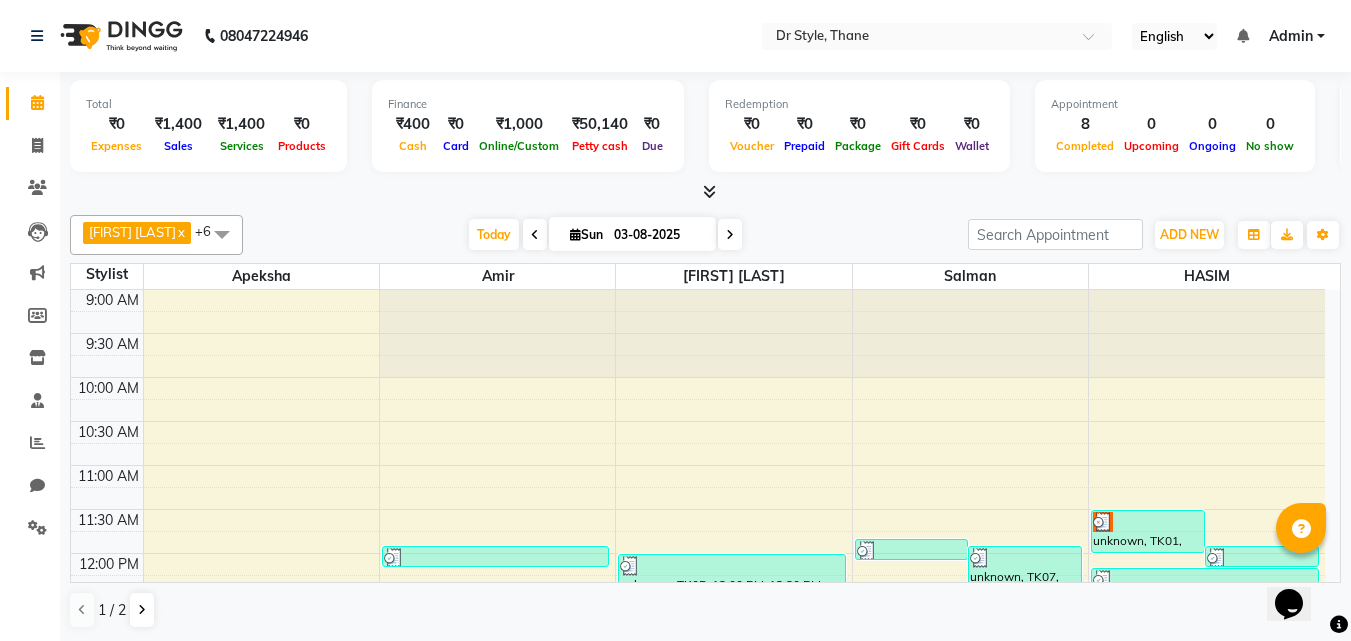 click at bounding box center [222, 234] 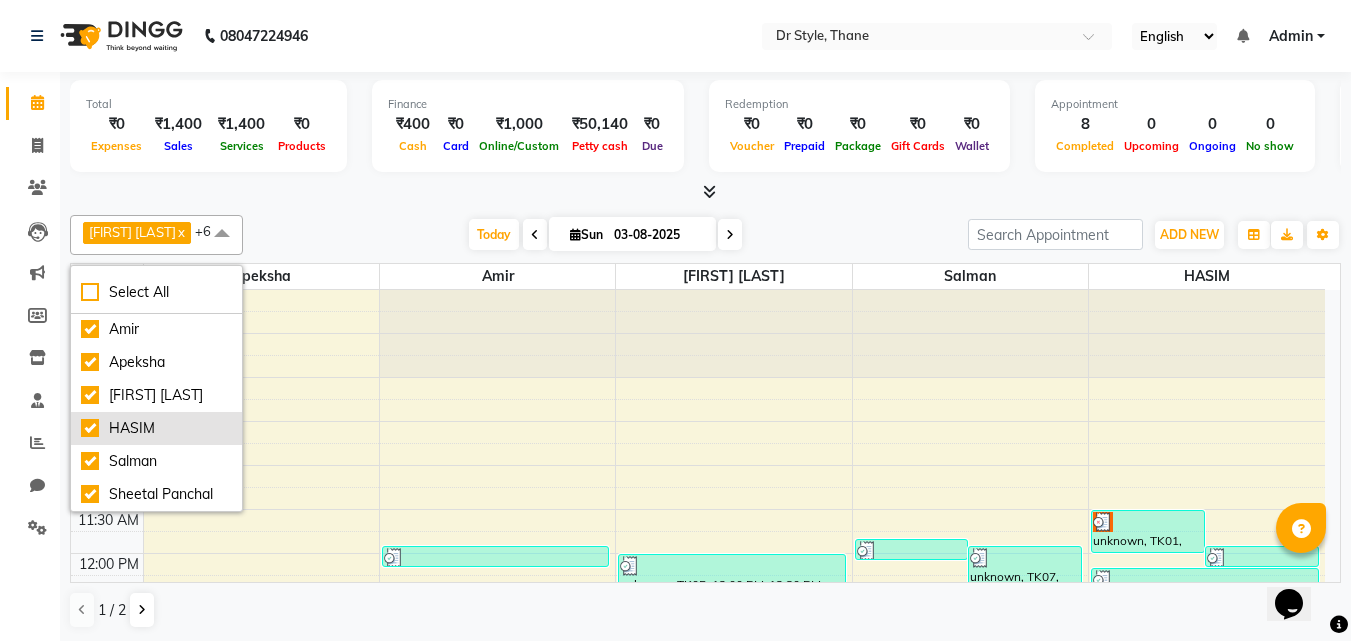 scroll, scrollTop: 0, scrollLeft: 0, axis: both 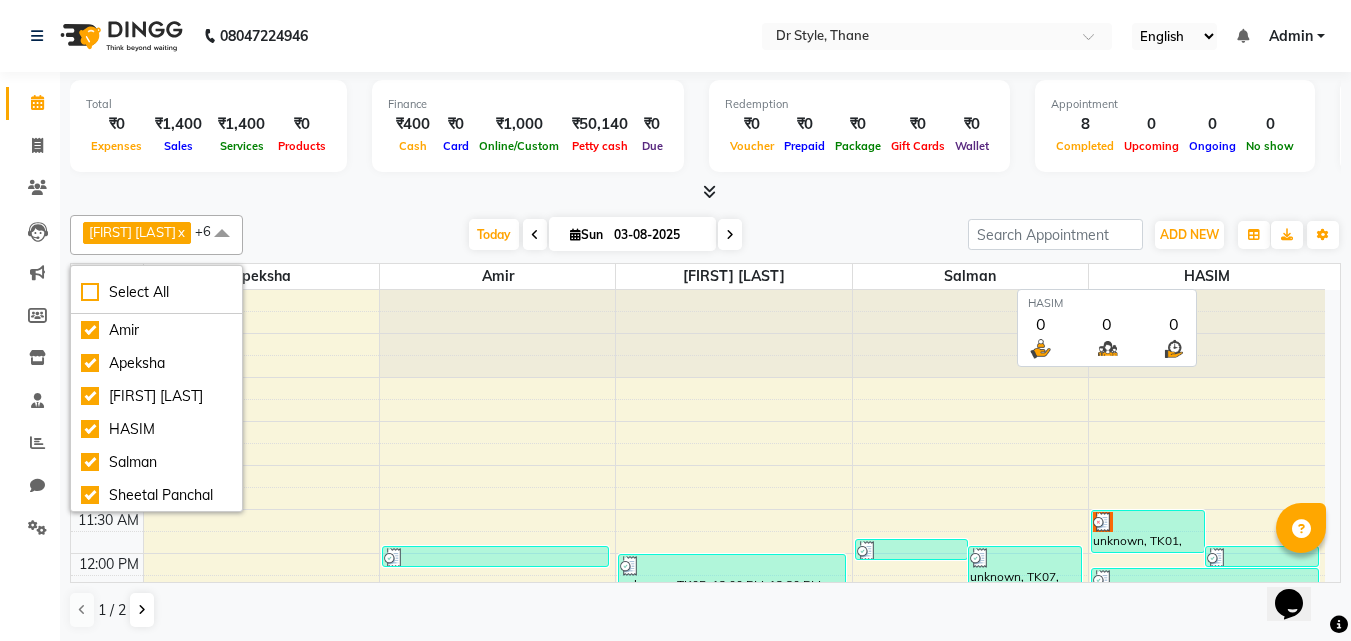 click on "Stylist [FIRST] [FIRST] [FIRST] [LAST] [FIRST] [FIRST] [FIRST] [LAST] [TIME] AM [TIME] AM [TIME] AM [TIME] AM [TIME] AM [TIME] AM [TIME] PM [TIME] PM [TIME] PM [TIME] PM [TIME] PM [TIME] PM [TIME] PM [TIME] PM [TIME] PM [TIME] PM [TIME] PM [TIME] PM [TIME] PM [TIME] PM [TIME] PM [TIME] PM [TIME] PM [TIME] PM [TIME] PM [TIME] PM [TIME] PM [TIME] PM [TIME] PM     unknown, TK03, [TIME] AM-[TIME] PM, MEN'S FACE GROOMING - Beard Trim     unknown, TK08, [TIME] PM-[TIME] PM, HAIR WASH - L'oreal Shampoo+Conditioner + Blast Dry     unknown, TK05, [TIME] PM-[TIME] PM, MEN'S FACE GROOMING - Hair Cut     unknown, TK02, [TIME] AM-[TIME] PM, MEN'S FACE GROOMING - Beard Trim     unknown, TK07, [TIME] AM-[TIME] PM, MEN'S FACE GROOMING - Hair Cut,MEN'S FACE GROOMING - Beard Trim     unknown, TK01, [TIME] AM-[TIME] PM, MEN'S FACE GROOMING - Hair Cut     unknown, TK04, [TIME] AM-[TIME] PM, MEN'S FACE GROOMING - Clean Shave     unknown, TK06, [TIME] PM-[TIME] PM, KIDS HAIR CUT" at bounding box center (705, 423) 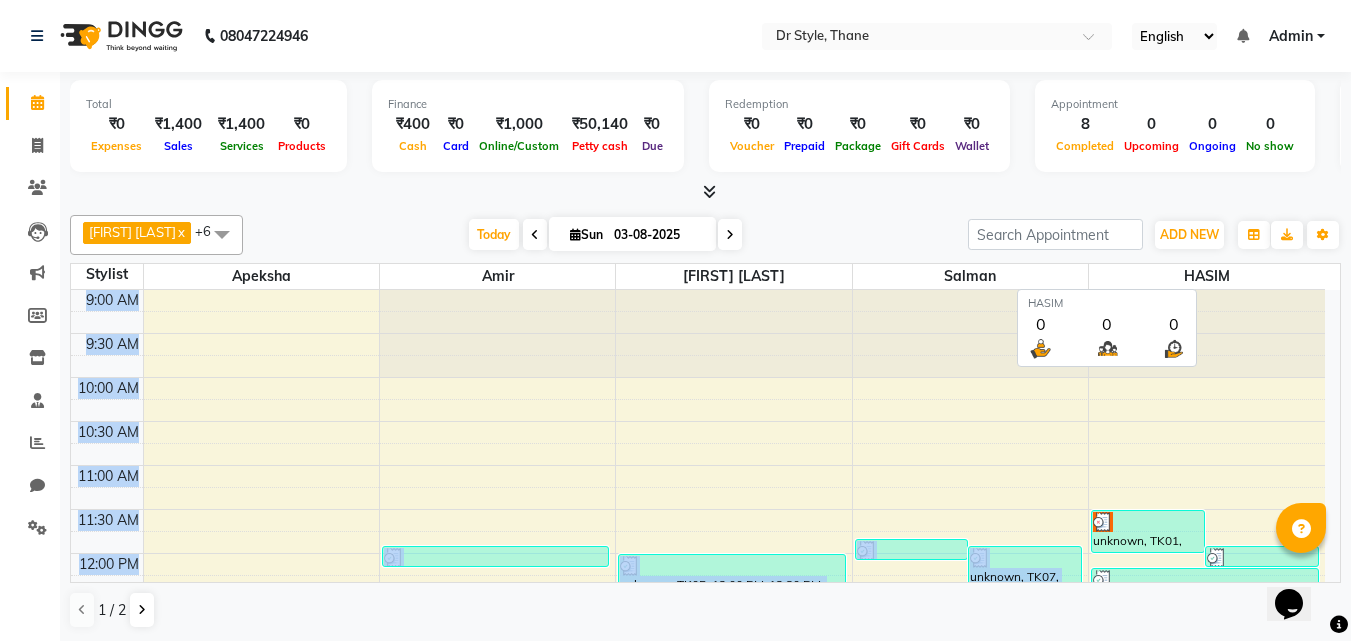 click on "HASIM" at bounding box center (1207, 276) 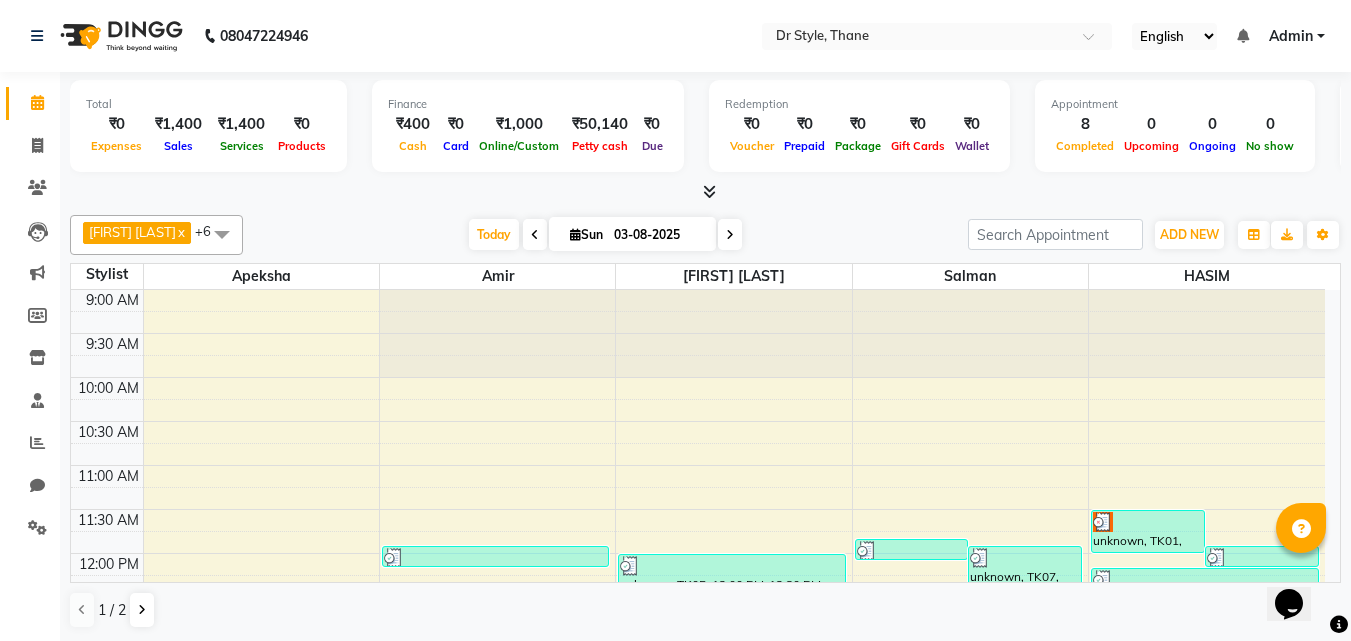 click at bounding box center (222, 234) 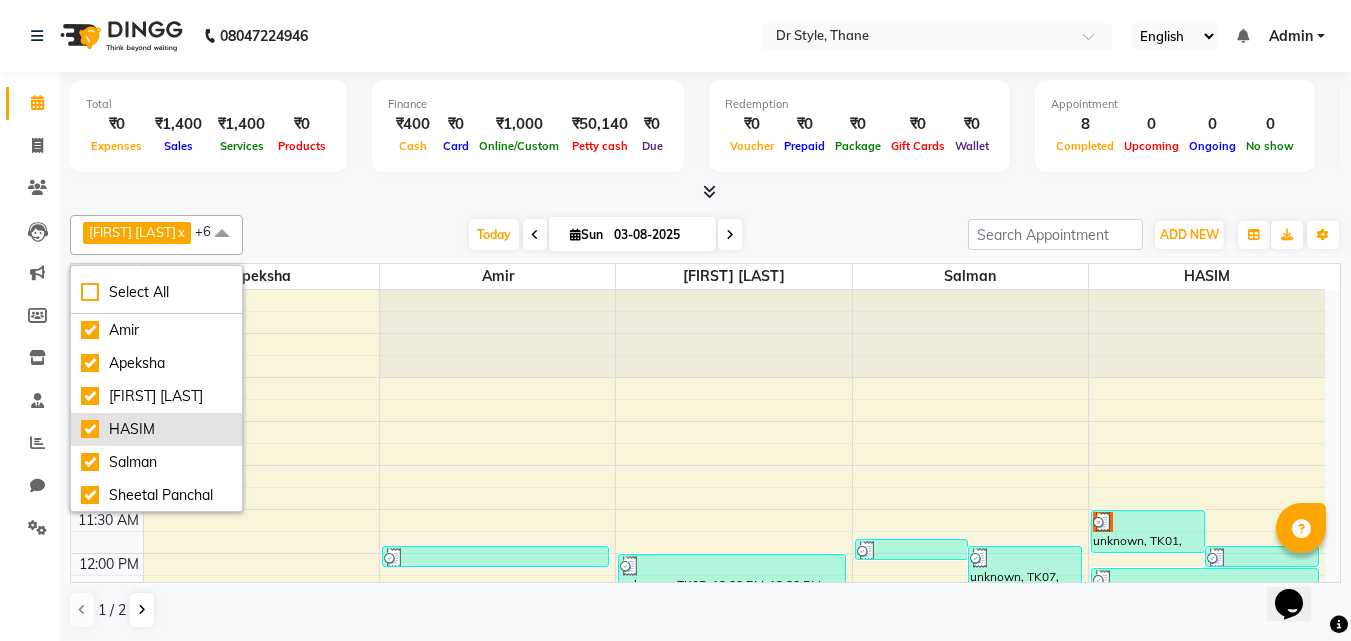 click on "HASIM" at bounding box center [156, 429] 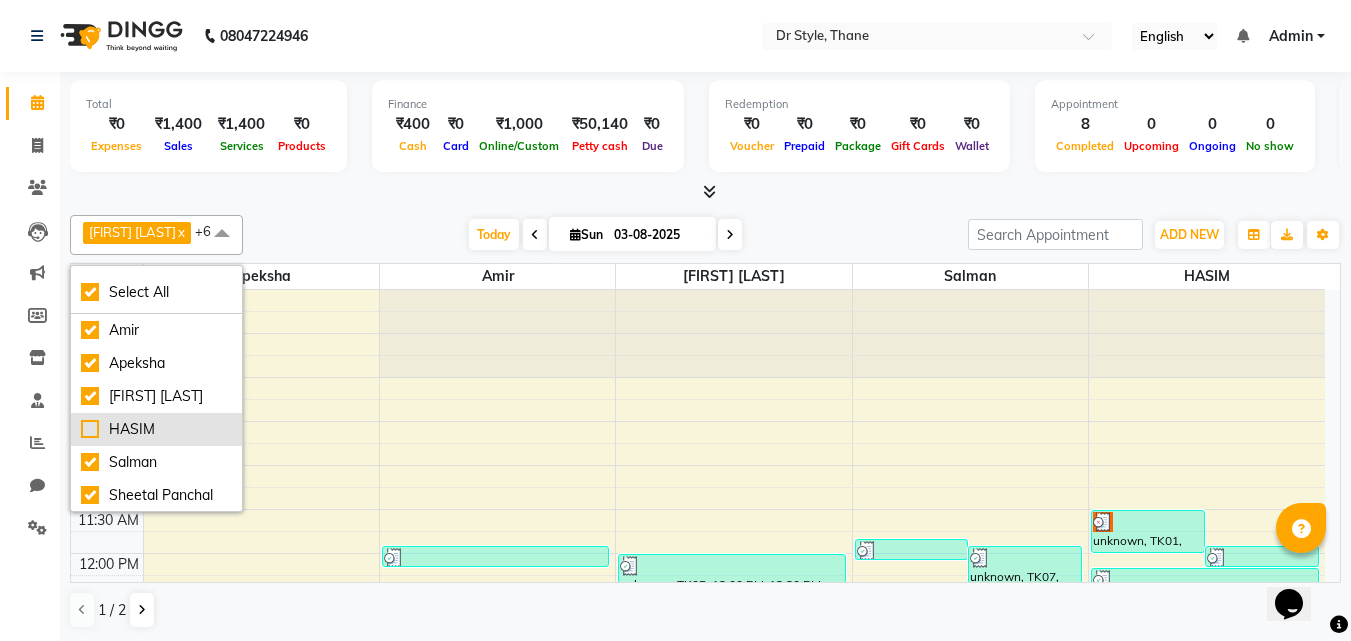checkbox on "true" 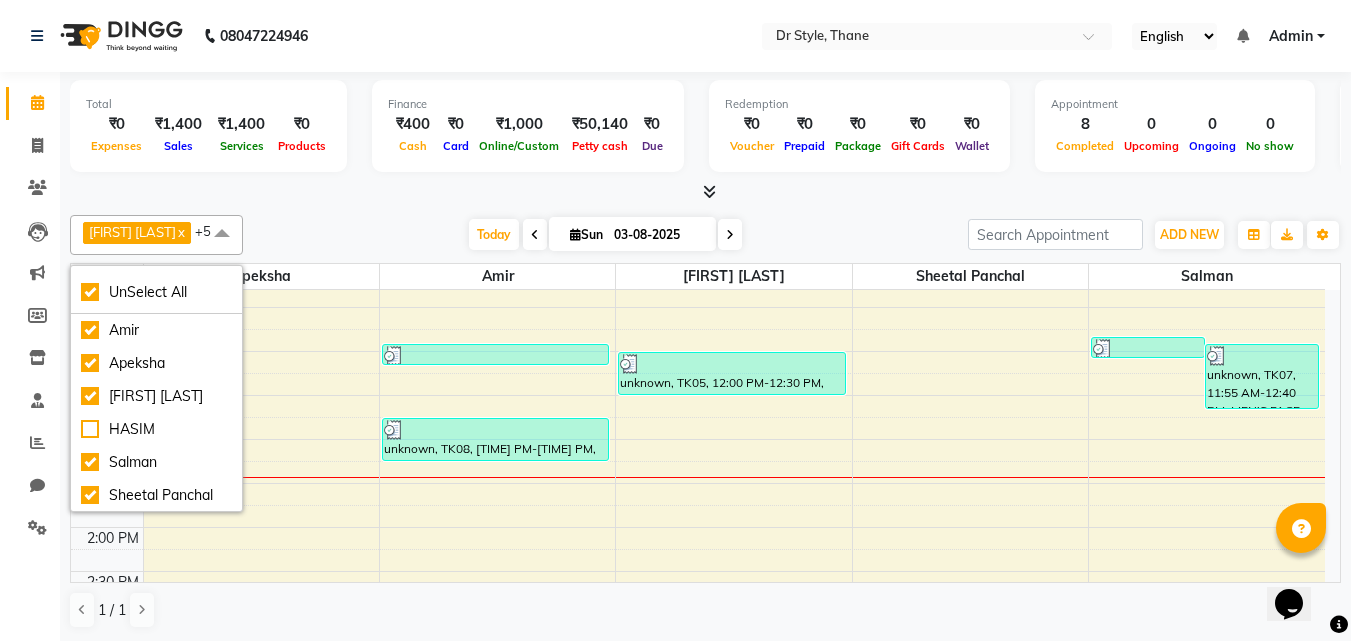 scroll, scrollTop: 200, scrollLeft: 0, axis: vertical 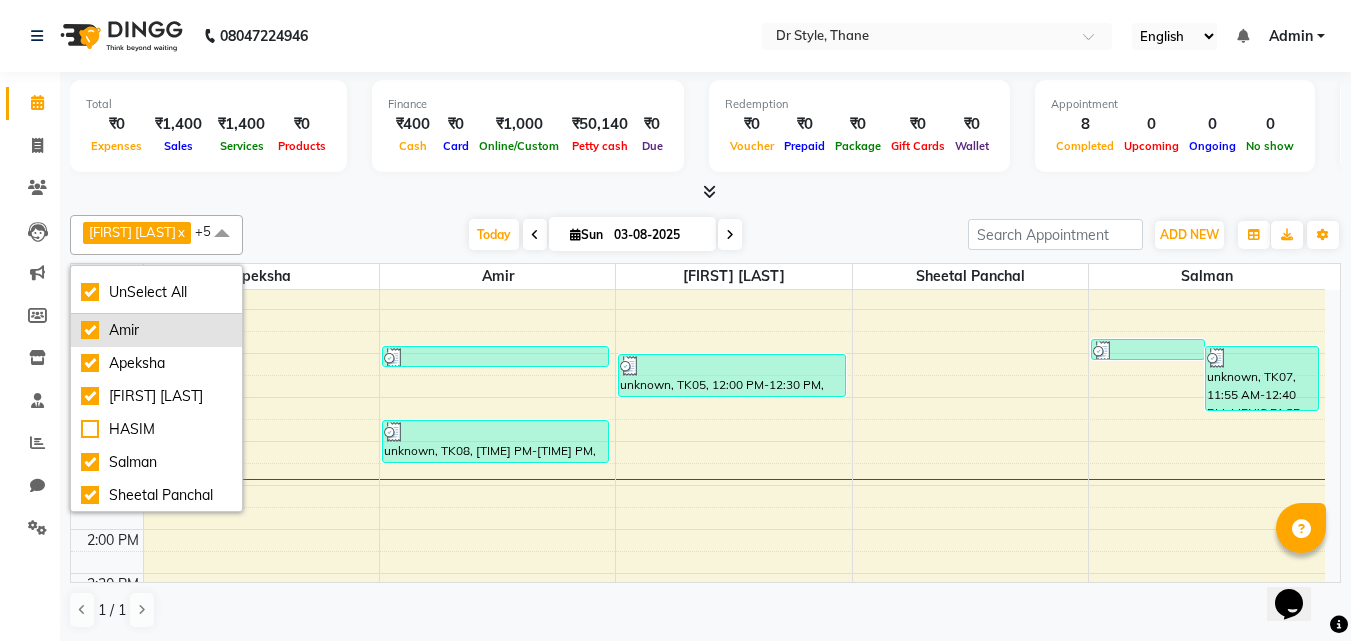 click on "Amir" at bounding box center (156, 330) 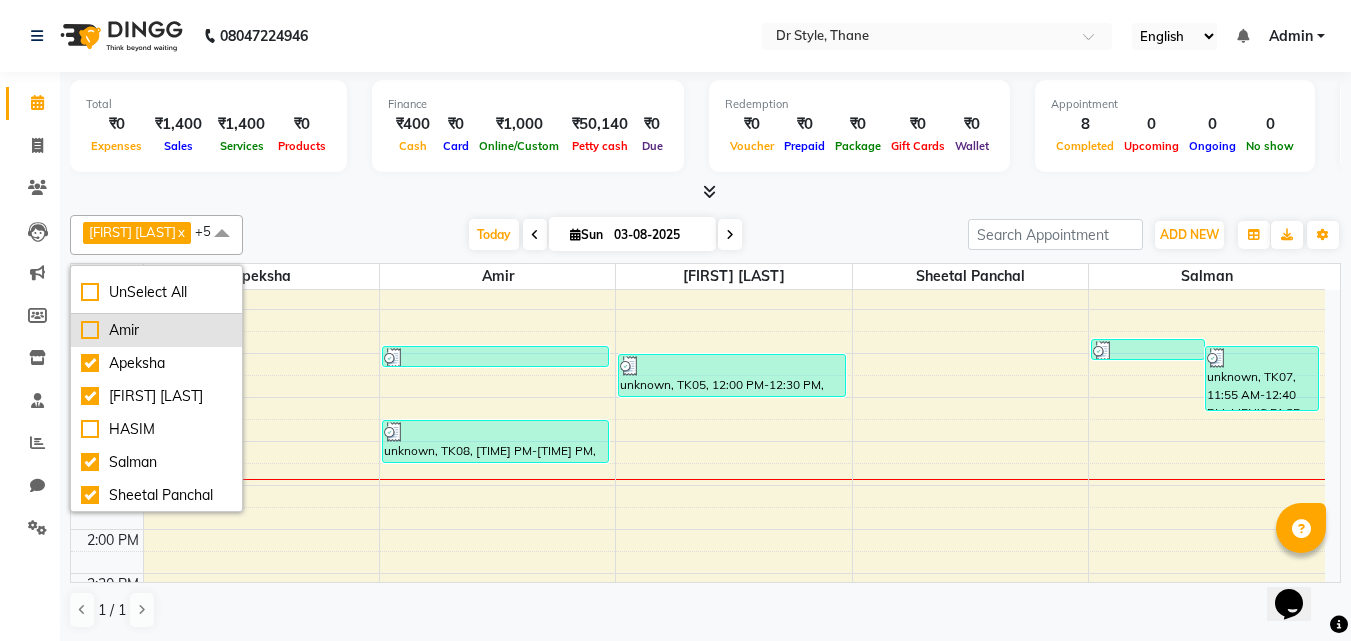 checkbox on "false" 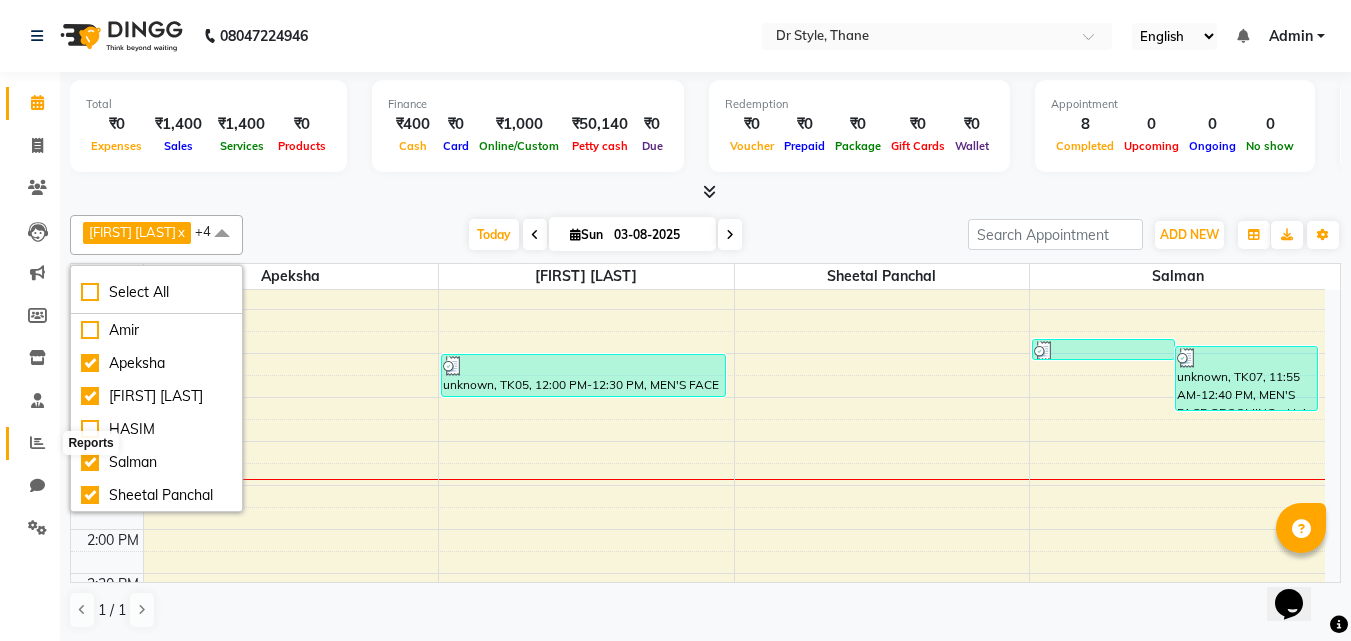 click 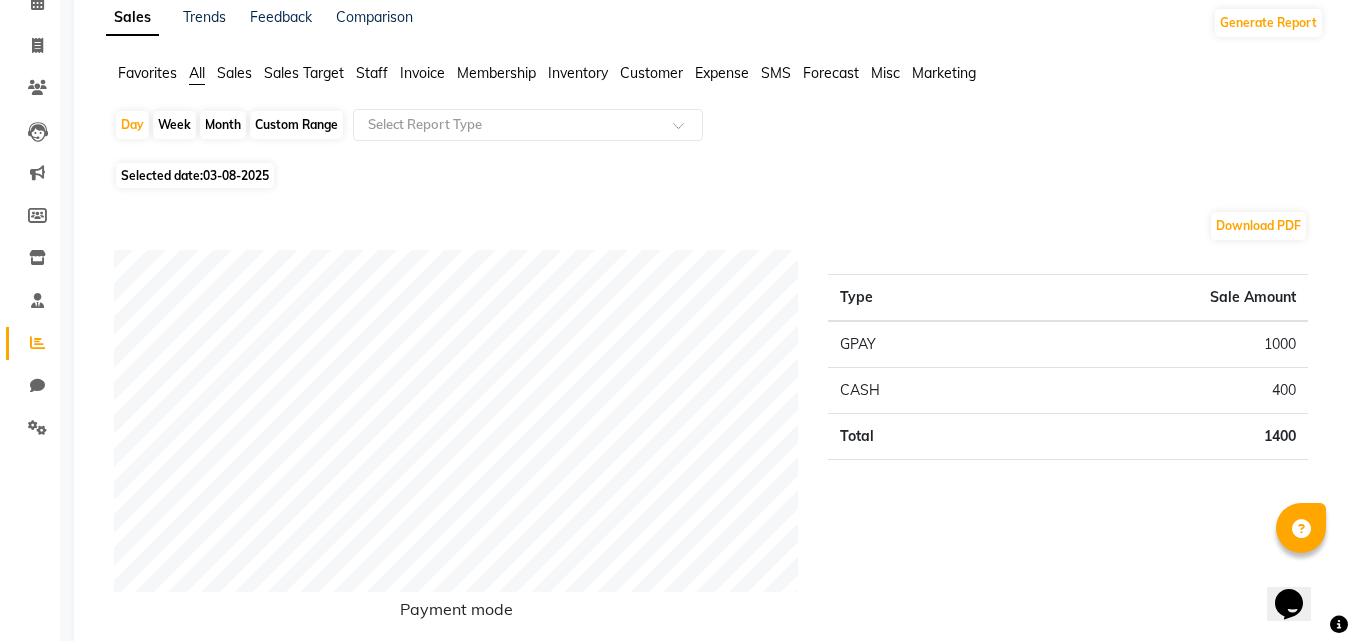 scroll, scrollTop: 0, scrollLeft: 0, axis: both 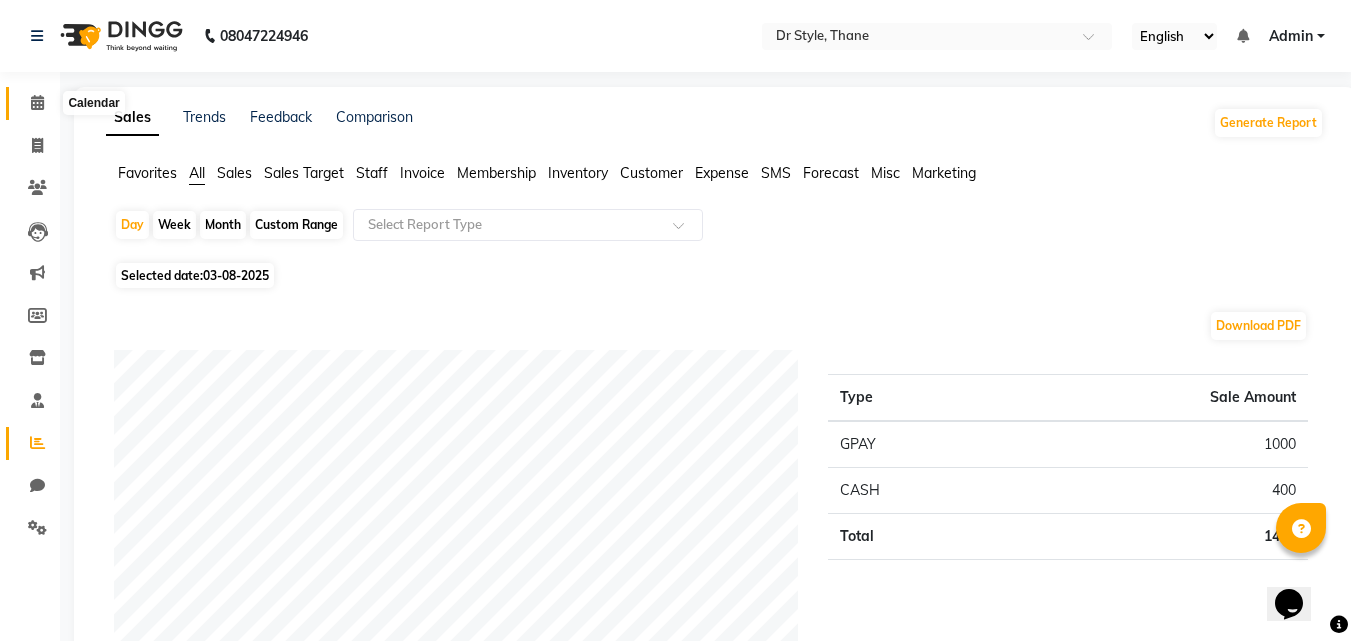 click 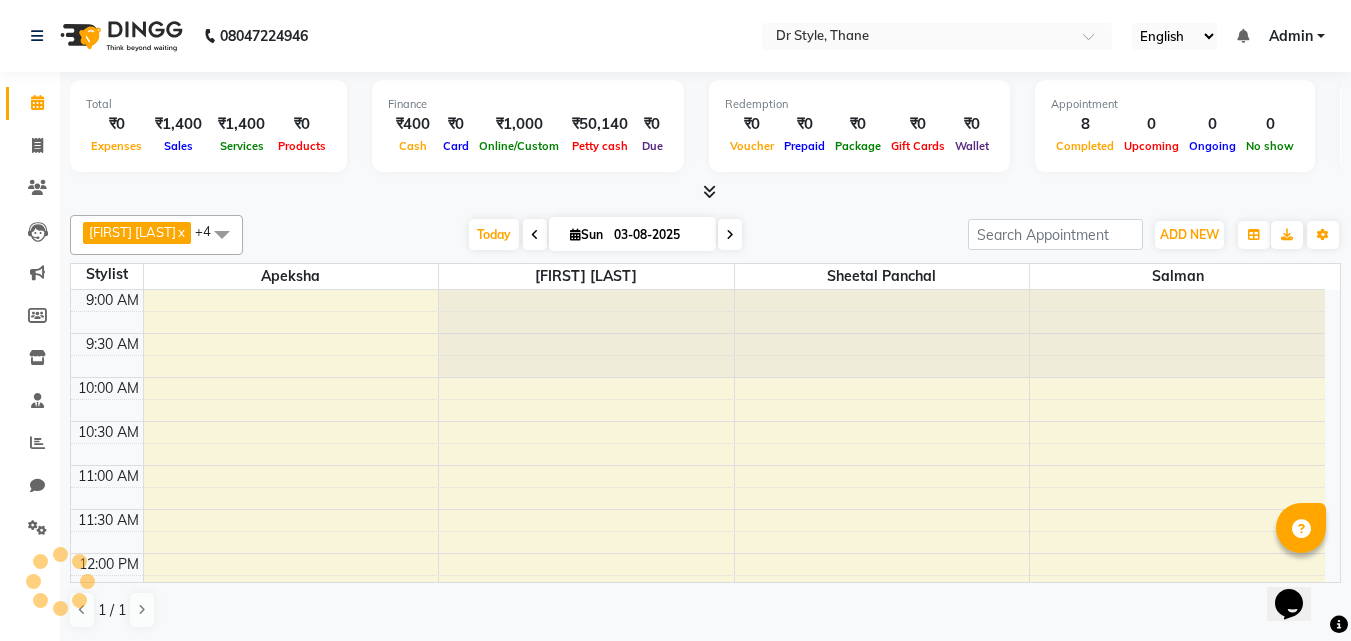 scroll, scrollTop: 0, scrollLeft: 0, axis: both 